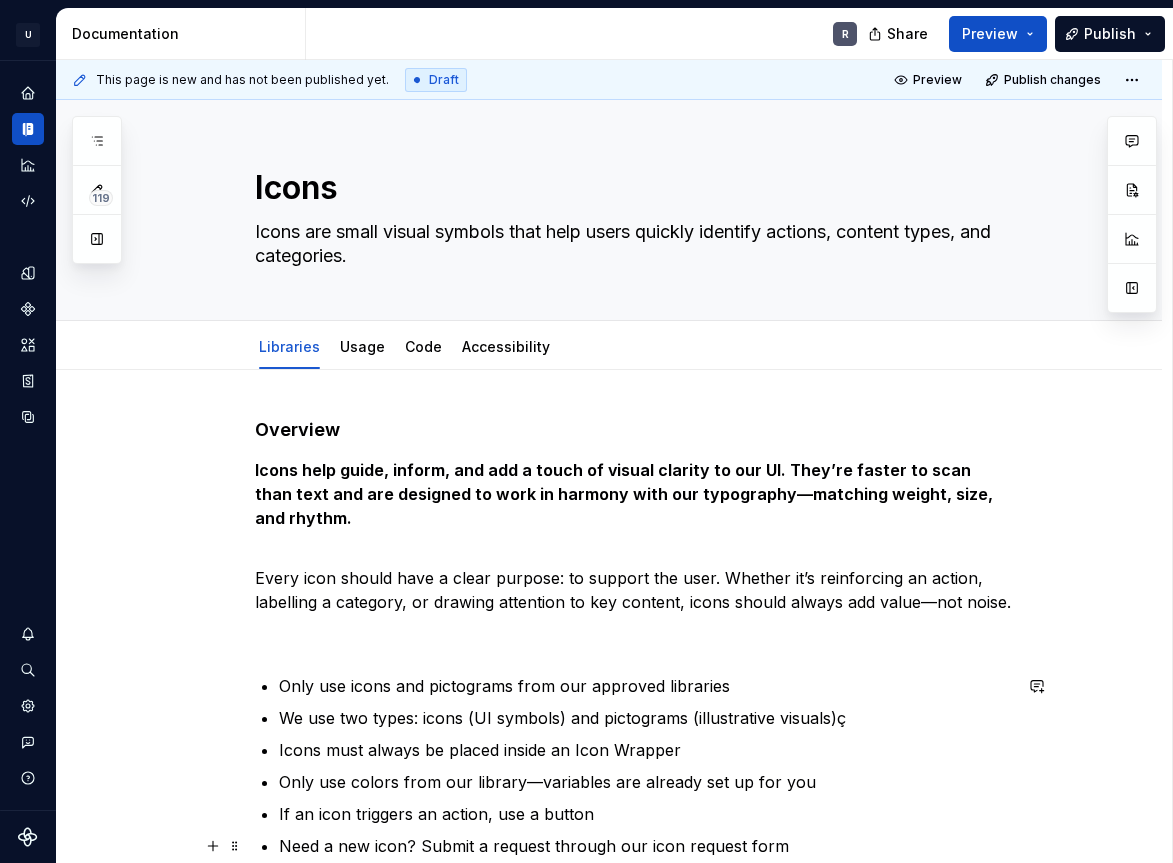 scroll, scrollTop: 0, scrollLeft: 0, axis: both 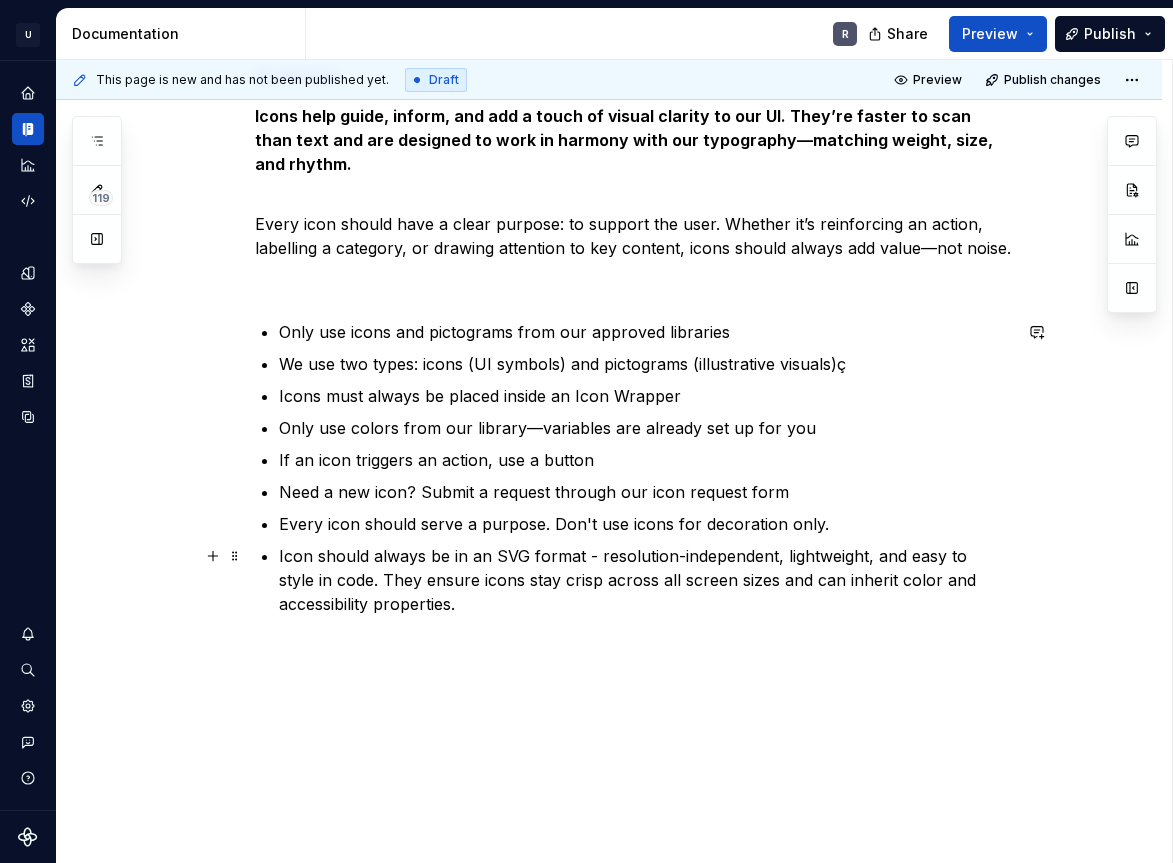 click on "Icon should always be in an SVG format - resolution-independent, lightweight, and easy to style in code. They ensure icons stay crisp across all screen sizes and can inherit color and accessibility properties." at bounding box center [645, 580] 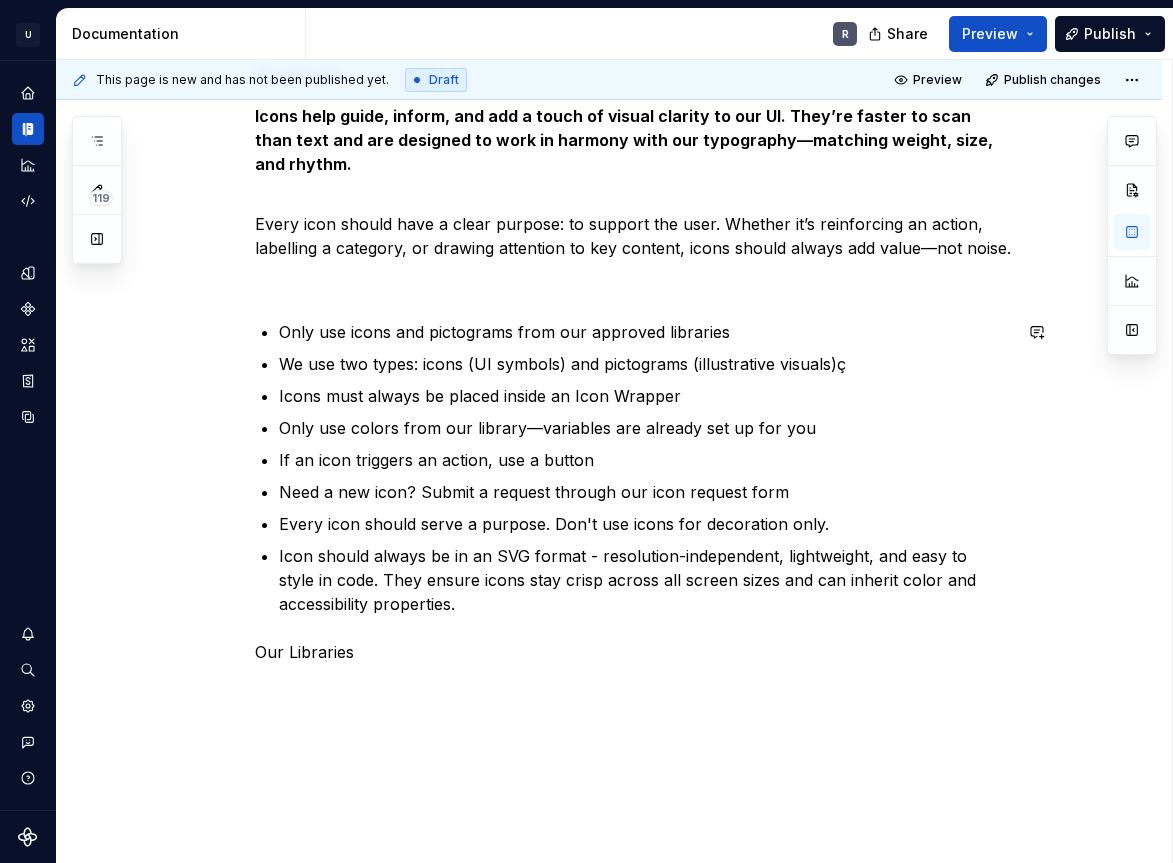 click on "Our Libraries" at bounding box center (633, 652) 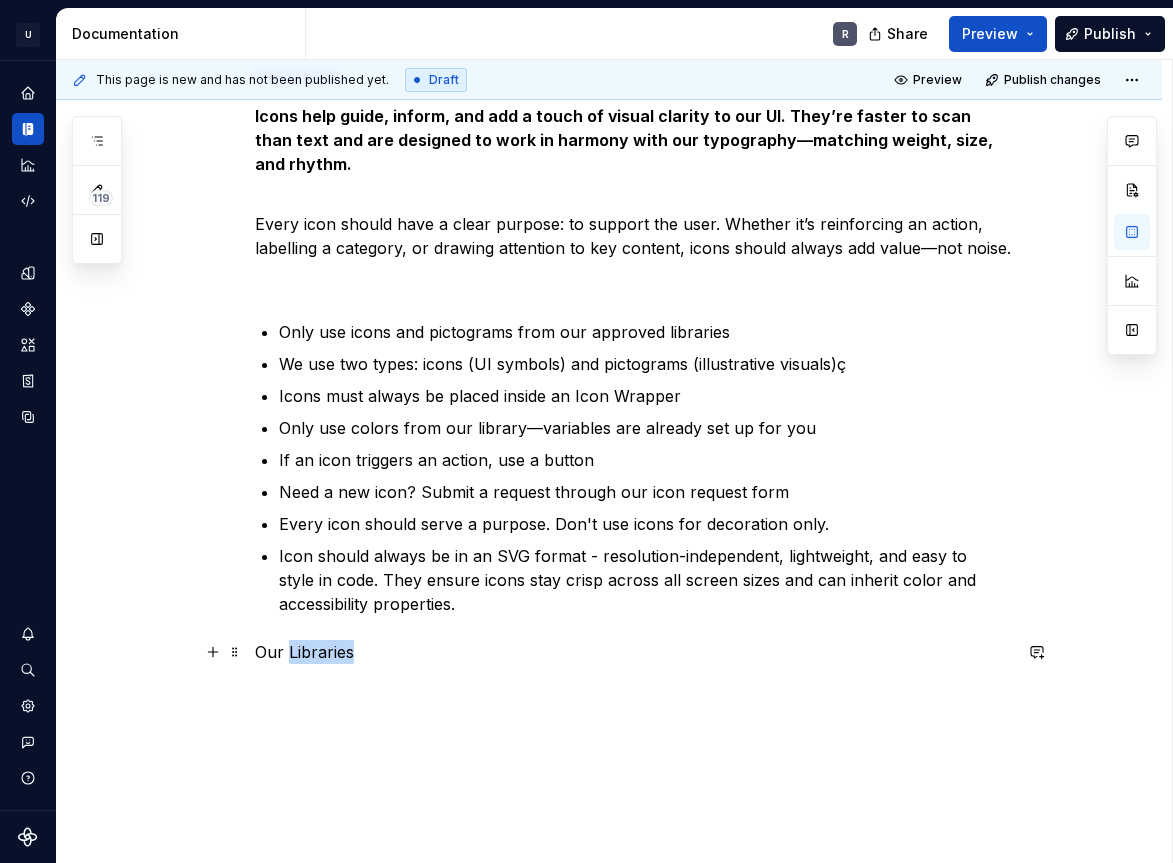click on "Our Libraries" at bounding box center (633, 652) 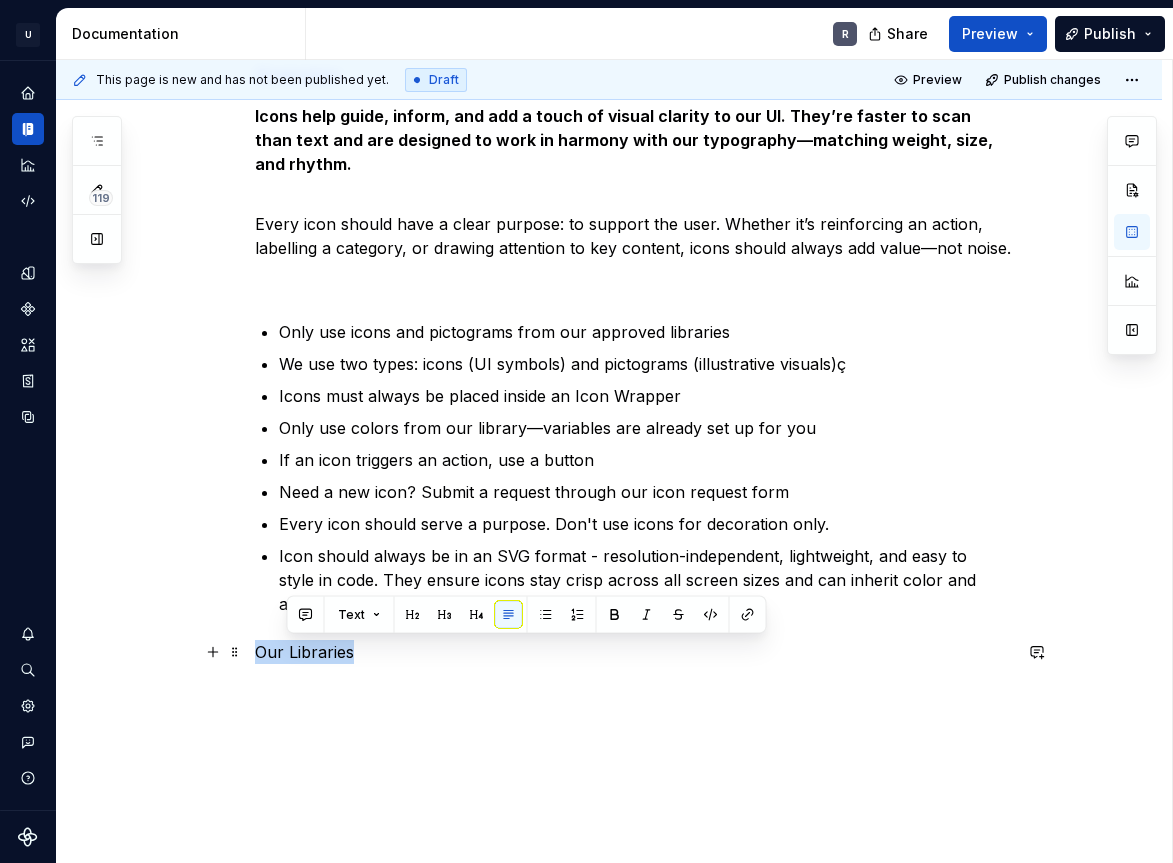 click on "Our Libraries" at bounding box center [633, 652] 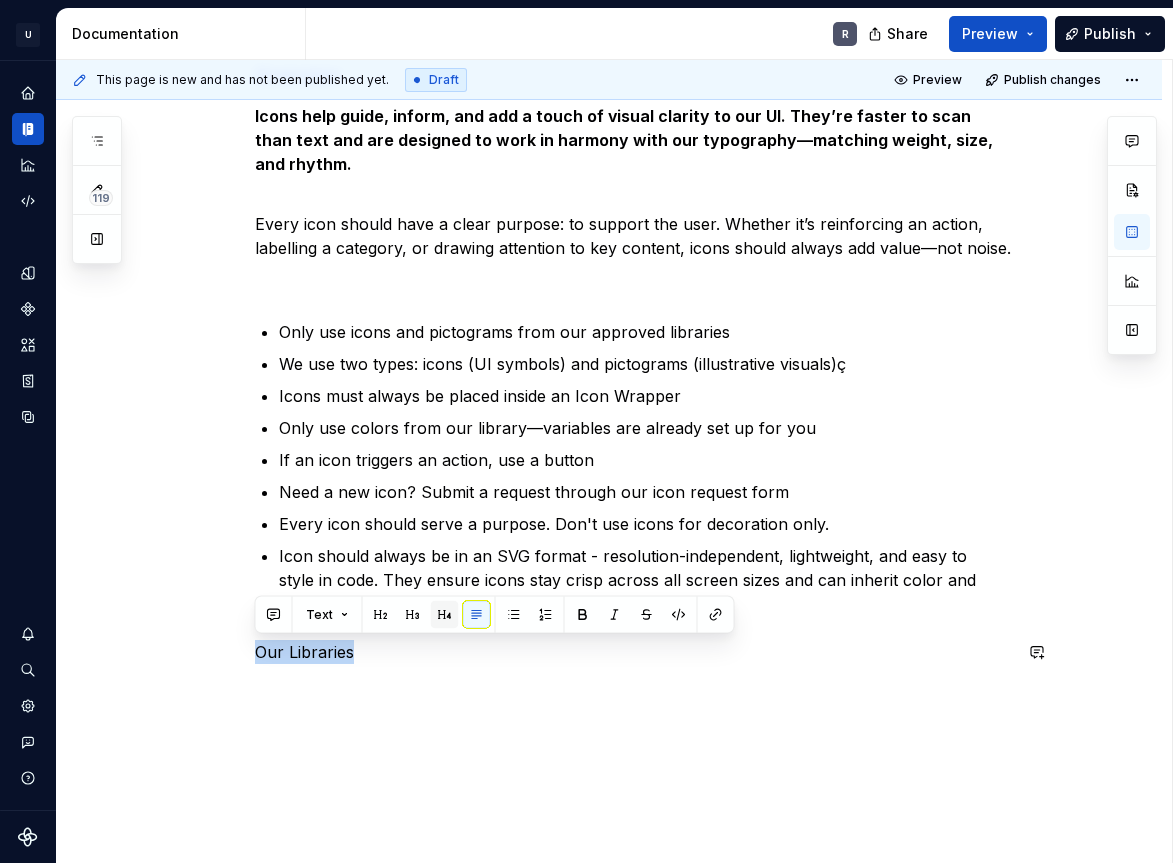 click at bounding box center [445, 615] 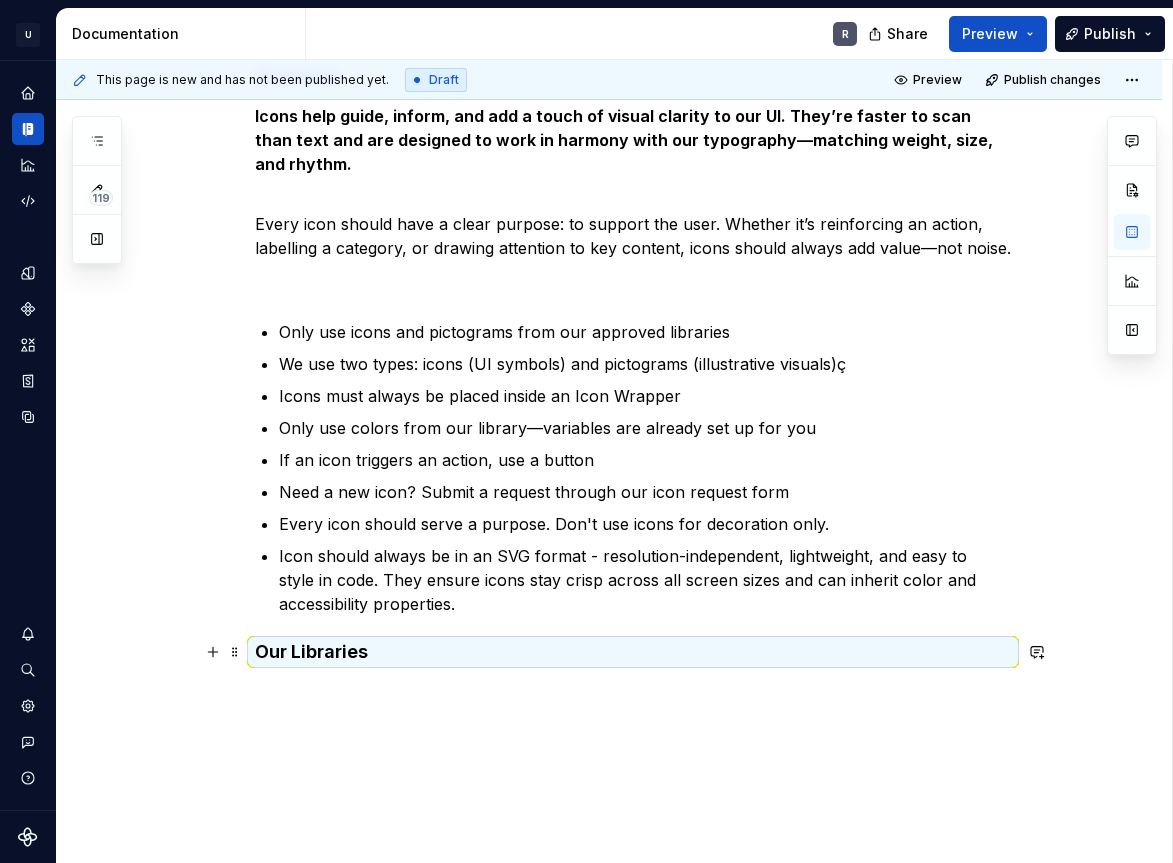 click on "Our Libraries" at bounding box center (633, 652) 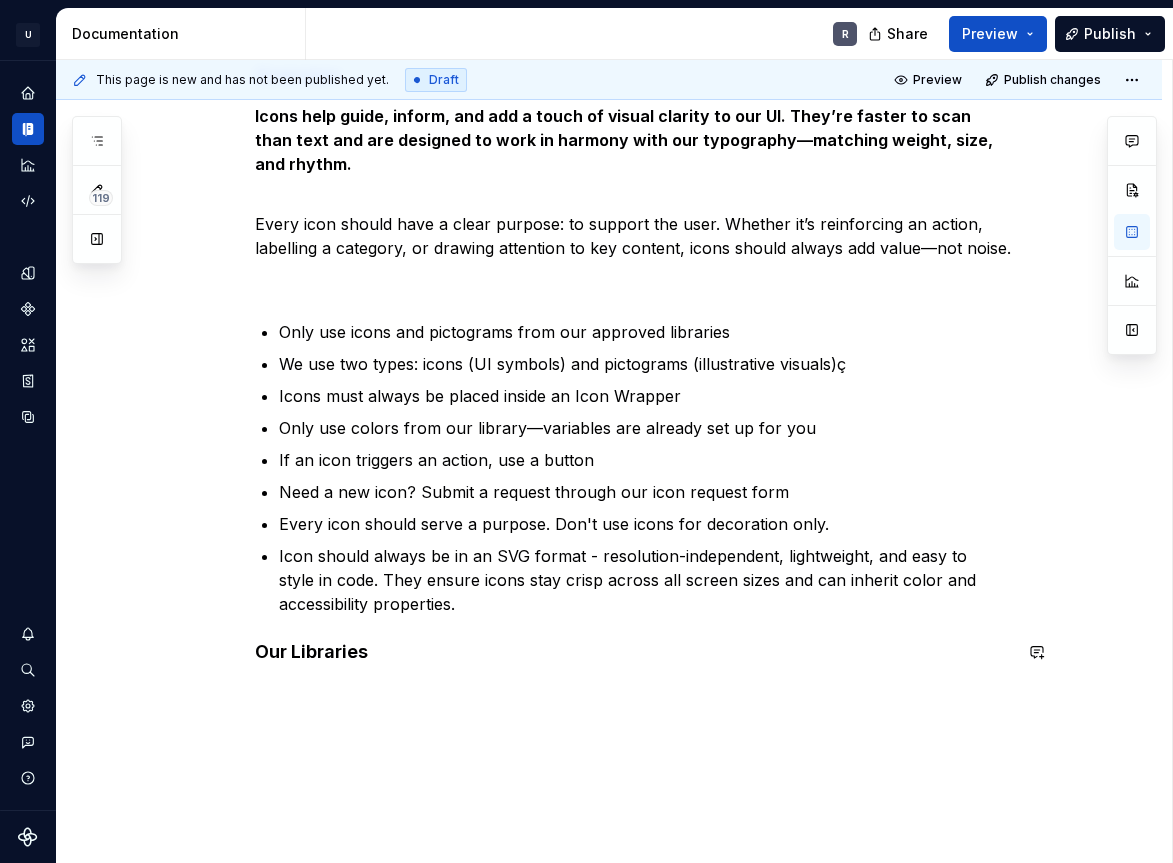click on "Overview Icons help guide, inform, and add a touch of visual clarity to our UI. They’re faster to scan than text and are designed to work in harmony with our typography—matching weight, size, and rhythm.  Every icon should have a clear purpose: to support the user. Whether it’s reinforcing an action, labelling a category, or drawing attention to key content, icons should always add value—not noise. Only use icons and pictograms from our approved libraries We use two types: icons (UI symbols) and pictograms (illustrative visuals)ç Icons must always be placed inside an Icon Wrapper Only use colors from our library—variables are already set up for you If an icon triggers an action, use a button Need a new icon? Submit a request through our icon request form Every icon should serve a purpose. Don't use icons for decoration only. Our Libraries" at bounding box center [633, 376] 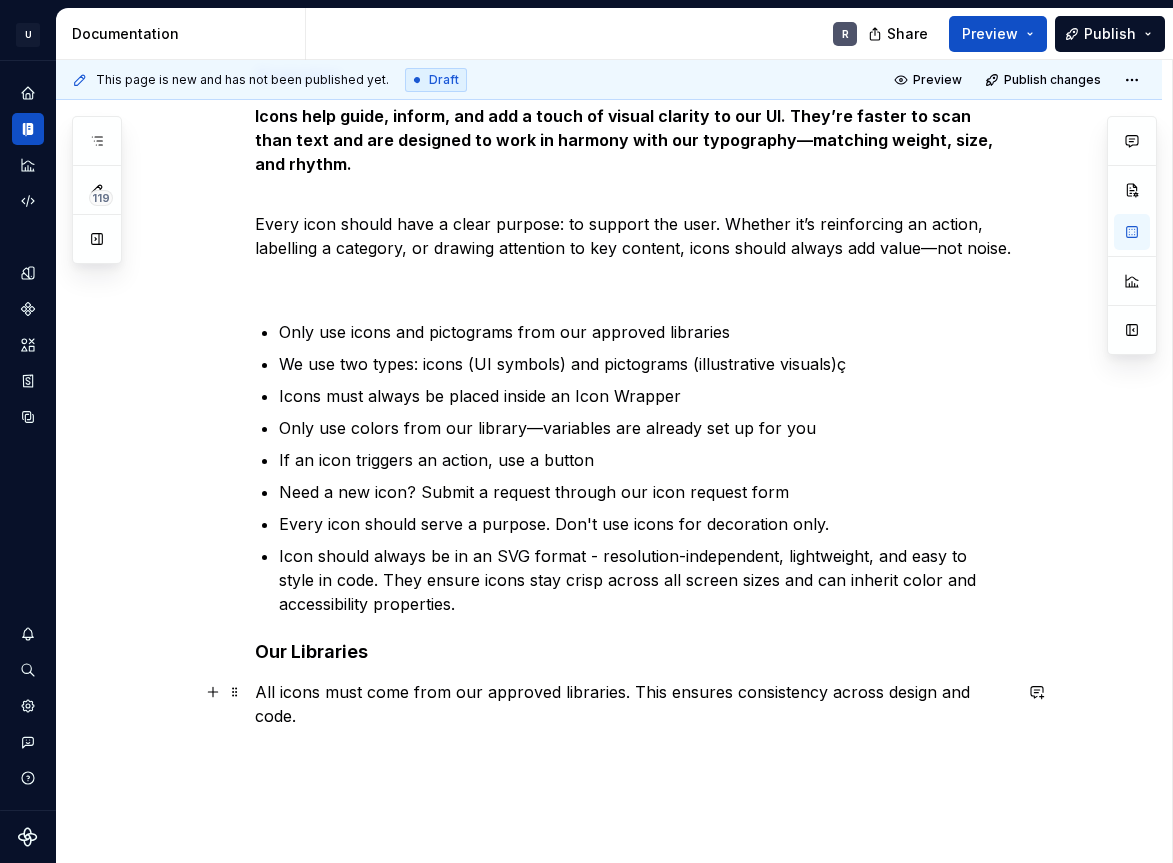click on "All icons must come from our approved libraries. This ensures consistency across design and code." at bounding box center [633, 704] 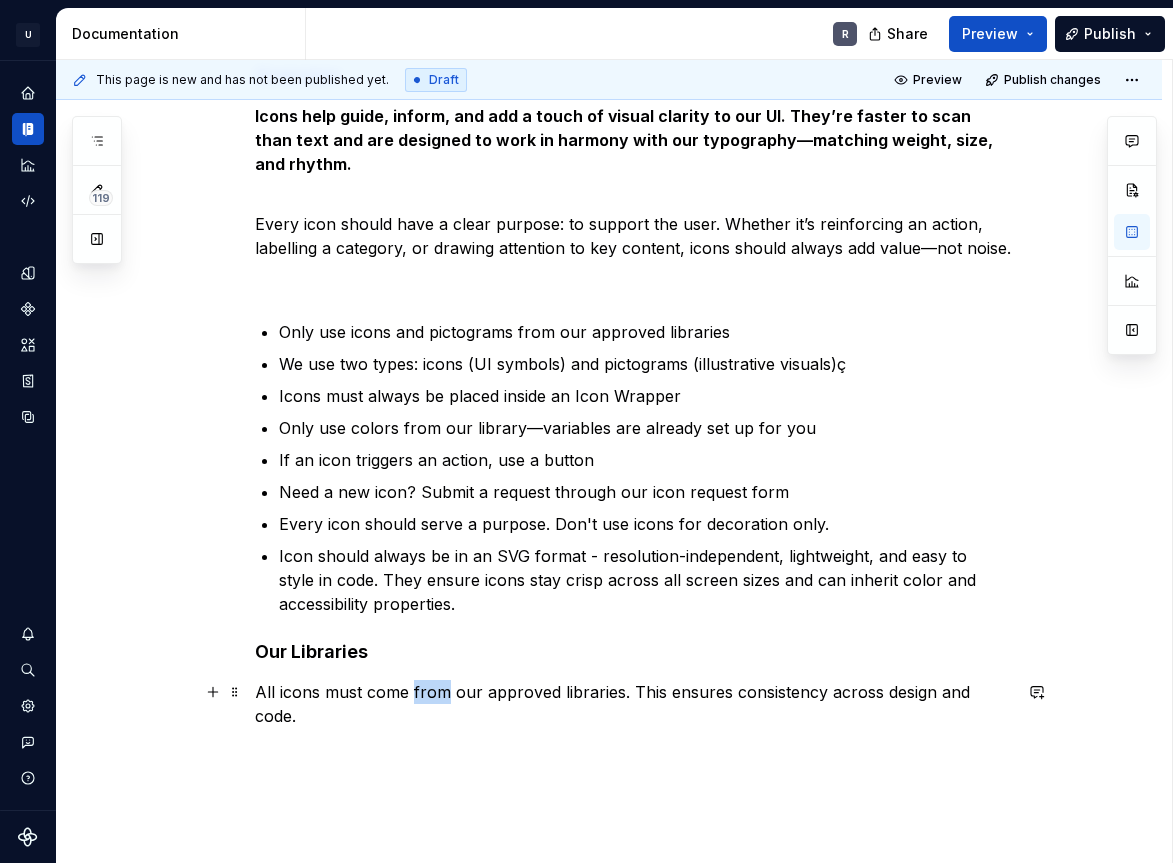 click on "All icons must come from our approved libraries. This ensures consistency across design and code." at bounding box center [633, 704] 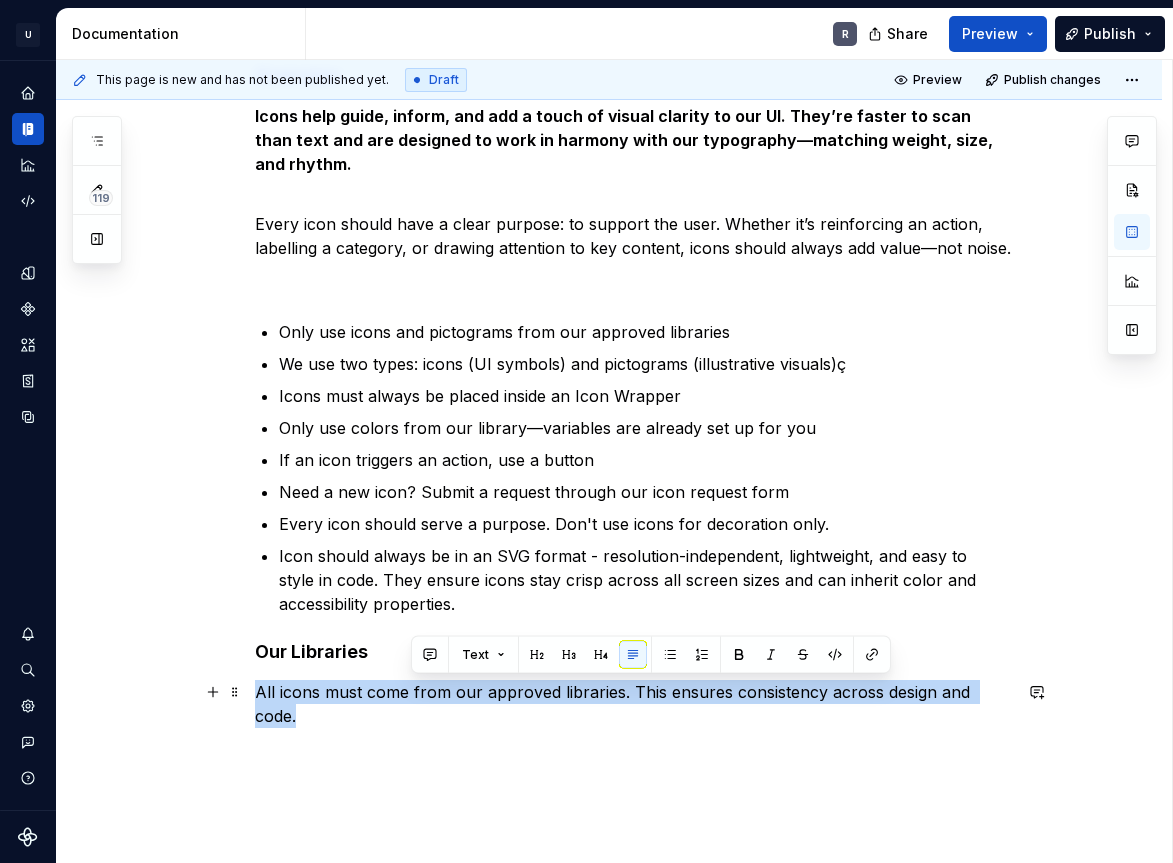click on "All icons must come from our approved libraries. This ensures consistency across design and code." at bounding box center [633, 704] 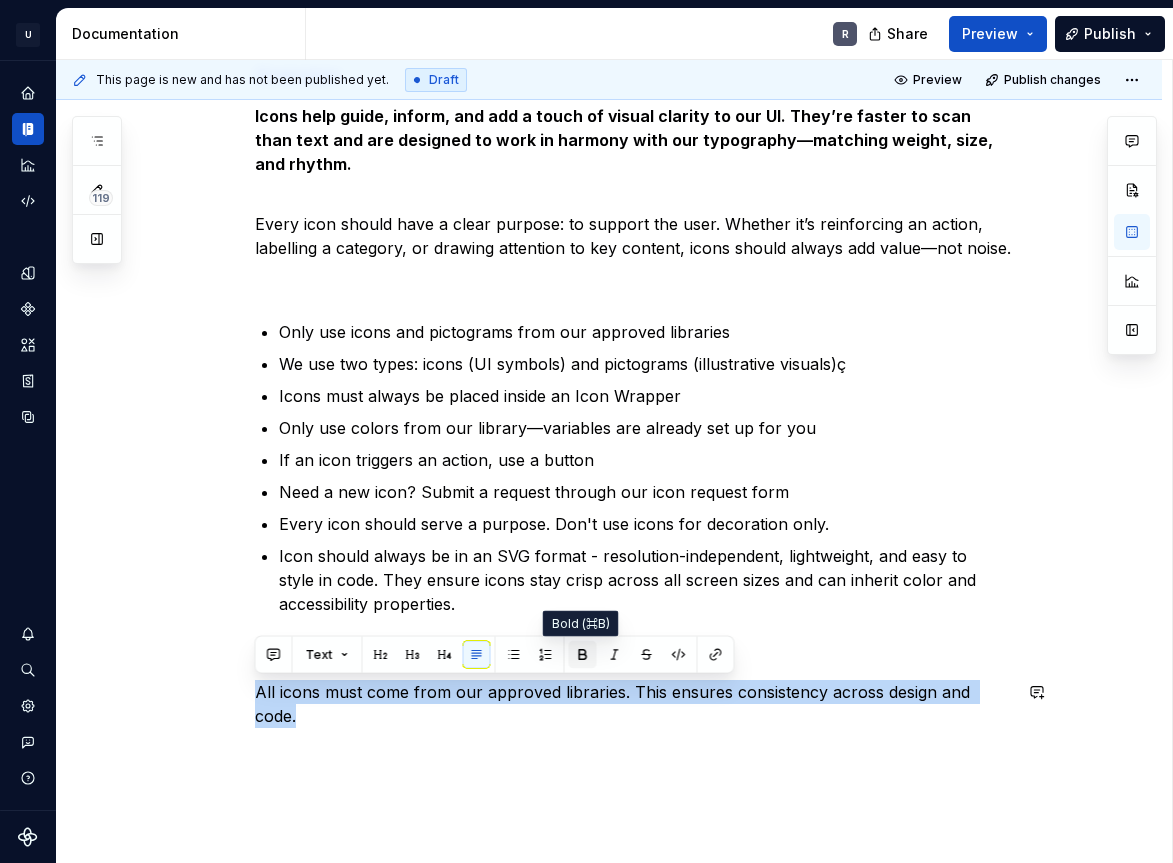 click at bounding box center [583, 655] 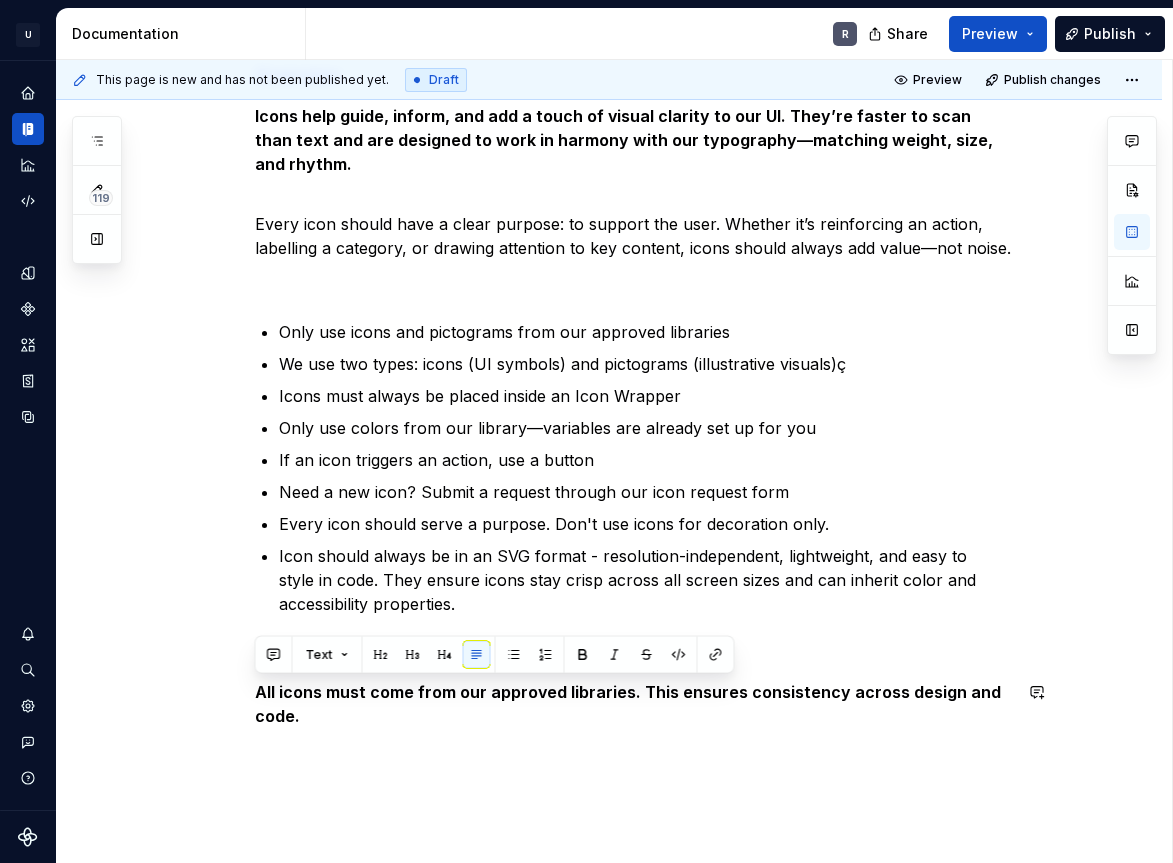 click on "Overview Icons help guide, inform, and add a touch of visual clarity to our UI. They’re faster to scan than text and are designed to work in harmony with our typography—matching weight, size, and rhythm.  Every icon should have a clear purpose: to support the user. Whether it’s reinforcing an action, labelling a category, or drawing attention to key content, icons should always add value—not noise. Only use icons and pictograms from our approved libraries We use two types: icons (UI symbols) and pictograms (illustrative visuals)ç Icons must always be placed inside an Icon Wrapper Only use colors from our library—variables are already set up for you If an icon triggers an action, use a button Need a new icon? Submit a request through our icon request form Every icon should serve a purpose. Don't use icons for decoration only. Our Libraries All icons must come from our approved libraries. This ensures consistency across design and code." at bounding box center [609, 513] 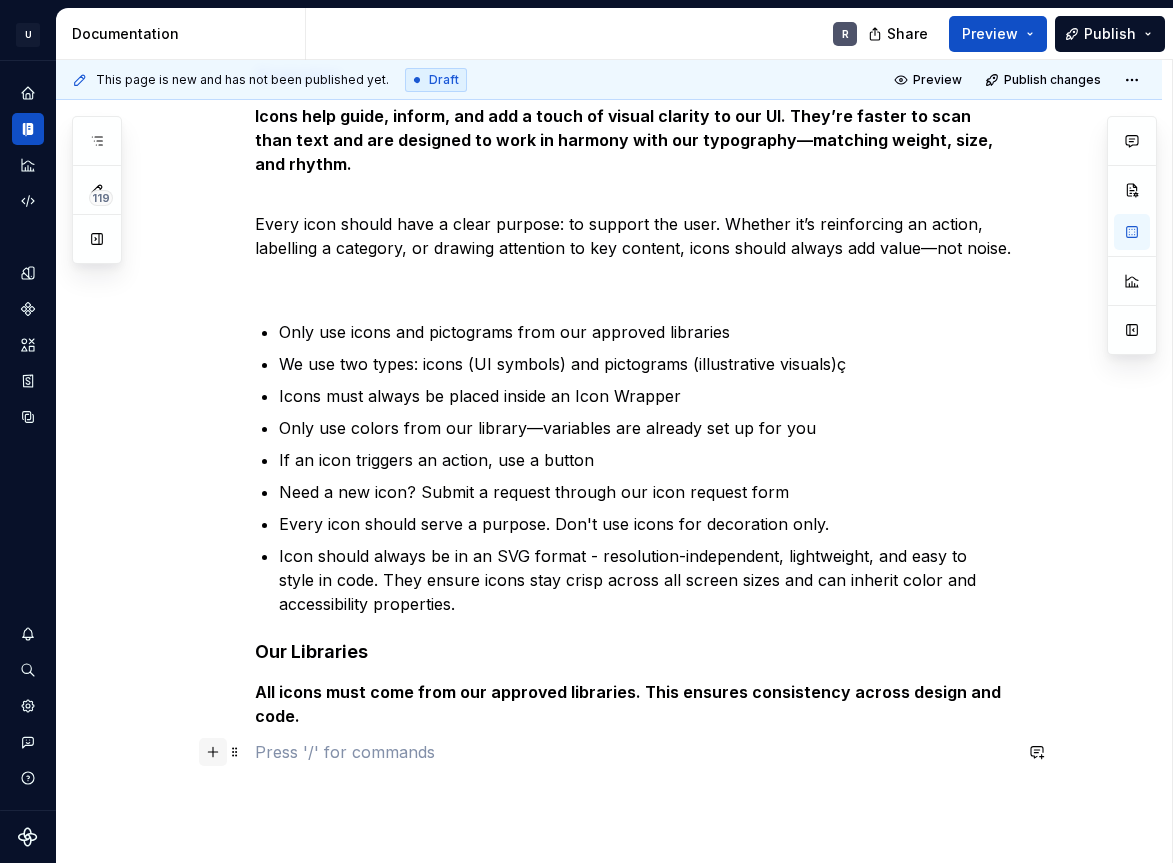 click at bounding box center (213, 752) 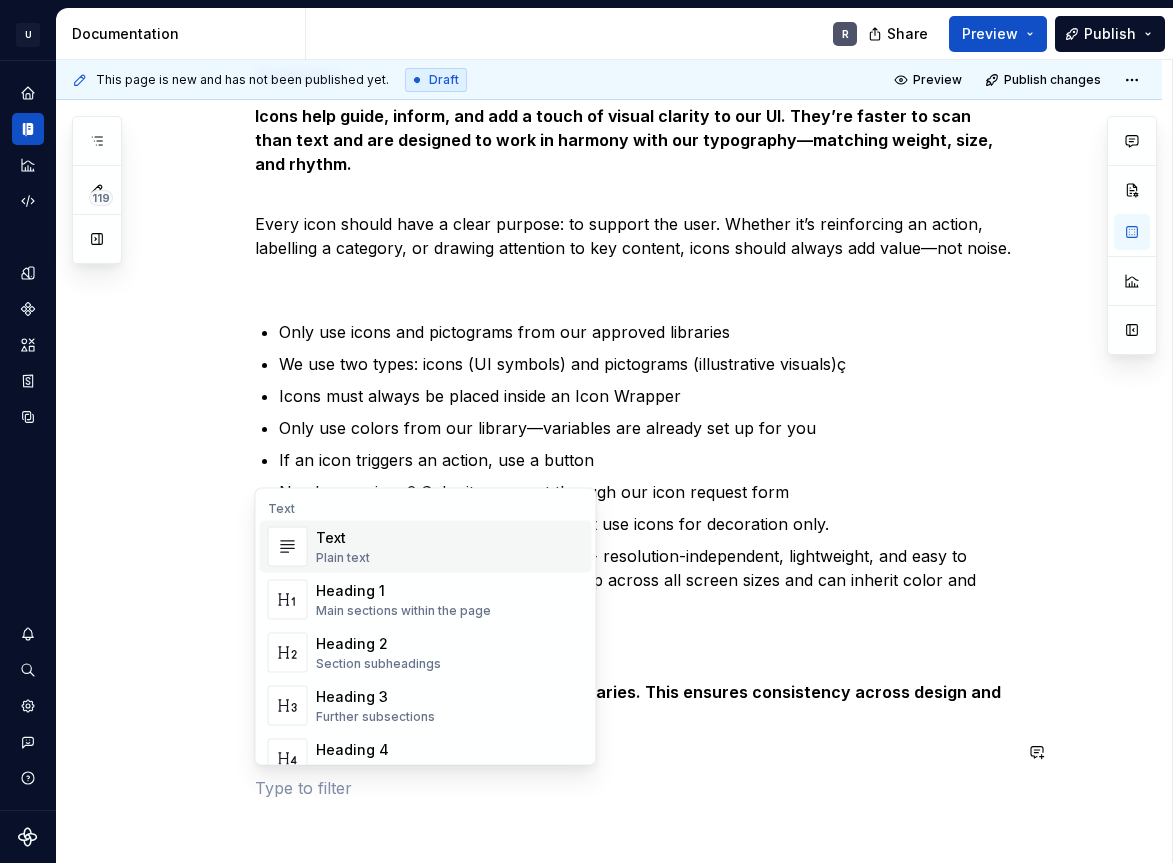 click on "Overview Icons help guide, inform, and add a touch of visual clarity to our UI. They’re faster to scan than text and are designed to work in harmony with our typography—matching weight, size, and rhythm.  Every icon should have a clear purpose: to support the user. Whether it’s reinforcing an action, labelling a category, or drawing attention to key content, icons should always add value—not noise. Only use icons and pictograms from our approved libraries We use two types: icons (UI symbols) and pictograms (illustrative visuals)ç Icons must always be placed inside an Icon Wrapper Only use colors from our library—variables are already set up for you If an icon triggers an action, use a button Need a new icon? Submit a request through our icon request form Every icon should serve a purpose. Don't use icons for decoration only. Our Libraries All icons must come from our approved libraries. This ensures consistency across design and code." at bounding box center [609, 549] 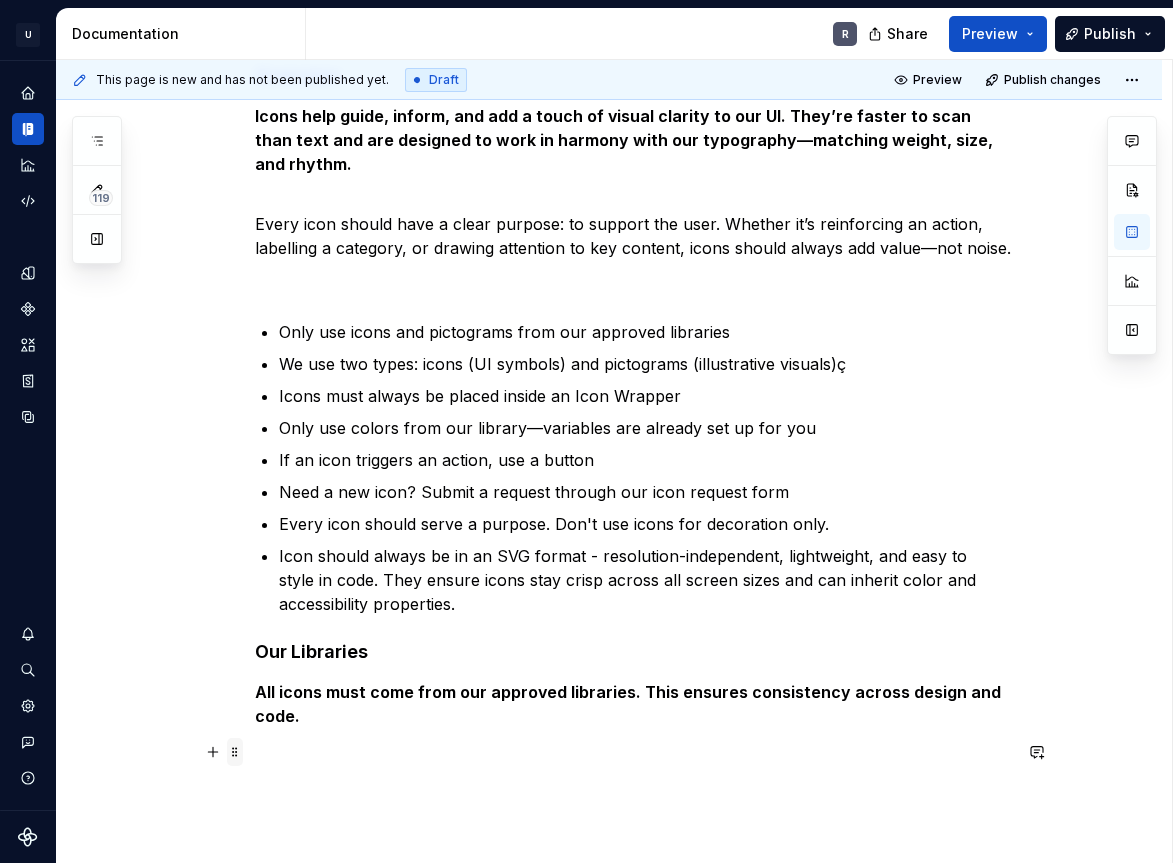 click at bounding box center [235, 752] 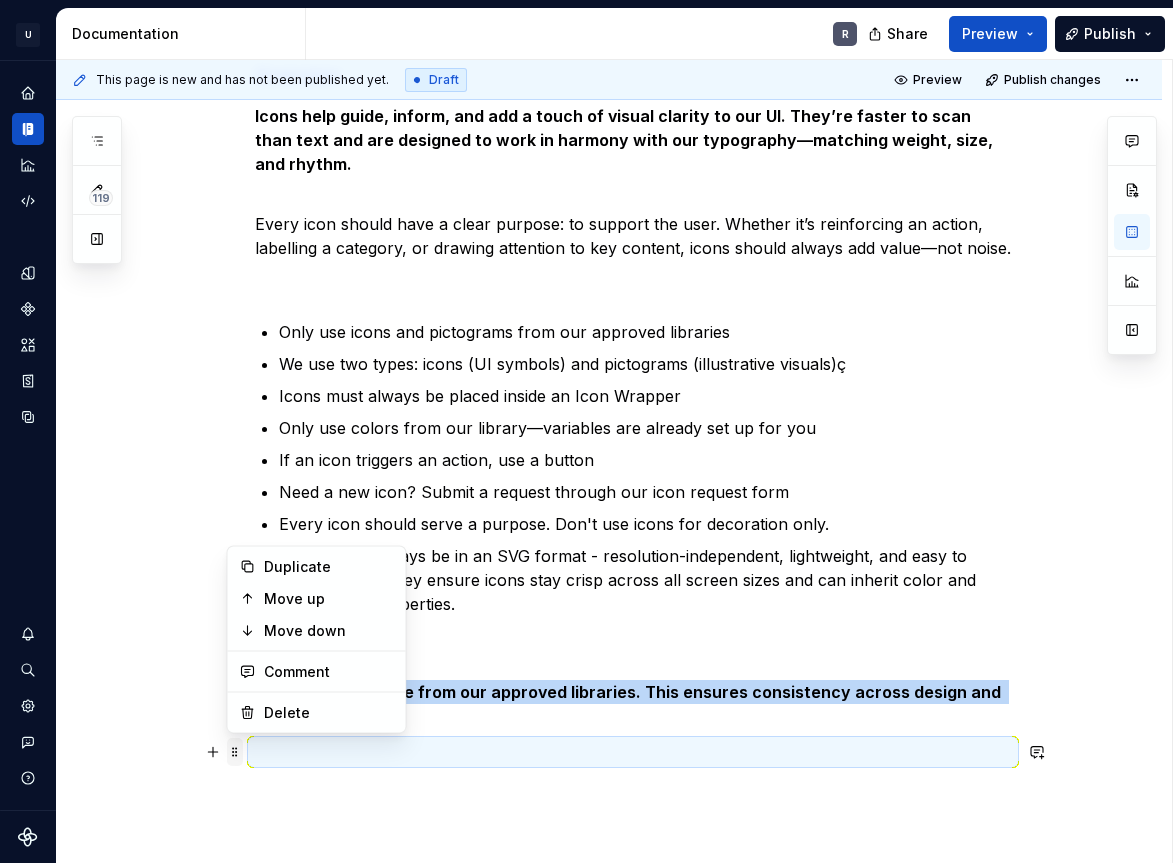 click at bounding box center [235, 752] 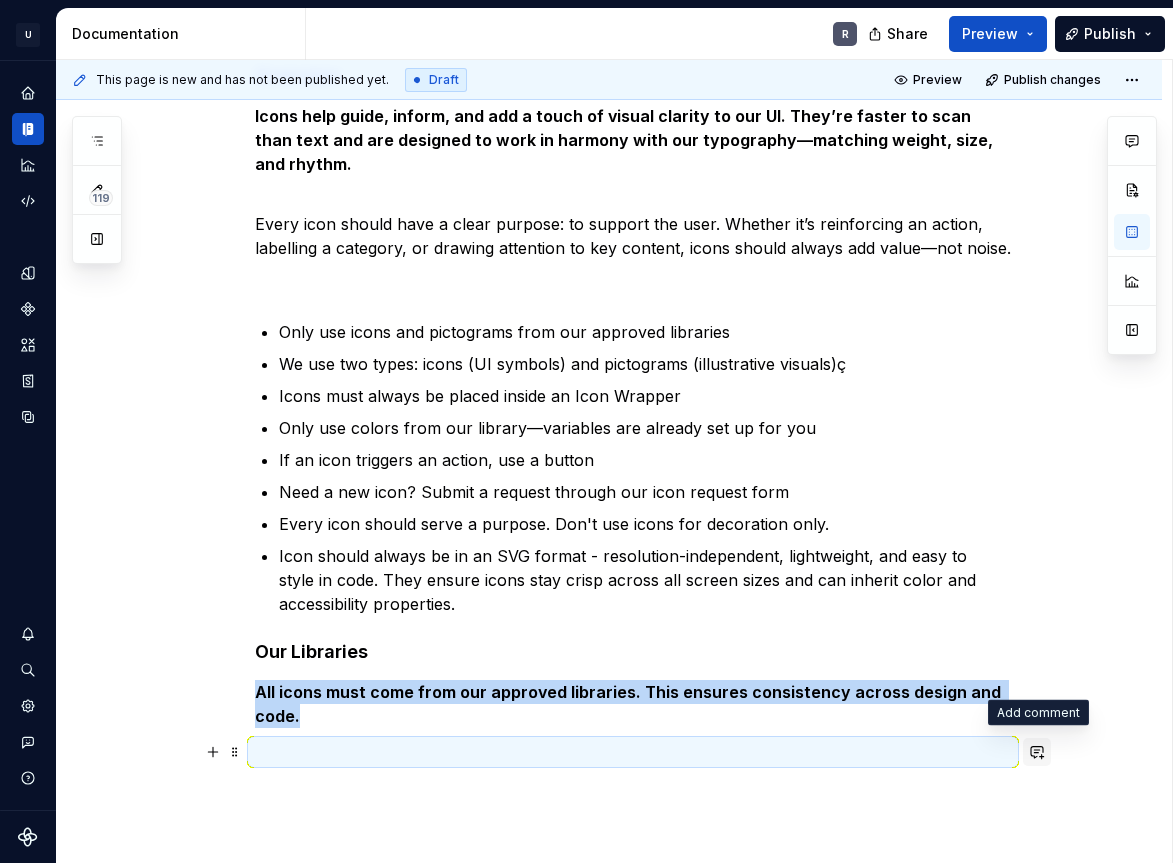 click at bounding box center [1037, 752] 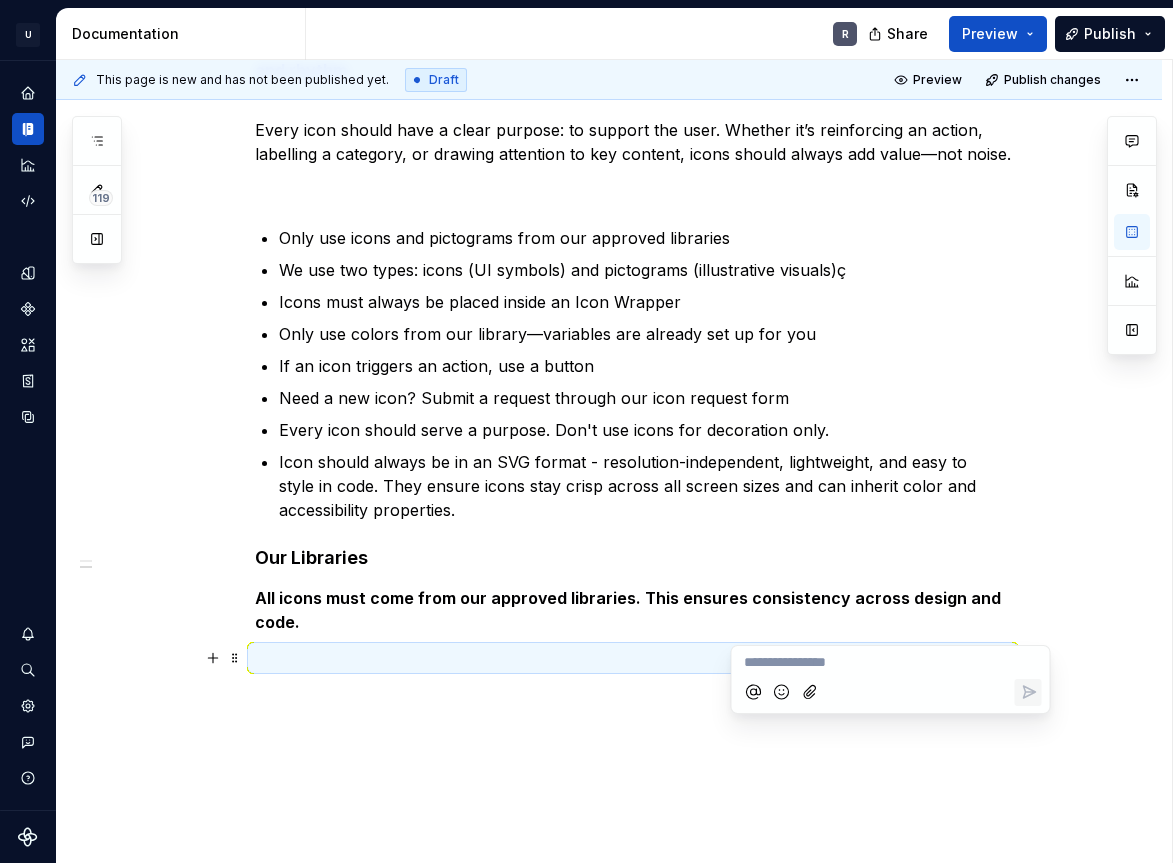 scroll, scrollTop: 574, scrollLeft: 0, axis: vertical 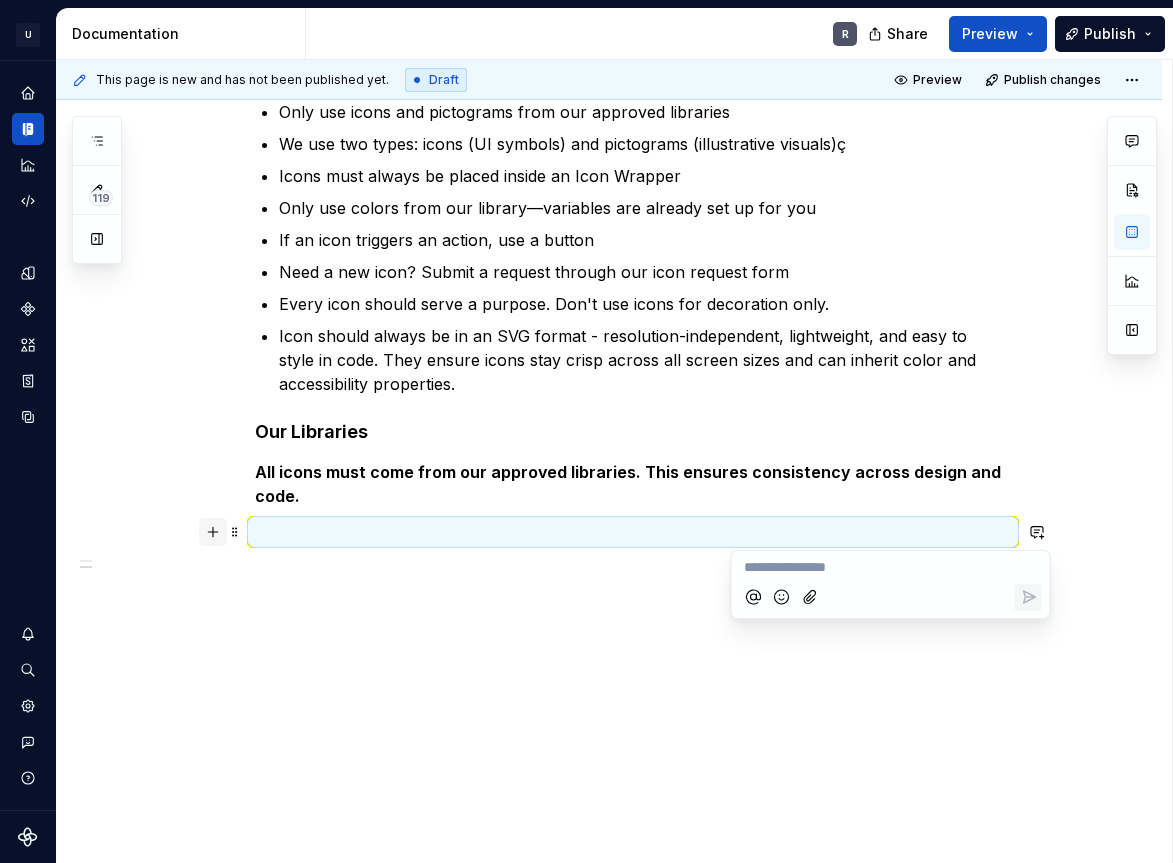 click at bounding box center (213, 532) 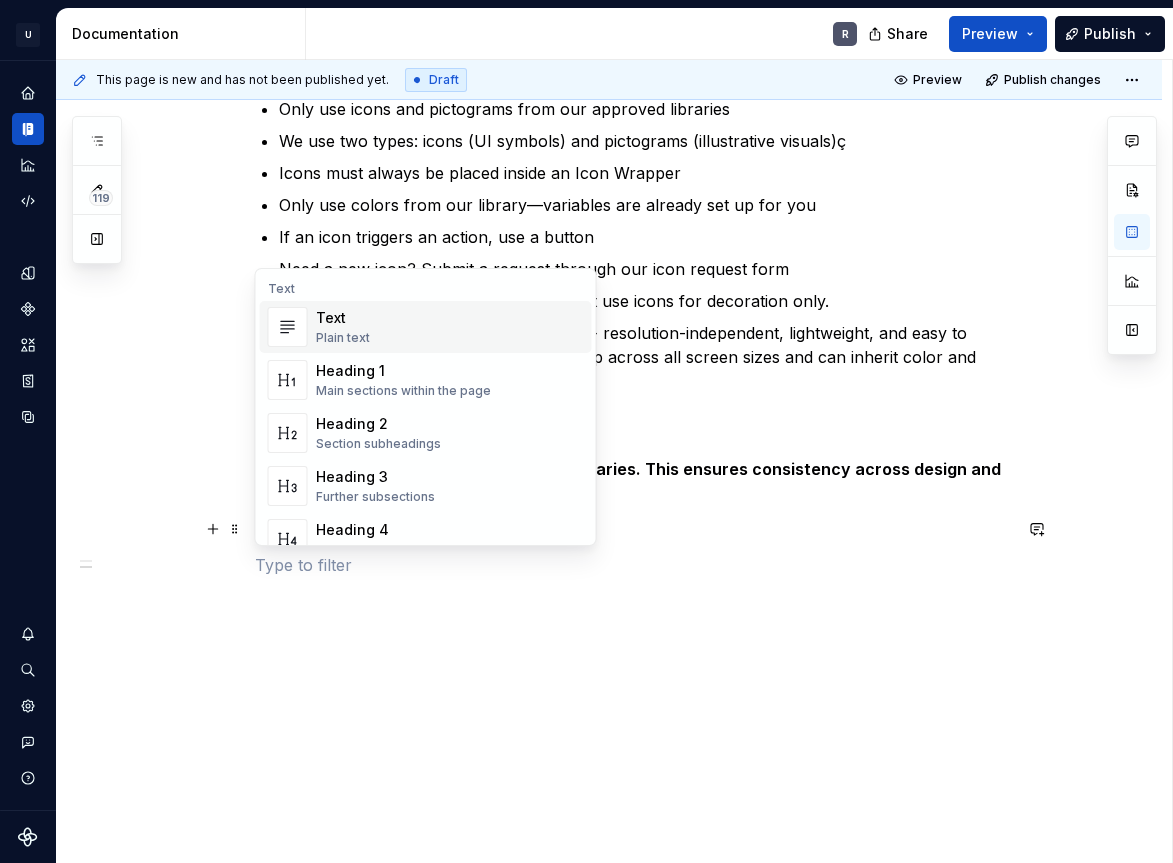 scroll, scrollTop: 578, scrollLeft: 0, axis: vertical 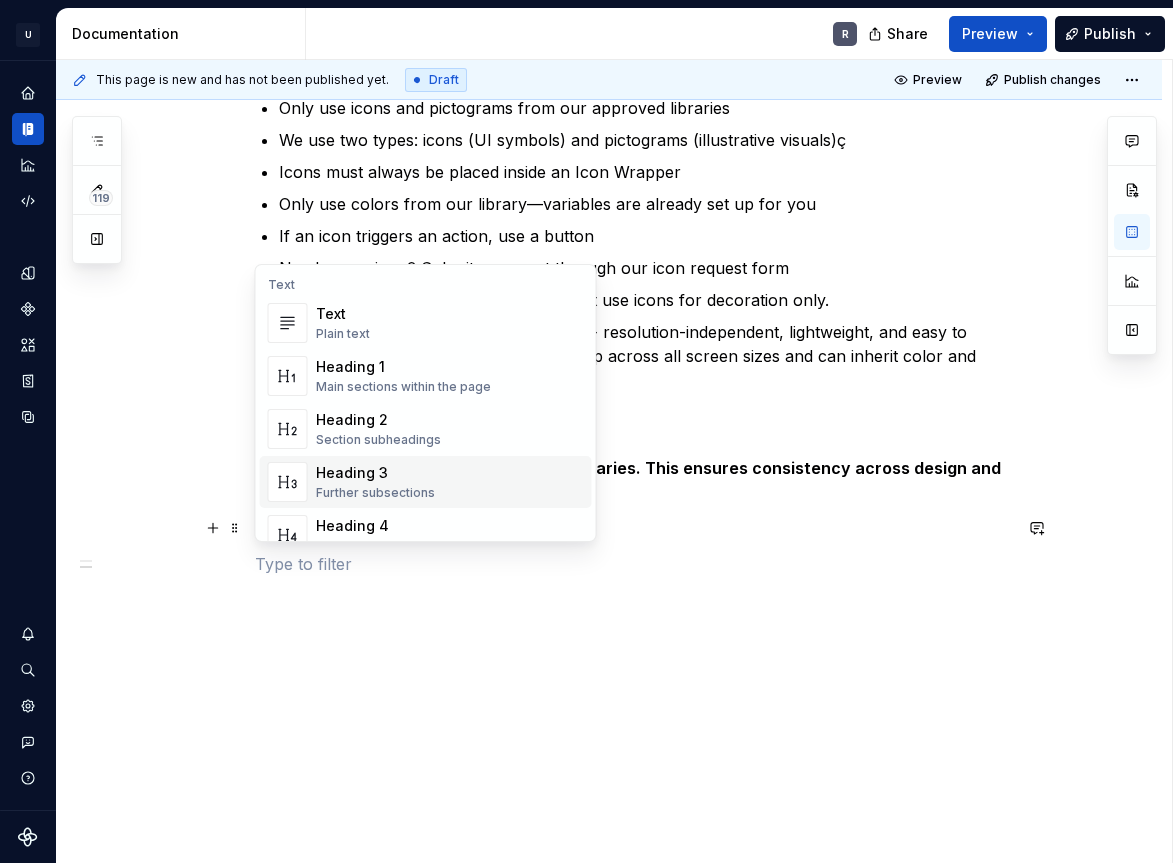 type on "*" 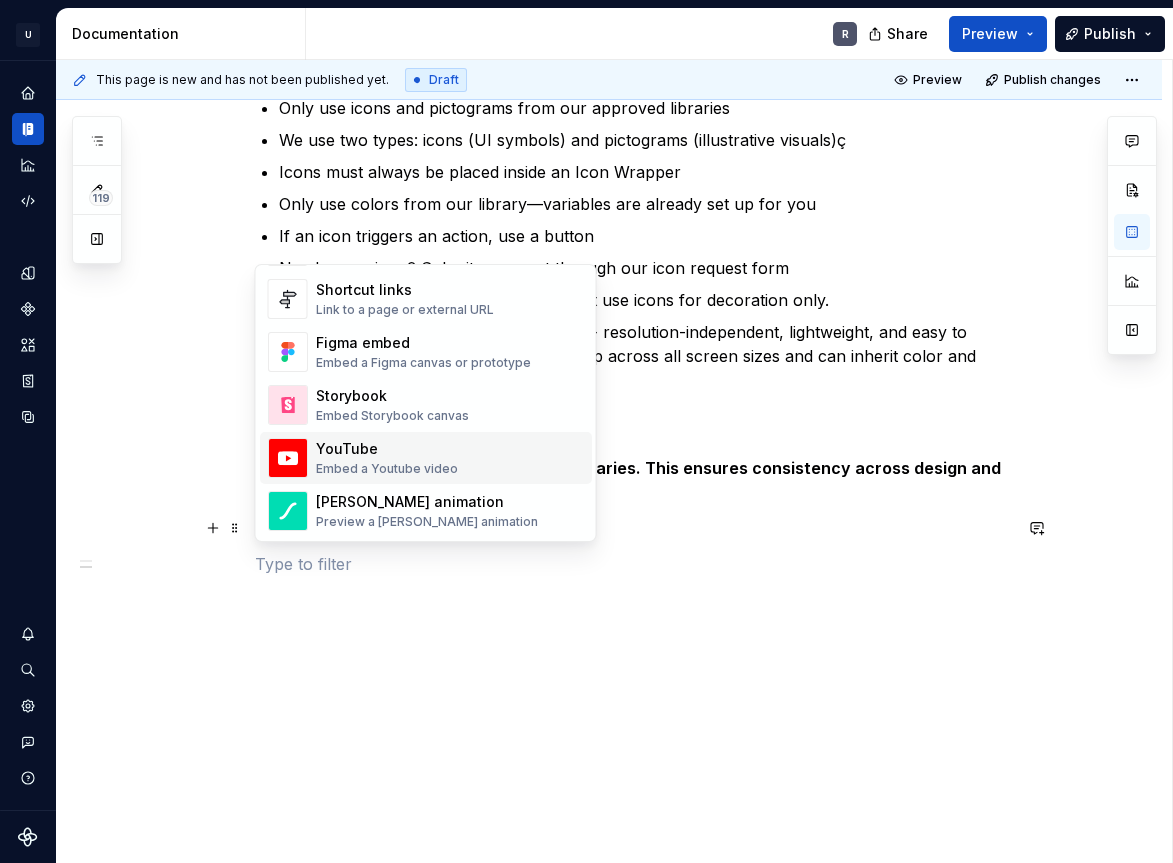 scroll, scrollTop: 925, scrollLeft: 0, axis: vertical 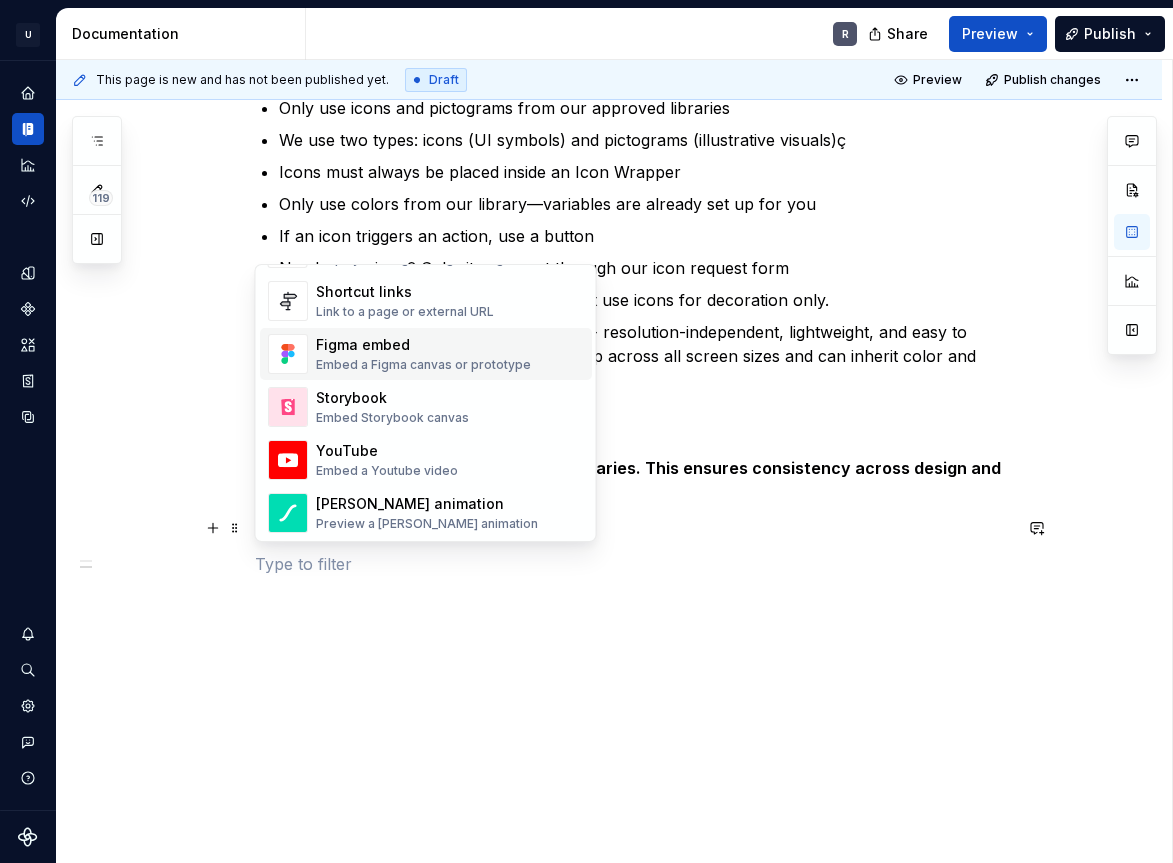 click on "Figma embed" at bounding box center [423, 345] 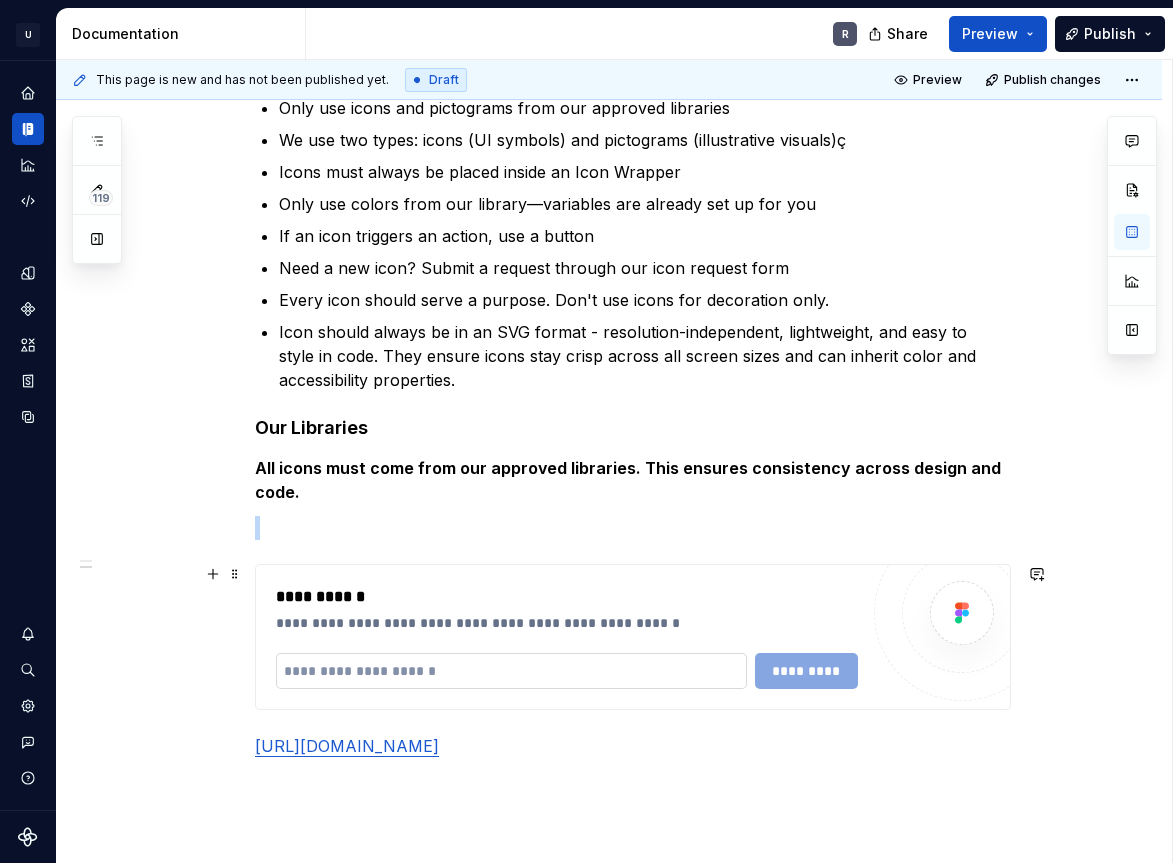 click at bounding box center [511, 671] 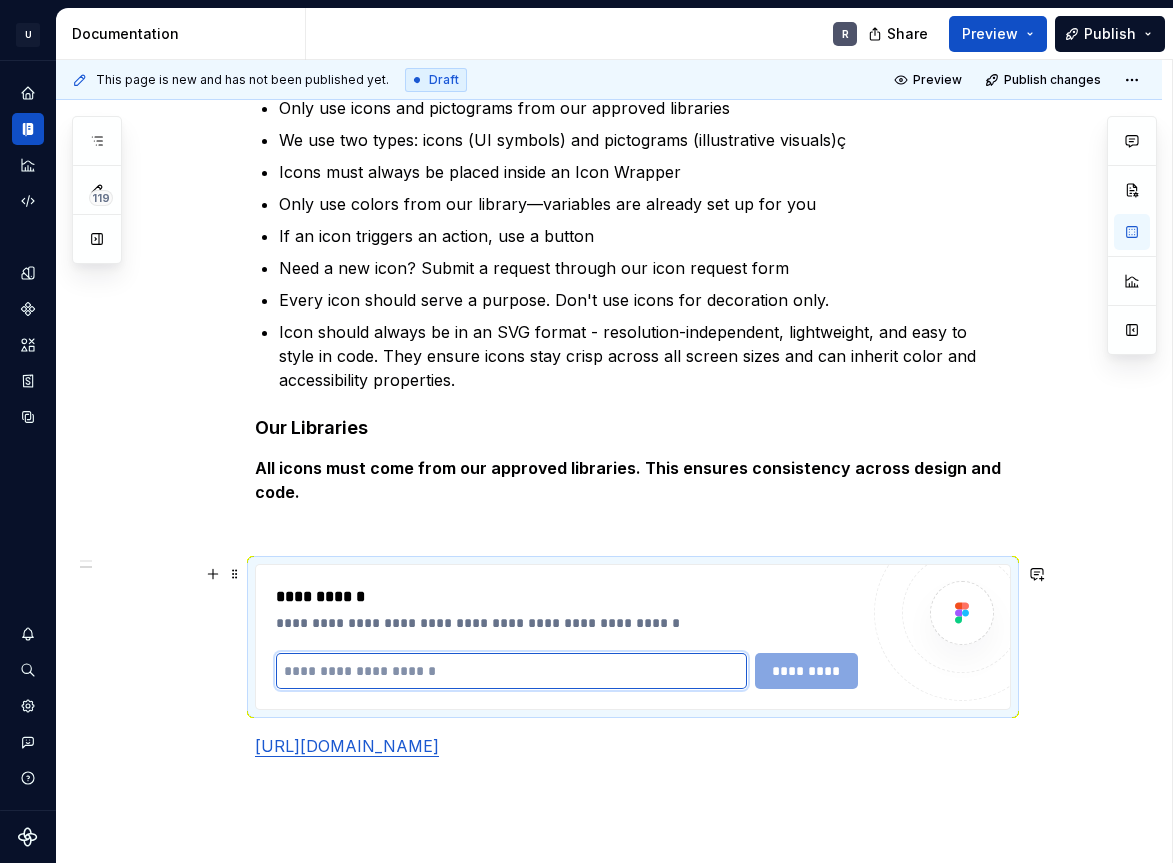 paste on "**********" 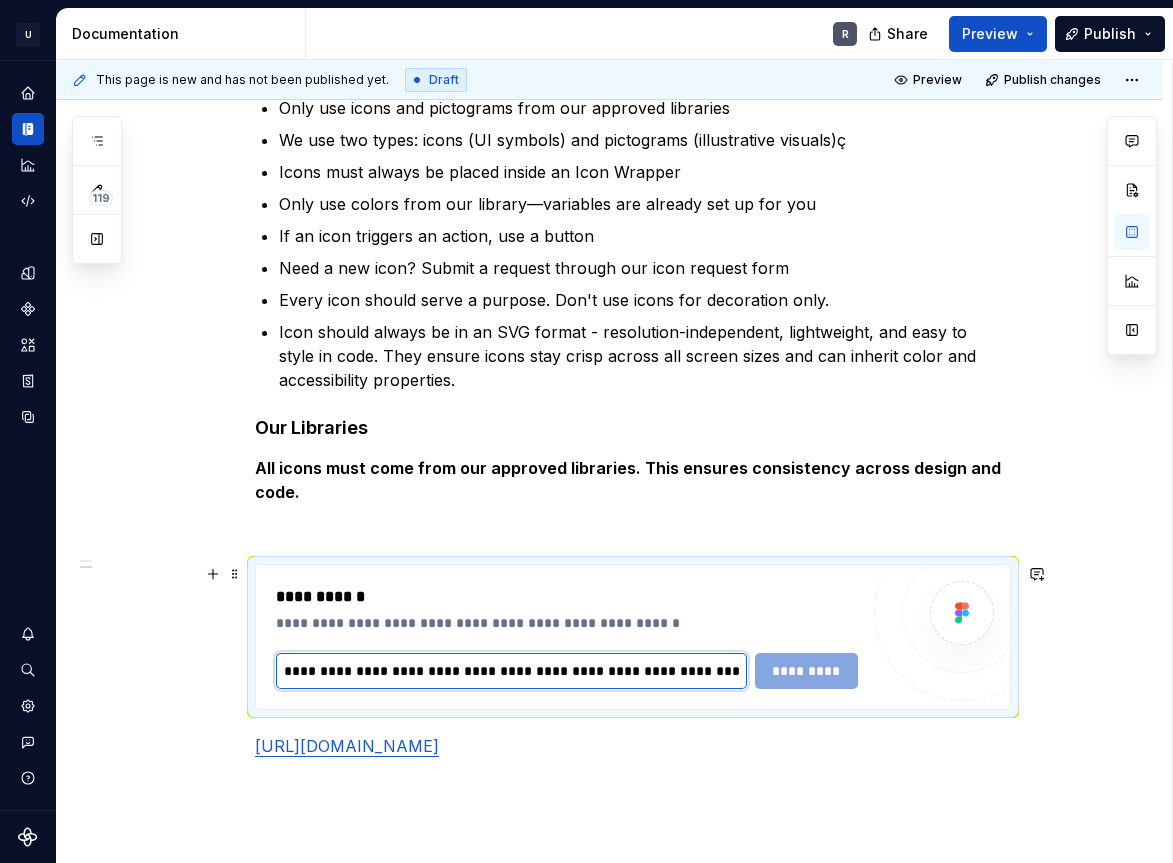 scroll, scrollTop: 0, scrollLeft: 364, axis: horizontal 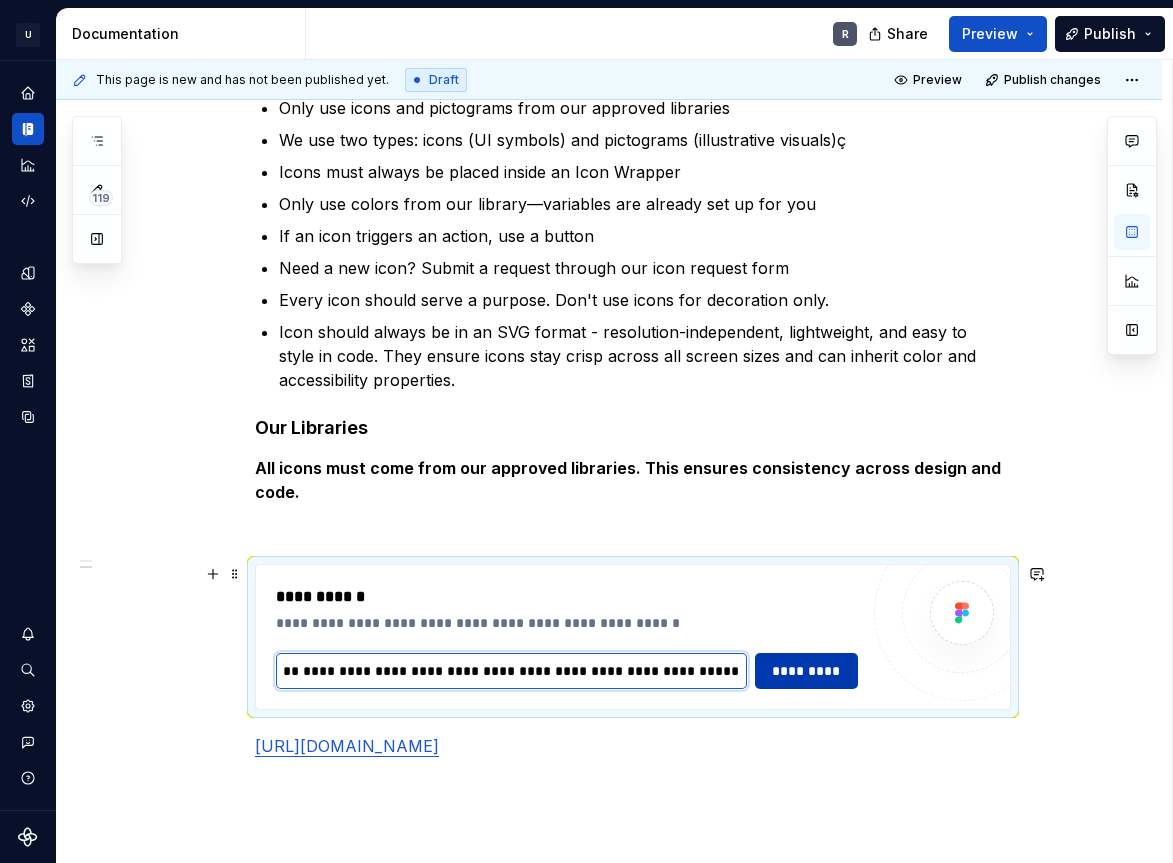 type on "**********" 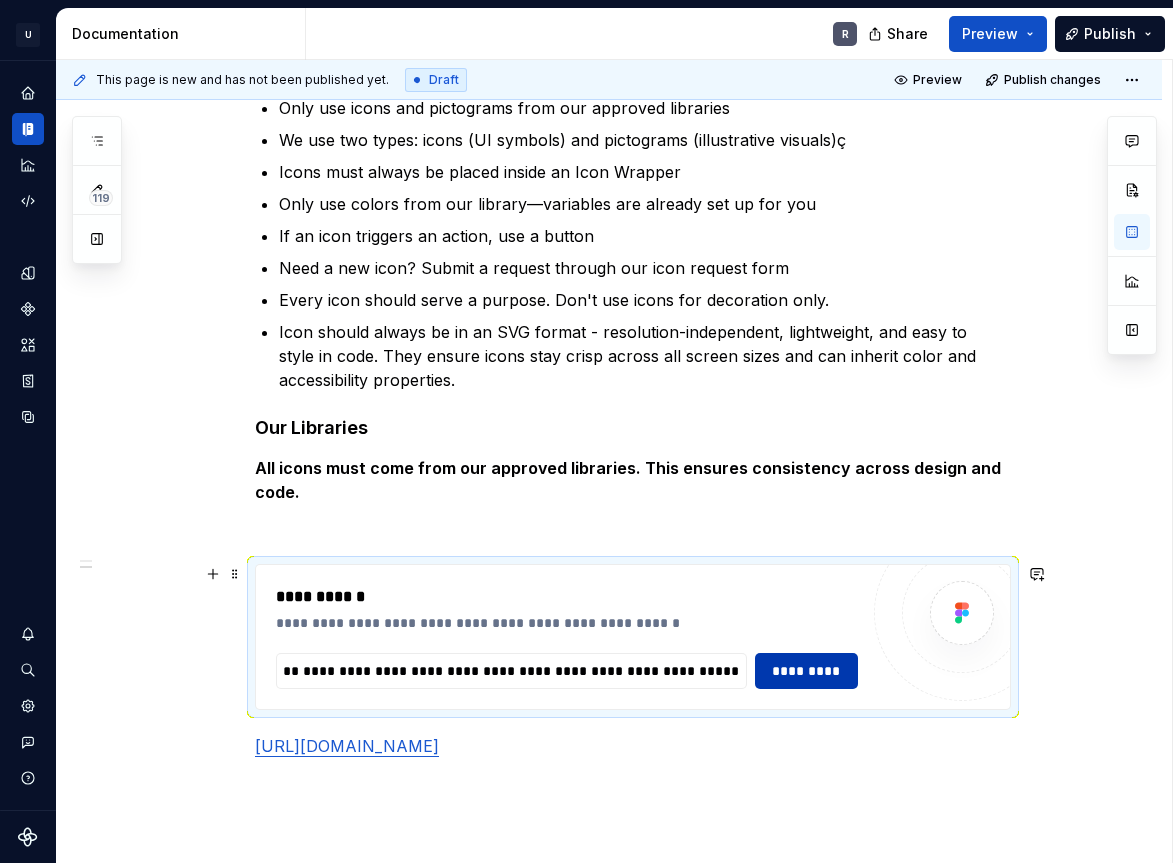 click on "*********" at bounding box center (806, 671) 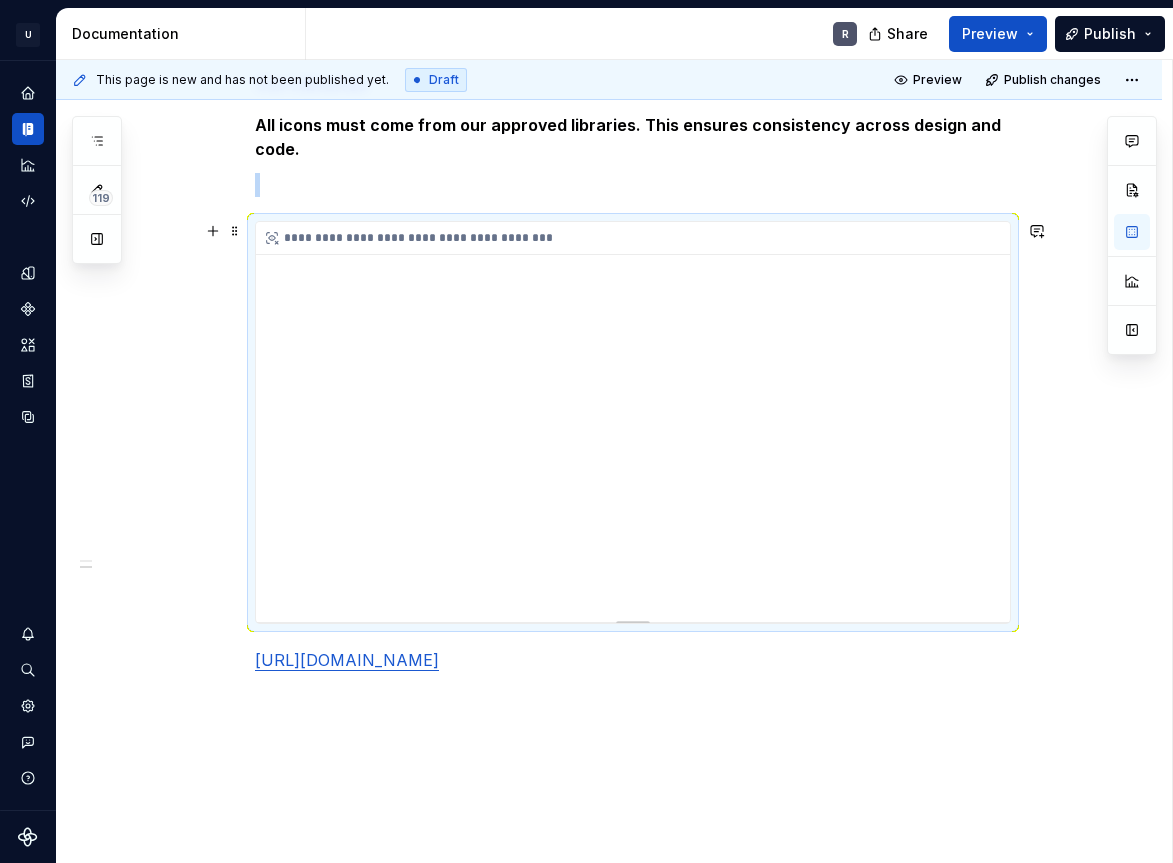 scroll, scrollTop: 976, scrollLeft: 0, axis: vertical 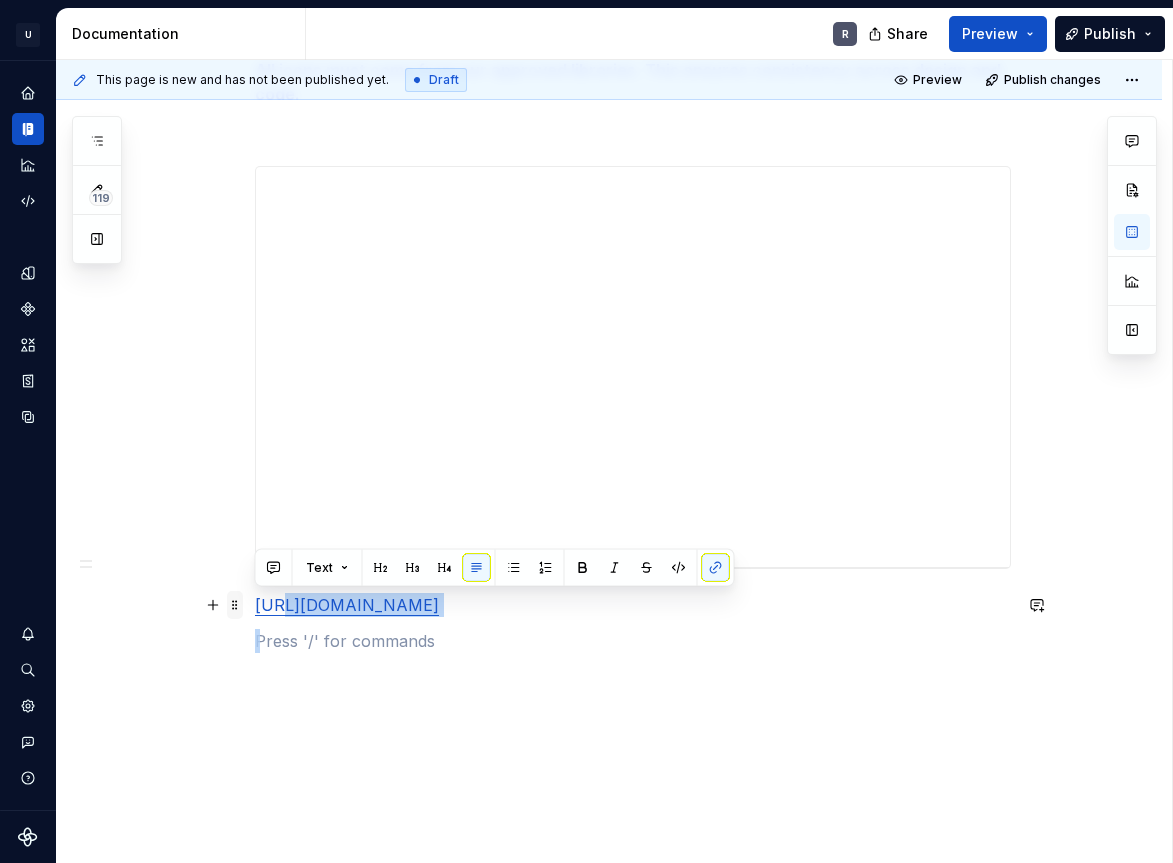 drag, startPoint x: 532, startPoint y: 642, endPoint x: 233, endPoint y: 610, distance: 300.7075 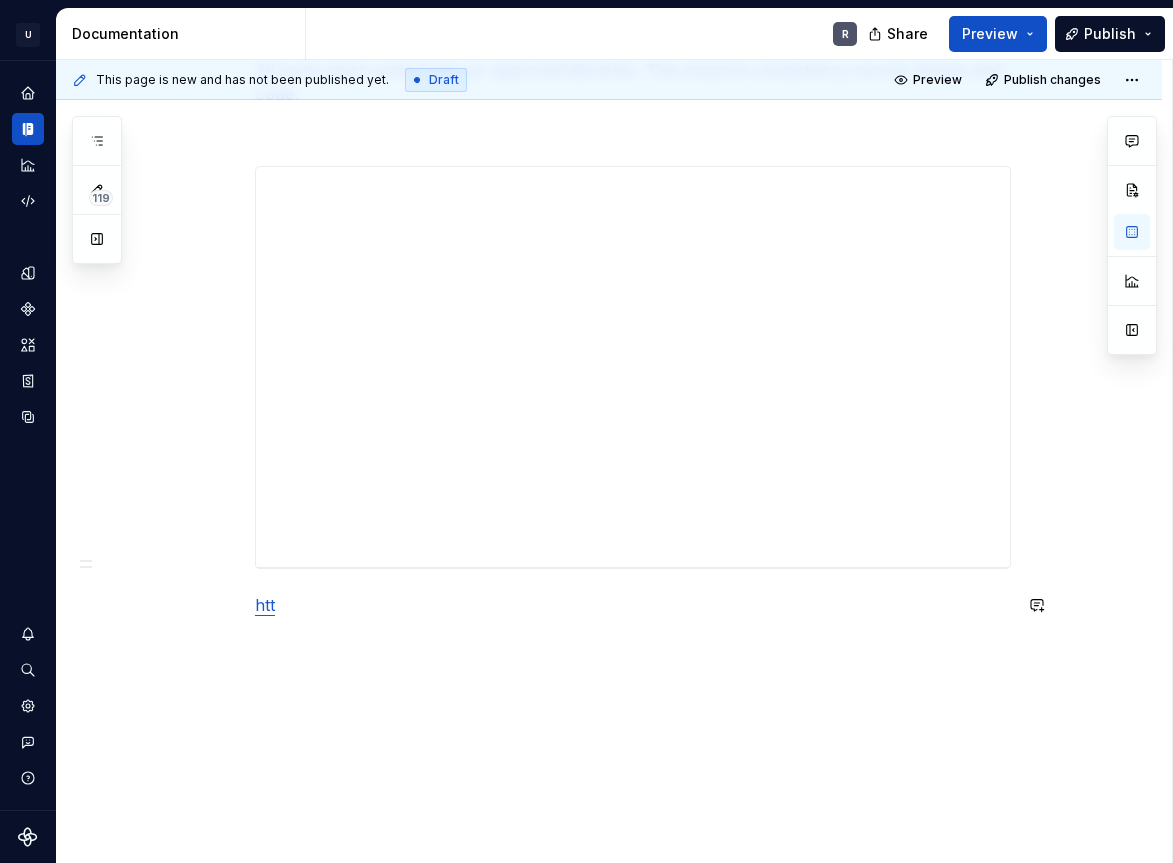 type 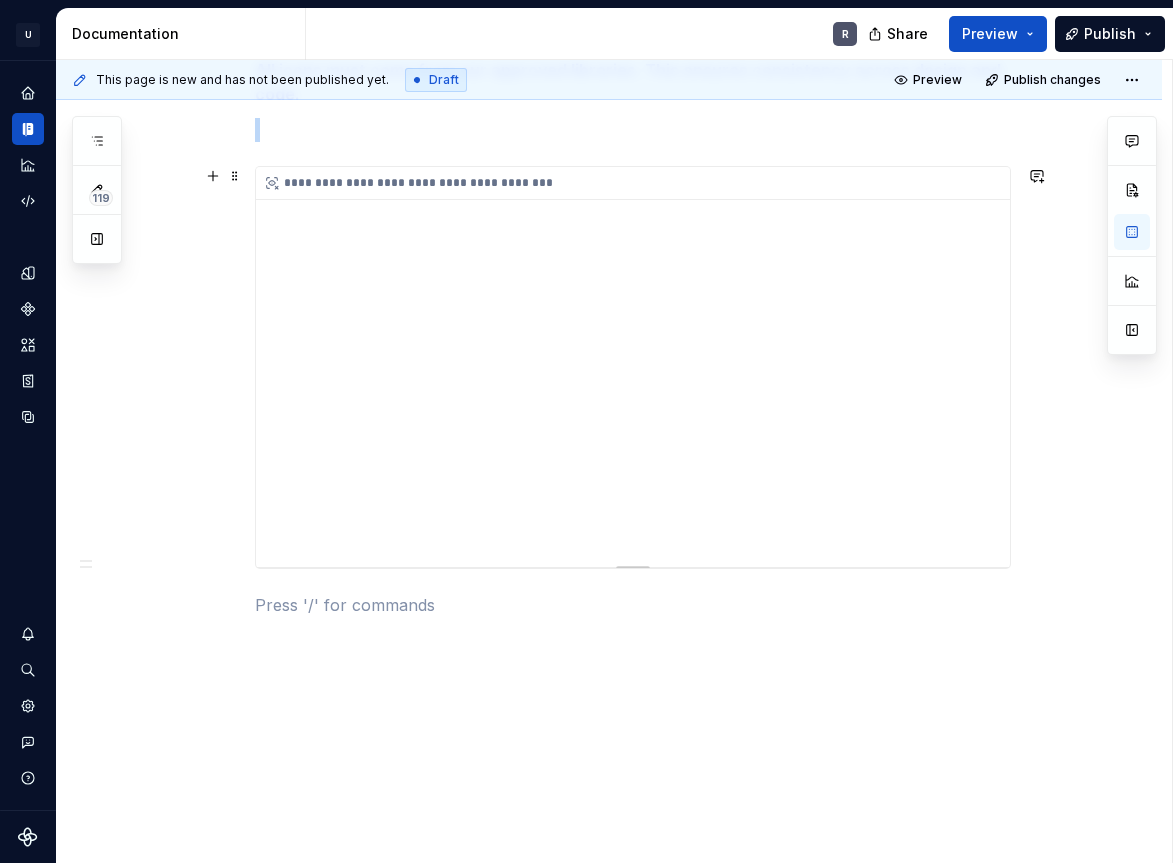 click on "**********" at bounding box center [633, 367] 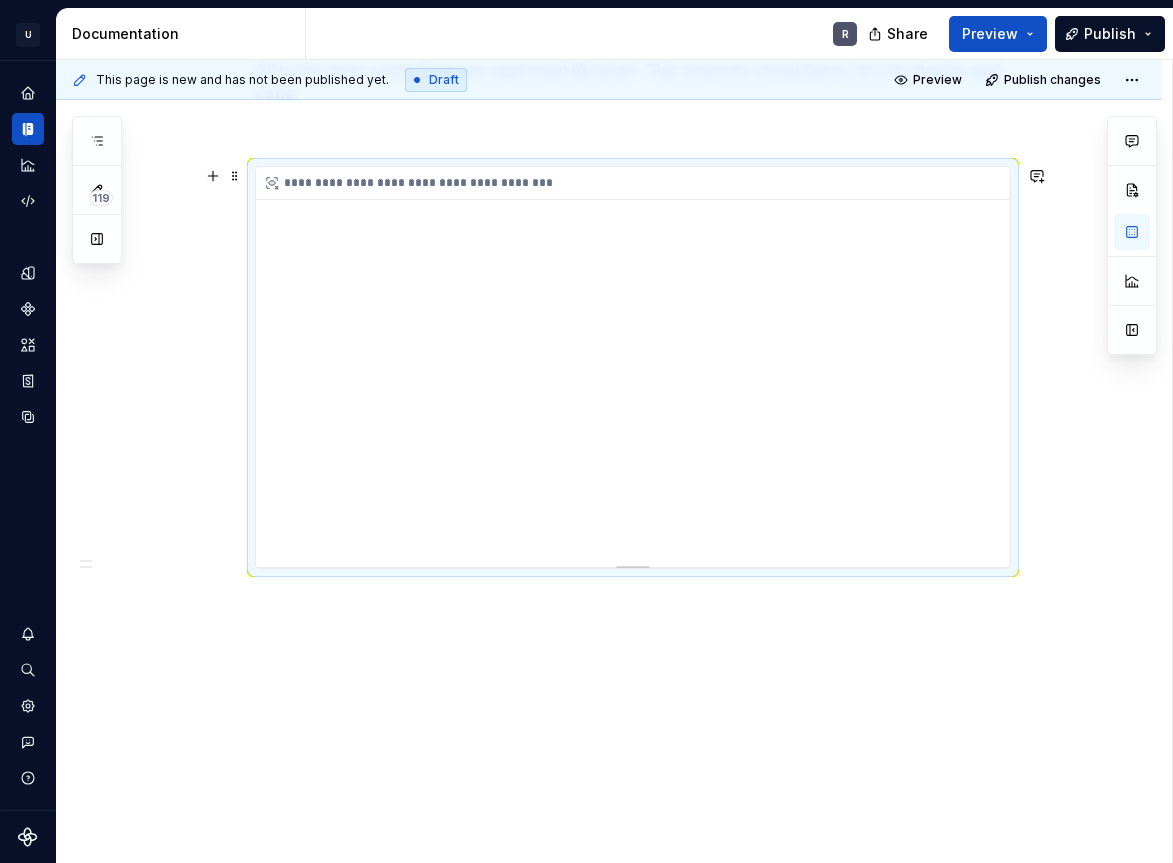click on "**********" at bounding box center [633, 367] 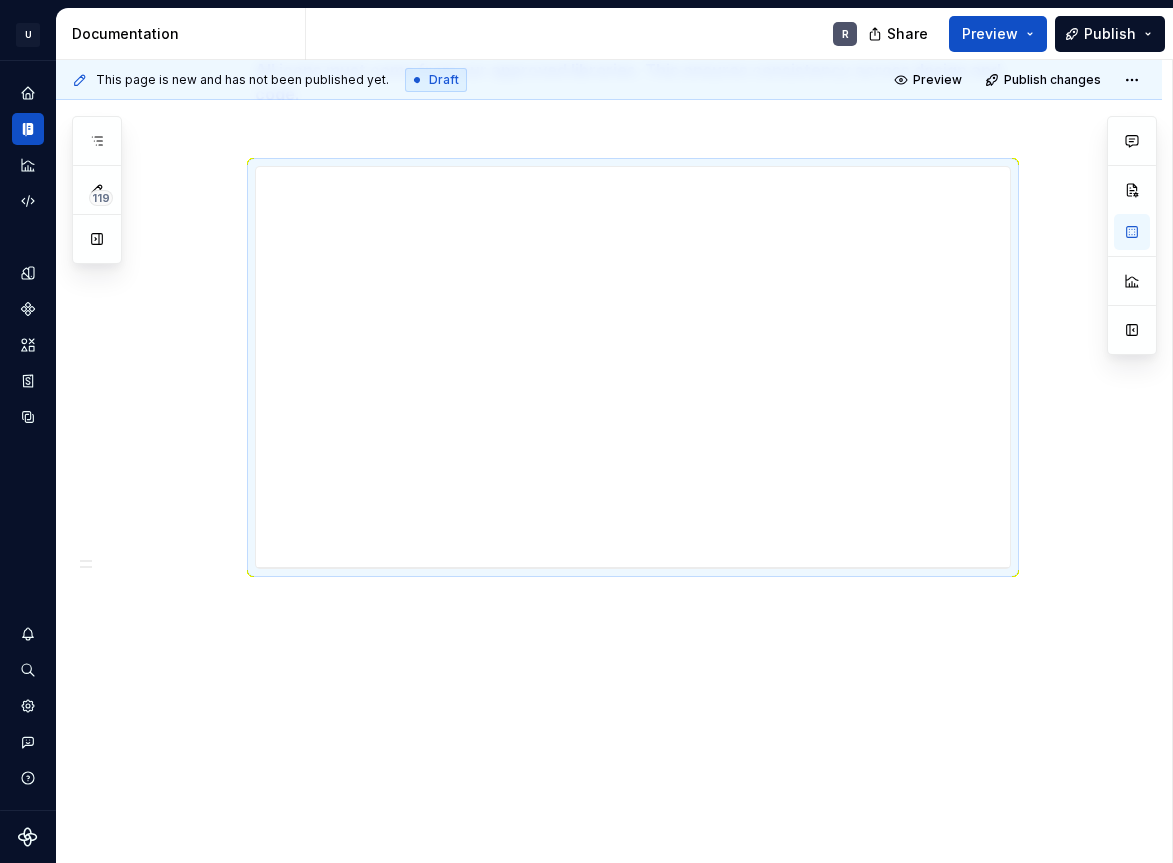click on "**********" at bounding box center (609, 147) 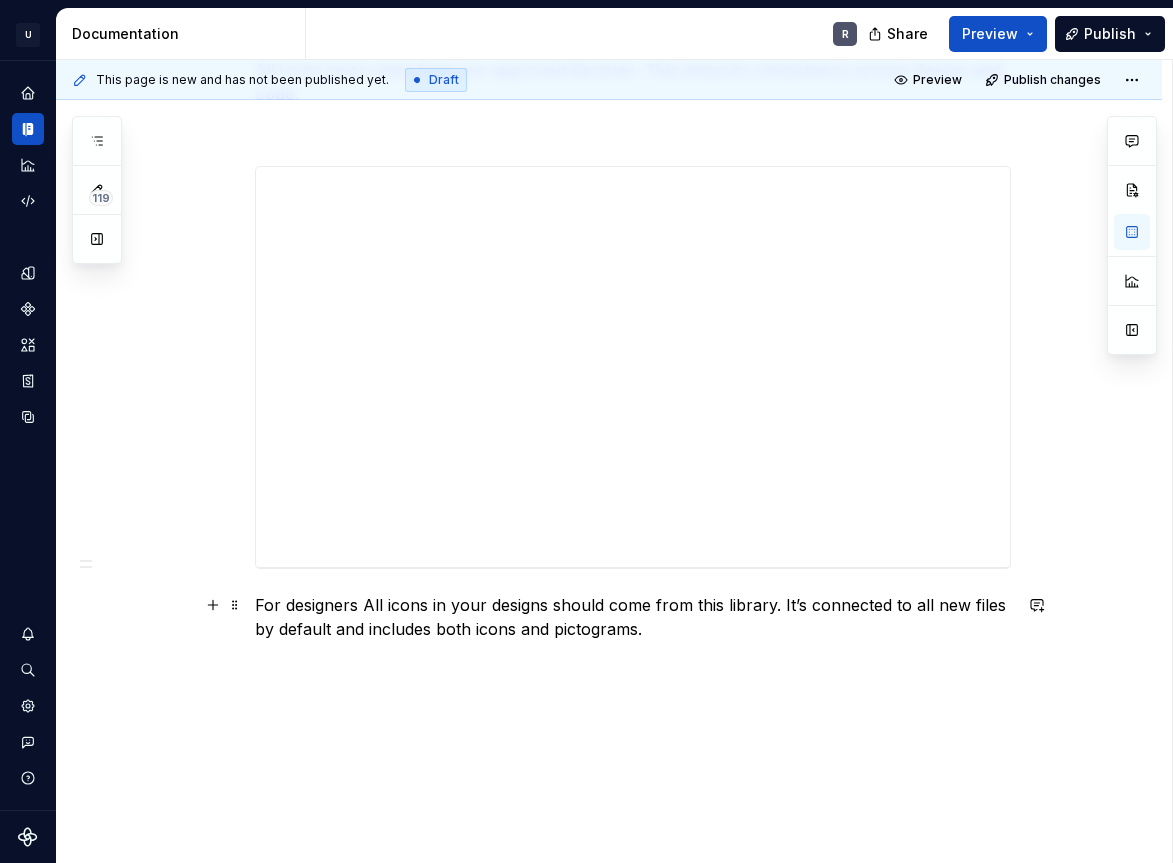 click on "For designers All icons in your designs should come from this library. It’s connected to all new files by default and includes both icons and pictograms." at bounding box center (633, 617) 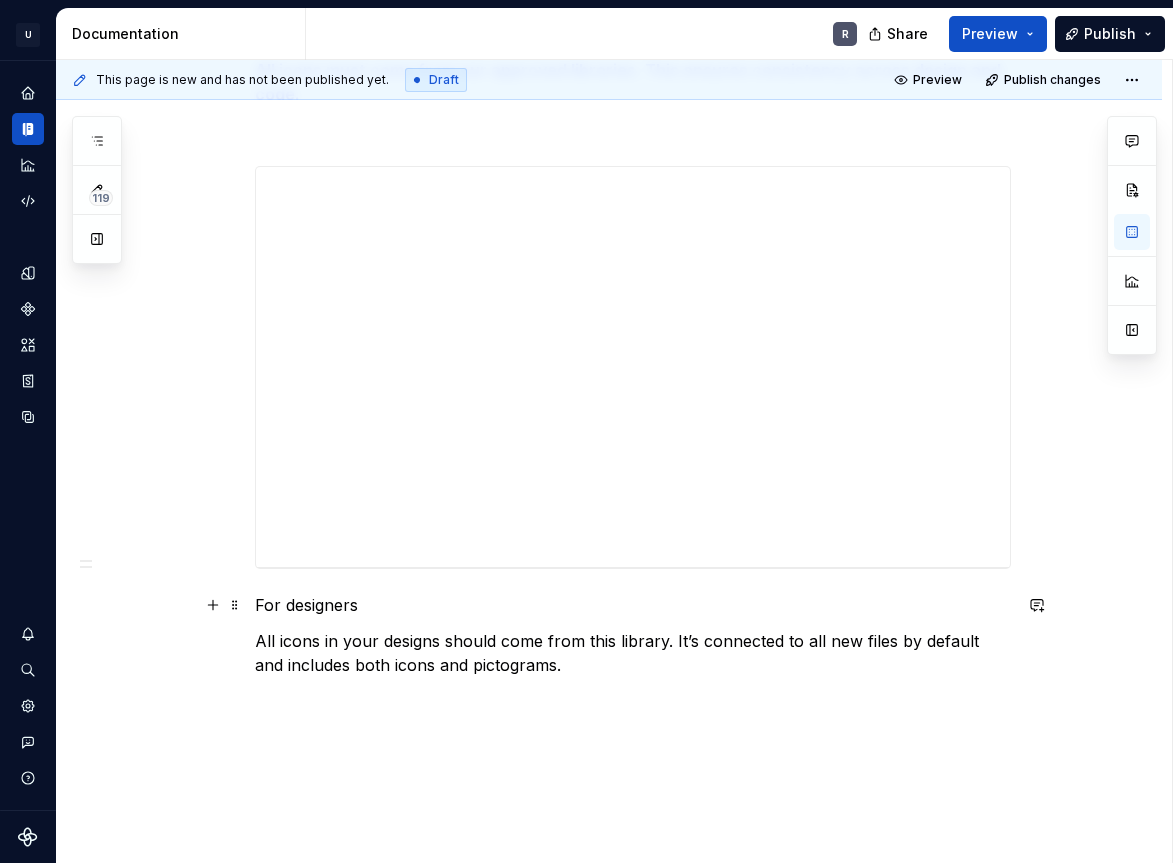click on "For designers" at bounding box center [633, 605] 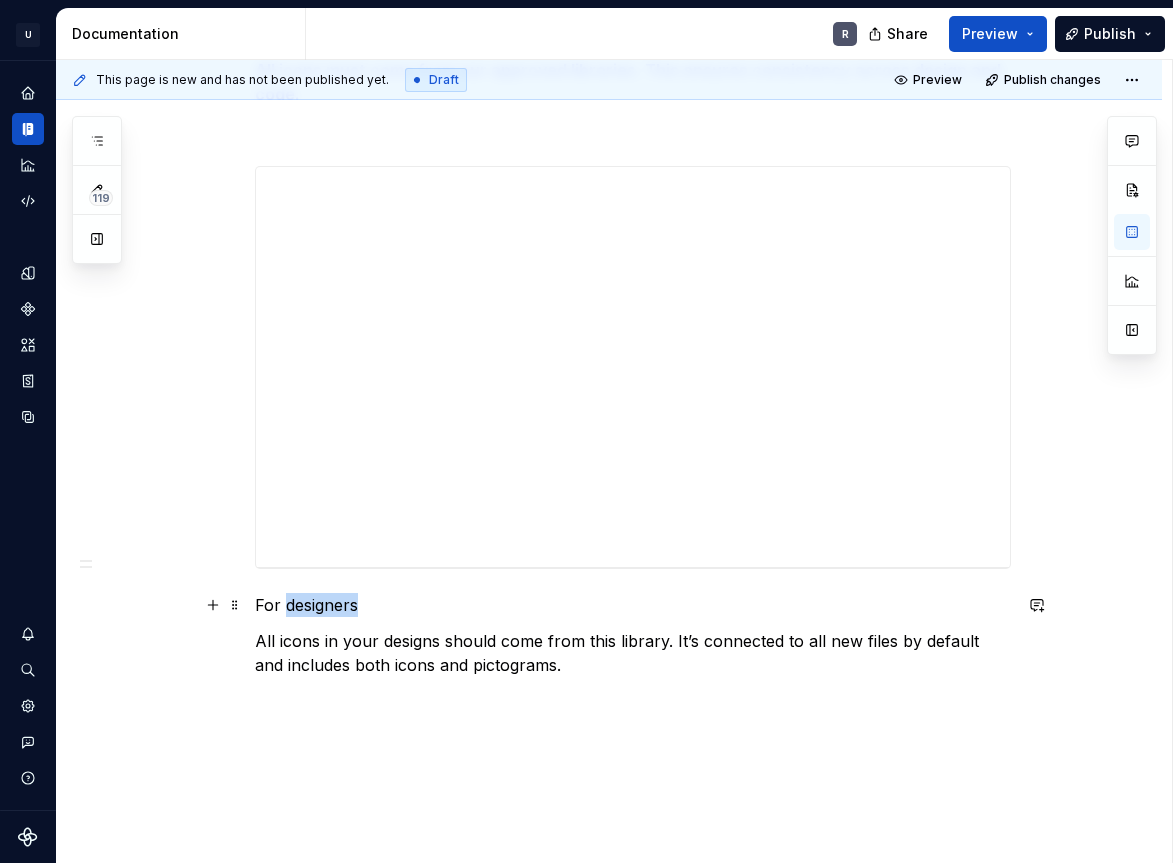 click on "For designers" at bounding box center [633, 605] 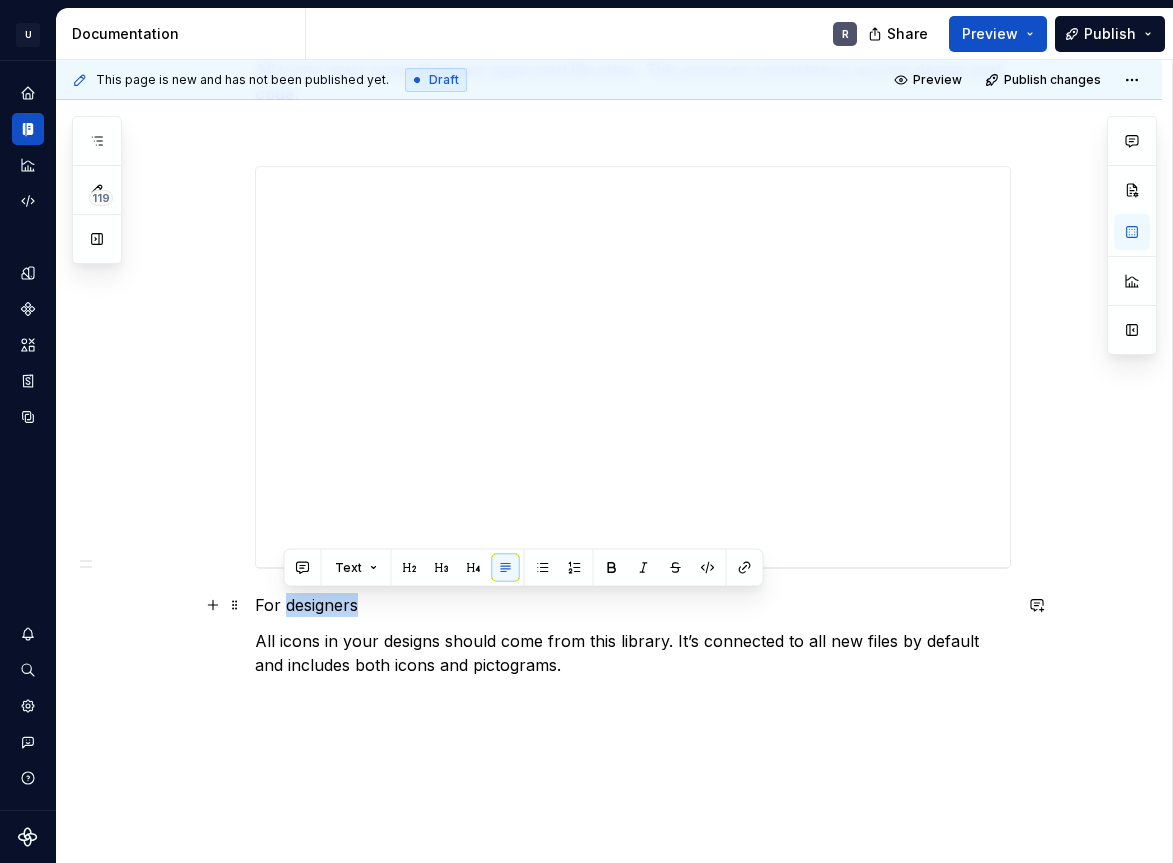 click on "For designers" at bounding box center [633, 605] 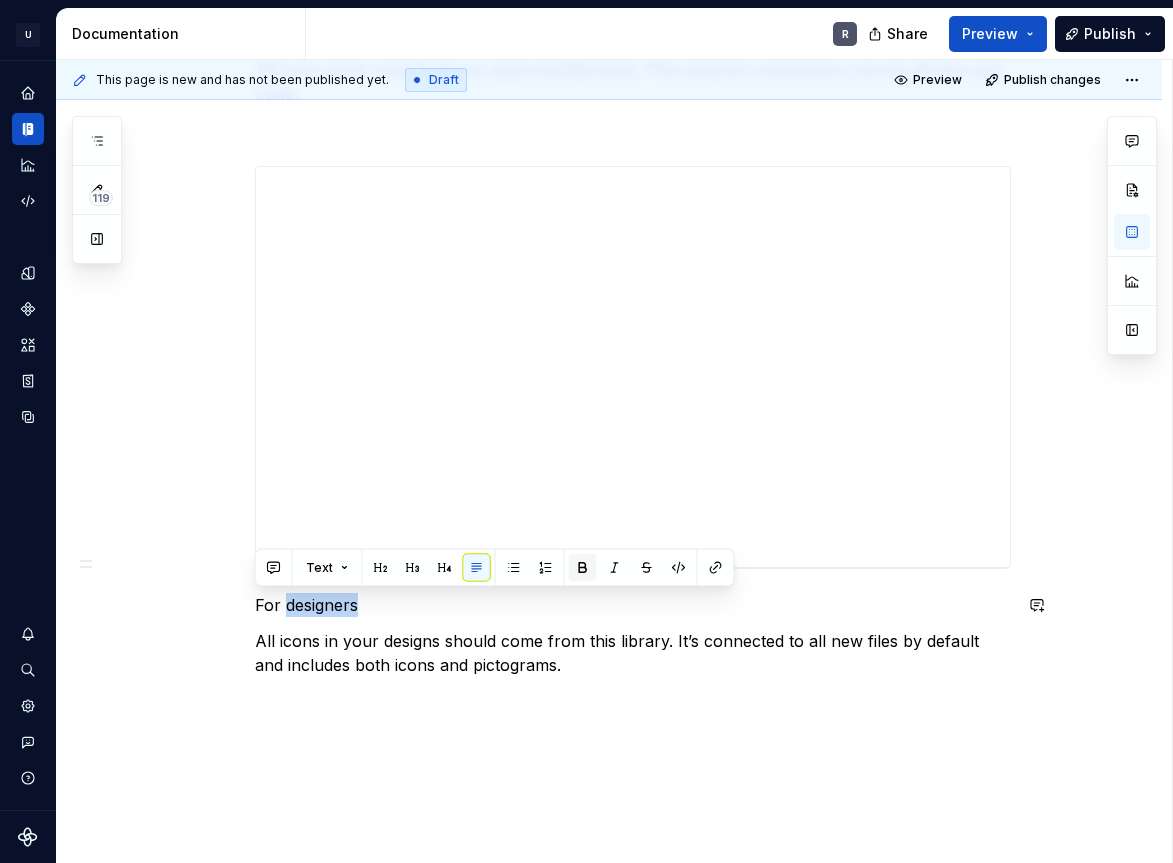 click at bounding box center [583, 568] 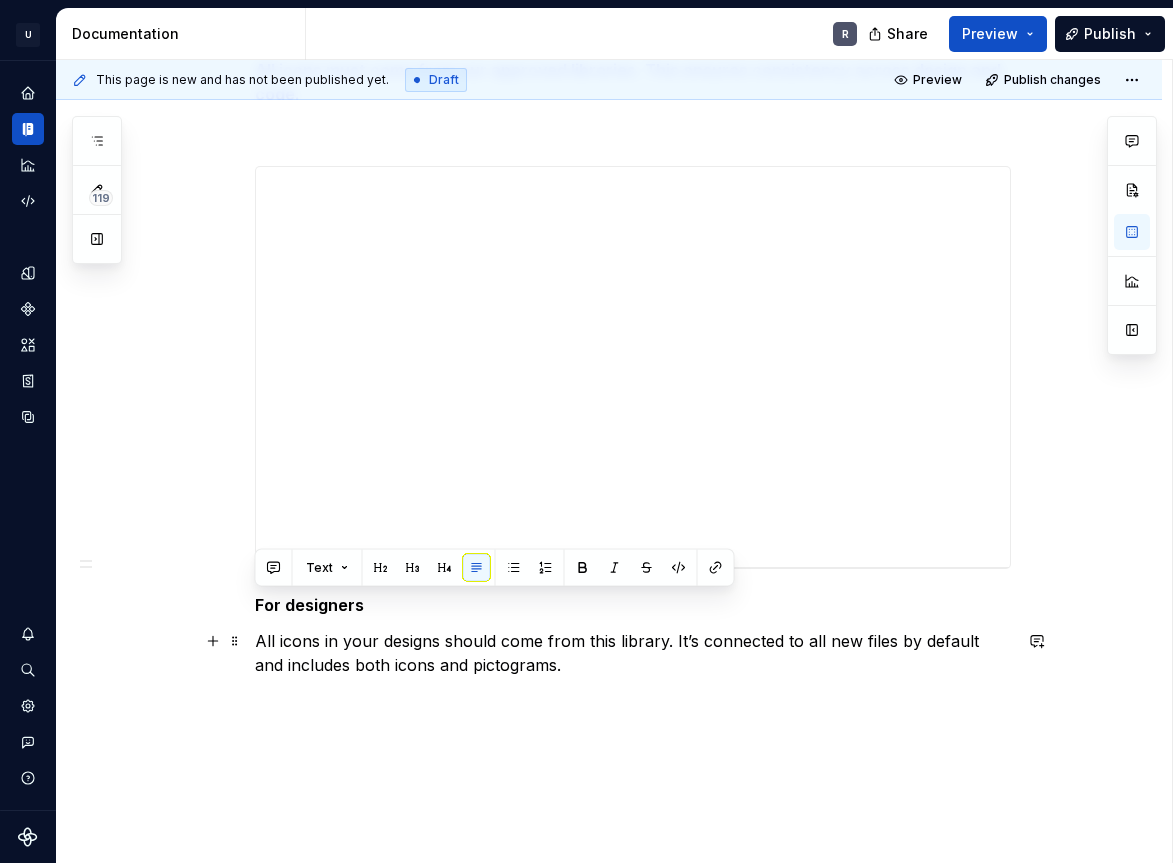 click on "All icons in your designs should come from this library. It’s connected to all new files by default and includes both icons and pictograms." at bounding box center (633, 653) 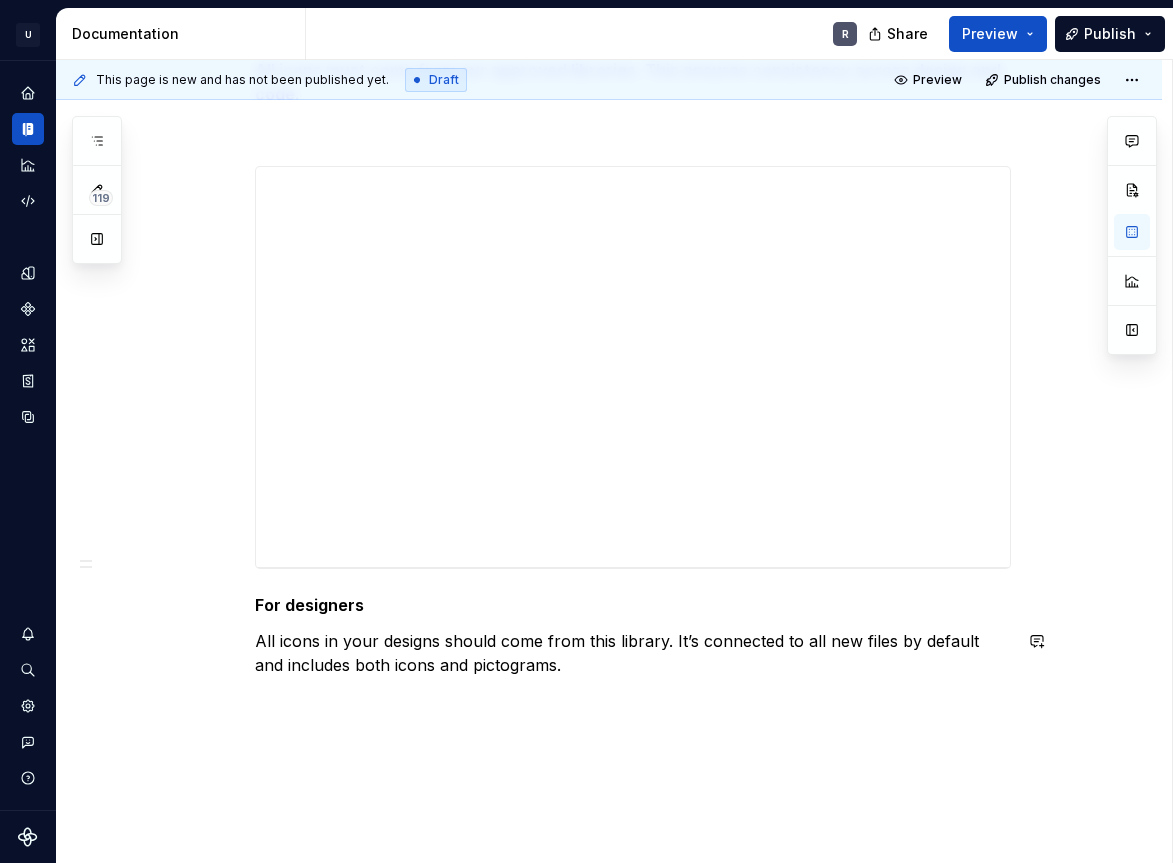 click on "**********" at bounding box center [633, 71] 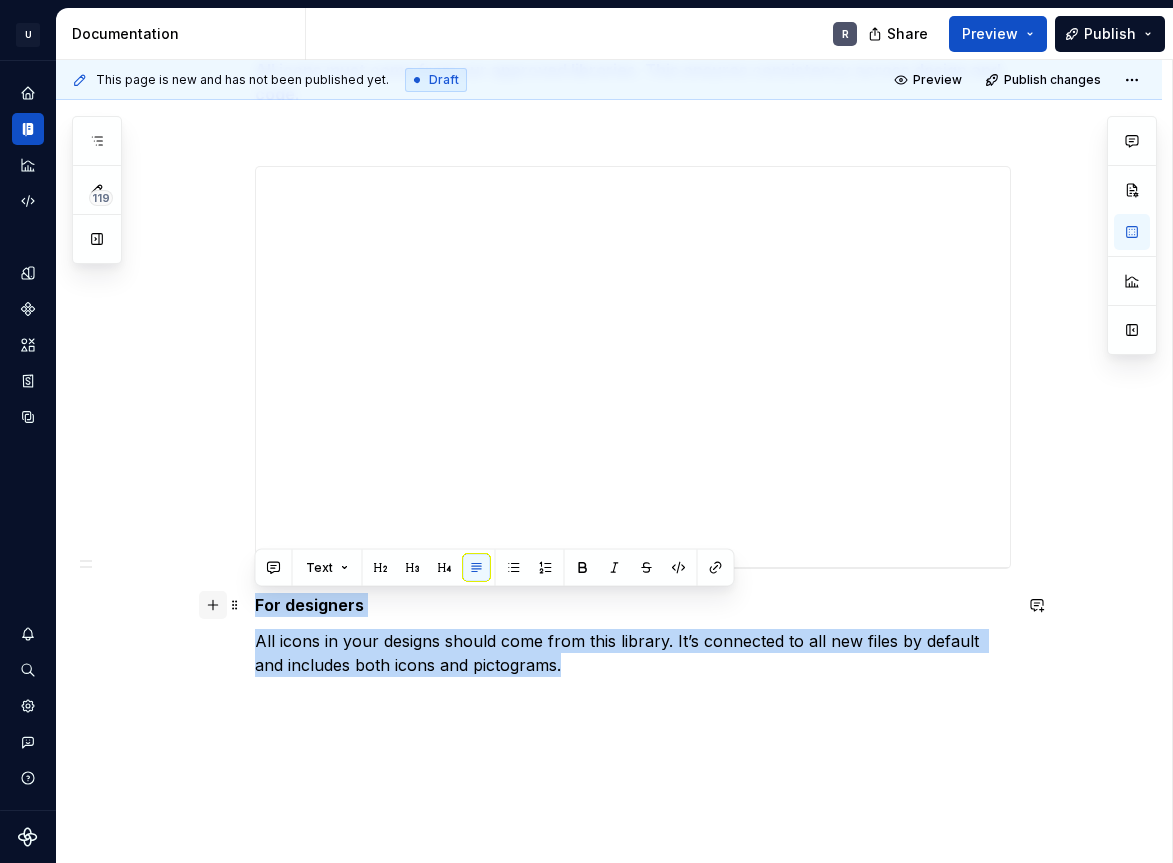 drag, startPoint x: 537, startPoint y: 669, endPoint x: 206, endPoint y: 607, distance: 336.7566 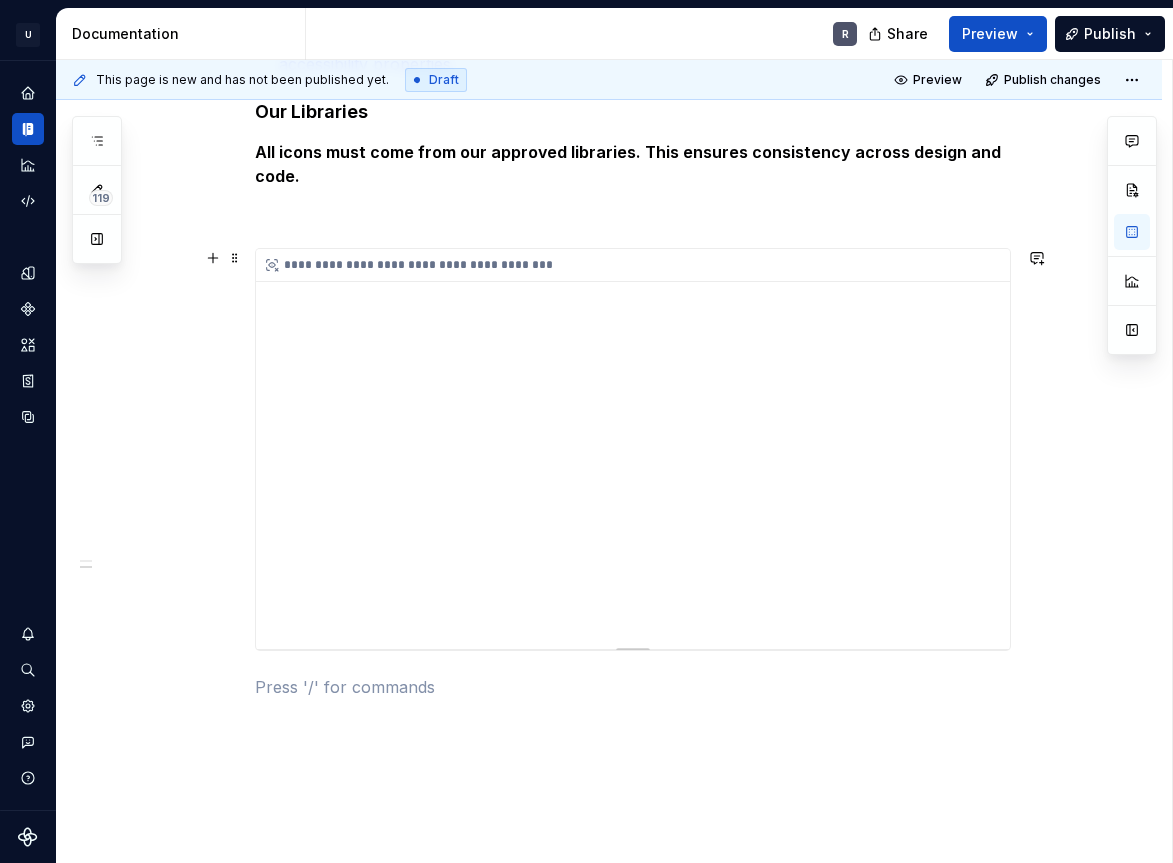 scroll, scrollTop: 730, scrollLeft: 0, axis: vertical 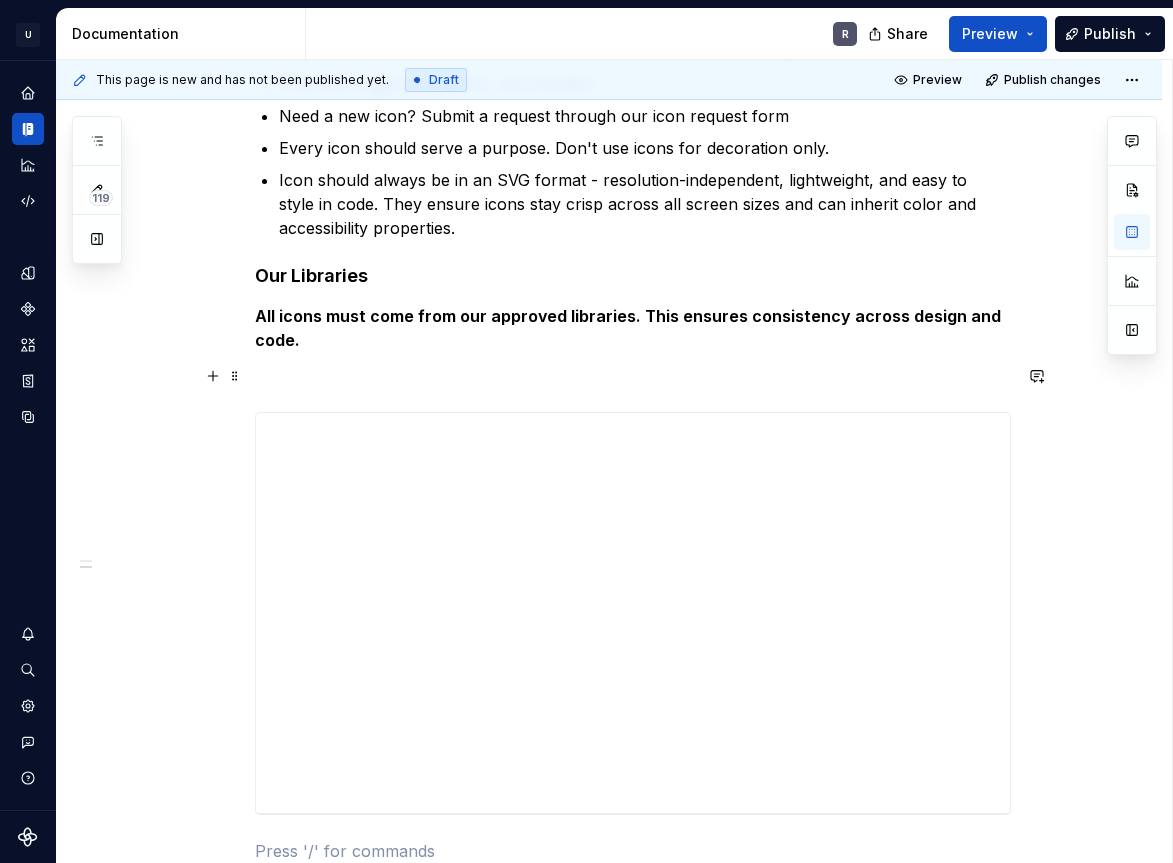 click on "All icons must come from our approved libraries. This ensures consistency across design and code." at bounding box center [633, 328] 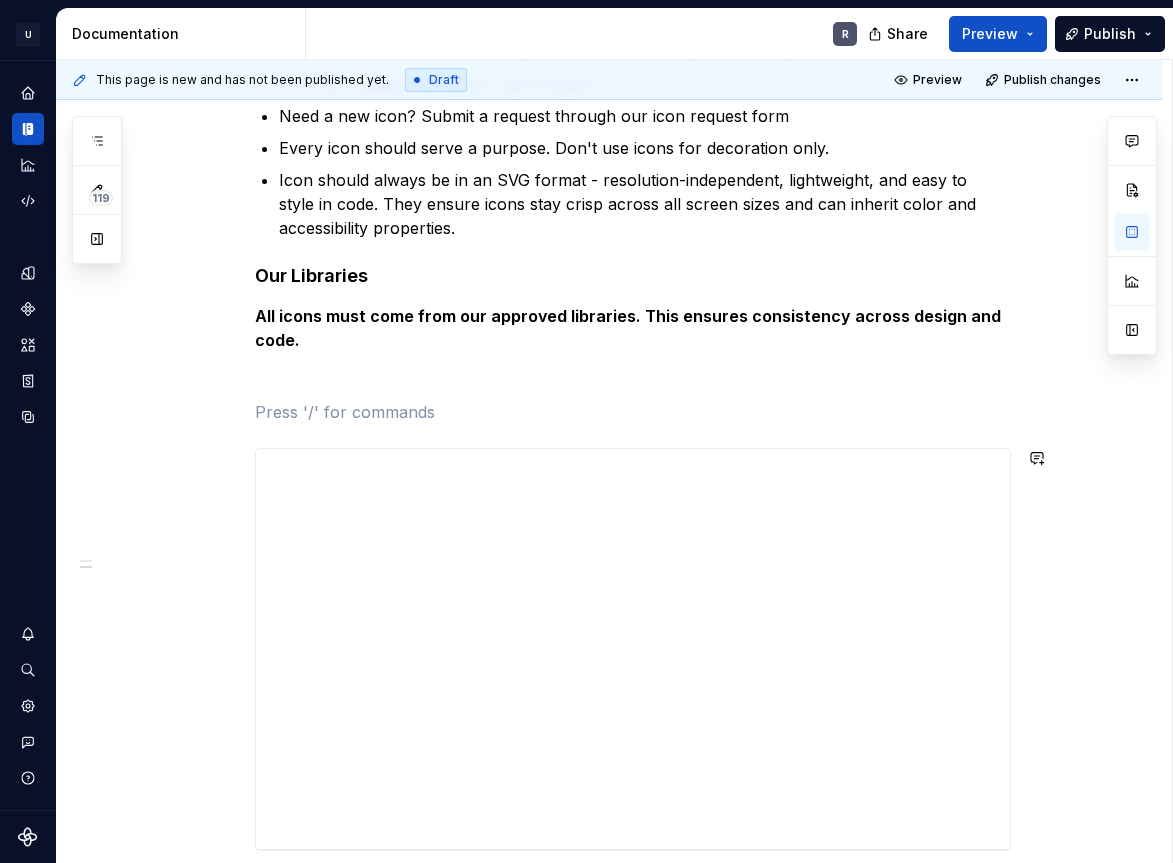 click on "**********" at bounding box center (633, 293) 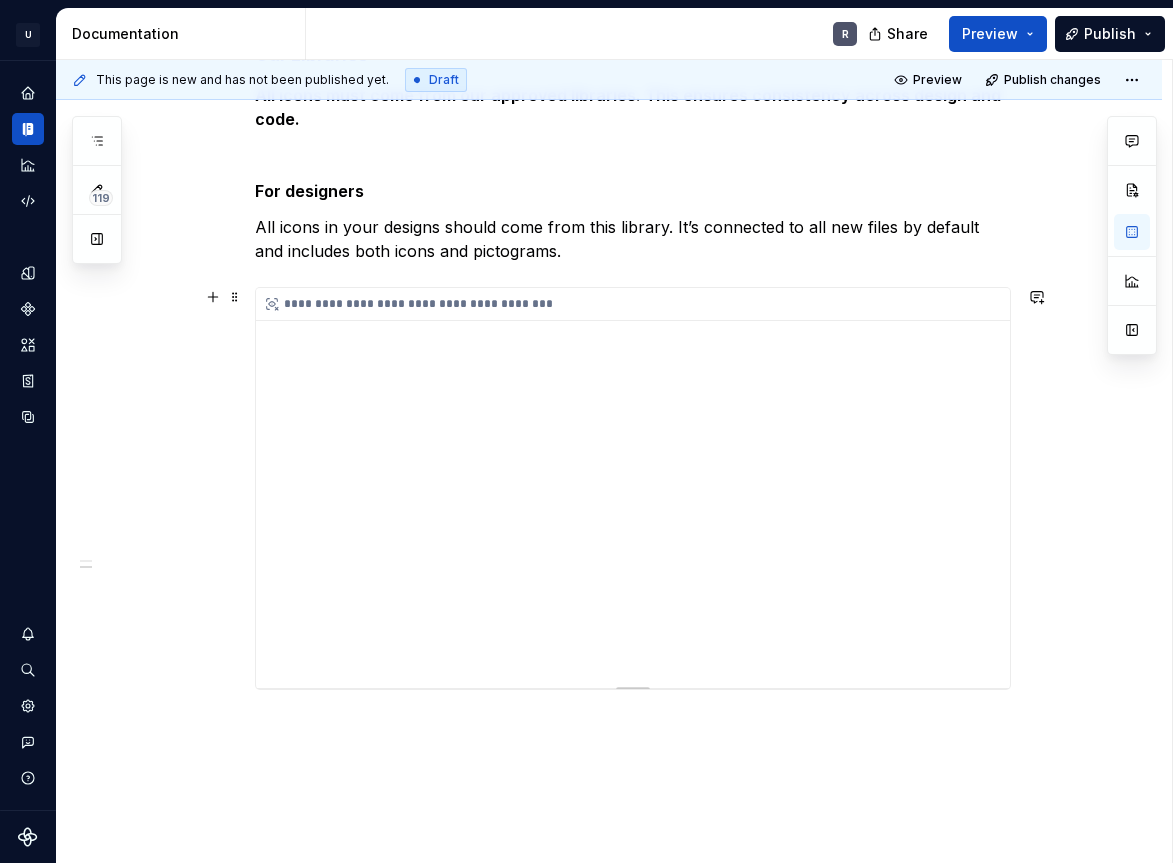 scroll, scrollTop: 1109, scrollLeft: 0, axis: vertical 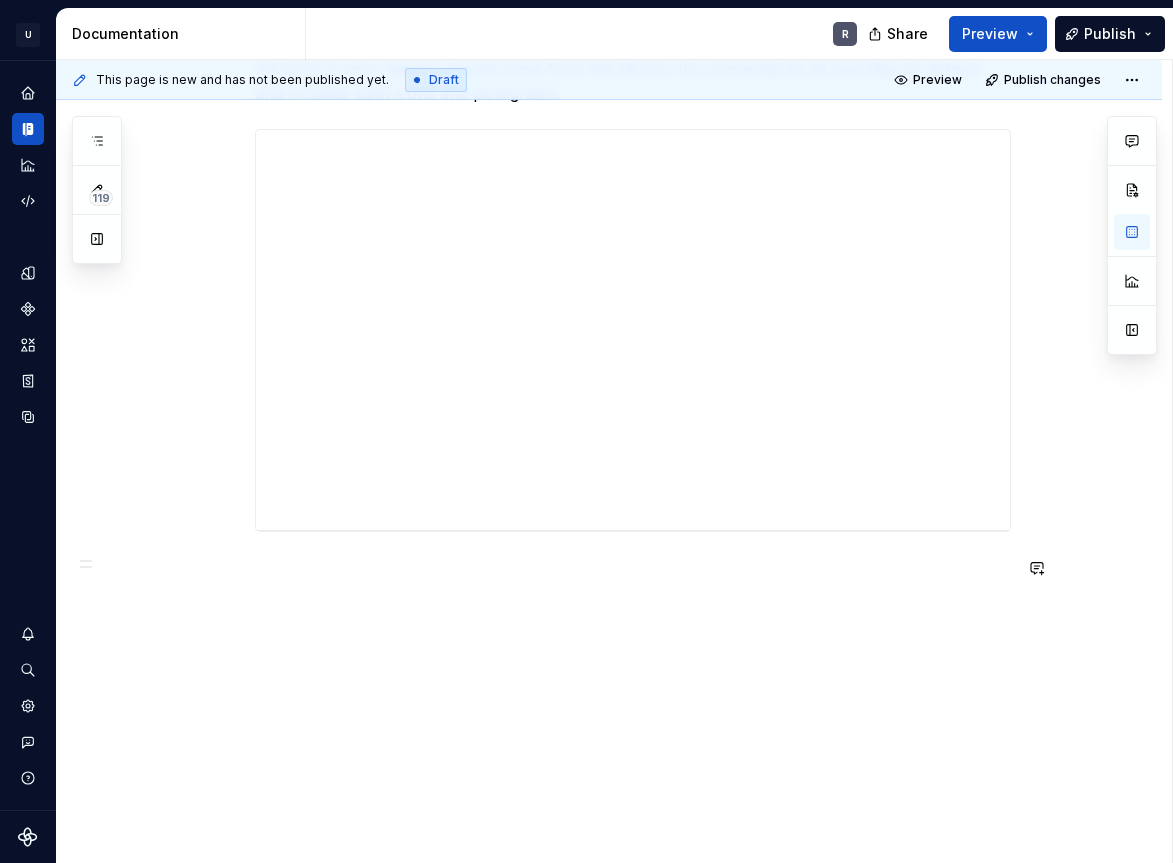click on "**********" at bounding box center [609, 62] 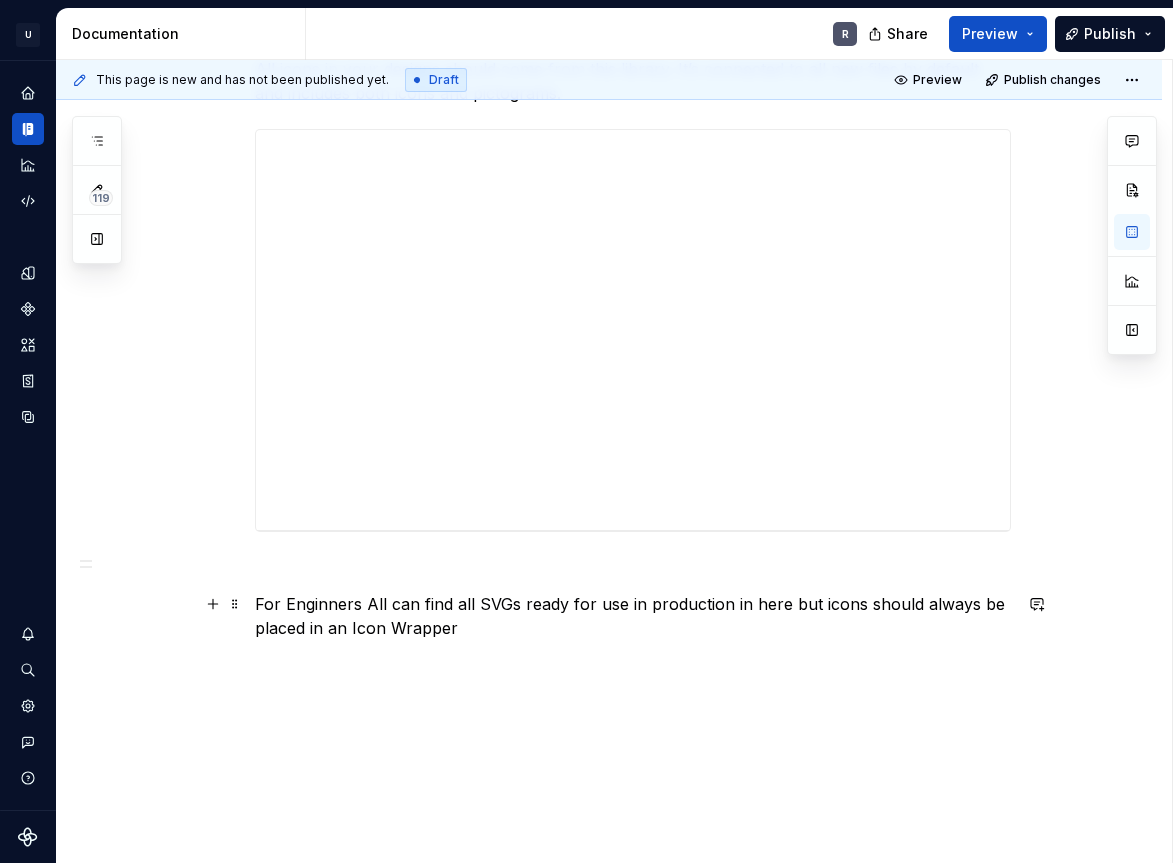 click on "For Enginners All can find all SVGs ready for use in production in here but icons should always be placed in an Icon Wrapper" at bounding box center [633, 616] 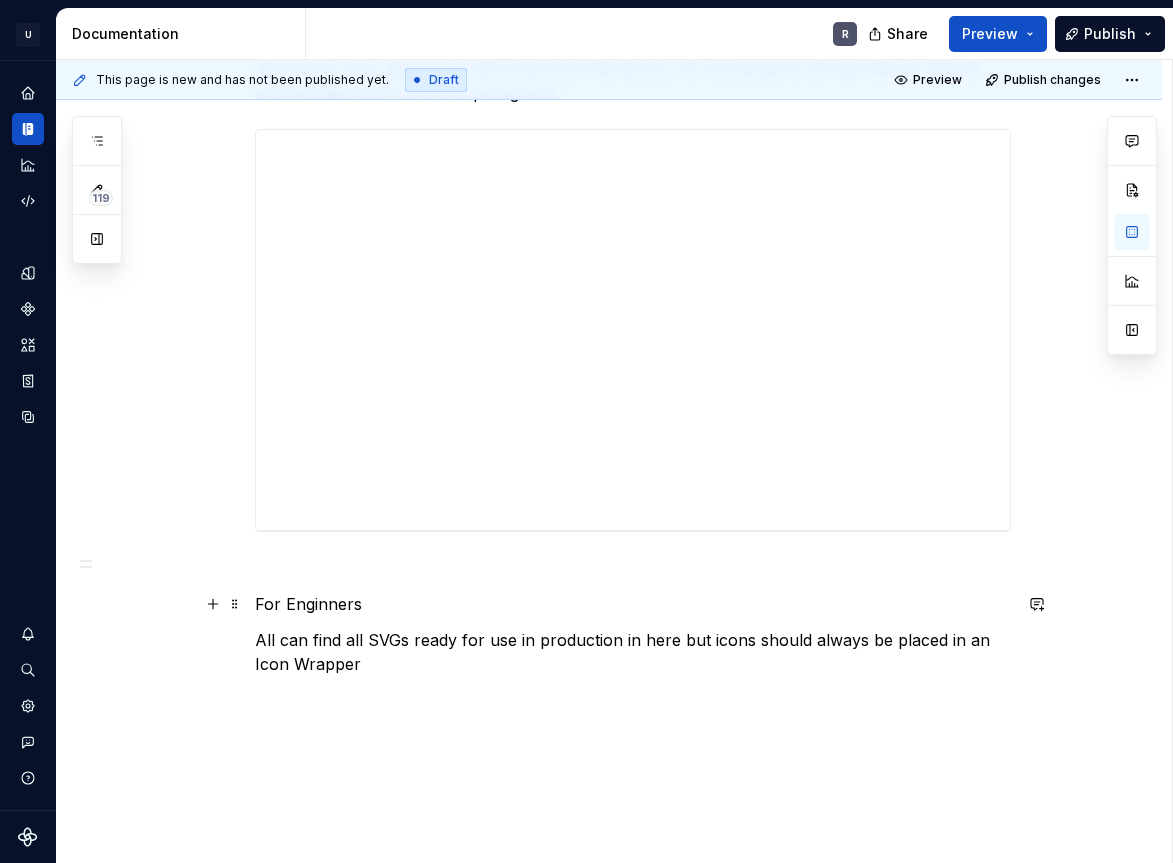 click on "For Enginners" at bounding box center [633, 604] 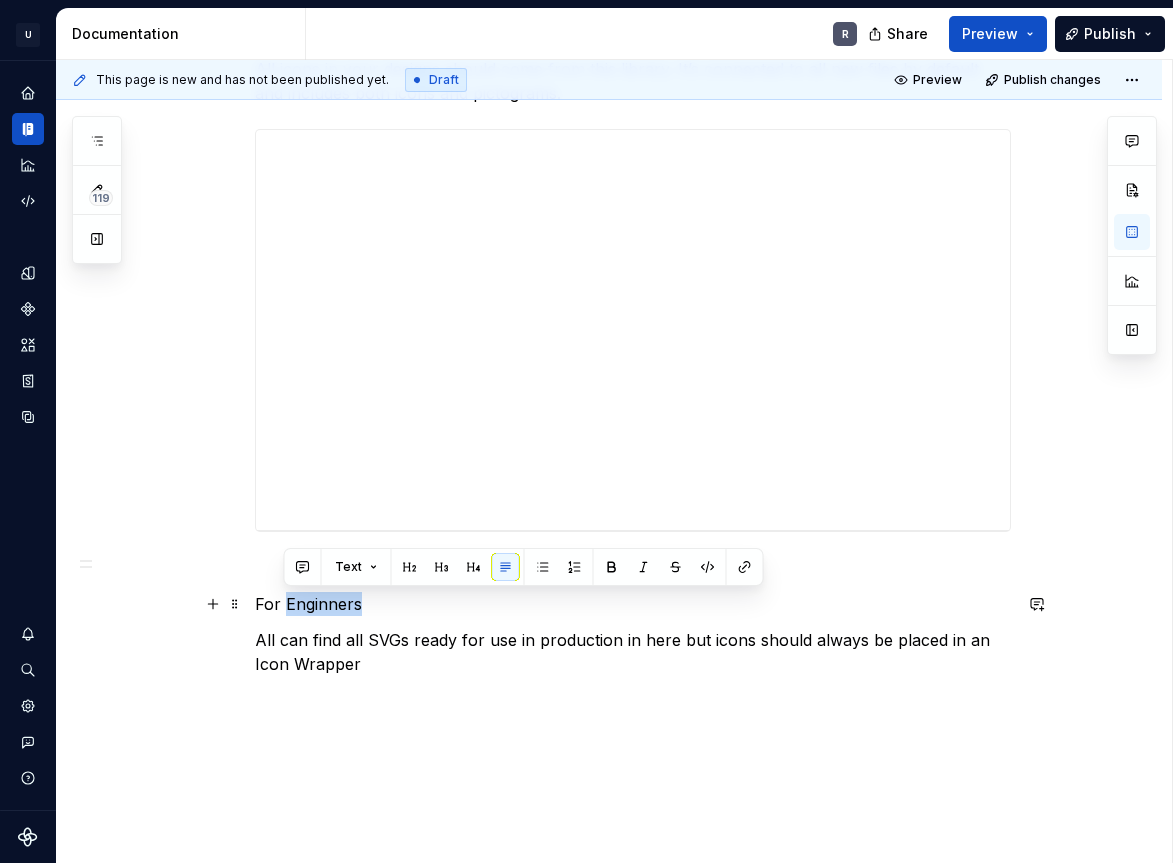 click on "For Enginners" at bounding box center [633, 604] 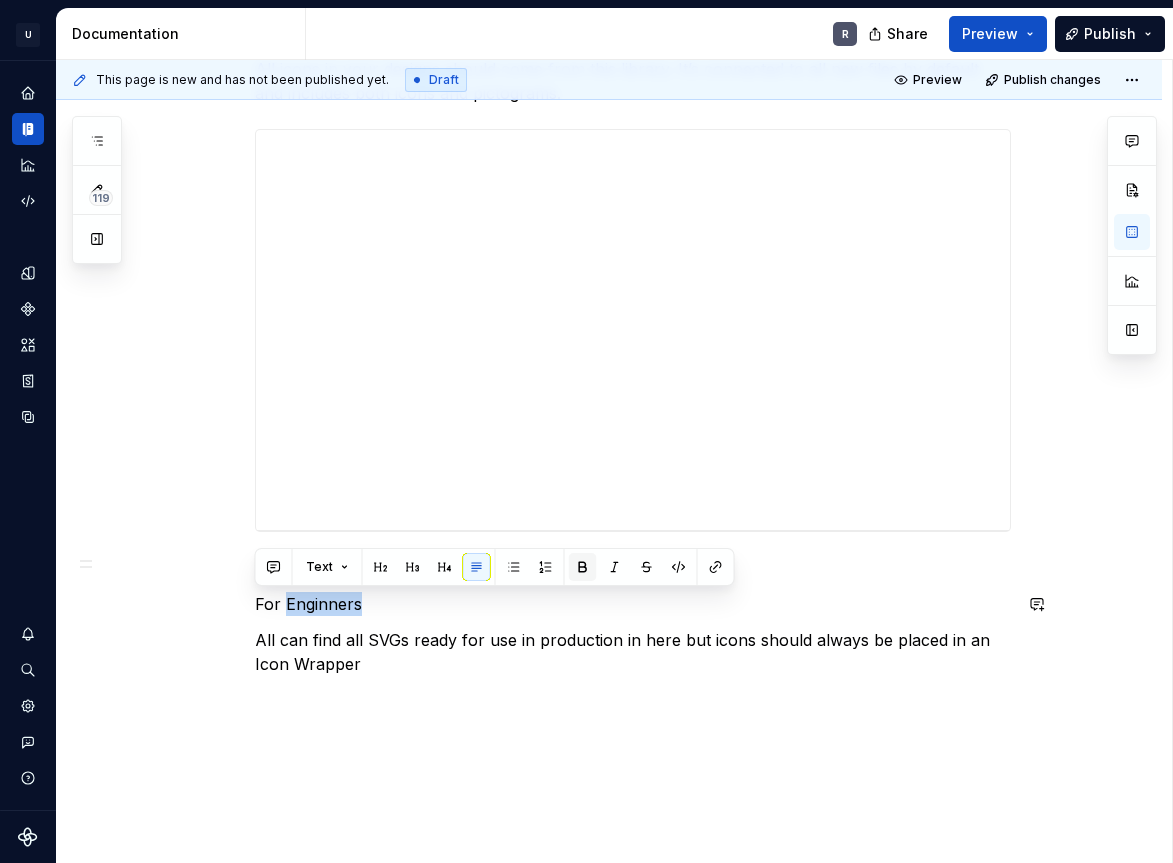 click at bounding box center (583, 567) 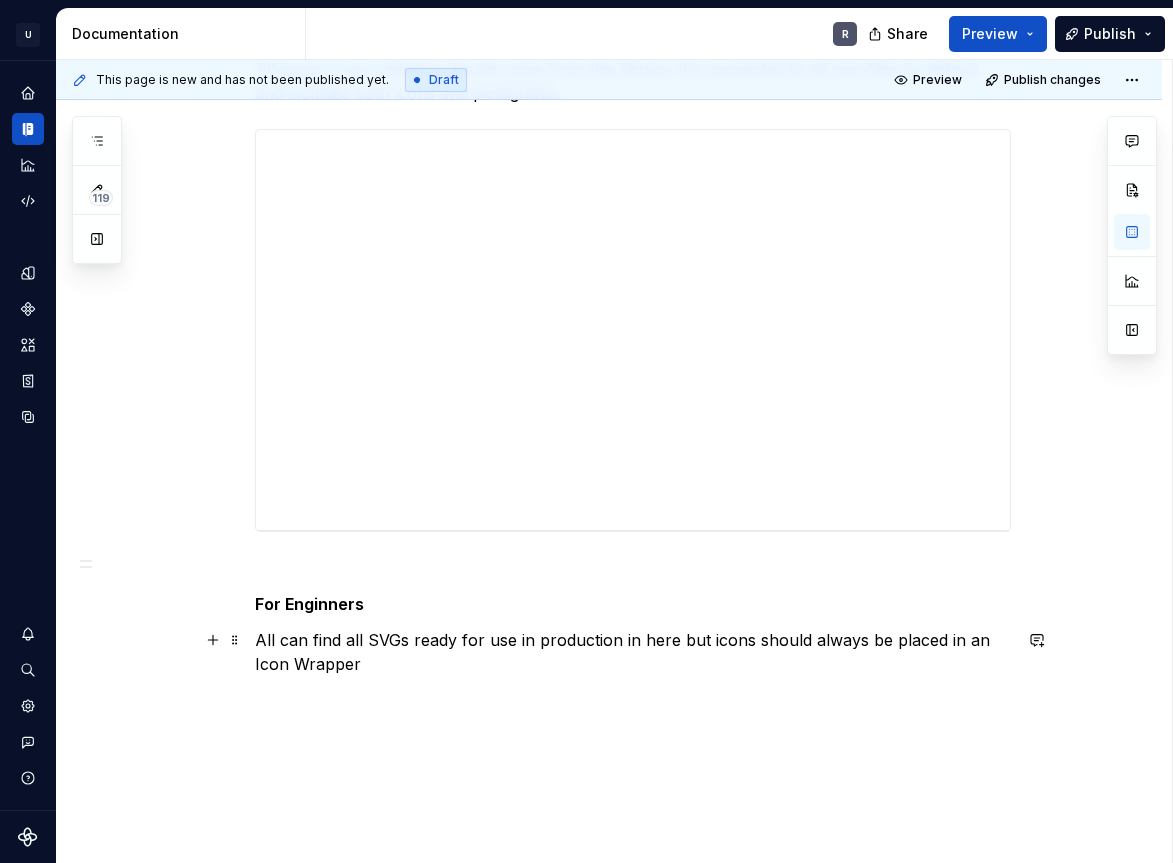 click on "All can find all SVGs ready for use in production in here but icons should always be placed in an Icon Wrapper" at bounding box center (633, 652) 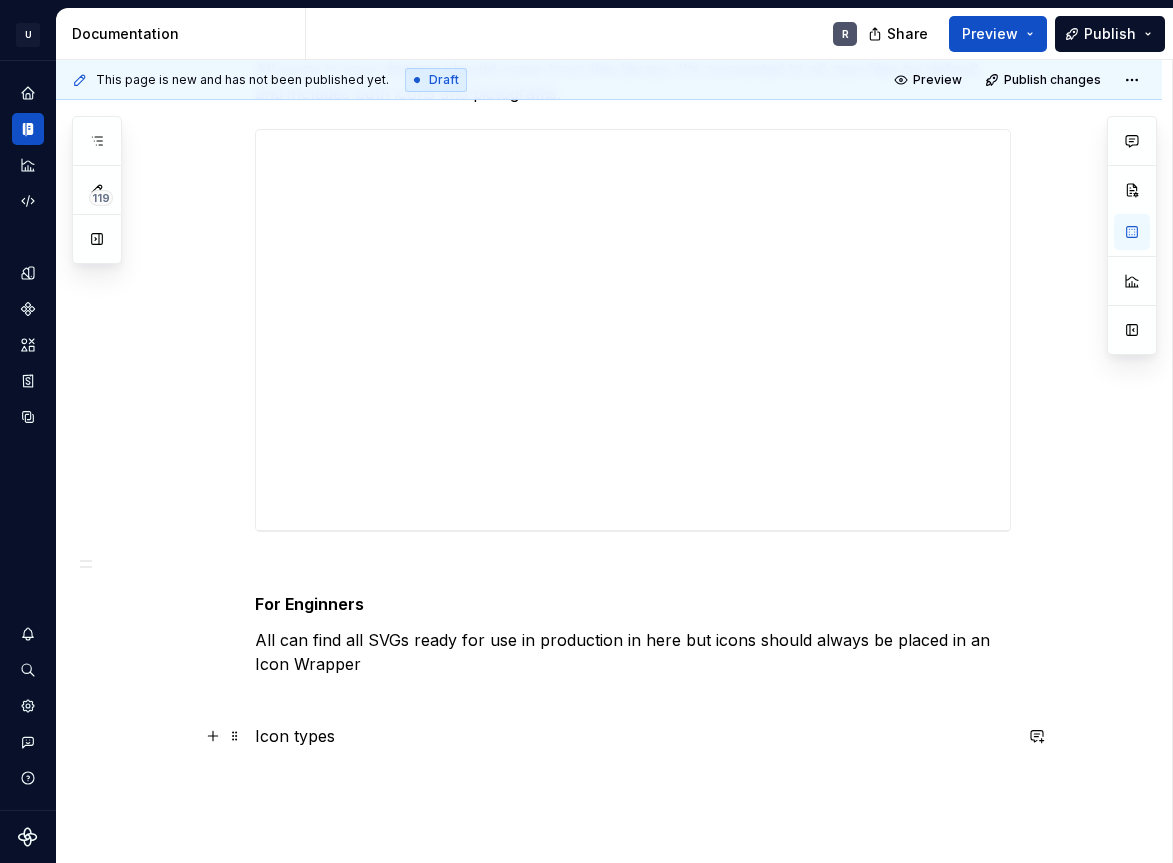 click on "Icon types" at bounding box center (633, 736) 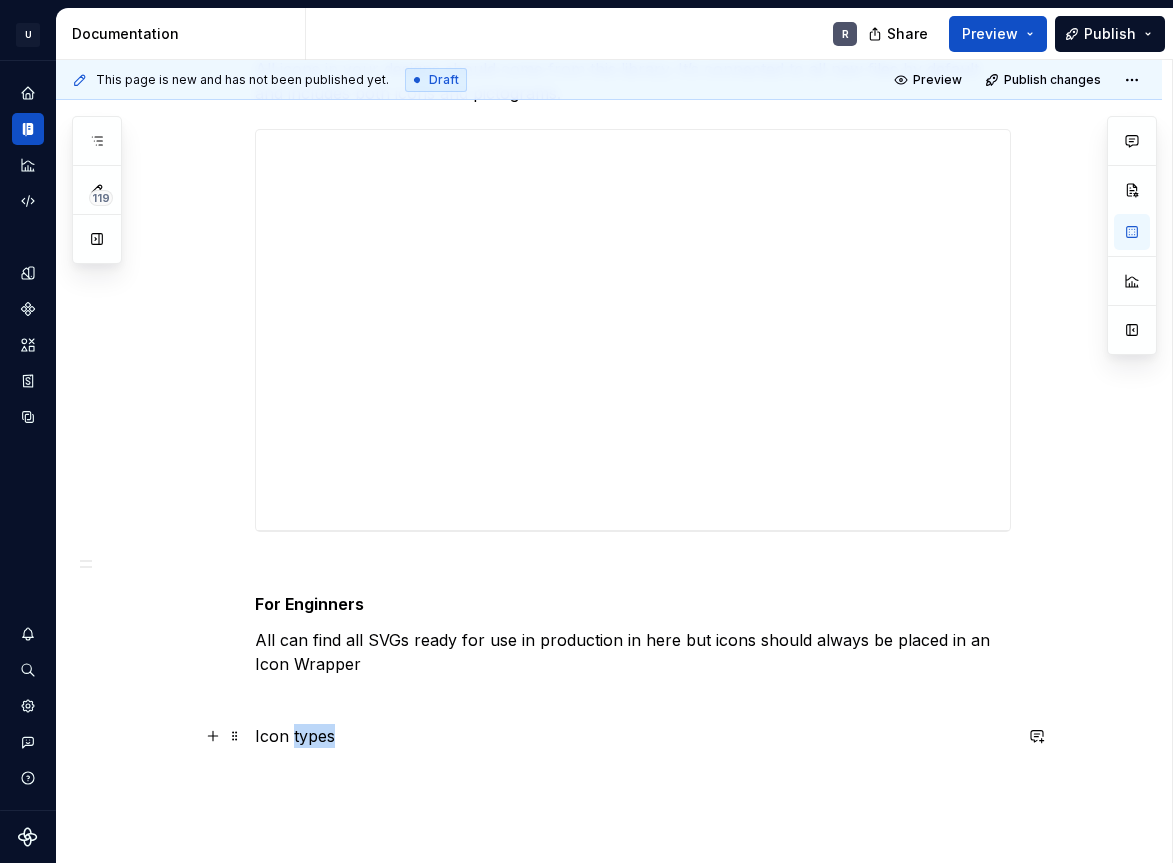 click on "Icon types" at bounding box center [633, 736] 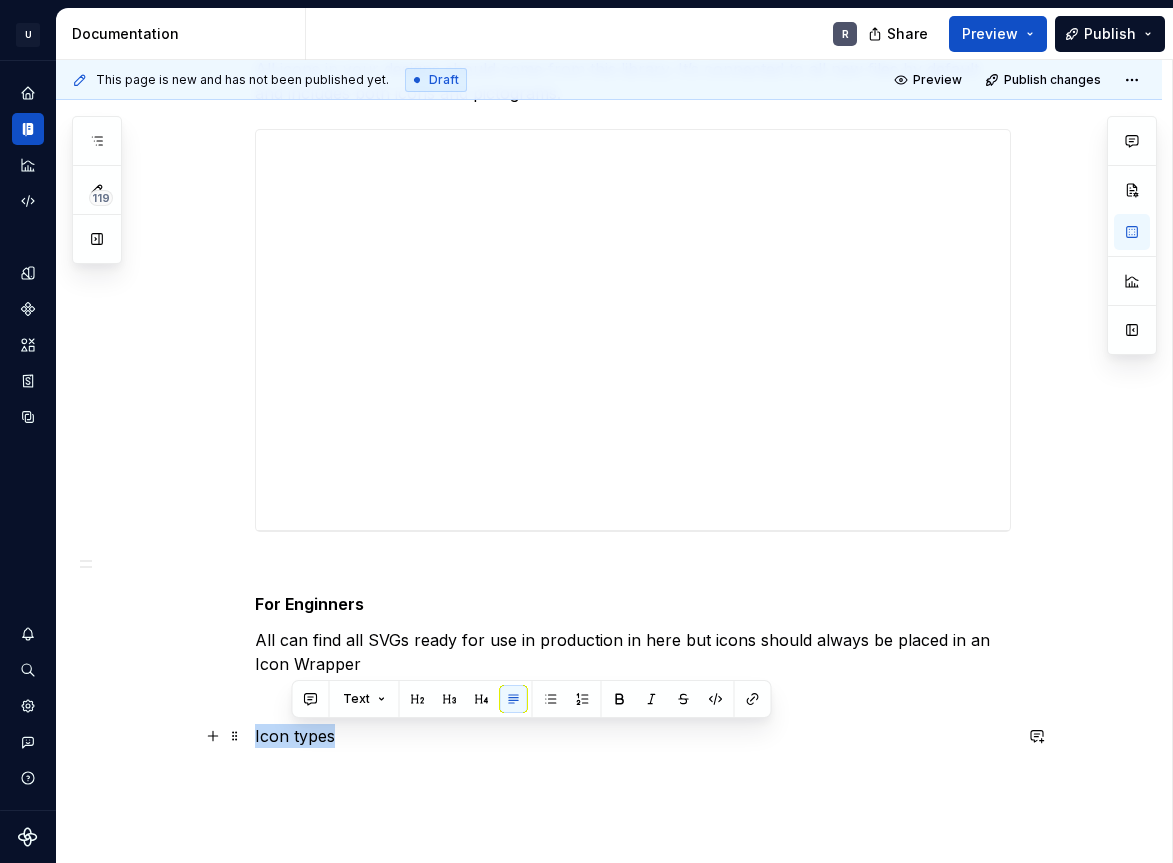 click on "Icon types" at bounding box center (633, 736) 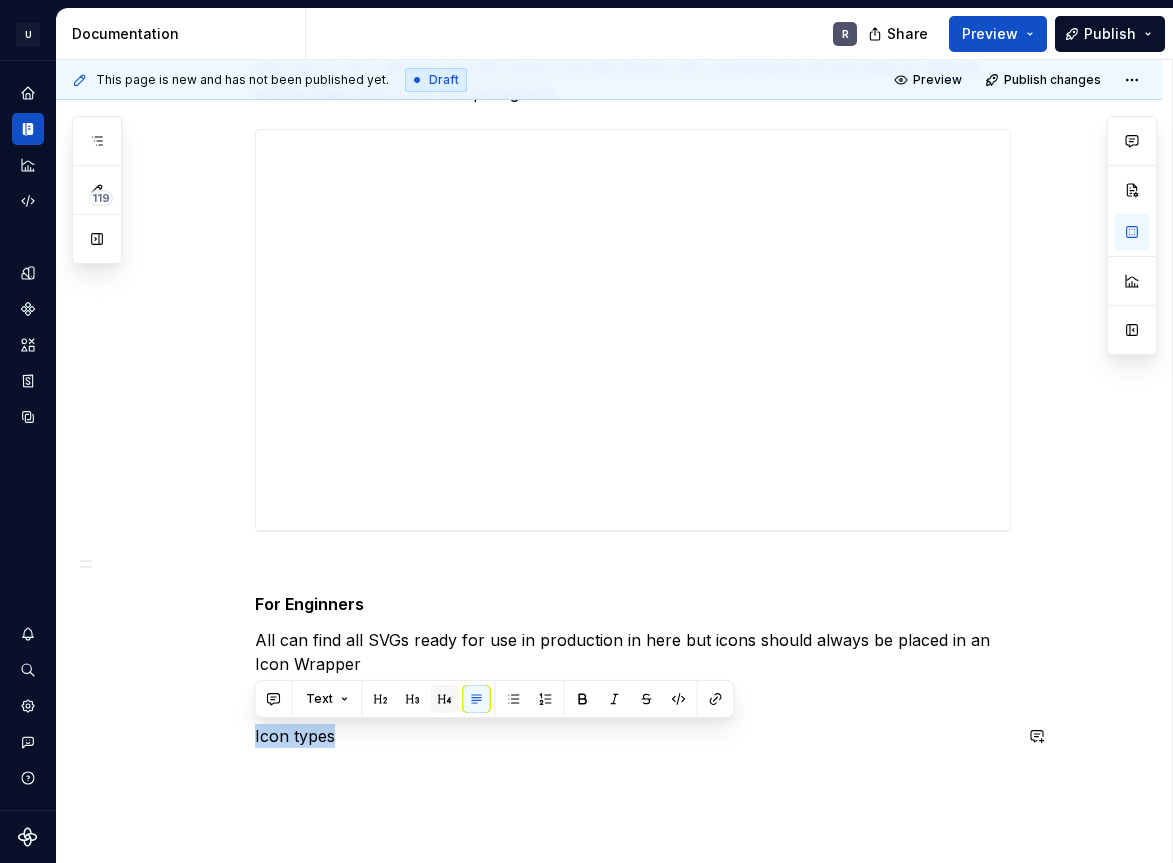 click at bounding box center [445, 699] 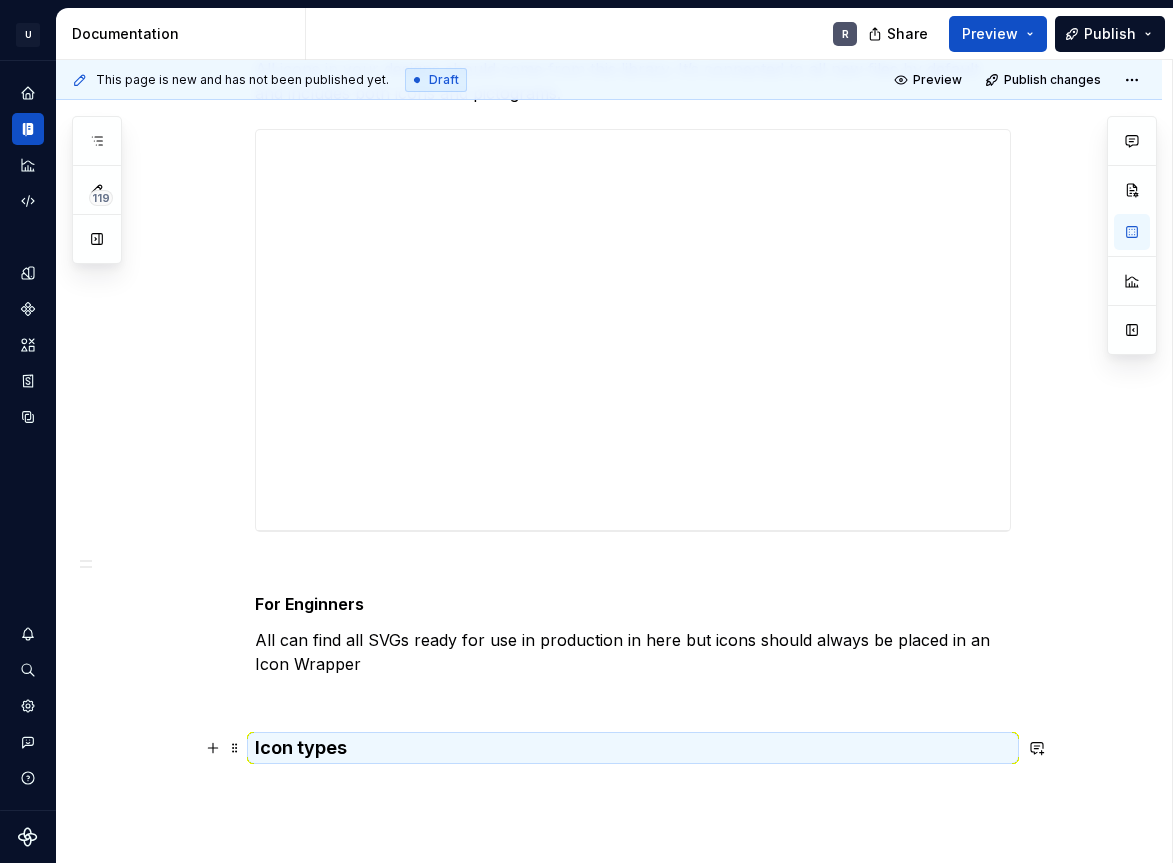 click on "Icon types" at bounding box center (633, 748) 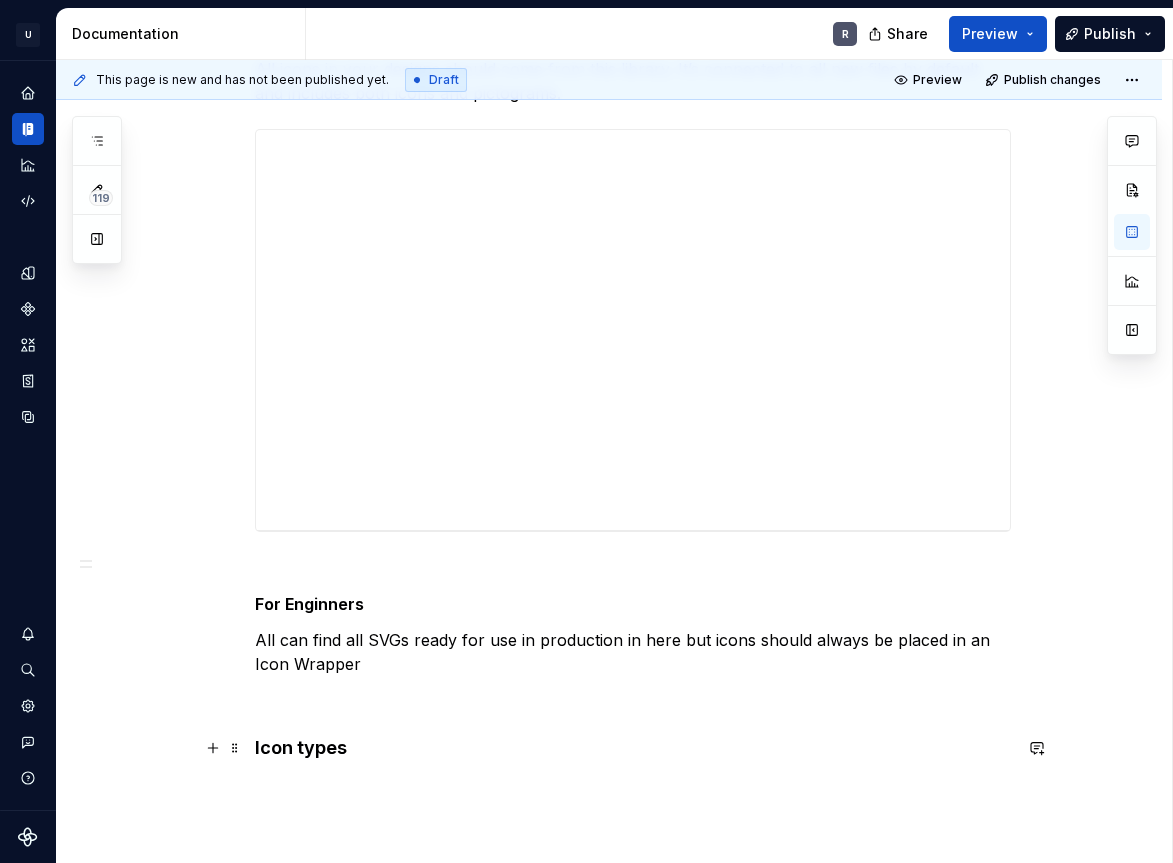 click on "Icon types" at bounding box center [633, 748] 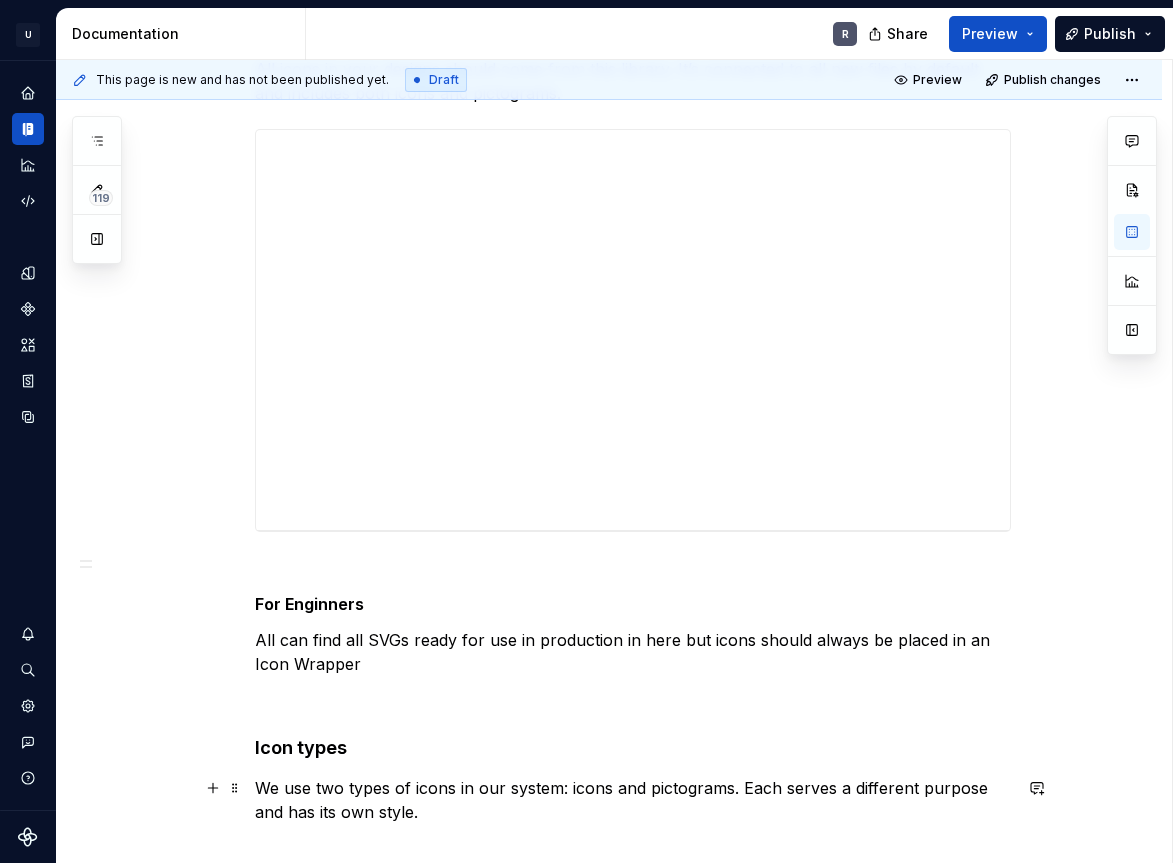 click on "We use two types of icons in our system: icons and pictograms. Each serves a different purpose and has its own style." at bounding box center [633, 800] 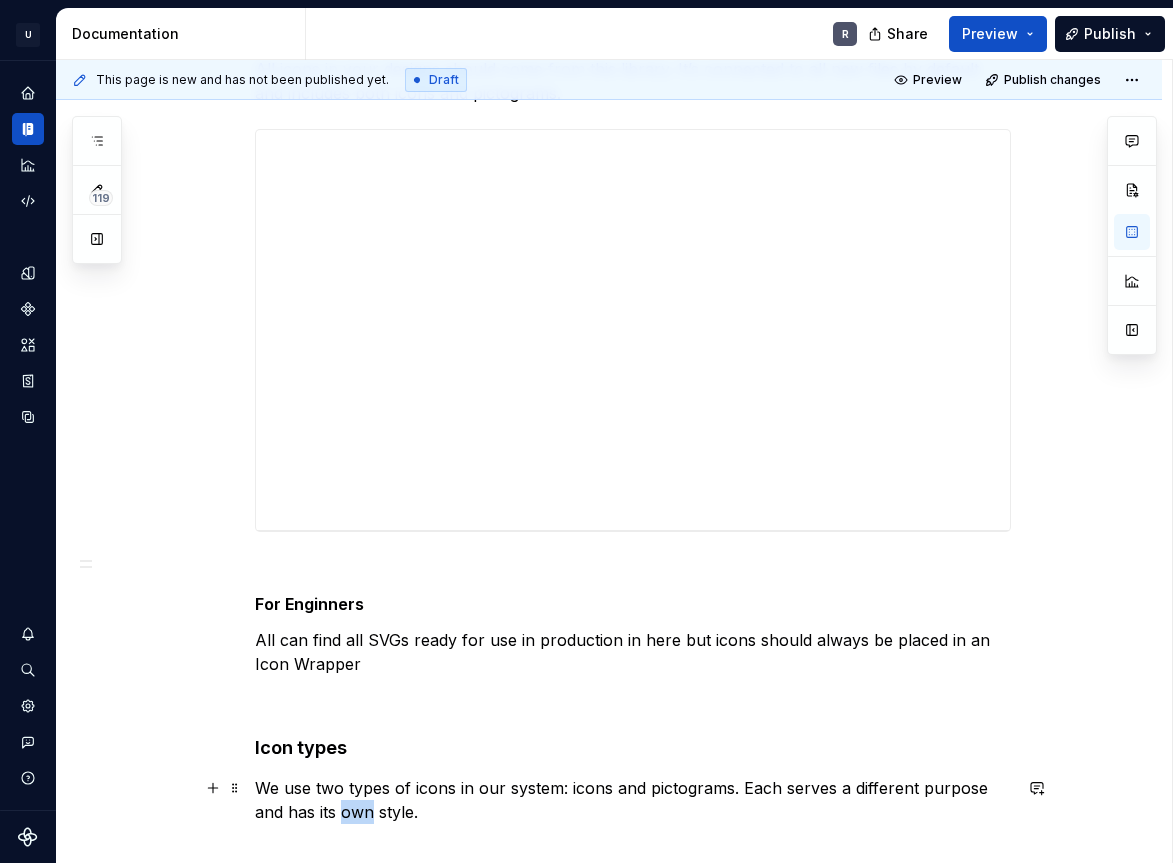click on "We use two types of icons in our system: icons and pictograms. Each serves a different purpose and has its own style." at bounding box center (633, 800) 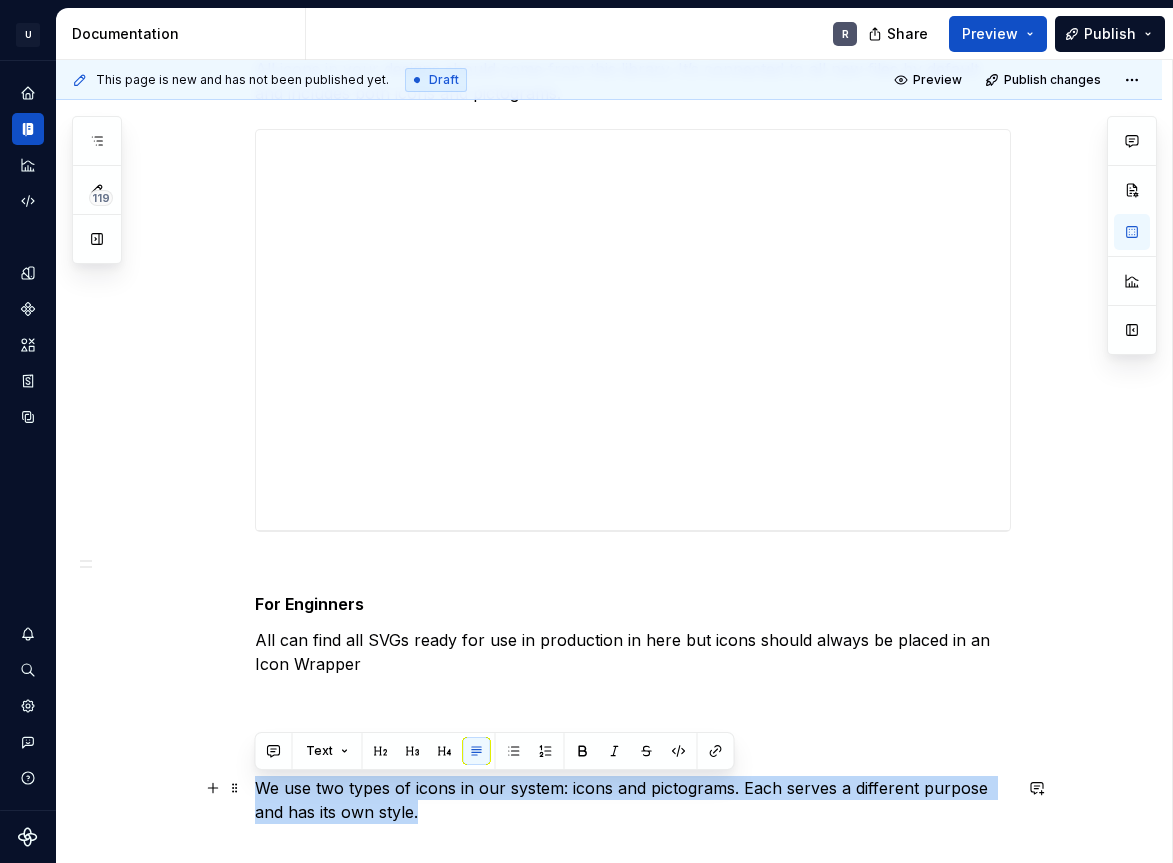 click on "We use two types of icons in our system: icons and pictograms. Each serves a different purpose and has its own style." at bounding box center (633, 800) 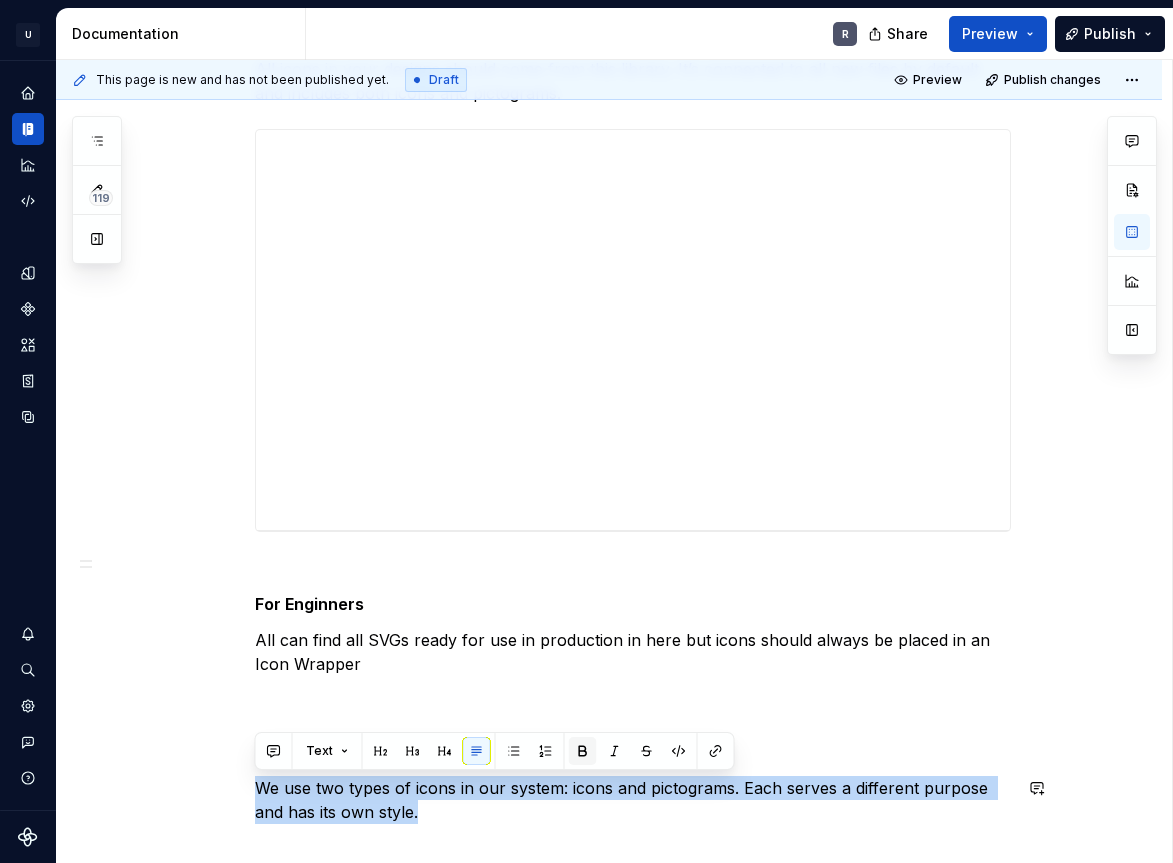 click at bounding box center [583, 751] 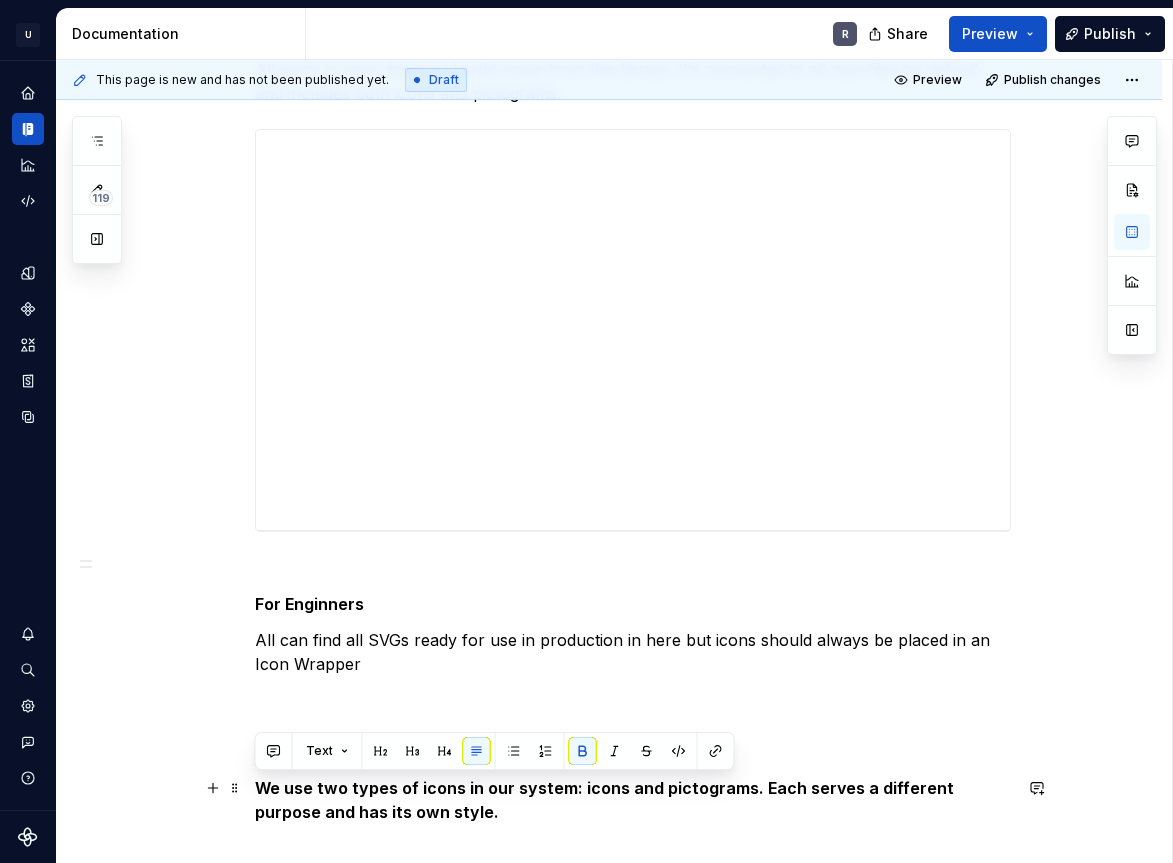 click on "We use two types of icons in our system: icons and pictograms. Each serves a different purpose and has its own style." at bounding box center [633, 800] 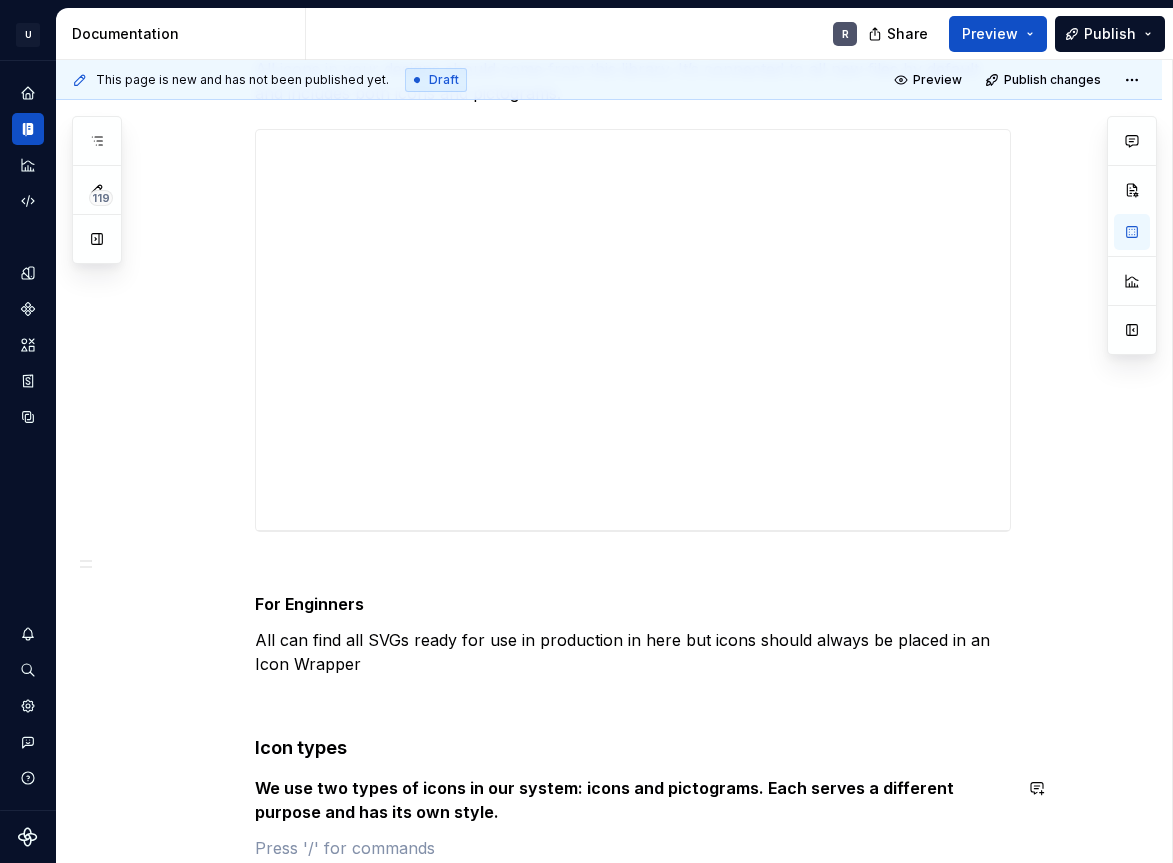 scroll, scrollTop: 1144, scrollLeft: 0, axis: vertical 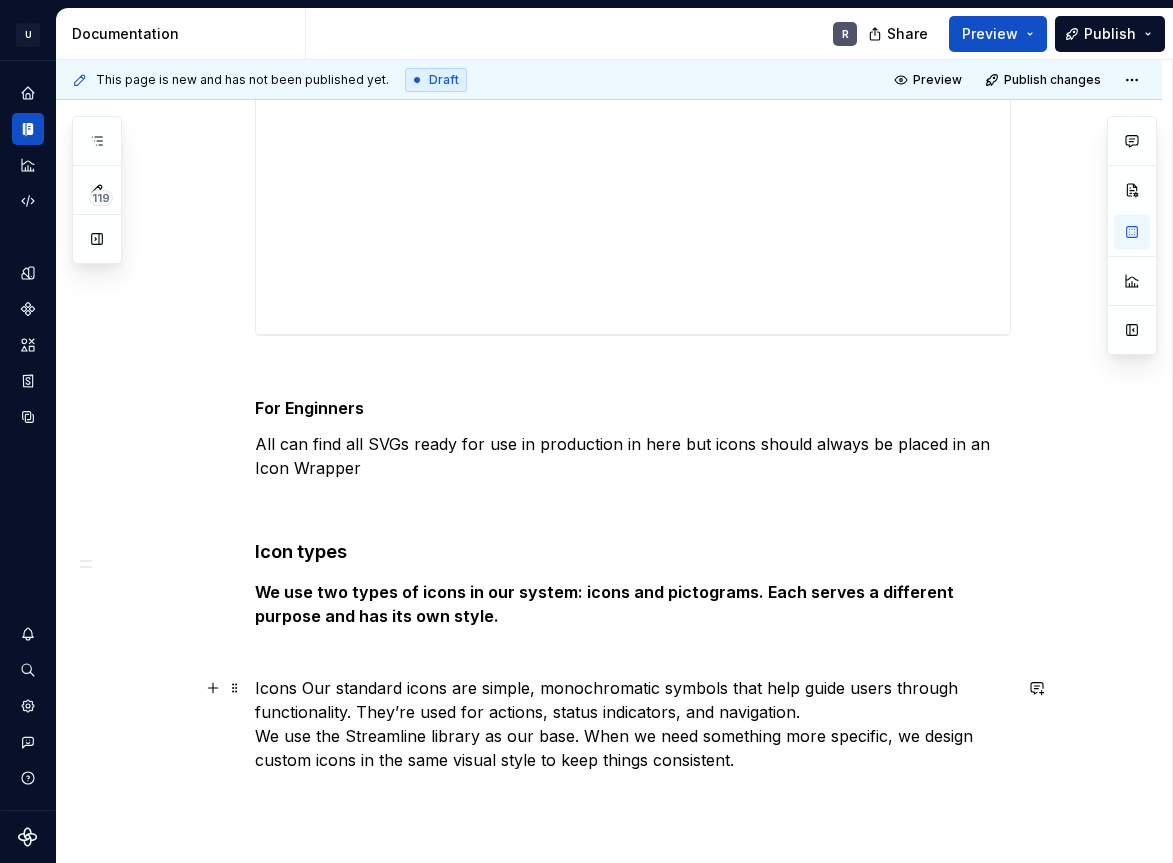 click on "Icons Our standard icons are simple, monochromatic symbols that help guide users through functionality. They’re used for actions, status indicators, and navigation.  We use the Streamline library as our base. When we need something more specific, we design custom icons in the same visual style to keep things consistent." at bounding box center (633, 724) 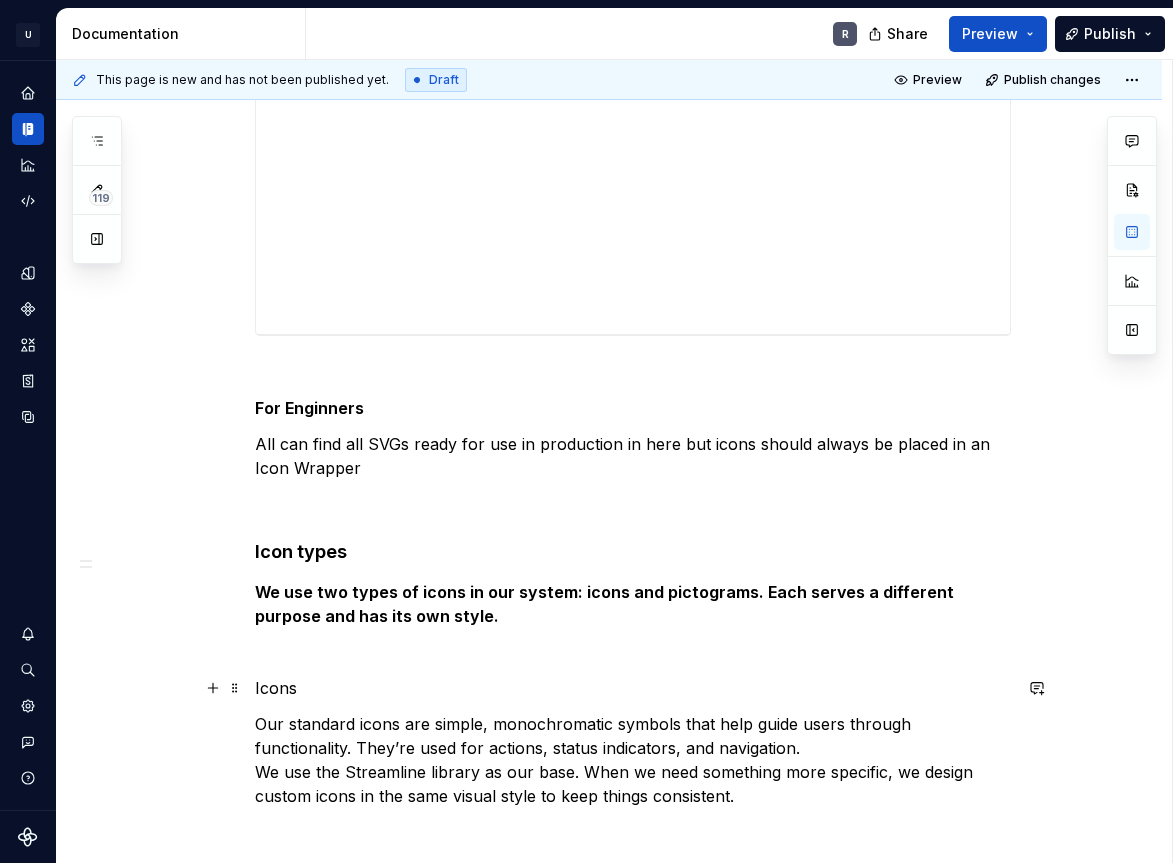 click on "Icons" at bounding box center [633, 688] 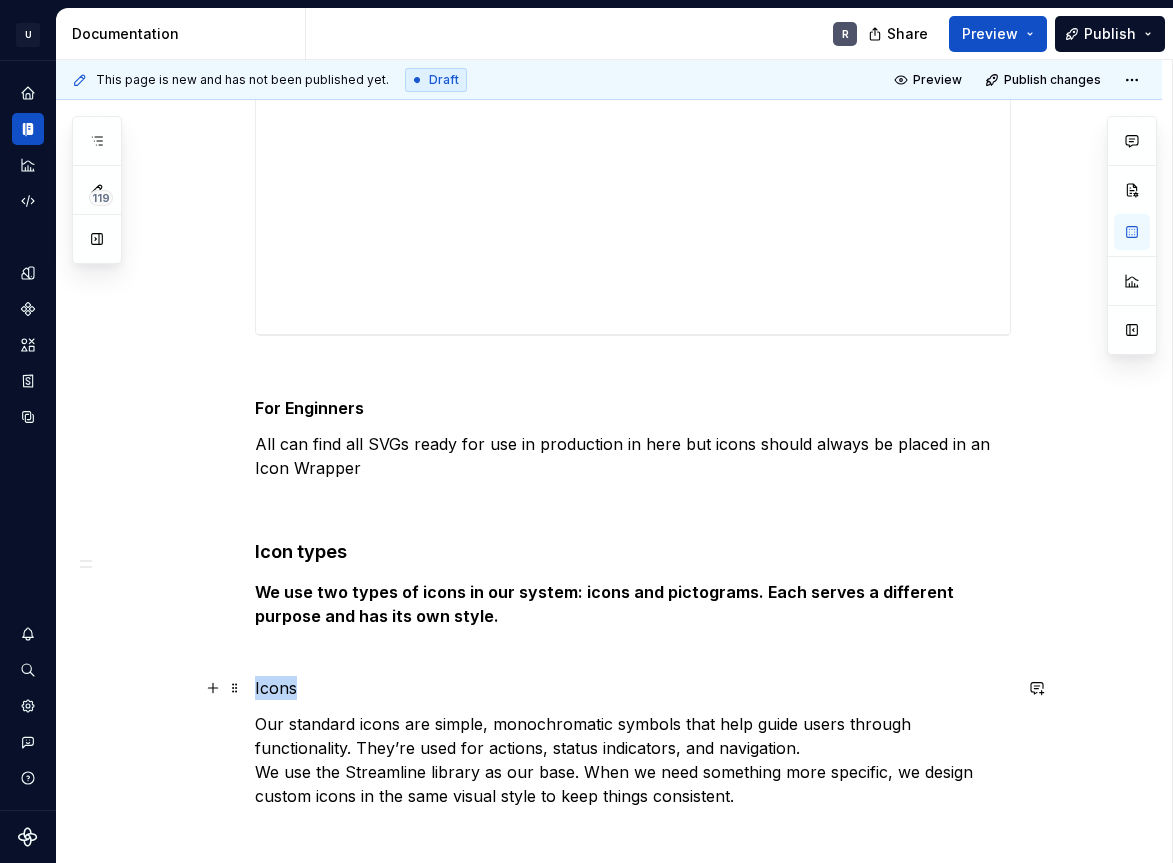 click on "Icons" at bounding box center (633, 688) 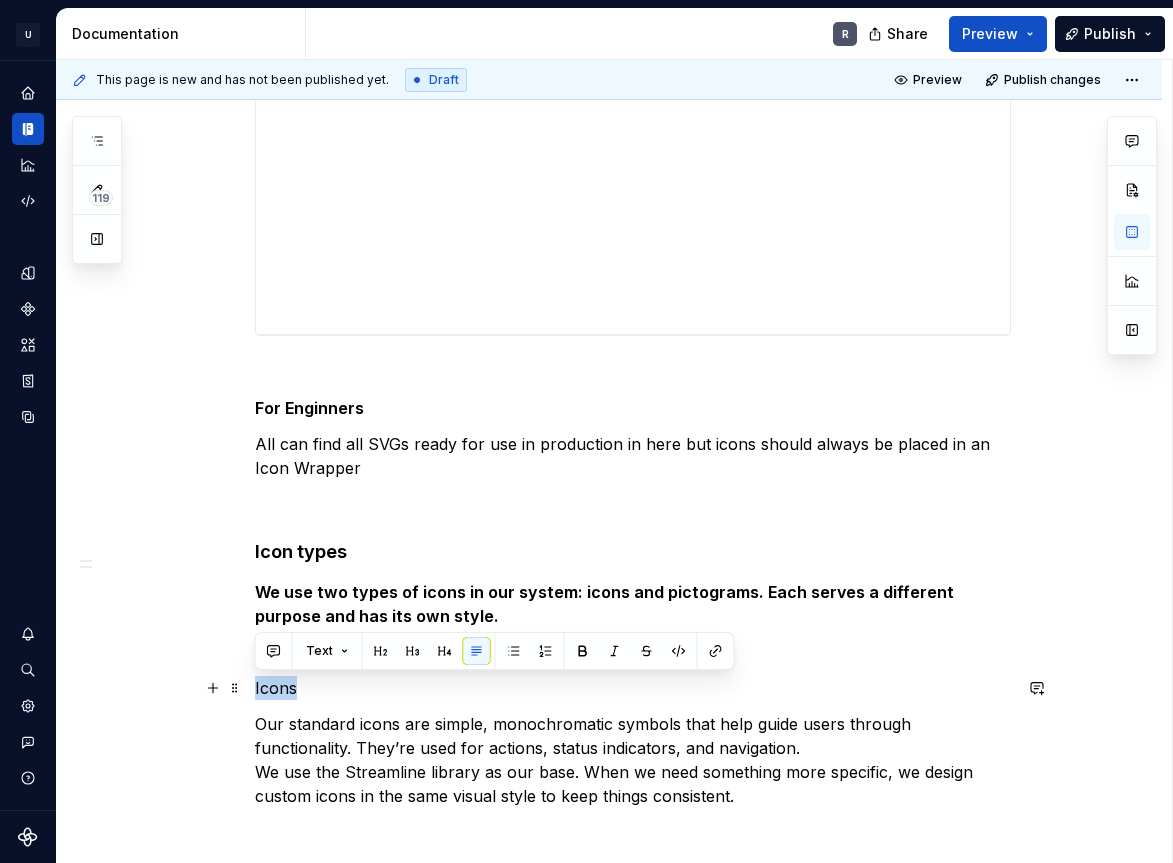 click on "Icons" at bounding box center (633, 688) 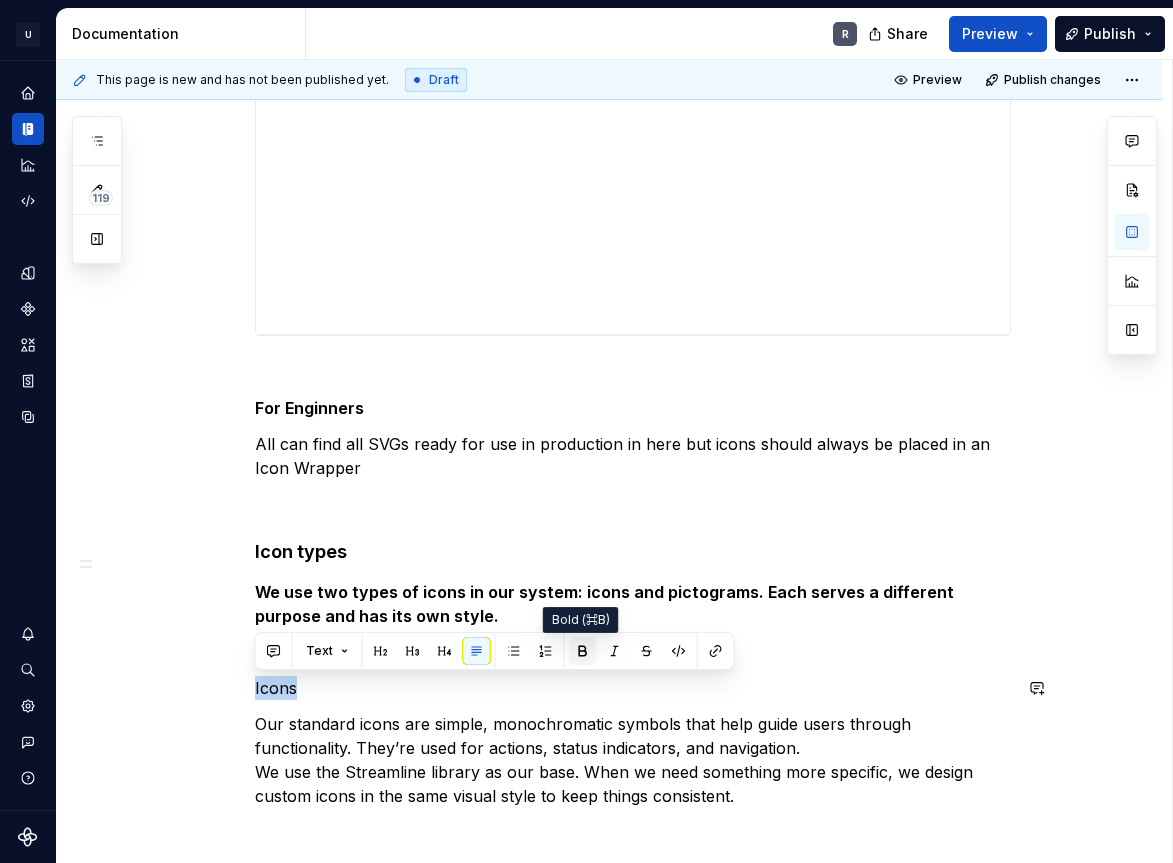 click at bounding box center (583, 651) 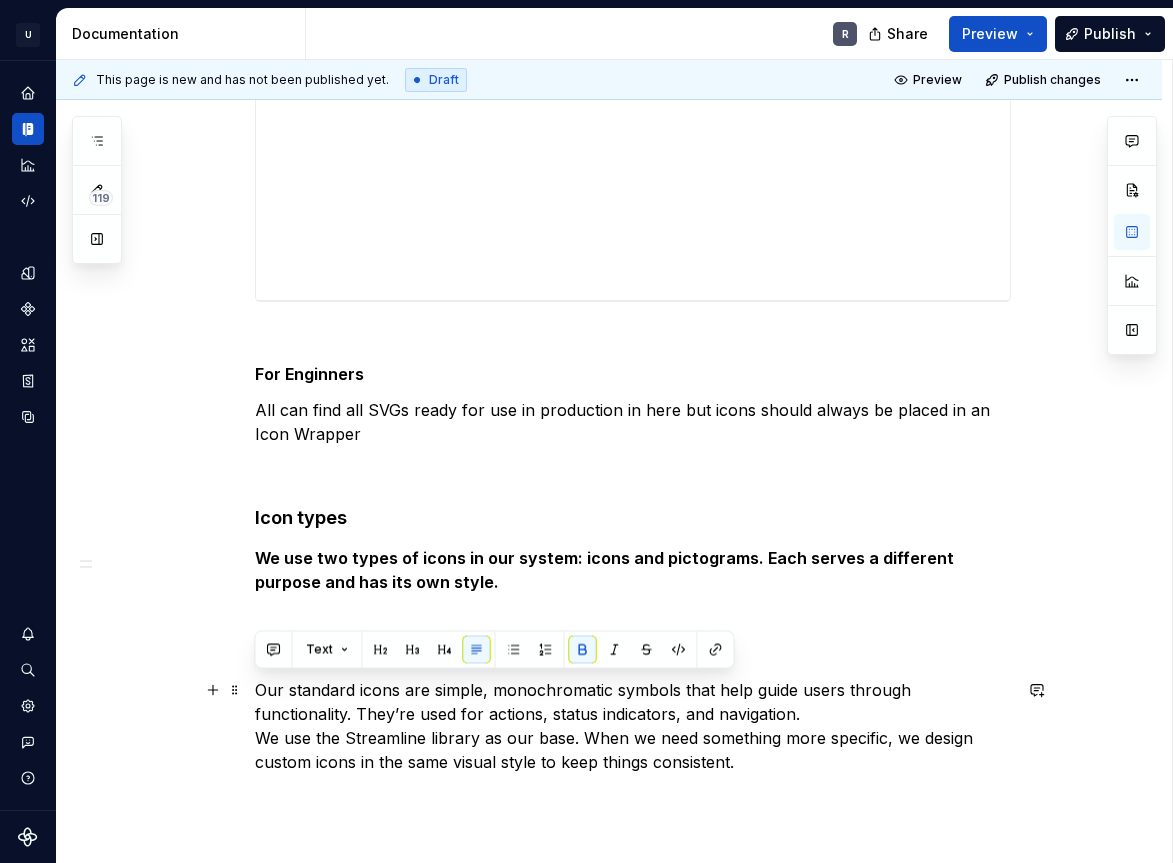 scroll, scrollTop: 1340, scrollLeft: 0, axis: vertical 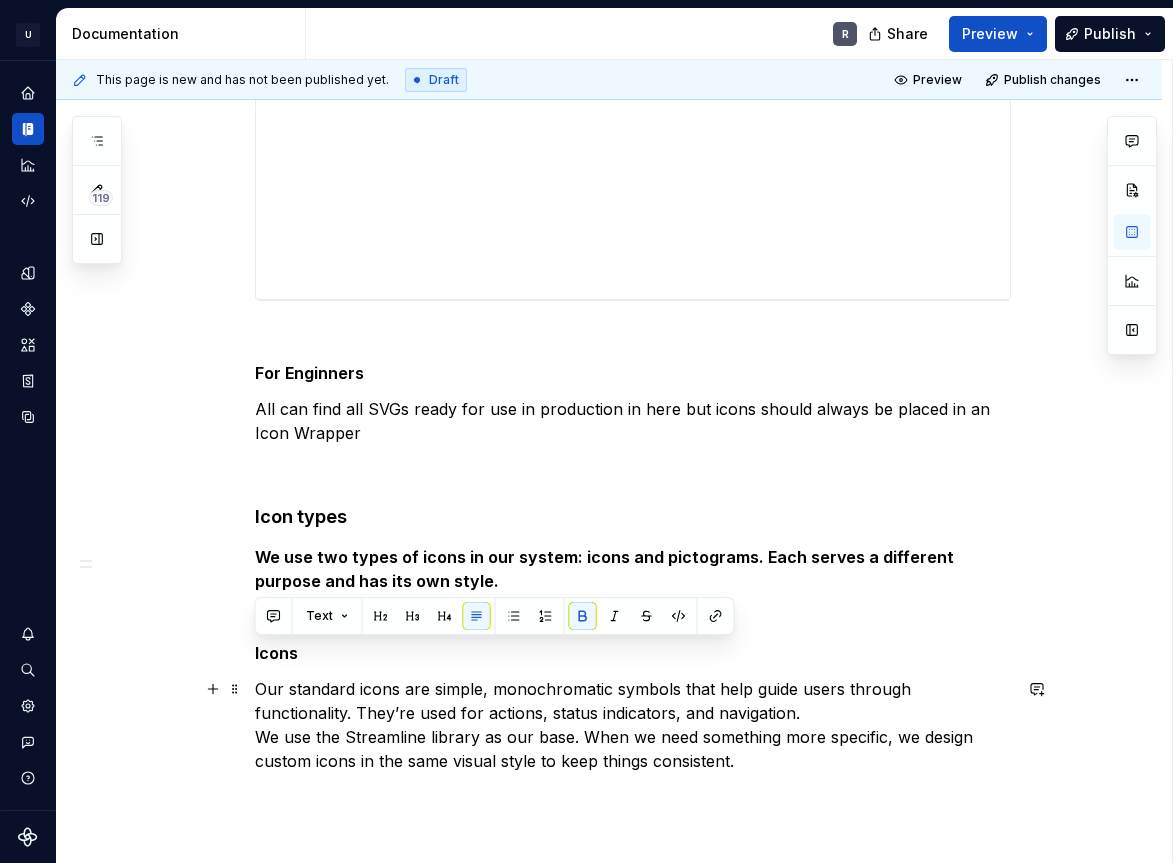 click on "Our standard icons are simple, monochromatic symbols that help guide users through functionality. They’re used for actions, status indicators, and navigation.  We use the Streamline library as our base. When we need something more specific, we design custom icons in the same visual style to keep things consistent." at bounding box center [633, 725] 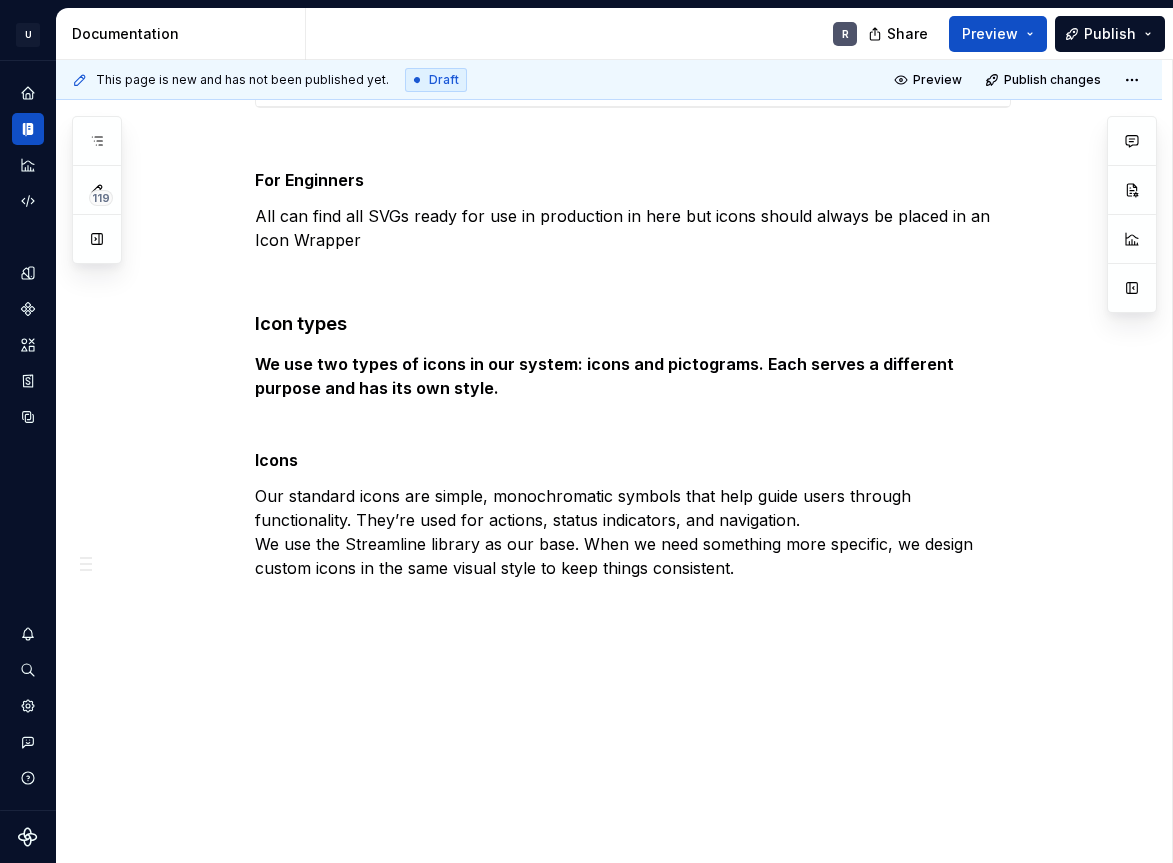 scroll, scrollTop: 1533, scrollLeft: 0, axis: vertical 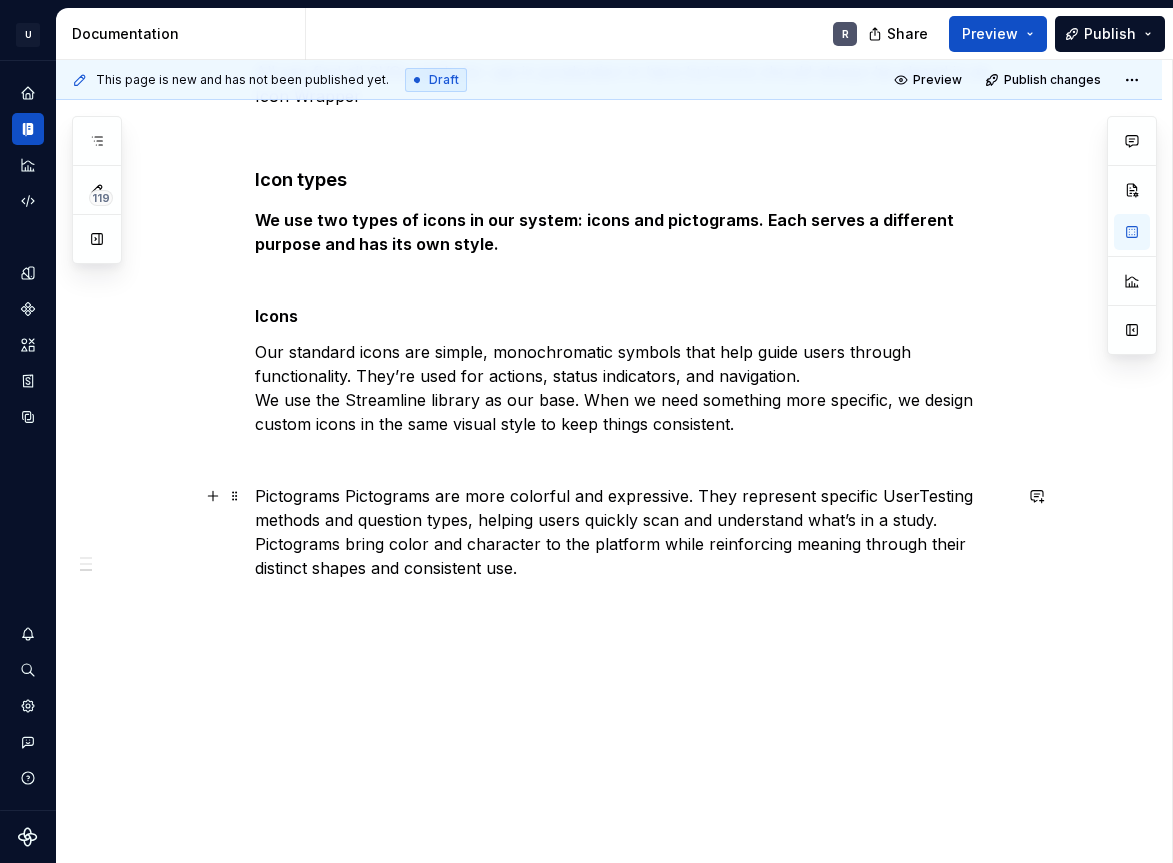 click on "Pictograms Pictograms are more colorful and expressive. They represent specific UserTesting methods and question types, helping users quickly scan and understand what’s in a study.  Pictograms bring color and character to the platform while reinforcing meaning through their distinct shapes and consistent use." at bounding box center [633, 532] 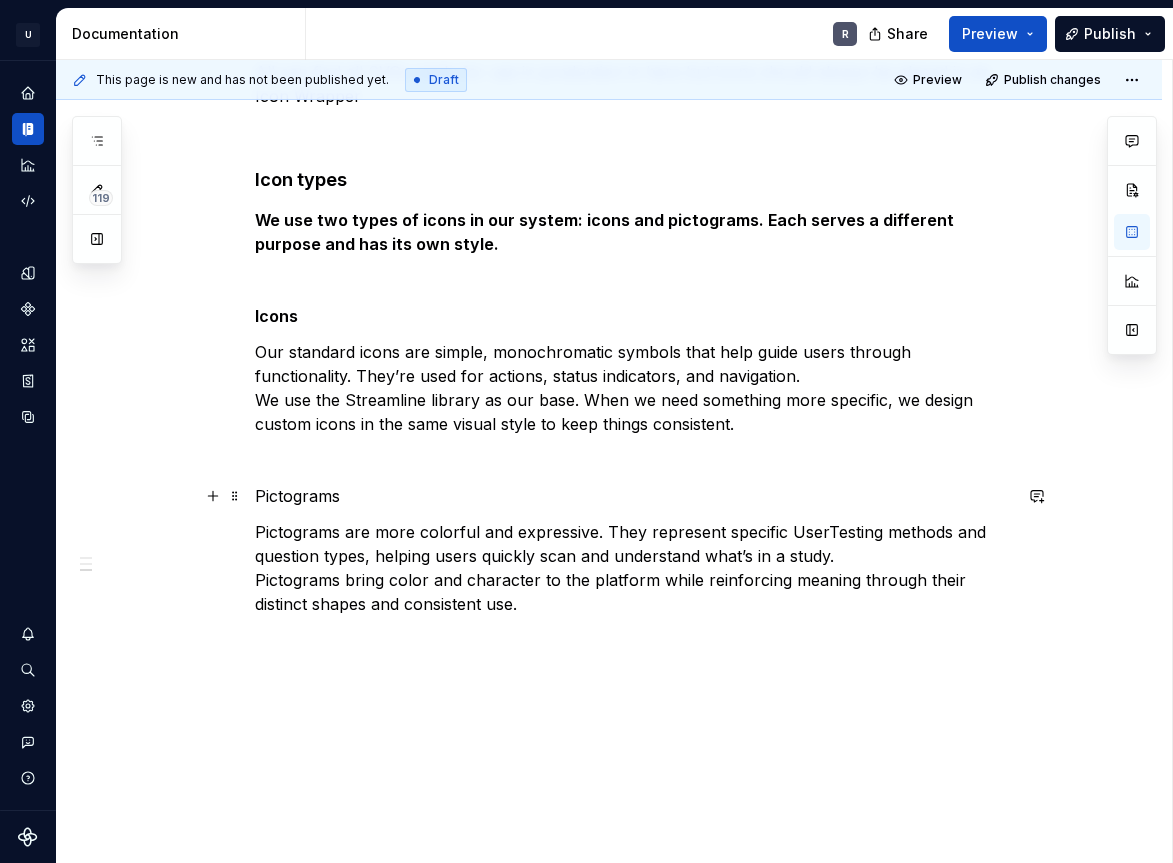 click on "Pictograms" at bounding box center (633, 496) 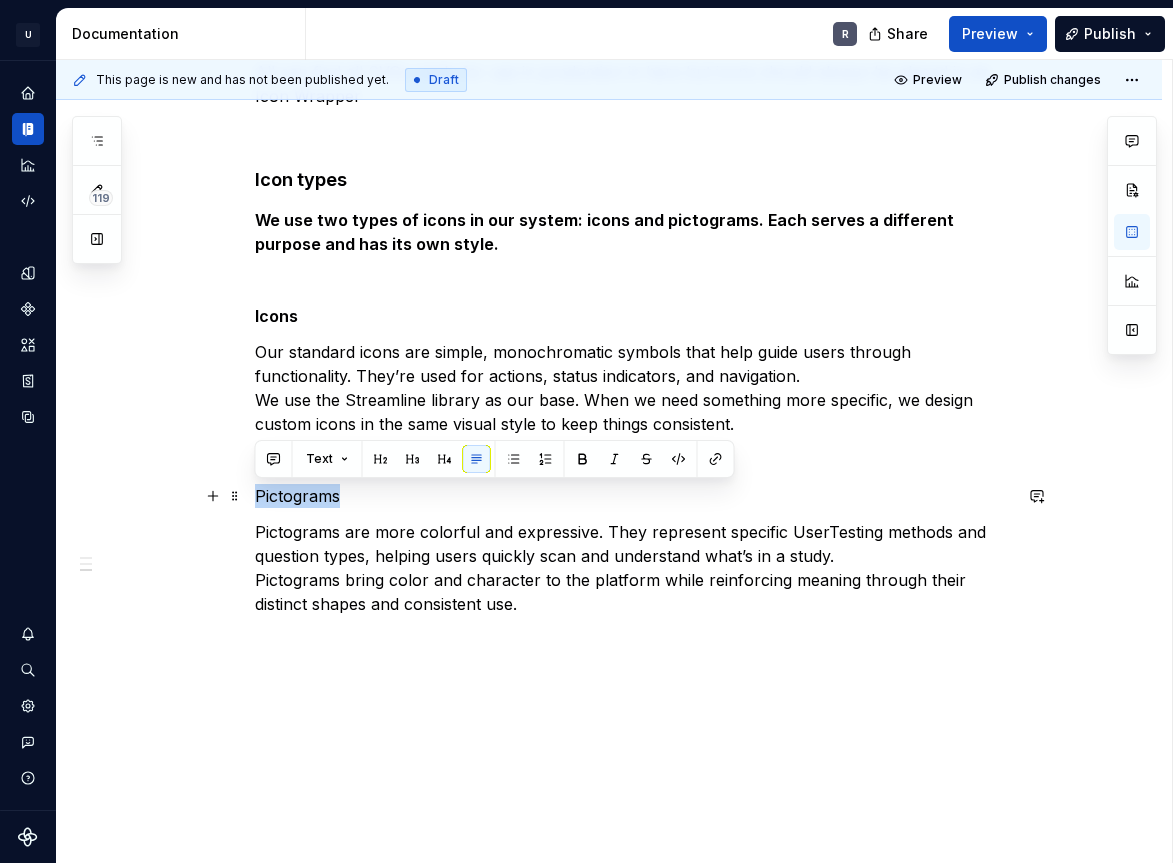 click on "Pictograms" at bounding box center (633, 496) 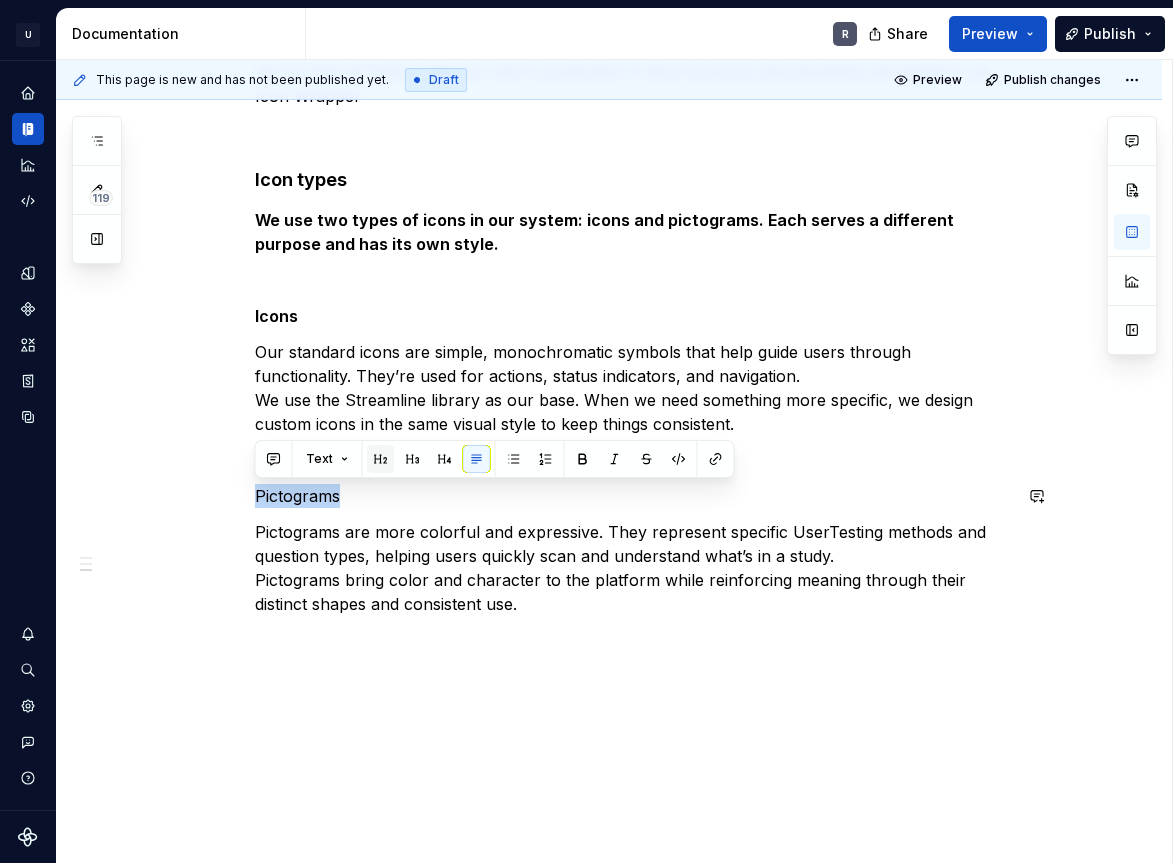 click at bounding box center [381, 459] 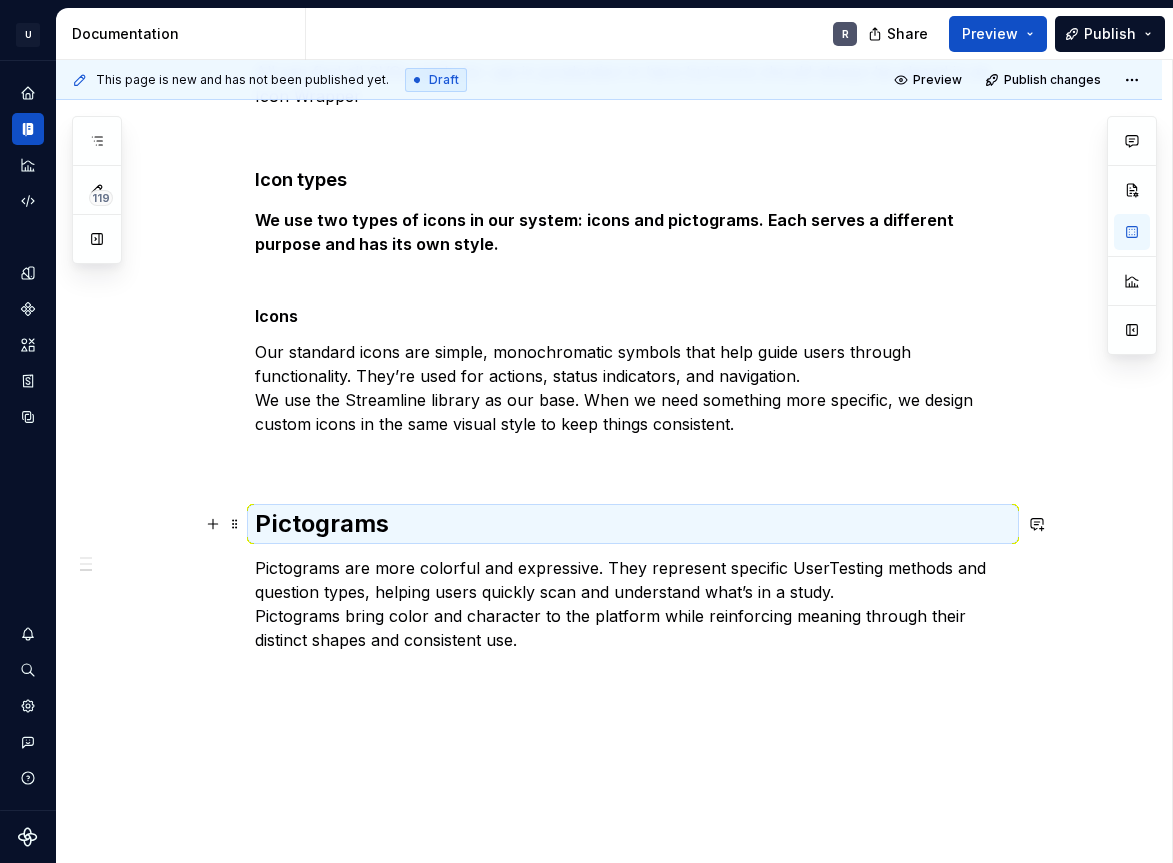 click on "Pictograms" at bounding box center [633, 524] 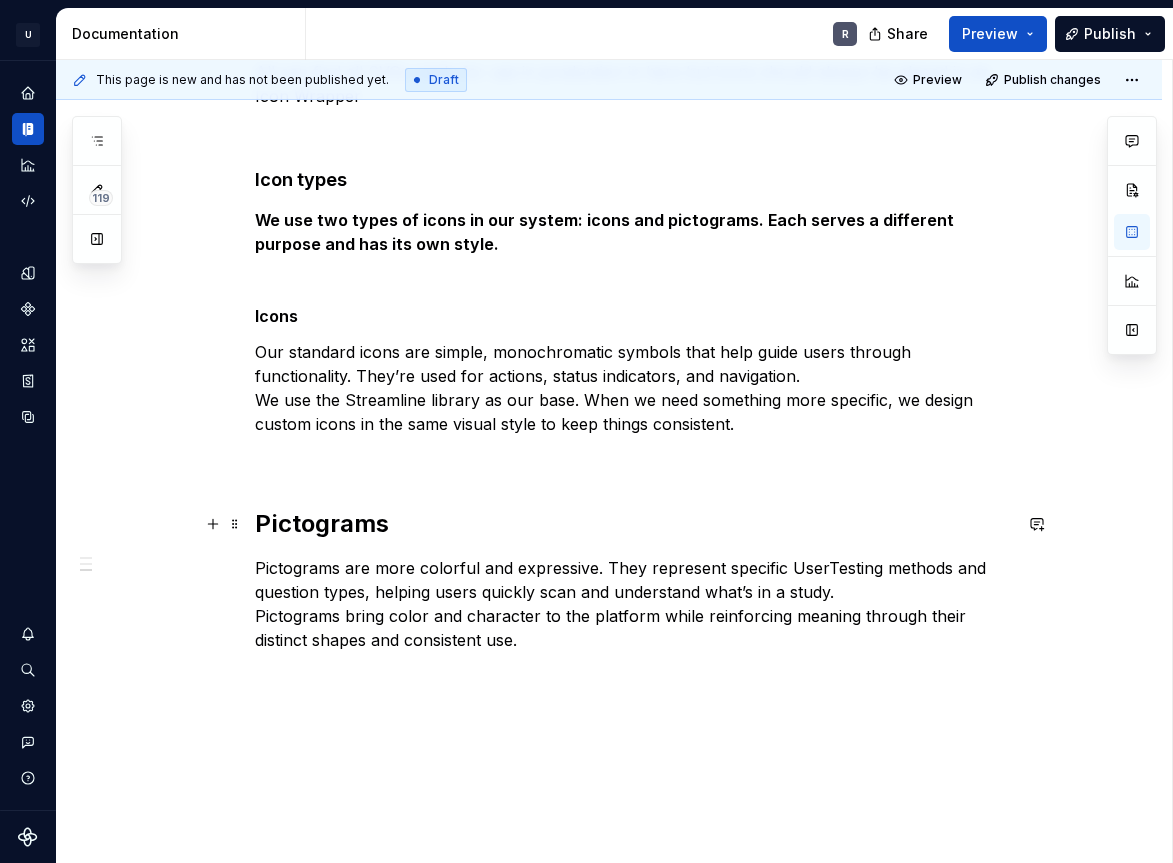 click on "Pictograms" at bounding box center [633, 524] 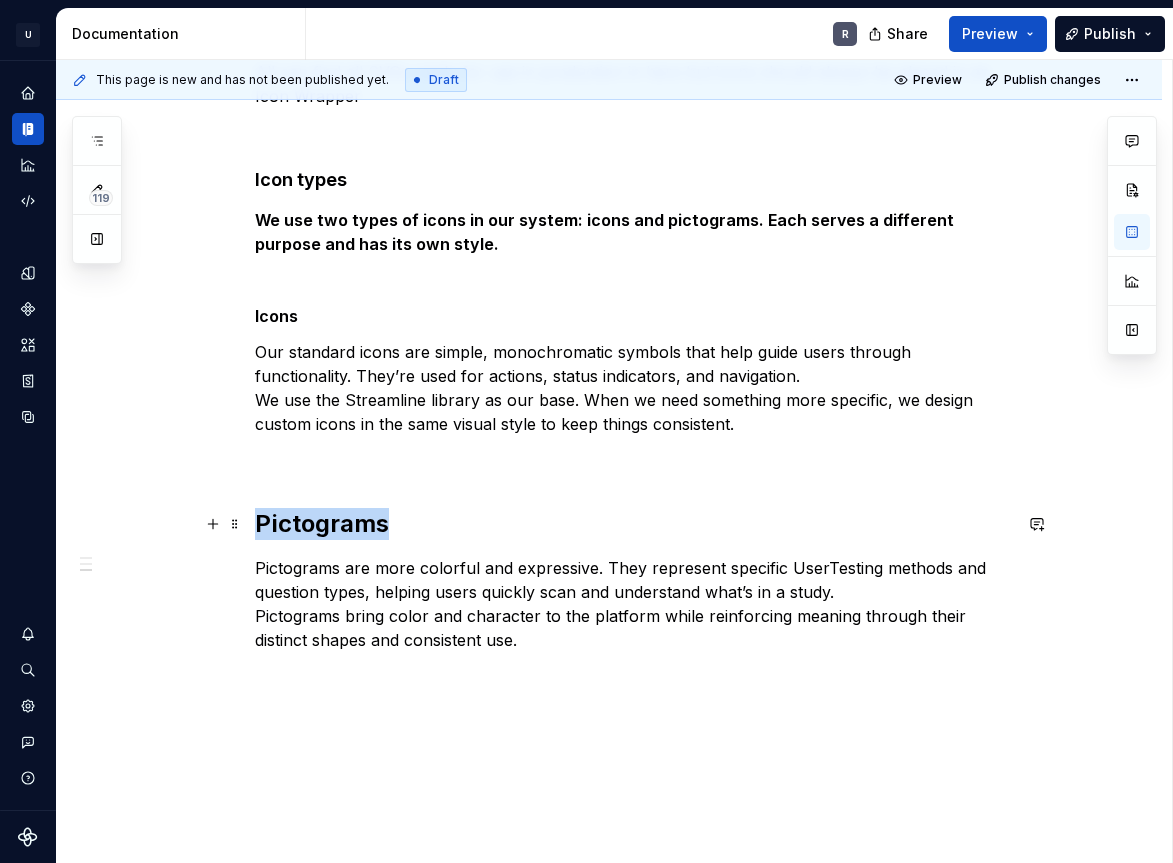 click on "Pictograms" at bounding box center (633, 524) 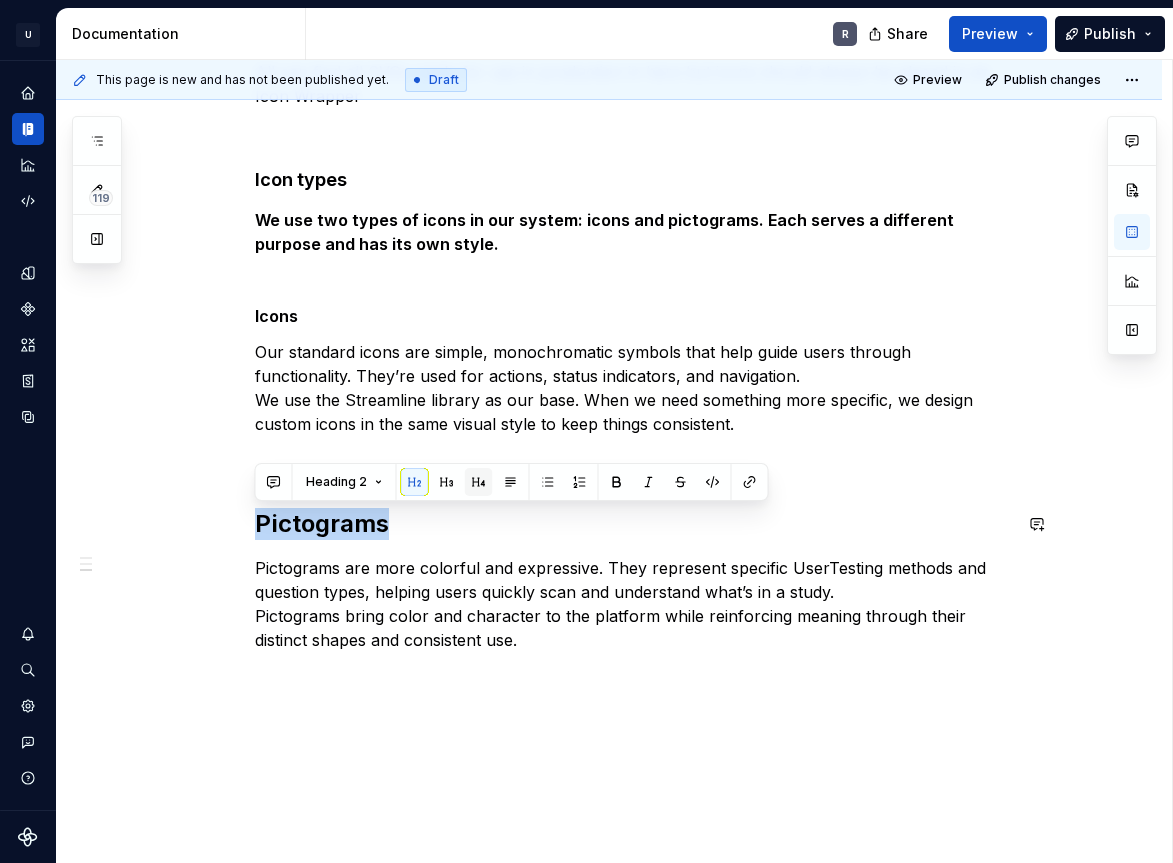 click at bounding box center (479, 482) 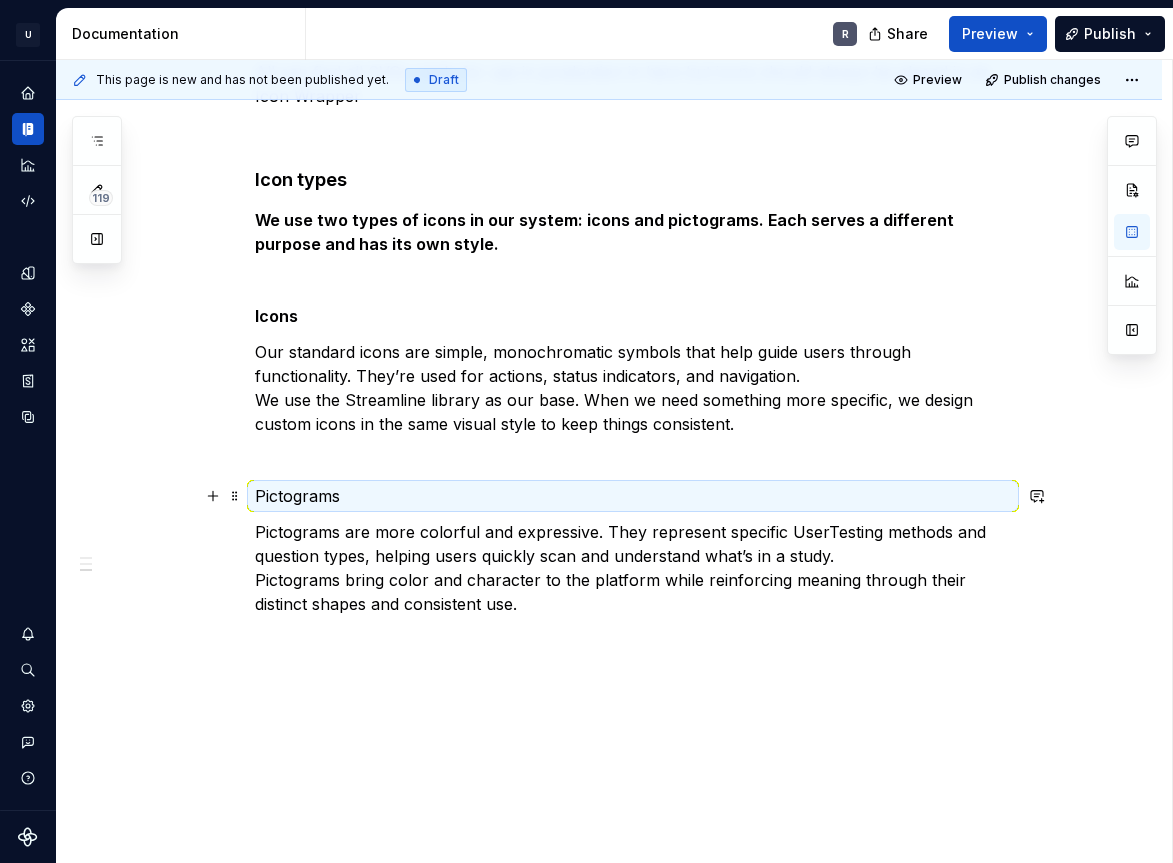 click on "Pictograms" at bounding box center [633, 496] 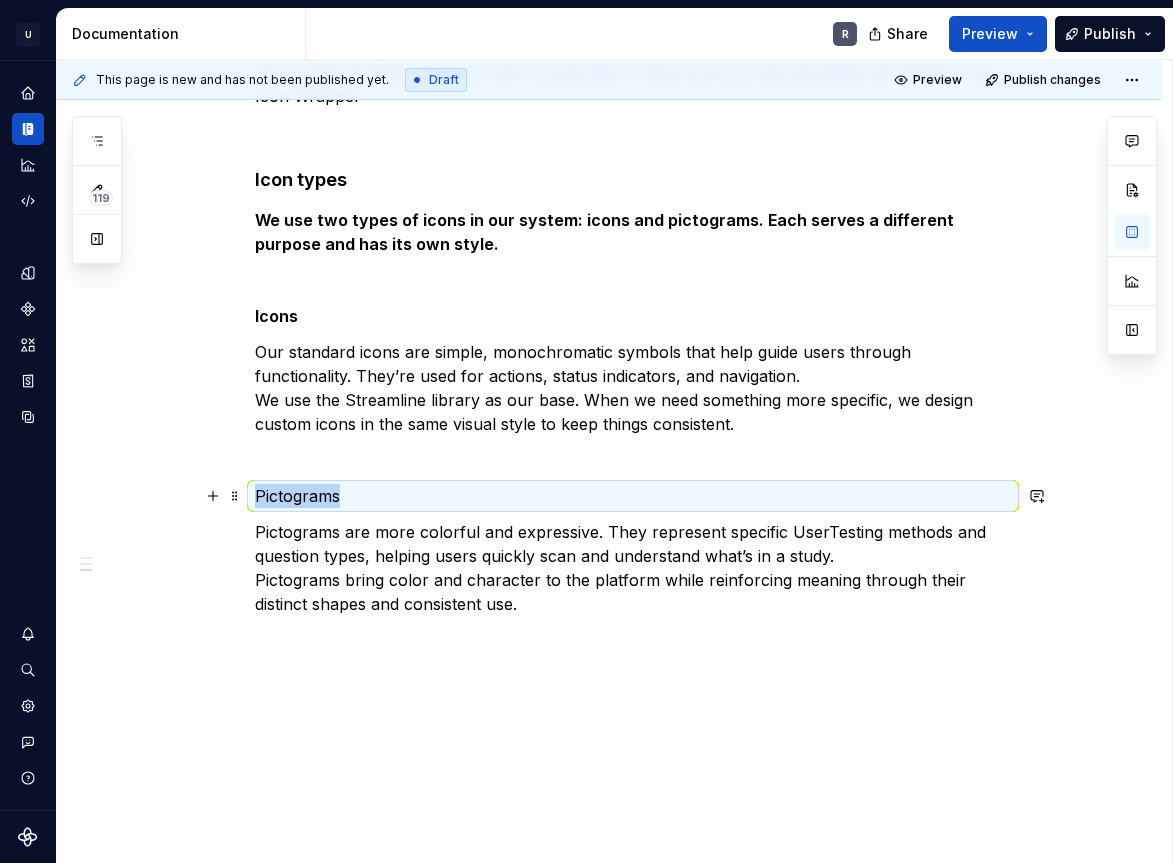 click on "Pictograms" at bounding box center [633, 496] 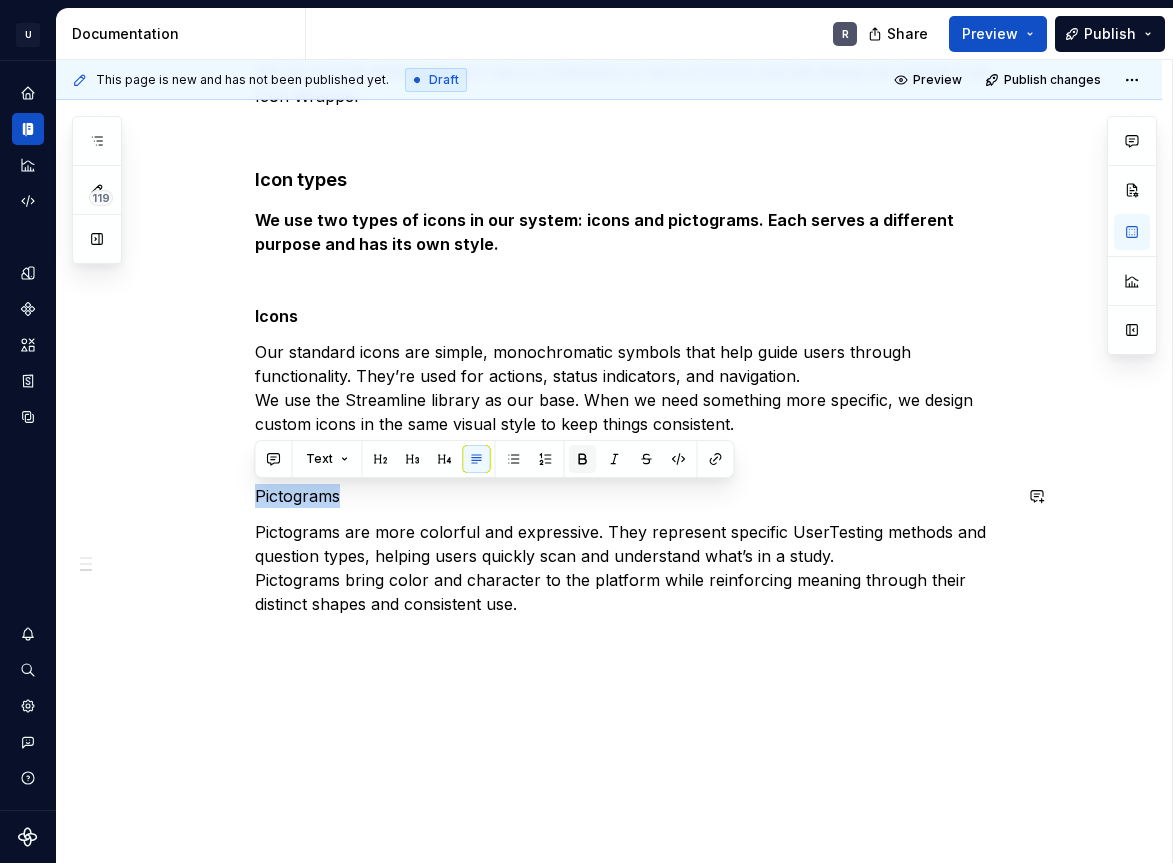 click at bounding box center (583, 459) 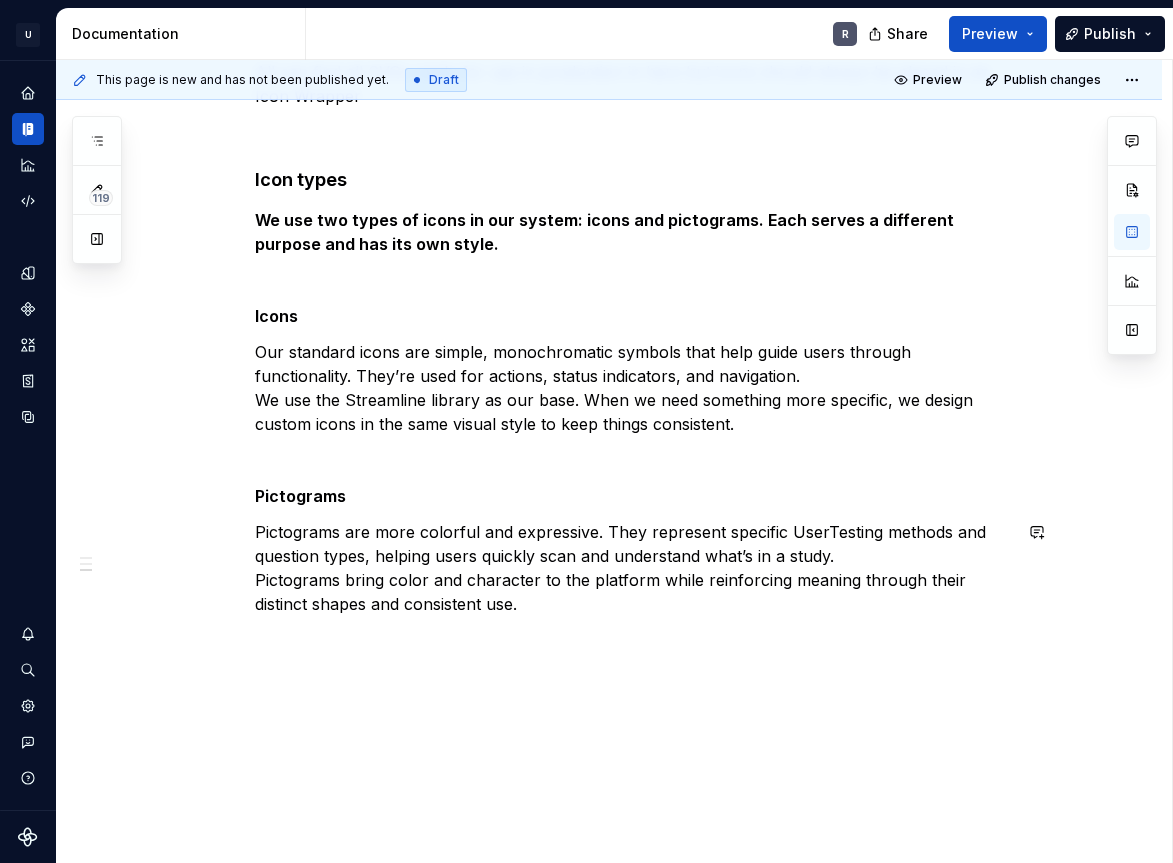 click on "**********" at bounding box center [633, -310] 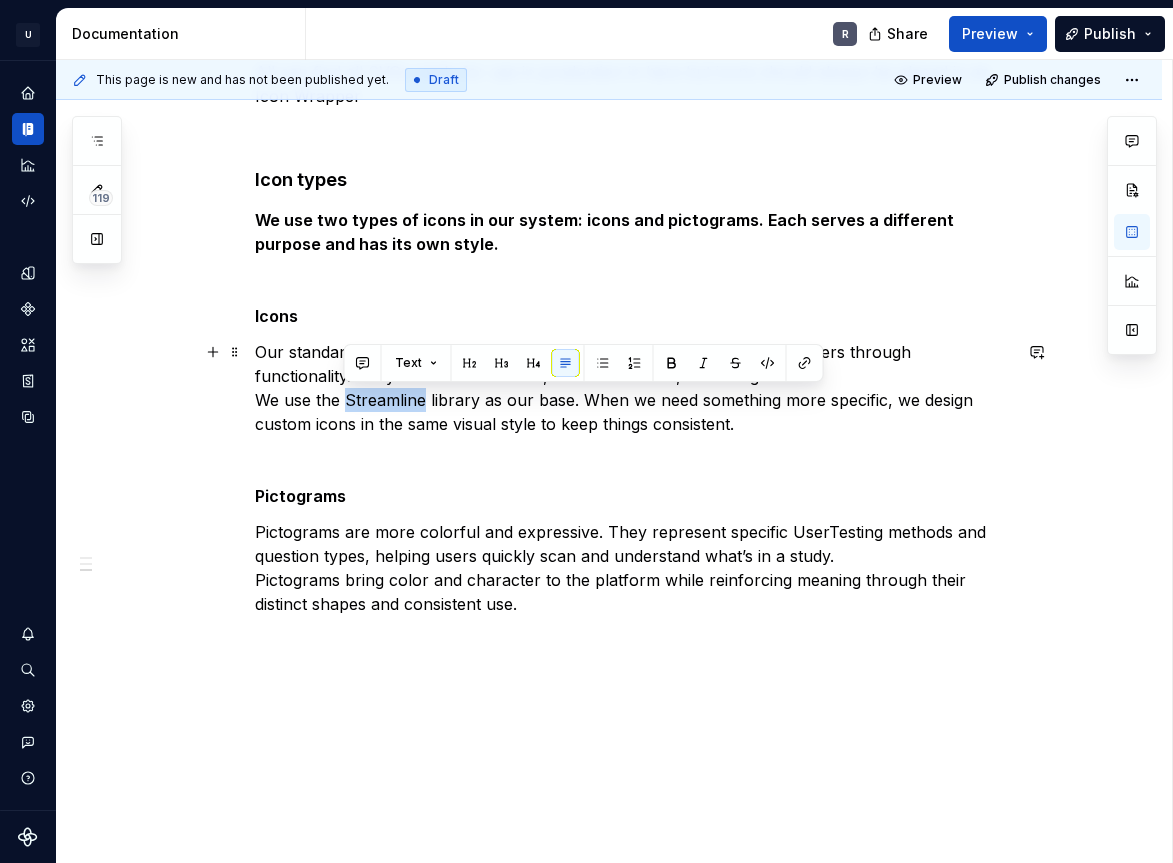 drag, startPoint x: 346, startPoint y: 399, endPoint x: 426, endPoint y: 399, distance: 80 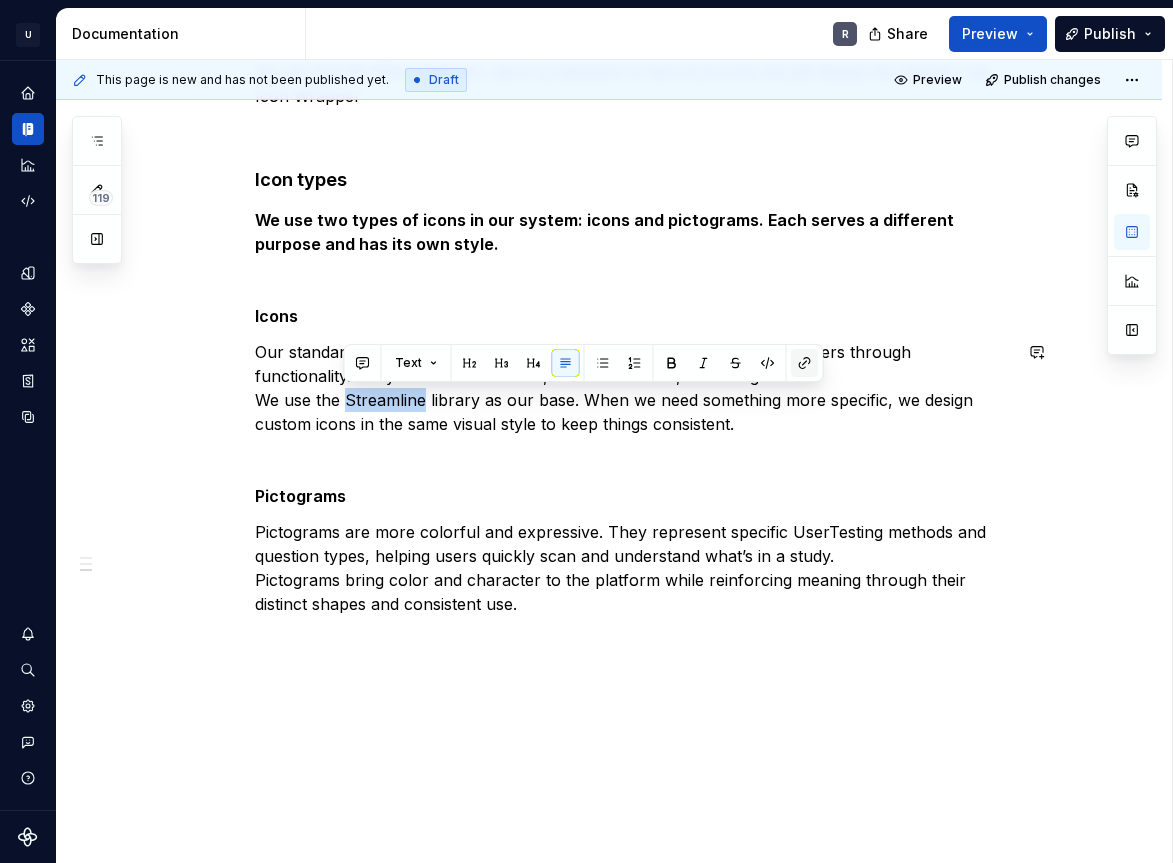 click at bounding box center (805, 363) 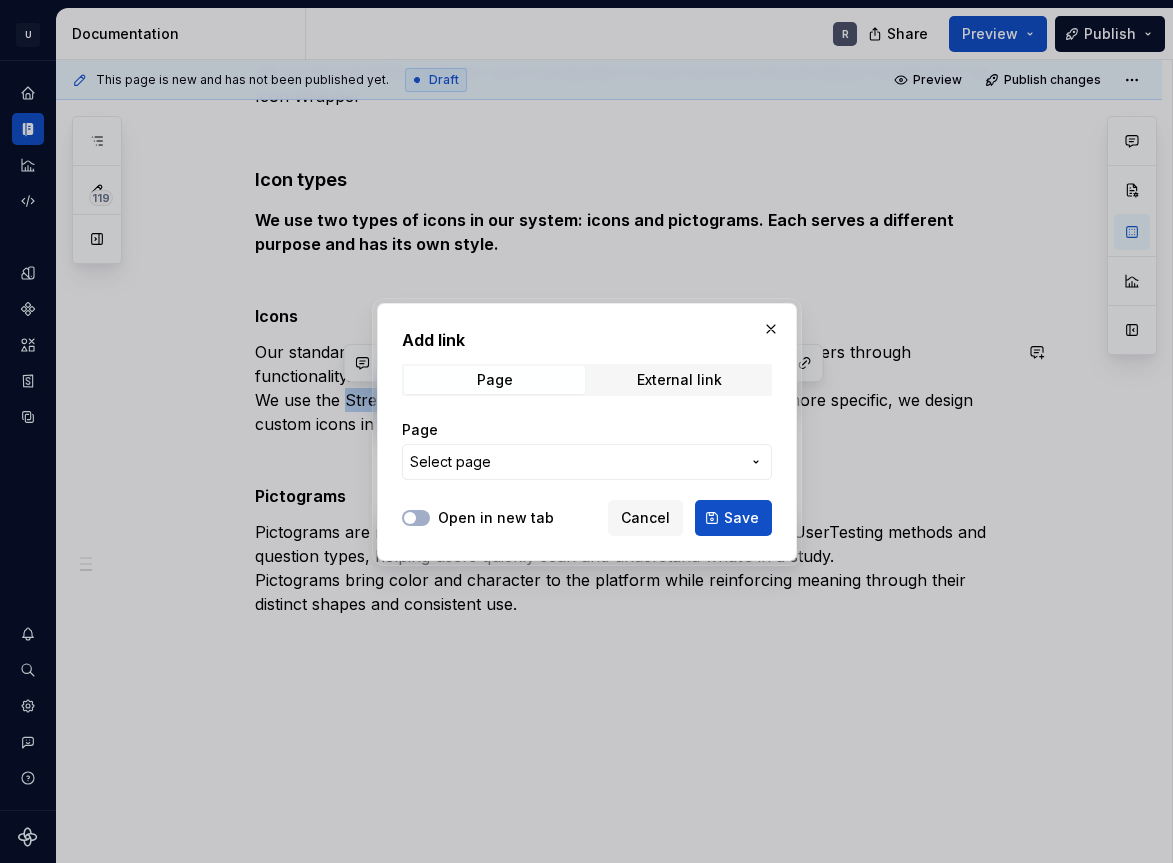 type 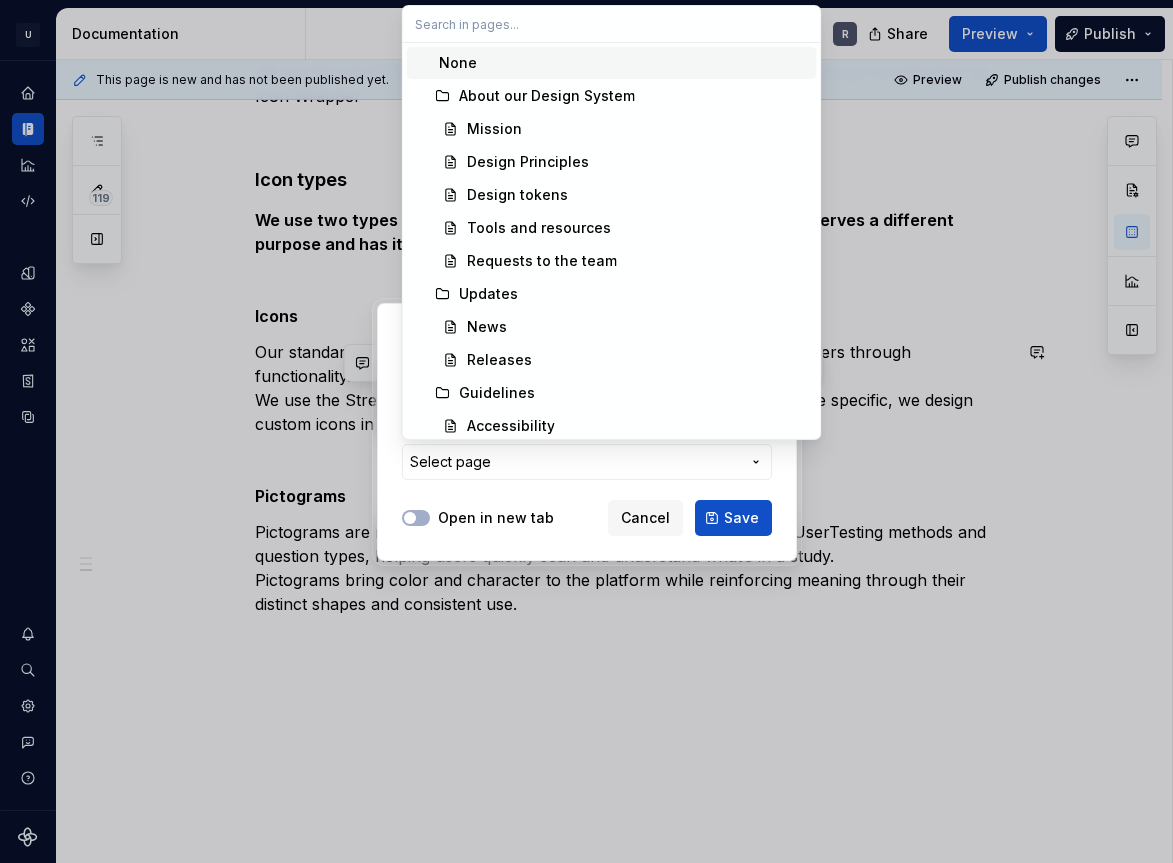 click on "Add link Page External link Page Select page Open in new tab Cancel Save" at bounding box center [586, 431] 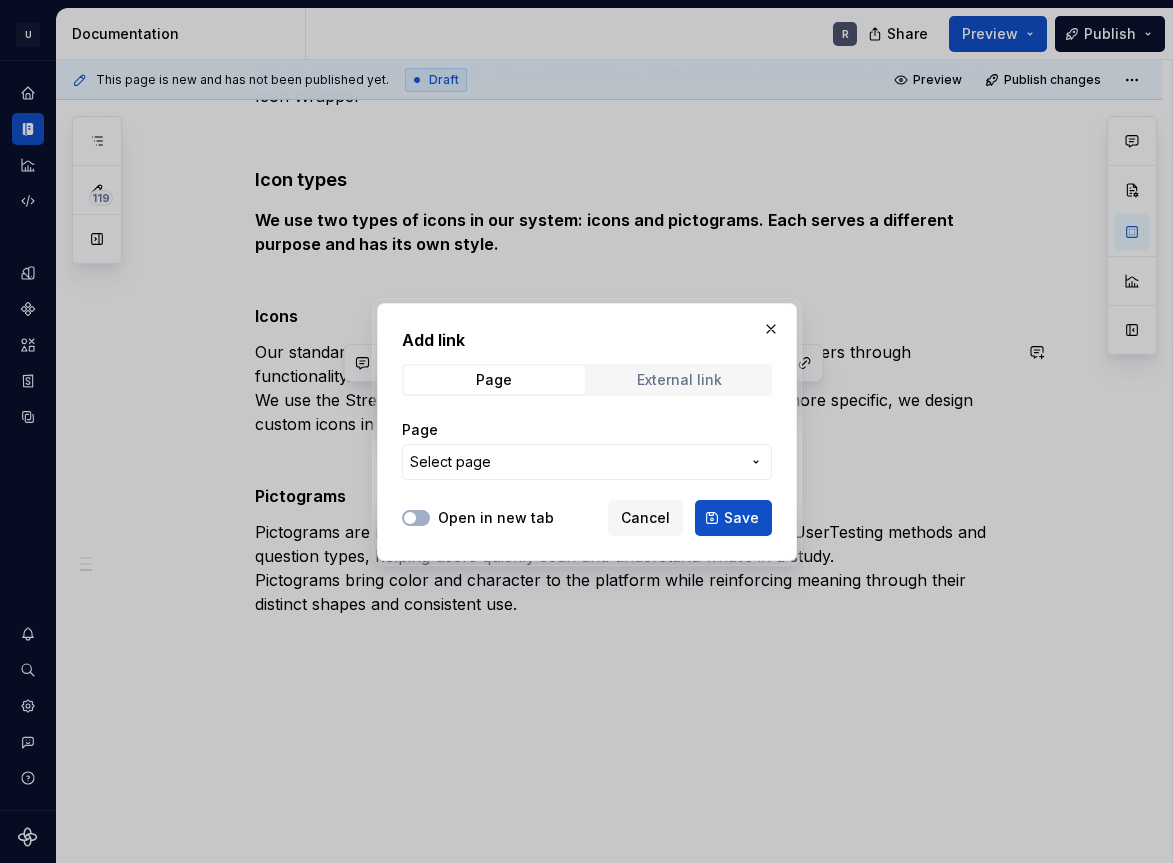click on "External link" at bounding box center [679, 380] 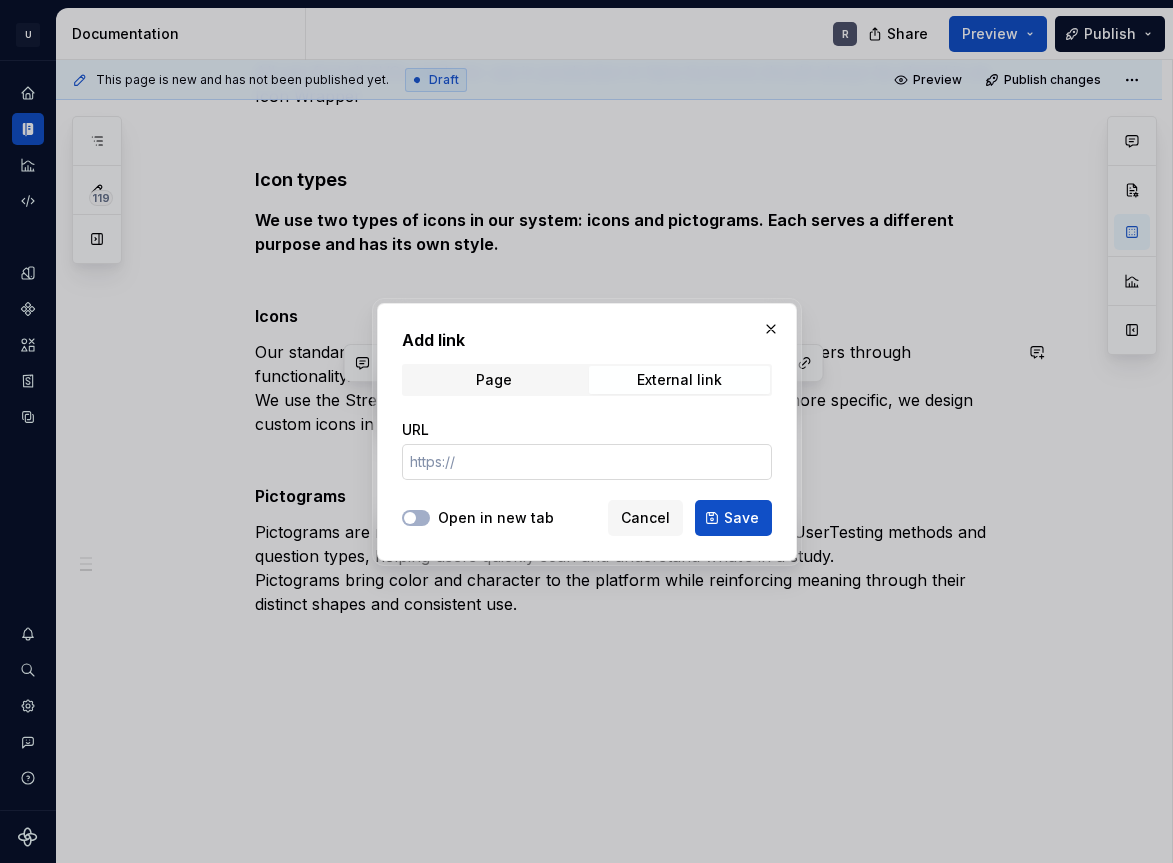 type 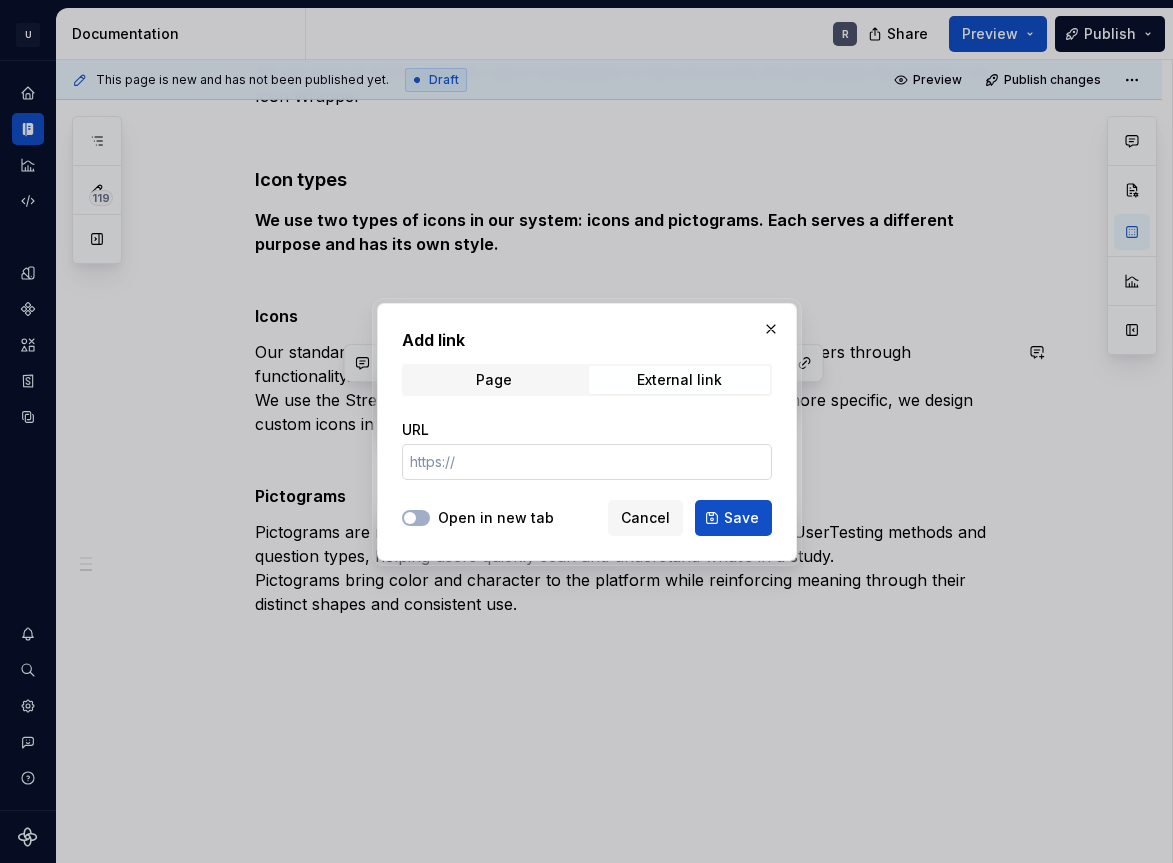 click on "URL" at bounding box center [587, 462] 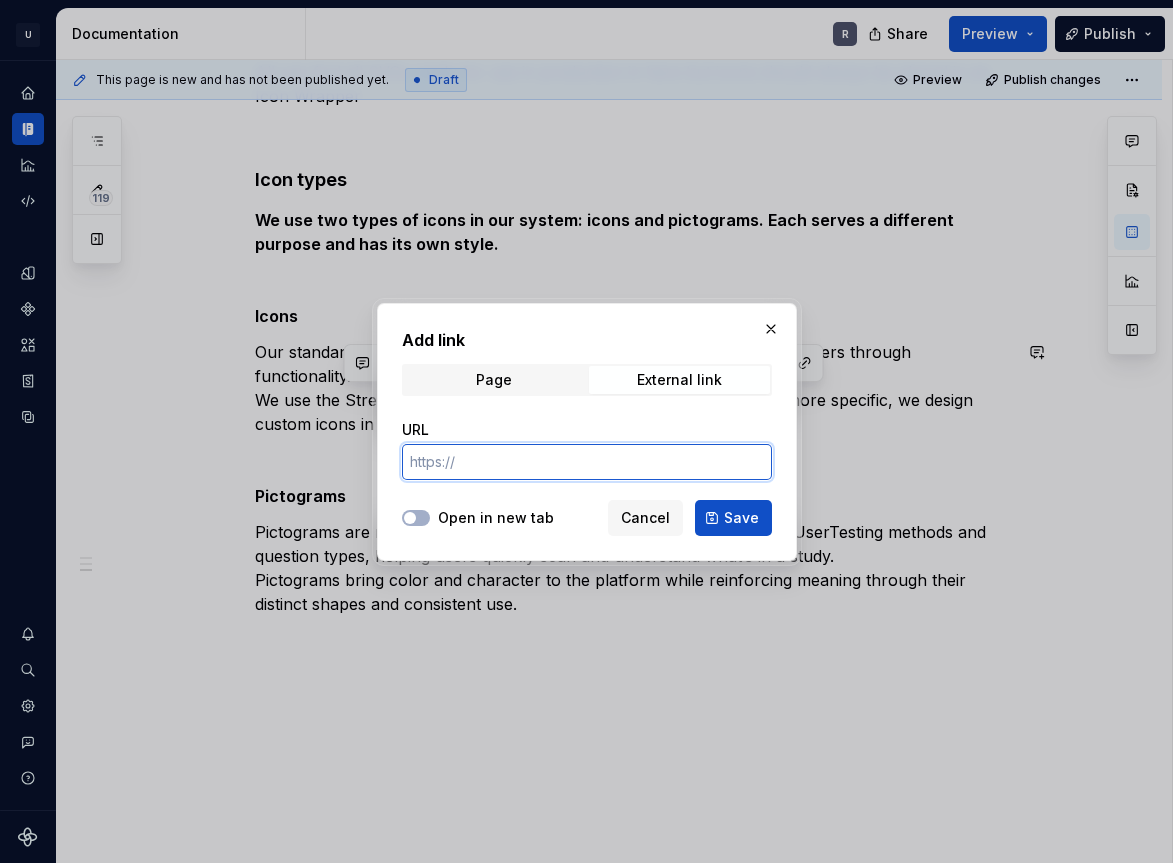 paste on "[URL][DOMAIN_NAME]" 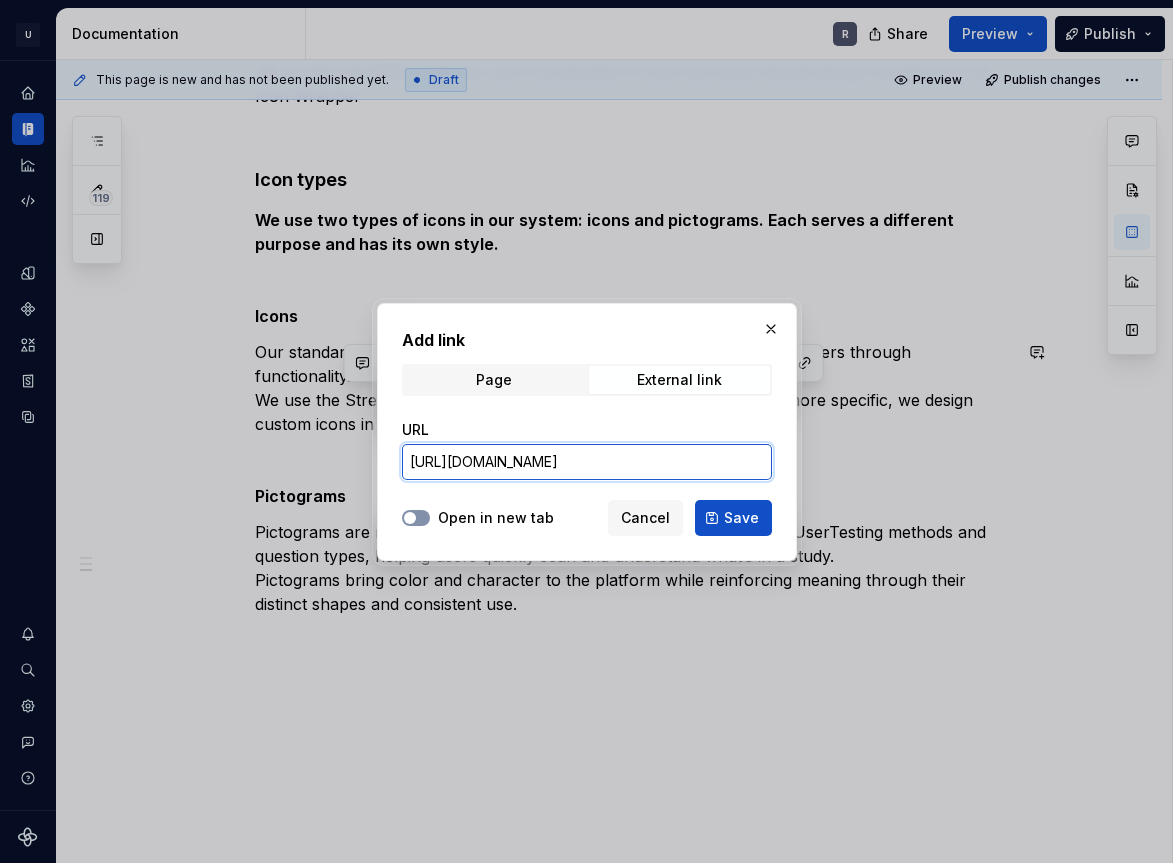 type on "[URL][DOMAIN_NAME]" 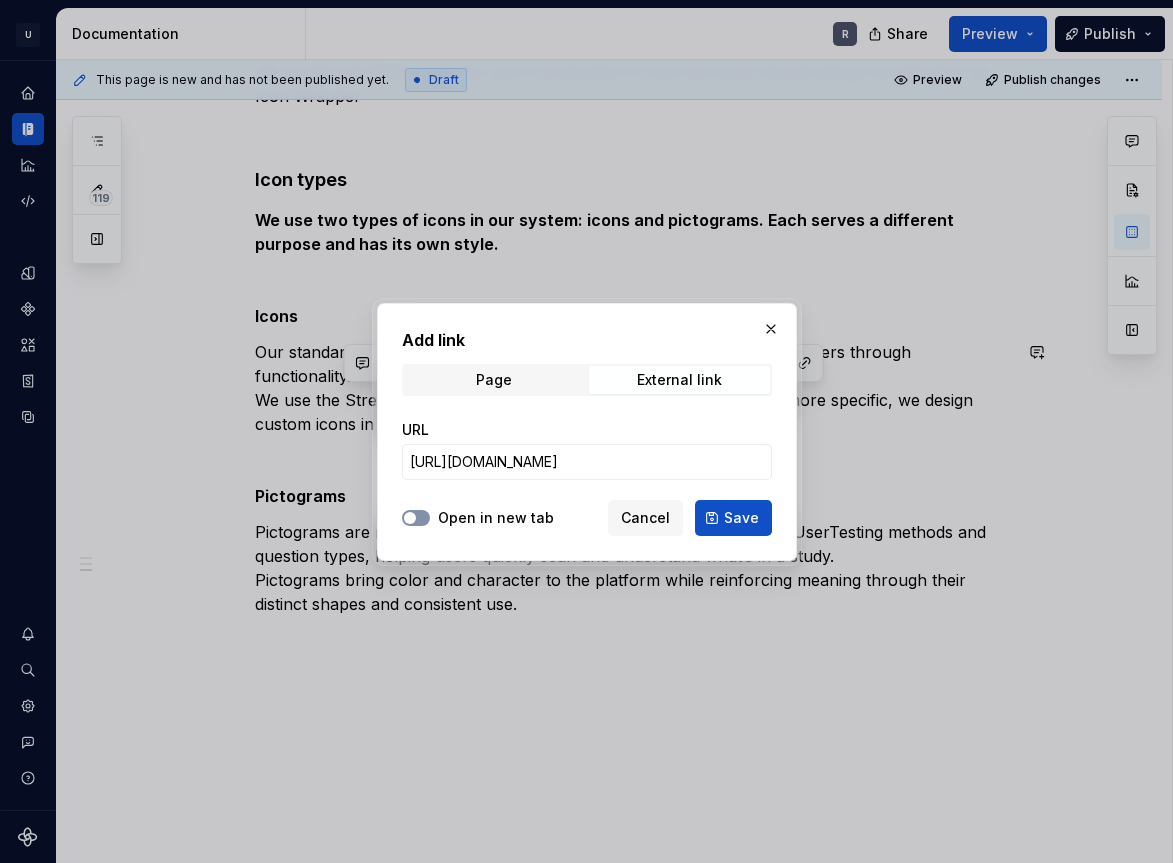 click at bounding box center (410, 518) 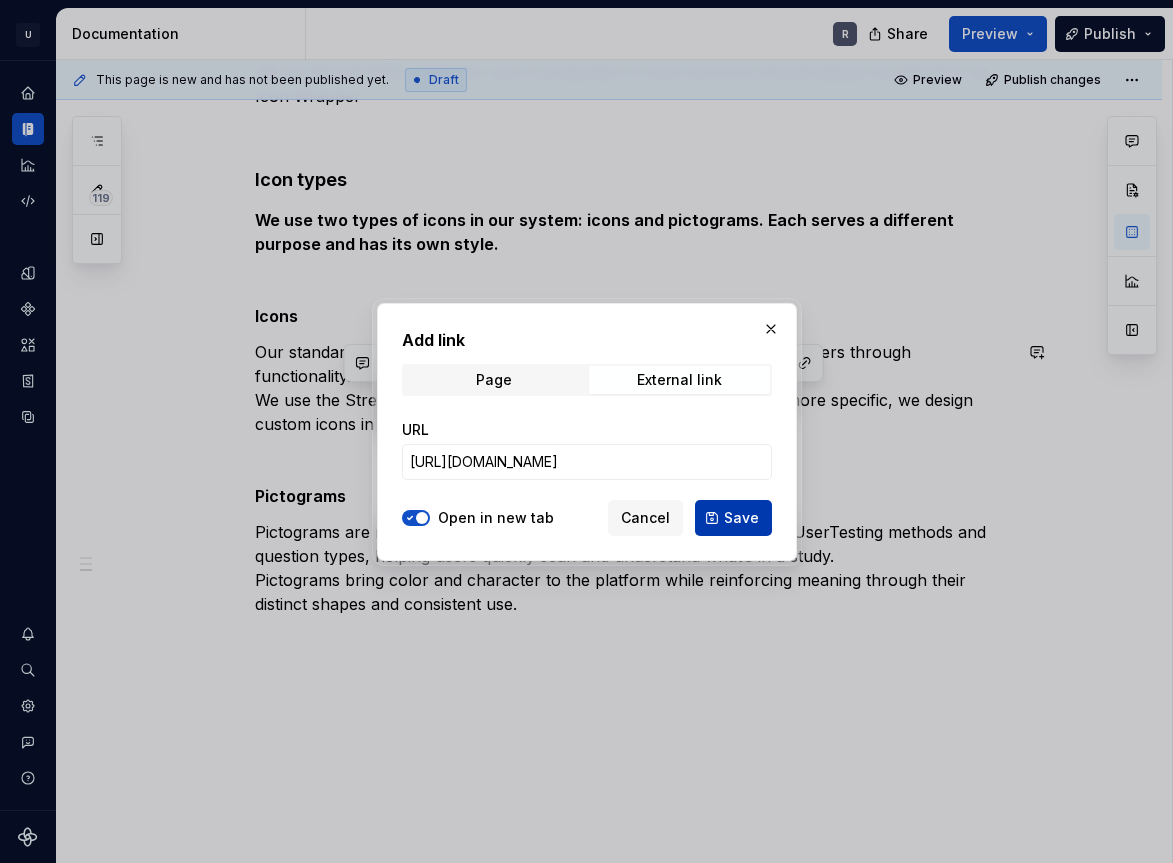 click on "Save" at bounding box center (733, 518) 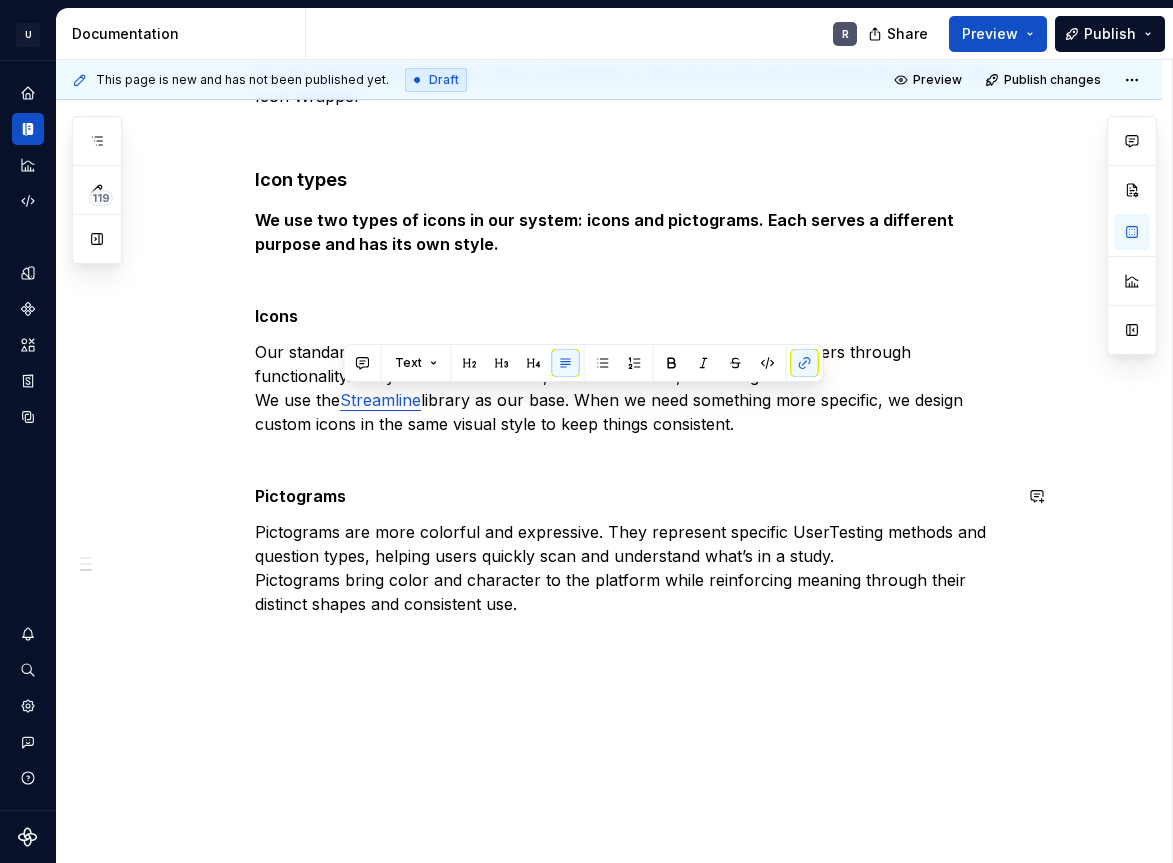 click on "**********" at bounding box center (633, -322) 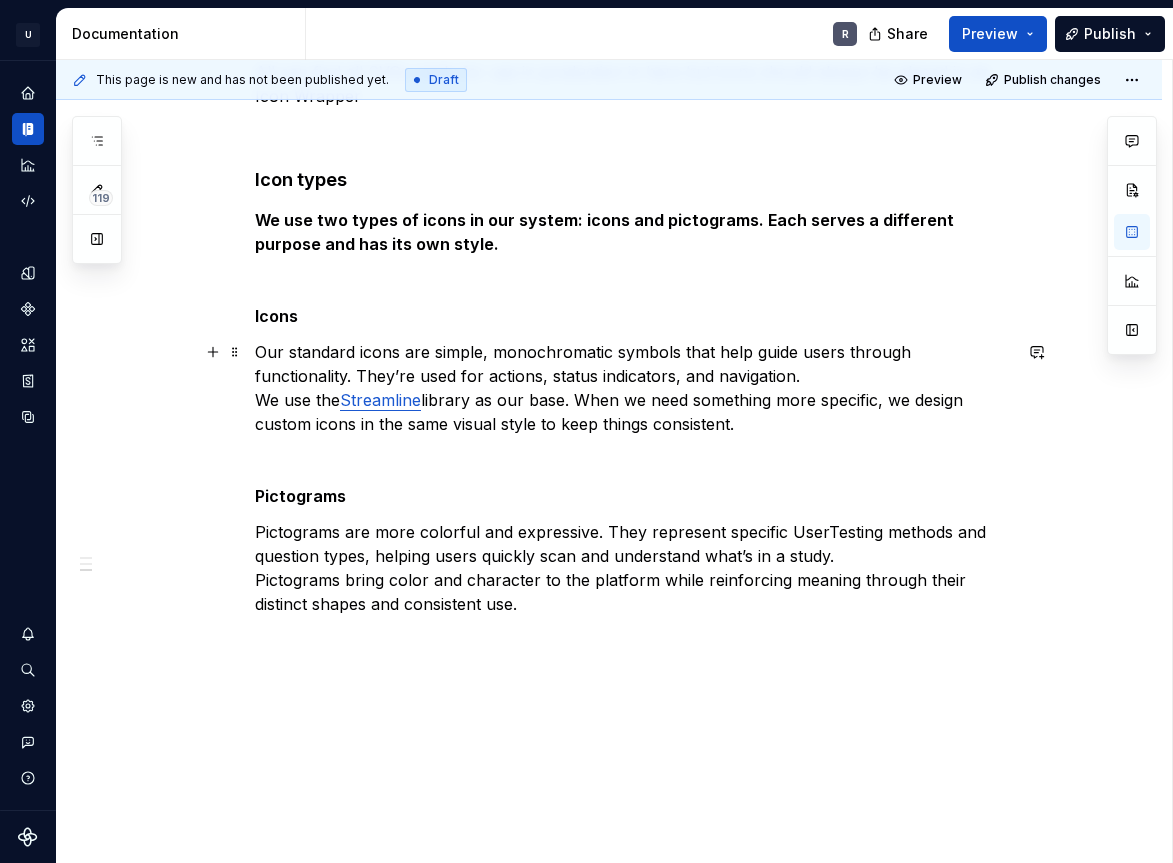 click on "Our standard icons are simple, monochromatic symbols that help guide users through functionality. They’re used for actions, status indicators, and navigation.  We use the  Streamline  library as our base. When we need something more specific, we design custom icons in the same visual style to keep things consistent." at bounding box center (633, 388) 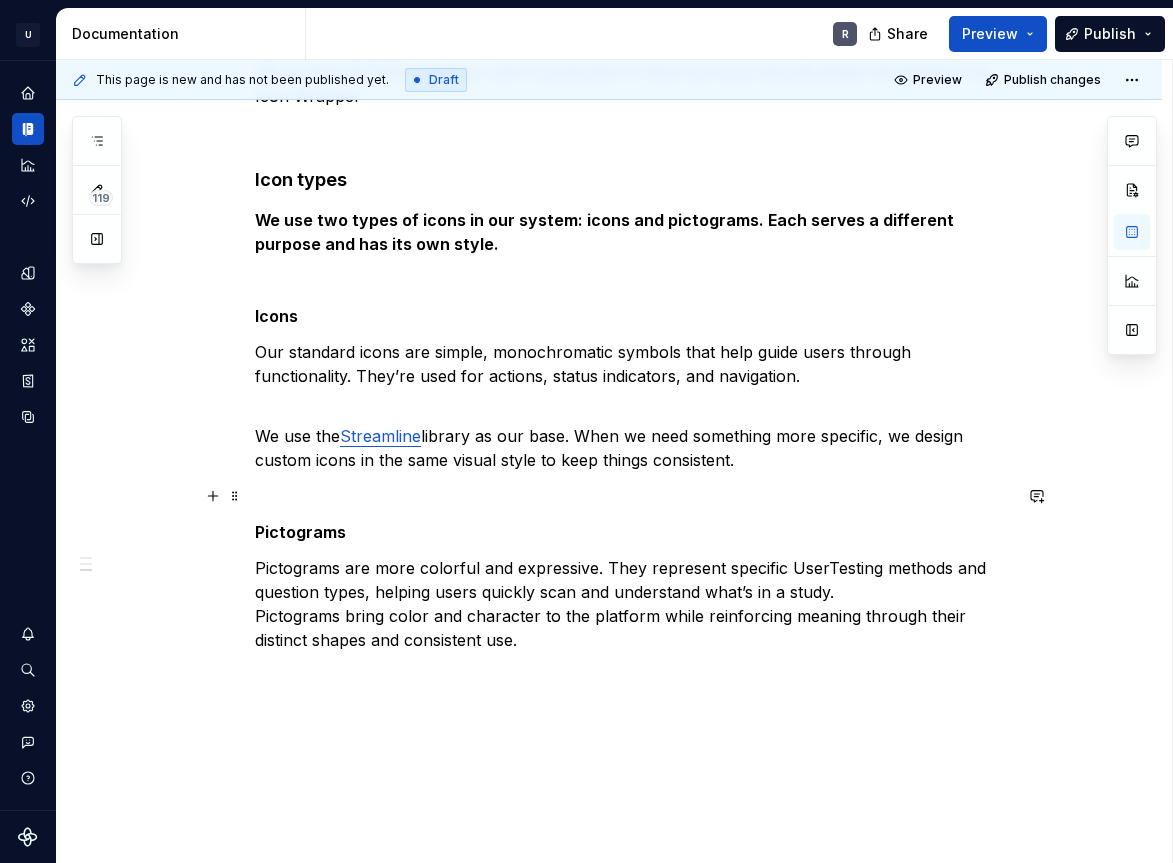 click at bounding box center (633, 496) 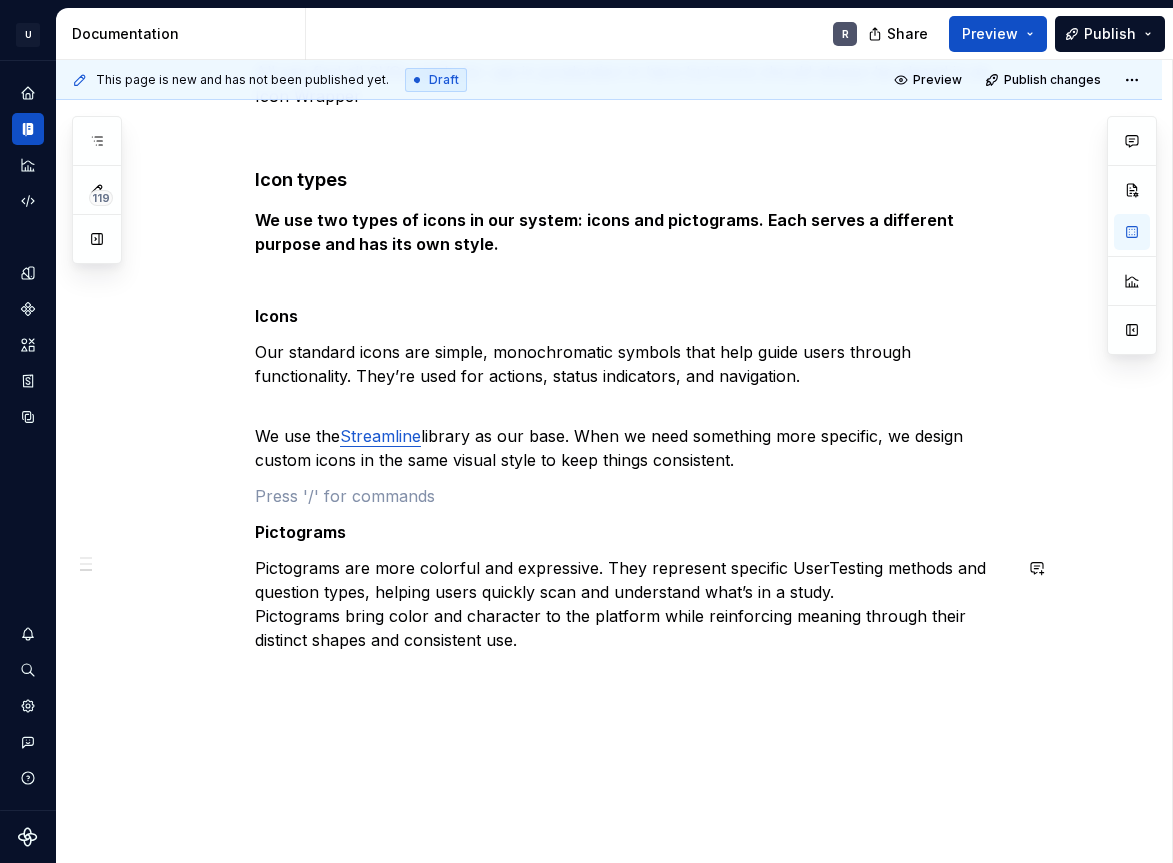 click on "**********" at bounding box center [609, -186] 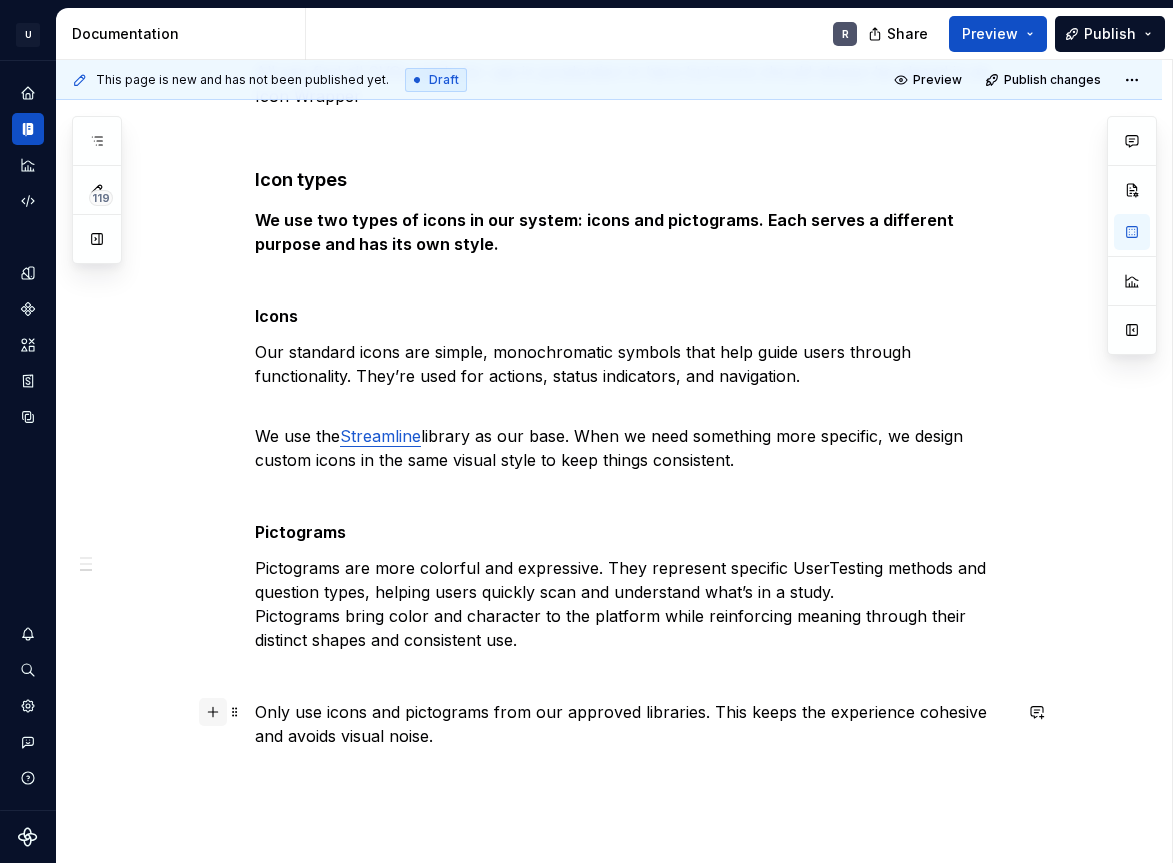 click at bounding box center [213, 712] 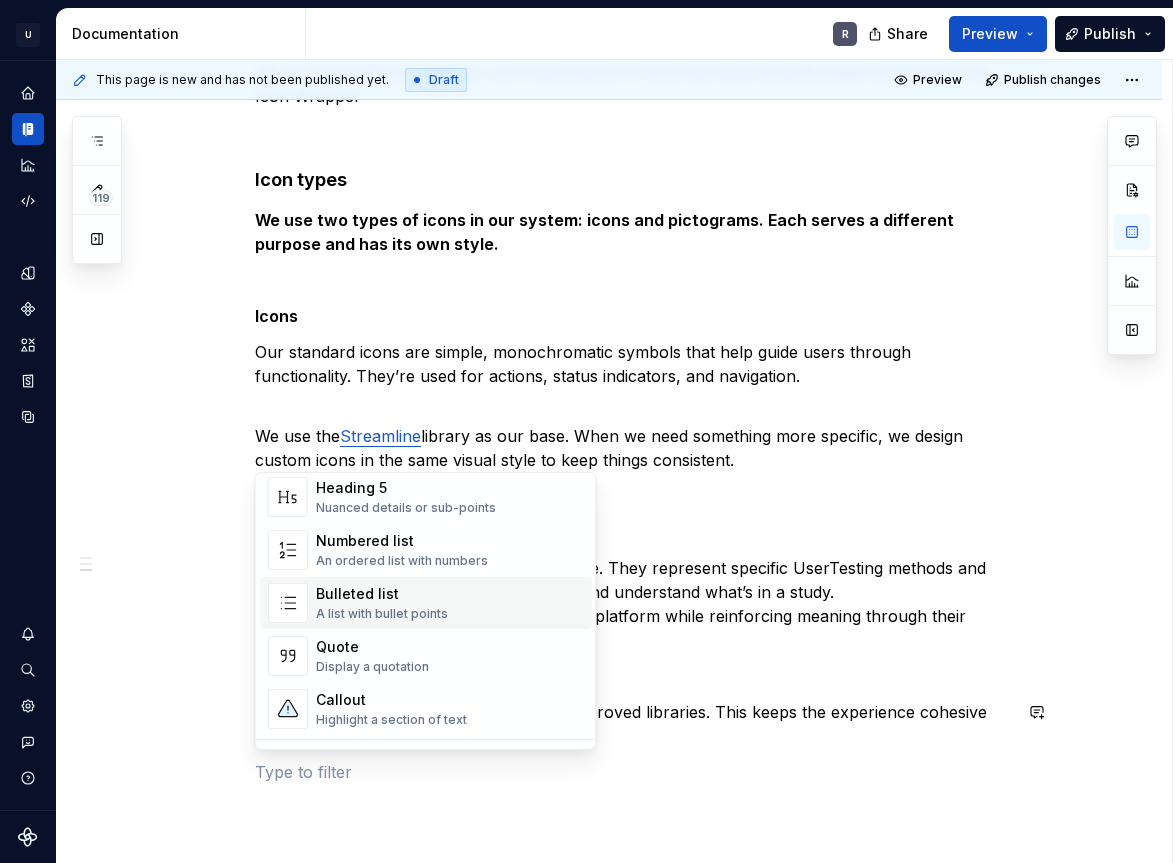 scroll, scrollTop: 342, scrollLeft: 0, axis: vertical 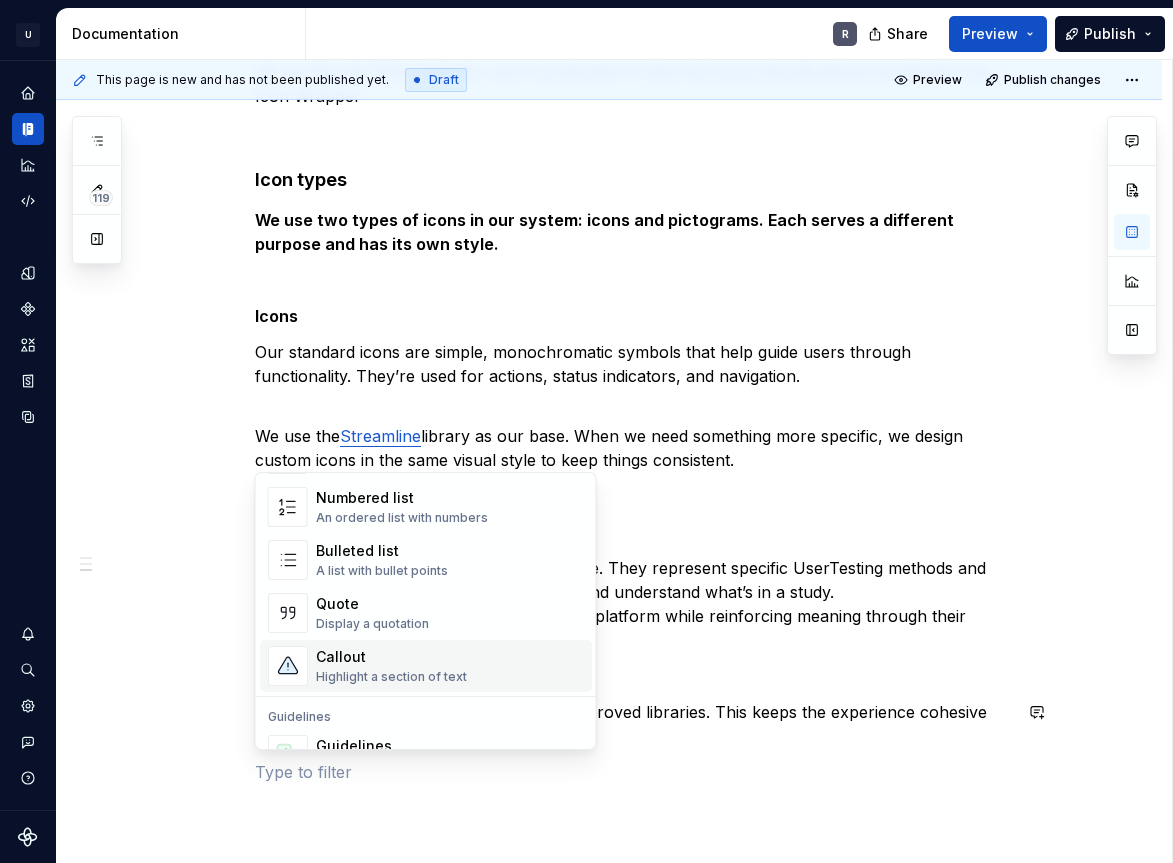 click on "Callout" at bounding box center [391, 657] 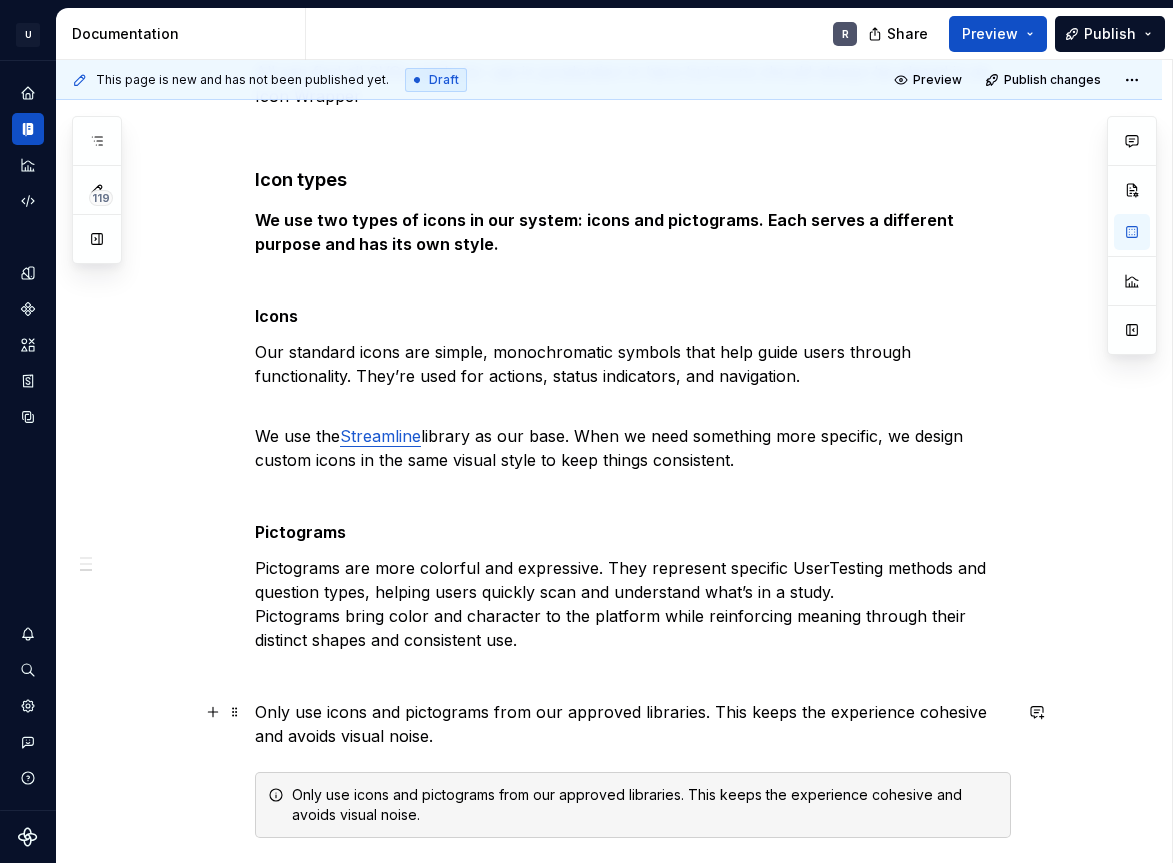 click on "Only use icons and pictograms from our approved libraries. This keeps the experience cohesive and avoids visual noise." at bounding box center (633, 724) 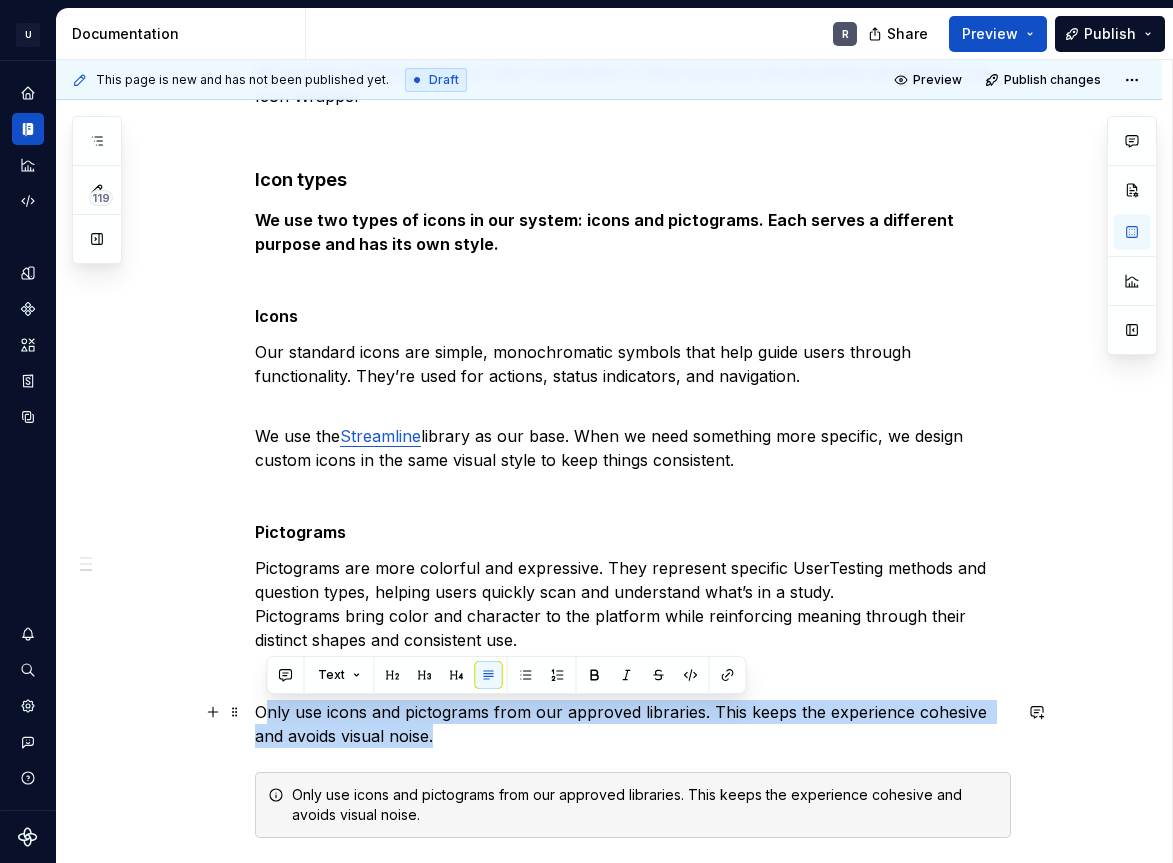 drag, startPoint x: 261, startPoint y: 709, endPoint x: 455, endPoint y: 743, distance: 196.95685 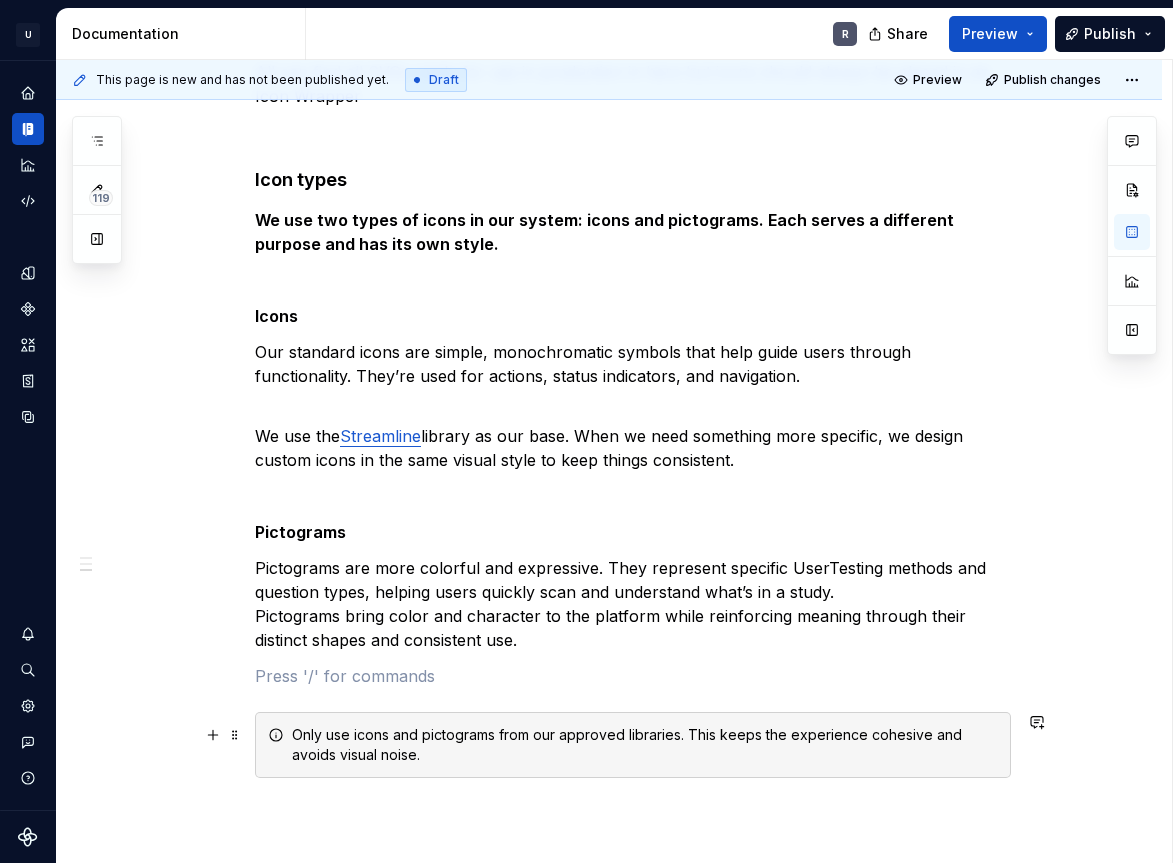 click on "Only use icons and pictograms from our approved libraries. This keeps the experience cohesive and avoids visual noise." at bounding box center [645, 745] 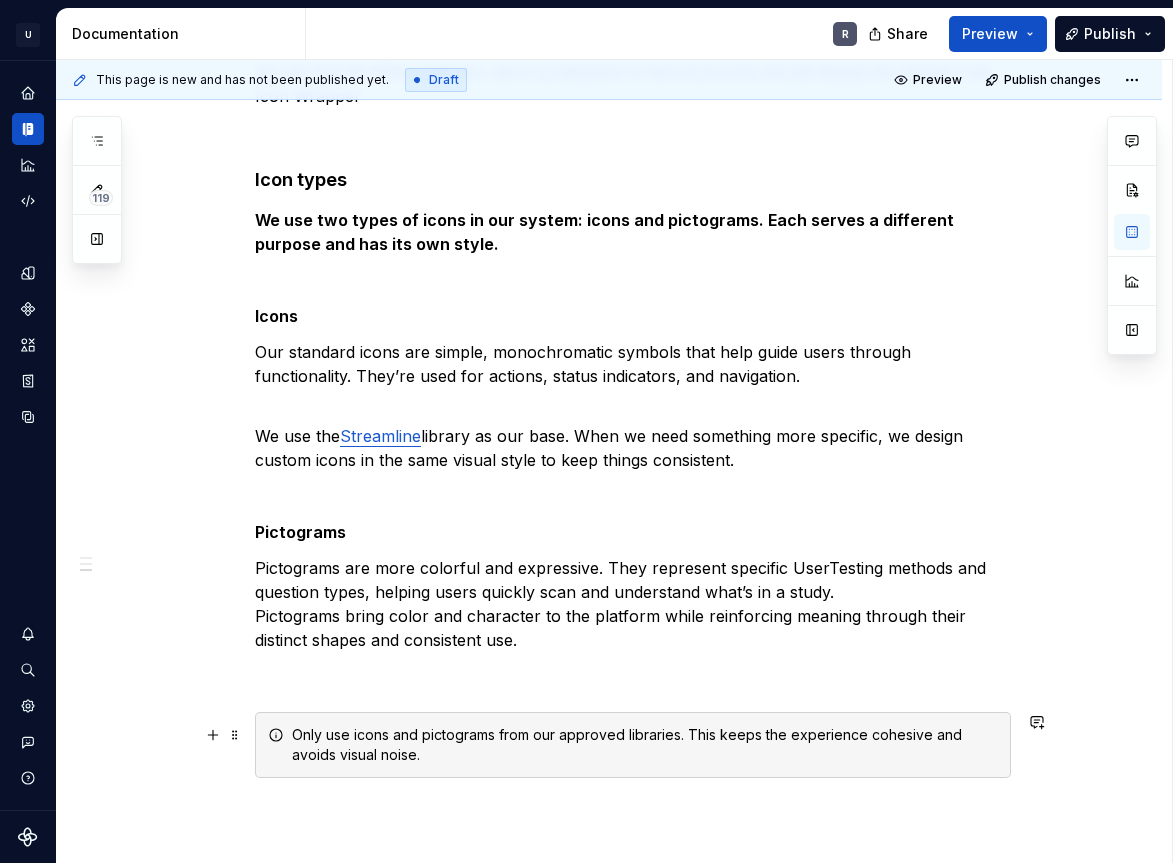 click on "Only use icons and pictograms from our approved libraries. This keeps the experience cohesive and avoids visual noise." at bounding box center (645, 745) 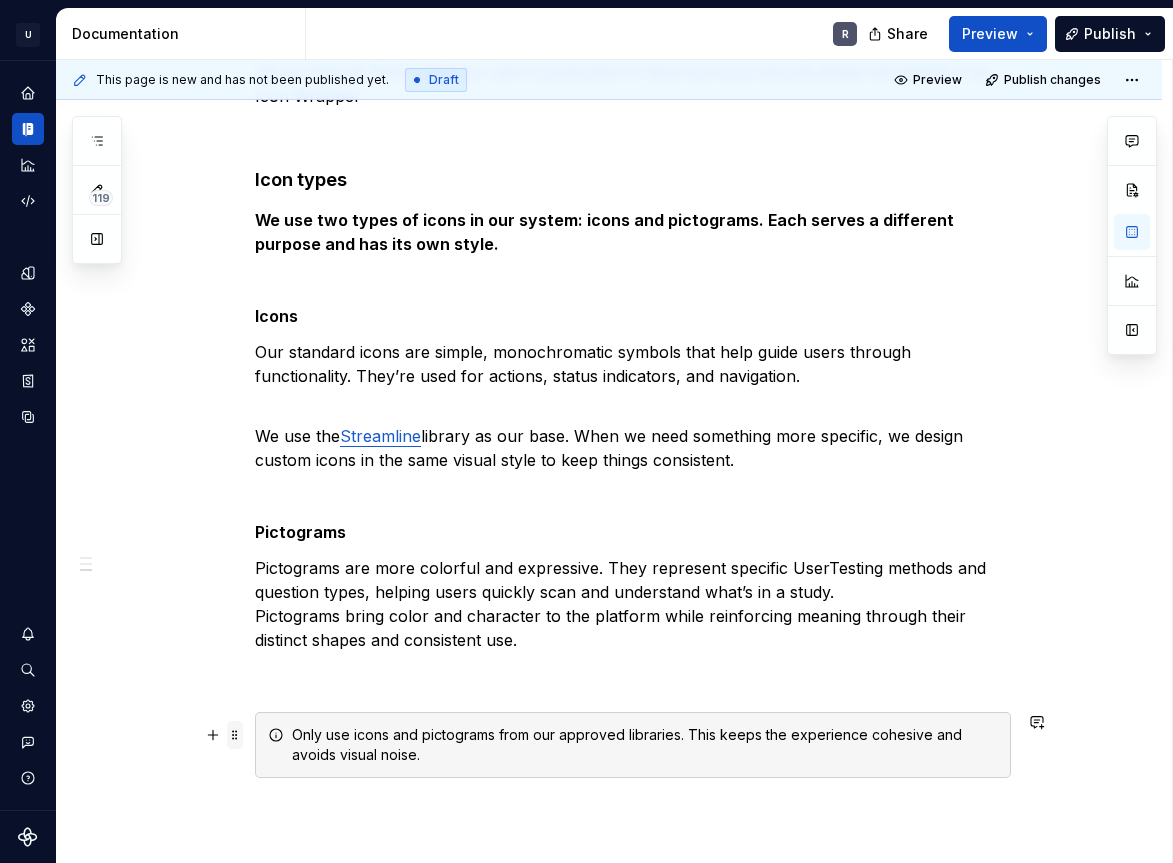 click at bounding box center (235, 735) 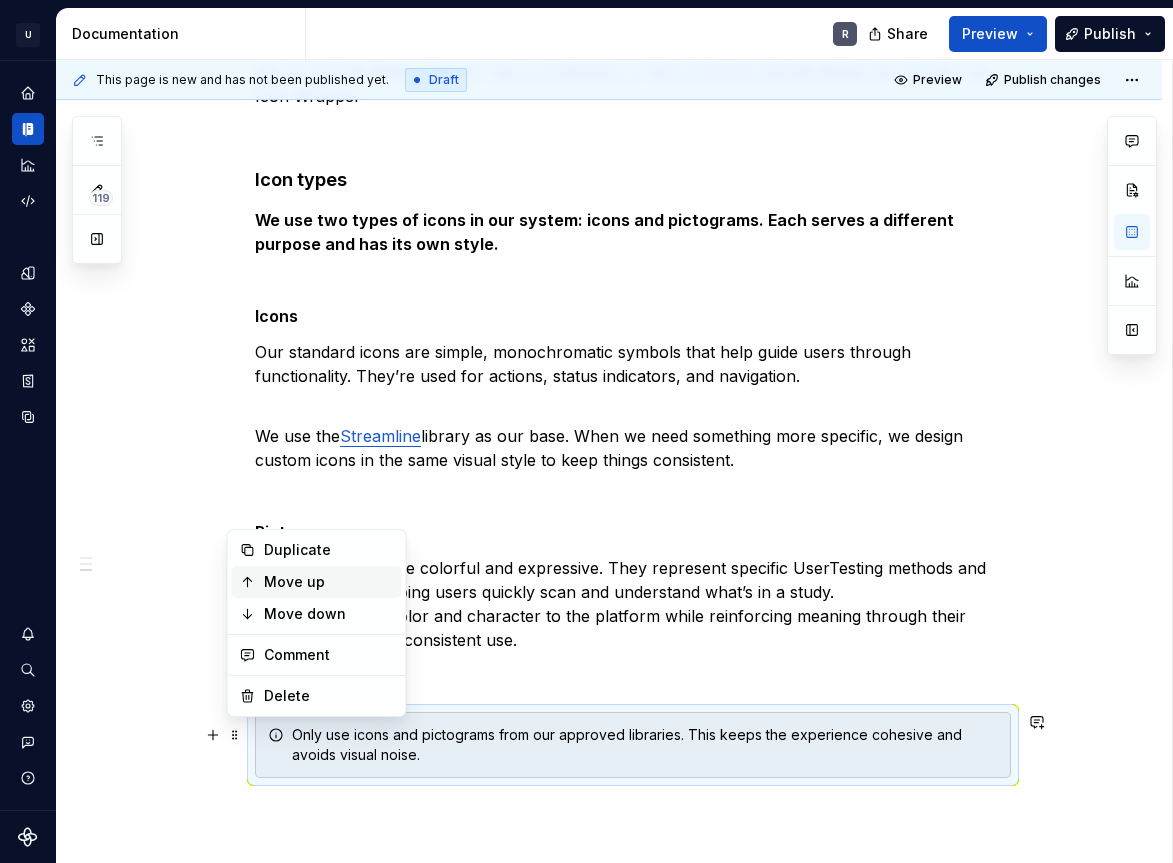click on "Move up" at bounding box center [329, 582] 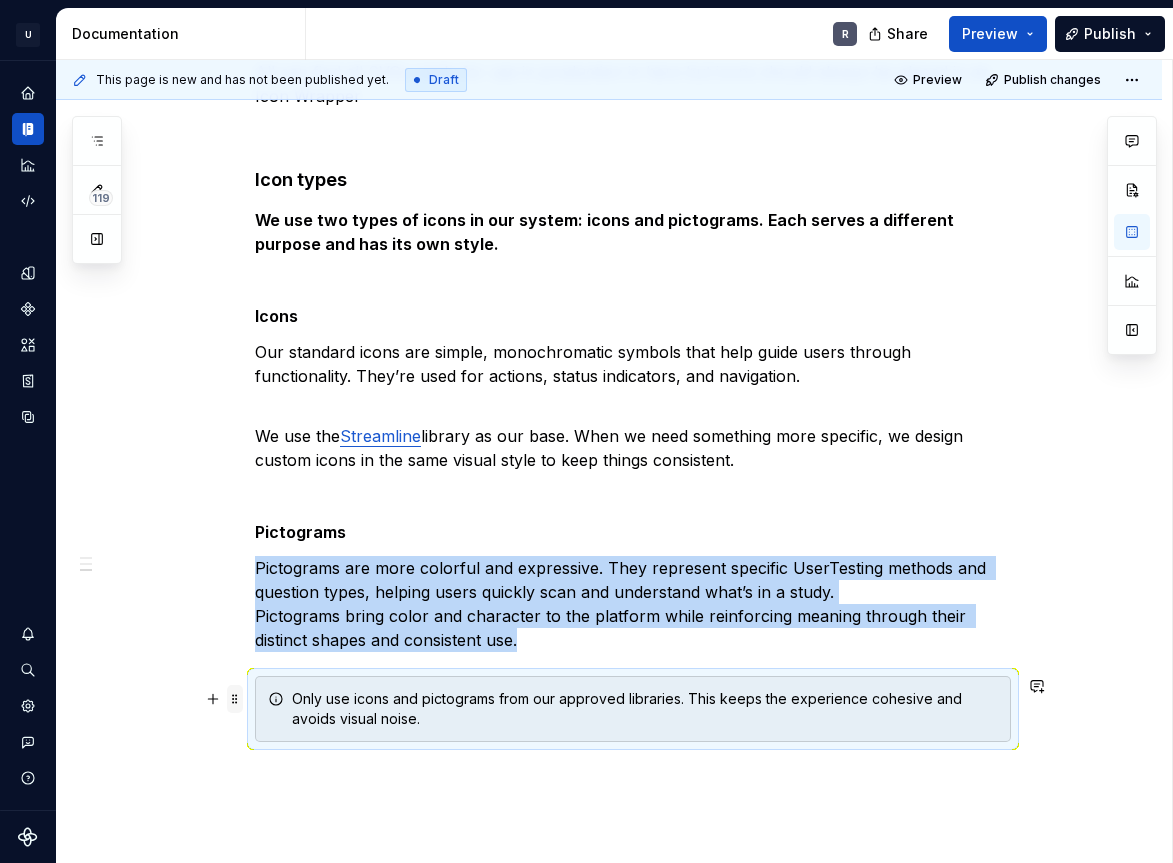 click at bounding box center (235, 699) 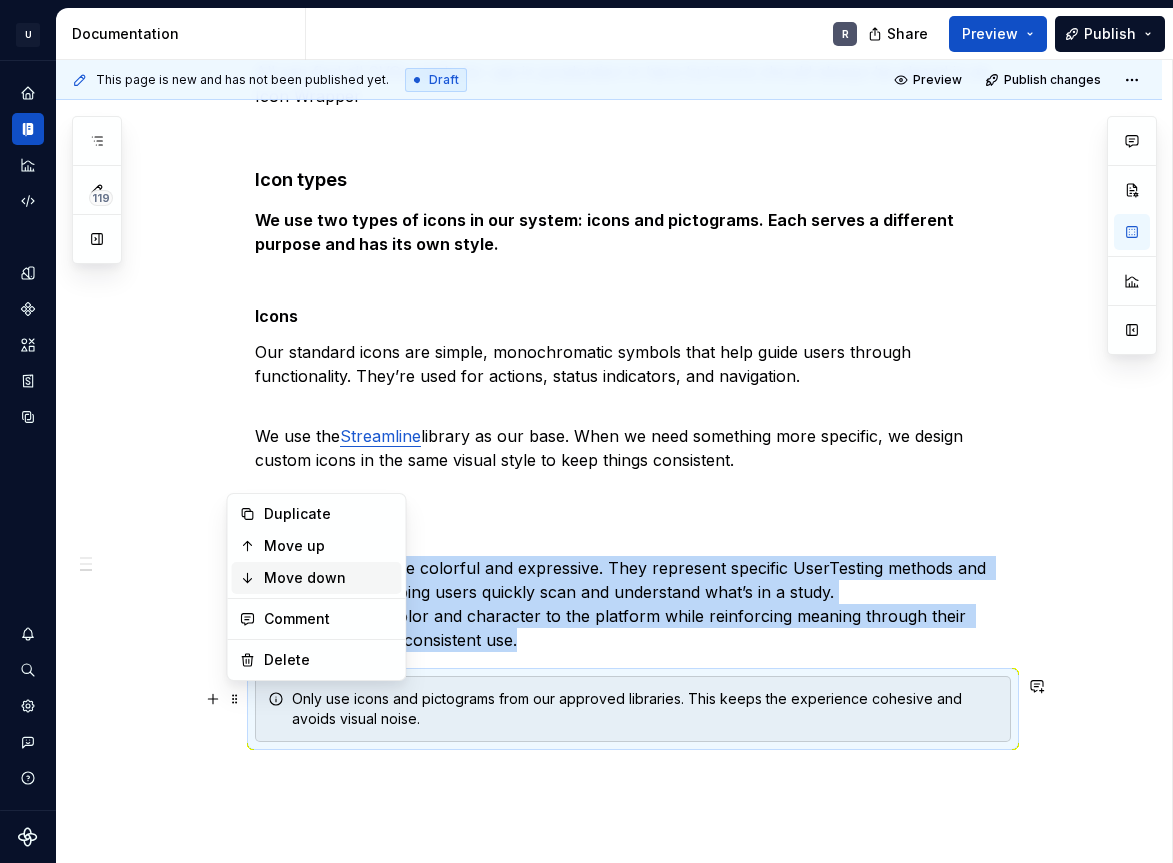 click on "Move down" at bounding box center (317, 578) 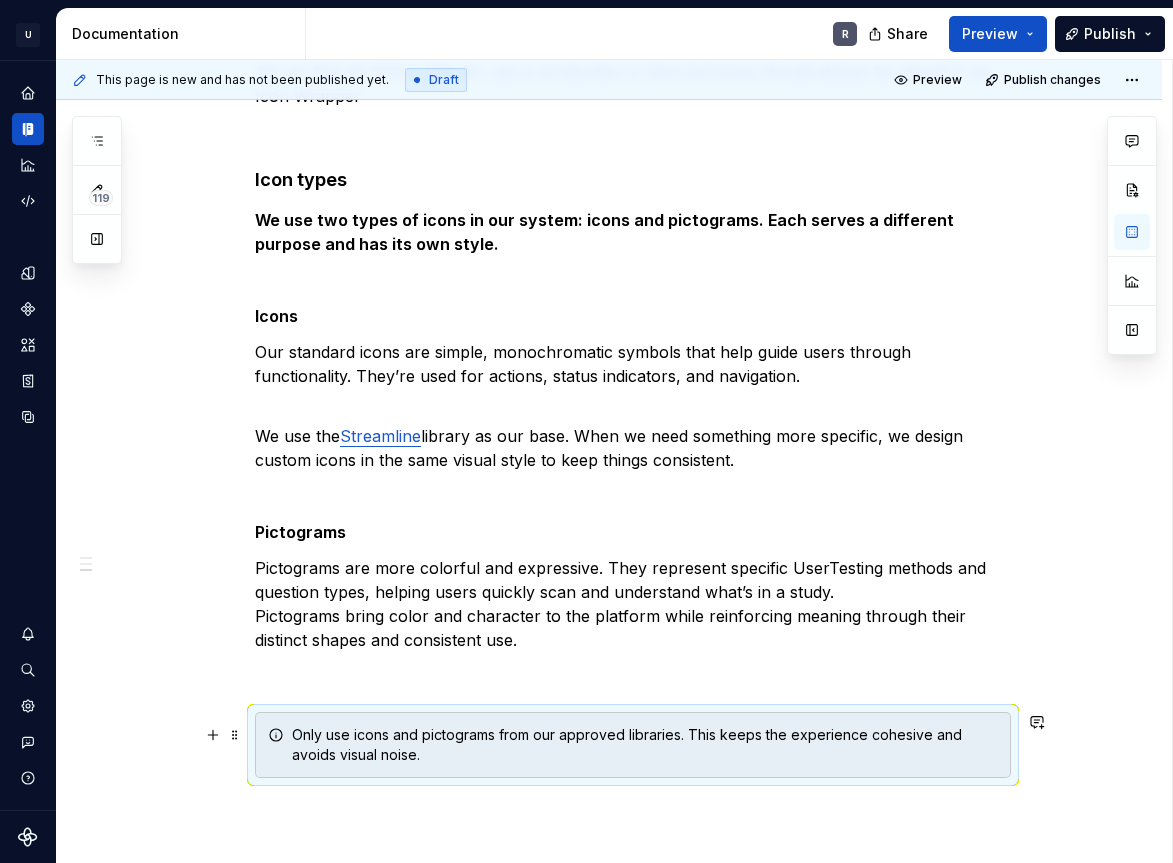 click on "Only use icons and pictograms from our approved libraries. This keeps the experience cohesive and avoids visual noise." at bounding box center (645, 745) 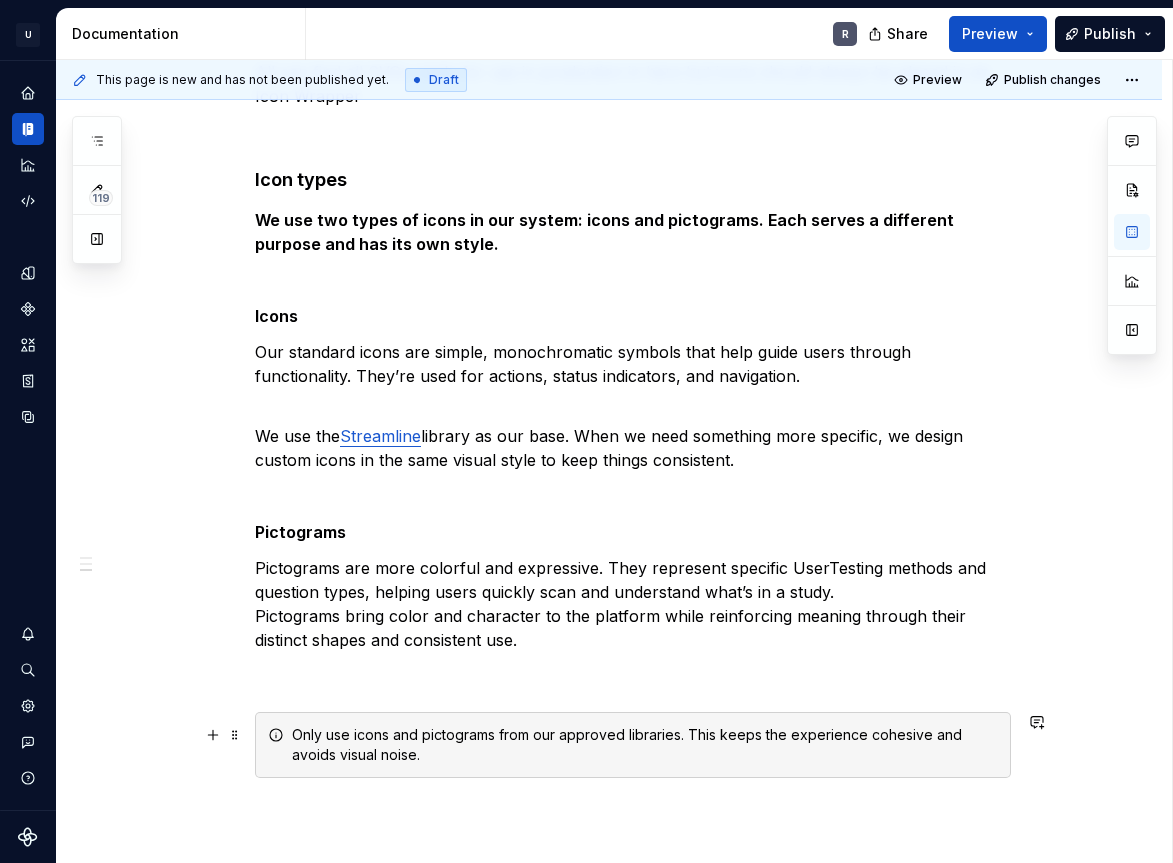 click on "**********" at bounding box center (609, -123) 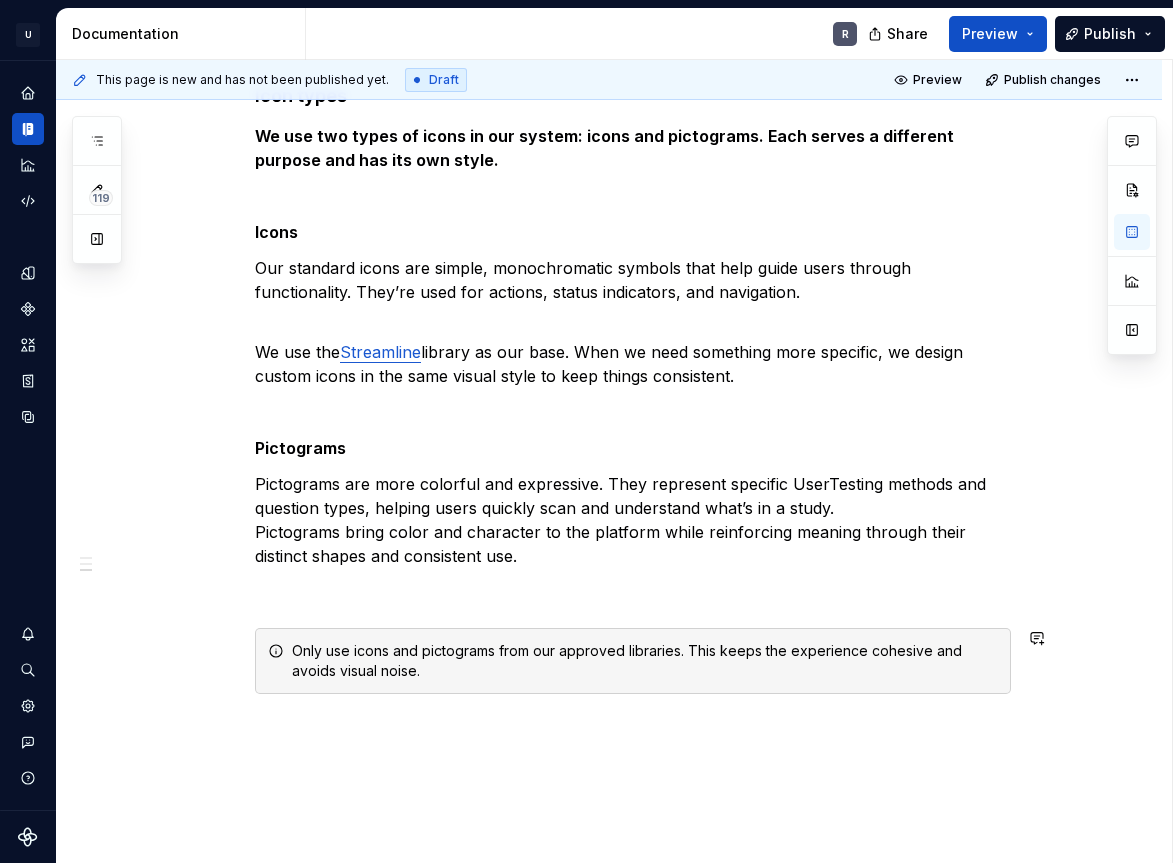 scroll, scrollTop: 1803, scrollLeft: 0, axis: vertical 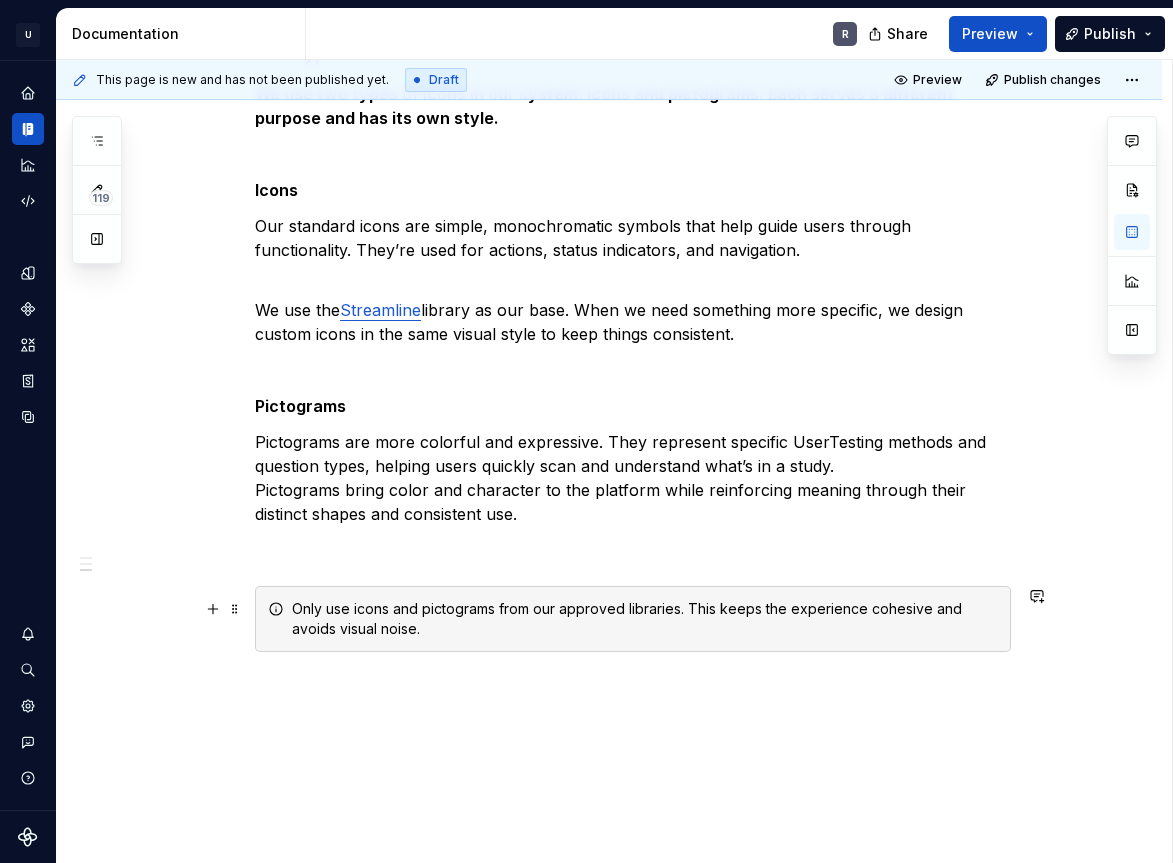 click on "Only use icons and pictograms from our approved libraries. This keeps the experience cohesive and avoids visual noise." at bounding box center (645, 619) 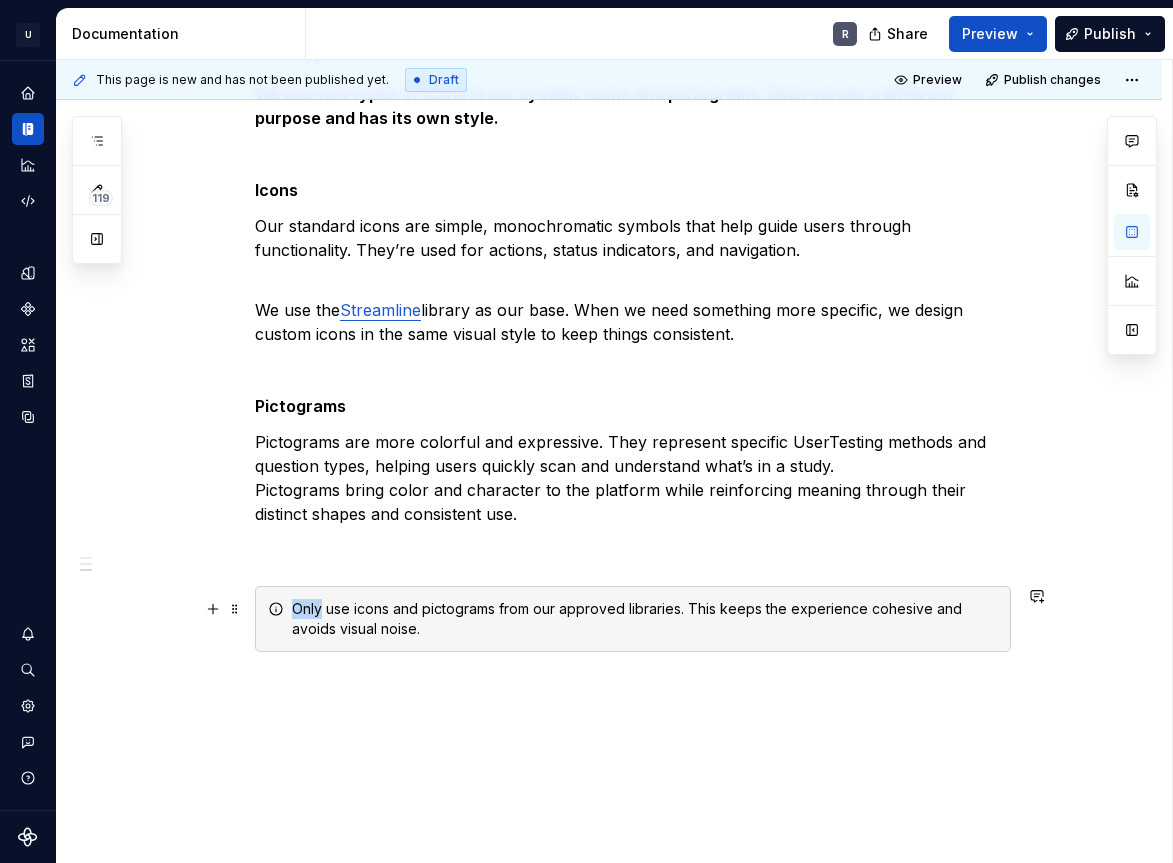 click on "Only use icons and pictograms from our approved libraries. This keeps the experience cohesive and avoids visual noise." at bounding box center [645, 619] 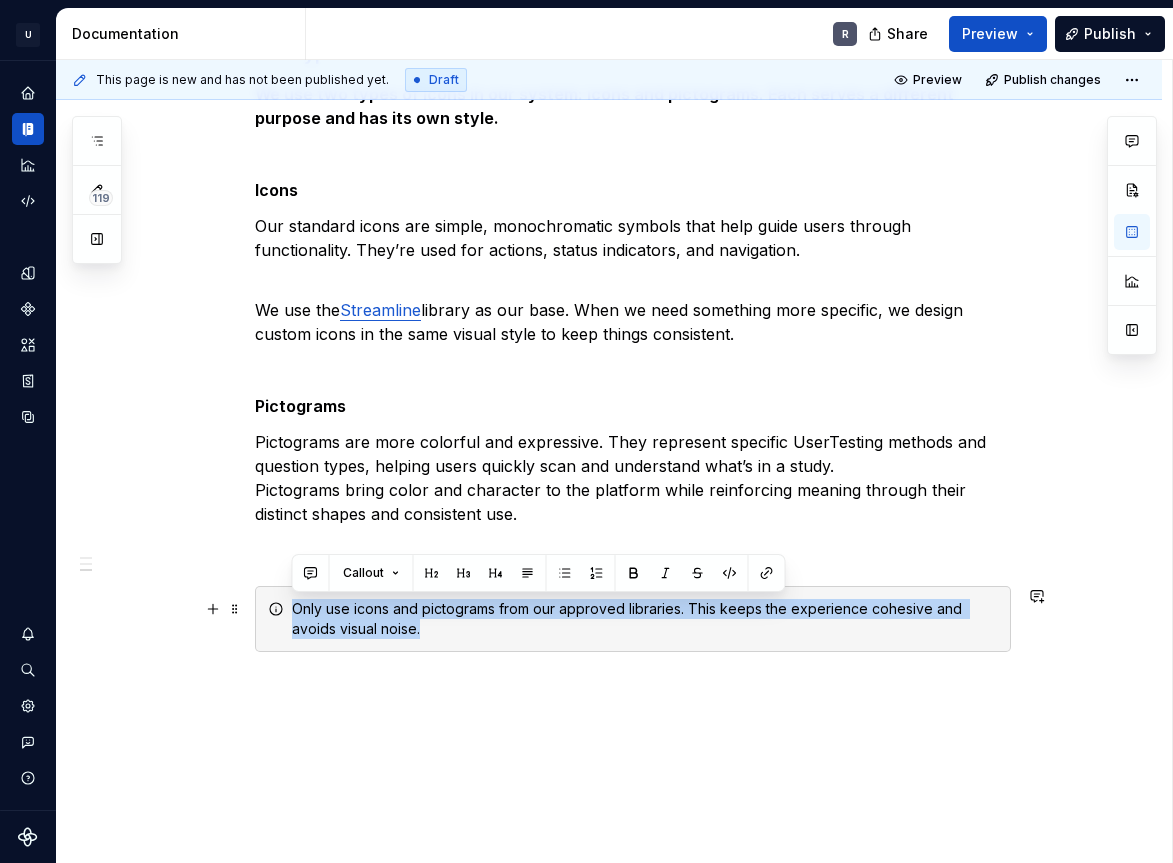click on "Only use icons and pictograms from our approved libraries. This keeps the experience cohesive and avoids visual noise." at bounding box center (645, 619) 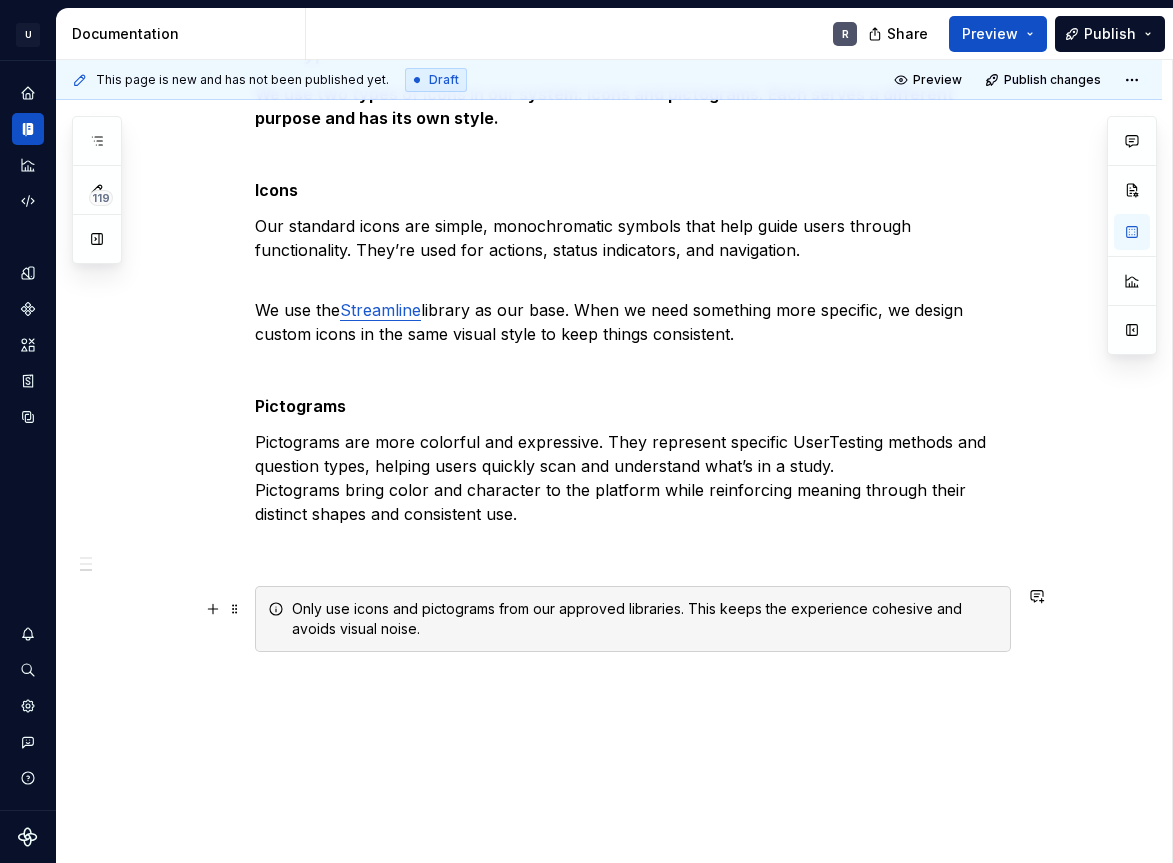 click on "Only use icons and pictograms from our approved libraries. This keeps the experience cohesive and avoids visual noise." at bounding box center [645, 619] 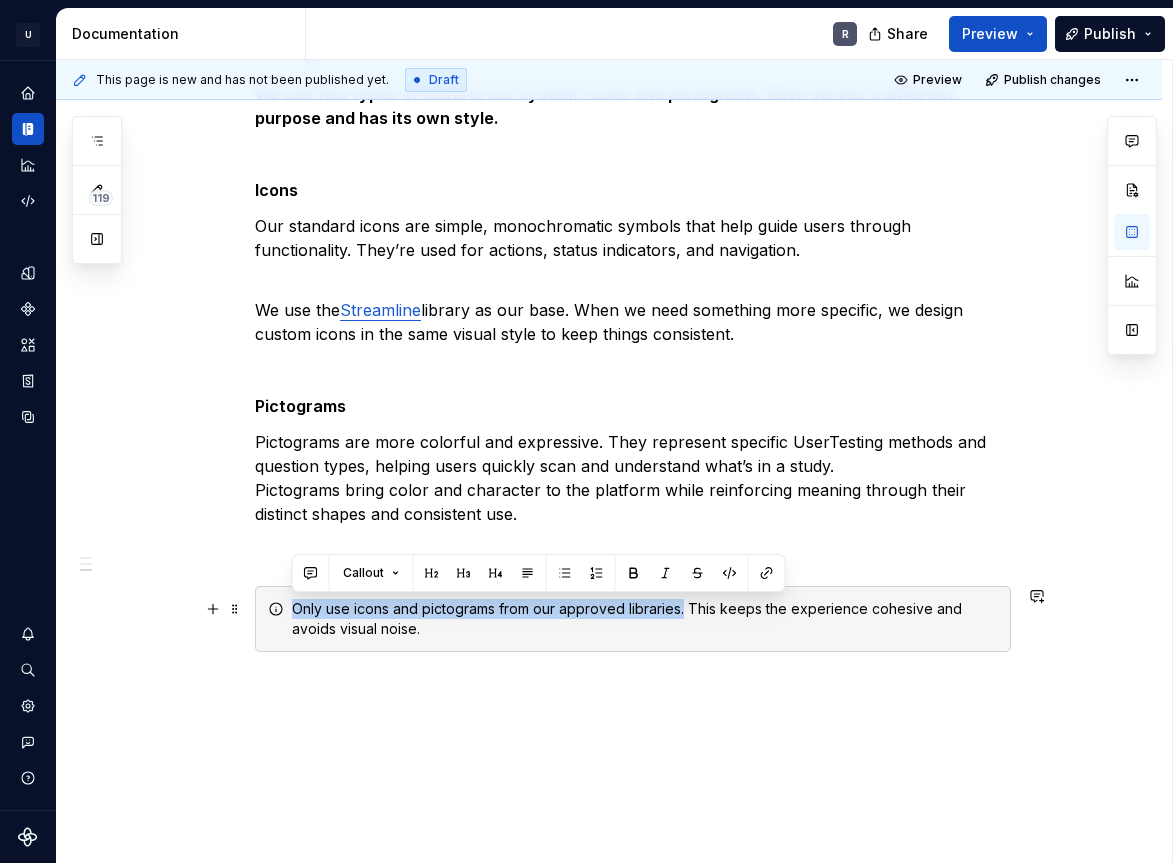 drag, startPoint x: 681, startPoint y: 609, endPoint x: 263, endPoint y: 613, distance: 418.01913 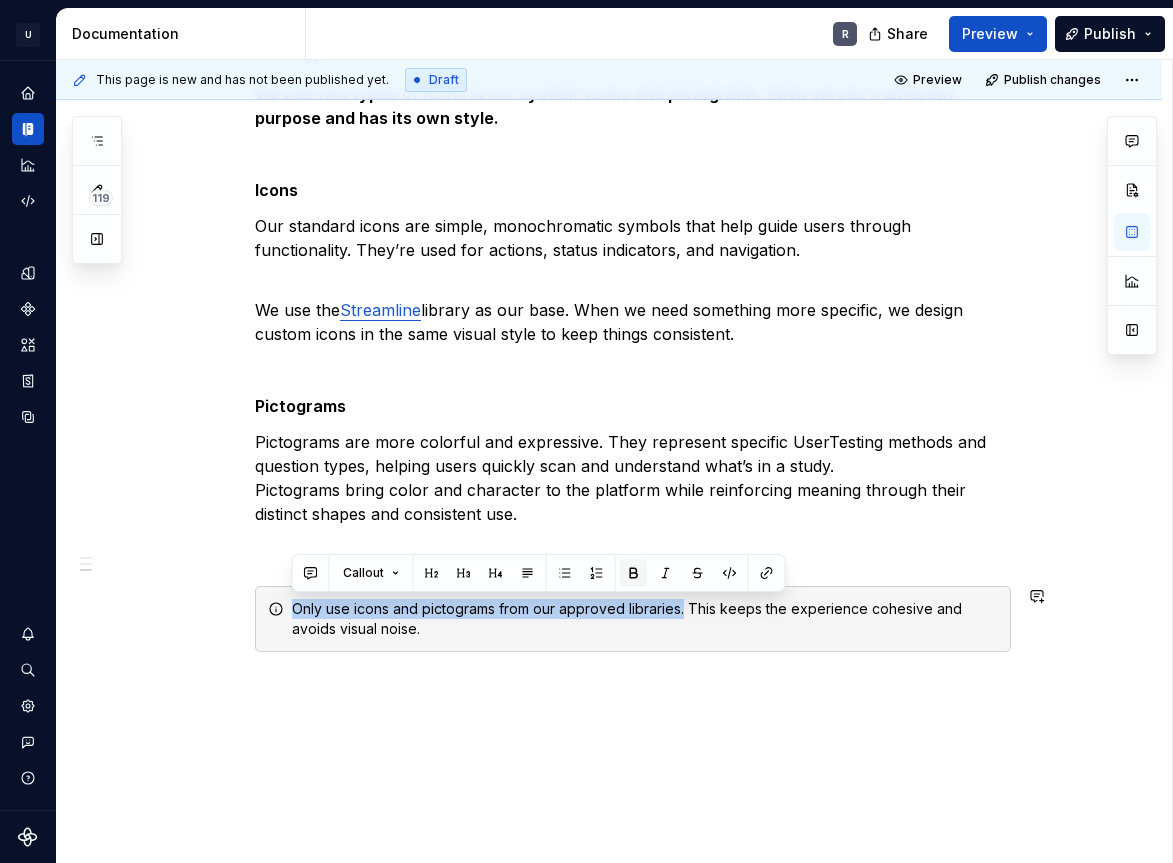 click at bounding box center (634, 573) 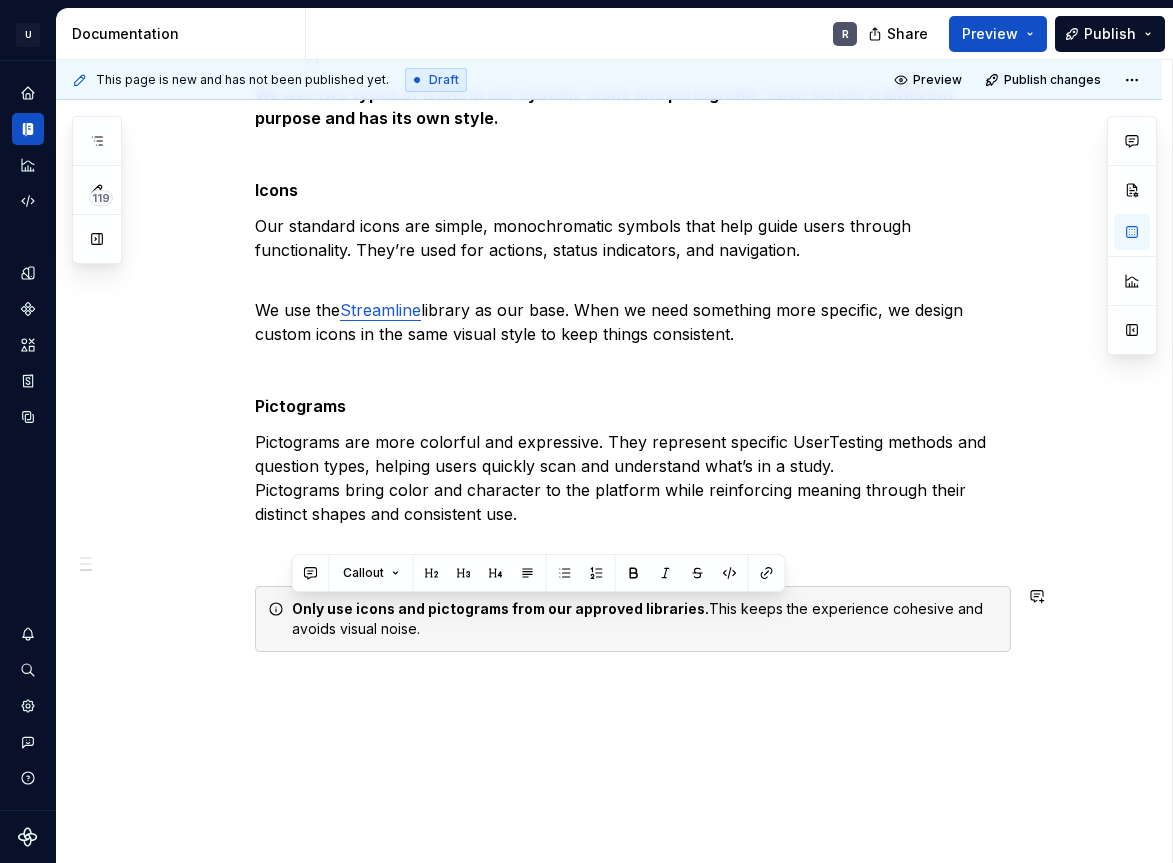 click on "**********" at bounding box center [609, -249] 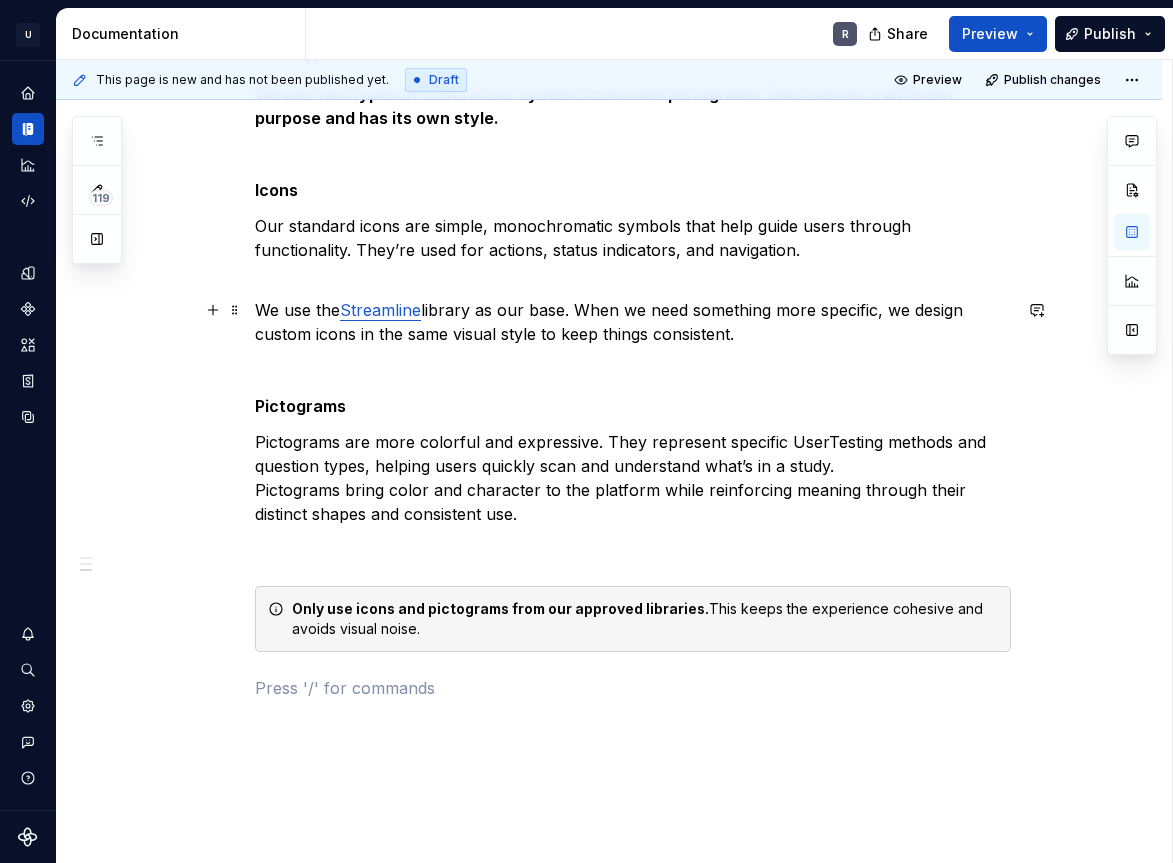 click on "We use the  Streamline  library as our base. When we need something more specific, we design custom icons in the same visual style to keep things consistent." at bounding box center (633, 322) 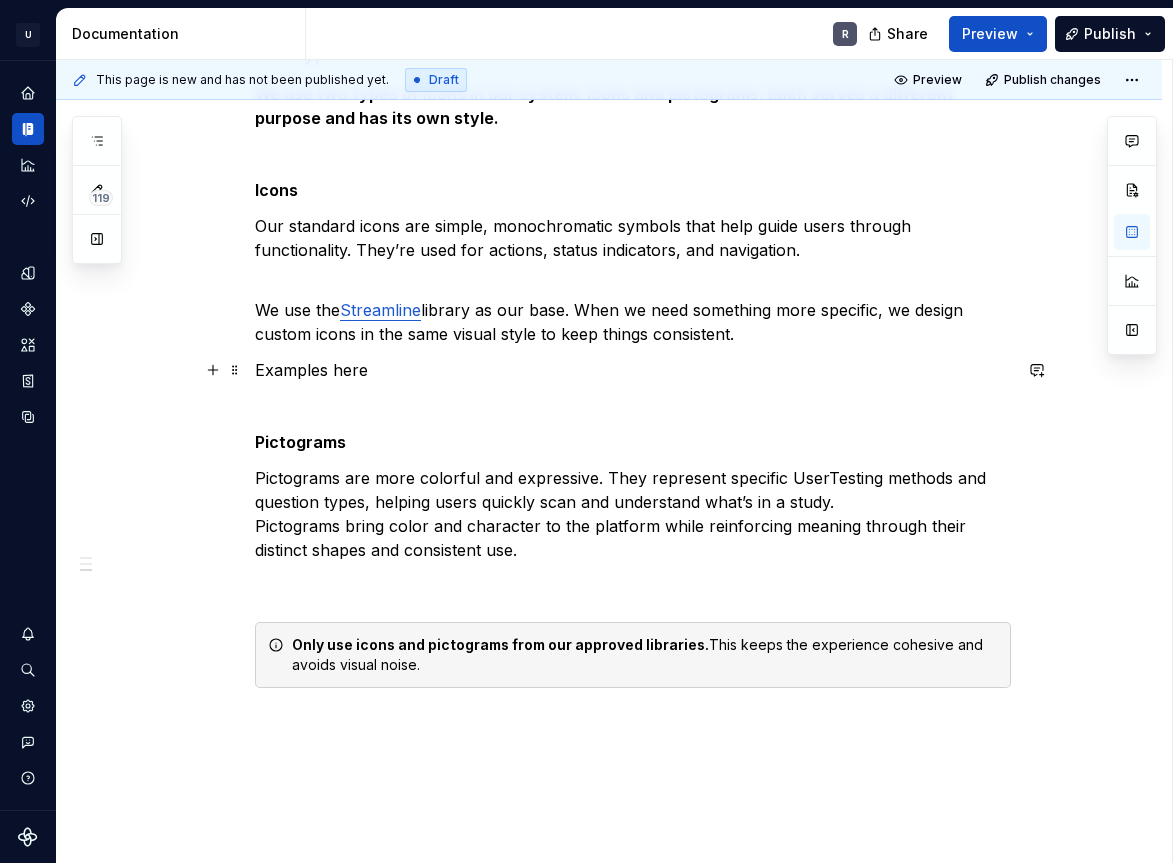 click on "Examples here" at bounding box center [633, 370] 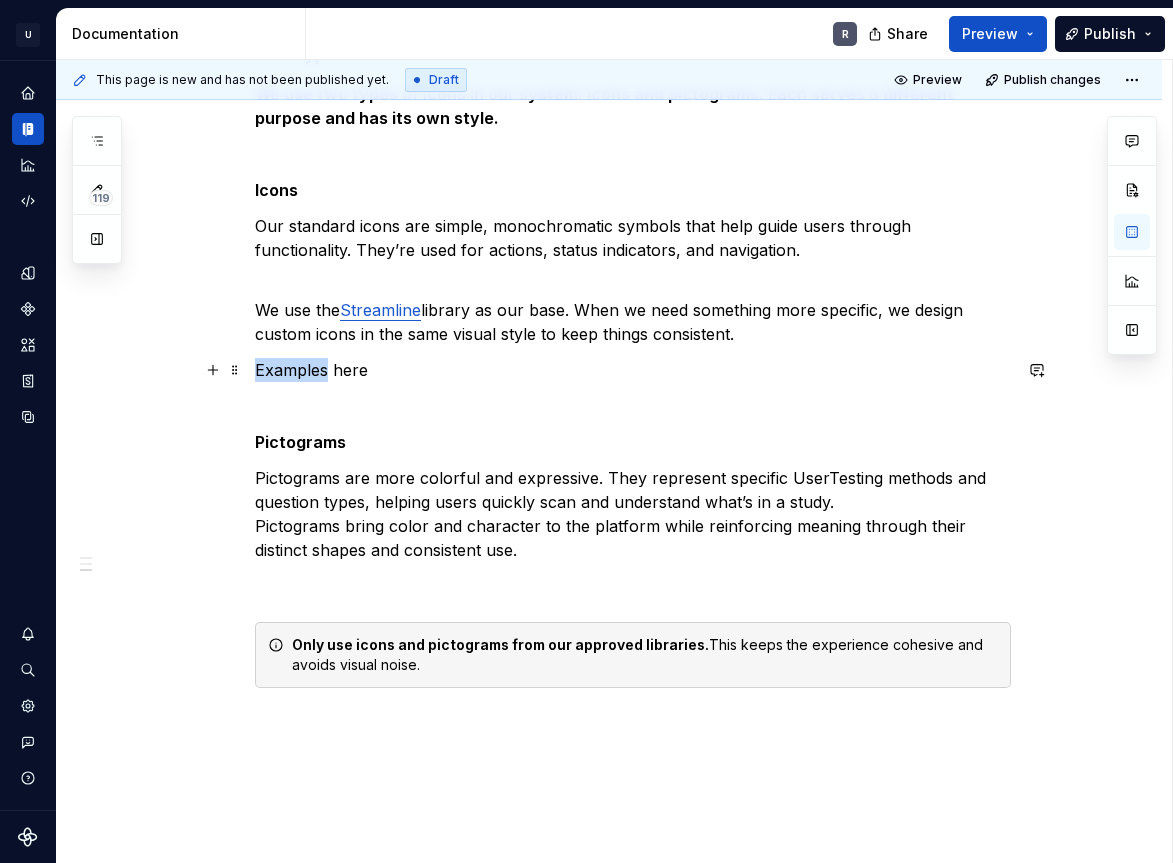 click on "Examples here" at bounding box center (633, 370) 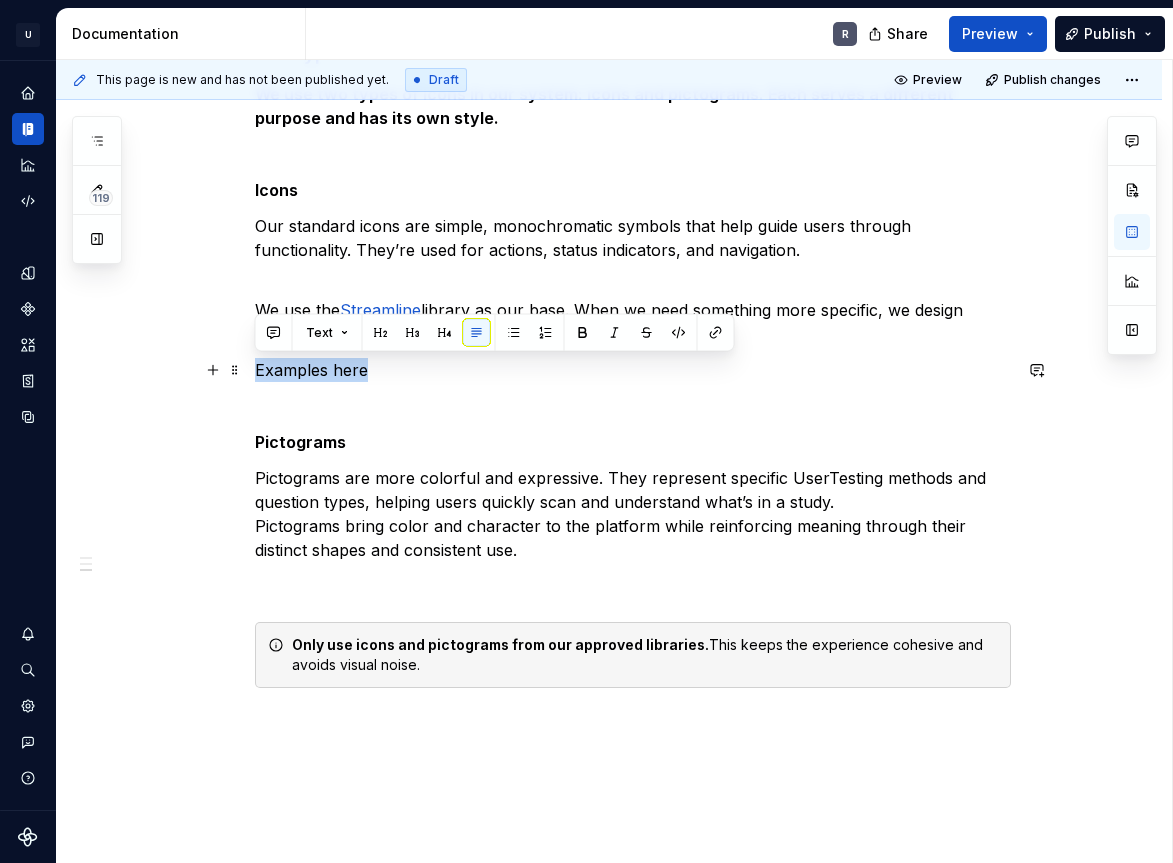 click on "Examples here" at bounding box center [633, 370] 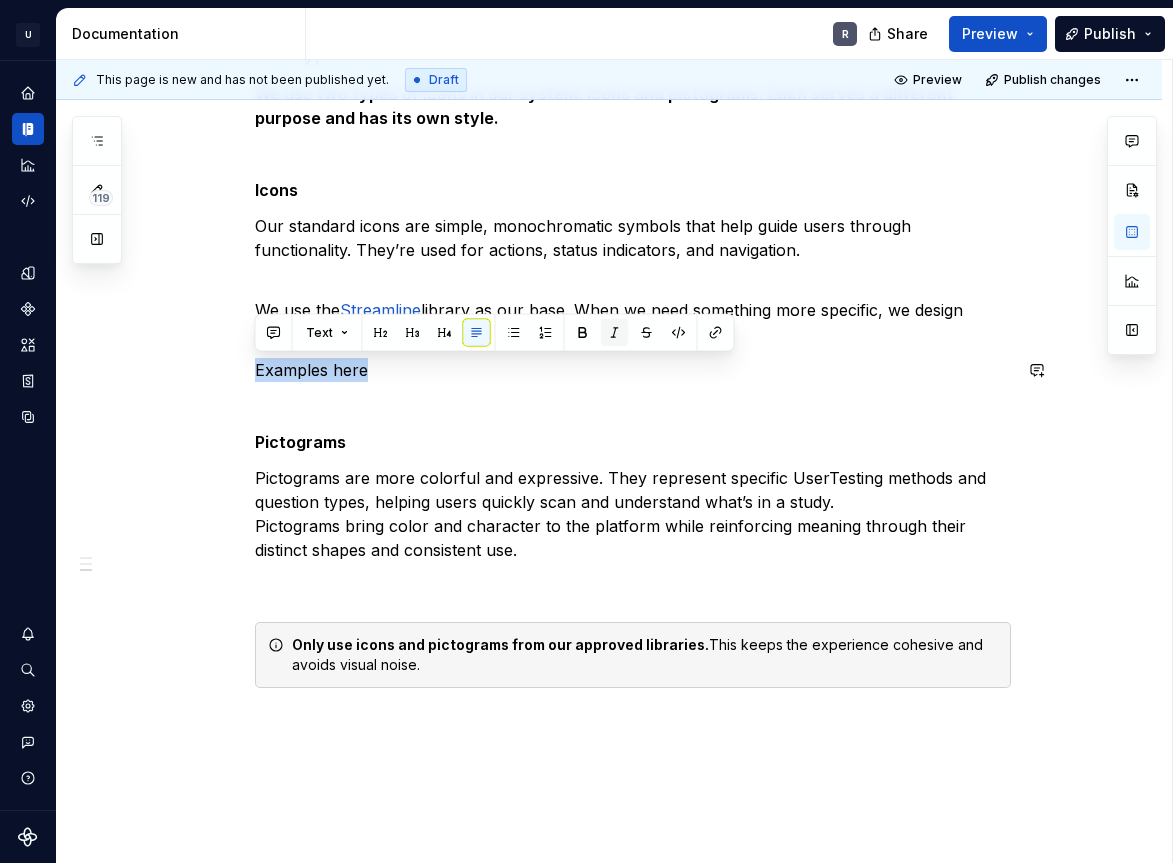 click at bounding box center (615, 333) 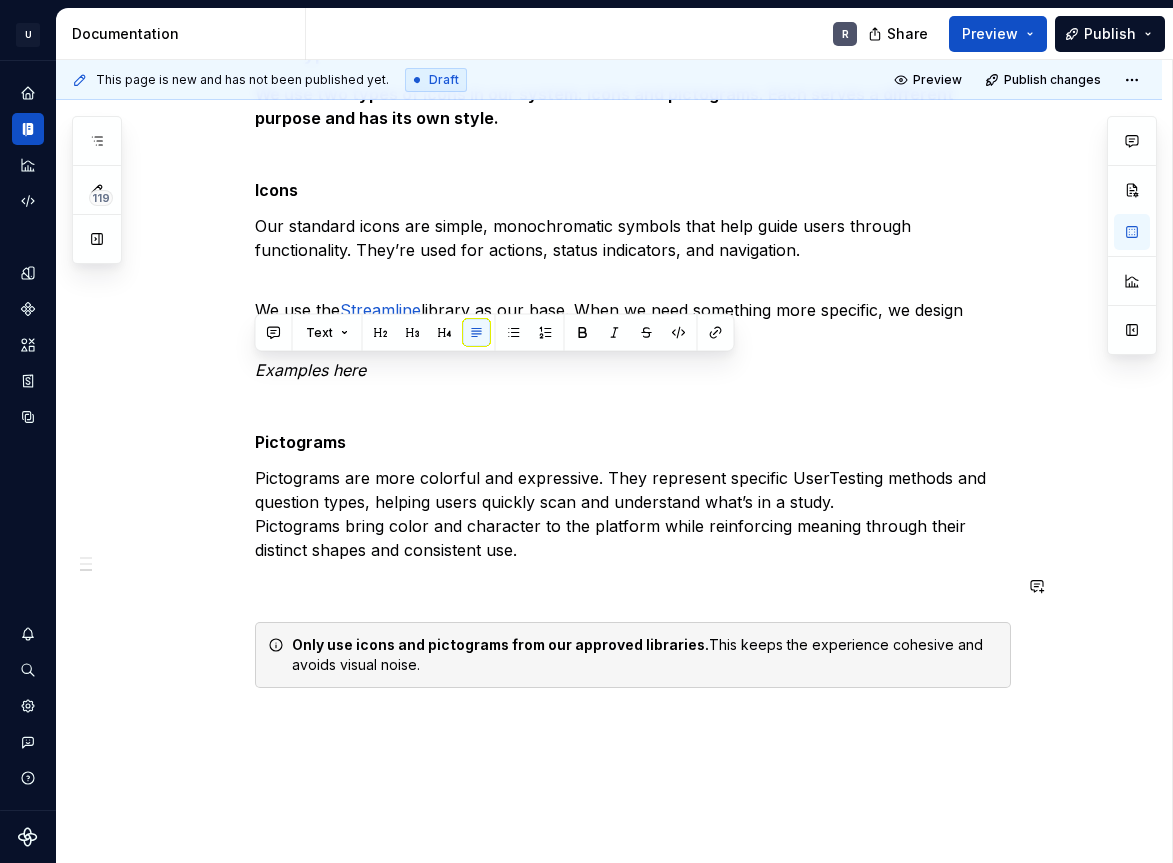 click on "**********" at bounding box center (633, -325) 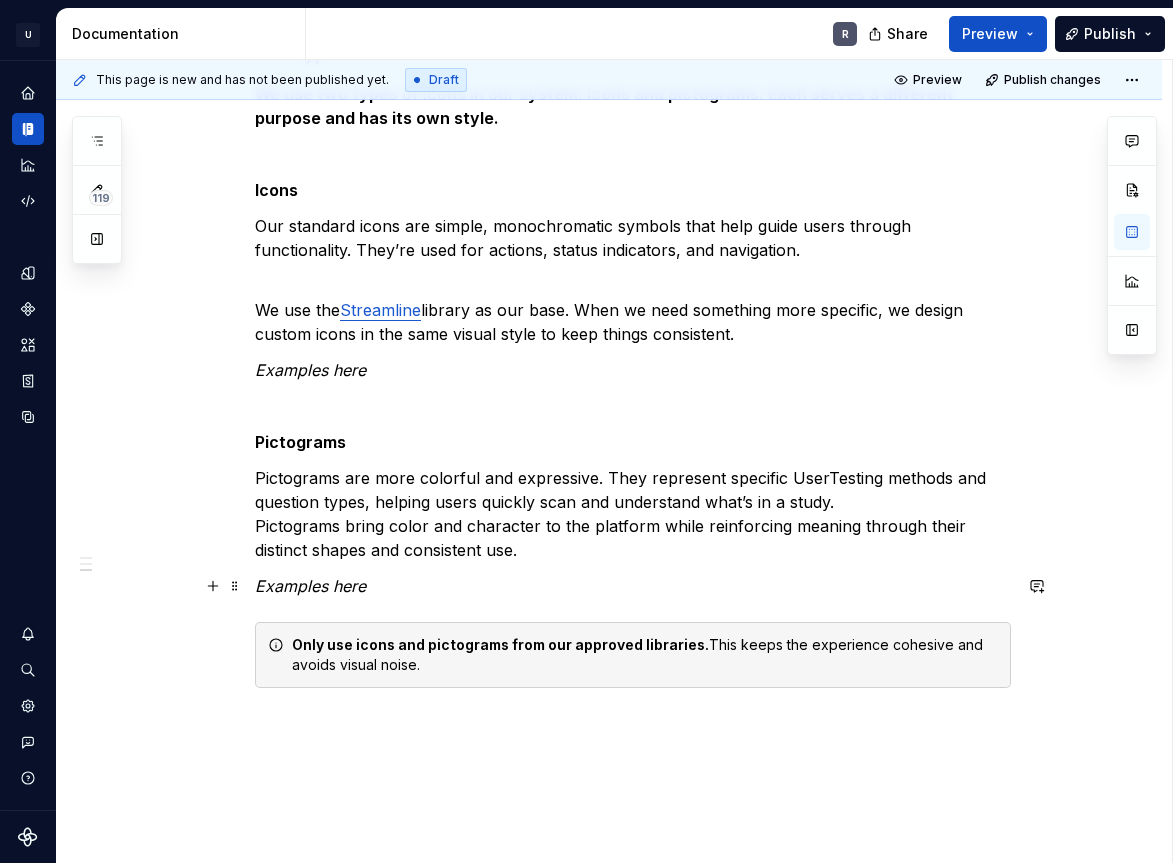 click on "Examples here" at bounding box center [310, 586] 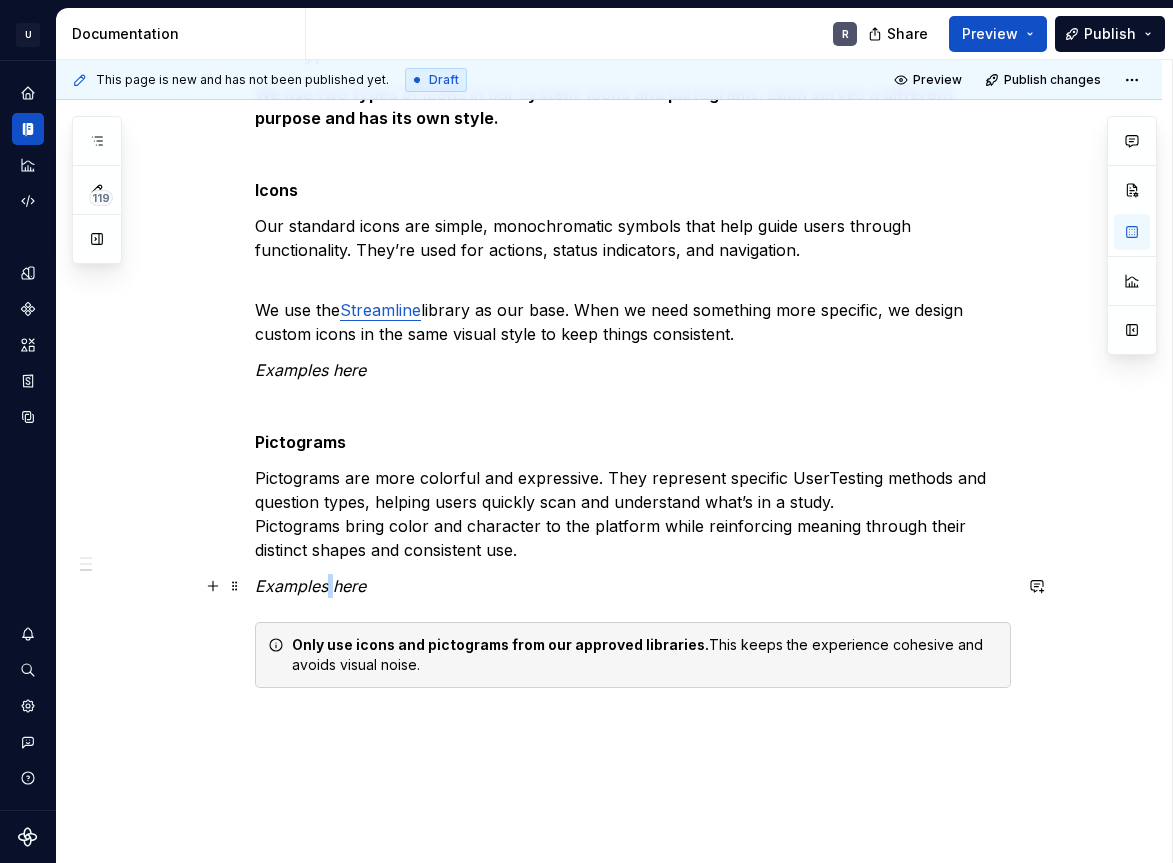 click on "Examples here" at bounding box center (310, 586) 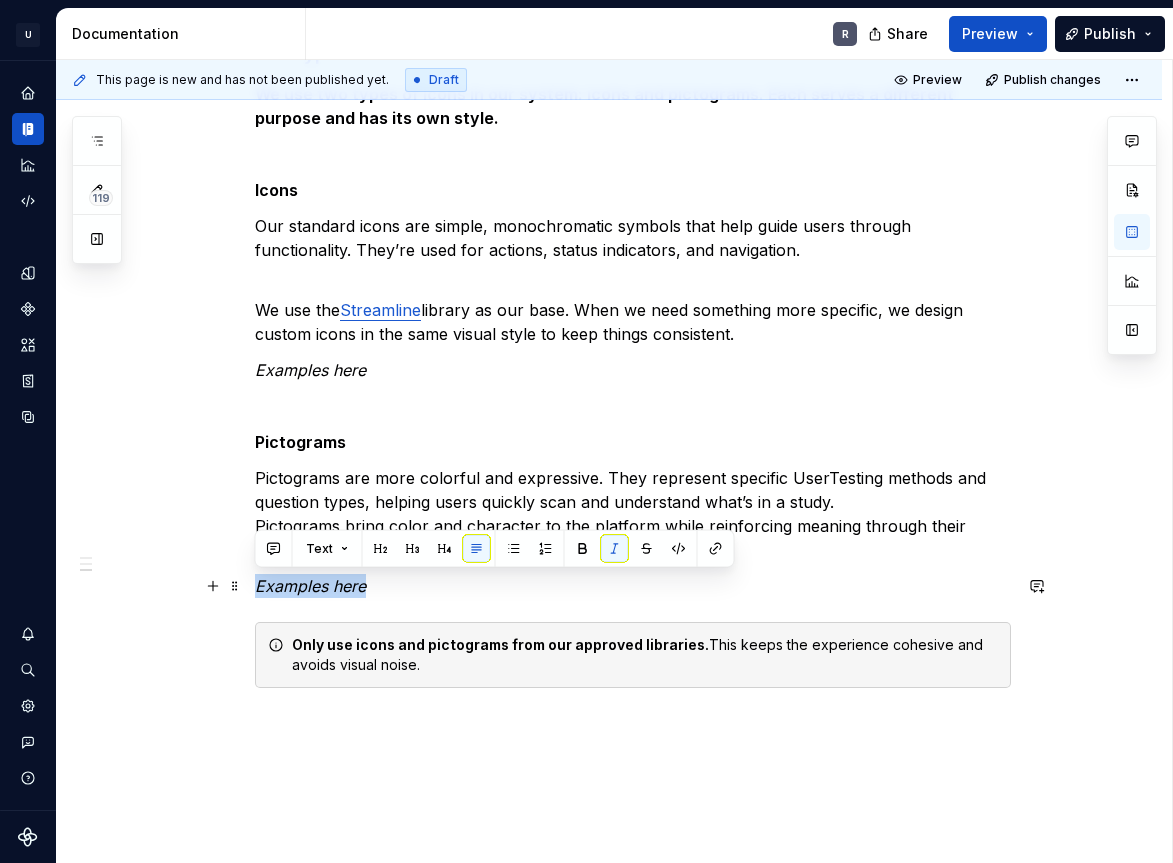 click on "Examples here" at bounding box center (310, 586) 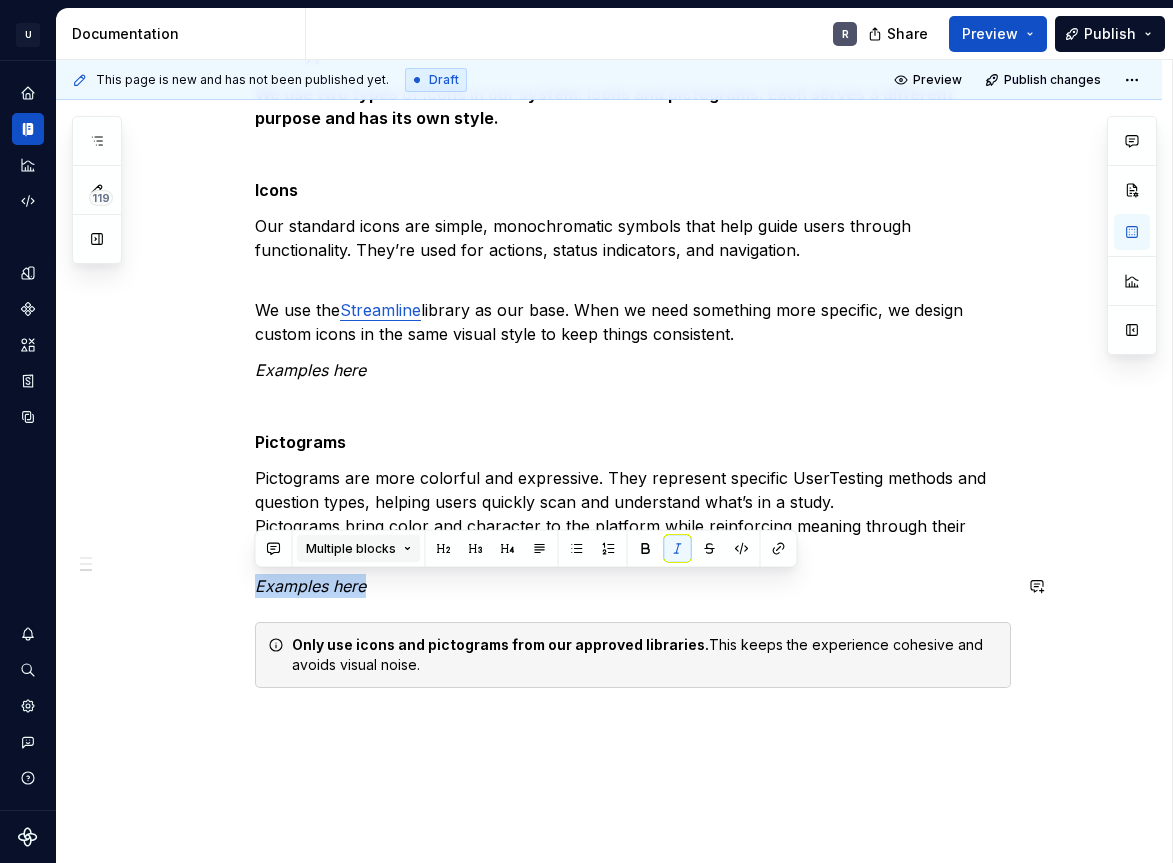 click on "Multiple blocks" at bounding box center [359, 549] 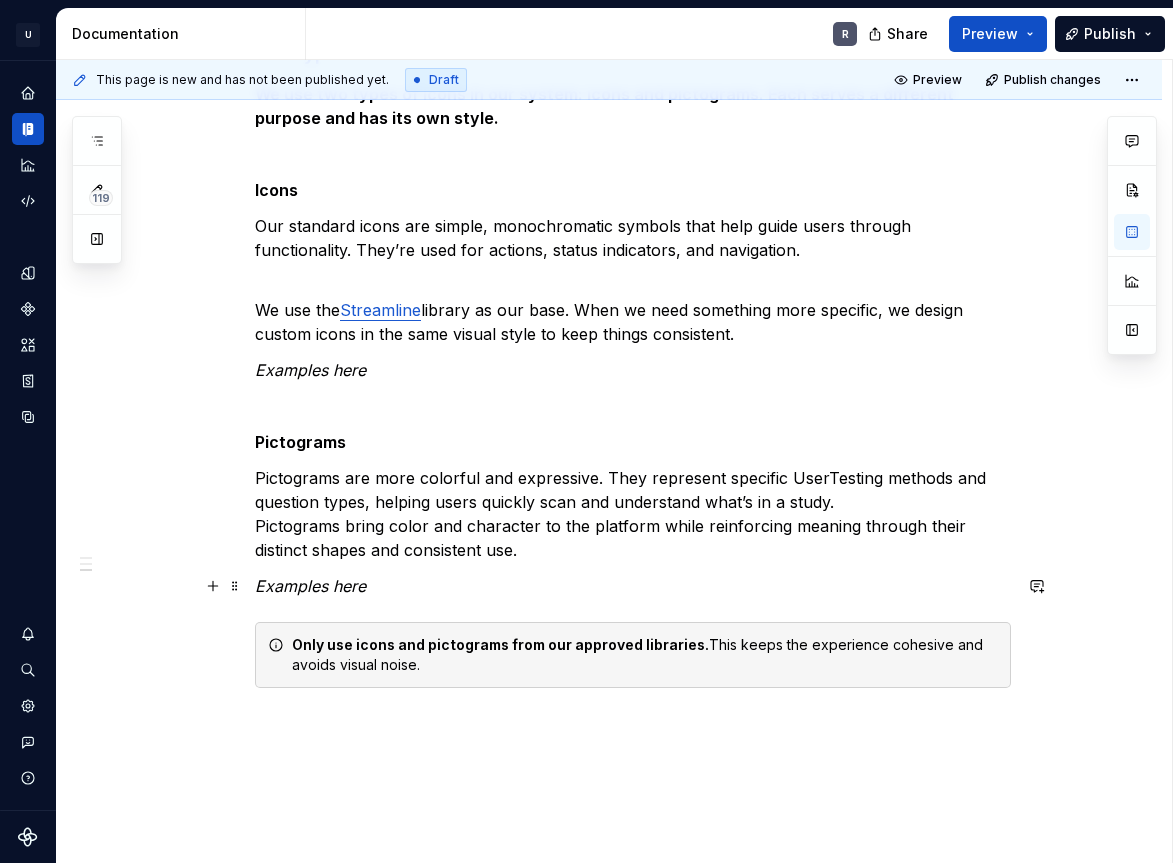 click on "Examples here" at bounding box center (633, 586) 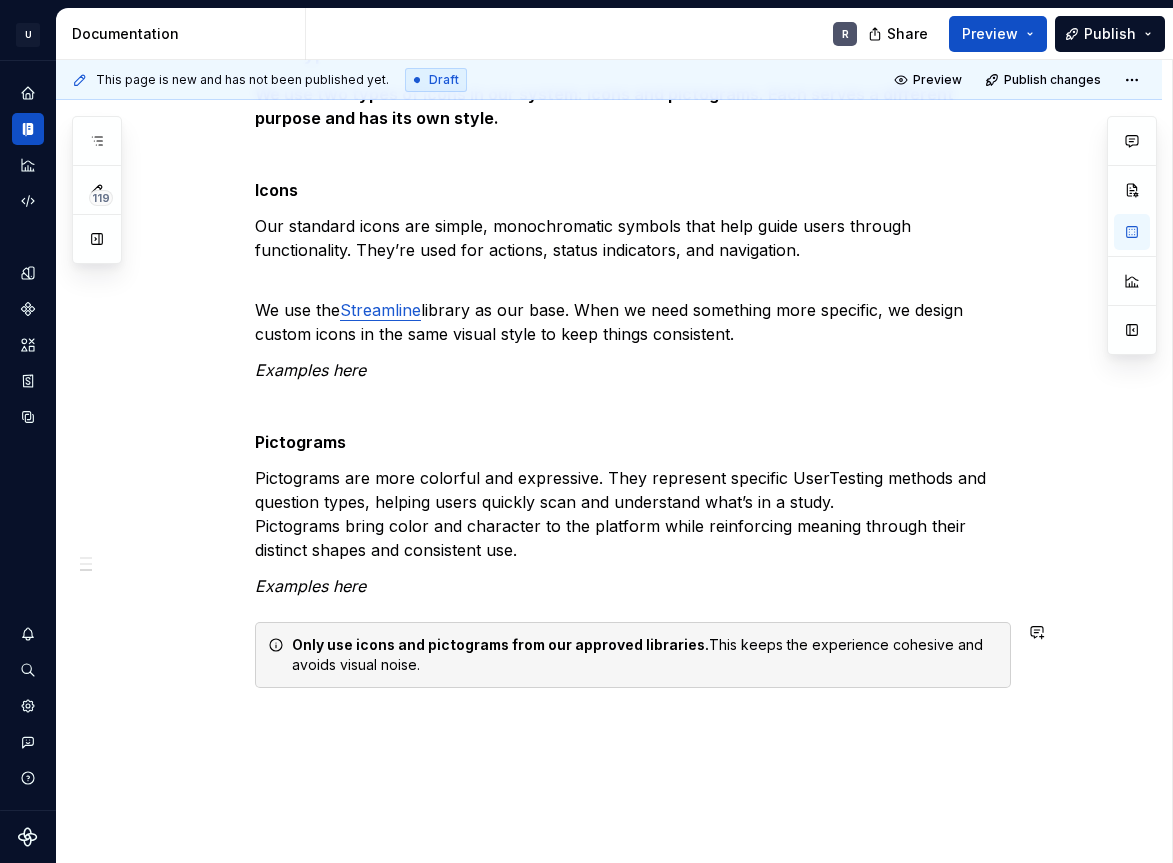 click on "**********" at bounding box center (633, -325) 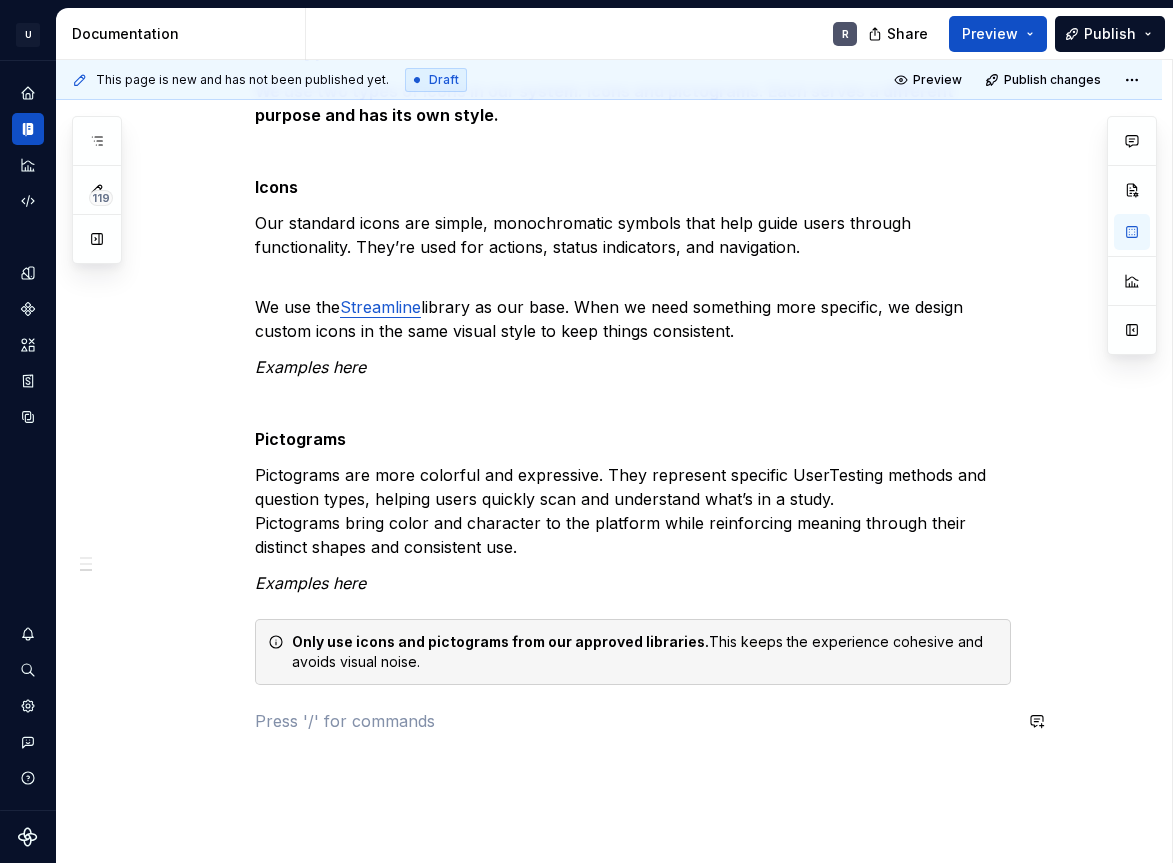 scroll, scrollTop: 1807, scrollLeft: 0, axis: vertical 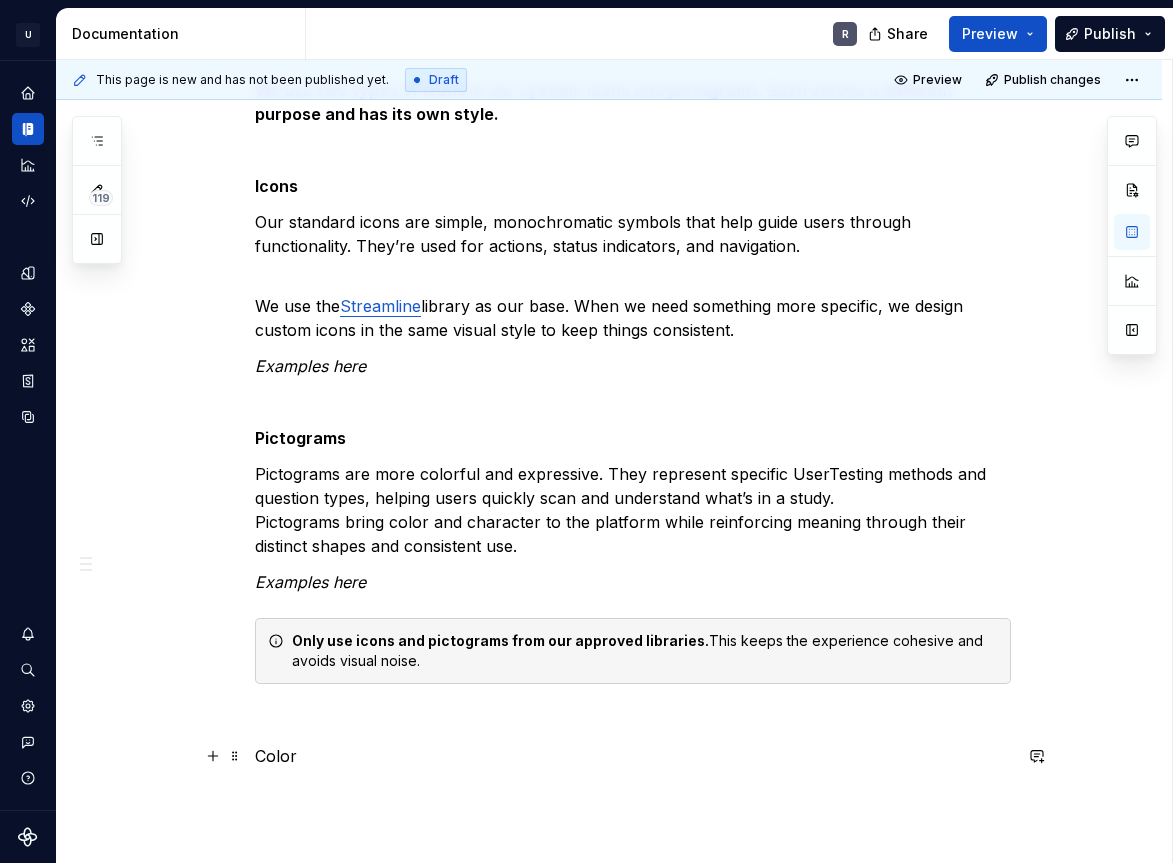 click on "Color" at bounding box center (633, 756) 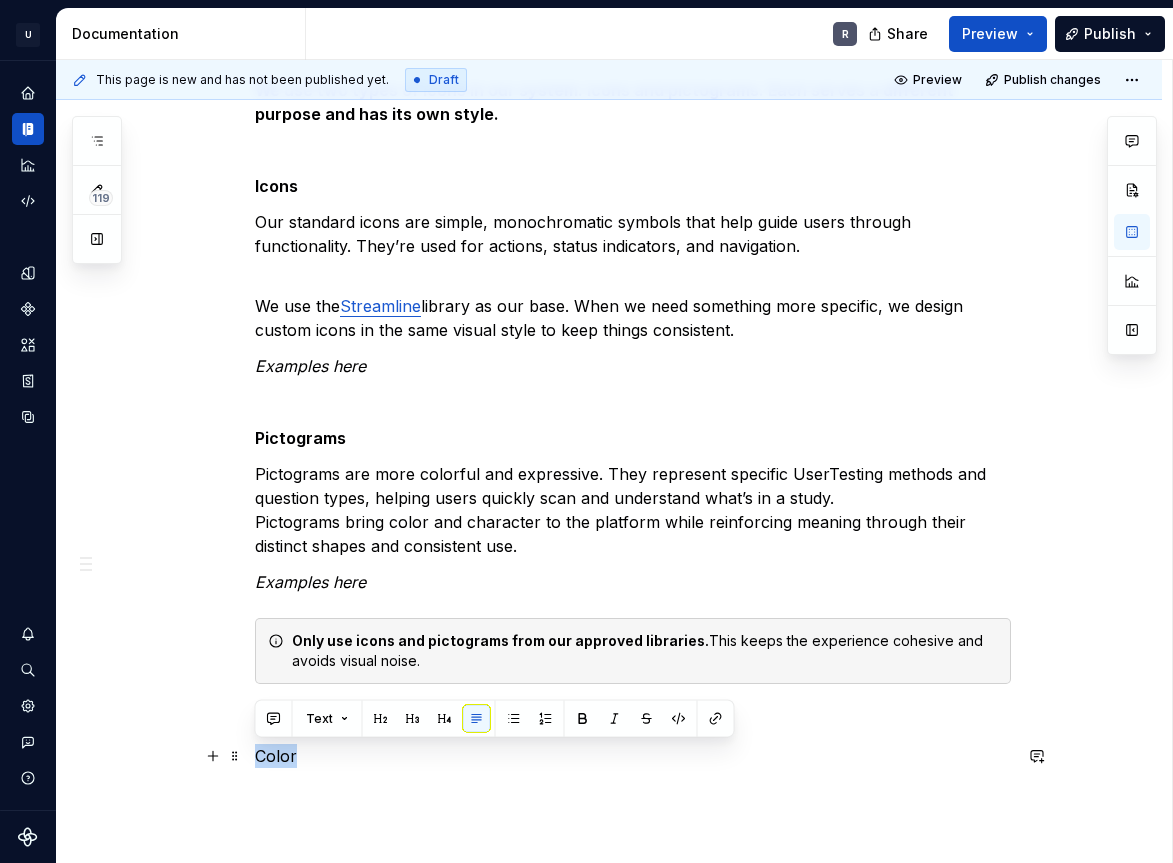click on "Color" at bounding box center (633, 756) 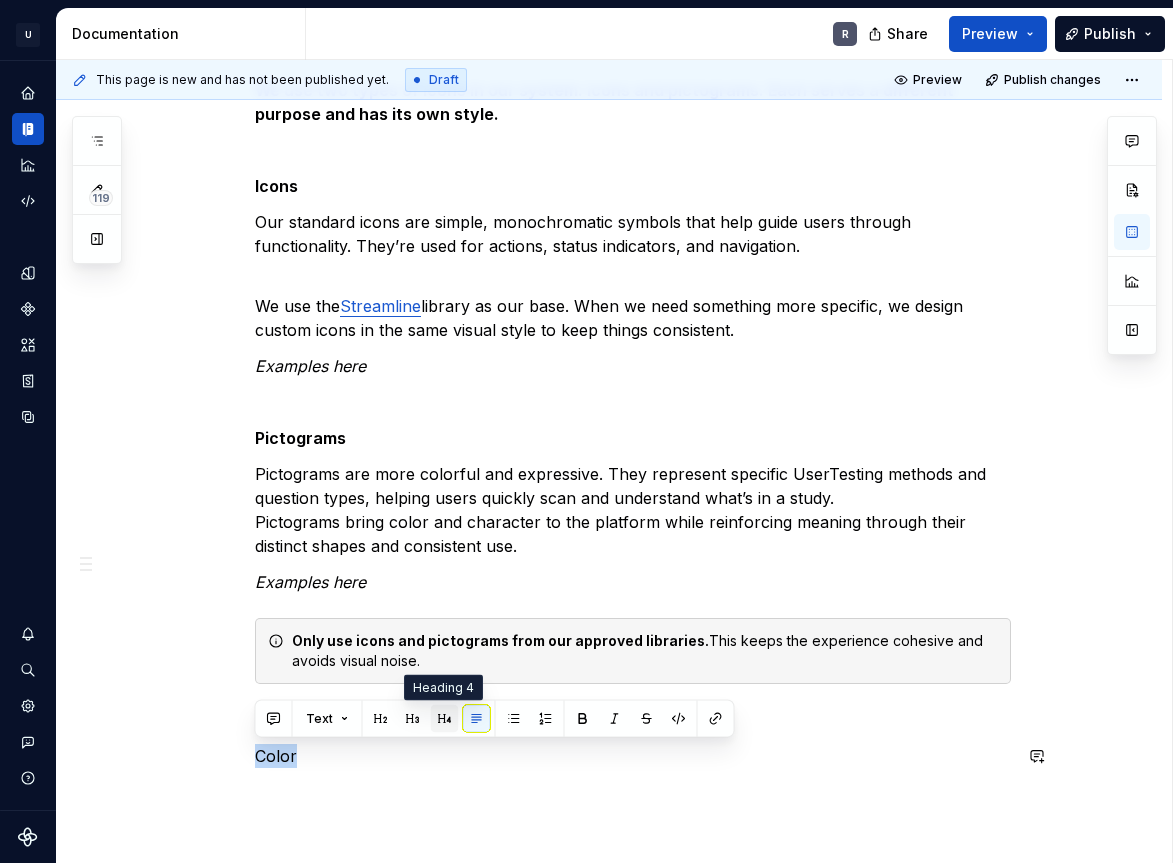 click at bounding box center [445, 719] 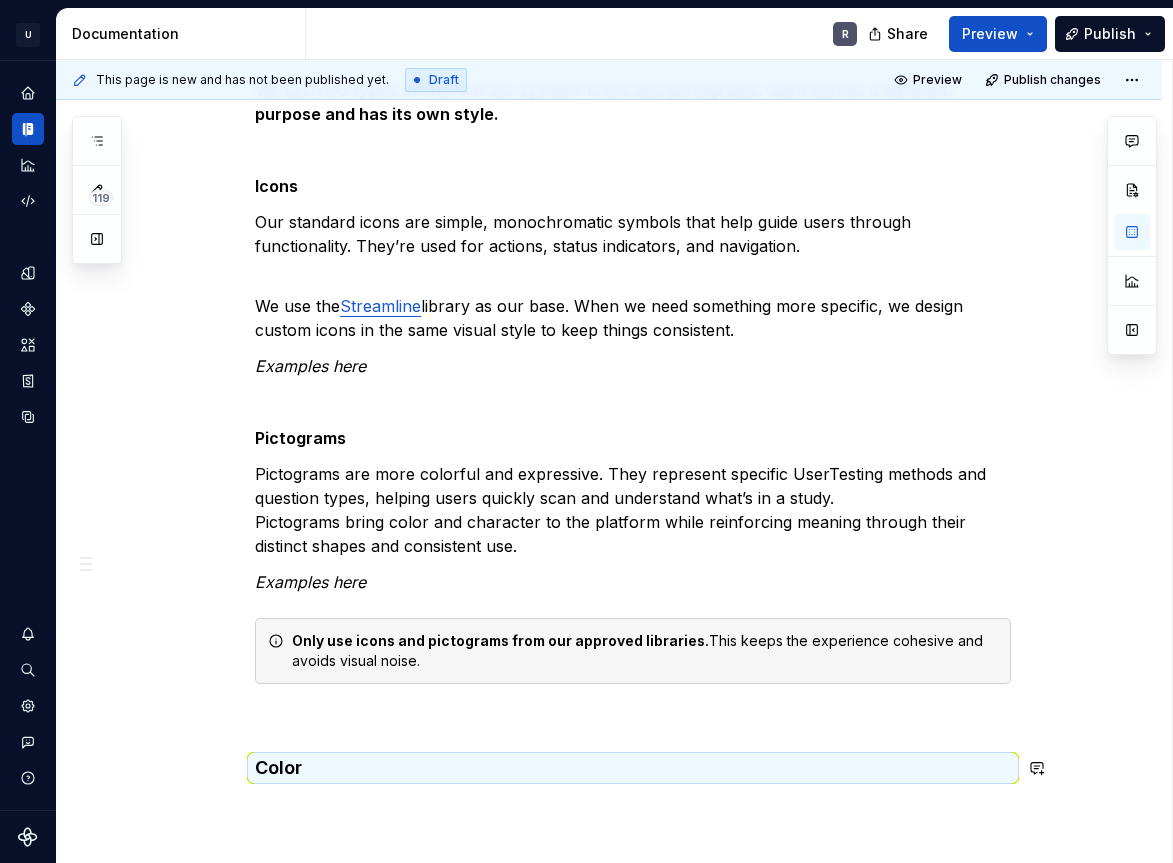 click on "**********" at bounding box center (633, -293) 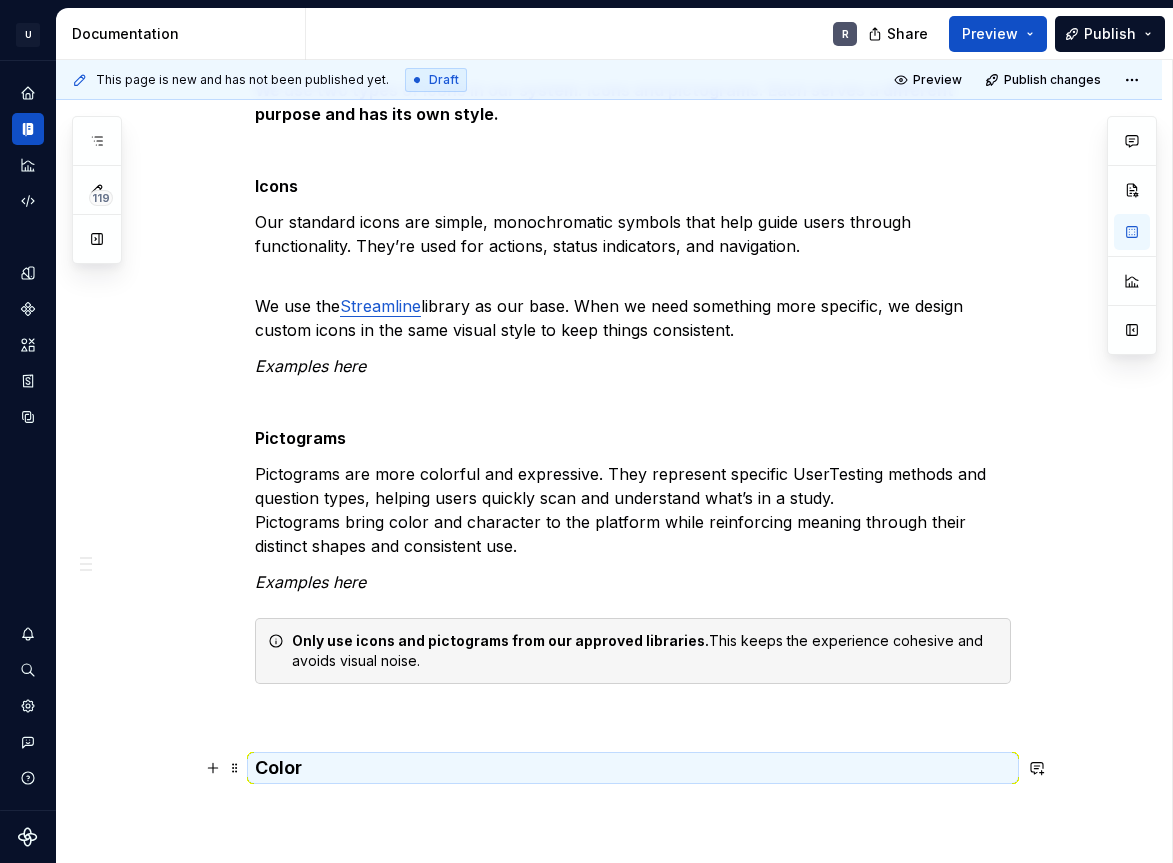 click on "Color" at bounding box center (633, 768) 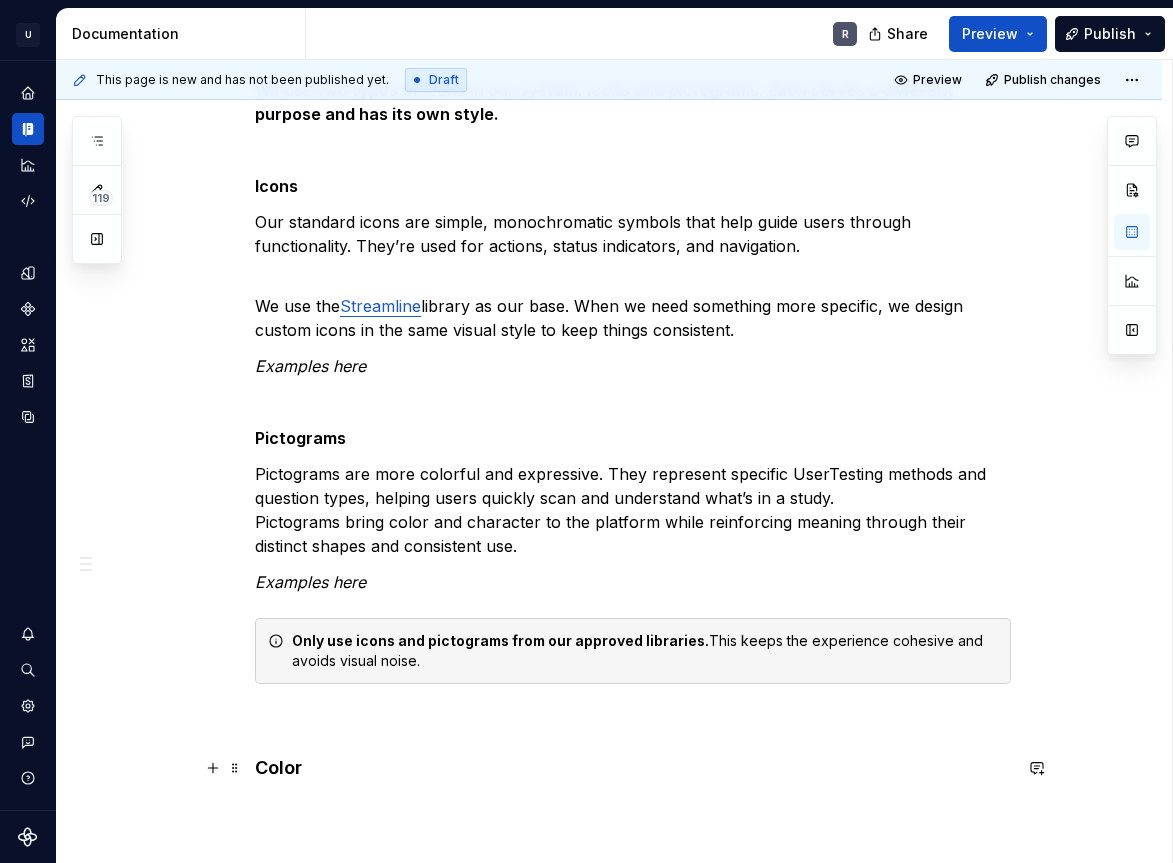 click on "Color" at bounding box center (633, 768) 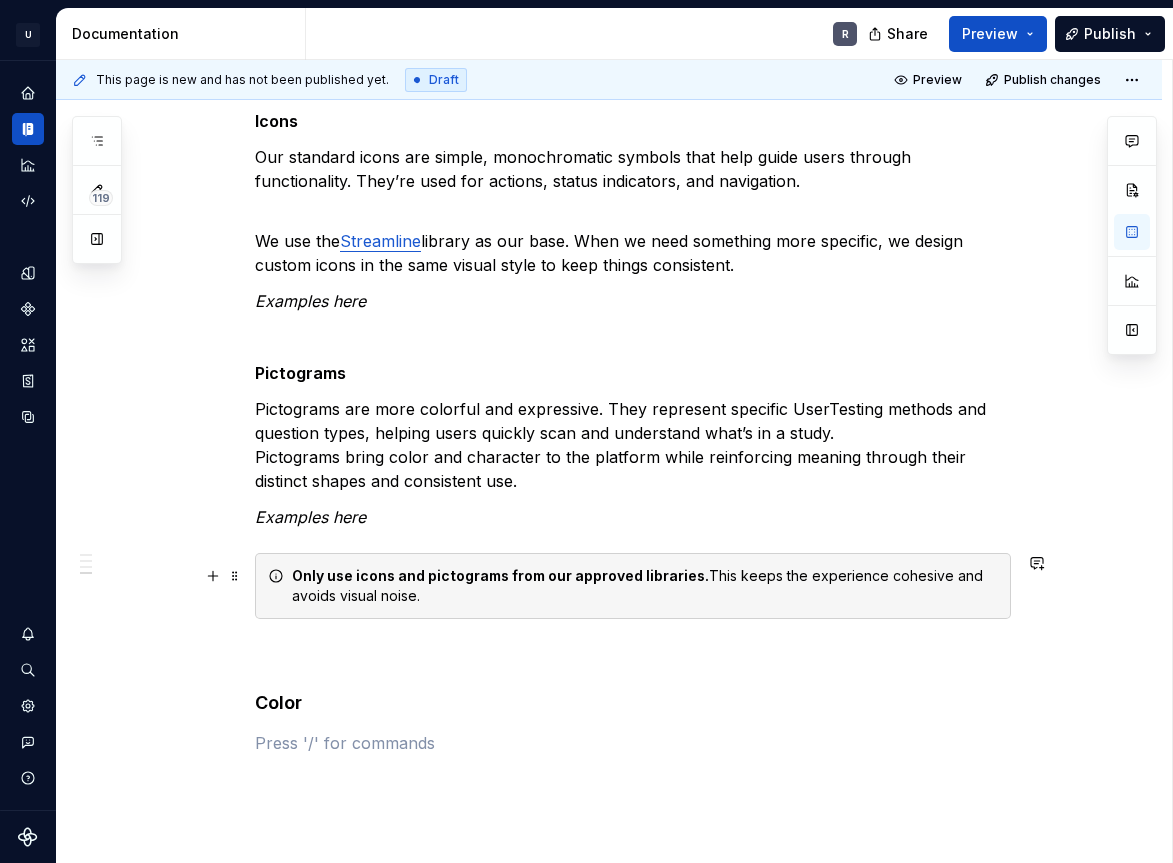 scroll, scrollTop: 1980, scrollLeft: 0, axis: vertical 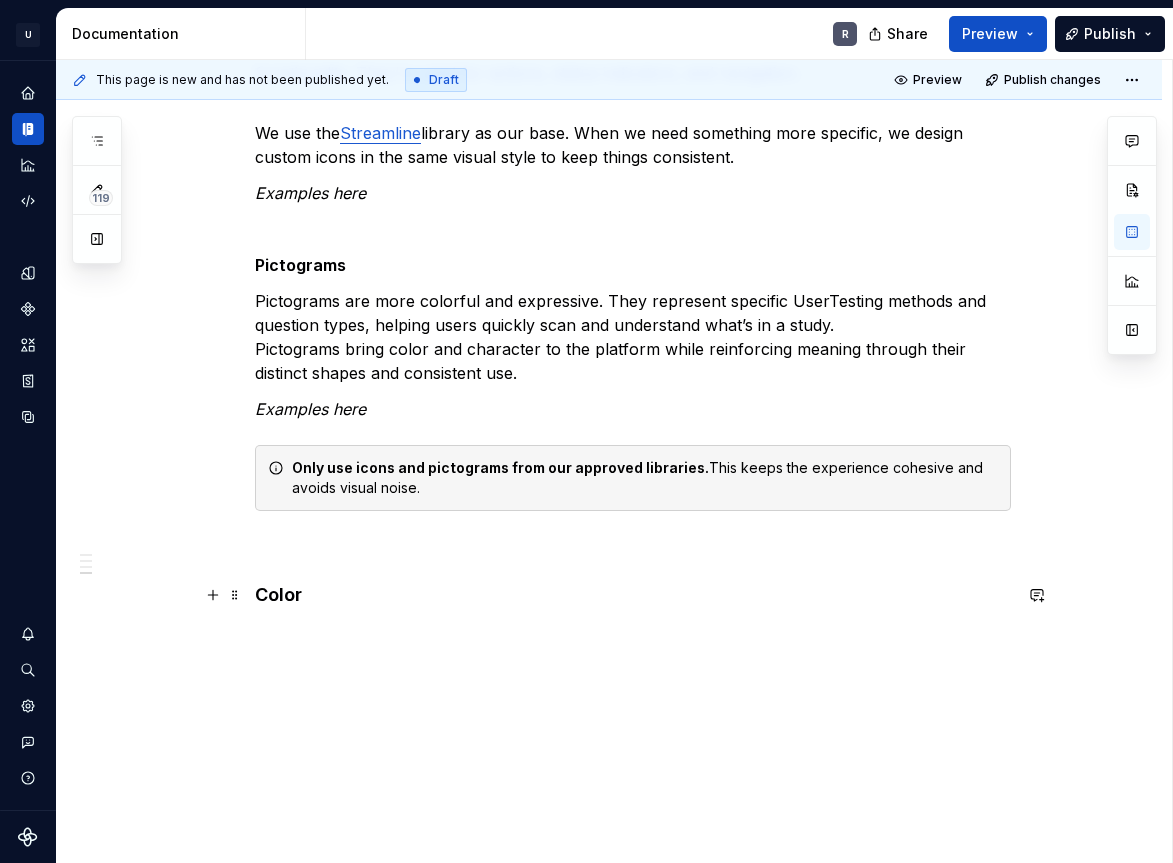 click on "Color" at bounding box center [633, 595] 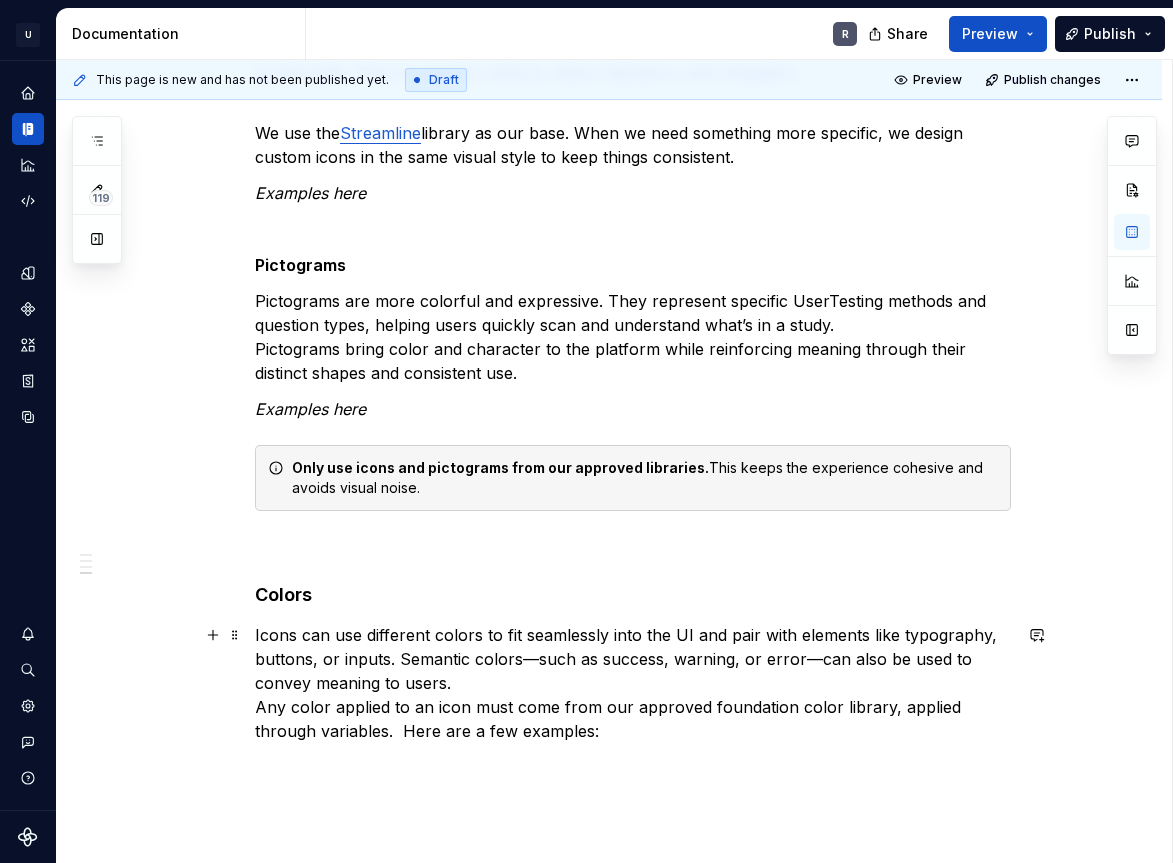 click on "Icons can use different colors to fit seamlessly into the UI and pair with elements like typography, buttons, or inputs. Semantic colors—such as success, warning, or error—can also be used to convey meaning to users.  Any color applied to an icon must come from our approved foundation color library, applied through variables.  Here are a few examples:" at bounding box center (633, 683) 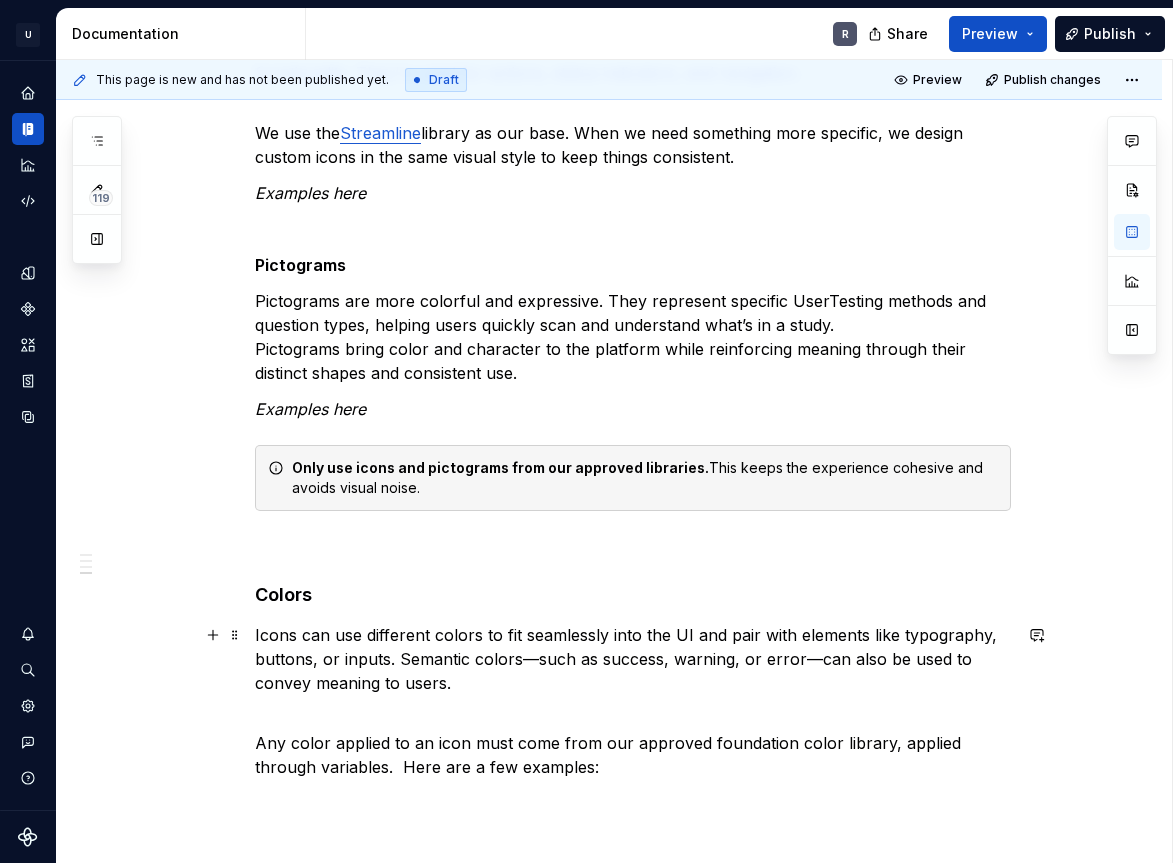 click on "Icons can use different colors to fit seamlessly into the UI and pair with elements like typography, buttons, or inputs. Semantic colors—such as success, warning, or error—can also be used to convey meaning to users." at bounding box center [633, 659] 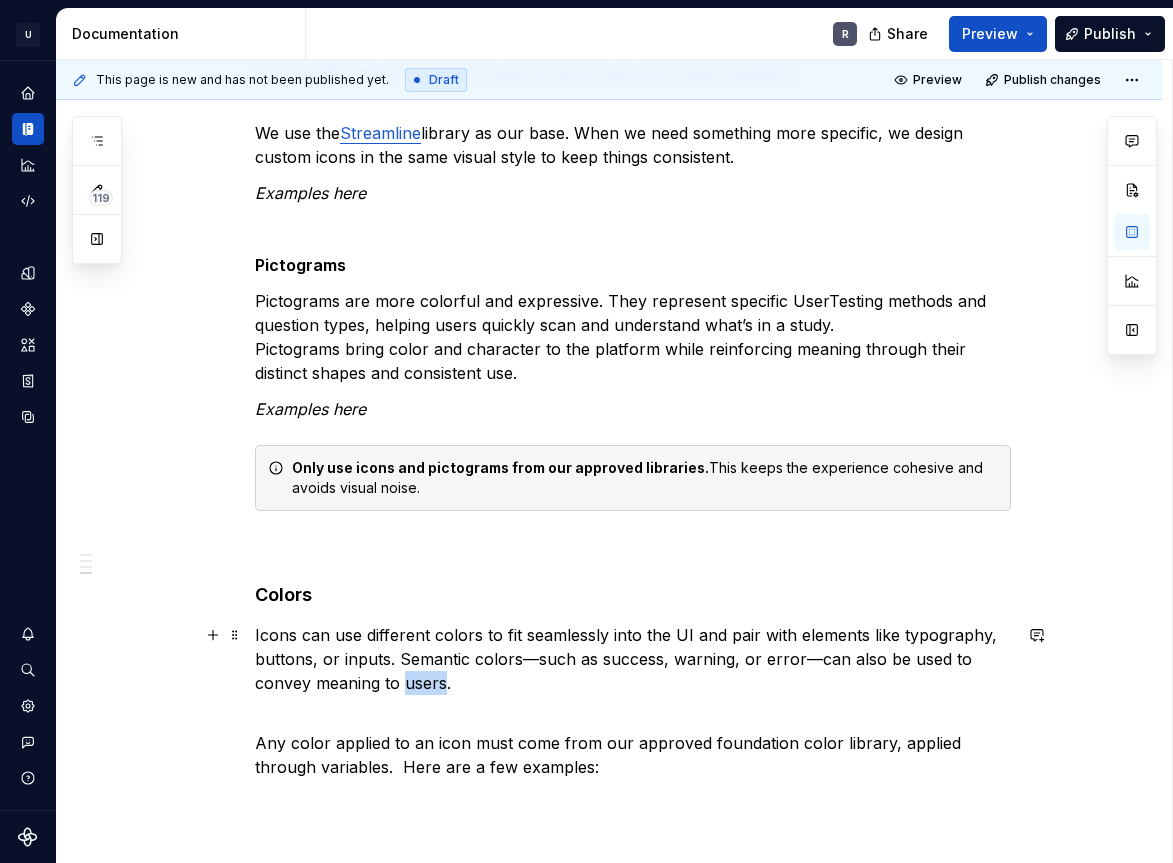 click on "Icons can use different colors to fit seamlessly into the UI and pair with elements like typography, buttons, or inputs. Semantic colors—such as success, warning, or error—can also be used to convey meaning to users." at bounding box center [633, 659] 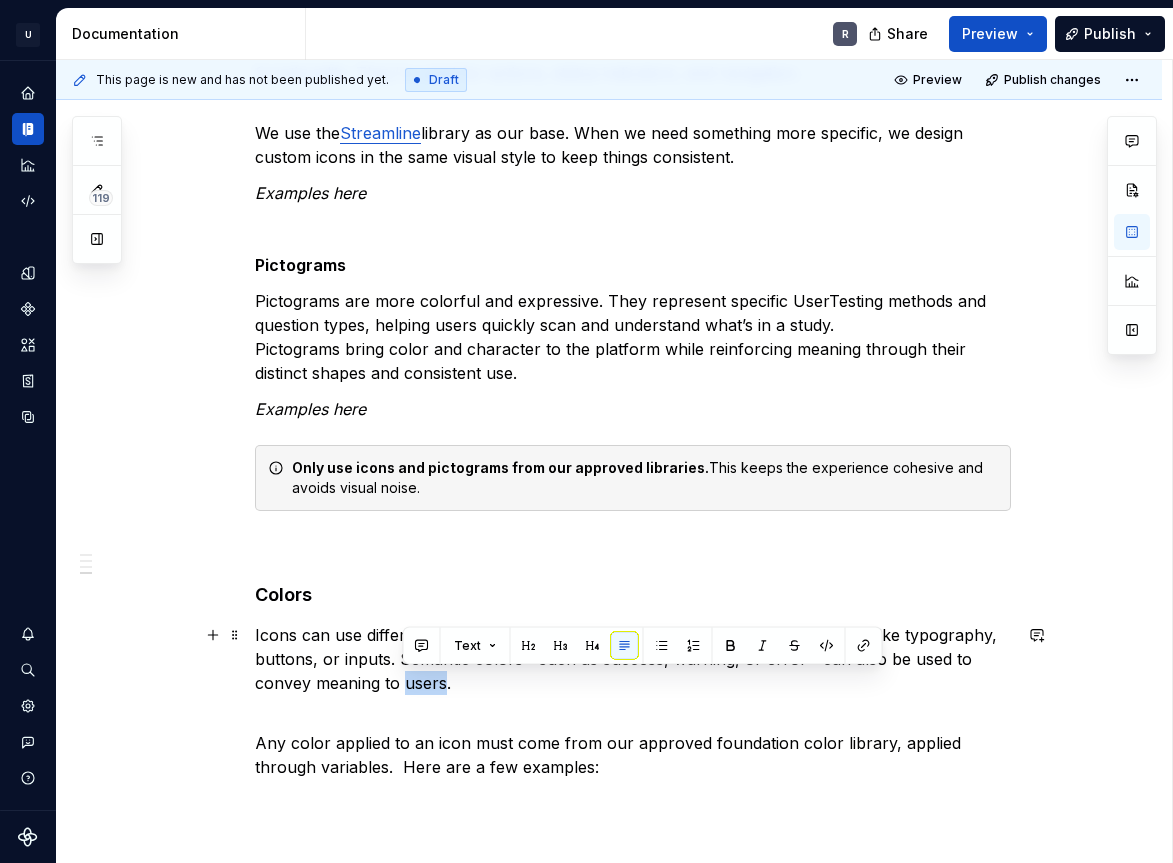 click on "Icons can use different colors to fit seamlessly into the UI and pair with elements like typography, buttons, or inputs. Semantic colors—such as success, warning, or error—can also be used to convey meaning to users." at bounding box center [633, 659] 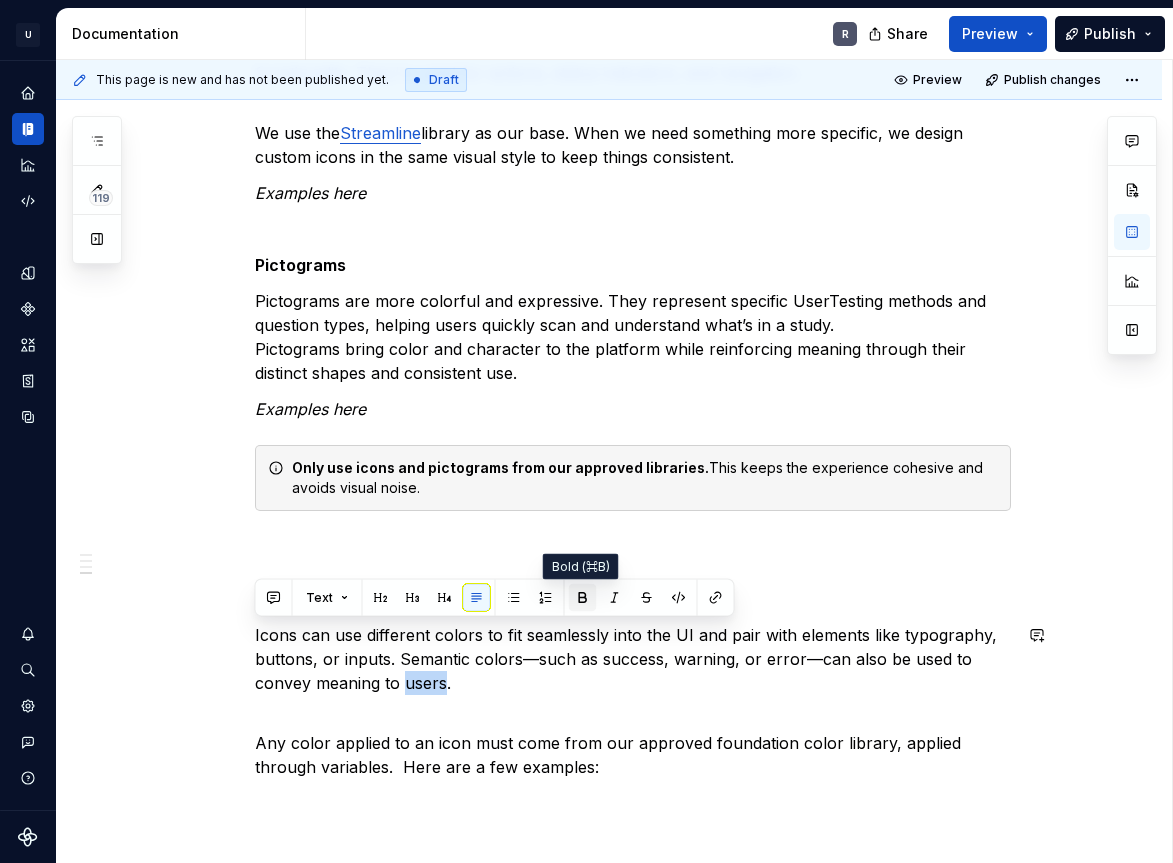 click at bounding box center [583, 598] 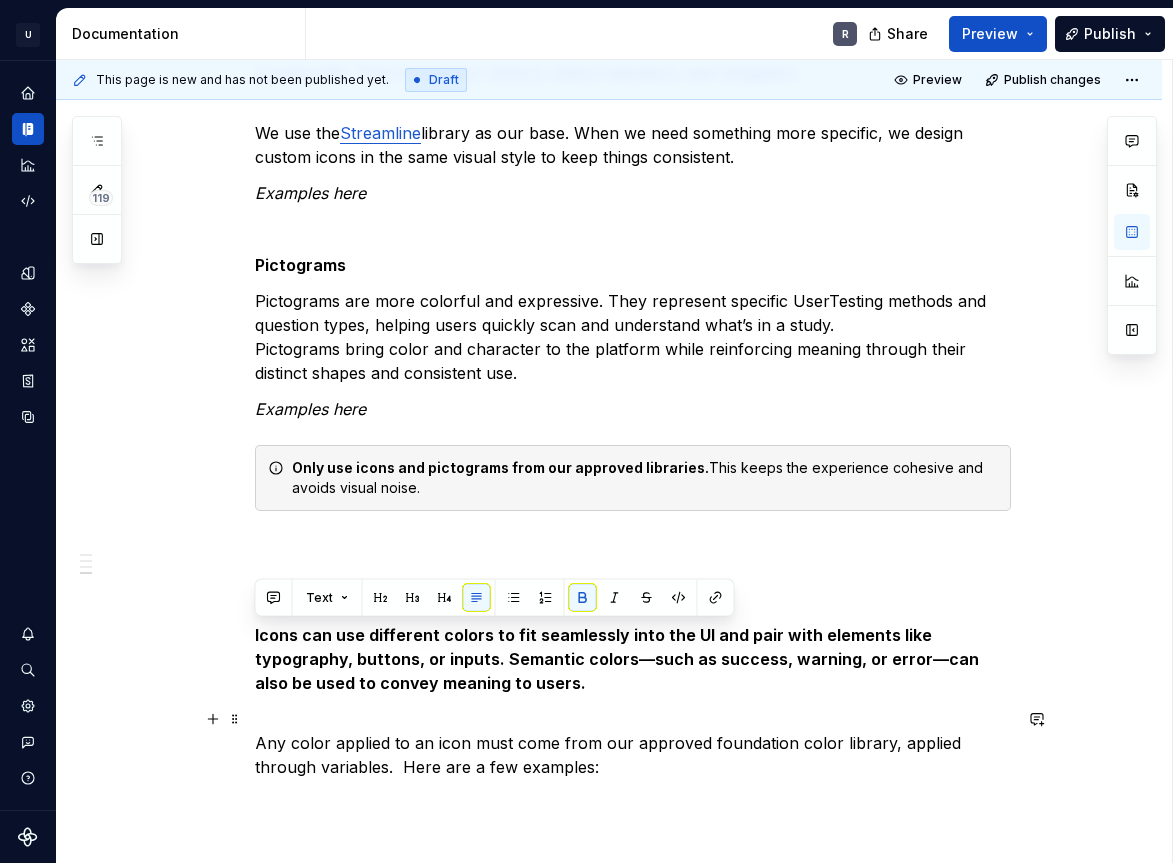 click on "Any color applied to an icon must come from our approved foundation color library, applied through variables.  Here are a few examples:" at bounding box center [633, 743] 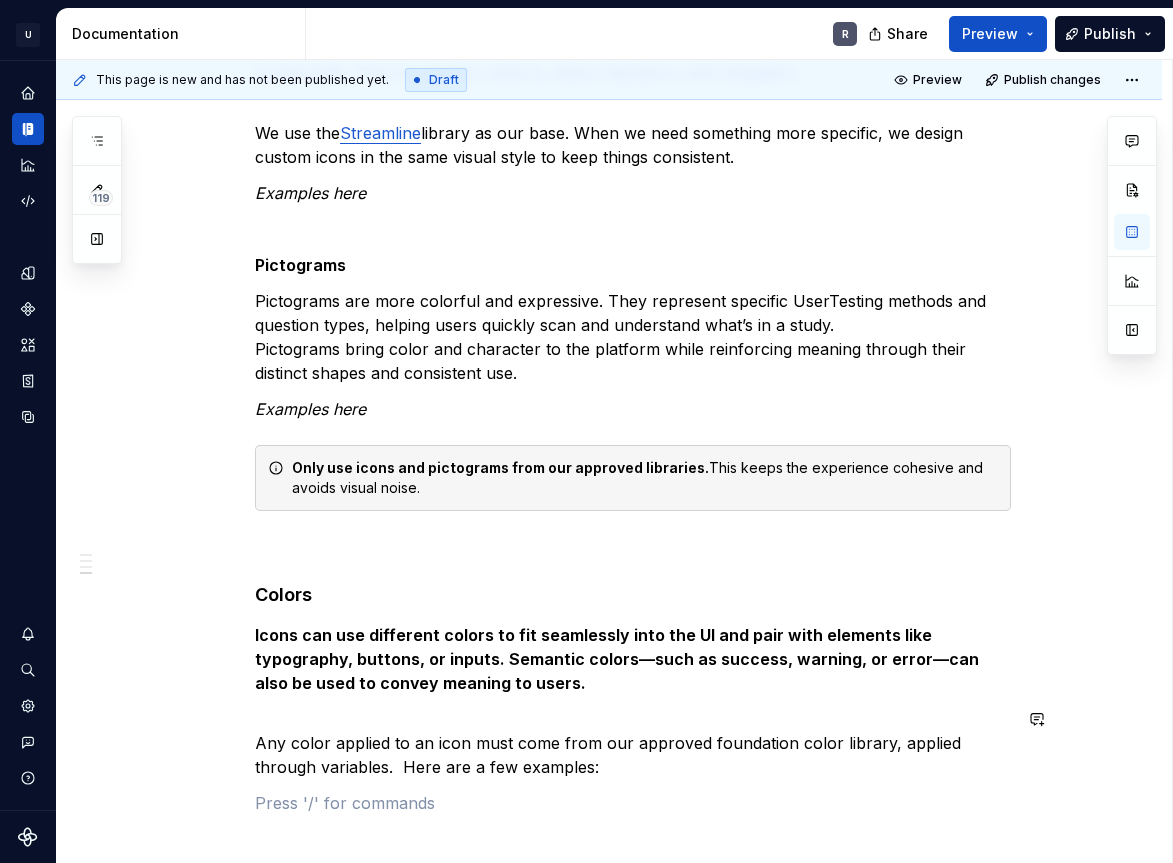 click on "**********" at bounding box center [633, -374] 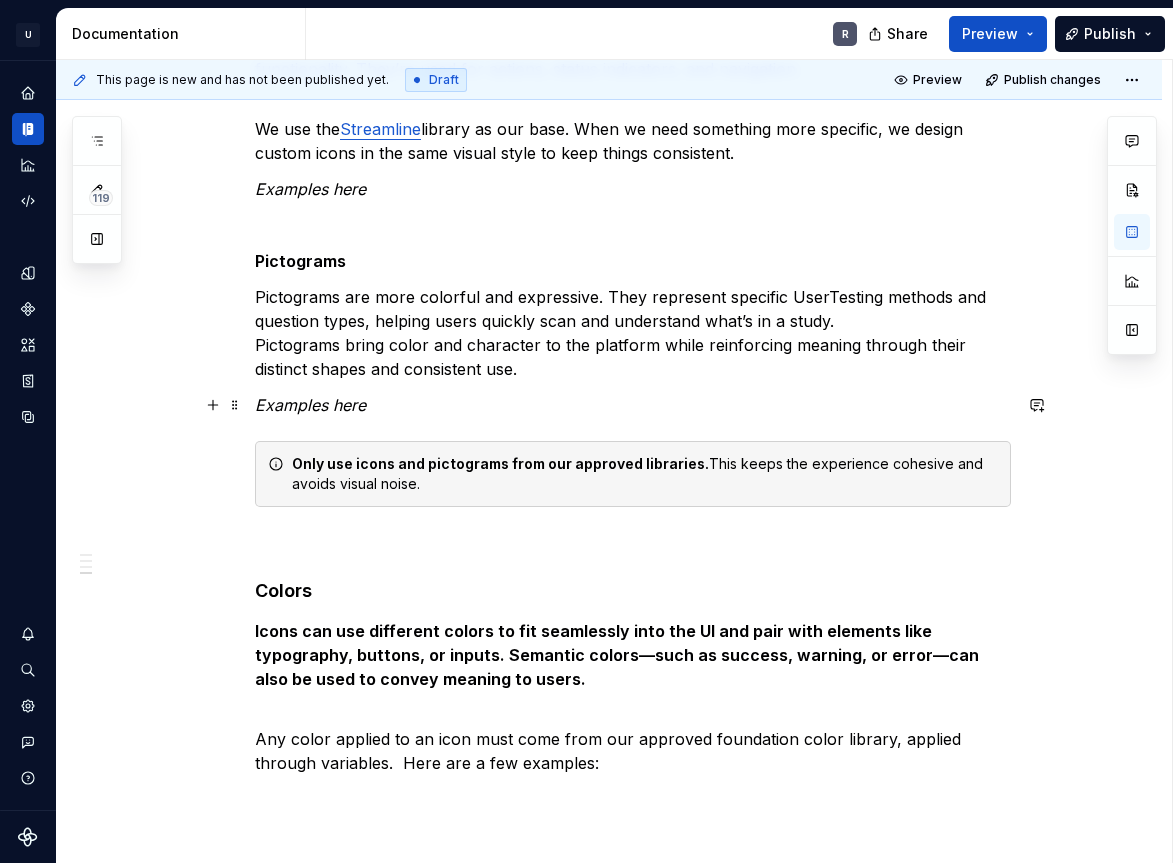 click on "Examples here" at bounding box center [310, 405] 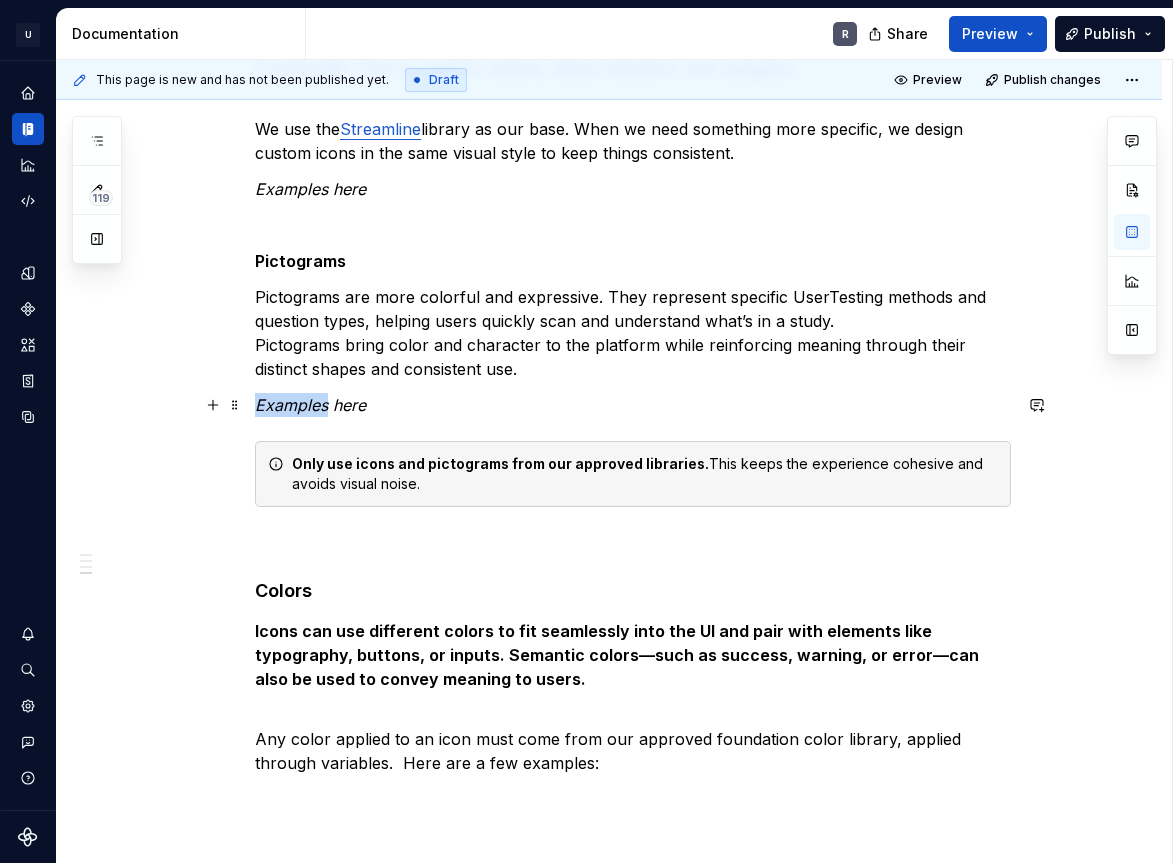 click on "Examples here" at bounding box center [310, 405] 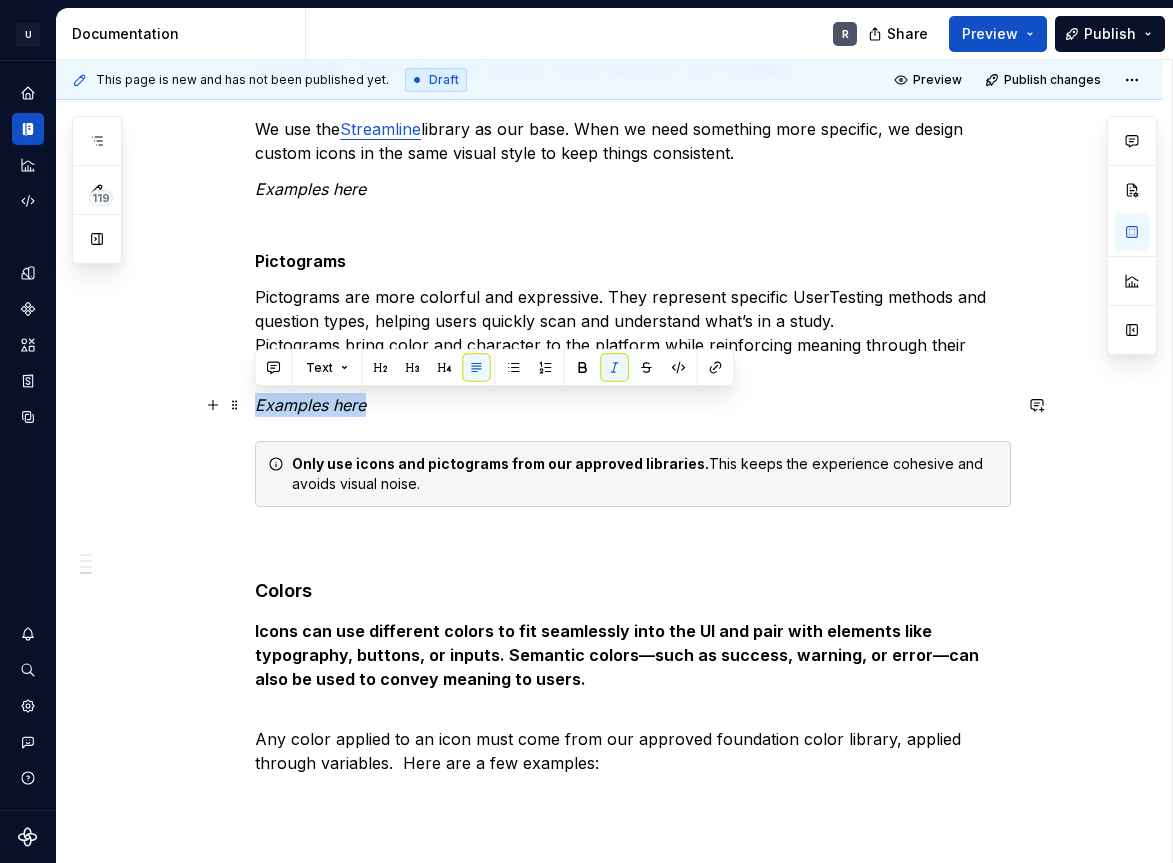 click on "Examples here" at bounding box center [310, 405] 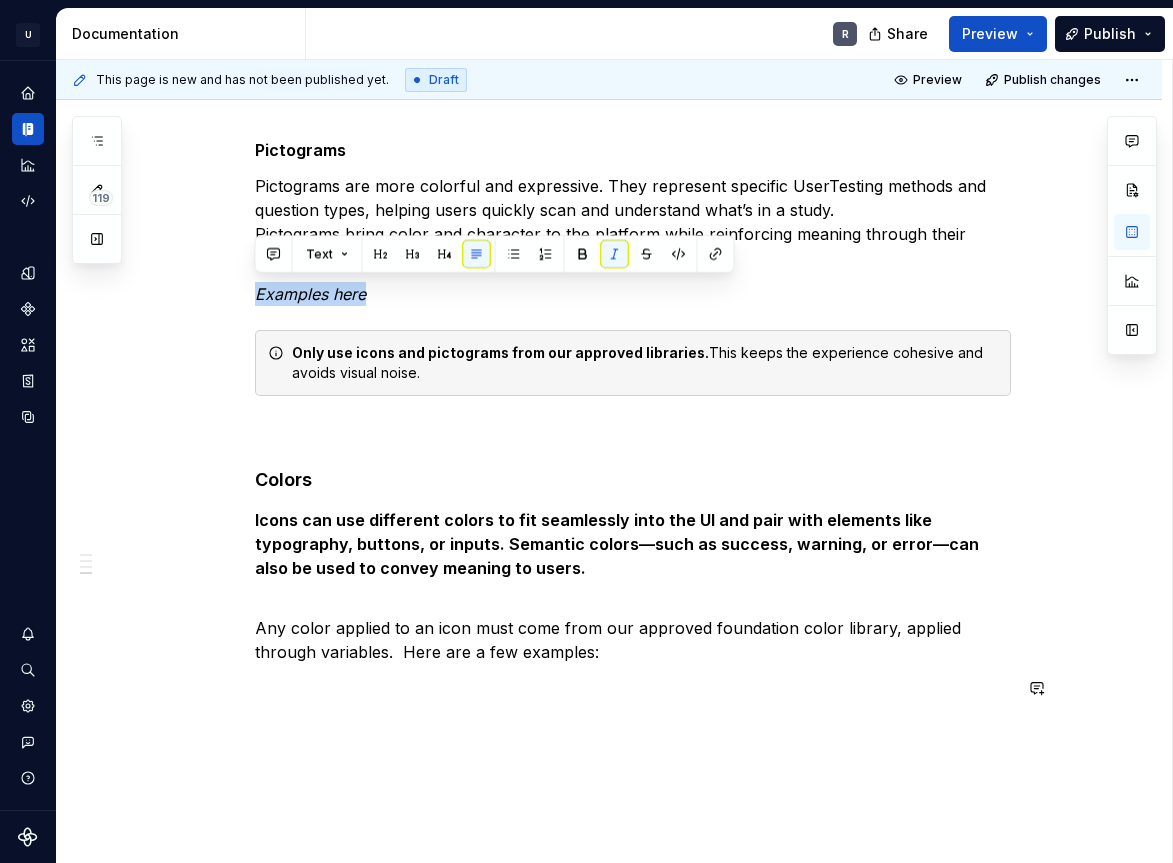 scroll, scrollTop: 2099, scrollLeft: 0, axis: vertical 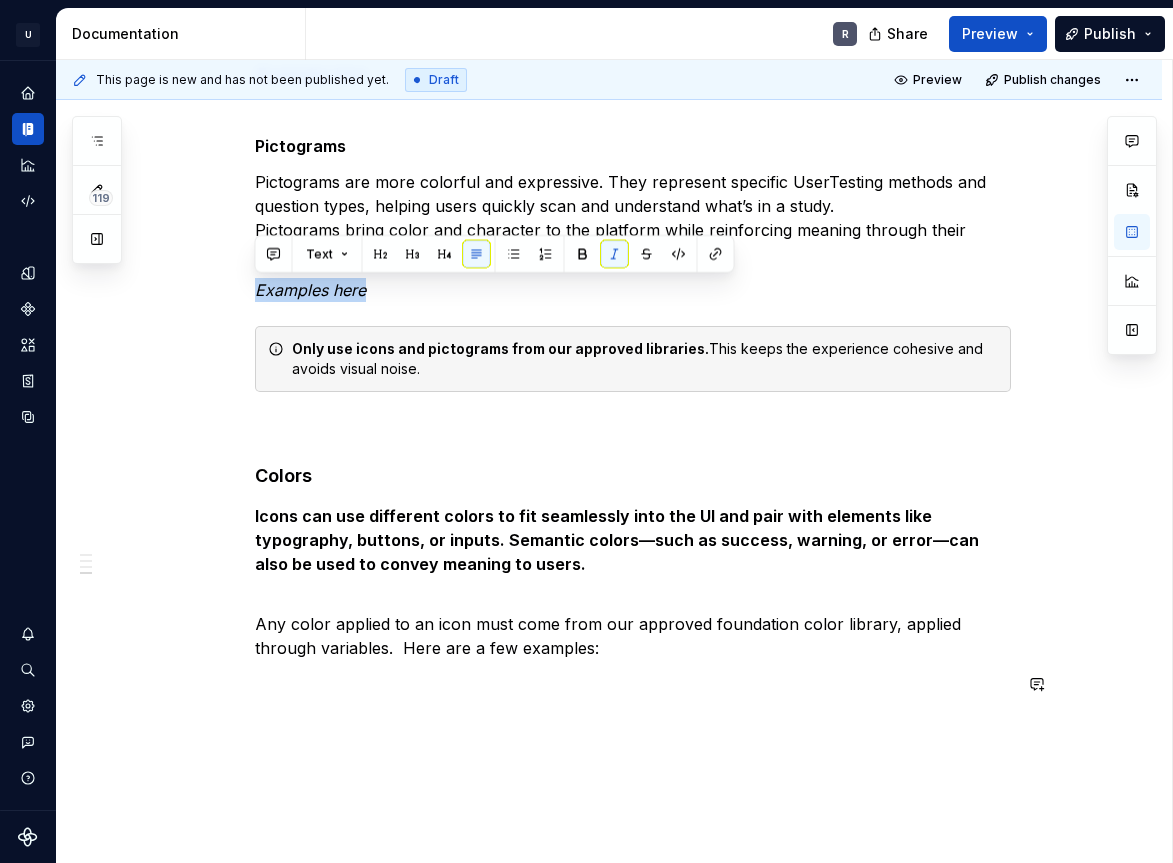 click on "**********" at bounding box center [609, -375] 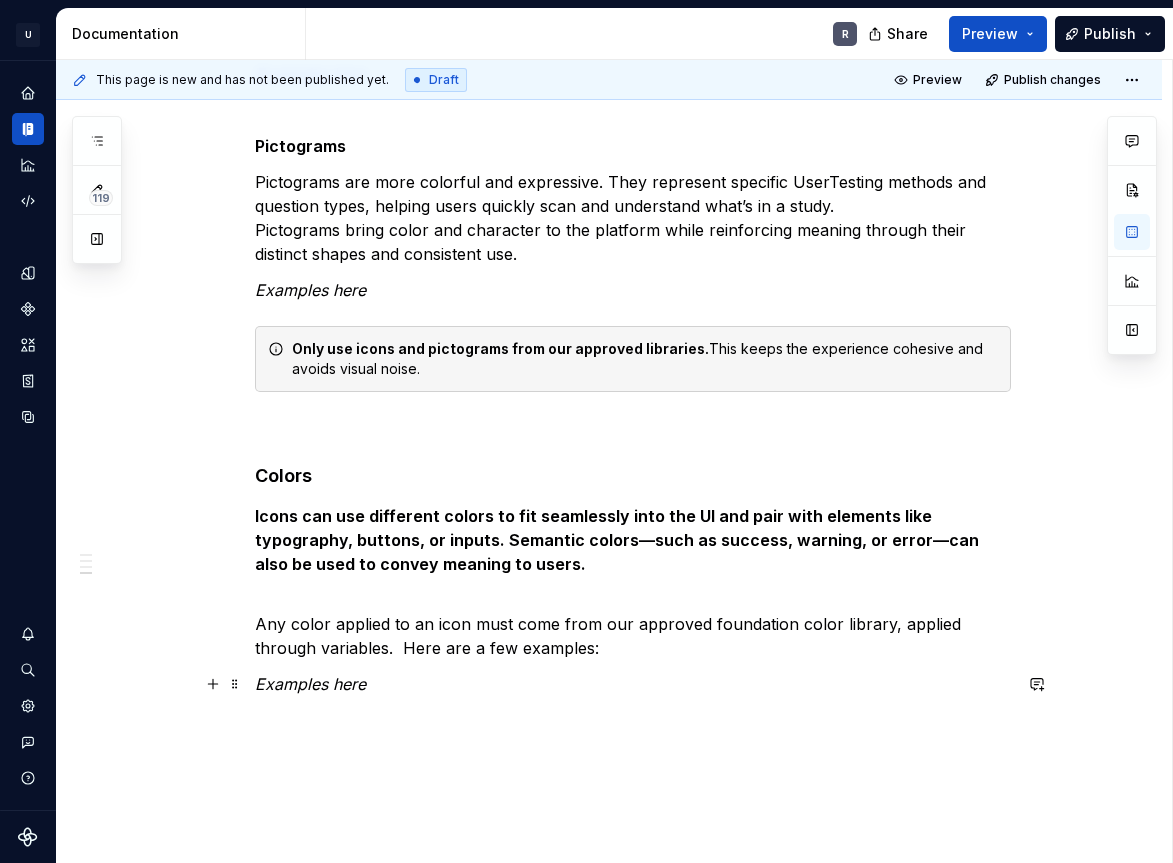 click on "**********" at bounding box center [609, -375] 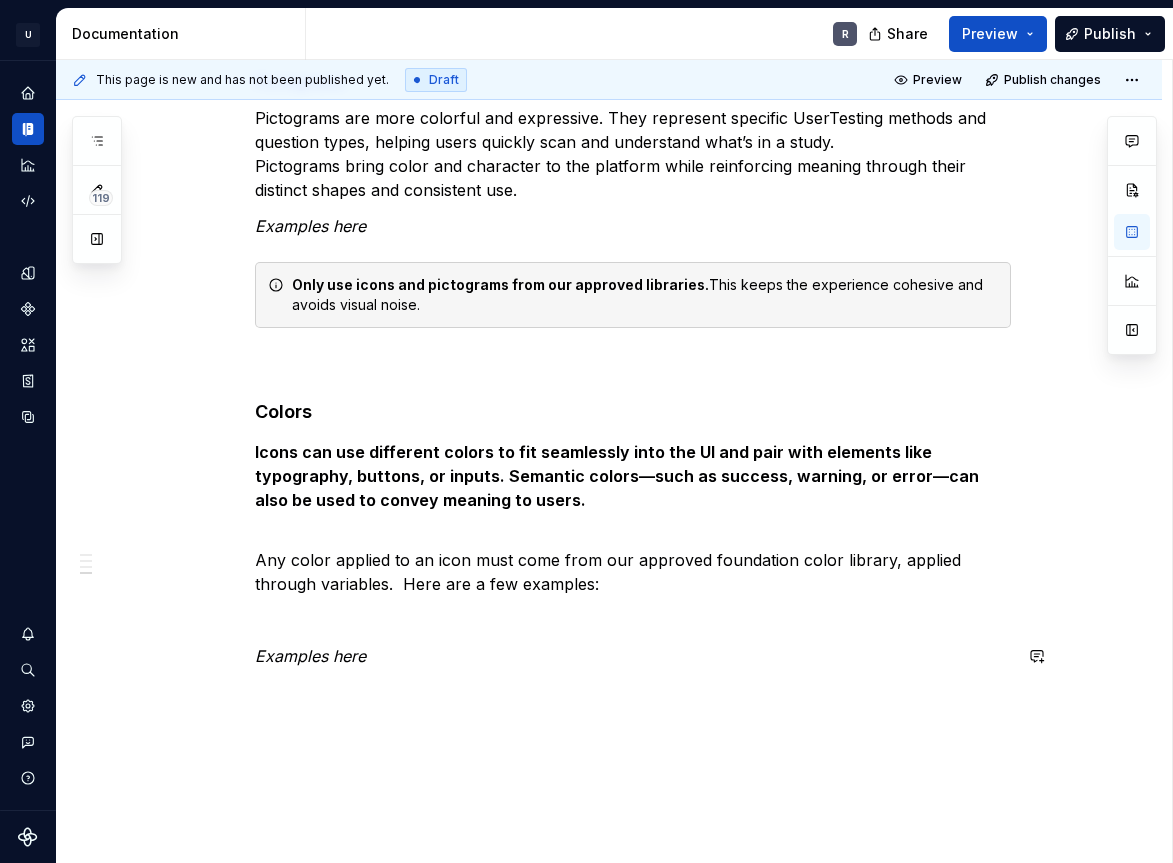 scroll, scrollTop: 2251, scrollLeft: 0, axis: vertical 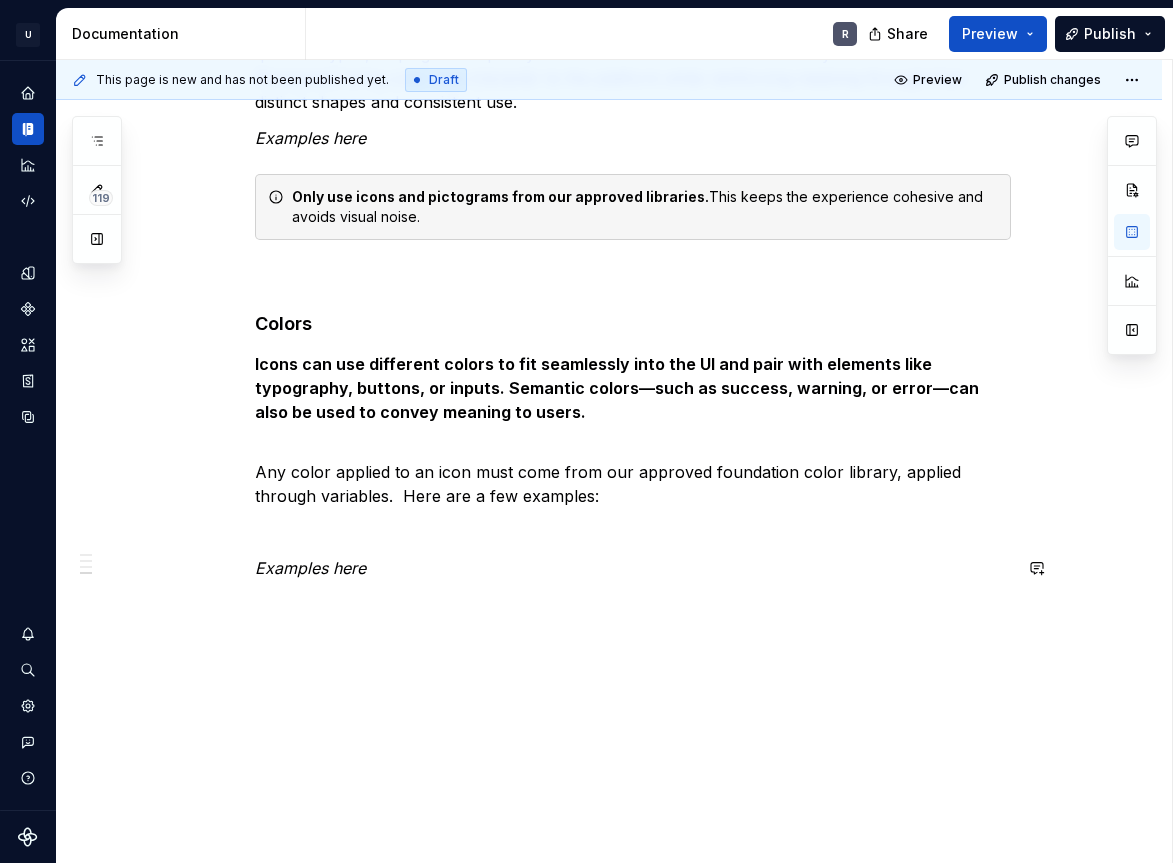 click on "Examples here" at bounding box center (633, 568) 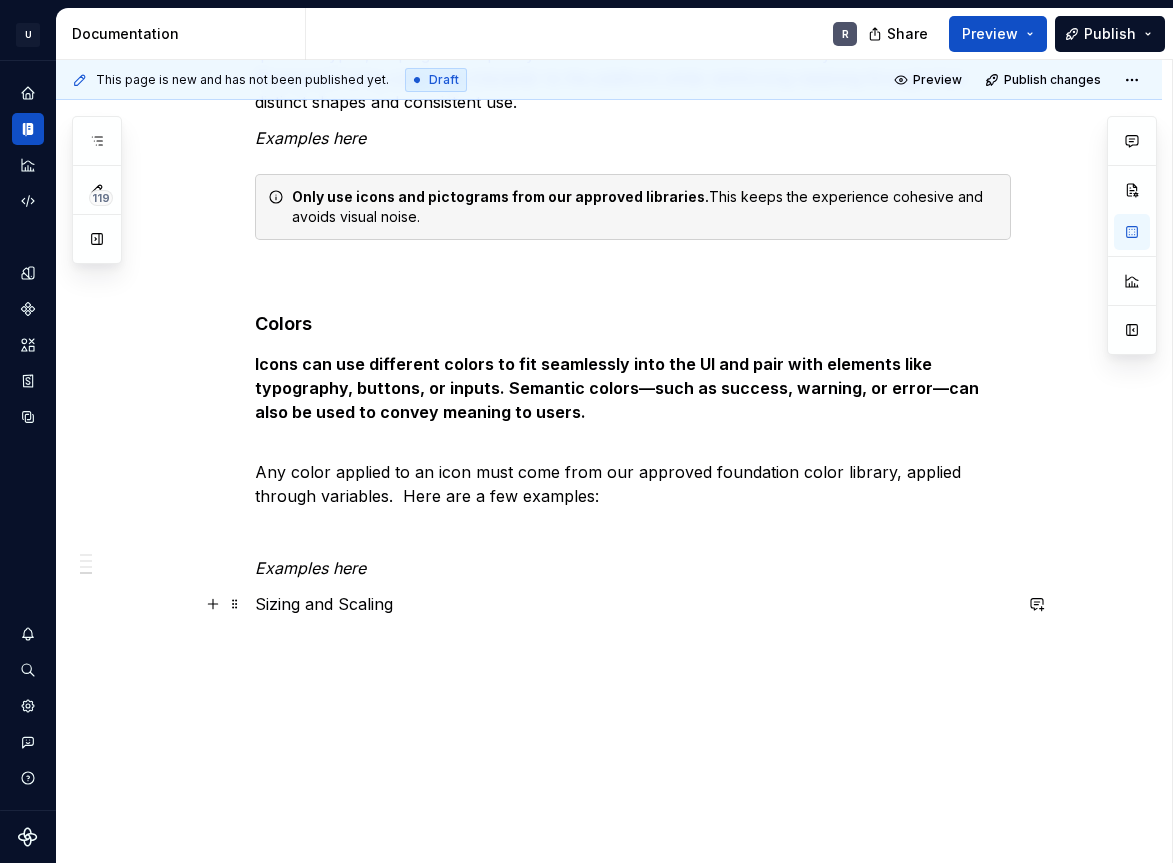 click on "Sizing and Scaling" at bounding box center [633, 604] 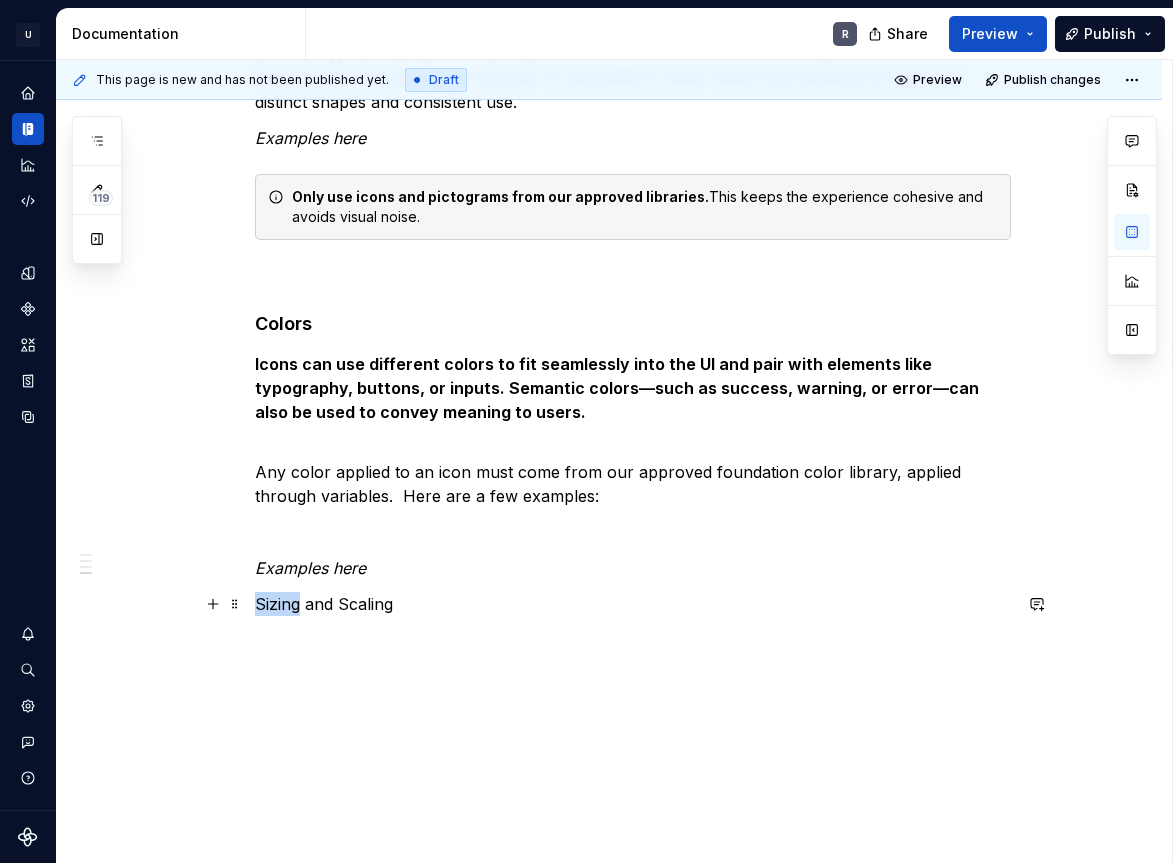 click on "Sizing and Scaling" at bounding box center [633, 604] 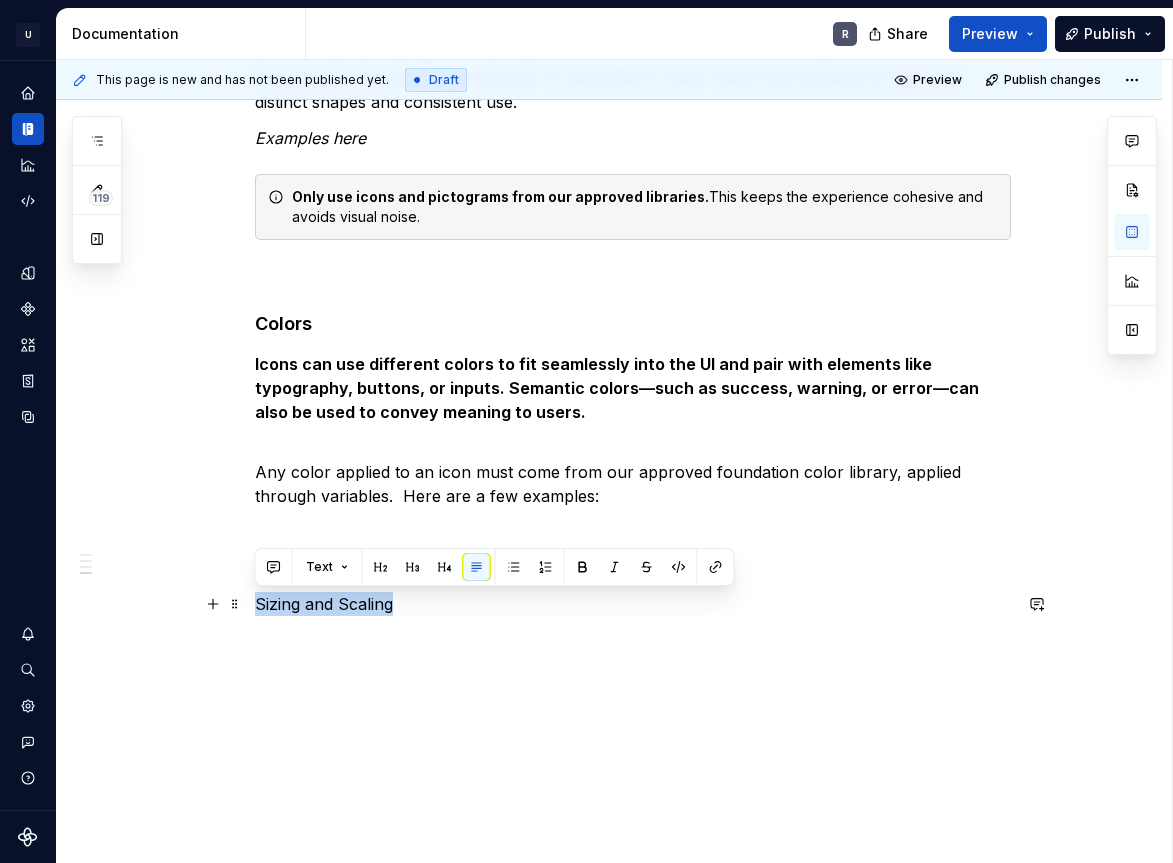 click on "Sizing and Scaling" at bounding box center [633, 604] 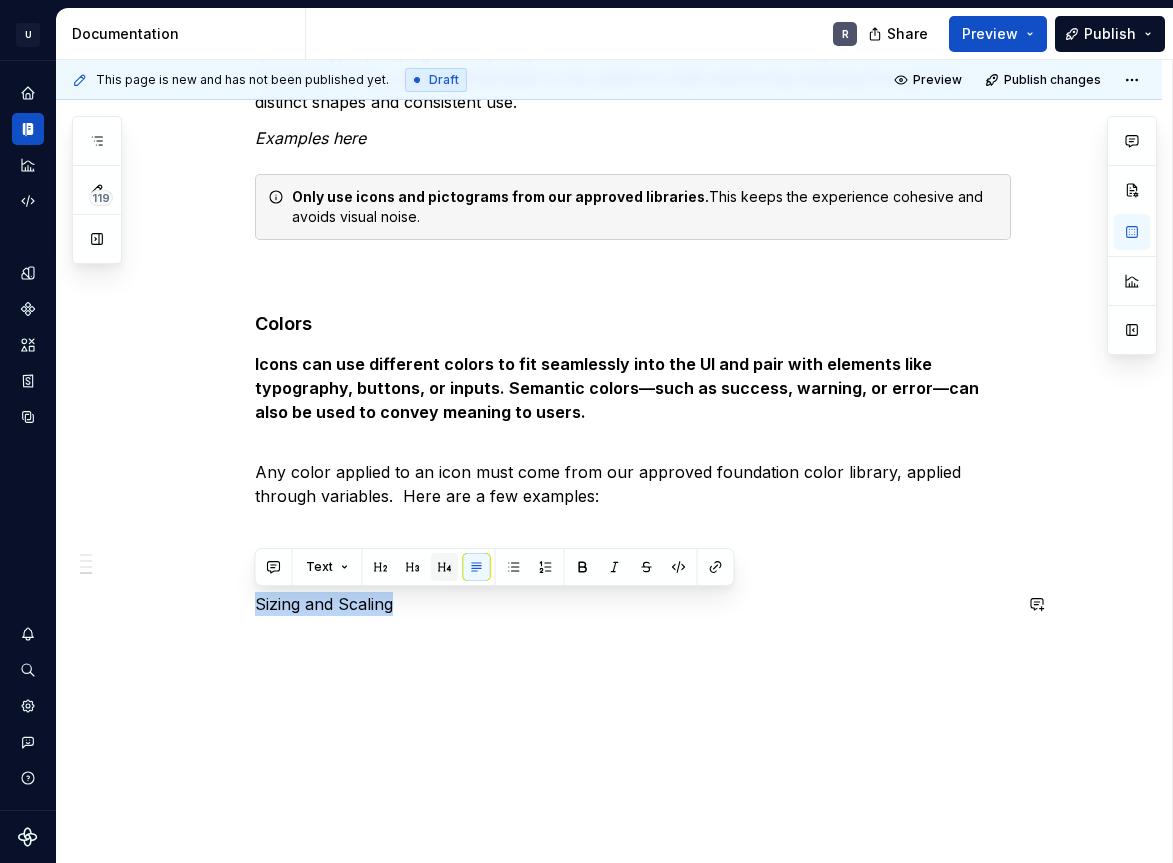 click at bounding box center (445, 567) 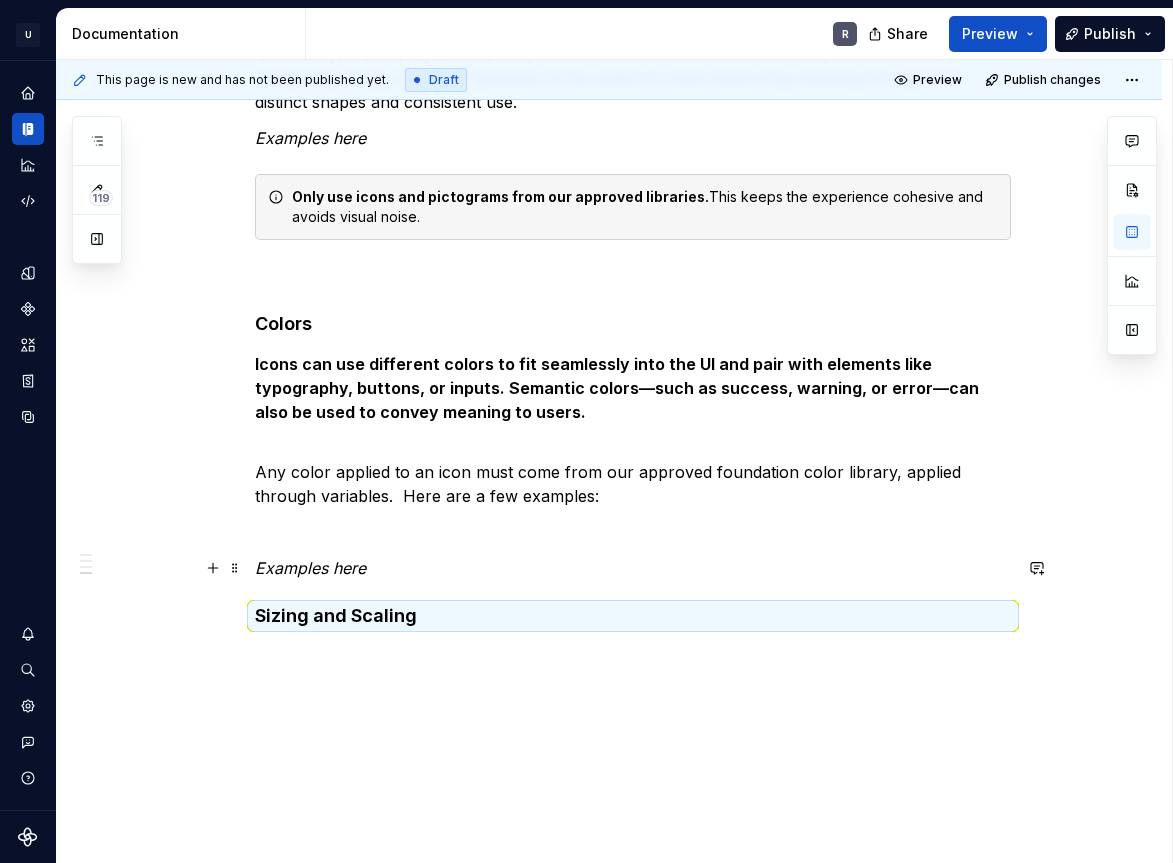 click on "Examples here" at bounding box center (633, 568) 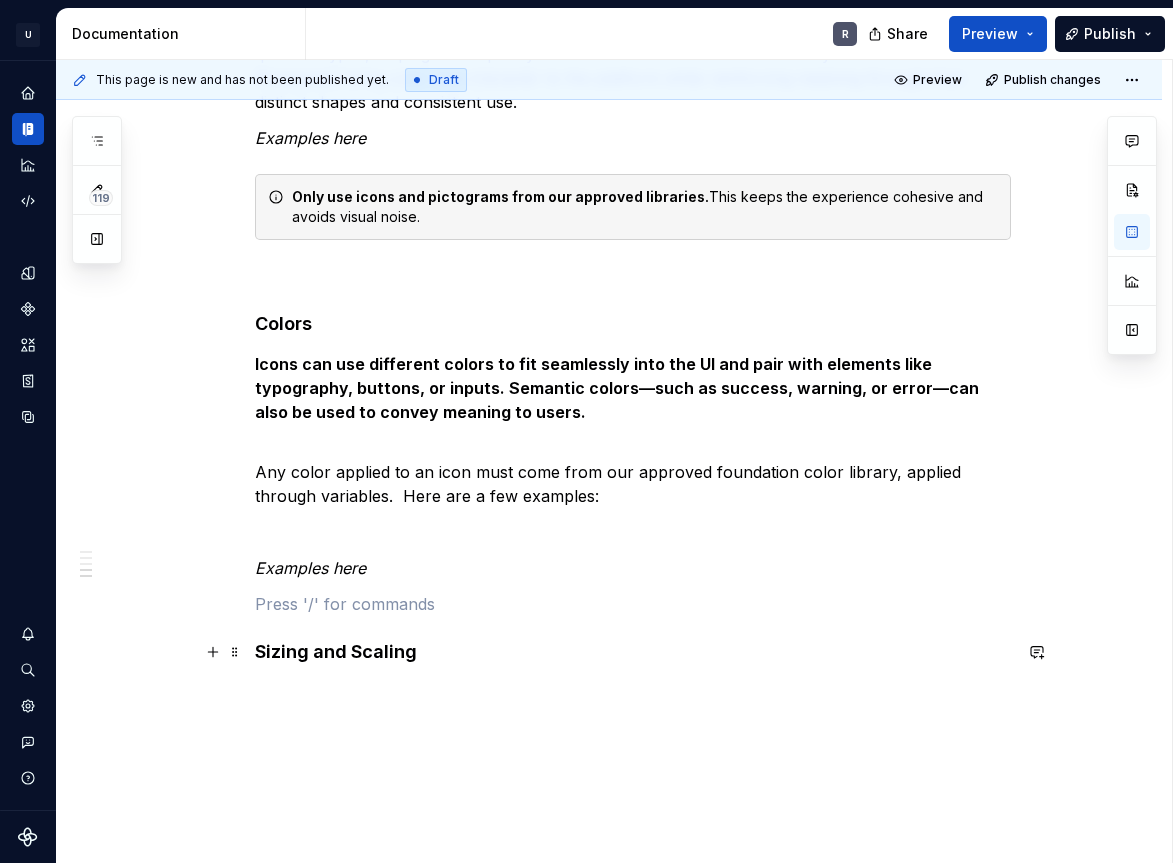 click on "Sizing and Scaling" at bounding box center [633, 652] 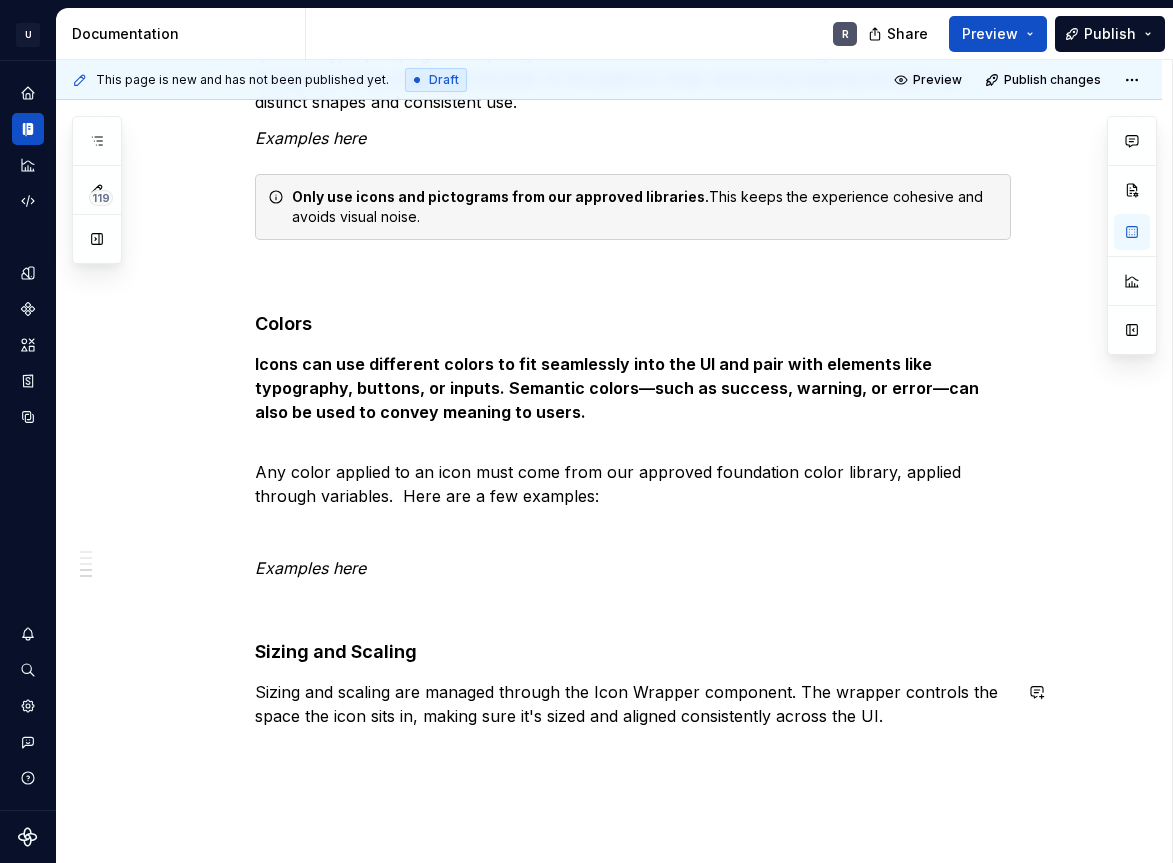 click on "**********" at bounding box center [609, -435] 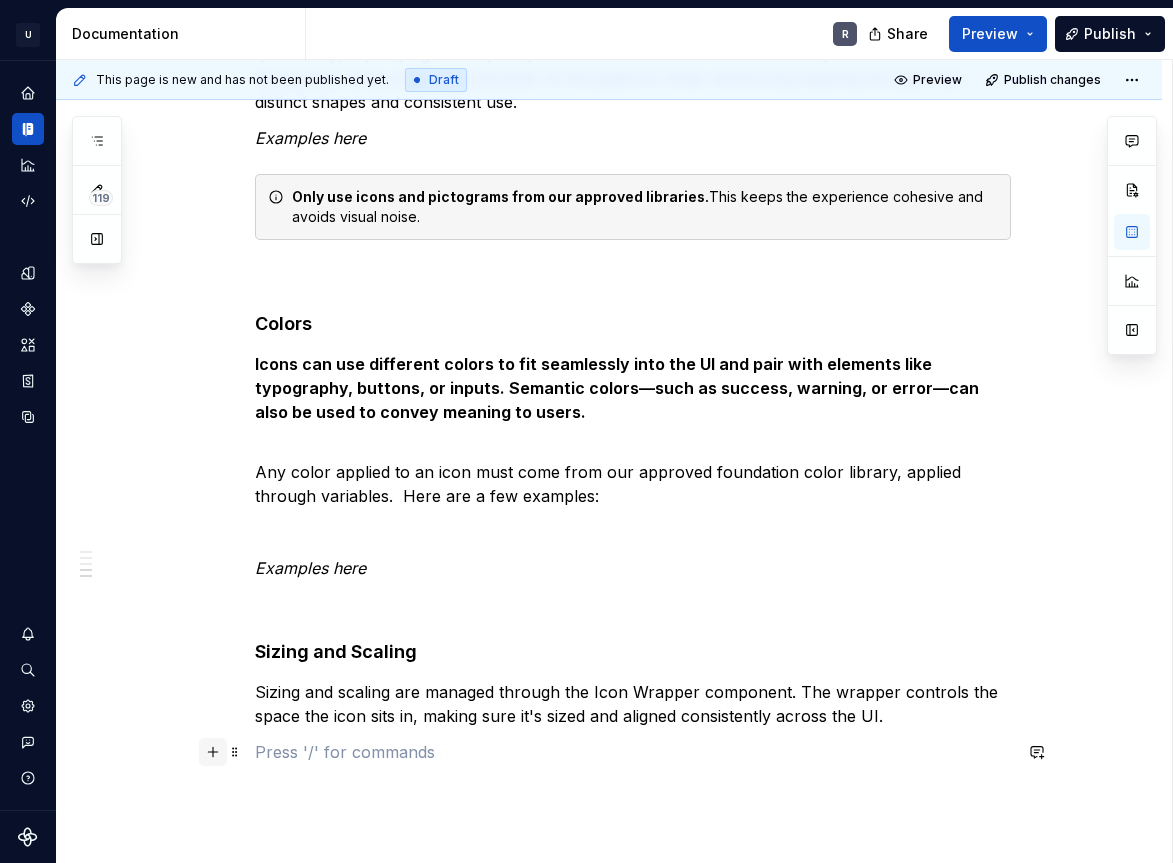 click at bounding box center [213, 752] 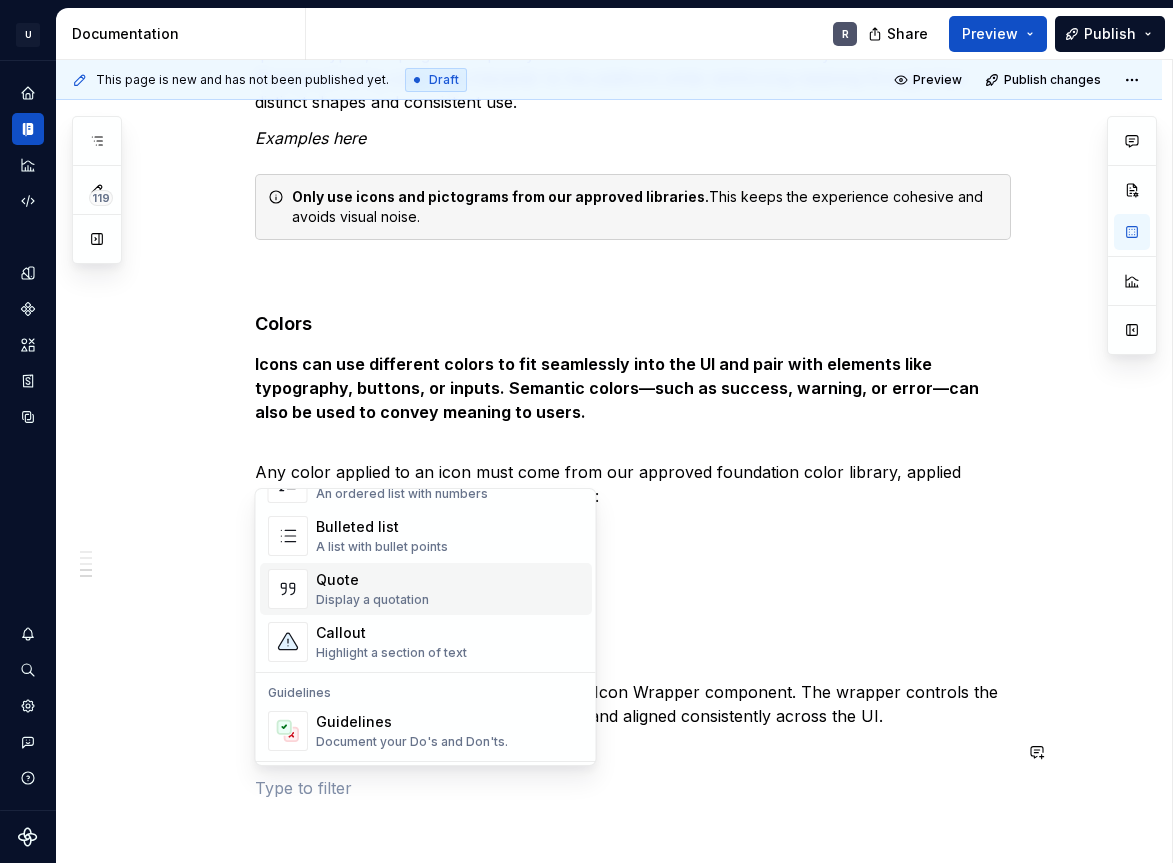 scroll, scrollTop: 429, scrollLeft: 0, axis: vertical 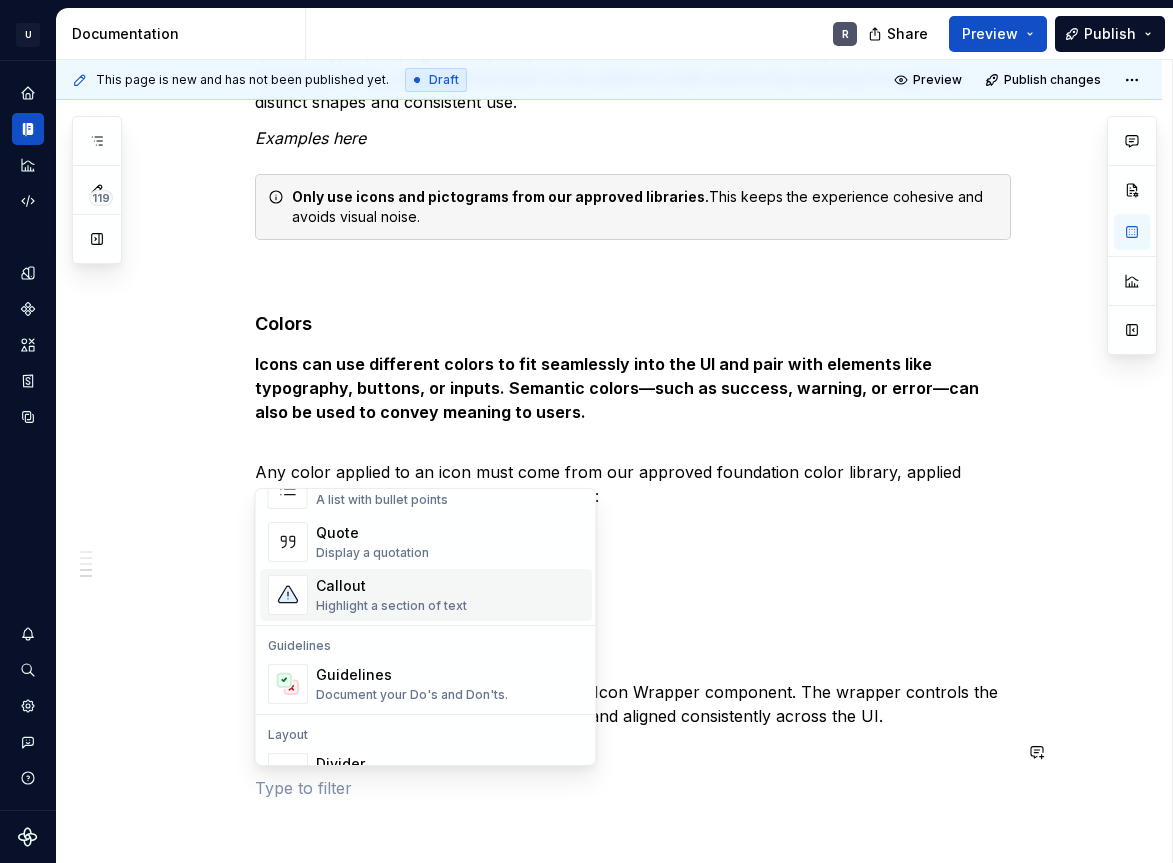 click on "Highlight a section of text" at bounding box center (391, 606) 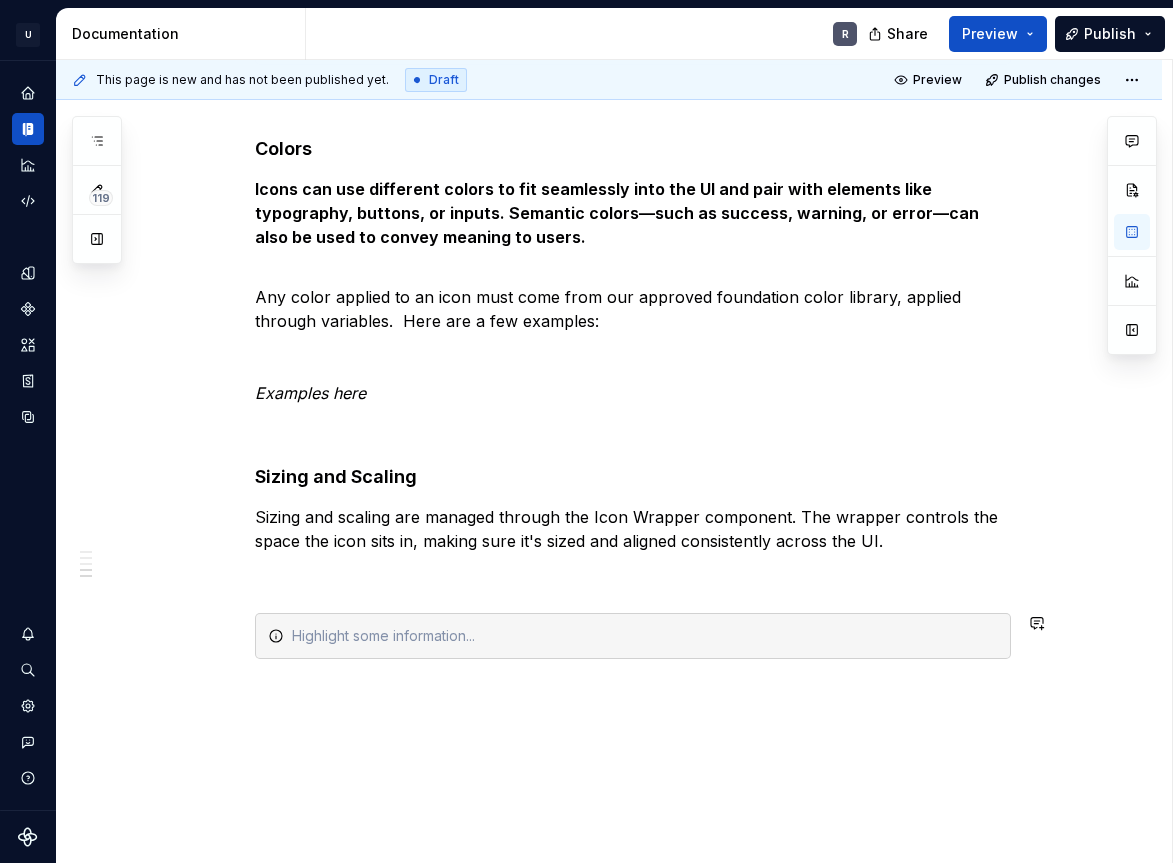 scroll, scrollTop: 2467, scrollLeft: 0, axis: vertical 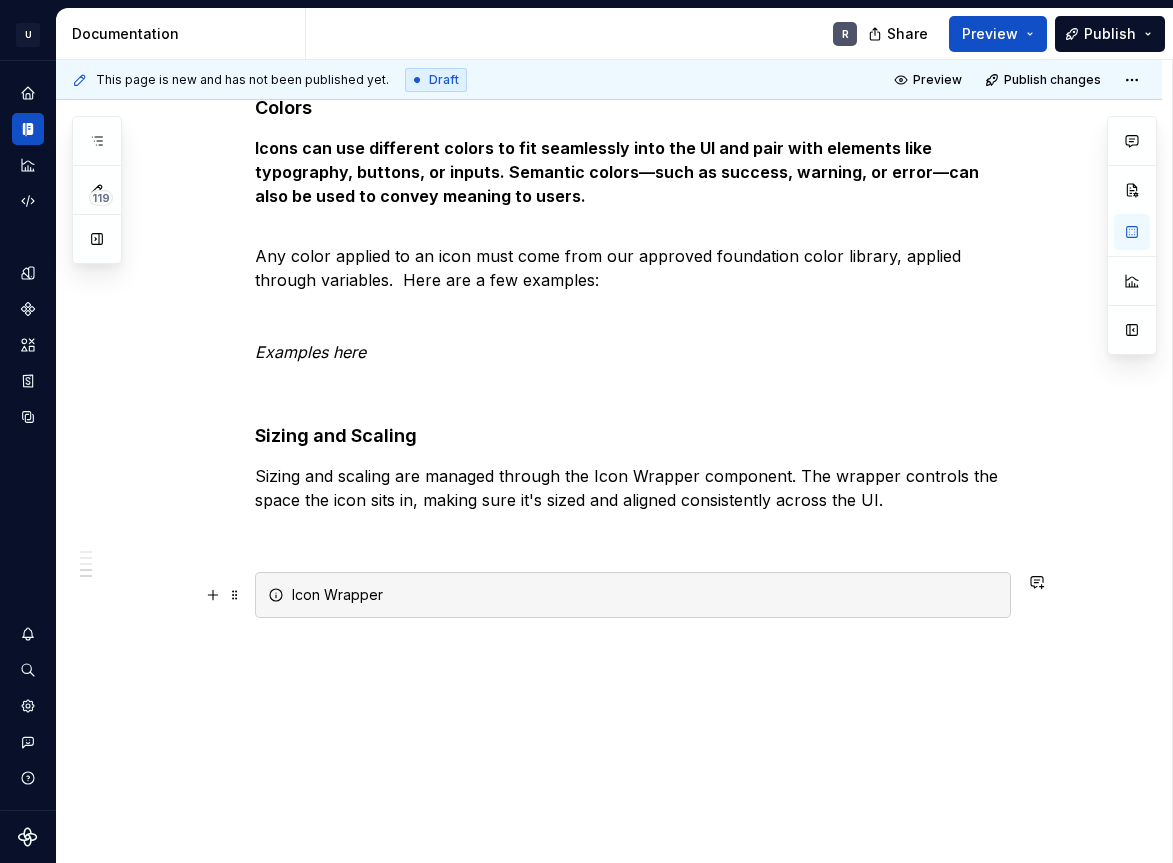 click on "Icon Wrapper" at bounding box center [645, 595] 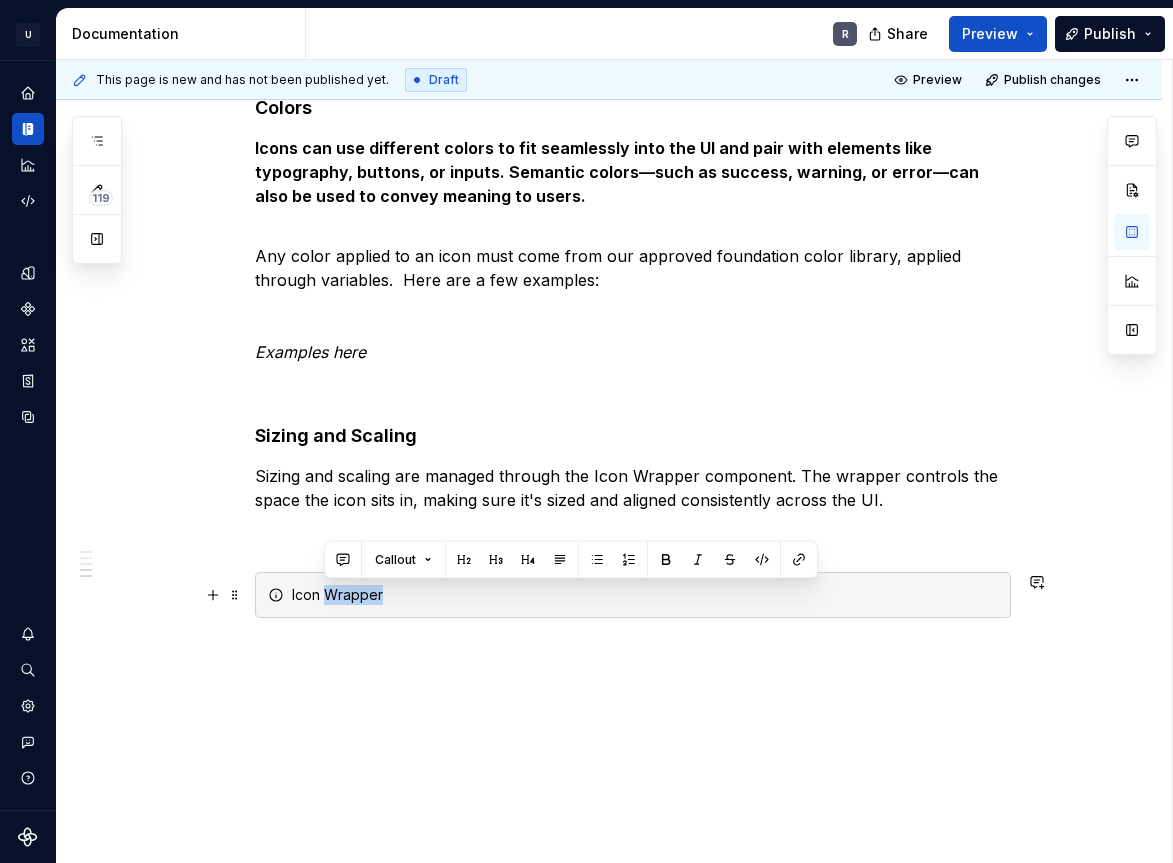 click on "Icon Wrapper" at bounding box center [645, 595] 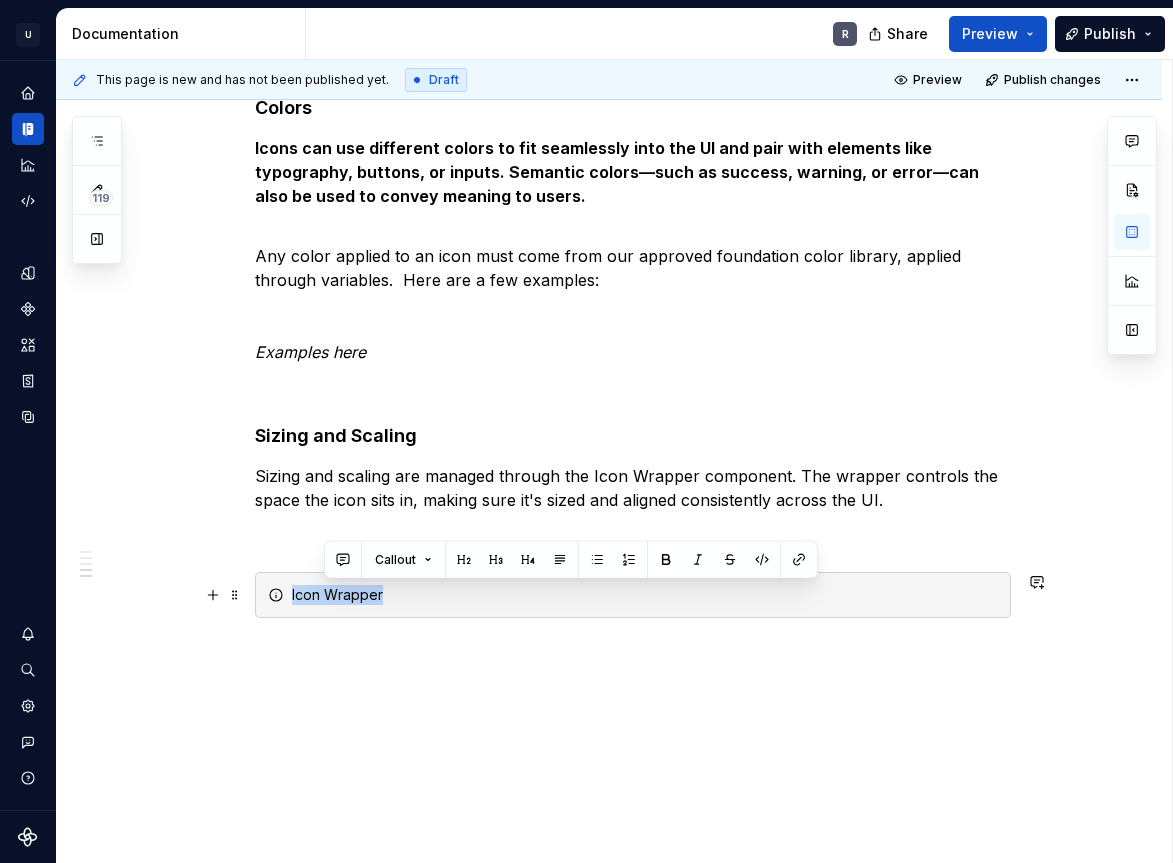 click on "Icon Wrapper" at bounding box center (645, 595) 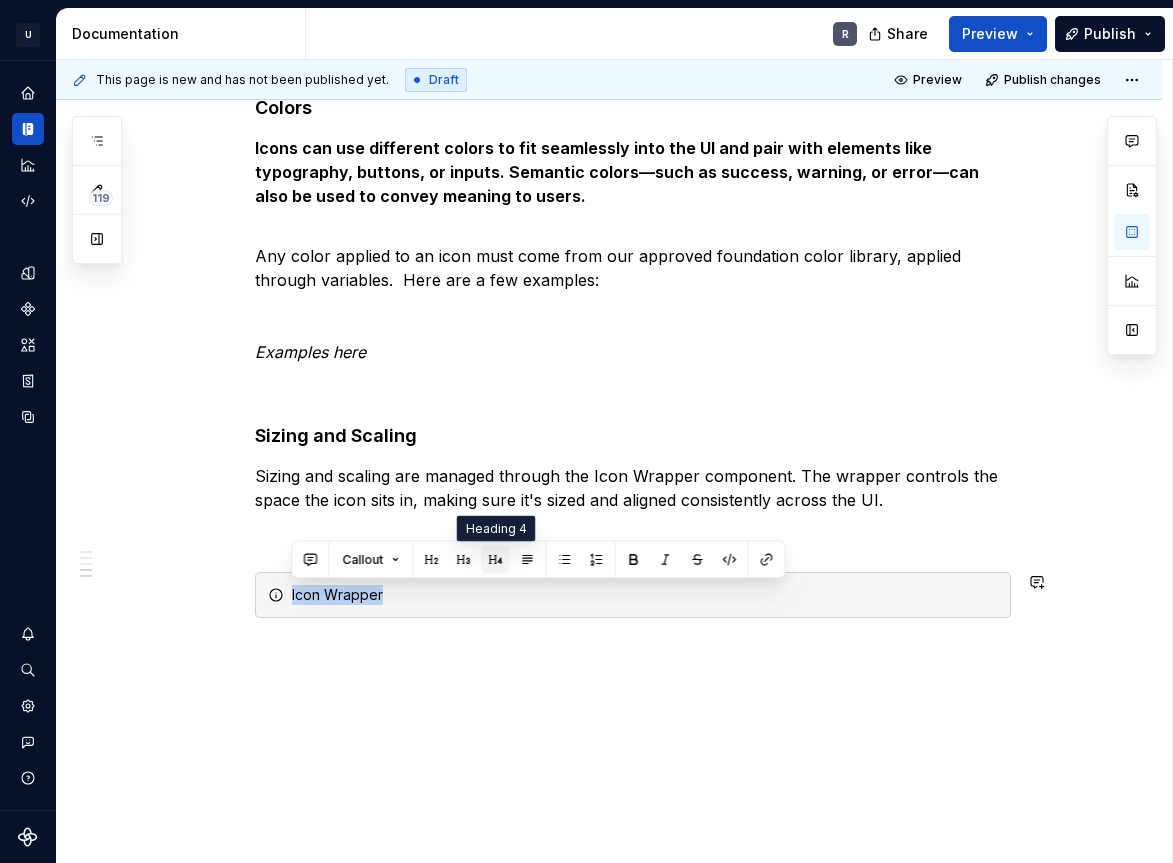 click at bounding box center [496, 560] 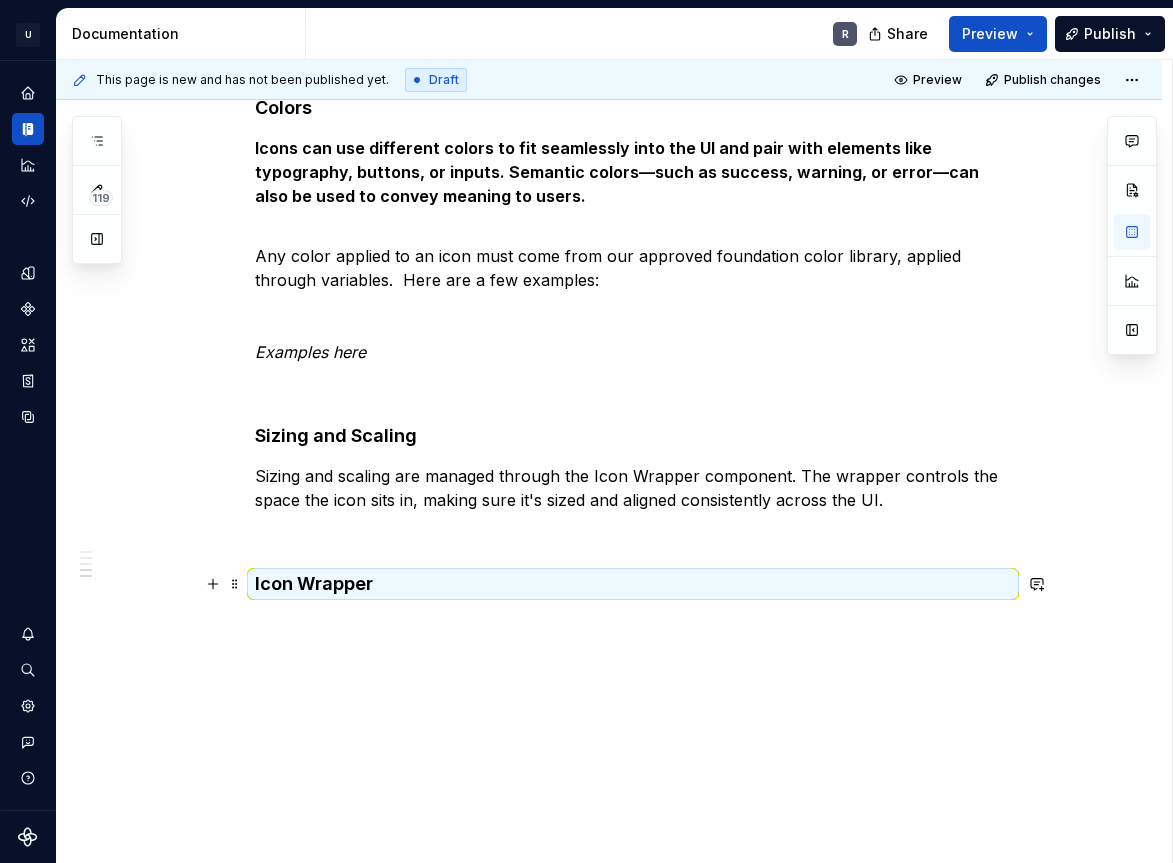 click on "Icon Wrapper" at bounding box center (633, 584) 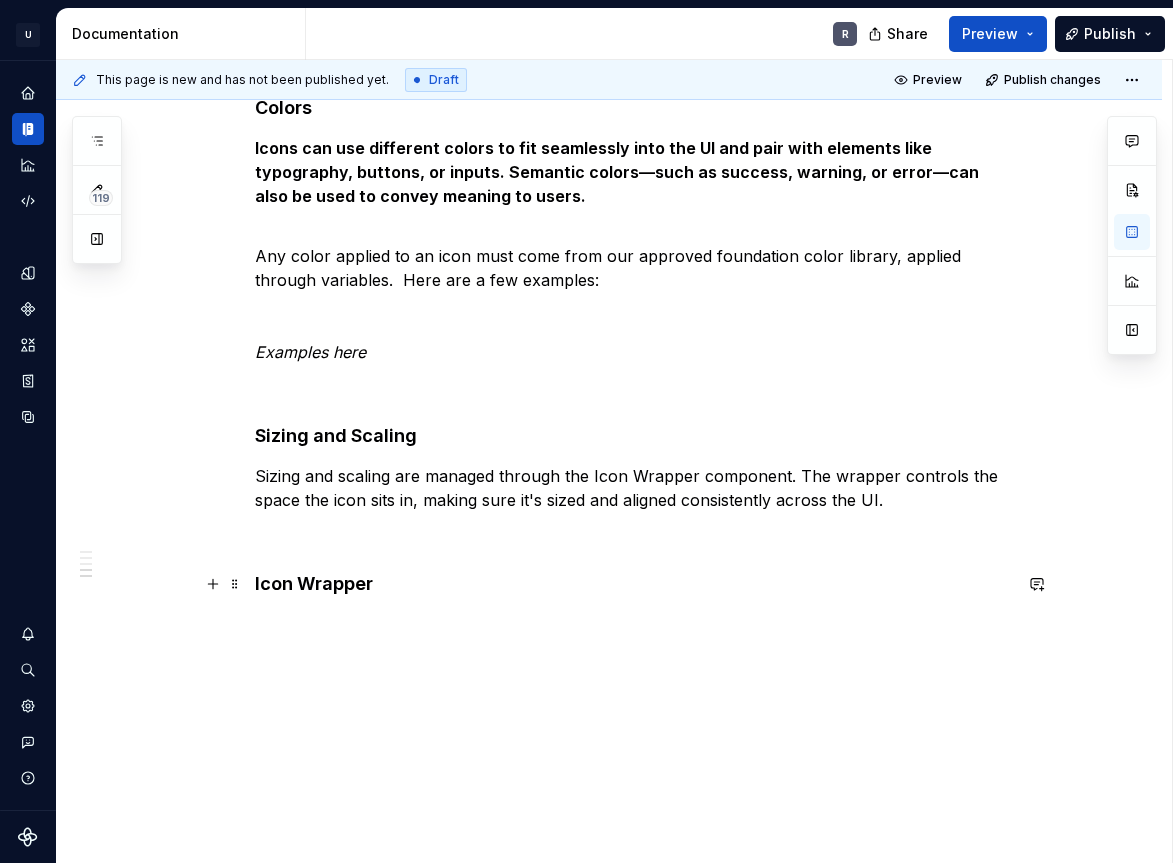 click on "Icon Wrapper" at bounding box center [633, 584] 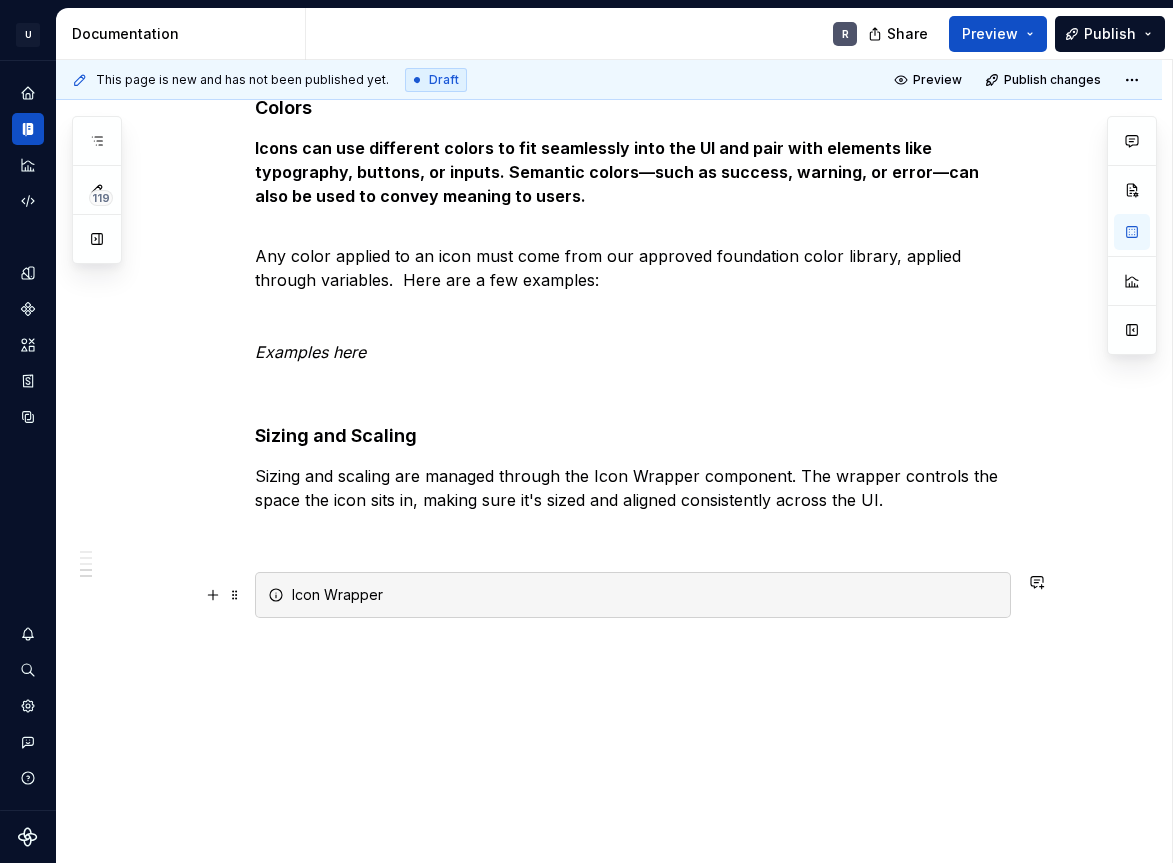 click on "Icon Wrapper" at bounding box center (645, 595) 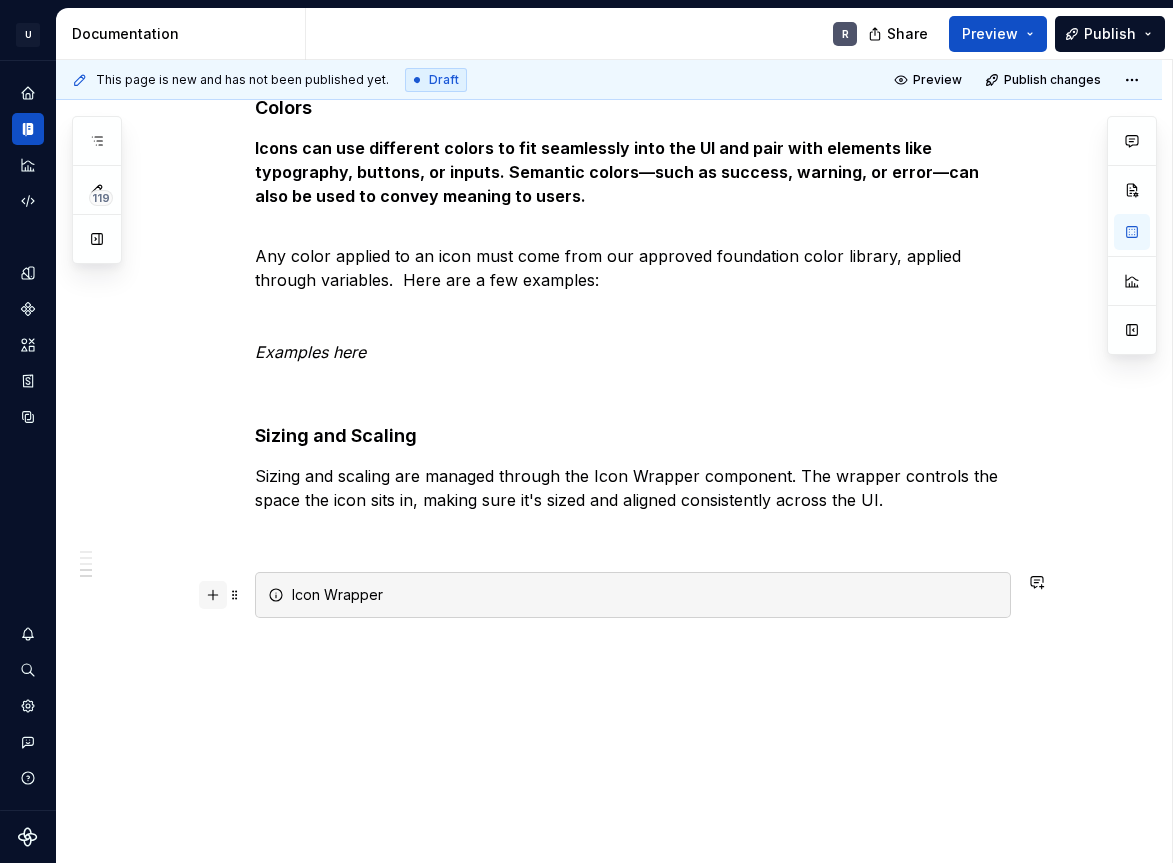 click at bounding box center (213, 595) 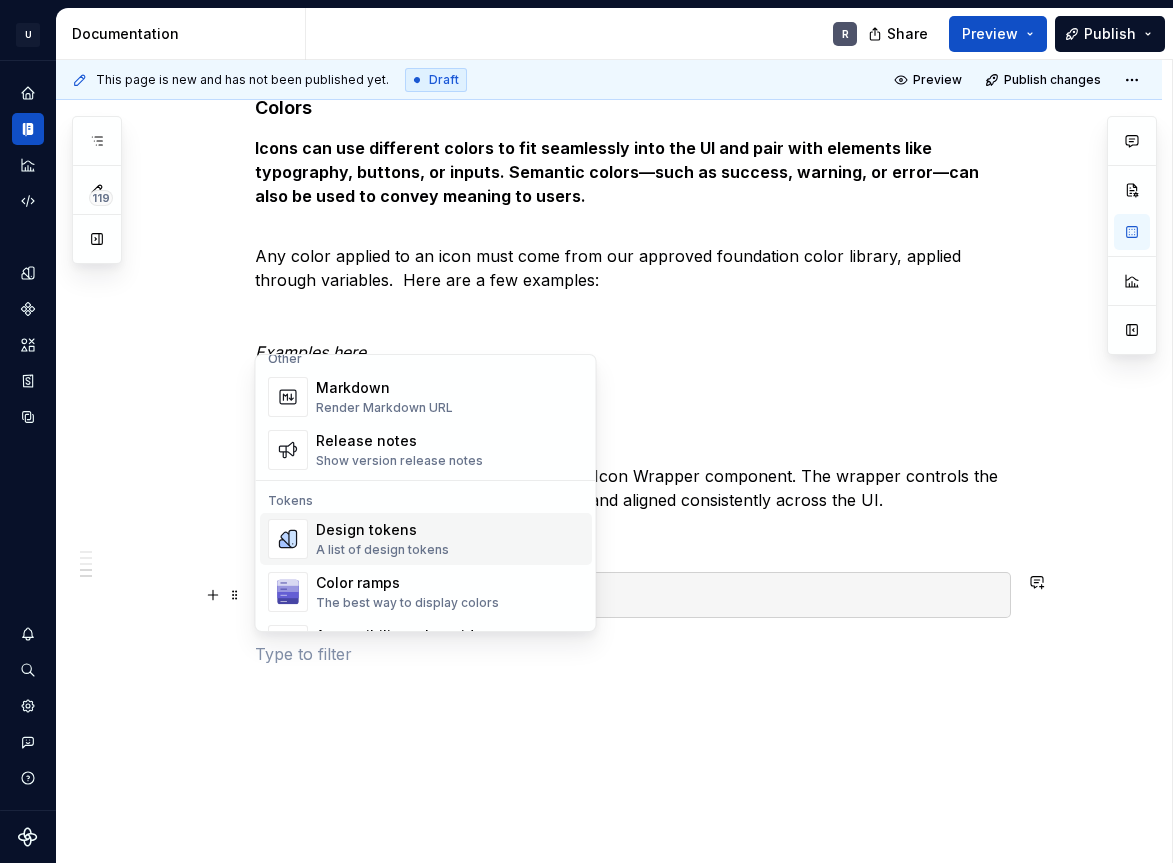 scroll, scrollTop: 1386, scrollLeft: 0, axis: vertical 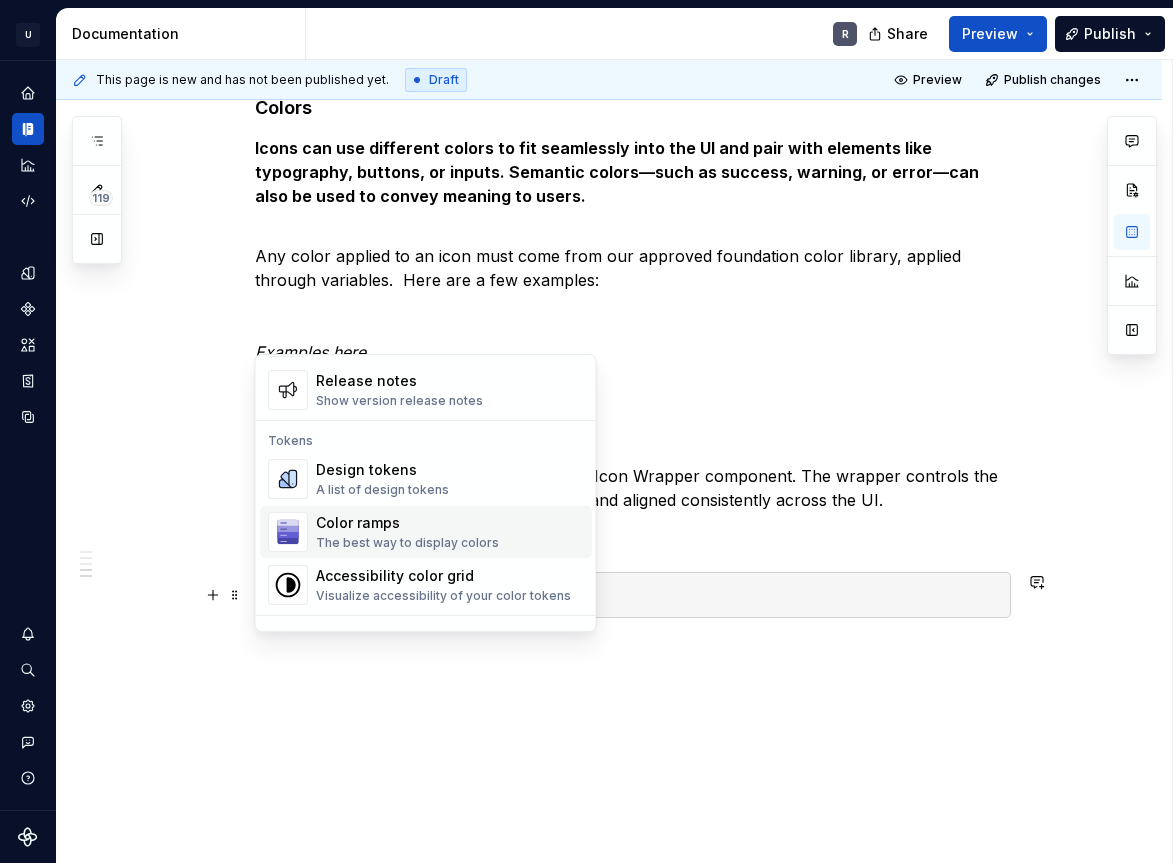 click on "Color ramps The best way to display colors" at bounding box center [407, 532] 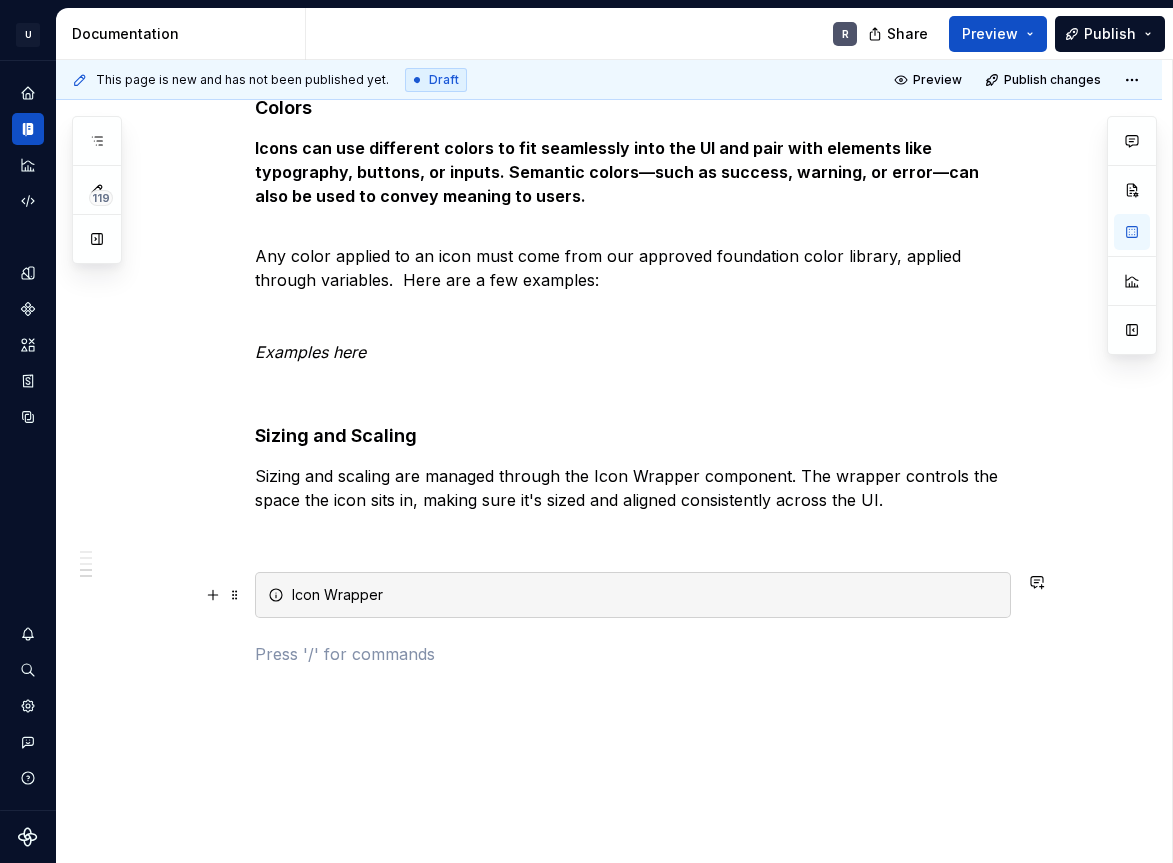 click on "Icon Wrapper" at bounding box center (645, 595) 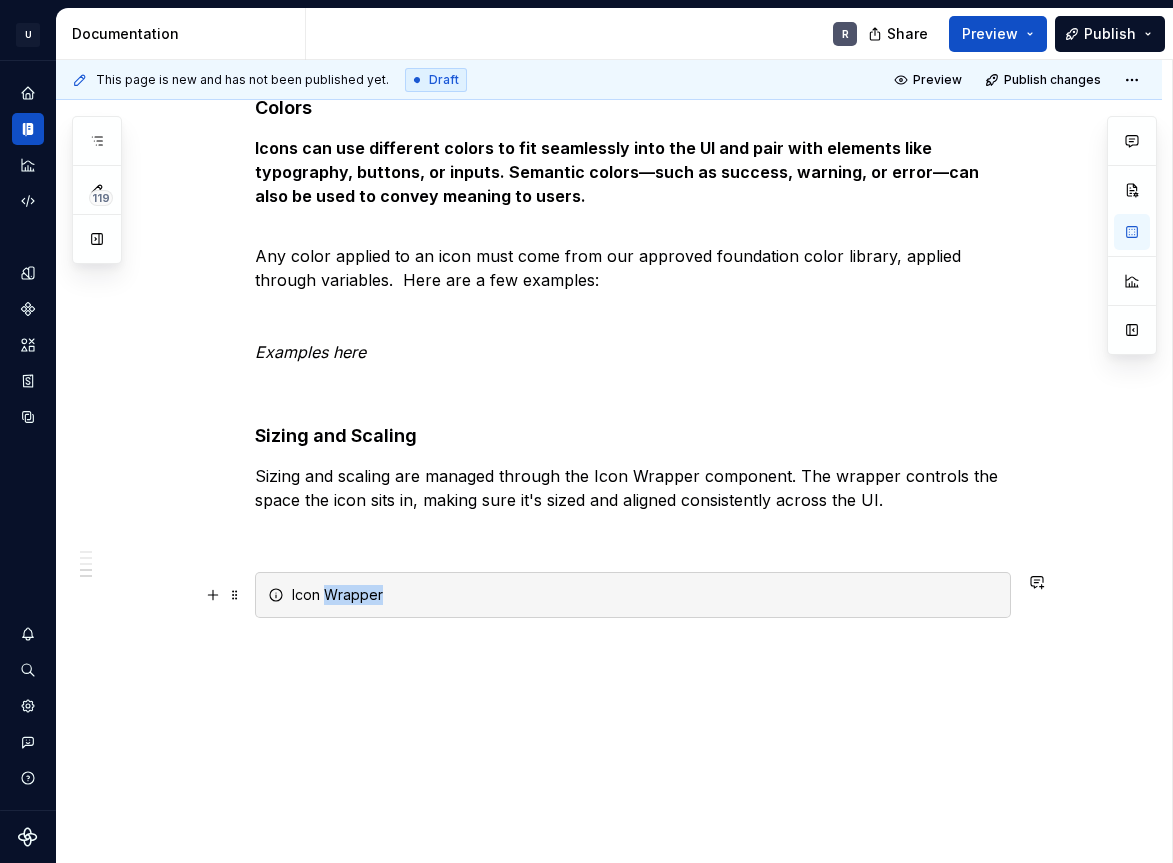 click on "Icon Wrapper" at bounding box center [645, 595] 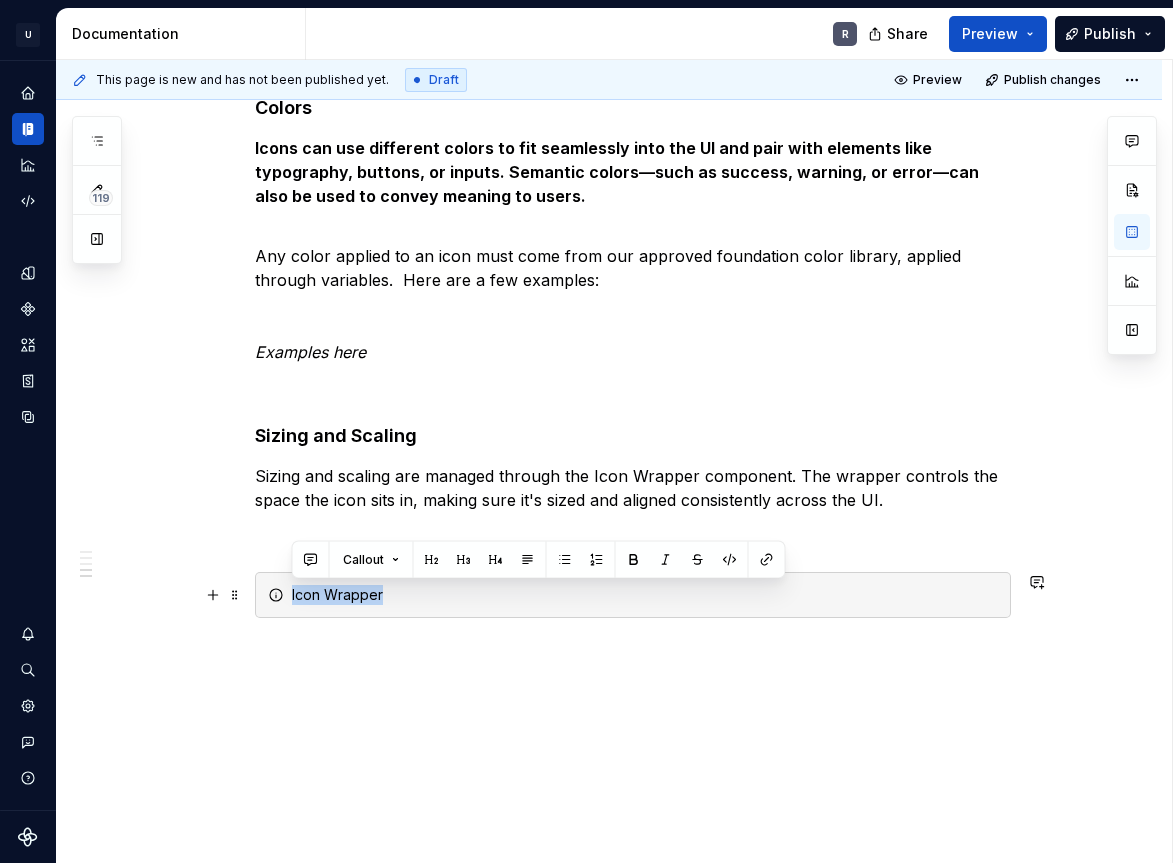 click on "Icon Wrapper" at bounding box center (645, 595) 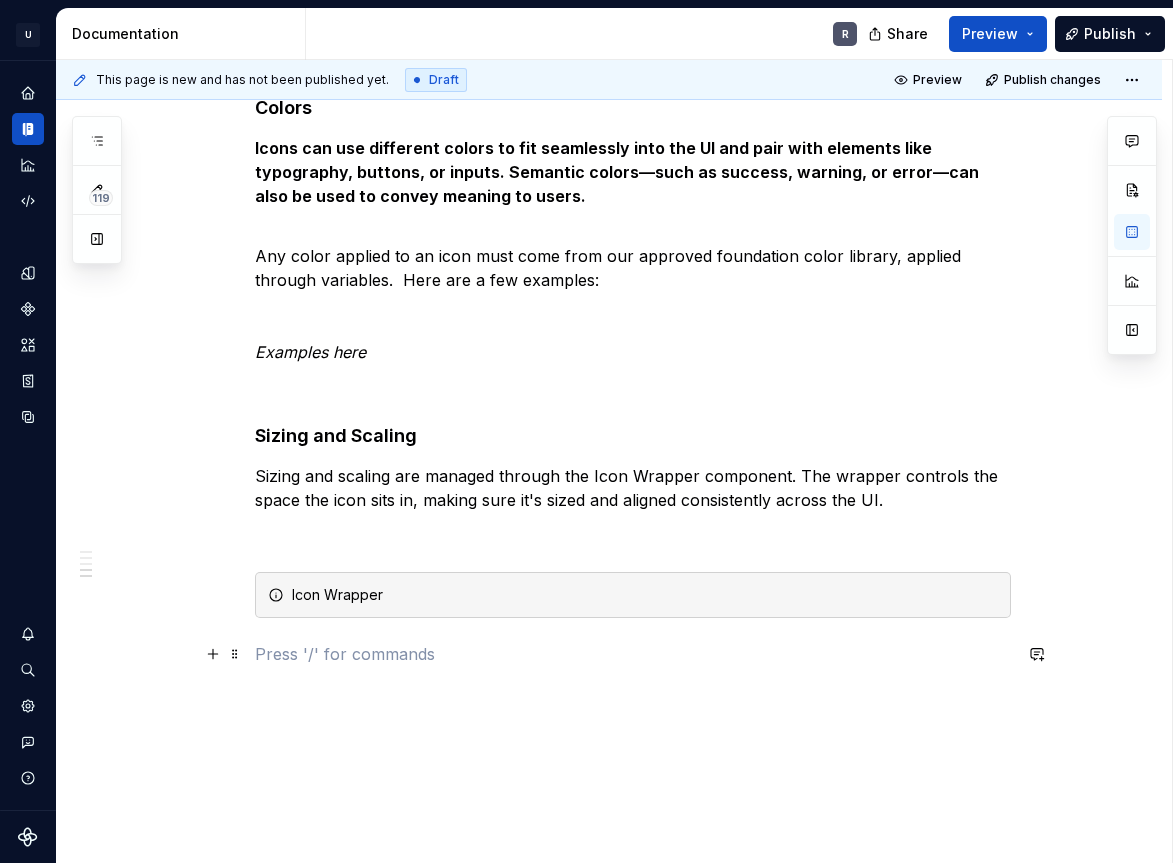 click at bounding box center [633, 654] 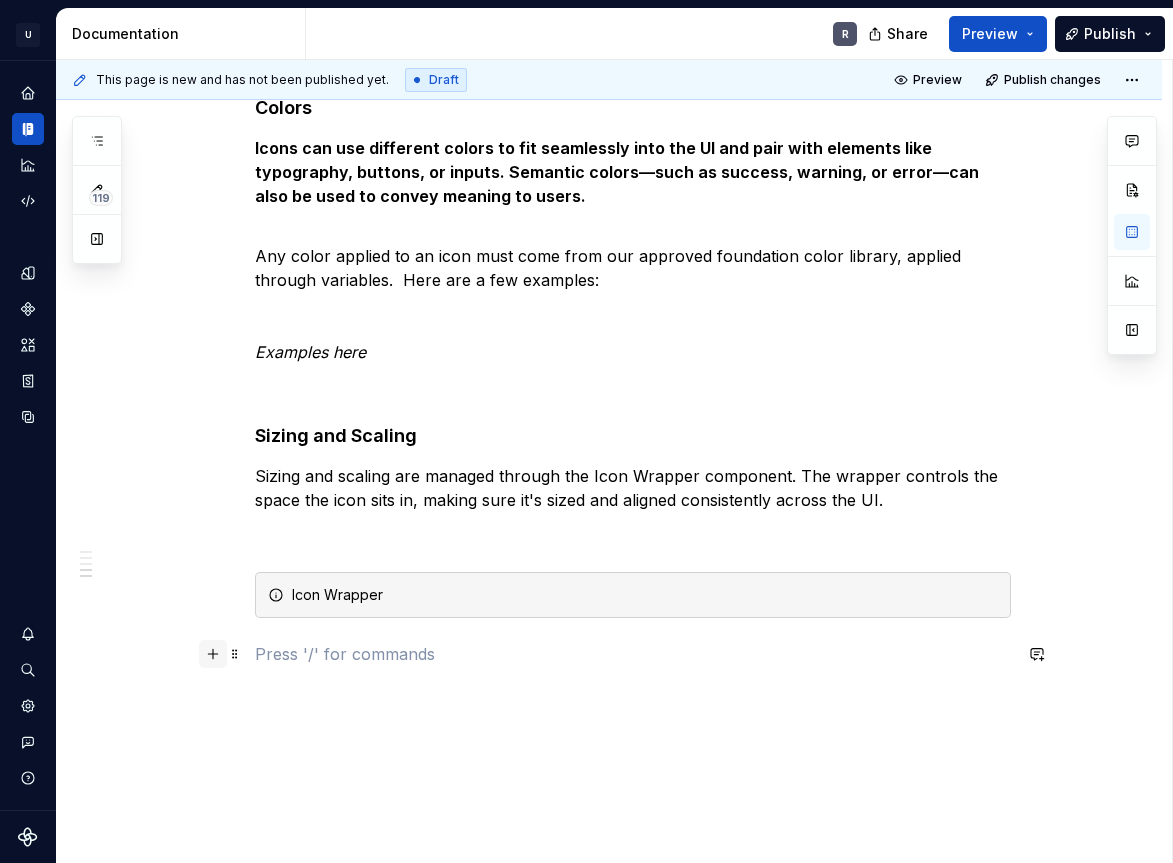 click at bounding box center [213, 654] 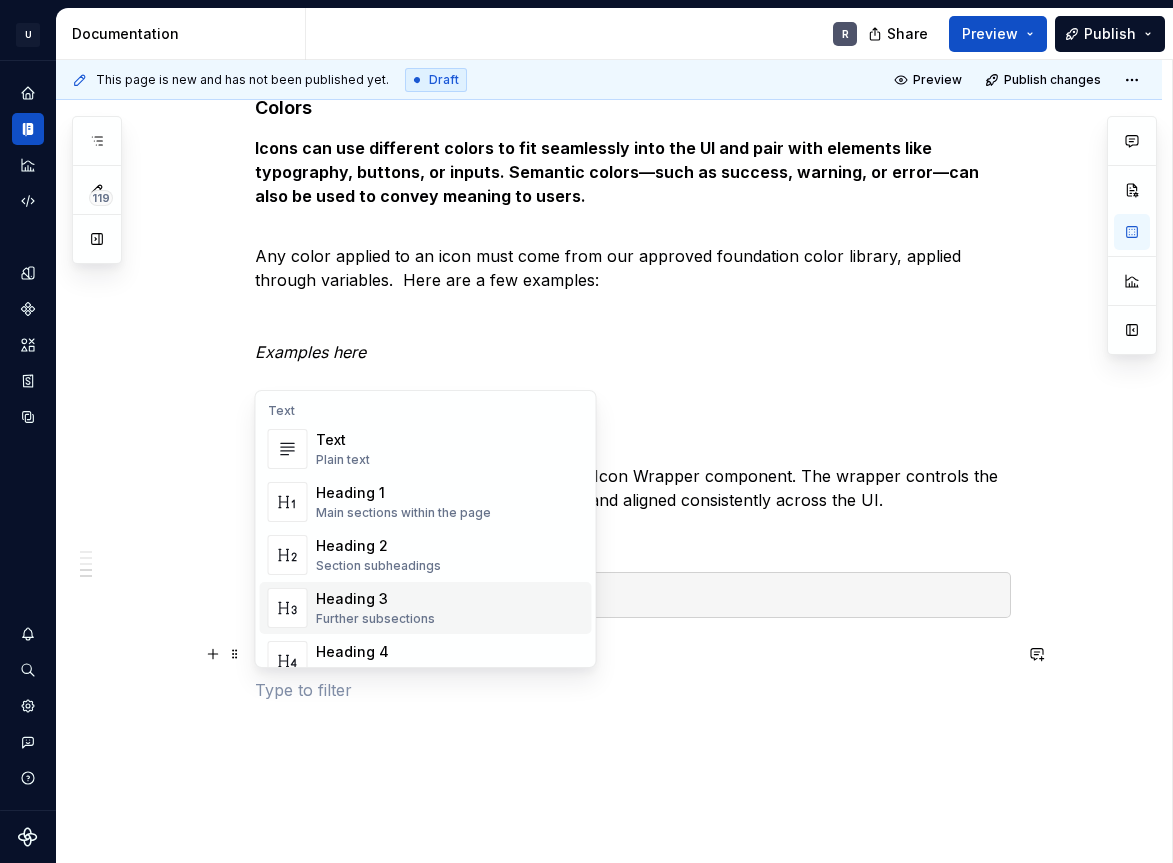 scroll, scrollTop: 430, scrollLeft: 0, axis: vertical 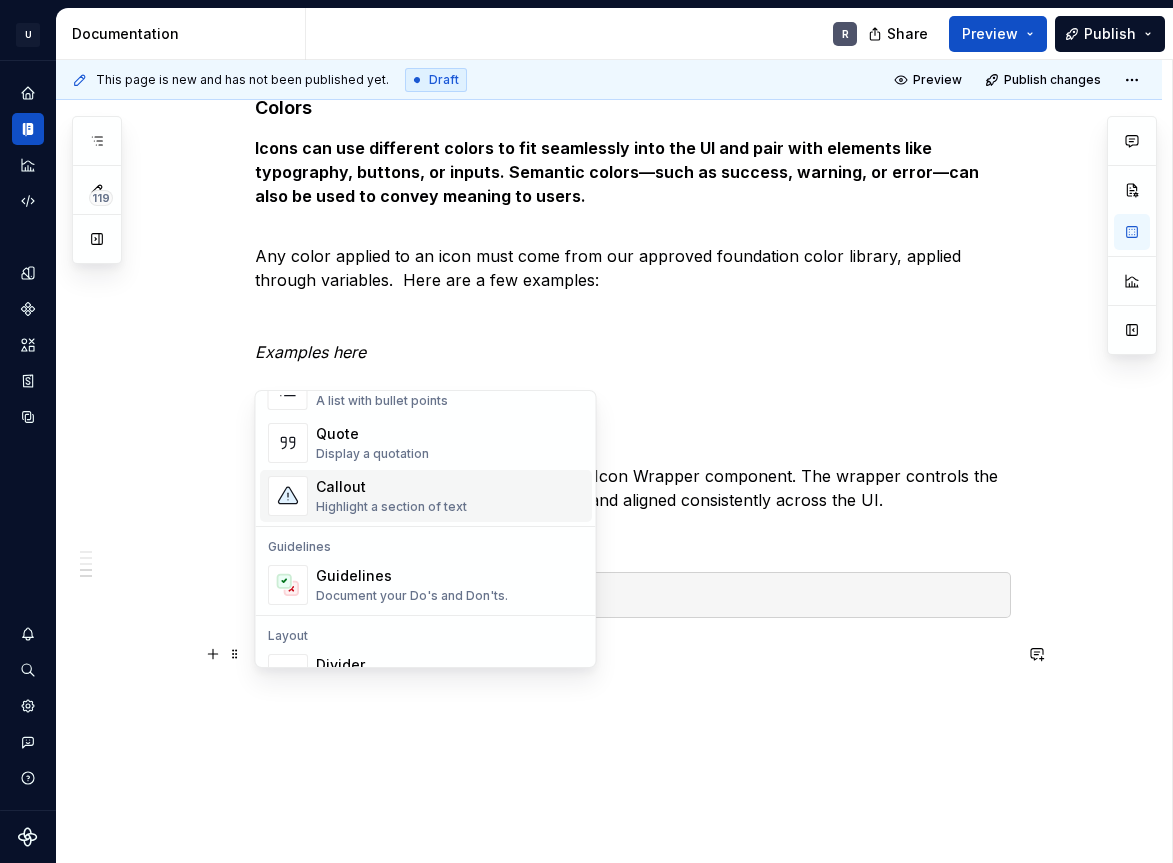 click on "Highlight a section of text" at bounding box center [391, 507] 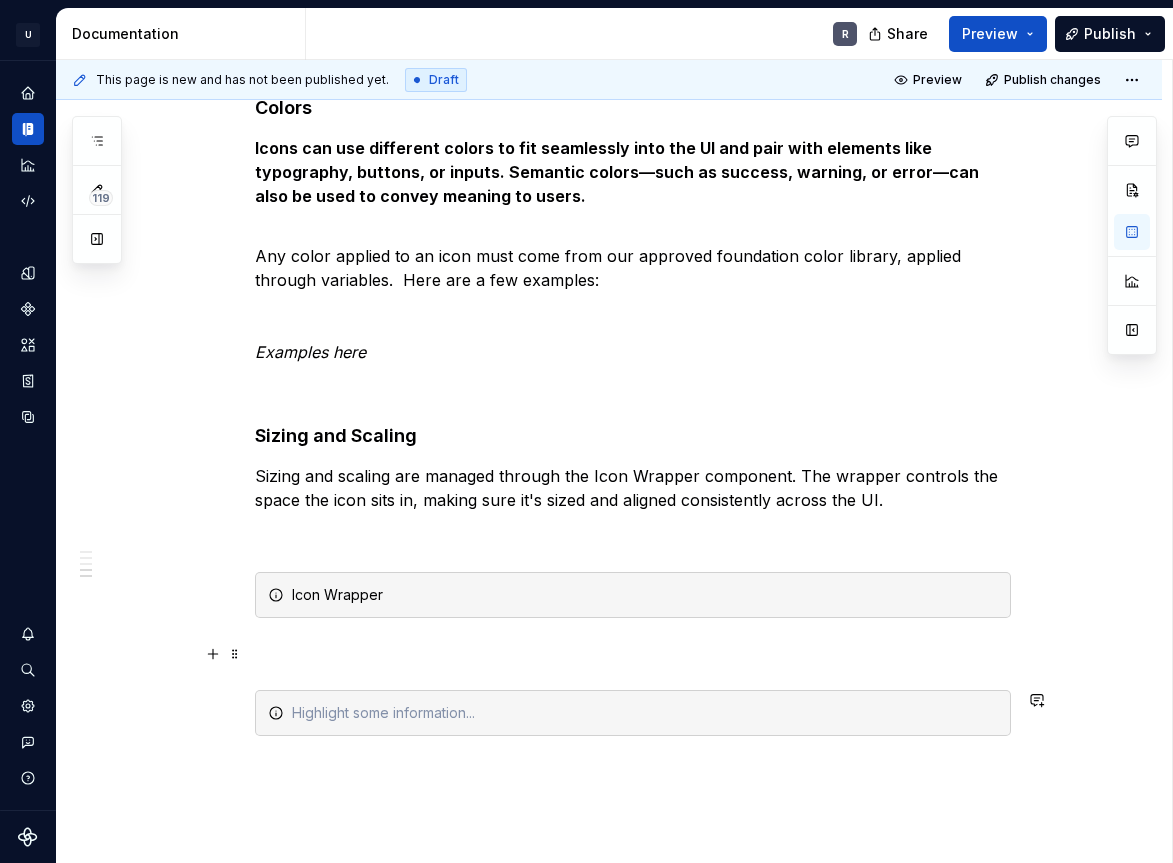click on "**********" at bounding box center (633, -633) 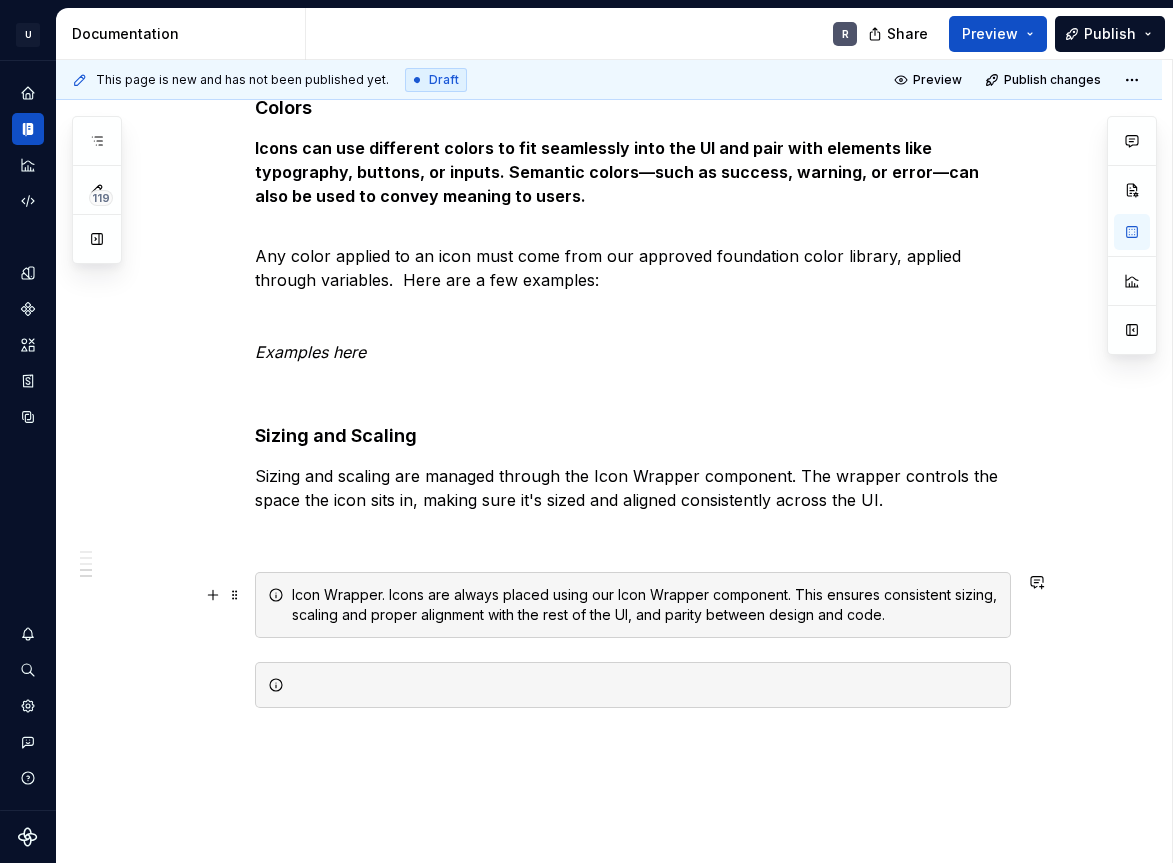 click on "Icon Wrapper. Icons are always placed using our Icon Wrapper component. This ensures consistent sizing, scaling and proper alignment with the rest of the UI, and parity between design and code." at bounding box center [645, 605] 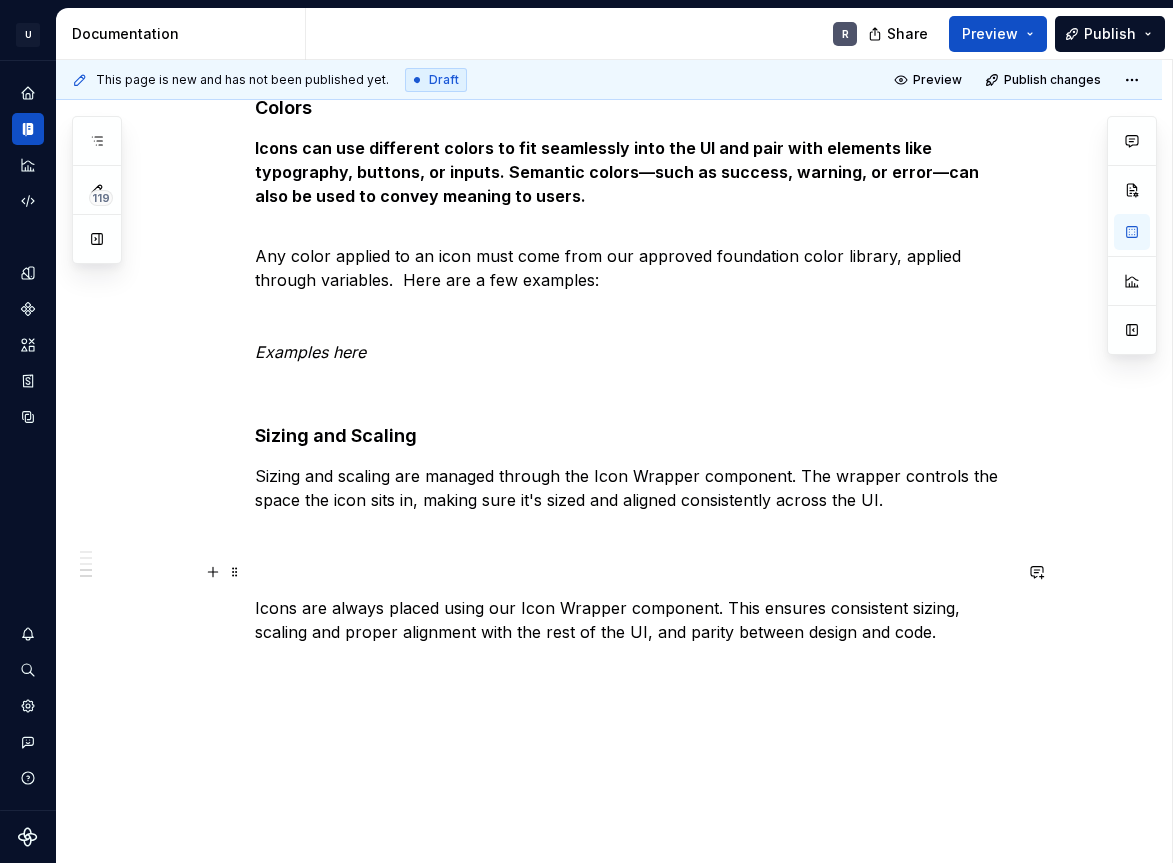 click at bounding box center (633, 572) 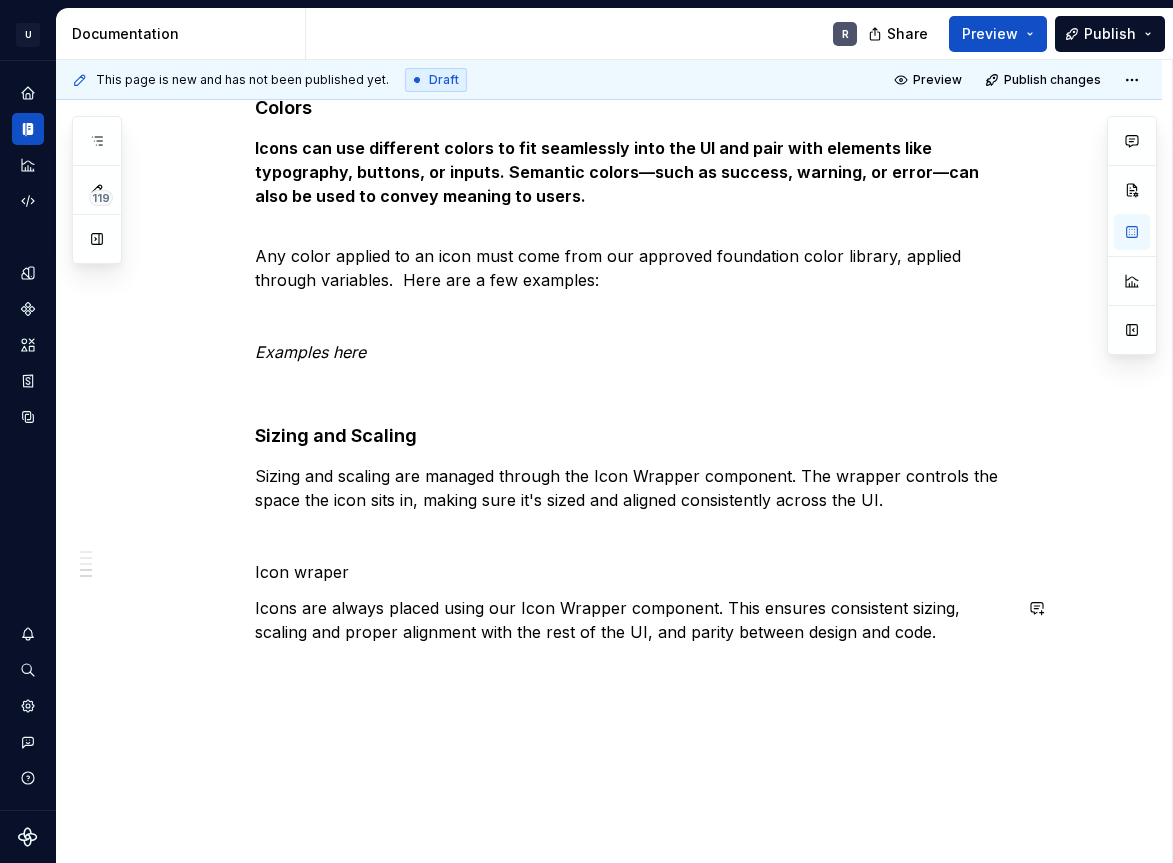 click on "**********" at bounding box center [633, -703] 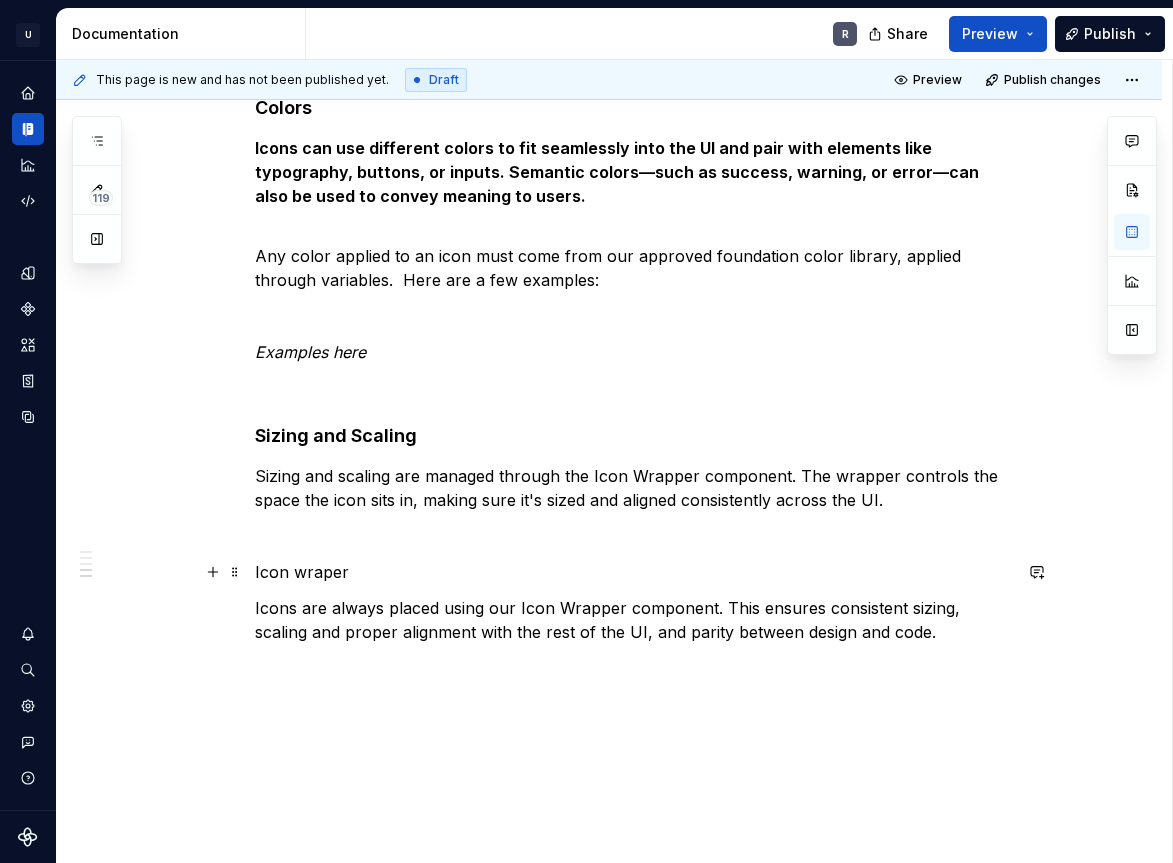 click on "Icon wraper" at bounding box center (633, 572) 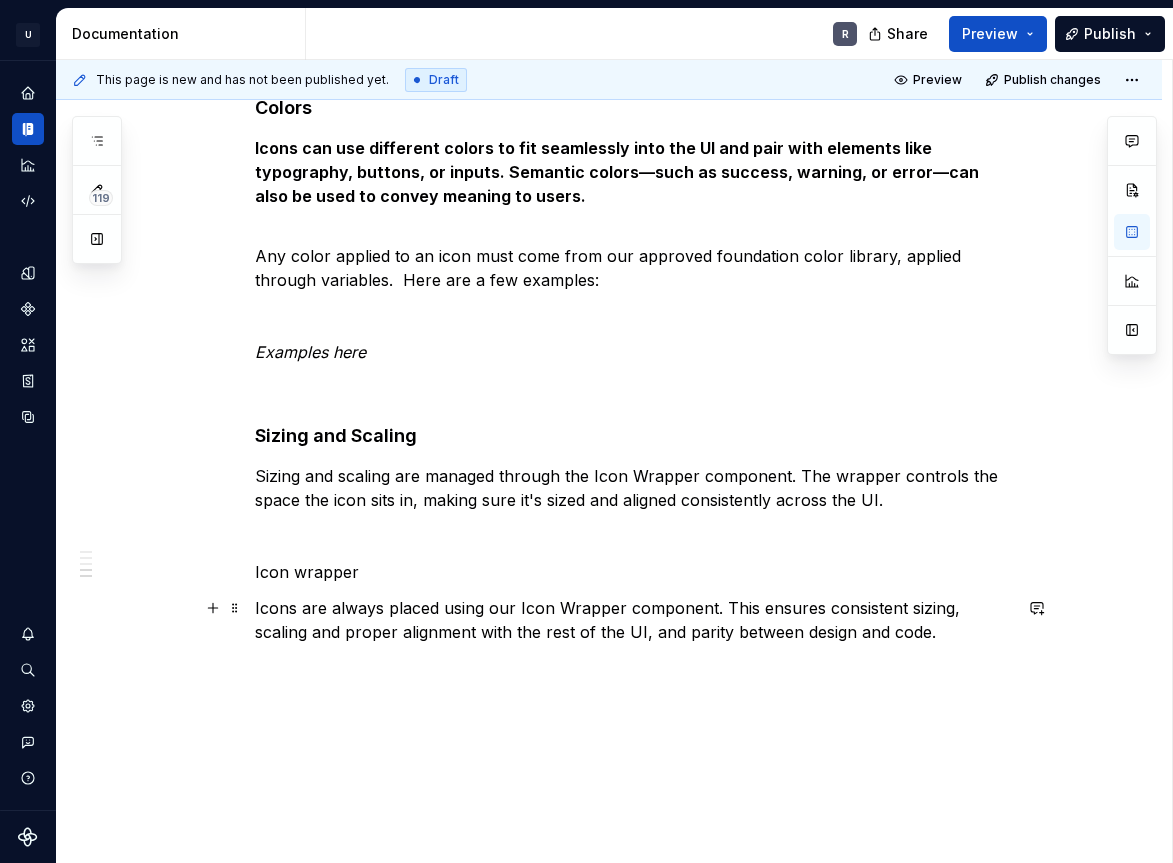 click on "Icons are always placed using our Icon Wrapper component. This ensures consistent sizing, scaling and proper alignment with the rest of the UI, and parity between design and code." at bounding box center [633, 620] 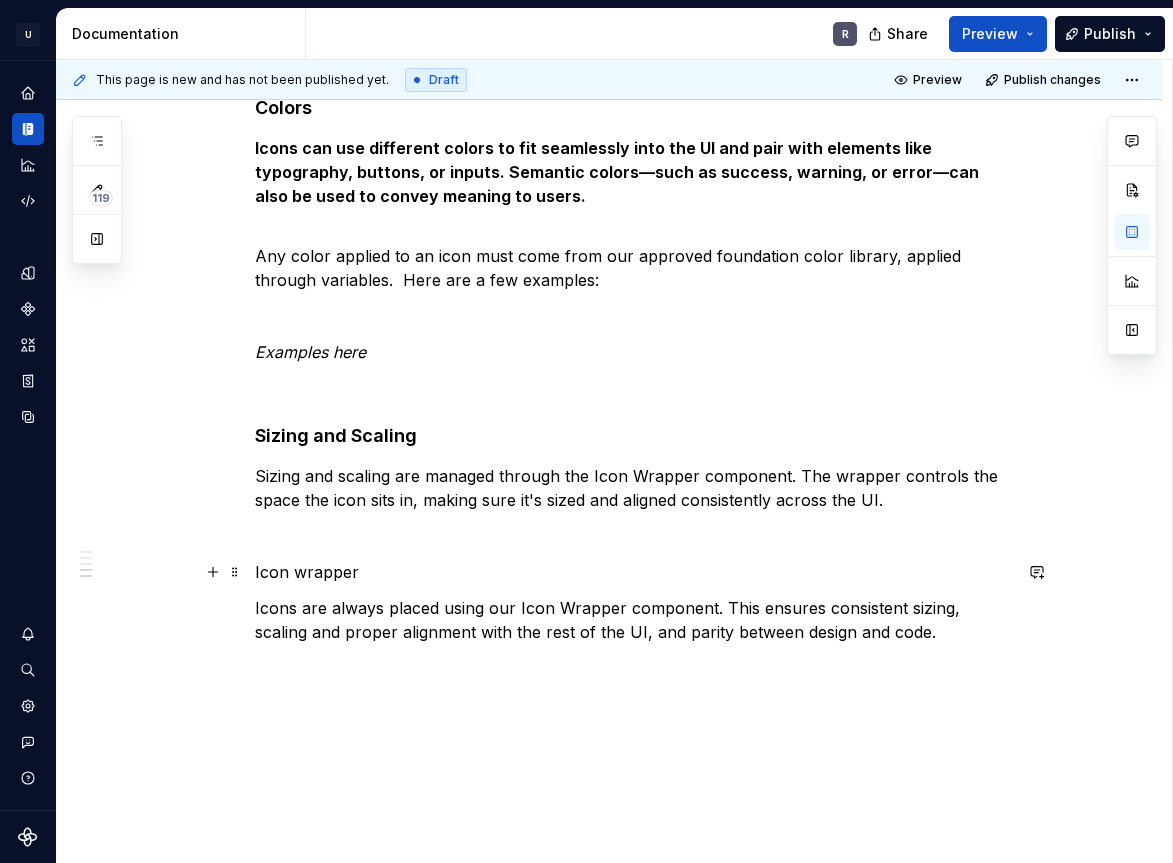 click on "Icon wrapper" at bounding box center [633, 572] 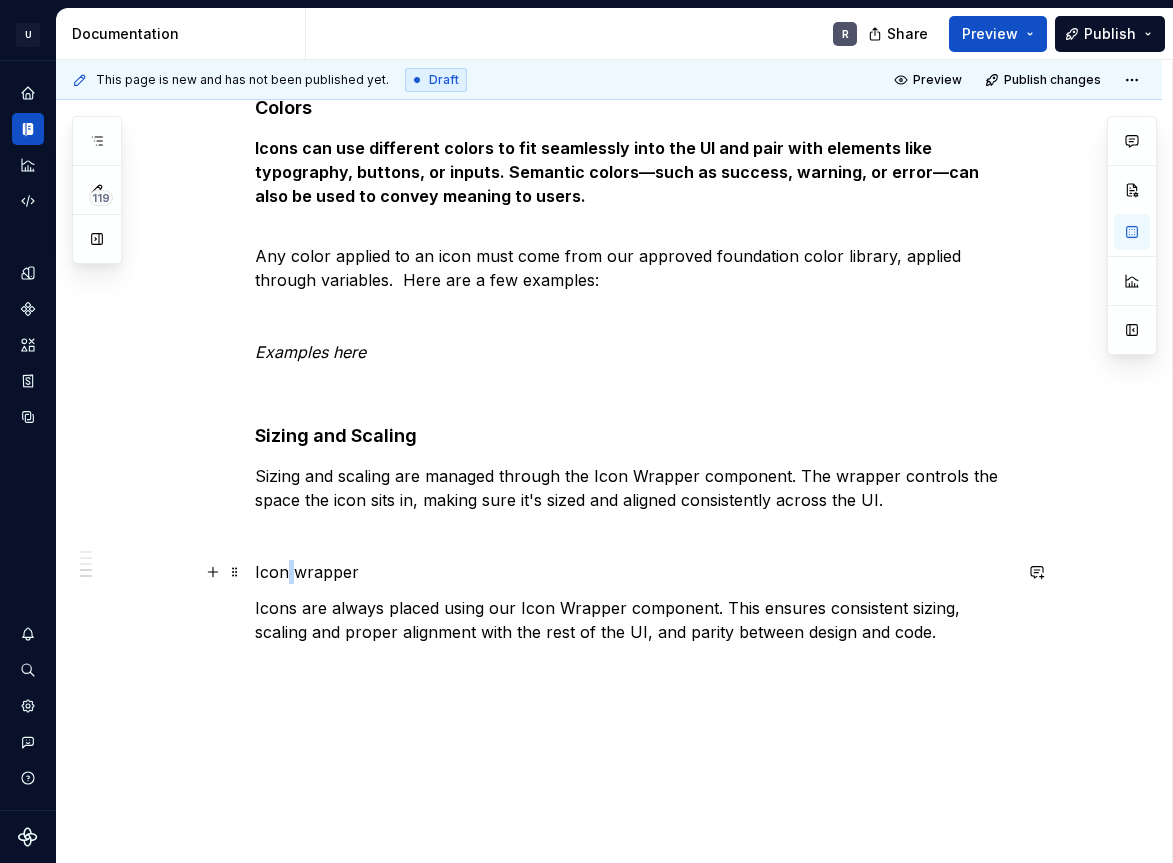 click on "Icon wrapper" at bounding box center [633, 572] 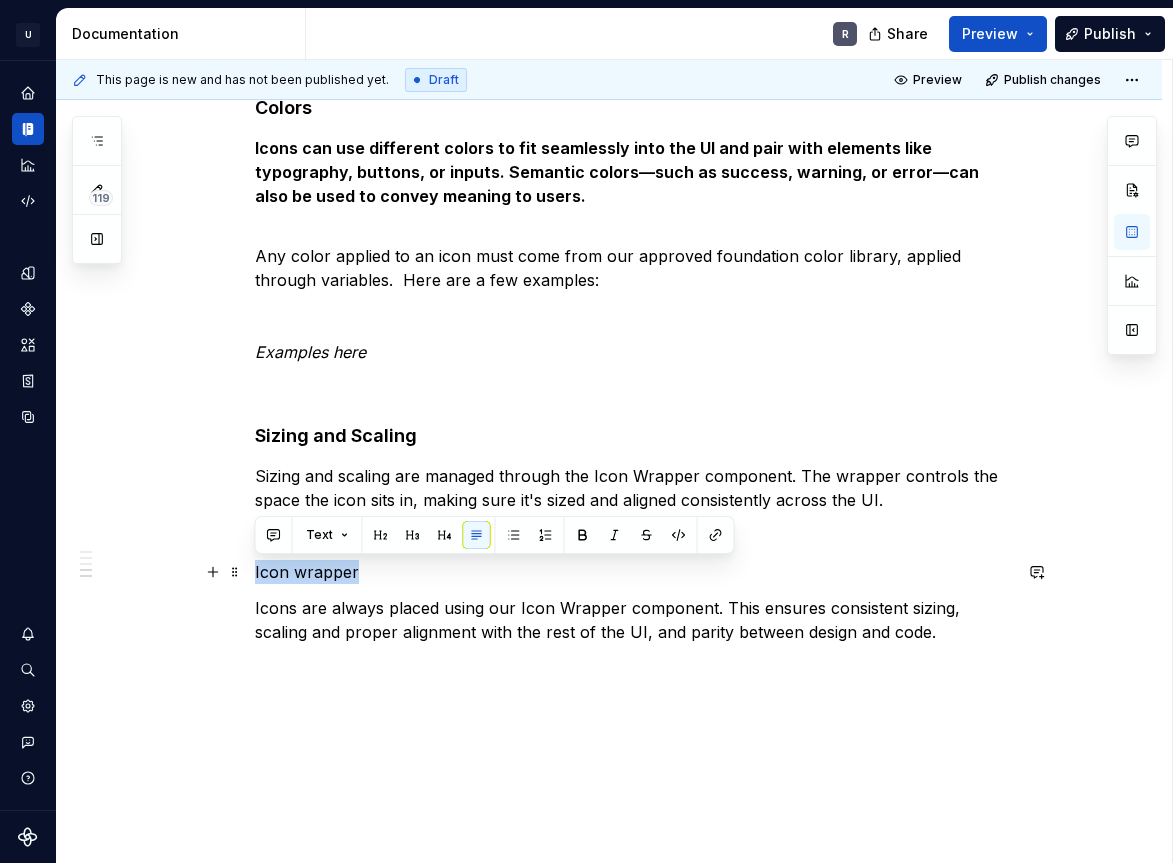click on "Icon wrapper" at bounding box center (633, 572) 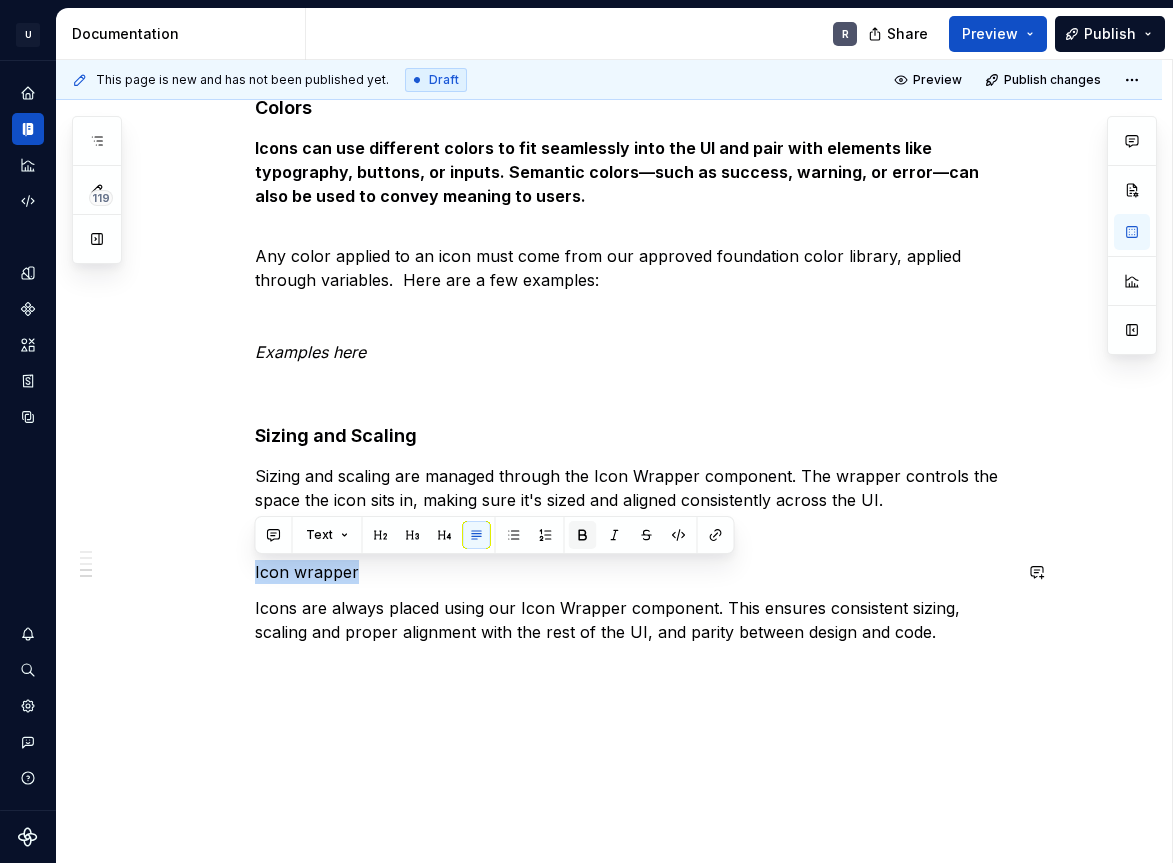click at bounding box center [583, 535] 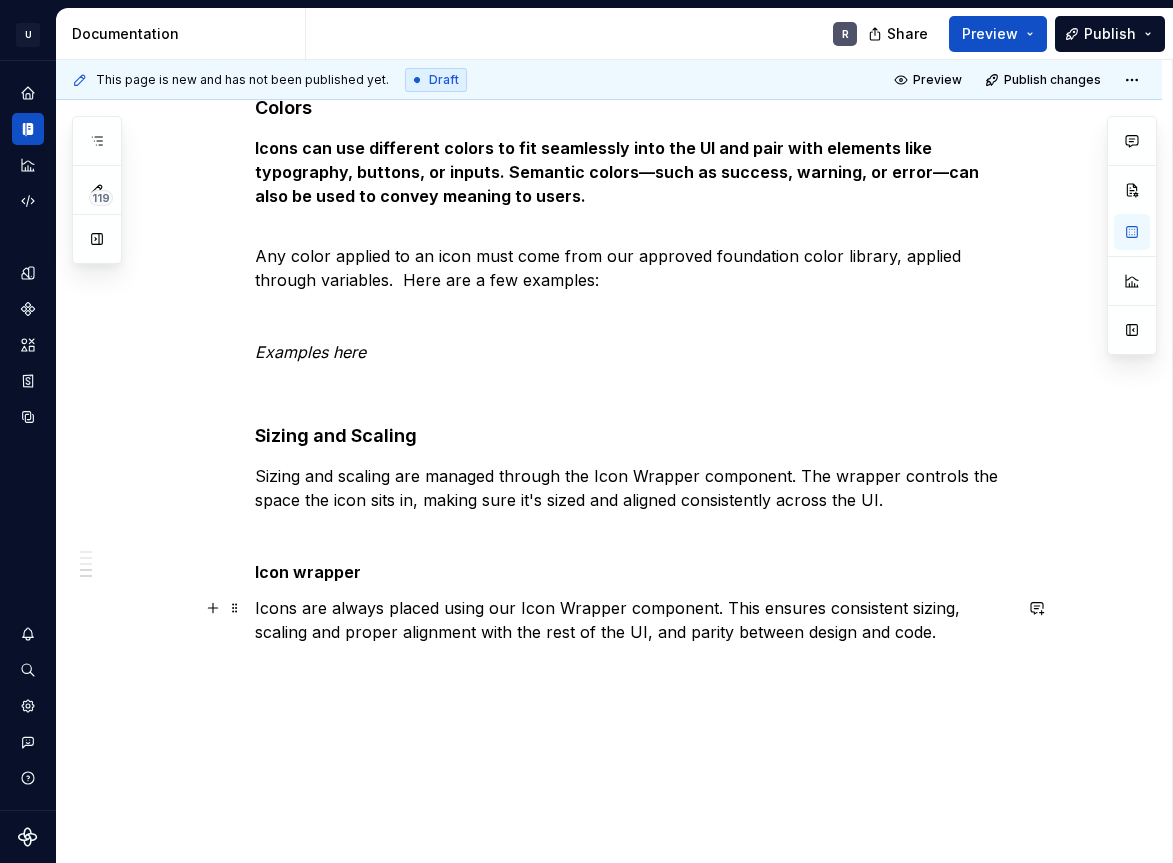 click on "Icons are always placed using our Icon Wrapper component. This ensures consistent sizing, scaling and proper alignment with the rest of the UI, and parity between design and code." at bounding box center (633, 620) 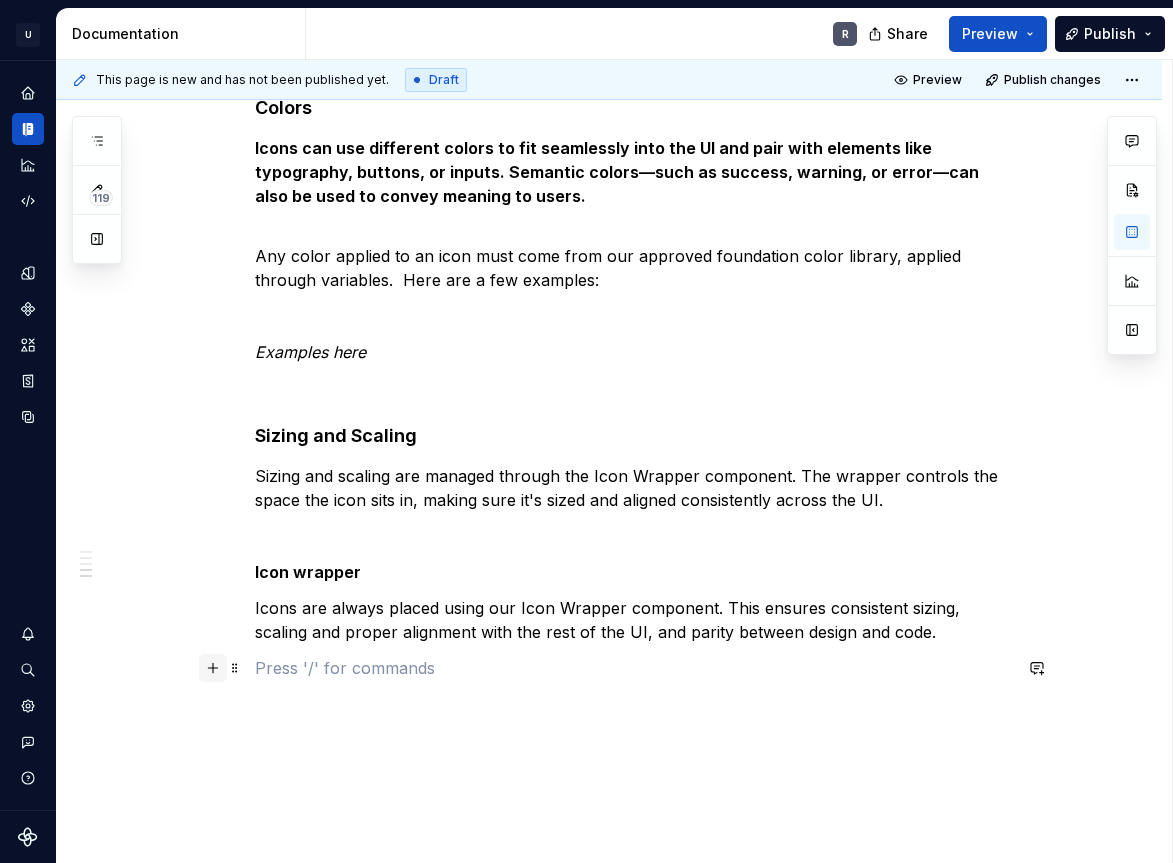 click at bounding box center (213, 668) 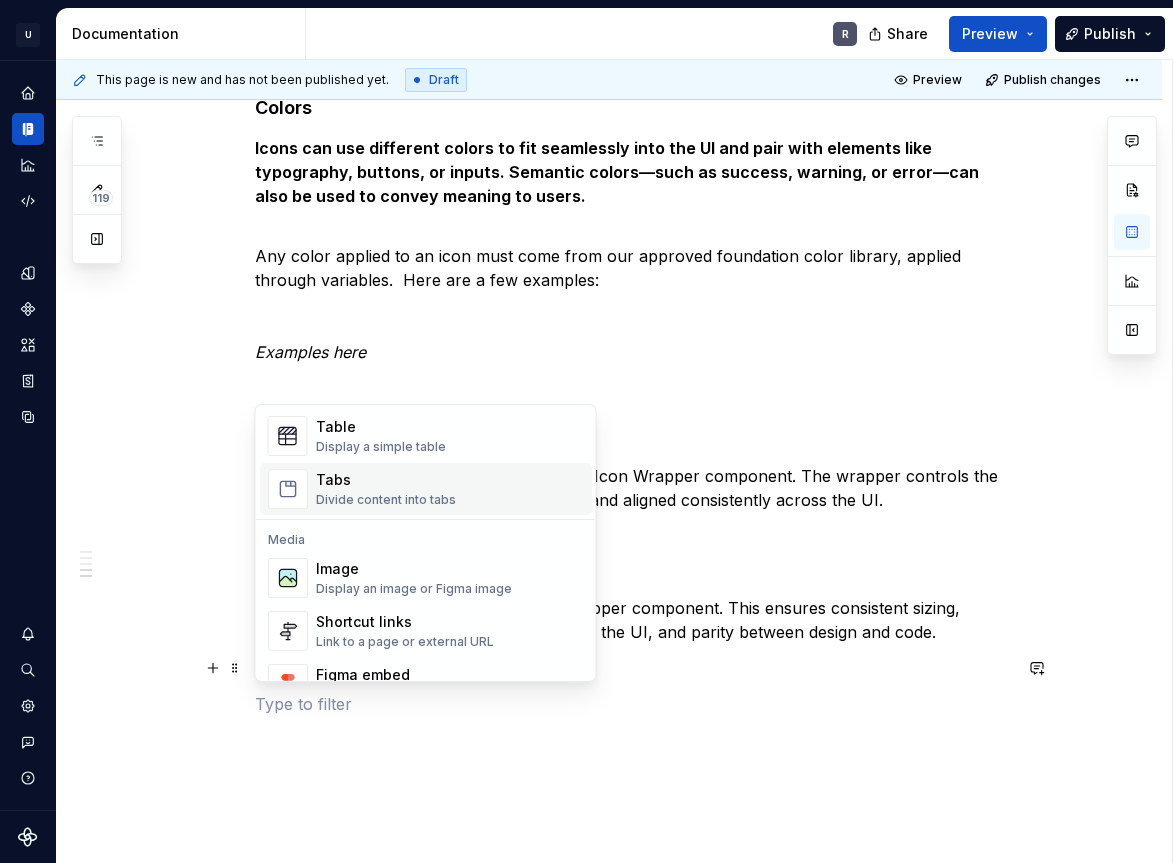 scroll, scrollTop: 784, scrollLeft: 0, axis: vertical 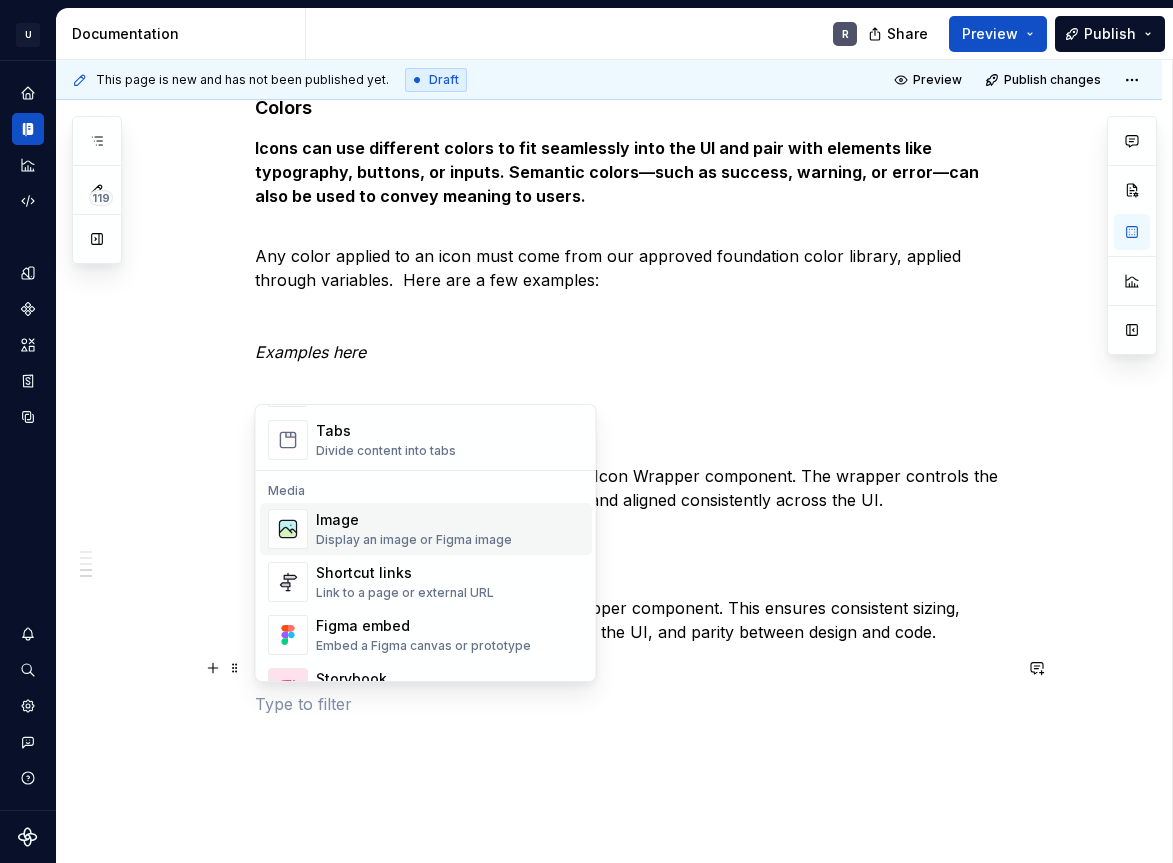 click on "Image Display an image or Figma image" at bounding box center [450, 529] 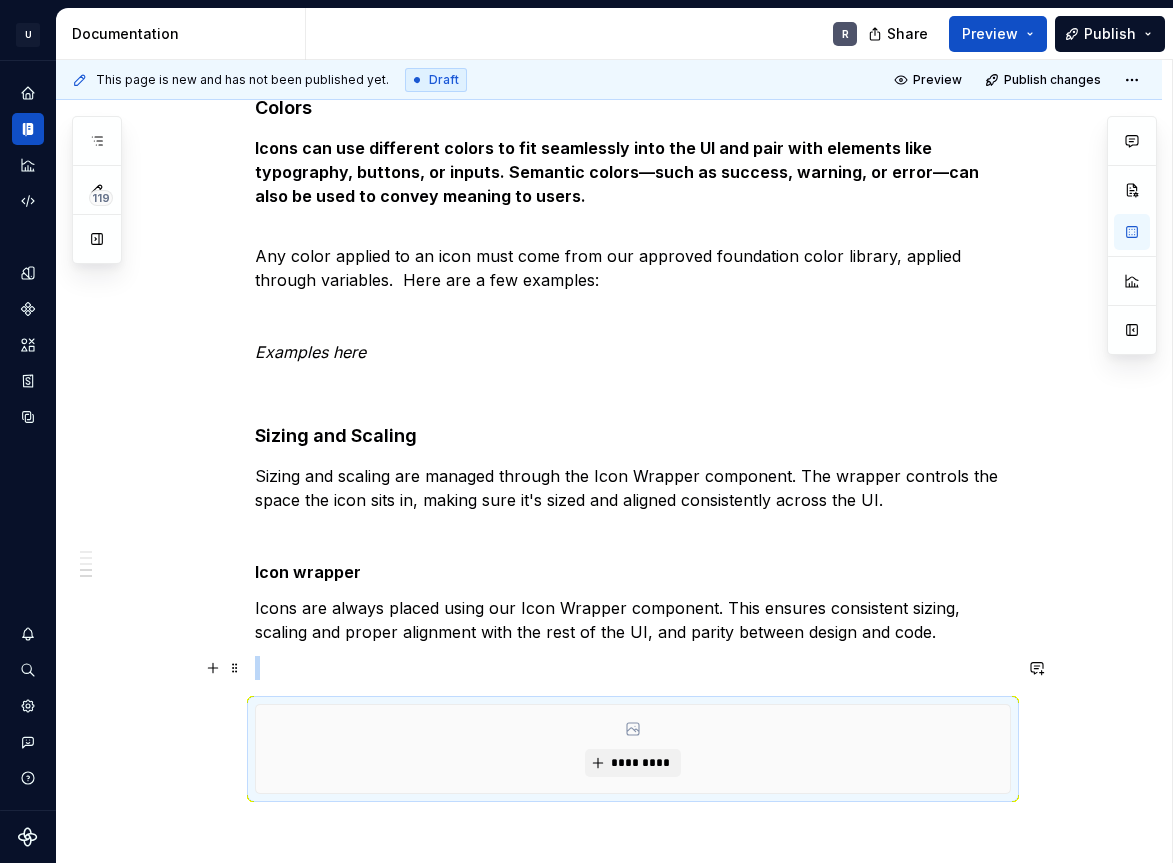 type on "*" 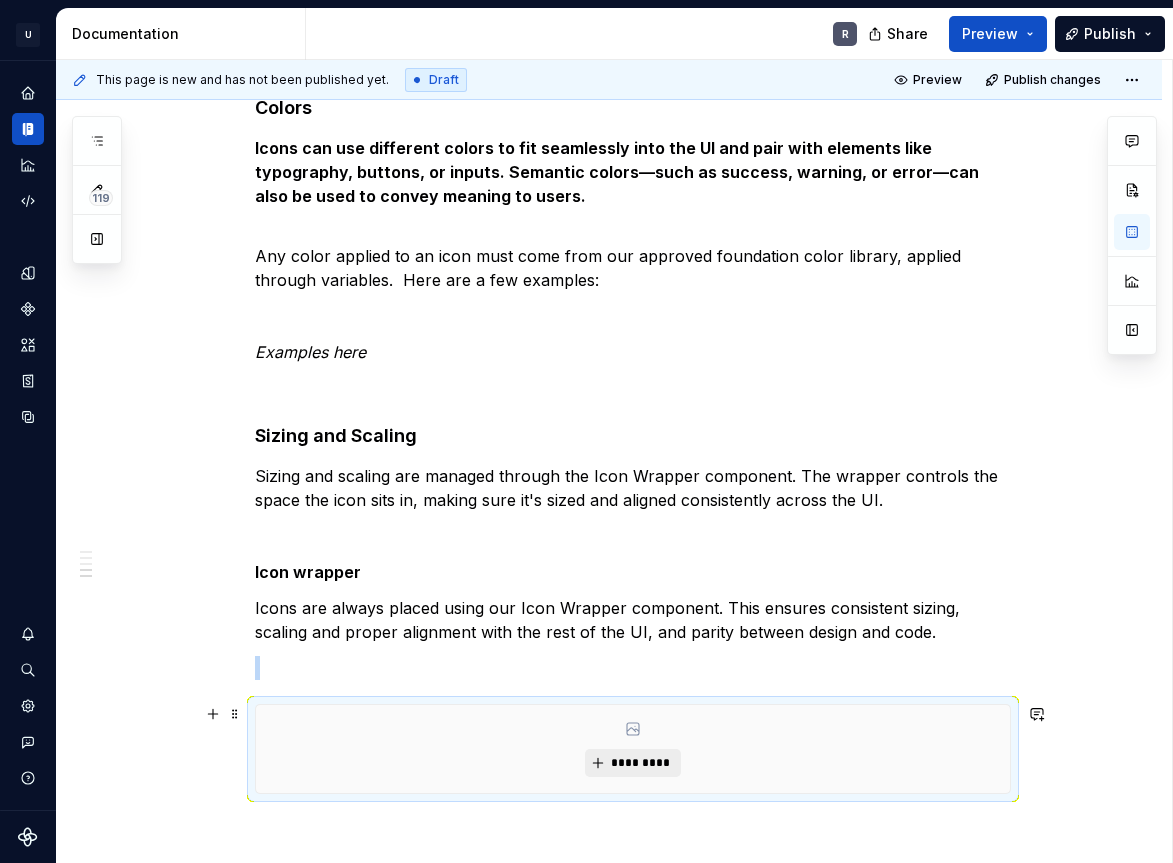 click on "*********" at bounding box center [640, 763] 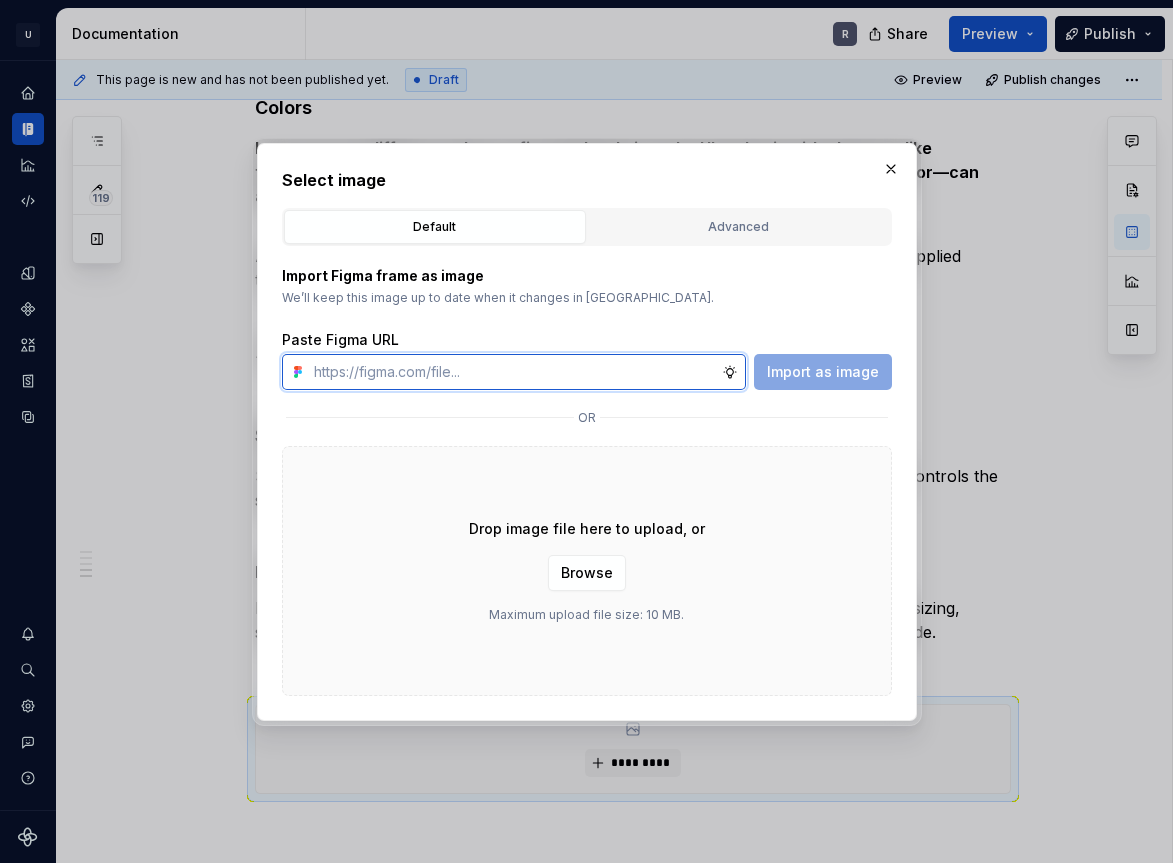 paste on "<iframe style="border: 1px solid rgba(0, 0, 0, 0.1);" width="800" height="450" src="[URL][DOMAIN_NAME]" allowfullscreen></iframe>" 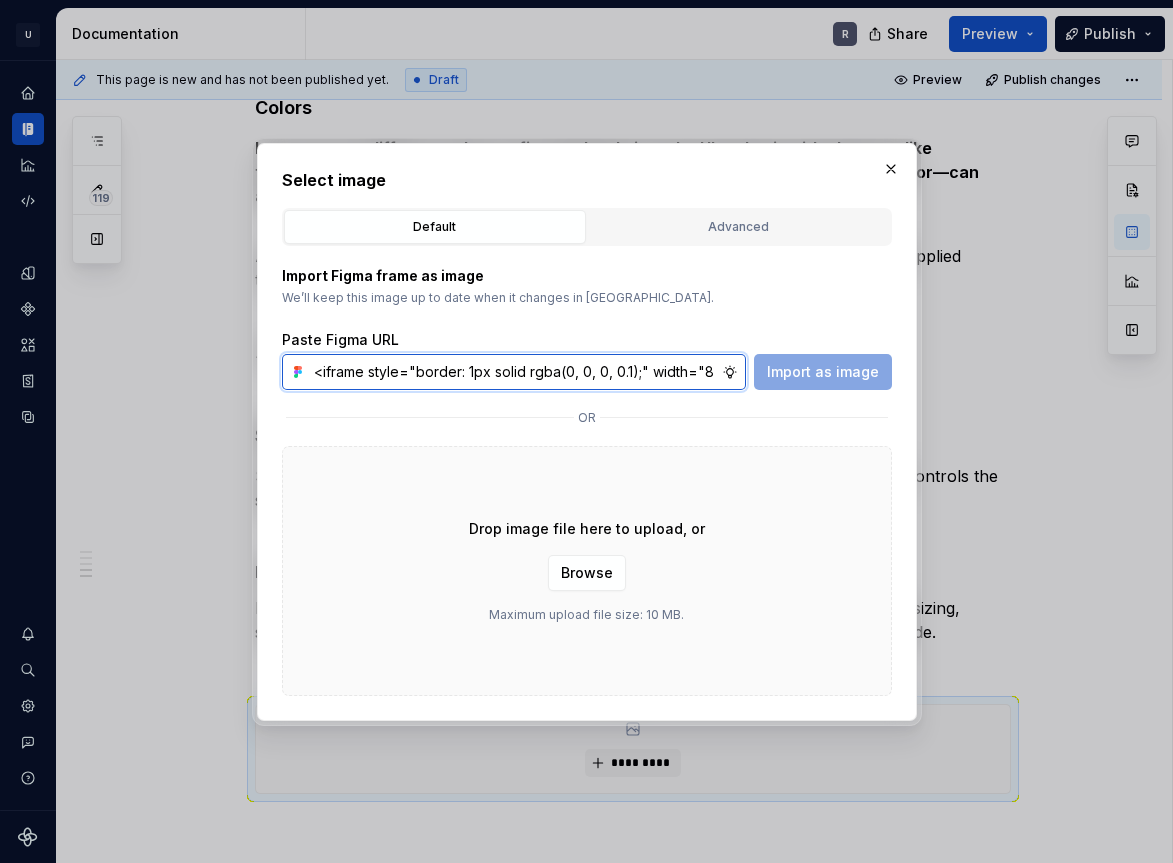 scroll, scrollTop: 0, scrollLeft: 1221, axis: horizontal 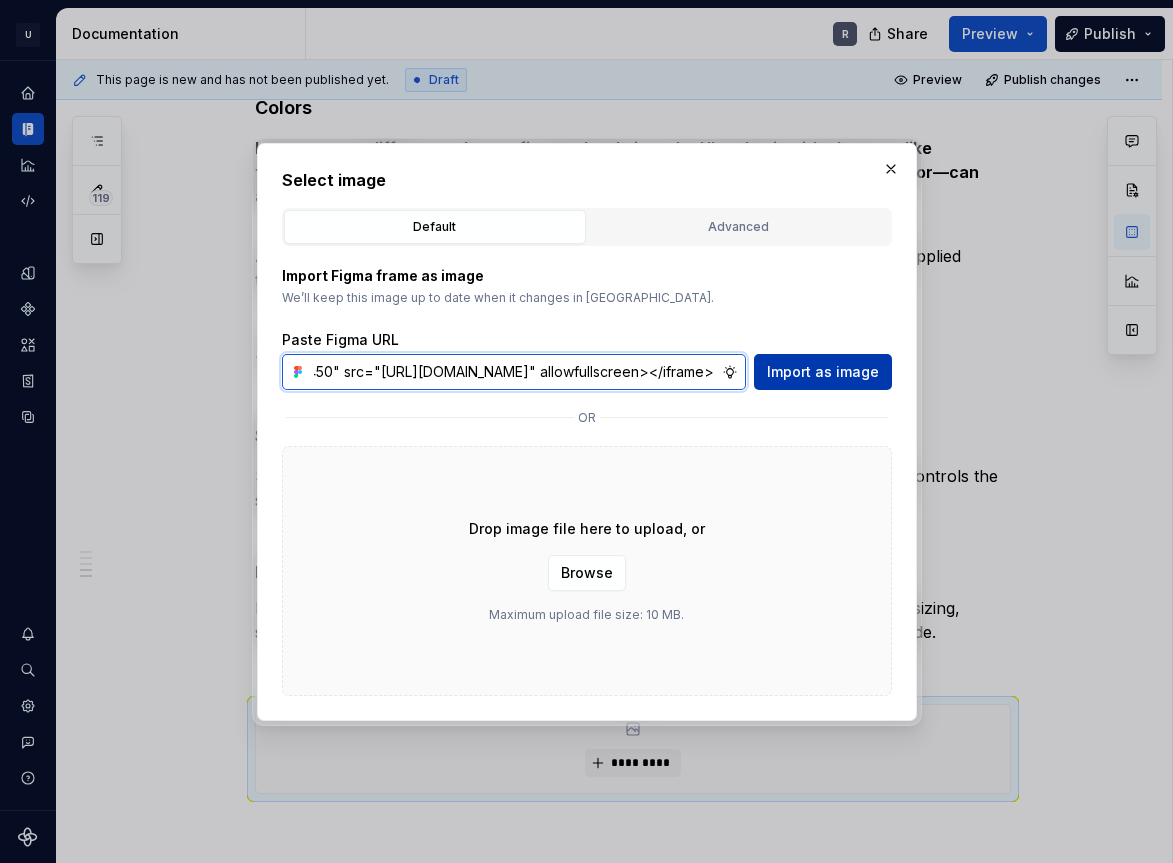 type on "<iframe style="border: 1px solid rgba(0, 0, 0, 0.1);" width="800" height="450" src="[URL][DOMAIN_NAME]" allowfullscreen></iframe>" 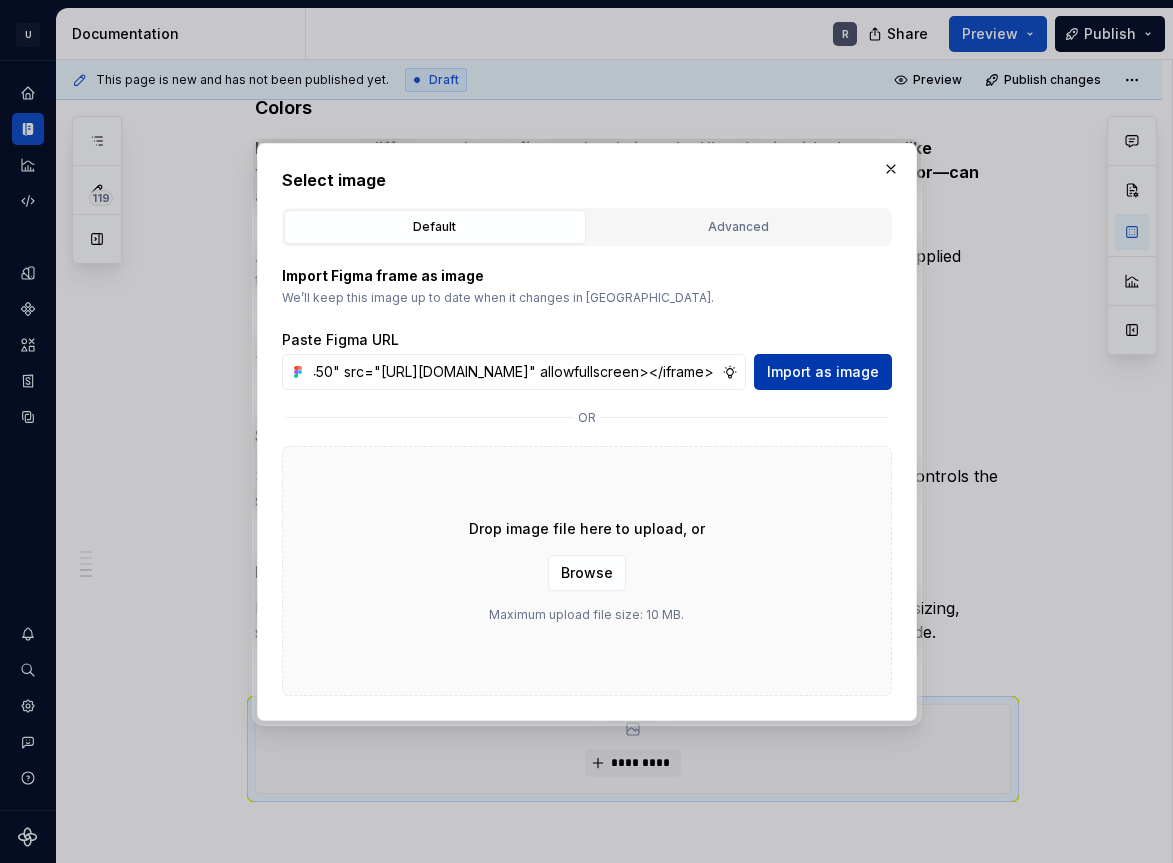 click on "Import as image" at bounding box center [823, 372] 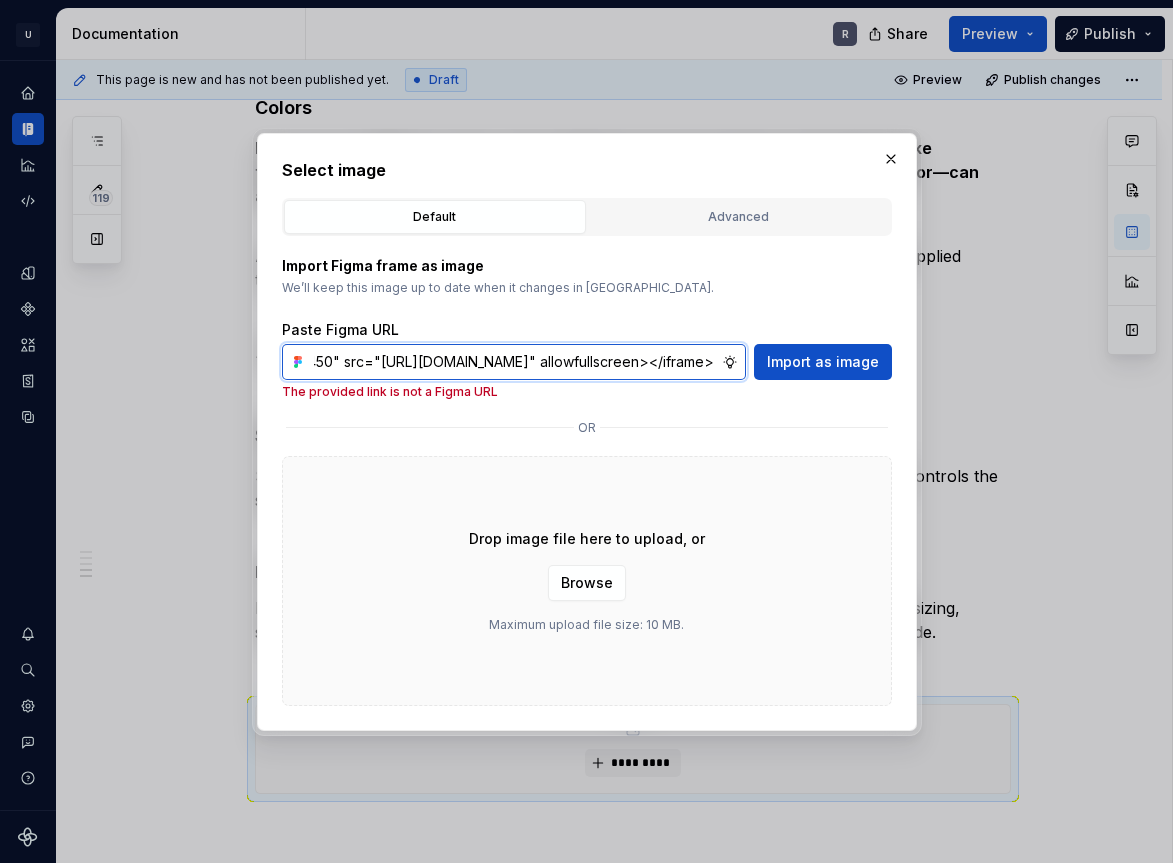 click on "<iframe style="border: 1px solid rgba(0, 0, 0, 0.1);" width="800" height="450" src="[URL][DOMAIN_NAME]" allowfullscreen></iframe>" at bounding box center (514, 362) 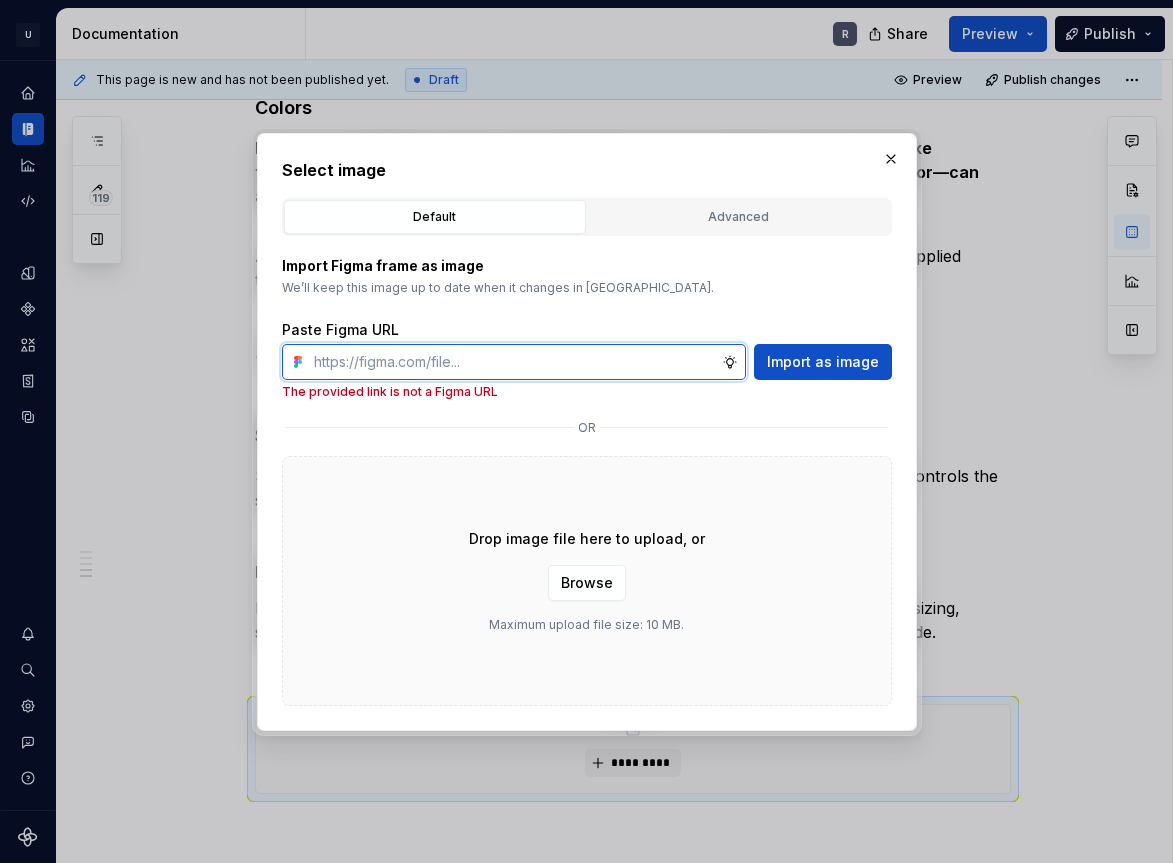 scroll, scrollTop: 0, scrollLeft: 0, axis: both 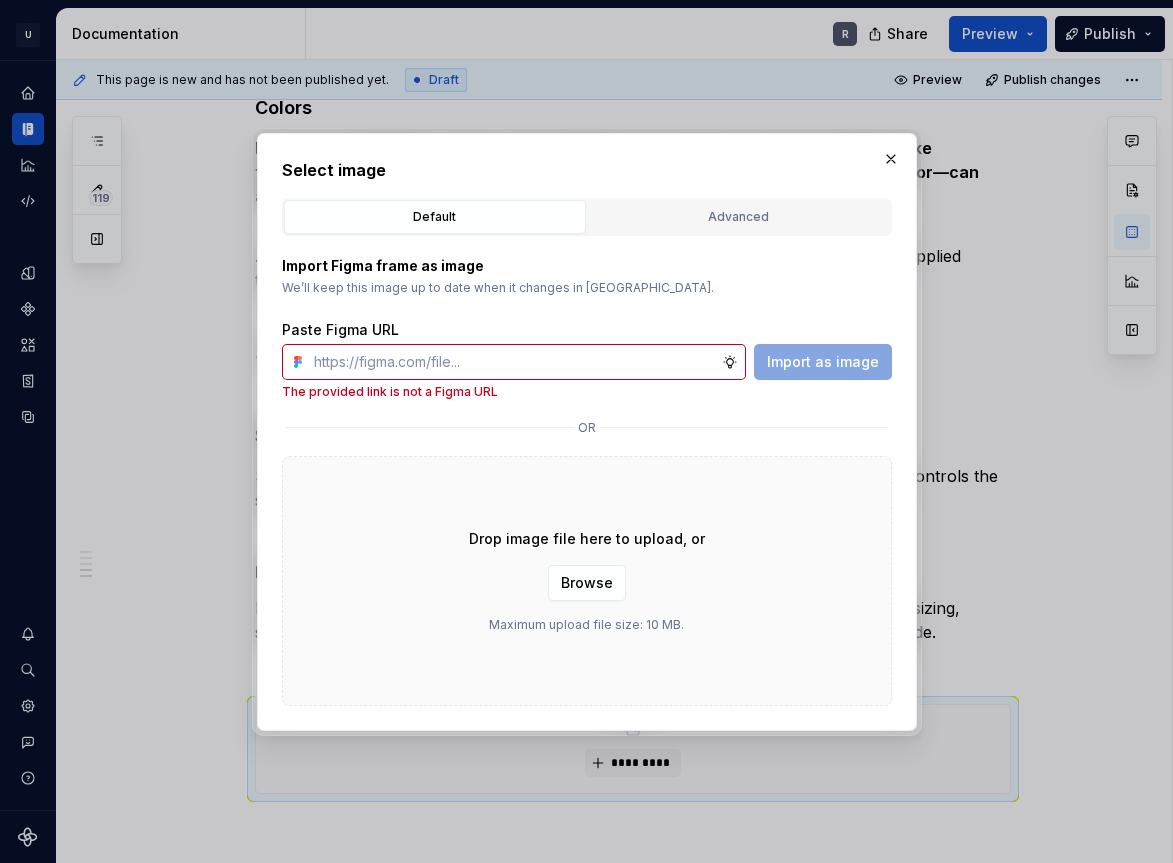 click 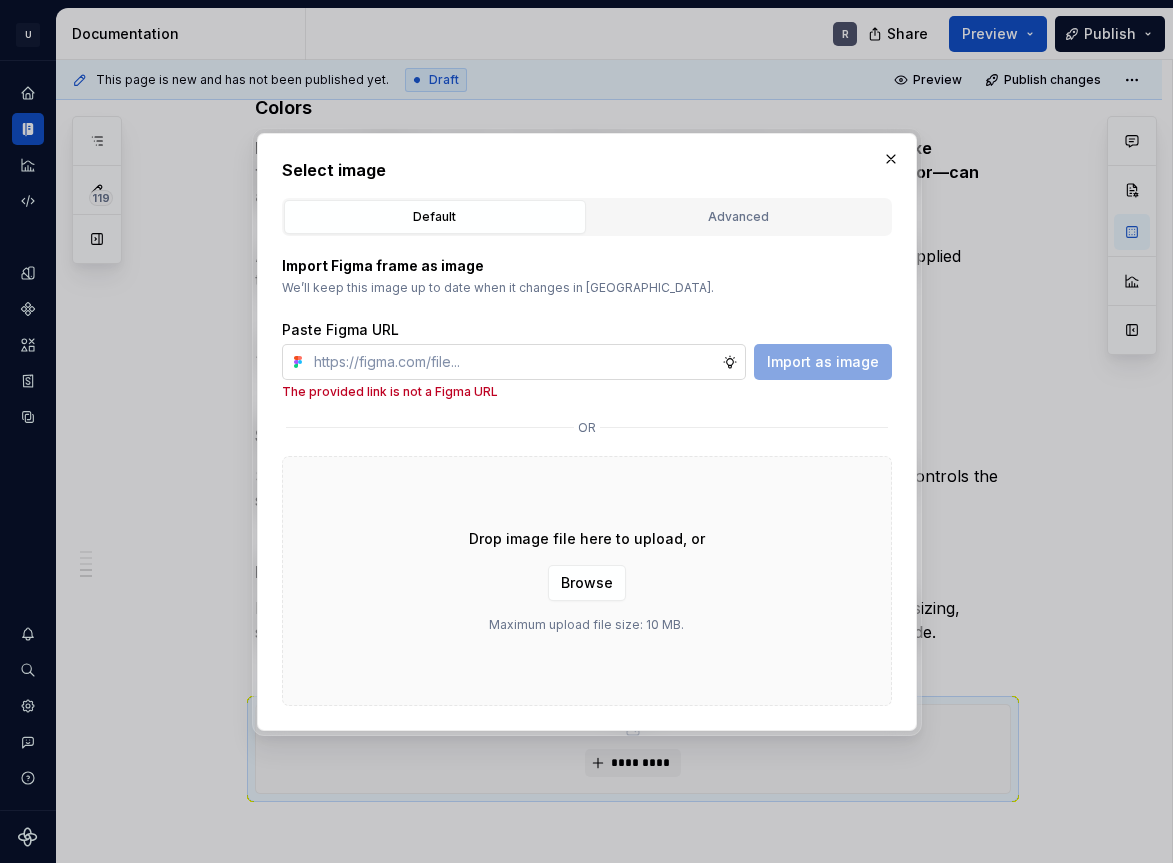 click at bounding box center (514, 362) 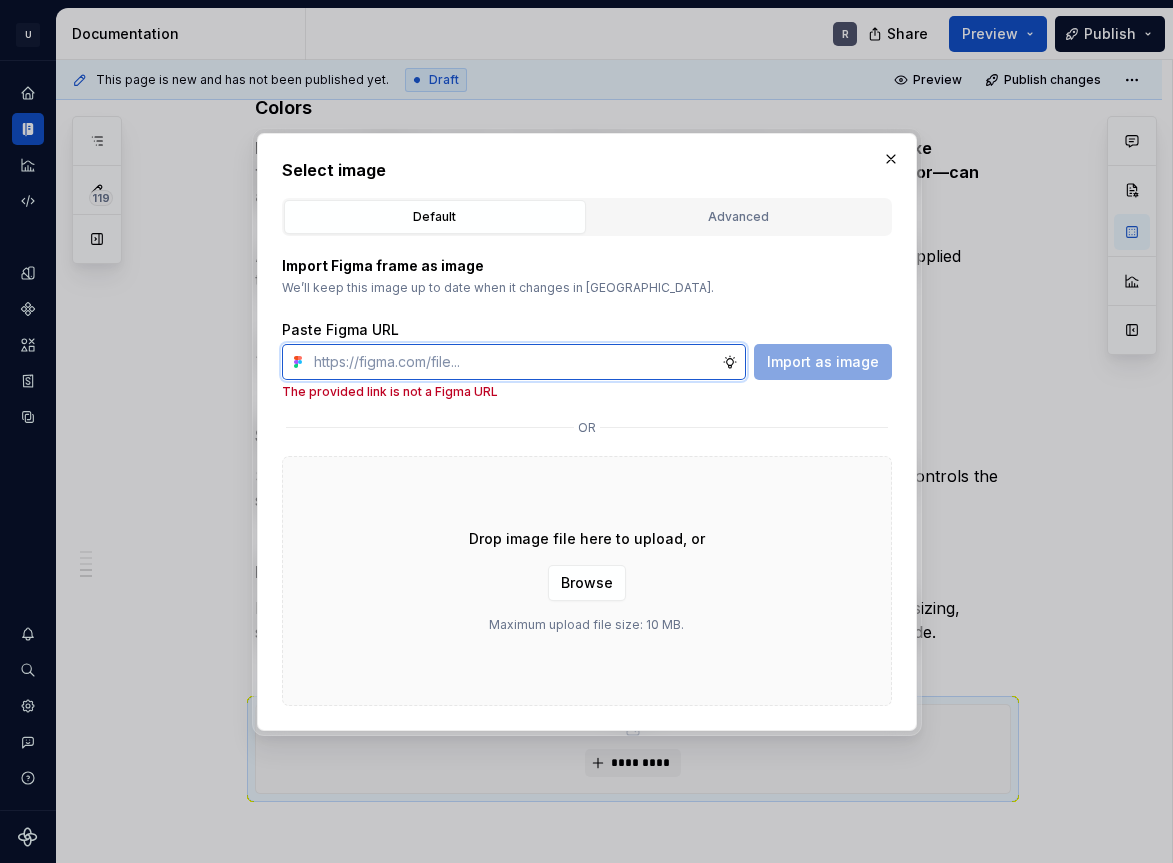paste on "[URL][DOMAIN_NAME]" 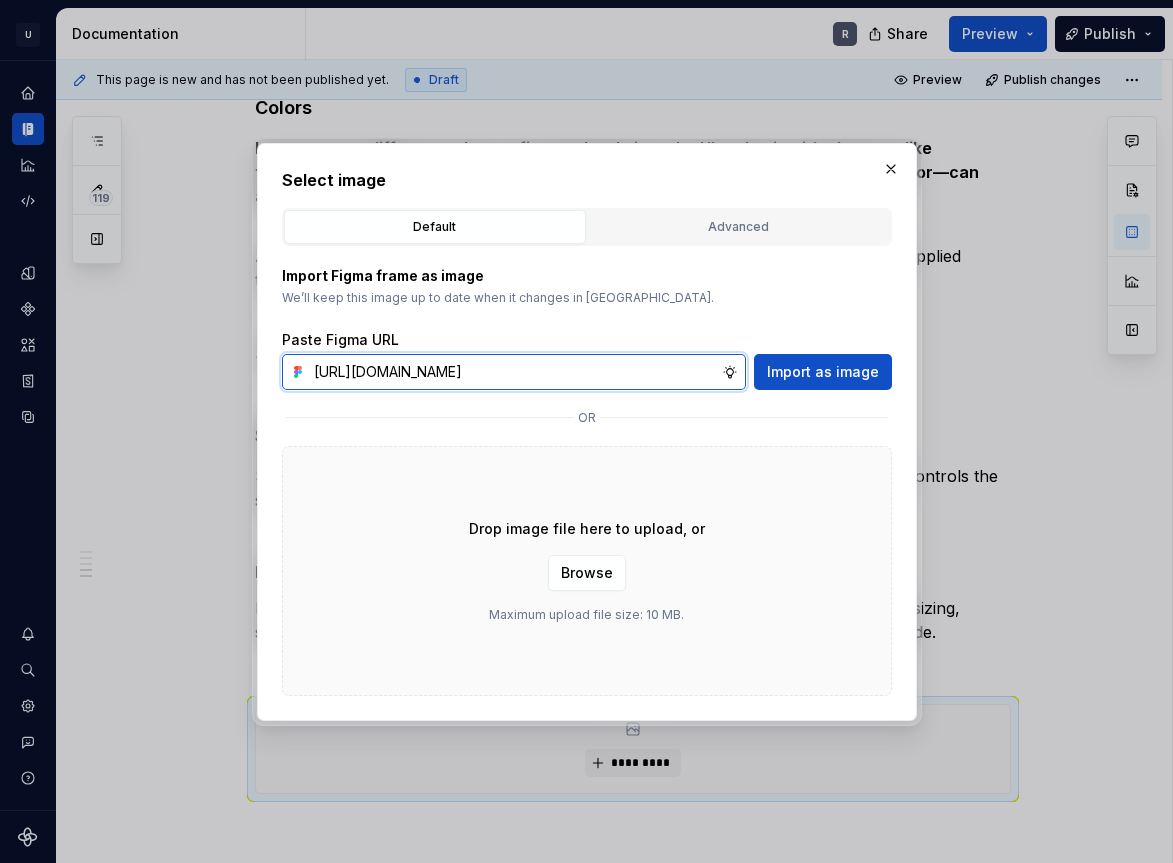 scroll, scrollTop: 0, scrollLeft: 509, axis: horizontal 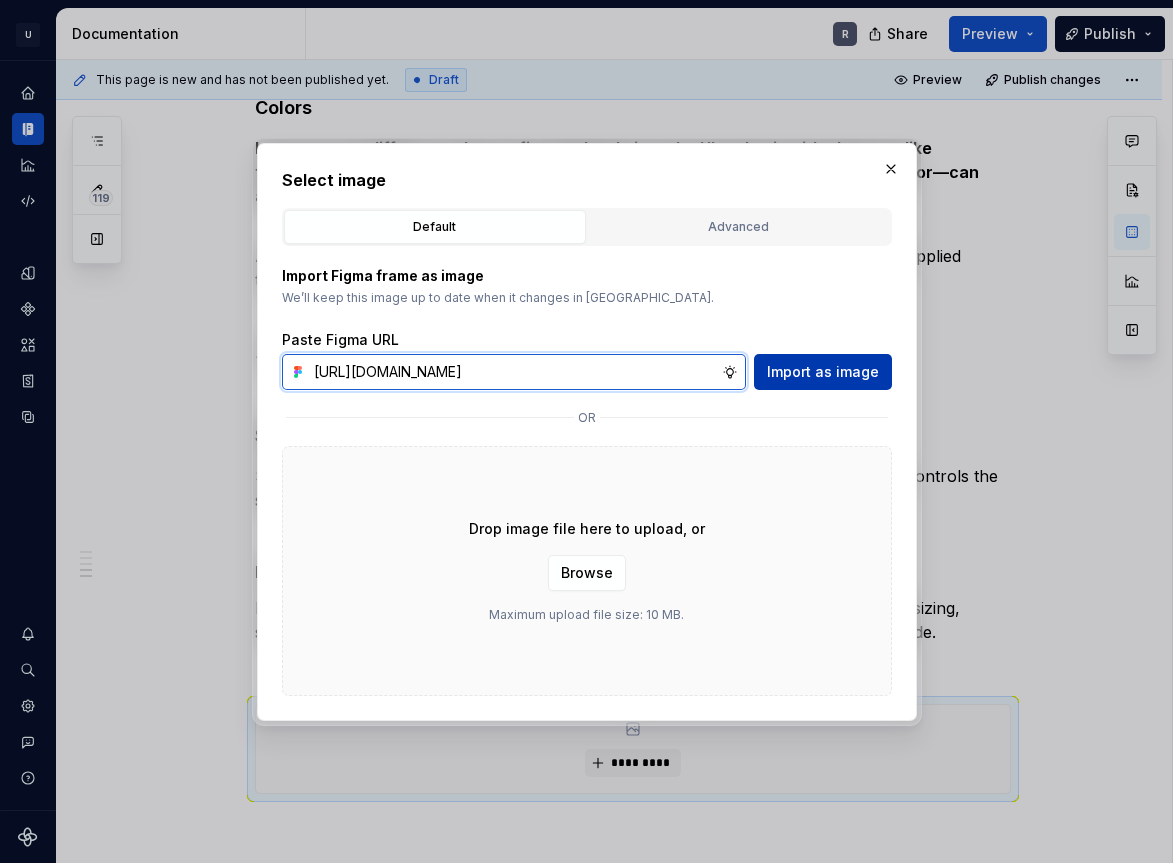 type on "[URL][DOMAIN_NAME]" 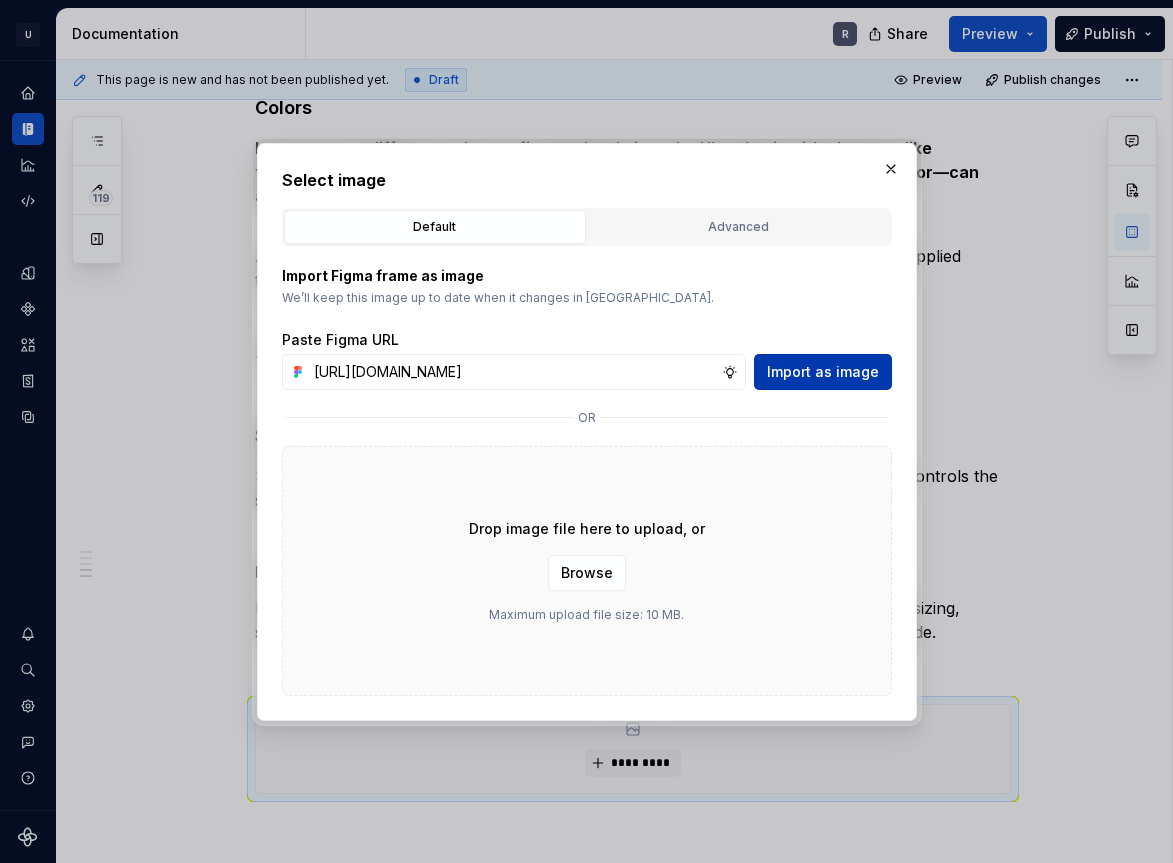 scroll, scrollTop: 0, scrollLeft: 0, axis: both 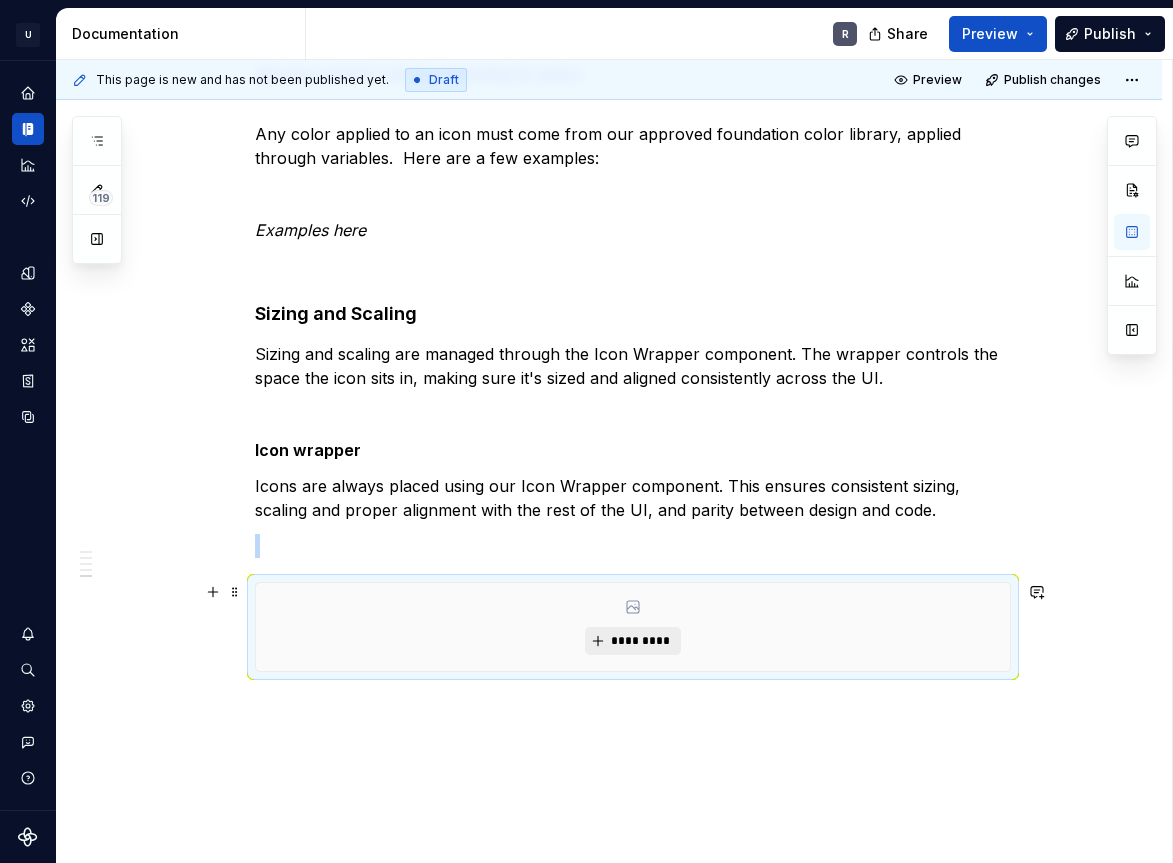 click on "*********" at bounding box center (640, 641) 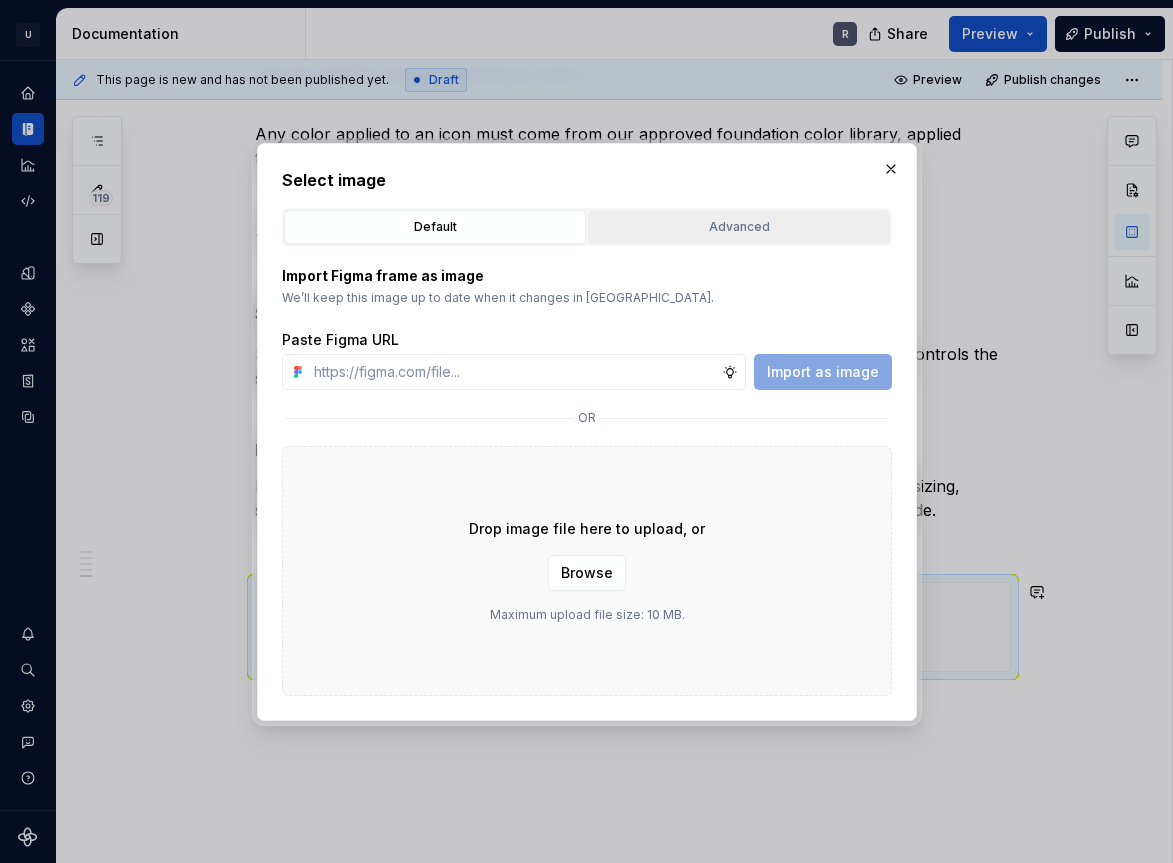 click on "Advanced" at bounding box center [739, 227] 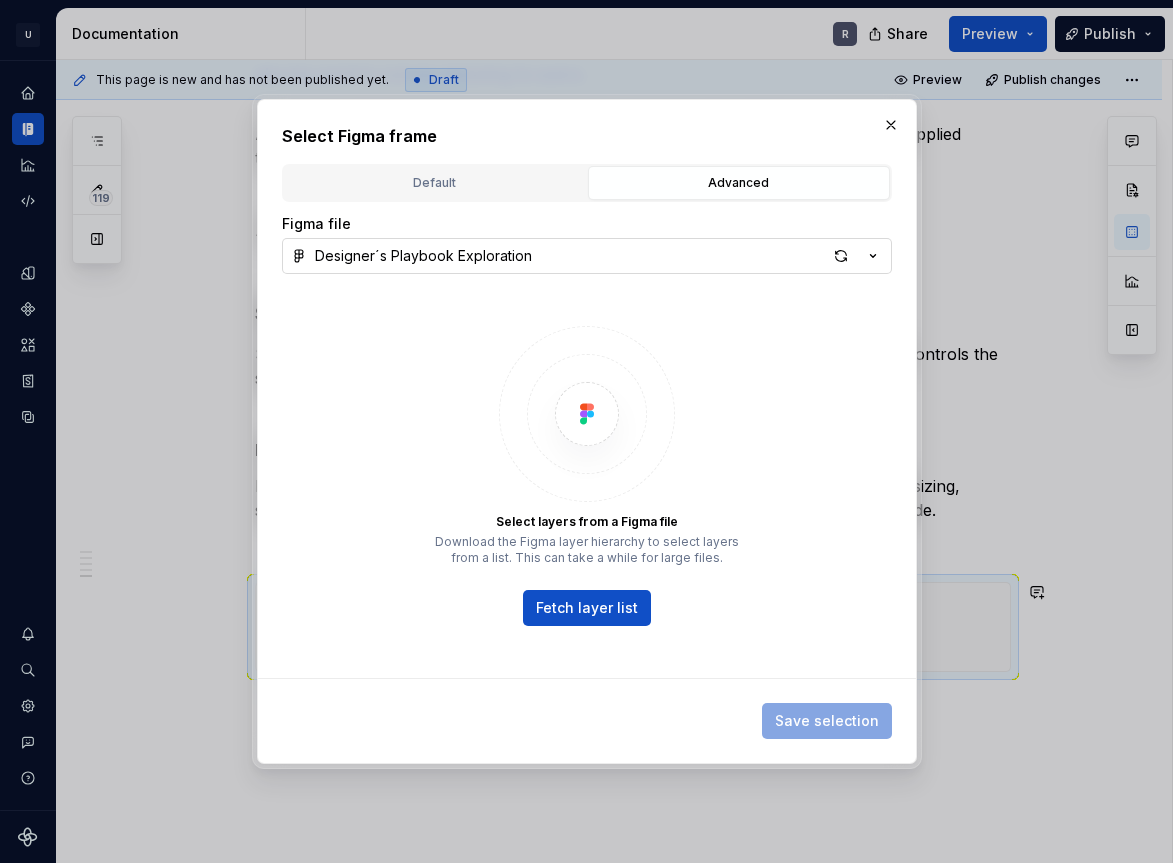 click 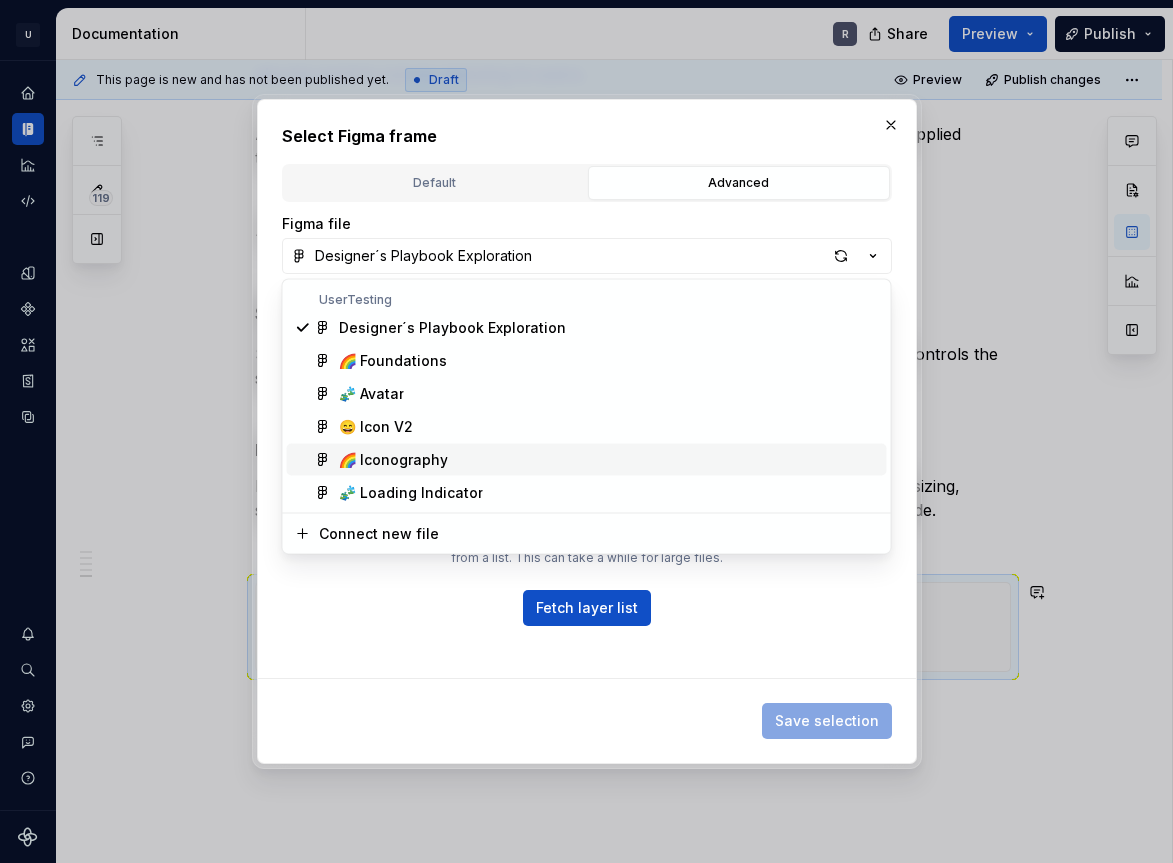 click on "🌈 Iconography" at bounding box center (609, 460) 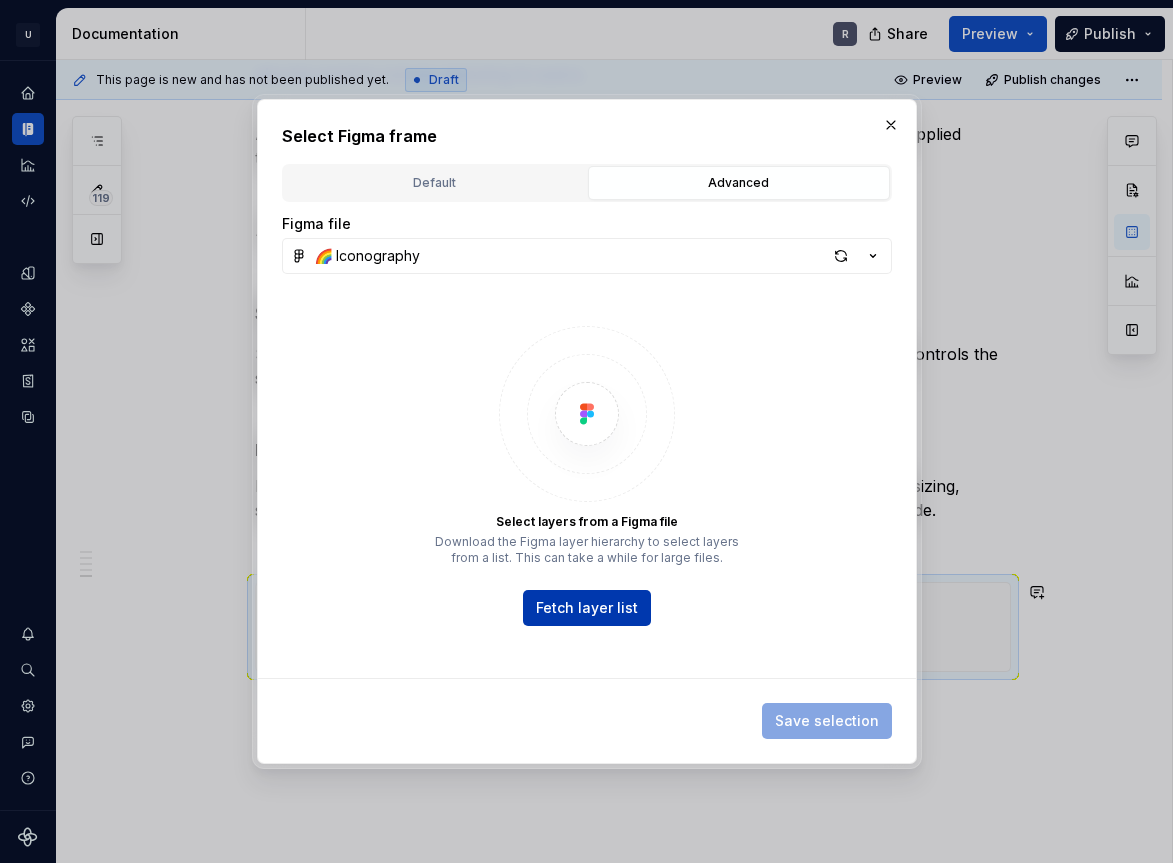 click on "Fetch layer list" at bounding box center (587, 608) 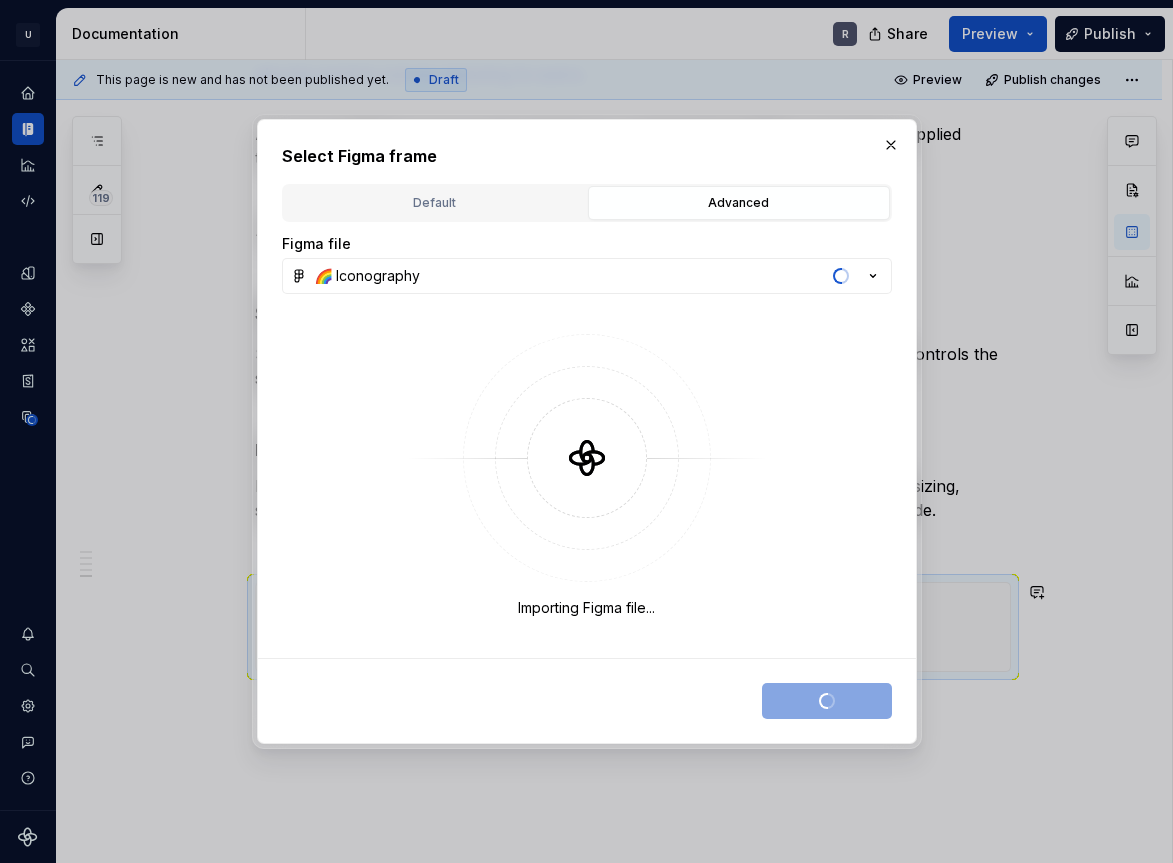 type on "*" 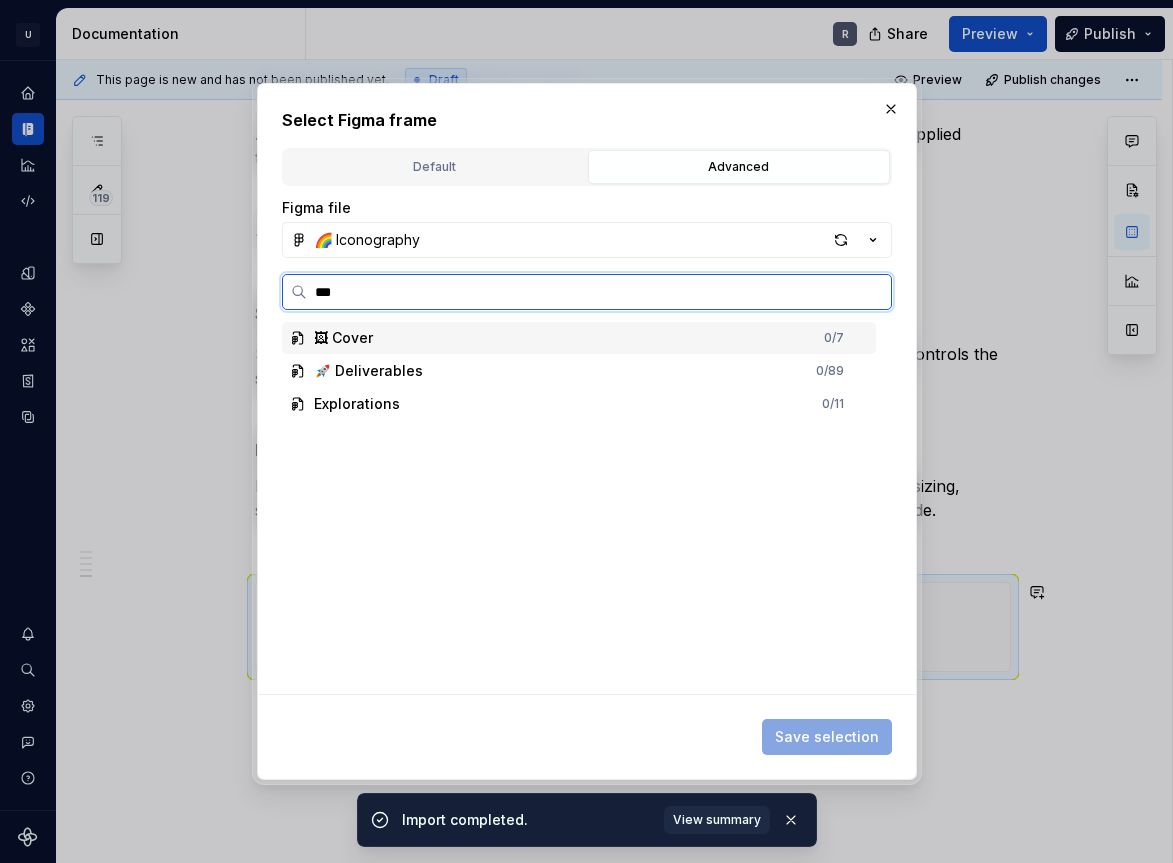 type on "****" 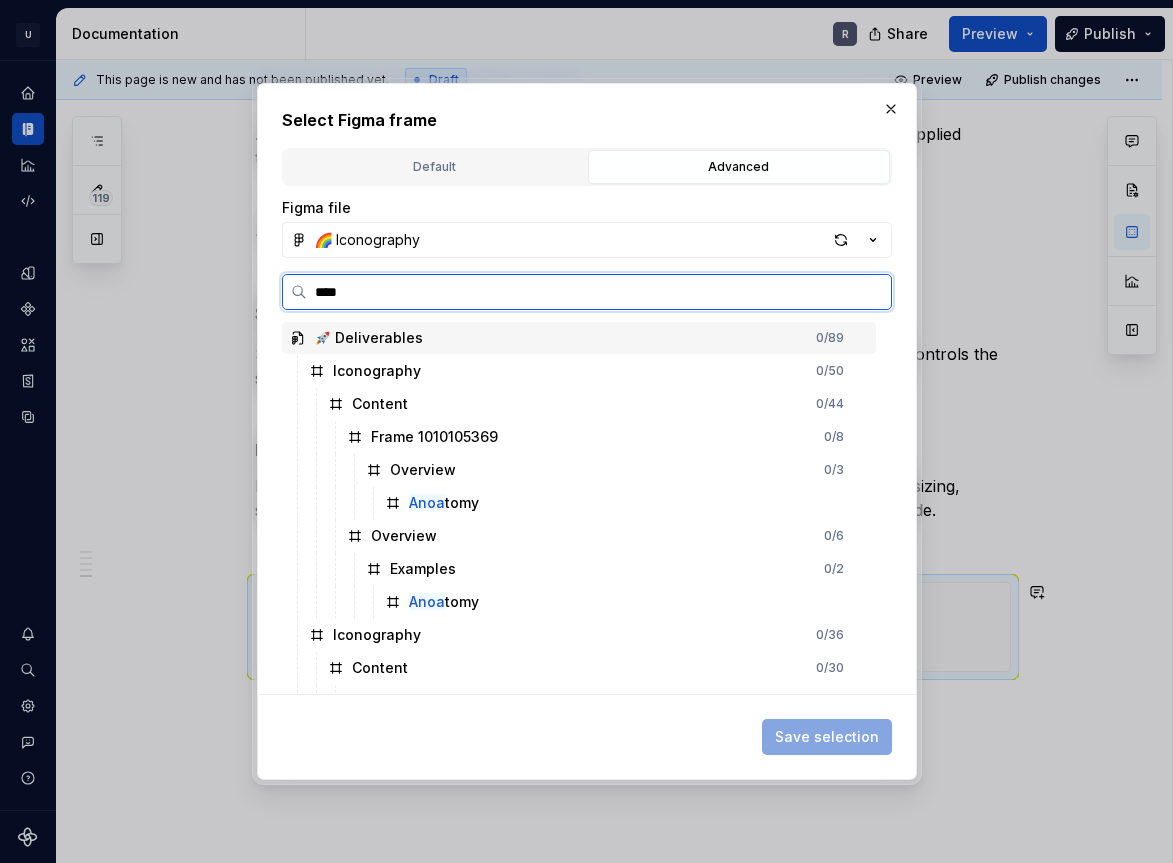 type on "*" 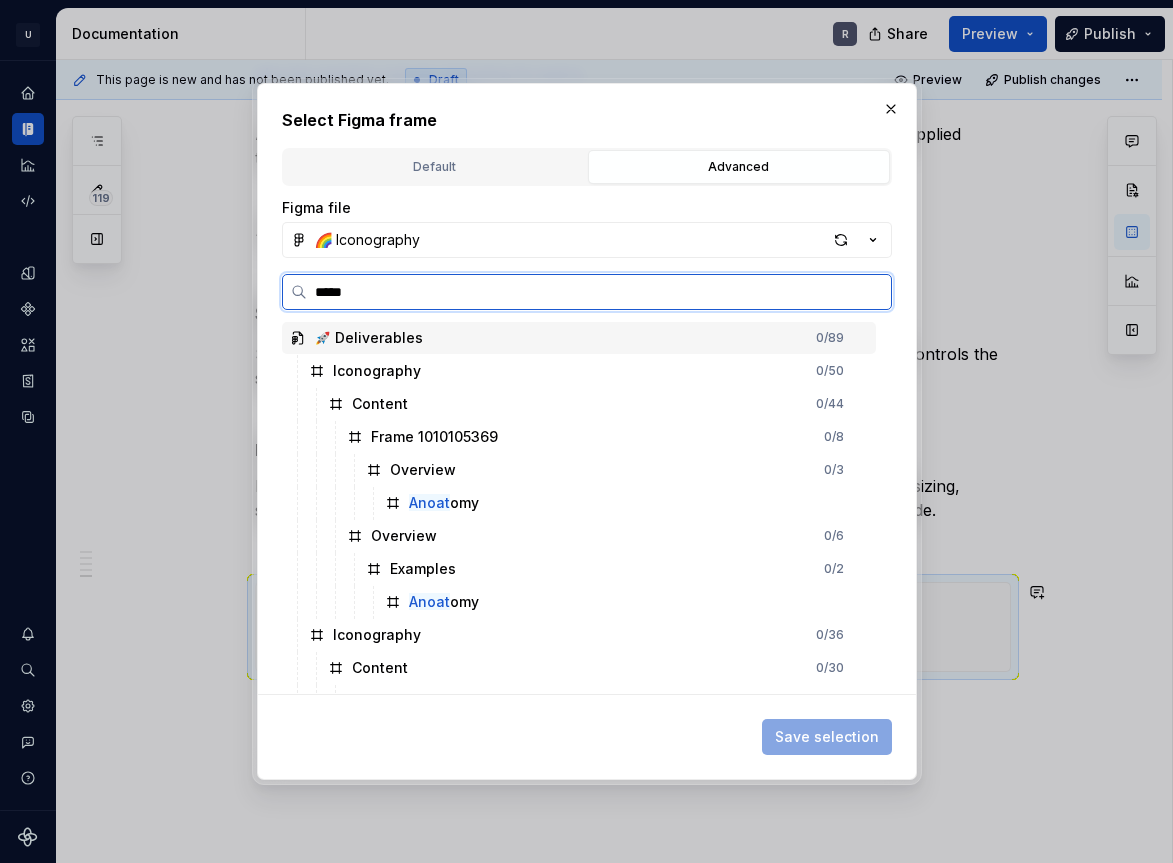 type on "******" 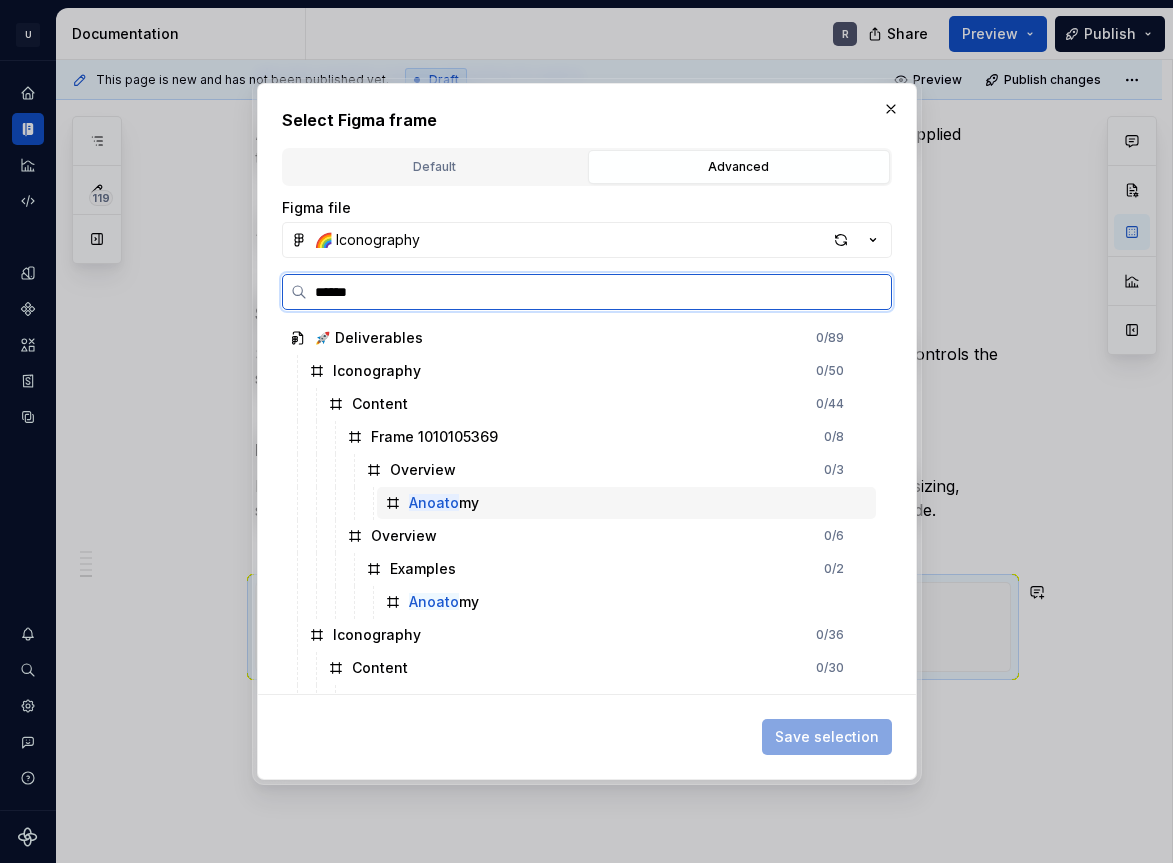 click 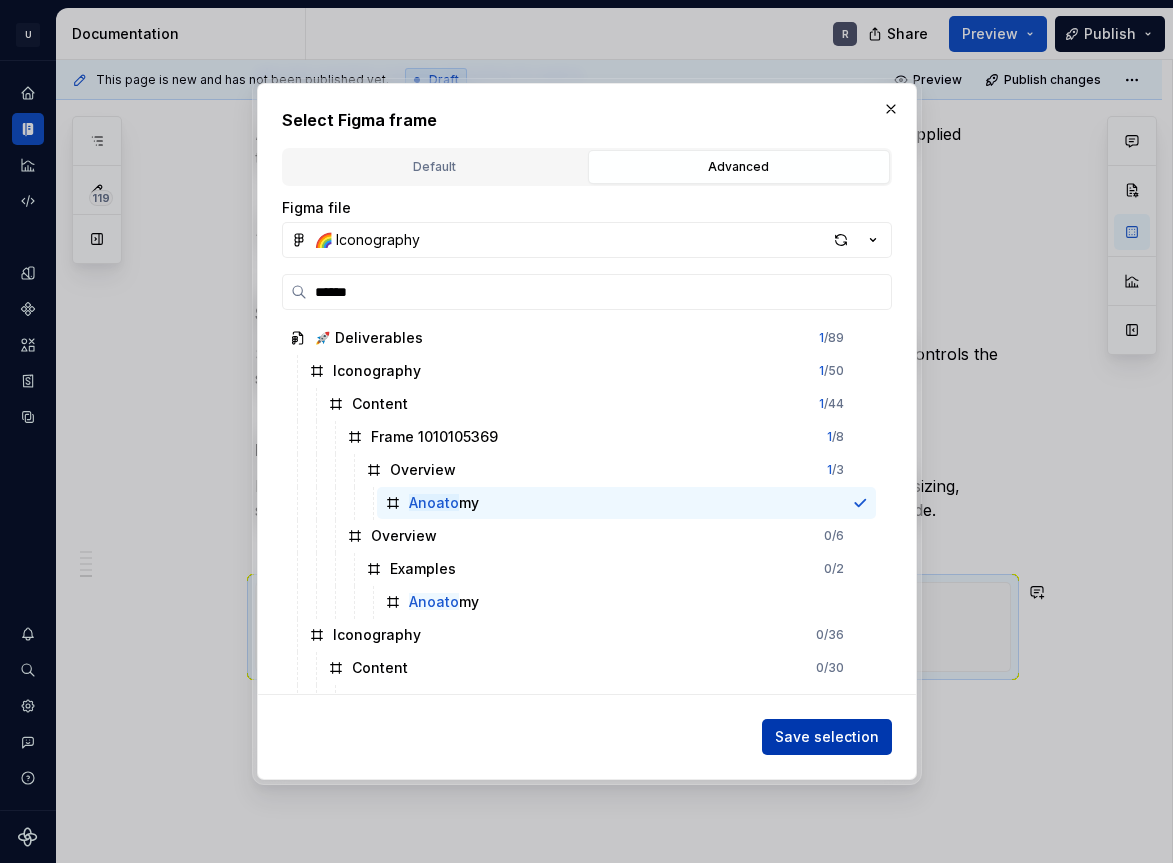 click on "Save selection" at bounding box center [827, 737] 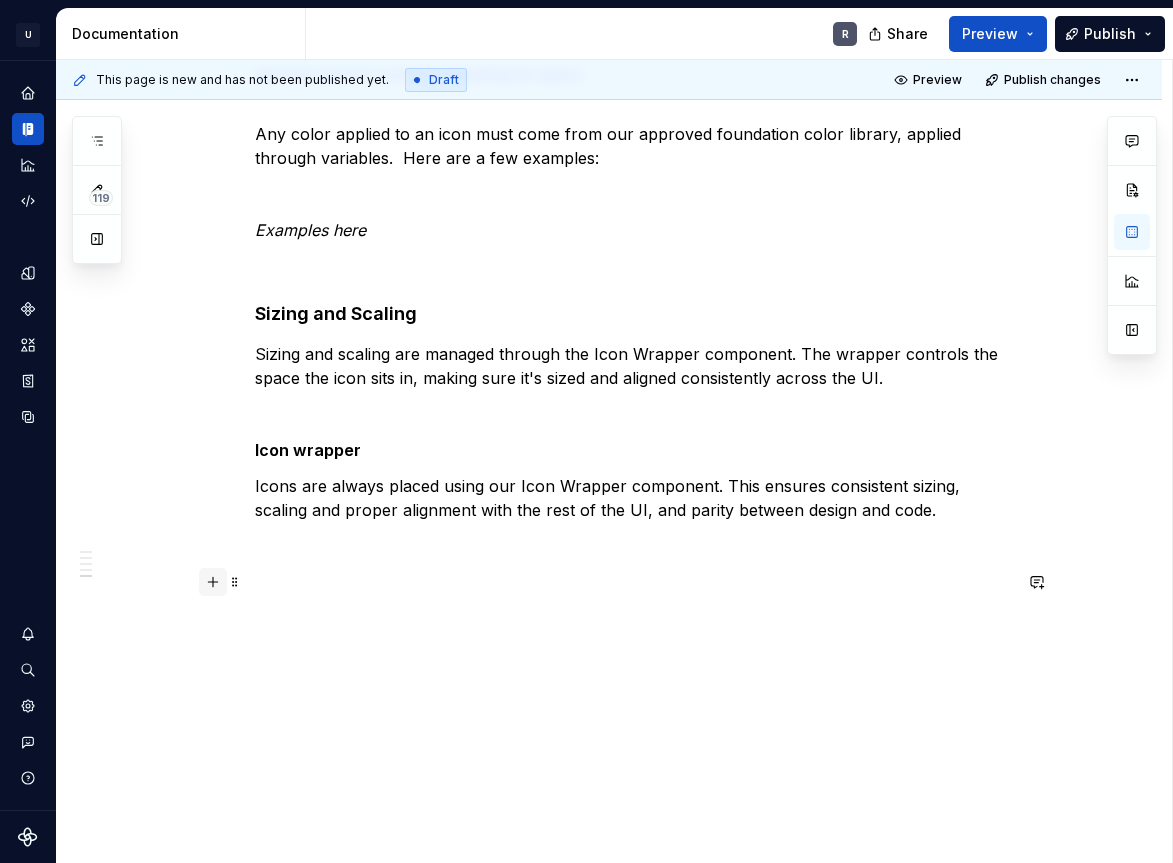 click at bounding box center (213, 582) 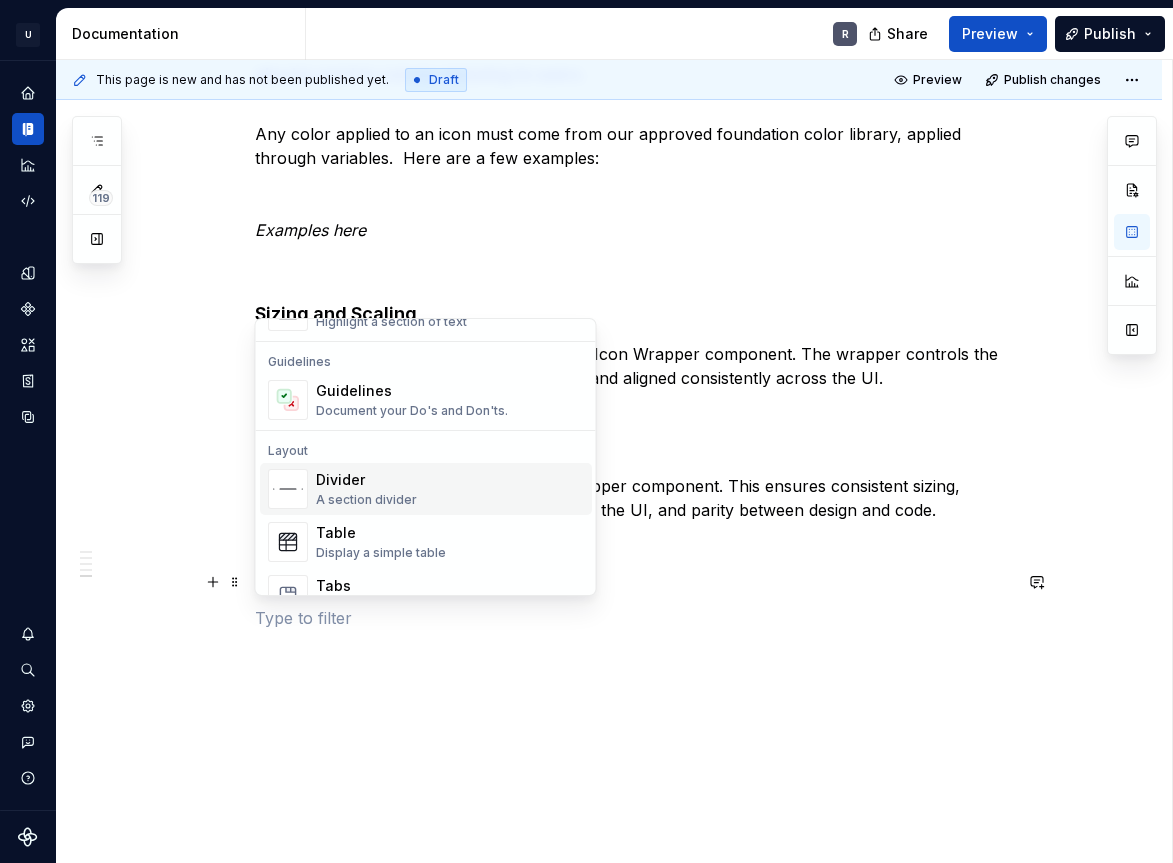 scroll, scrollTop: 544, scrollLeft: 0, axis: vertical 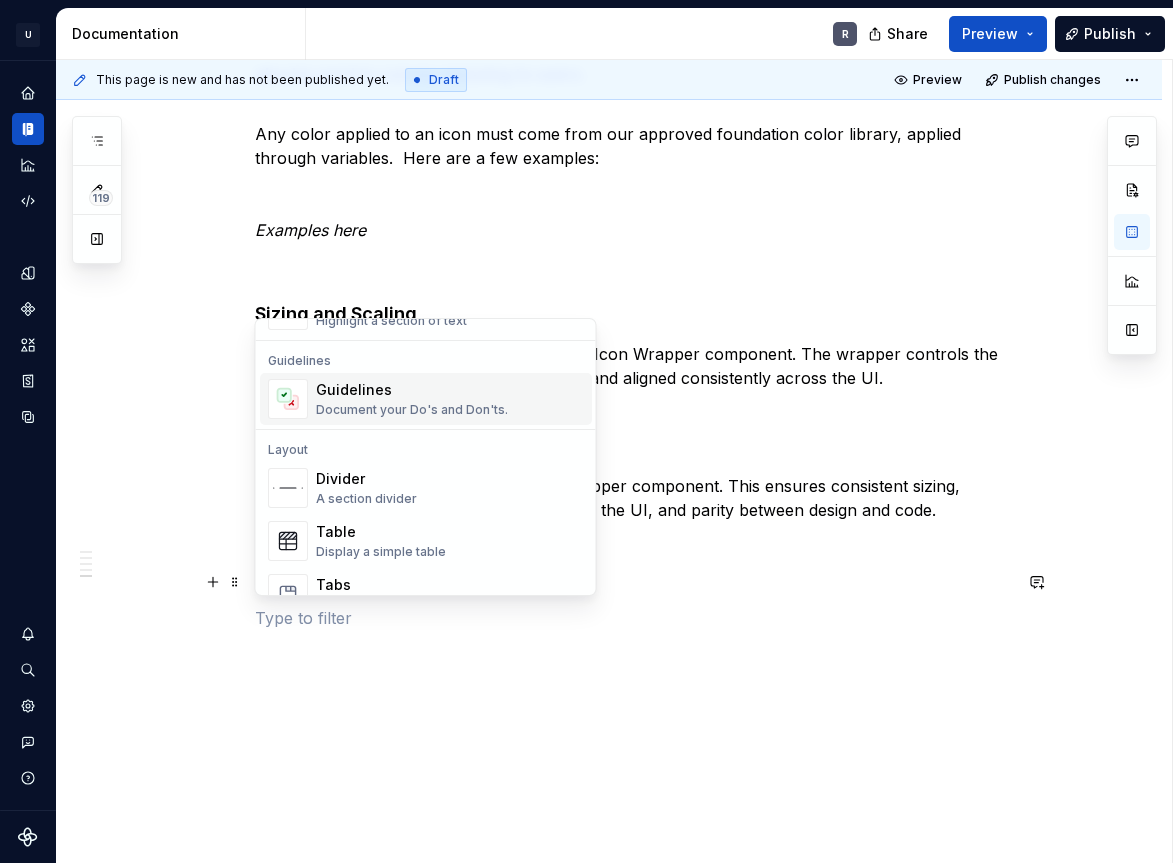 click on "Document your Do's and Don'ts." at bounding box center (412, 410) 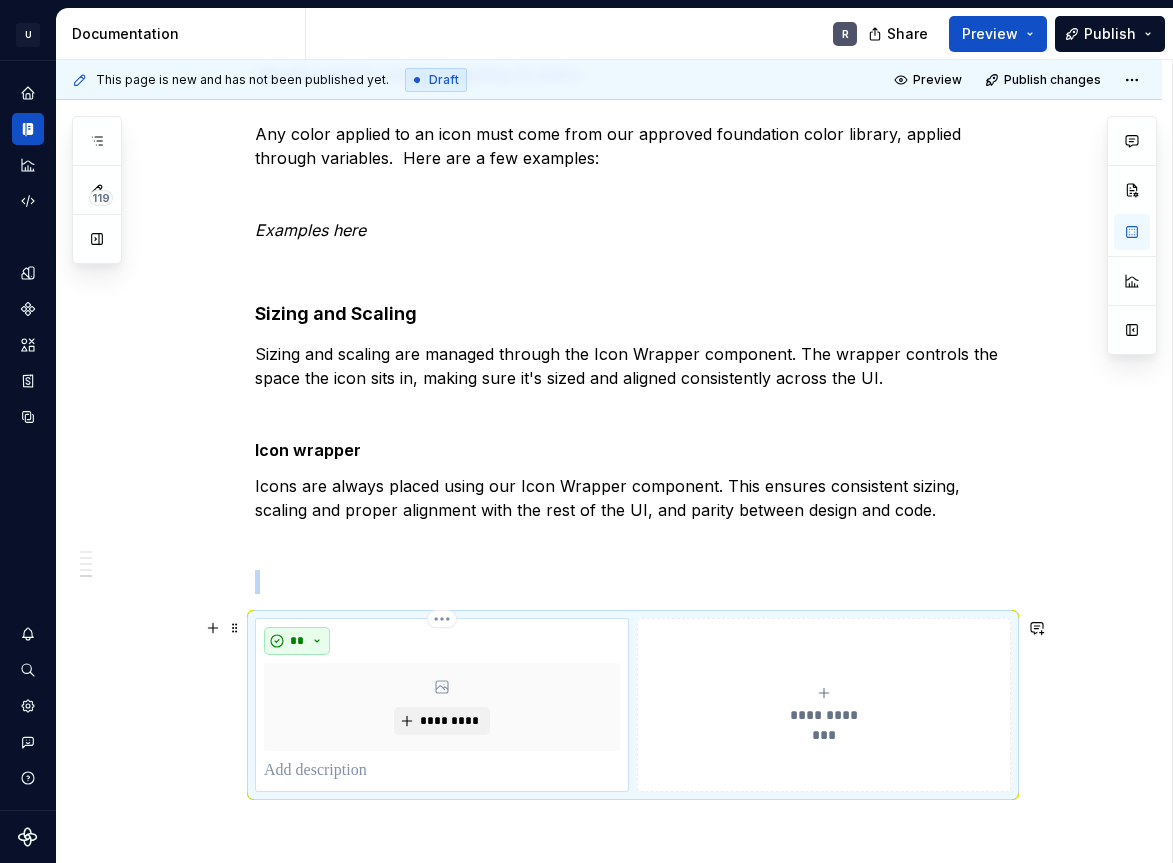 click on "**" at bounding box center (297, 641) 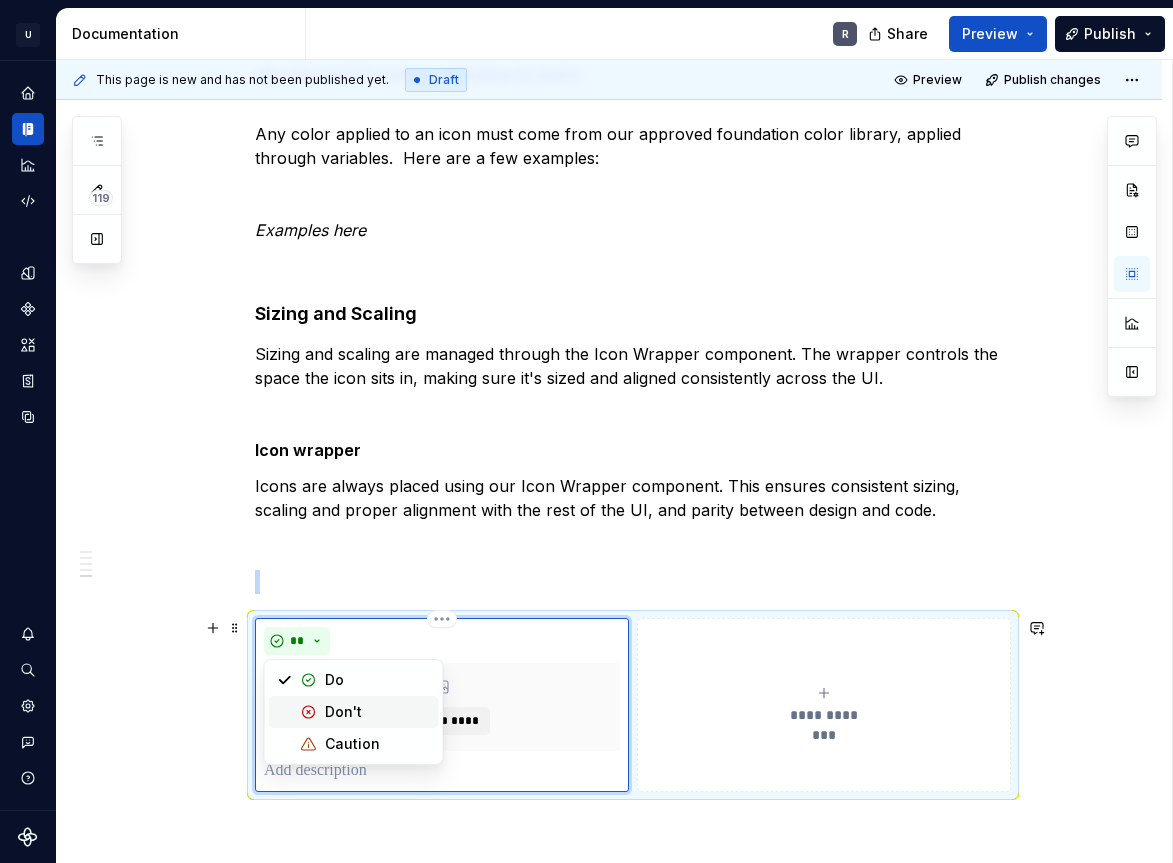 click on "Don't" at bounding box center [343, 712] 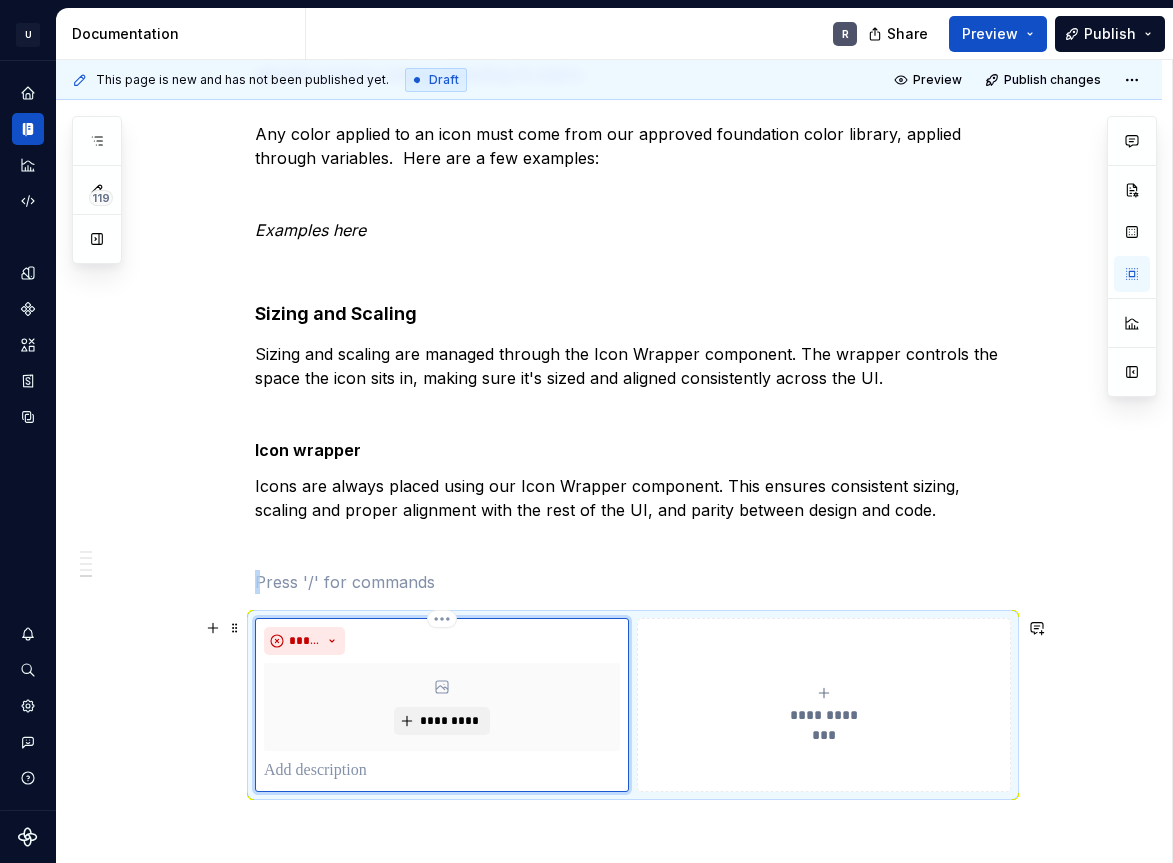 click on "*********" at bounding box center (442, 707) 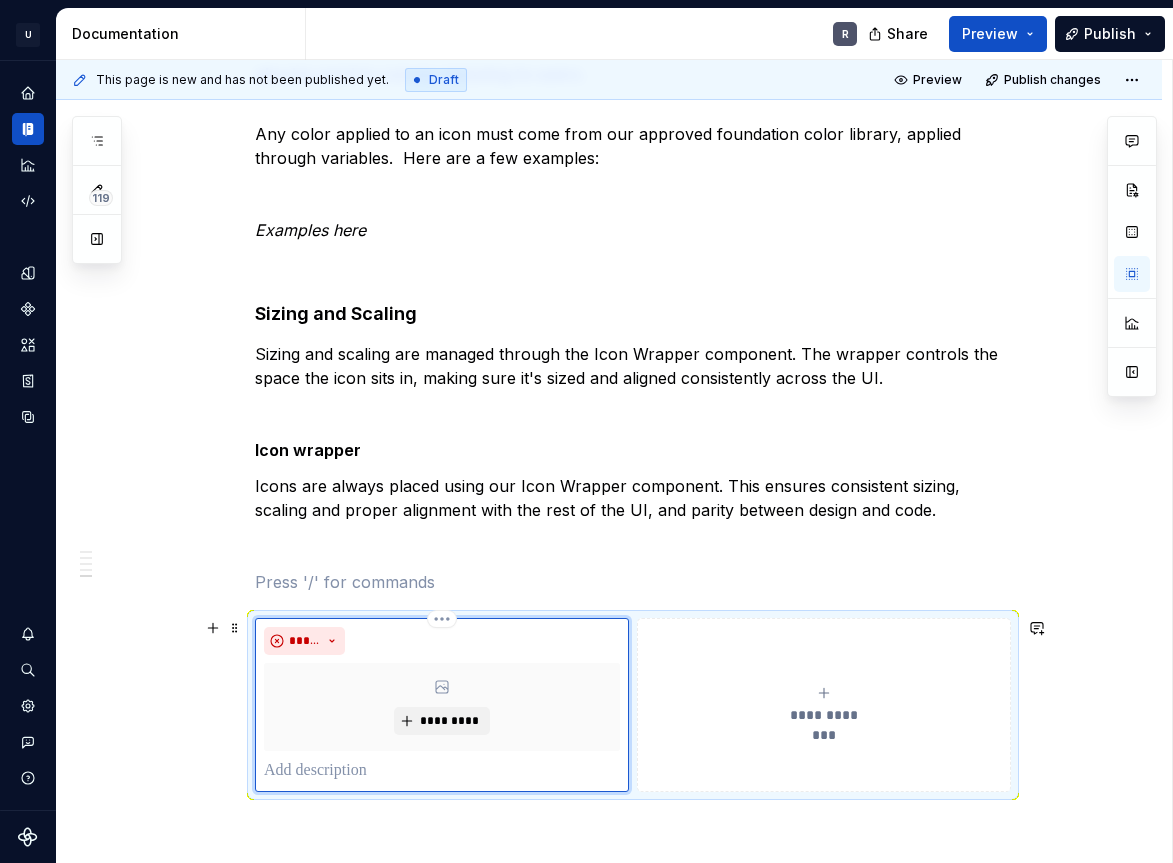 click at bounding box center (442, 771) 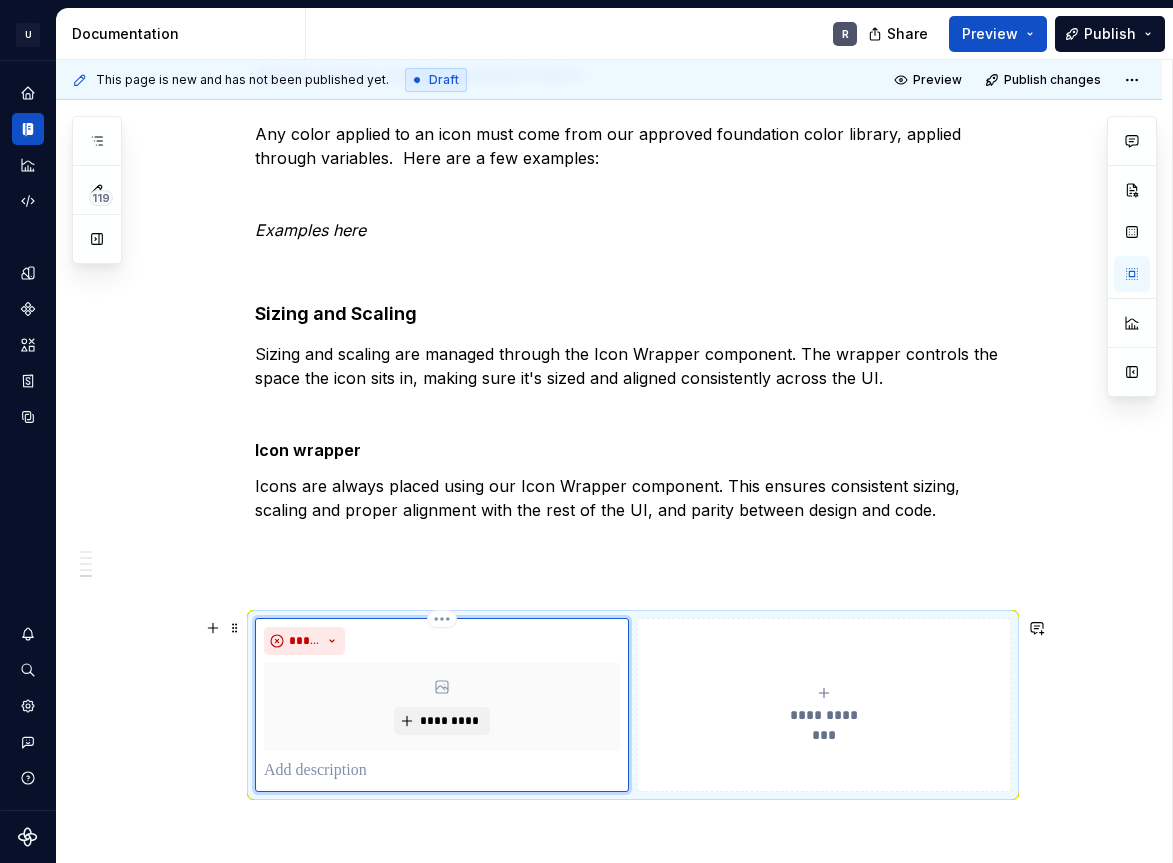 scroll, scrollTop: 2655, scrollLeft: 0, axis: vertical 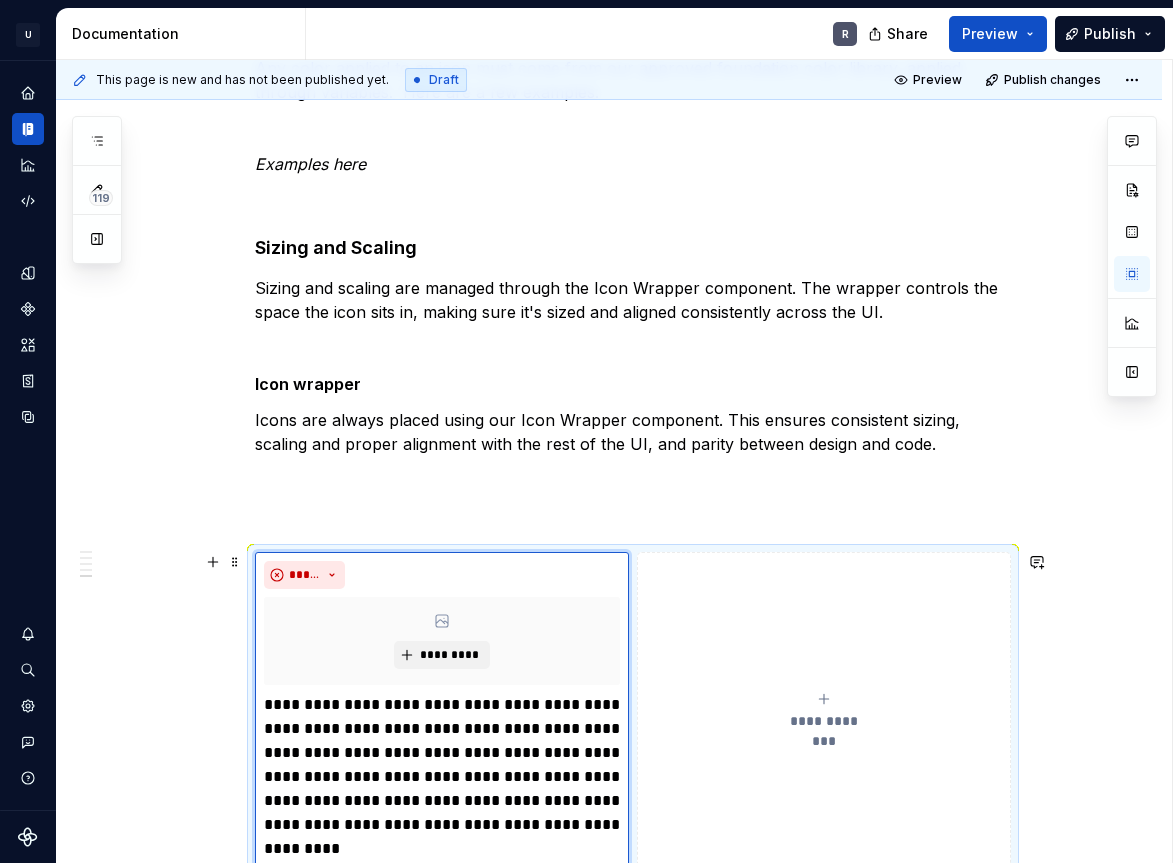 click on "**********" at bounding box center [609, -566] 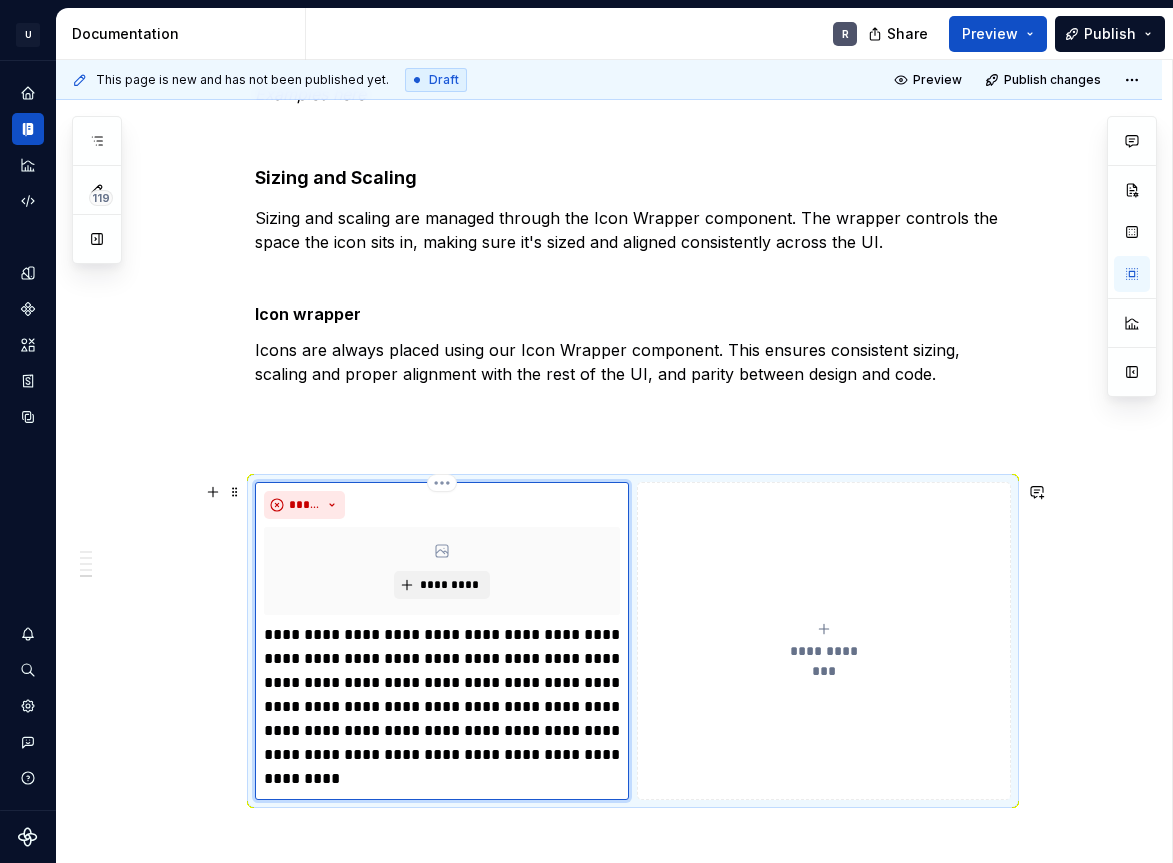 scroll, scrollTop: 2725, scrollLeft: 0, axis: vertical 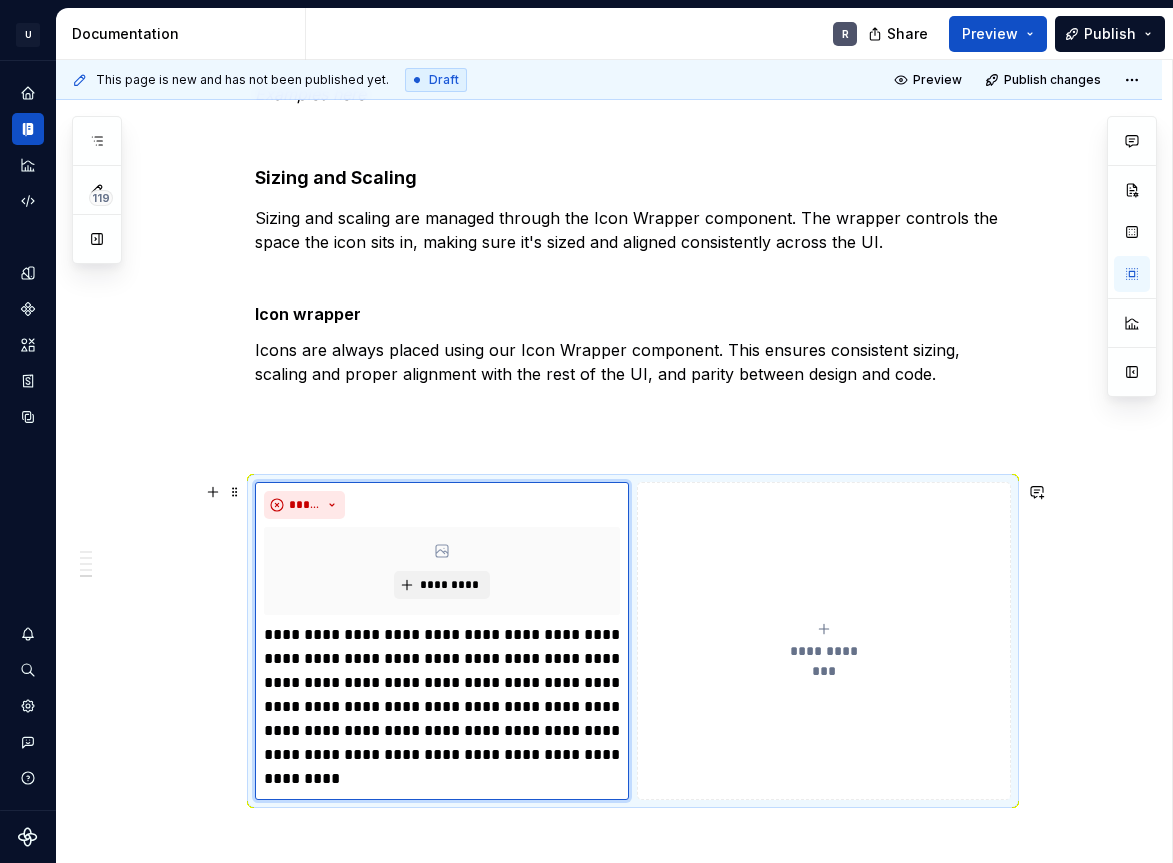 click on "**********" at bounding box center (609, -636) 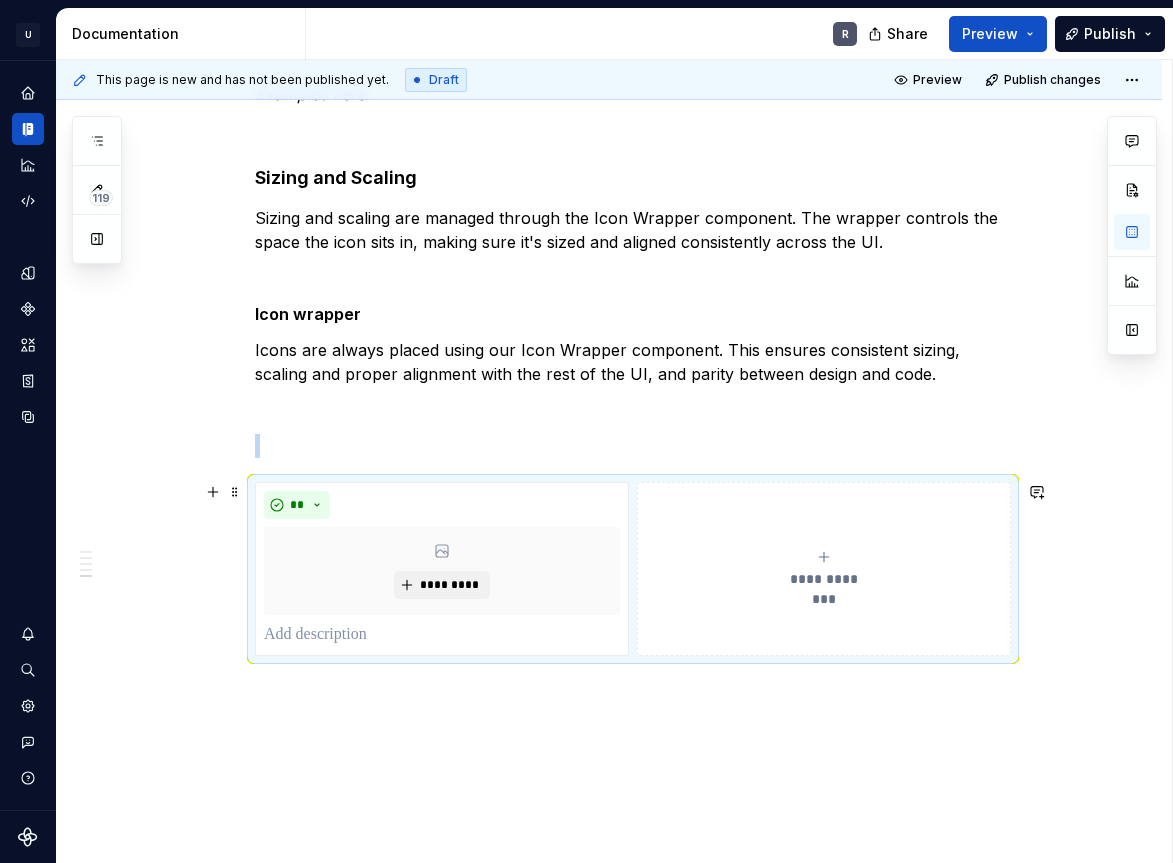 scroll, scrollTop: 2639, scrollLeft: 0, axis: vertical 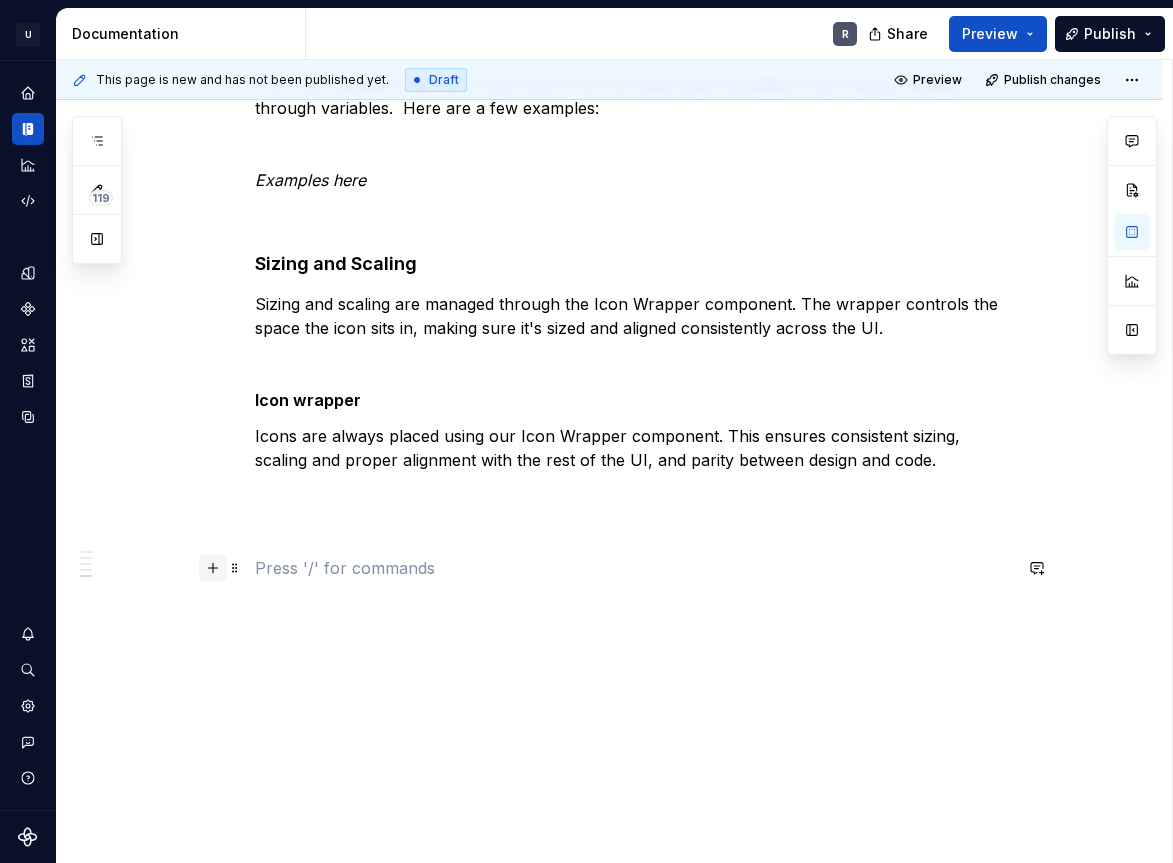 click at bounding box center (213, 568) 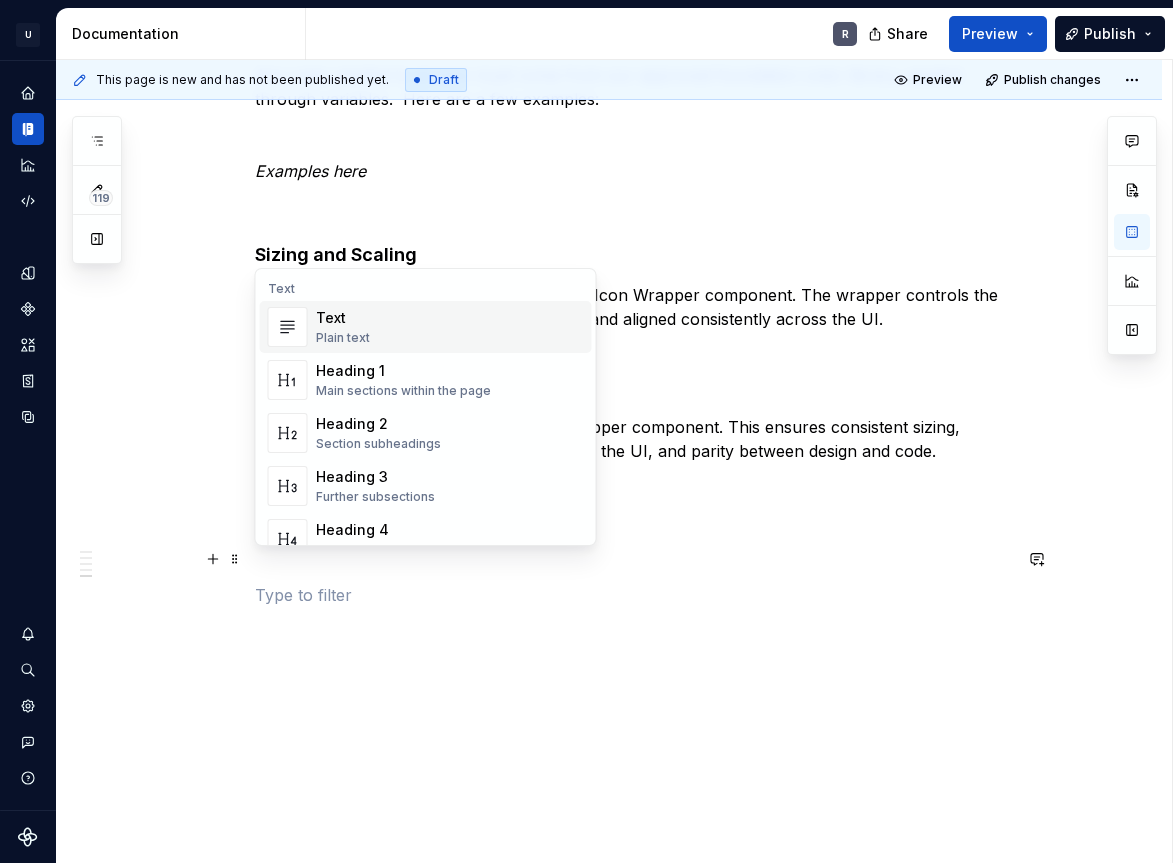 scroll, scrollTop: 2675, scrollLeft: 0, axis: vertical 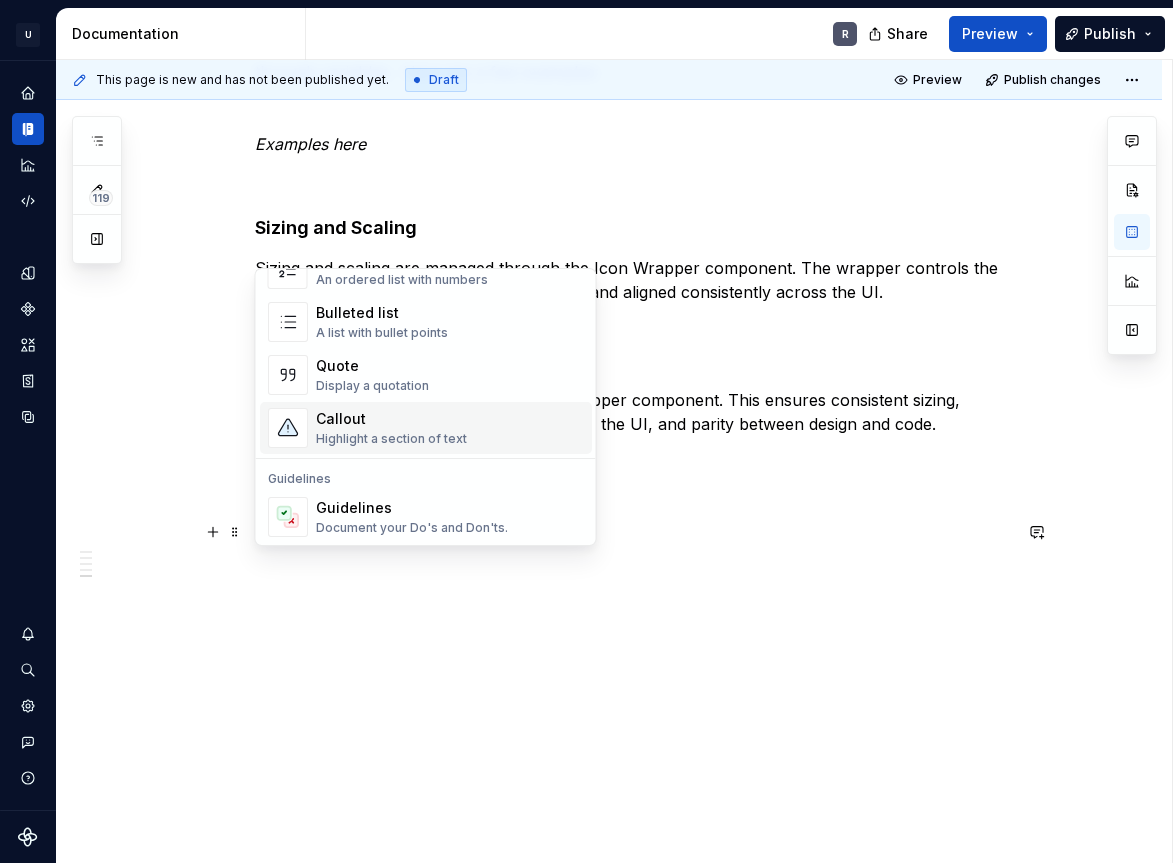 click on "Highlight a section of text" at bounding box center [391, 439] 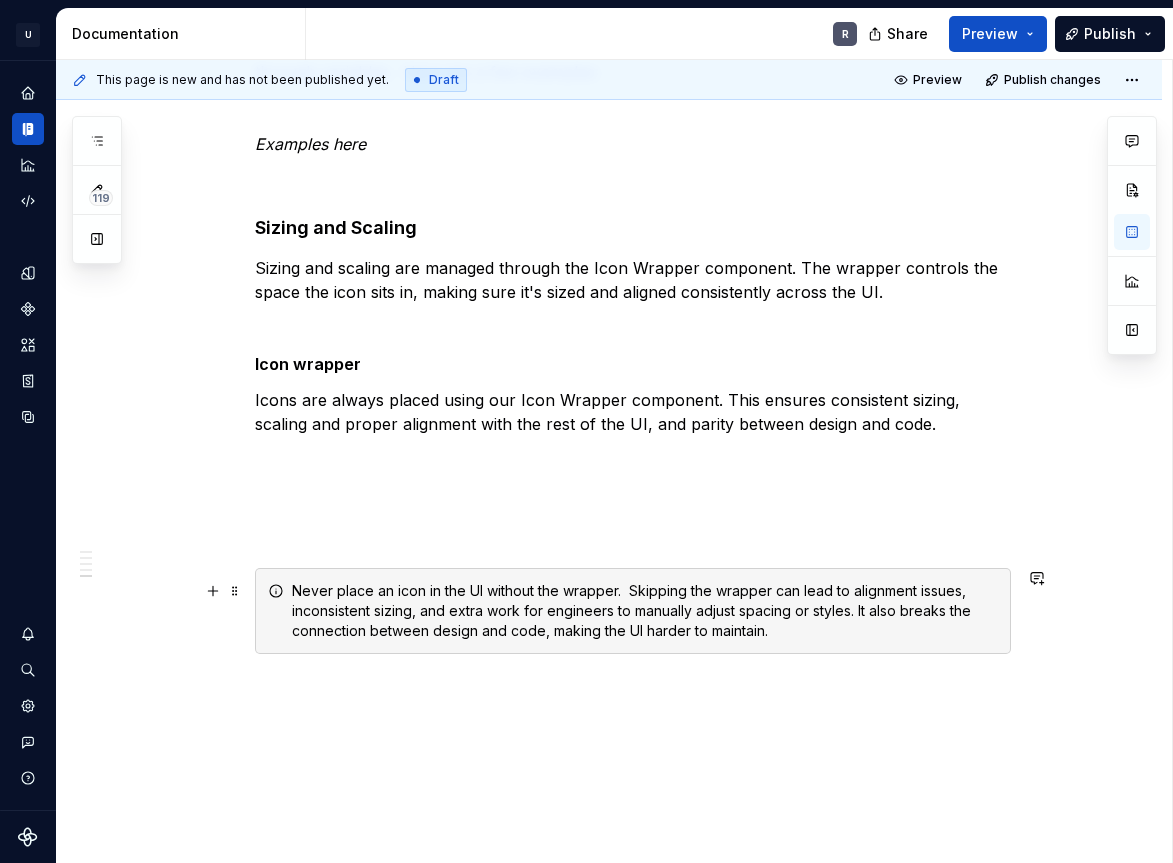click on "Never place an icon in the UI without the wrapper.  Skipping the wrapper can lead to alignment issues, inconsistent sizing, and extra work for engineers to manually adjust spacing or styles. It also breaks the connection between design and code, making the UI harder to maintain." at bounding box center (645, 611) 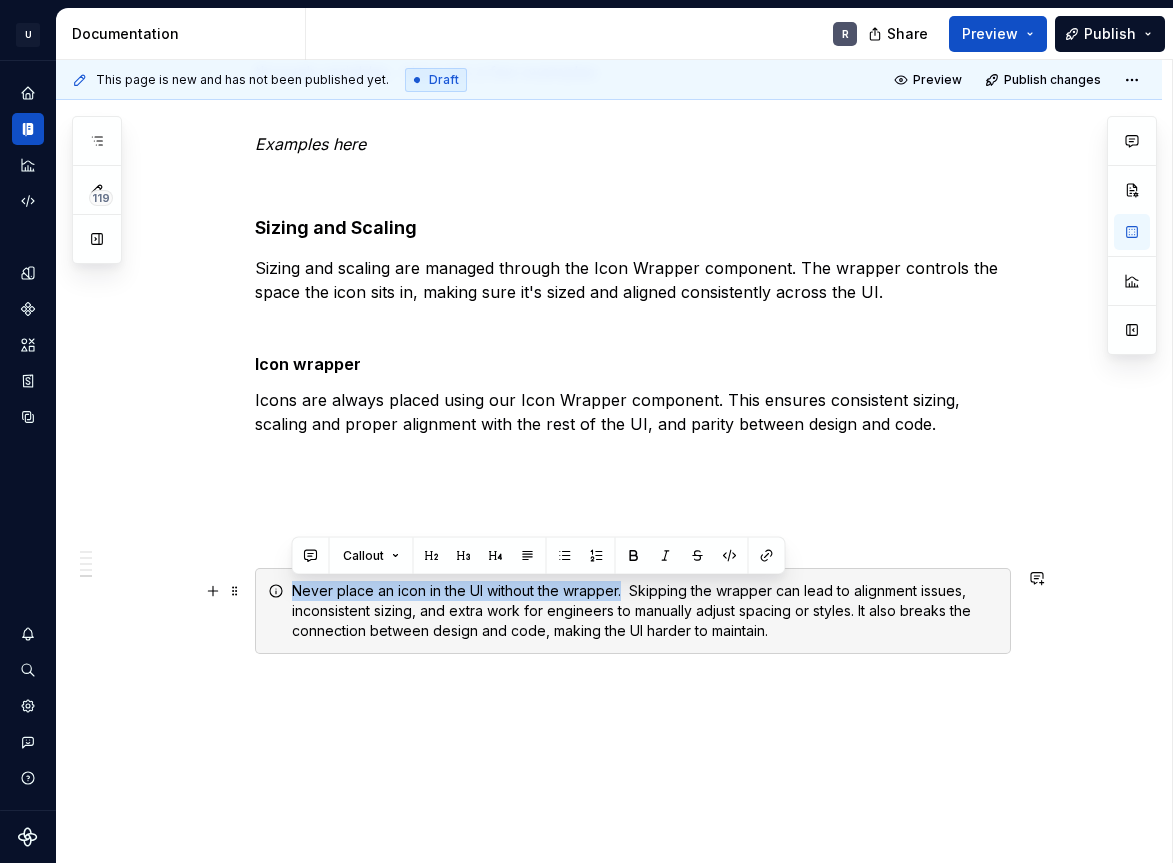 drag, startPoint x: 621, startPoint y: 590, endPoint x: 275, endPoint y: 598, distance: 346.09247 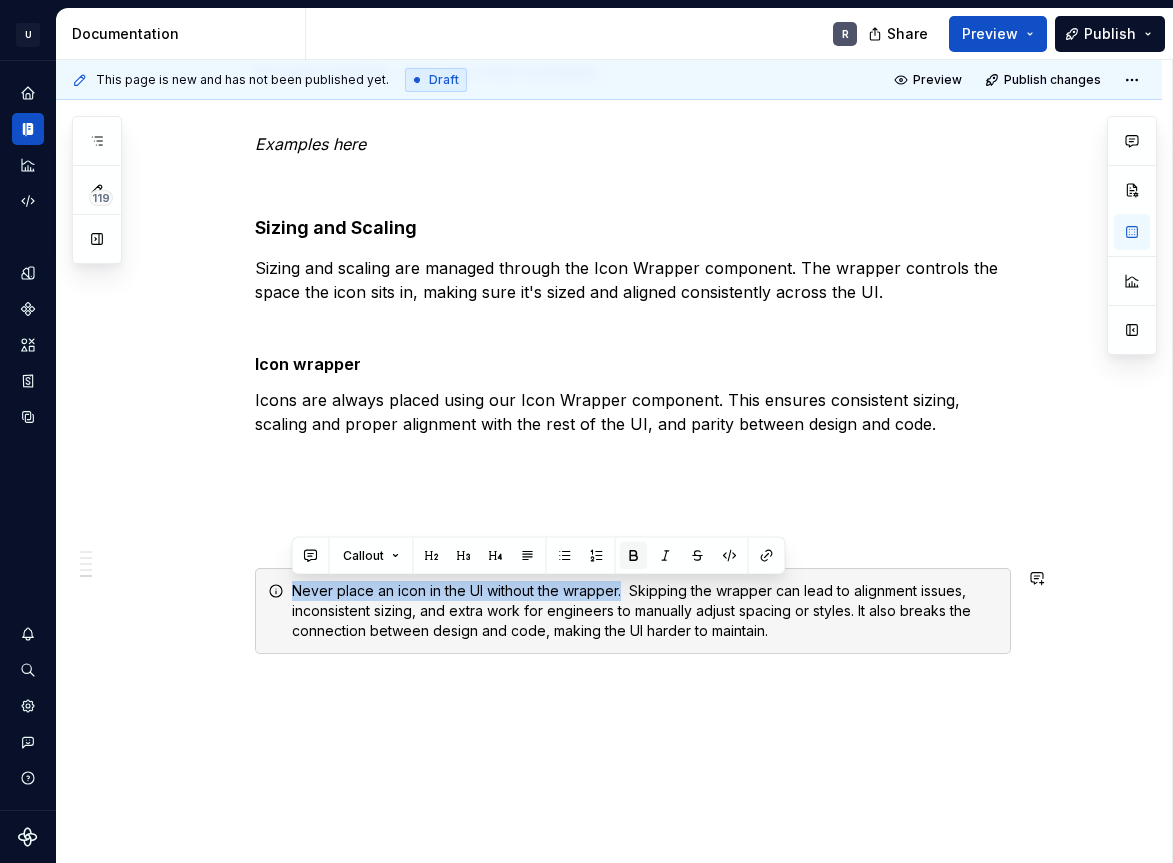 click at bounding box center [634, 556] 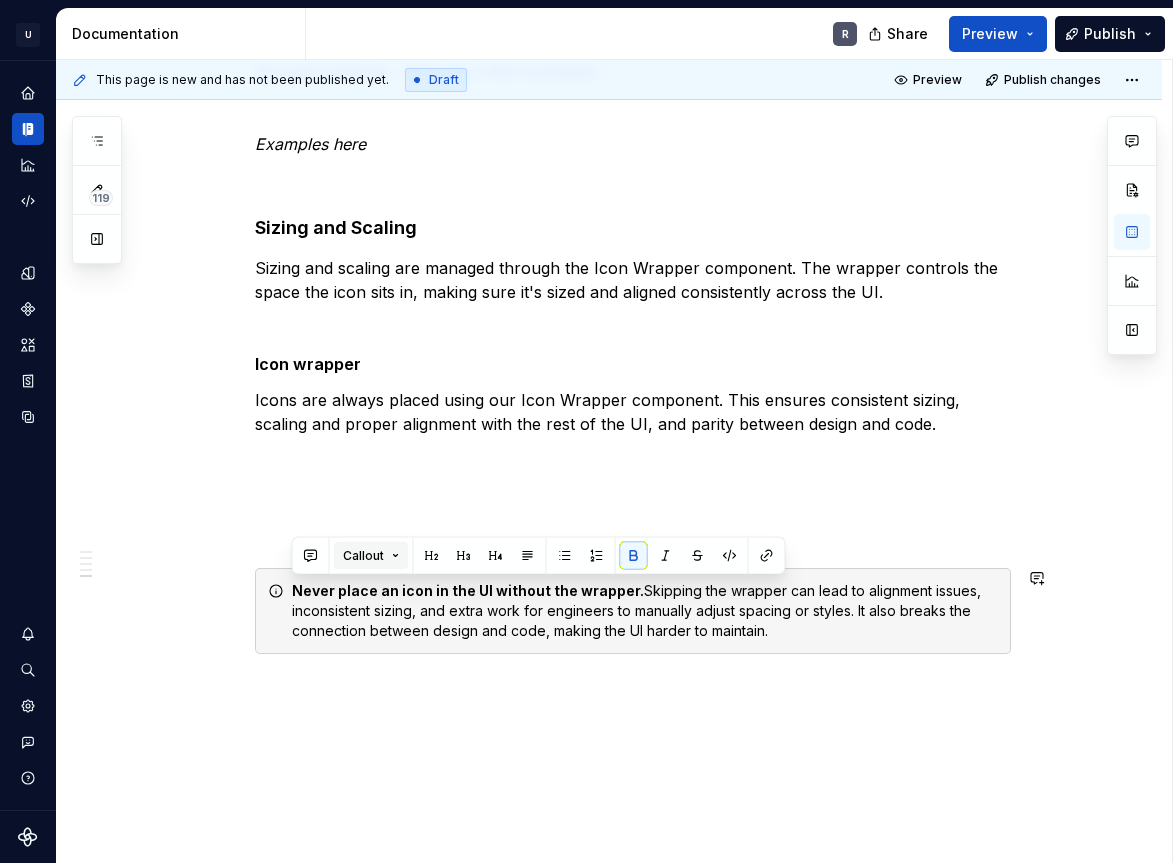 click on "Callout" at bounding box center [371, 556] 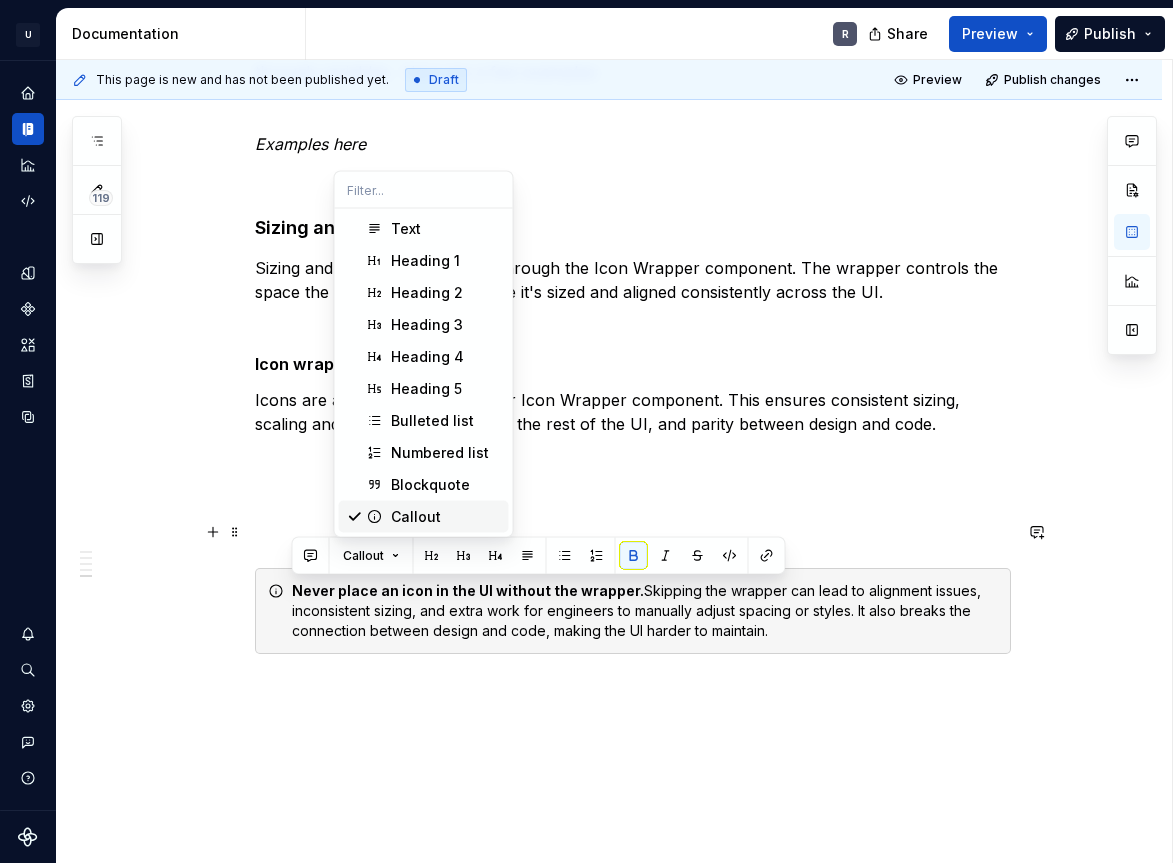 click on "Callout" at bounding box center (416, 517) 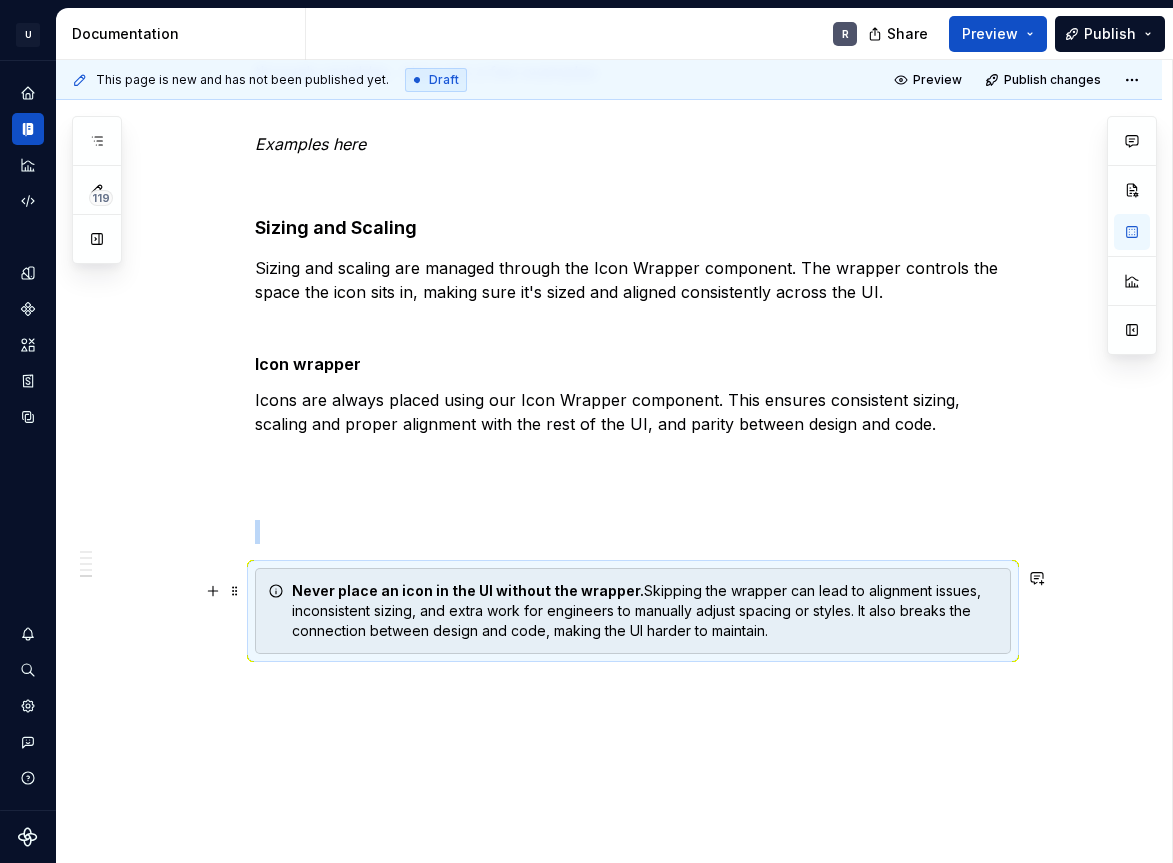 click on "Never place an icon in the UI without the wrapper.   Skipping the wrapper can lead to alignment issues, inconsistent sizing, and extra work for engineers to manually adjust spacing or styles. It also breaks the connection between design and code, making the UI harder to maintain." at bounding box center (645, 611) 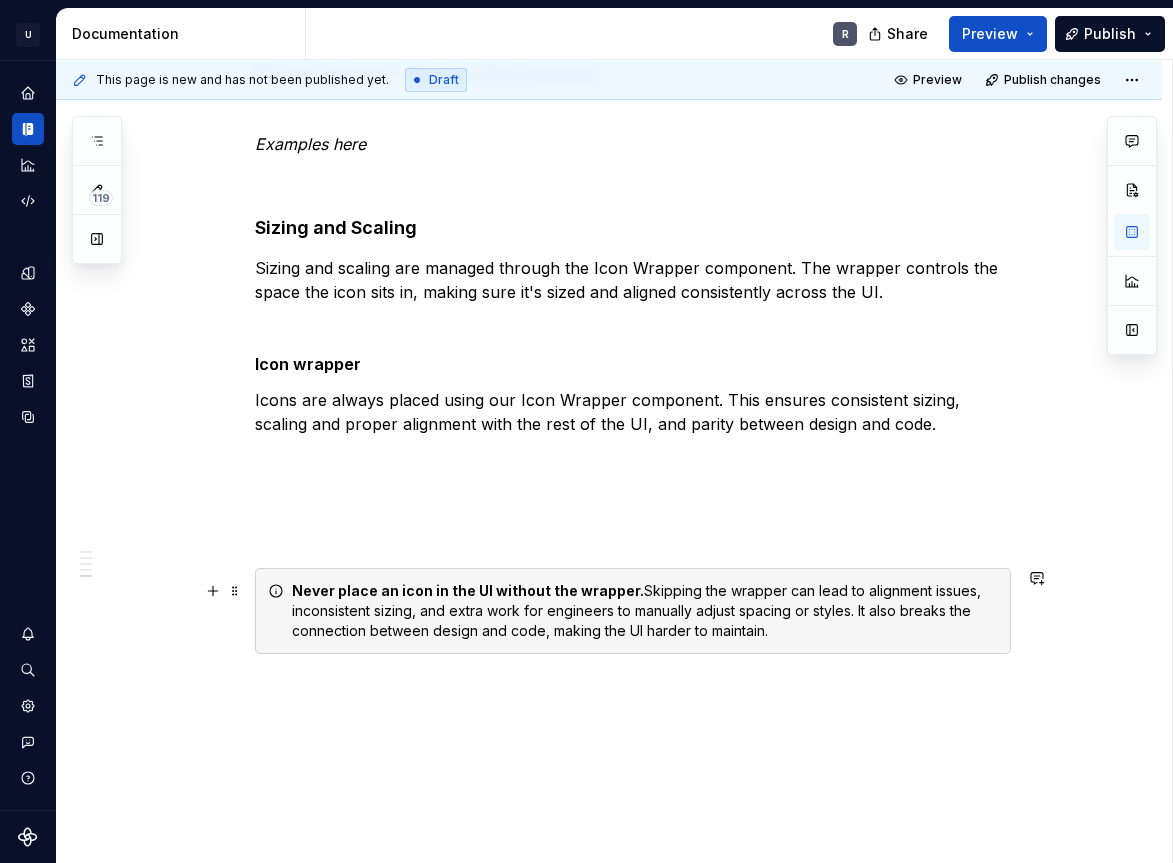 click 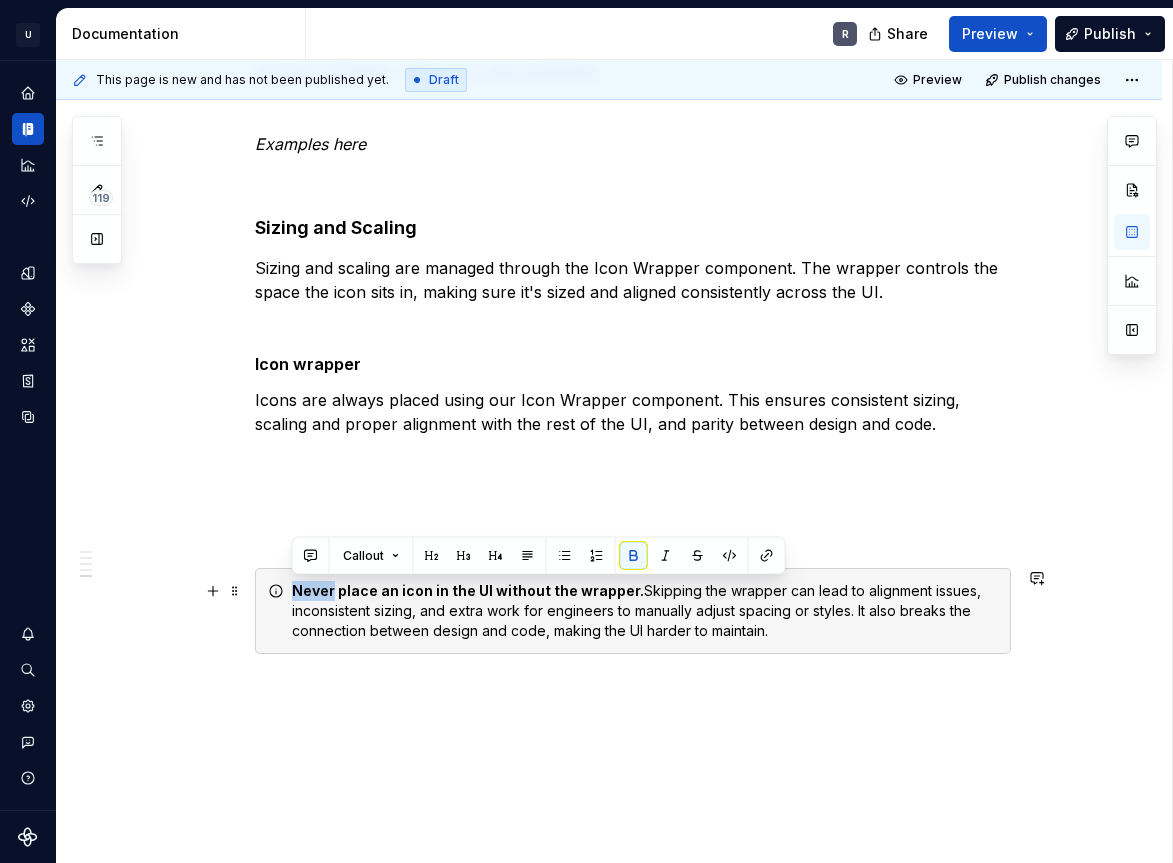 click 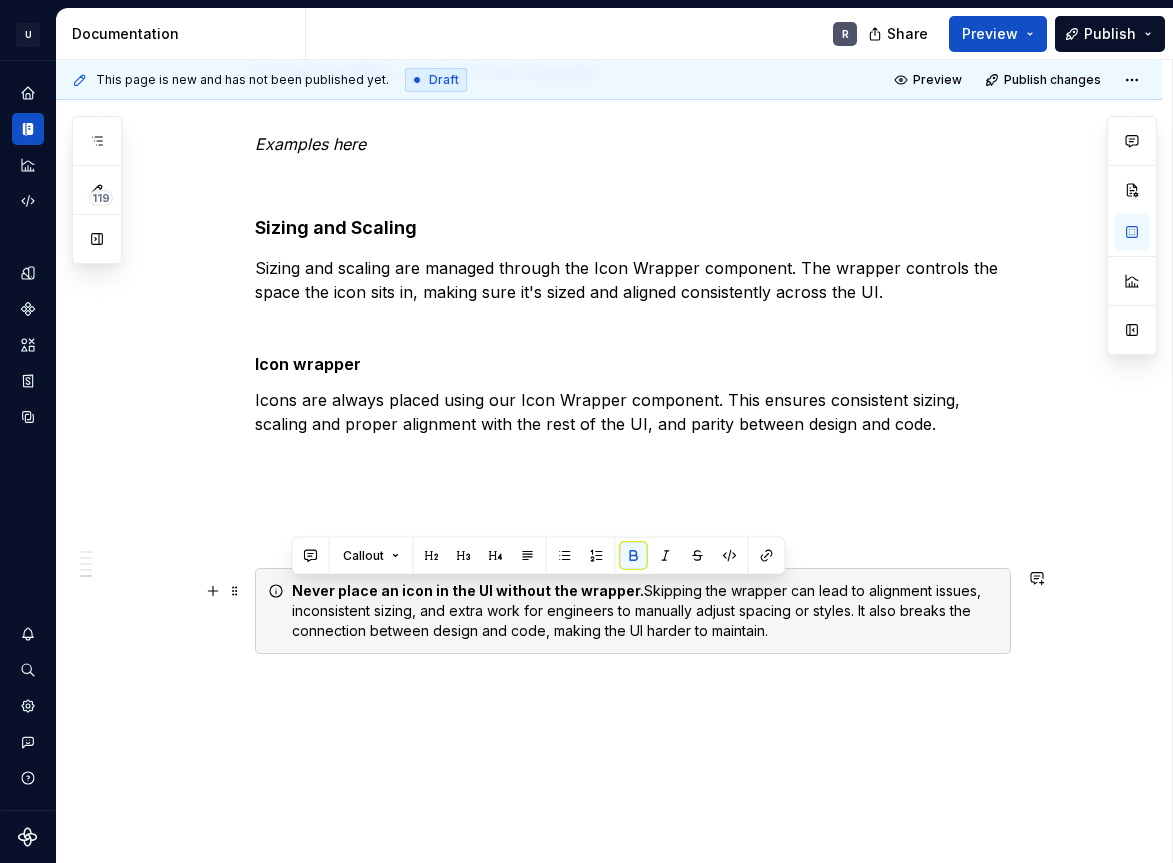 click on "Never place an icon in the UI without the wrapper.   Skipping the wrapper can lead to alignment issues, inconsistent sizing, and extra work for engineers to manually adjust spacing or styles. It also breaks the connection between design and code, making the UI harder to maintain." at bounding box center [633, 611] 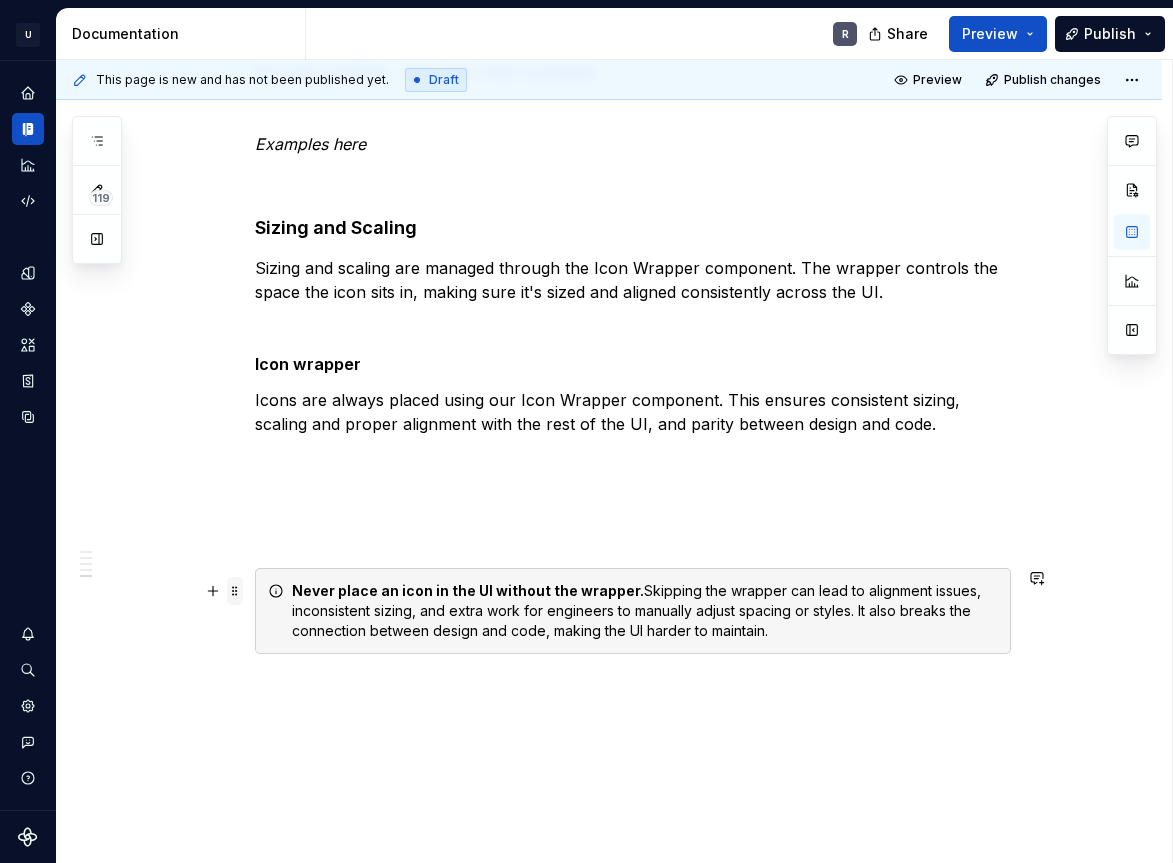 click at bounding box center (235, 591) 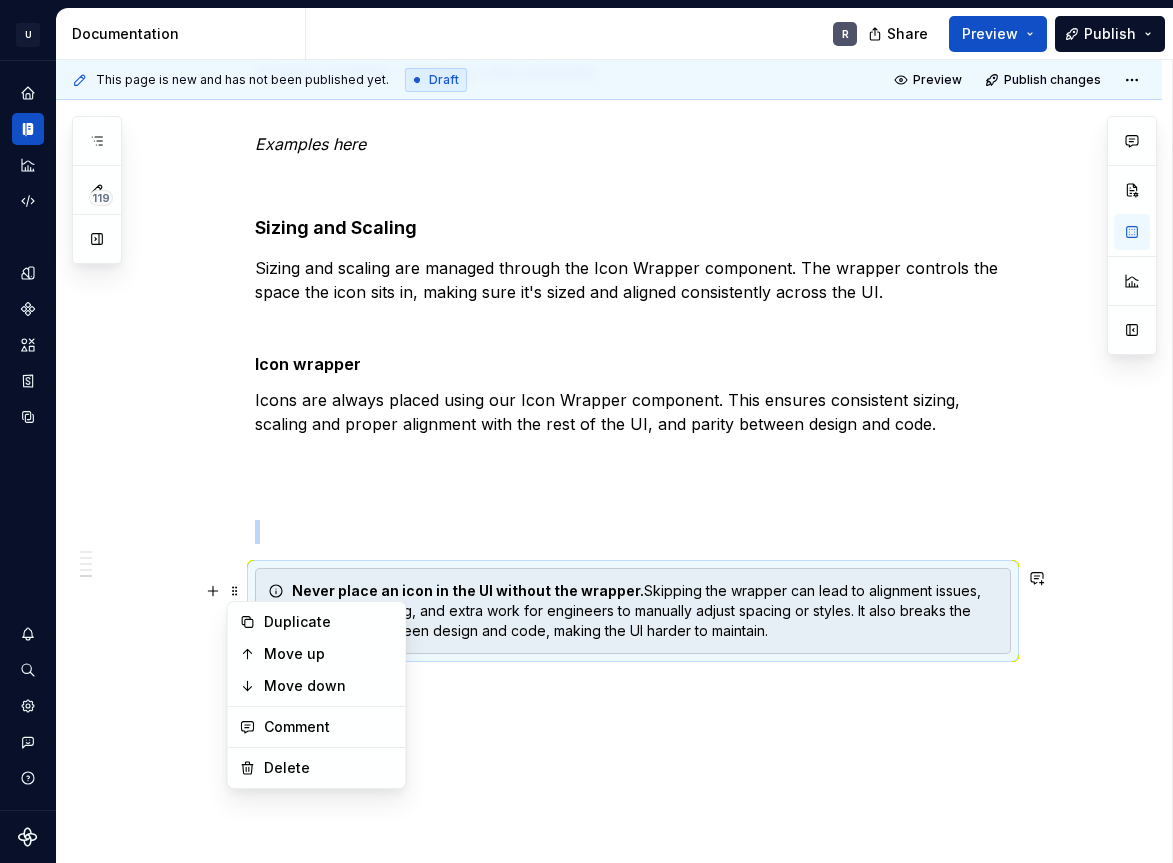 click on "**********" at bounding box center [609, -684] 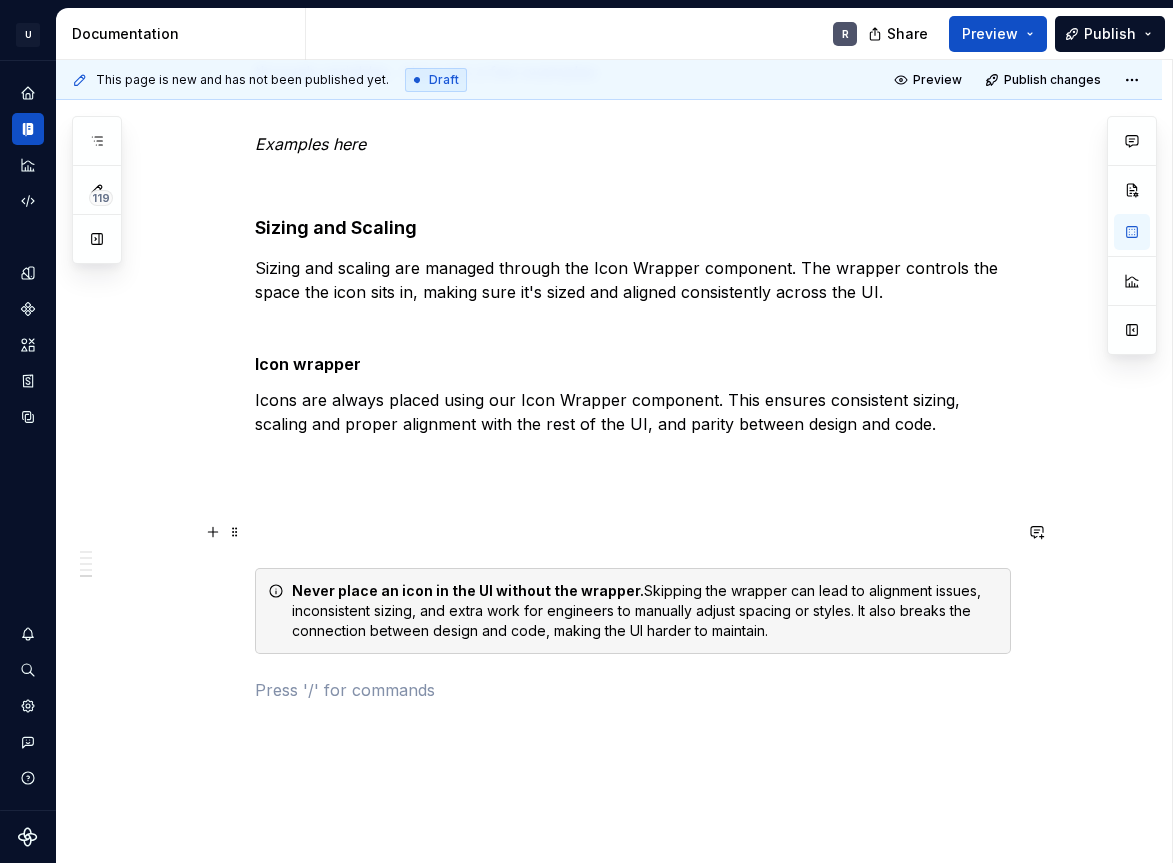 click at bounding box center [633, 532] 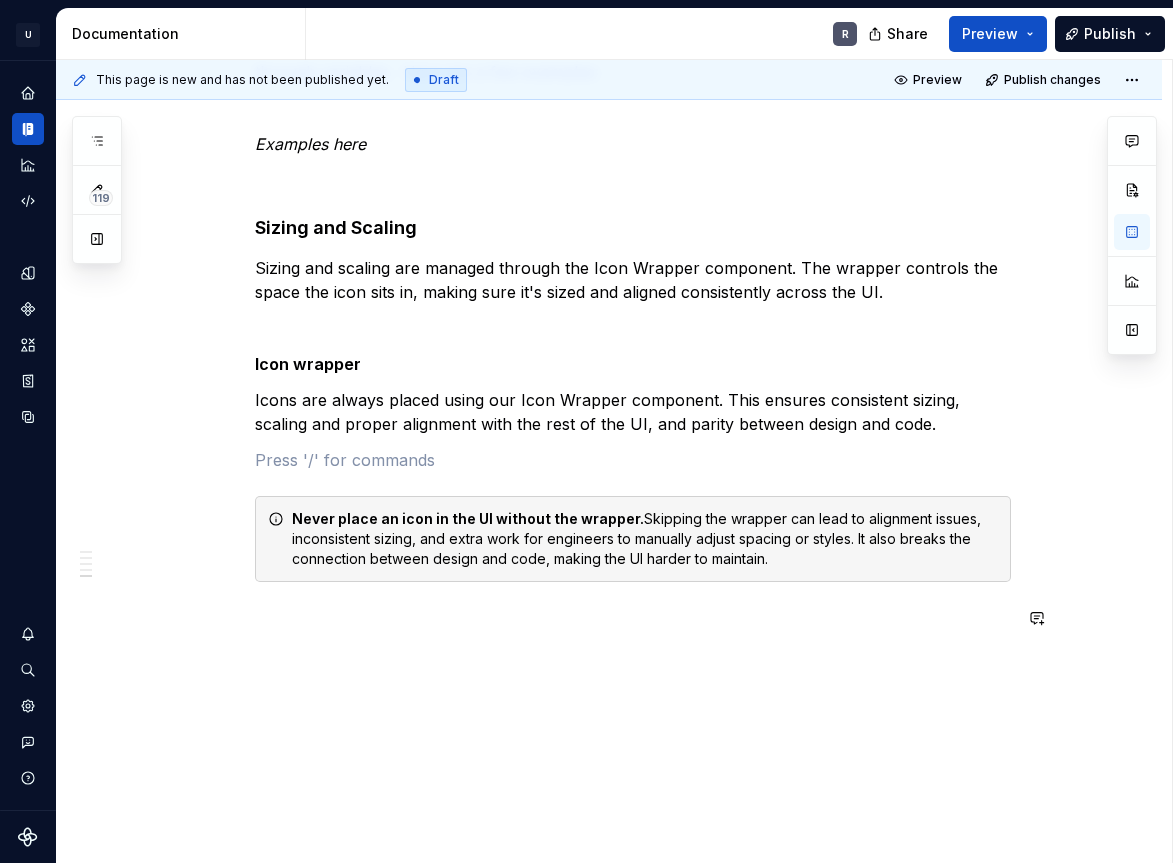 click on "**********" at bounding box center [609, -696] 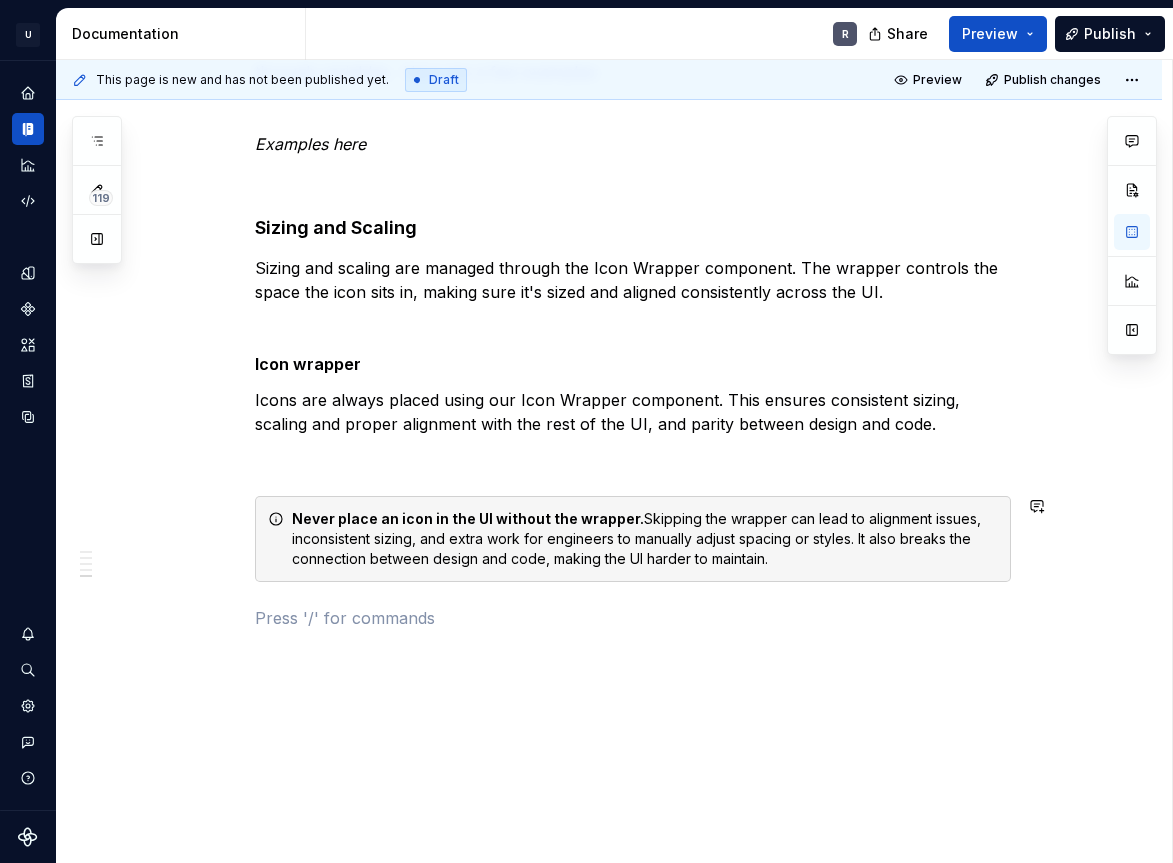 click on "**********" at bounding box center (633, -814) 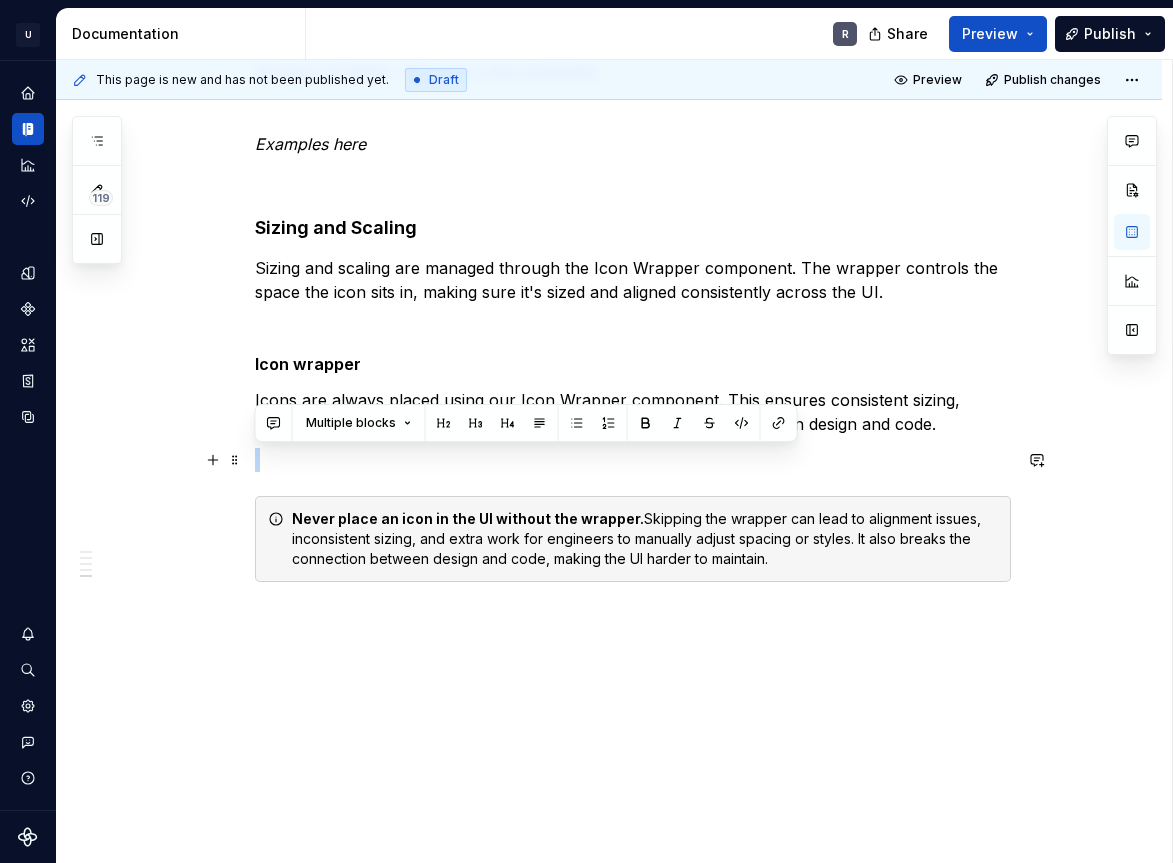 click on "**********" at bounding box center (633, -814) 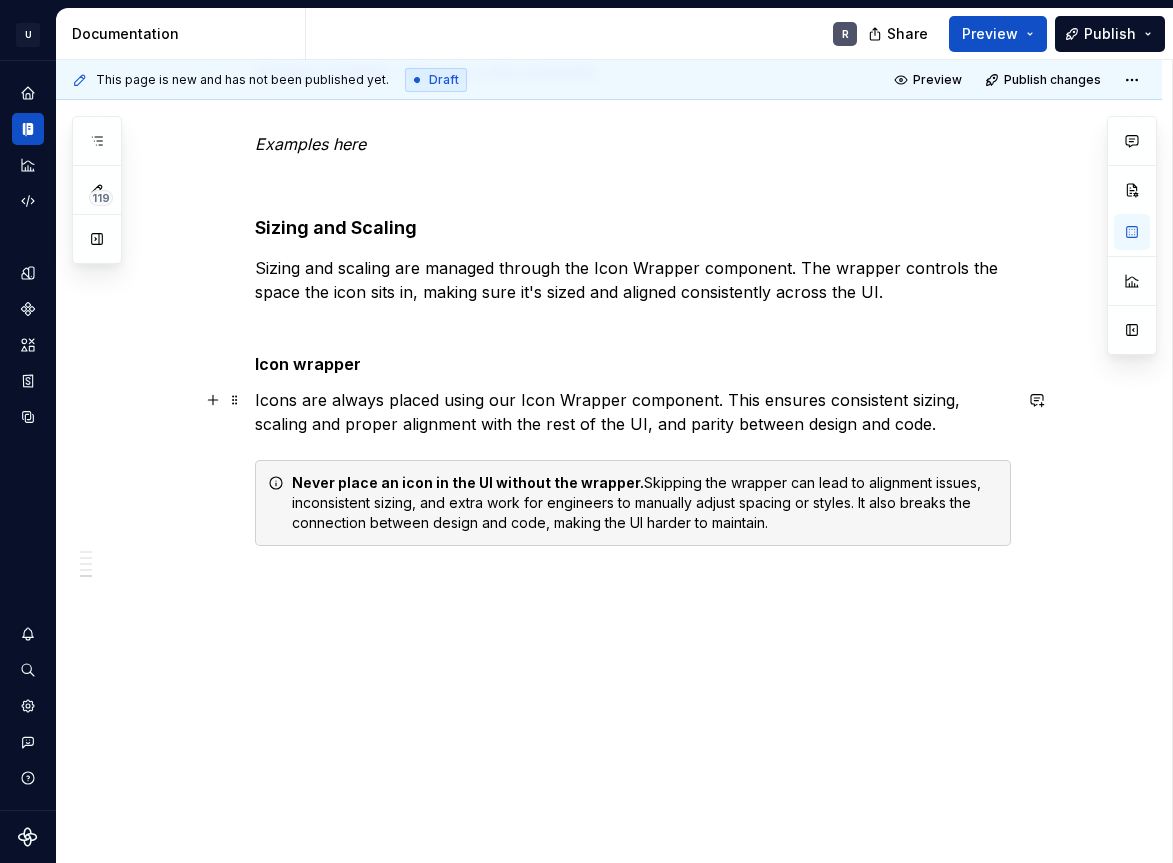 click on "Icons are always placed using our Icon Wrapper component. This ensures consistent sizing, scaling and proper alignment with the rest of the UI, and parity between design and code." at bounding box center [633, 412] 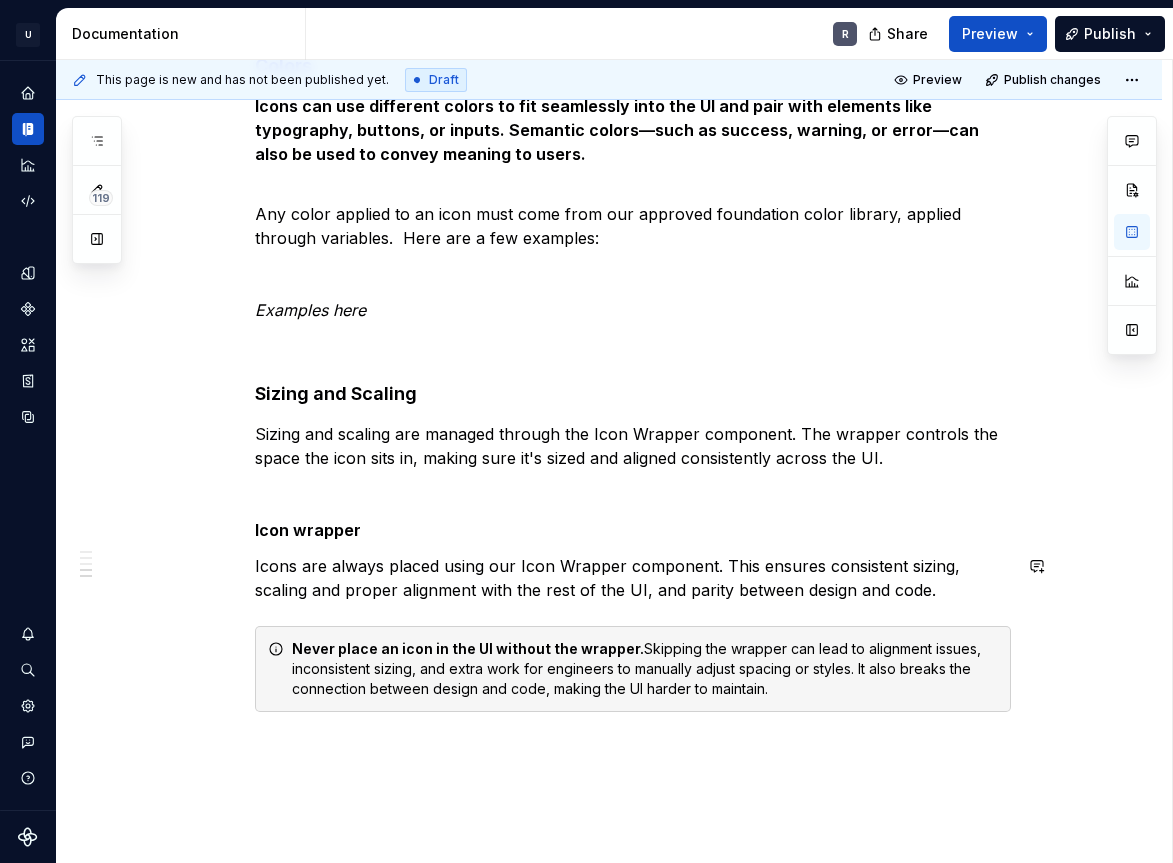 scroll, scrollTop: 2508, scrollLeft: 0, axis: vertical 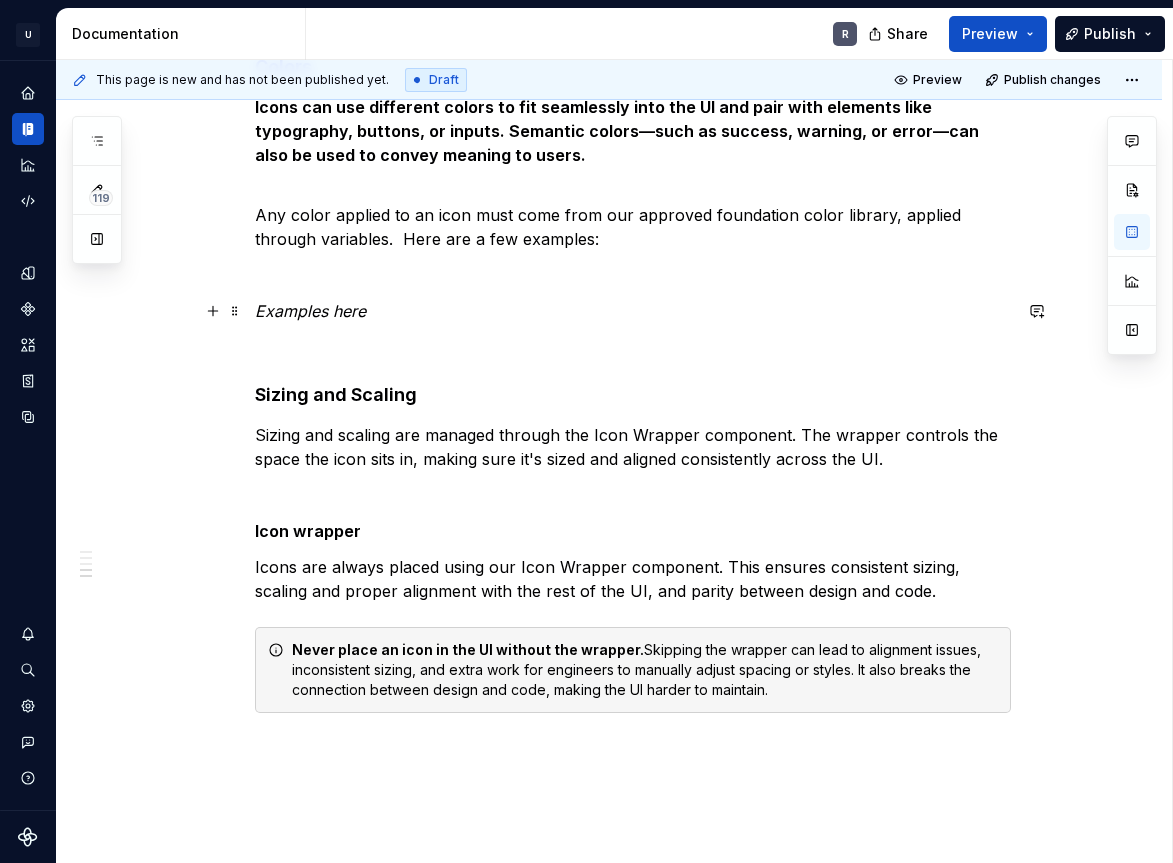 click on "Examples here" at bounding box center (310, 311) 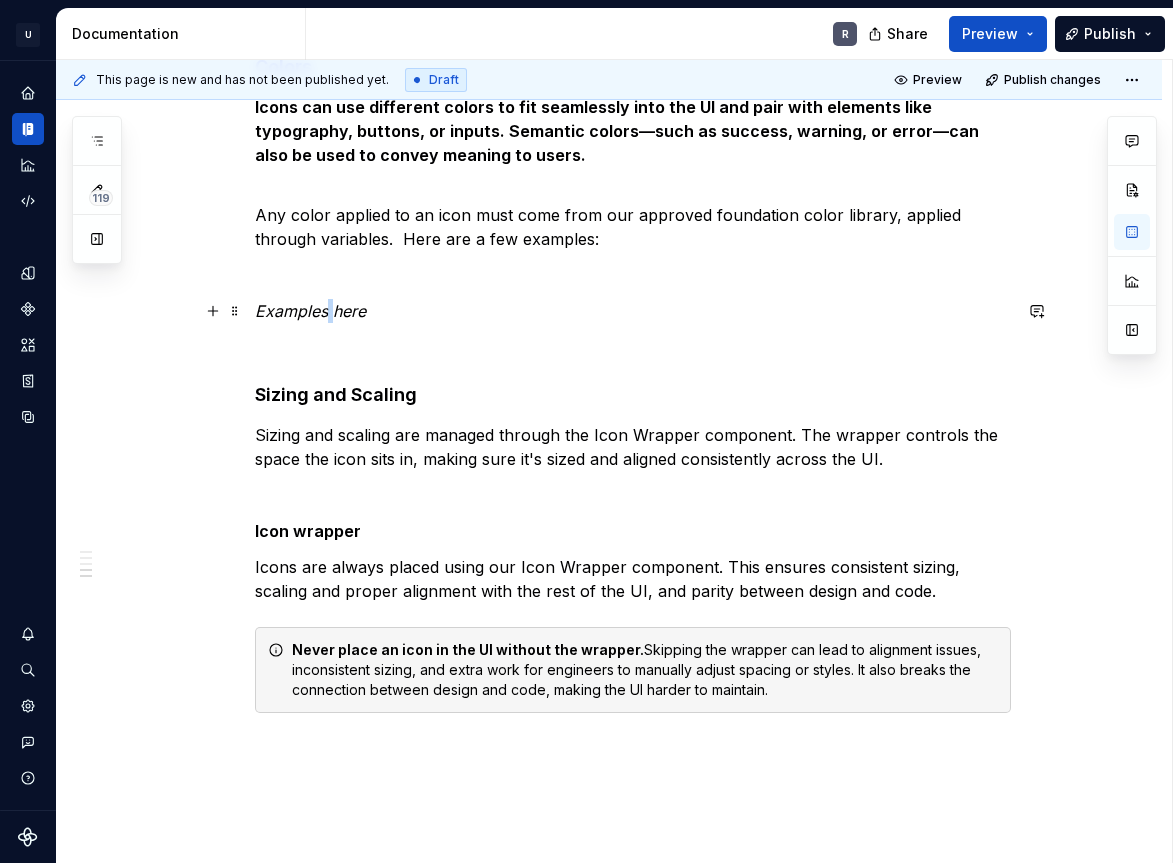 click on "Examples here" at bounding box center (310, 311) 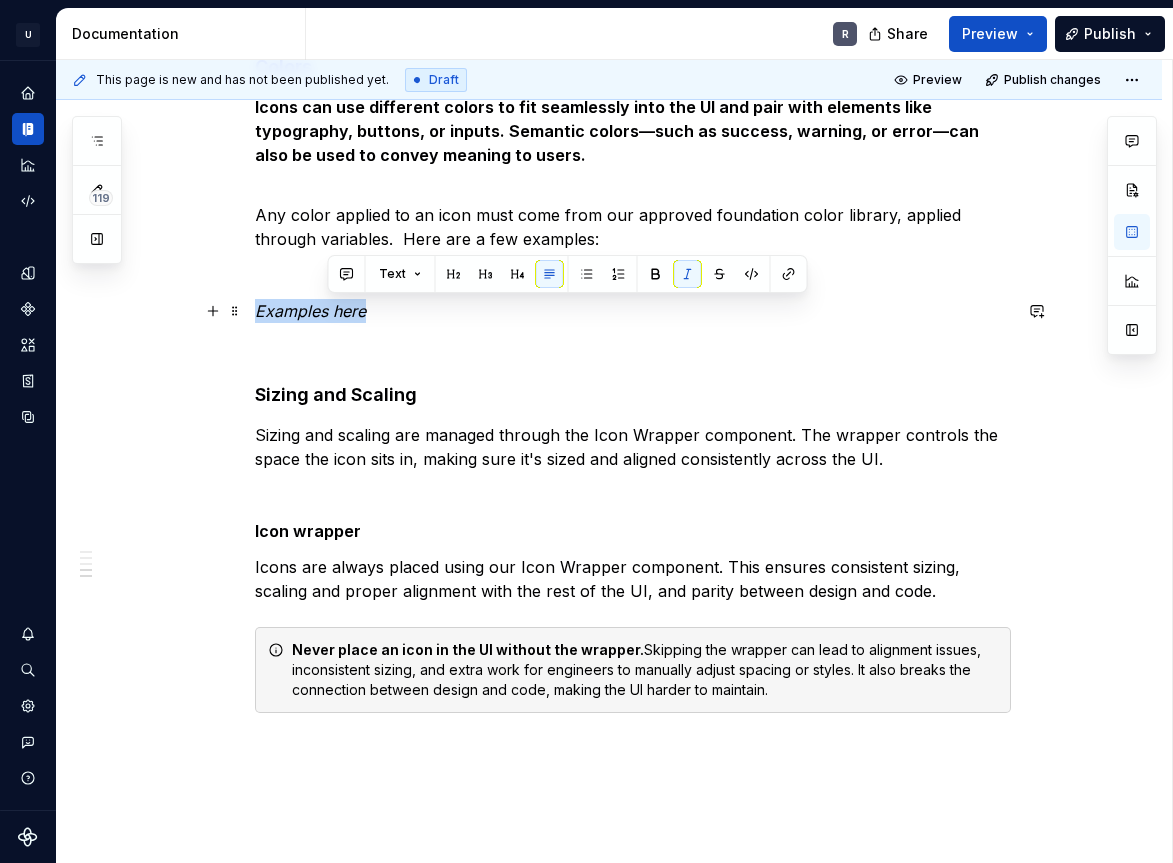 click on "Examples here" at bounding box center [310, 311] 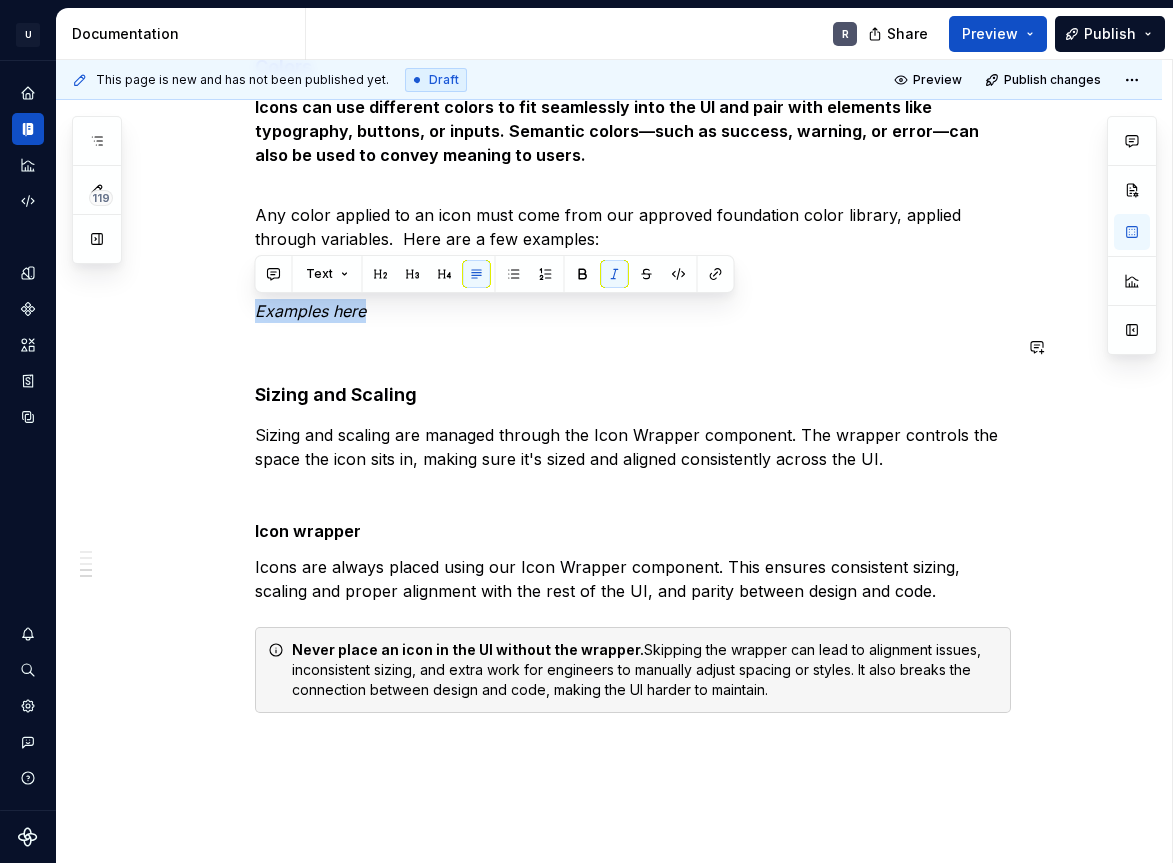 copy on "Examples here" 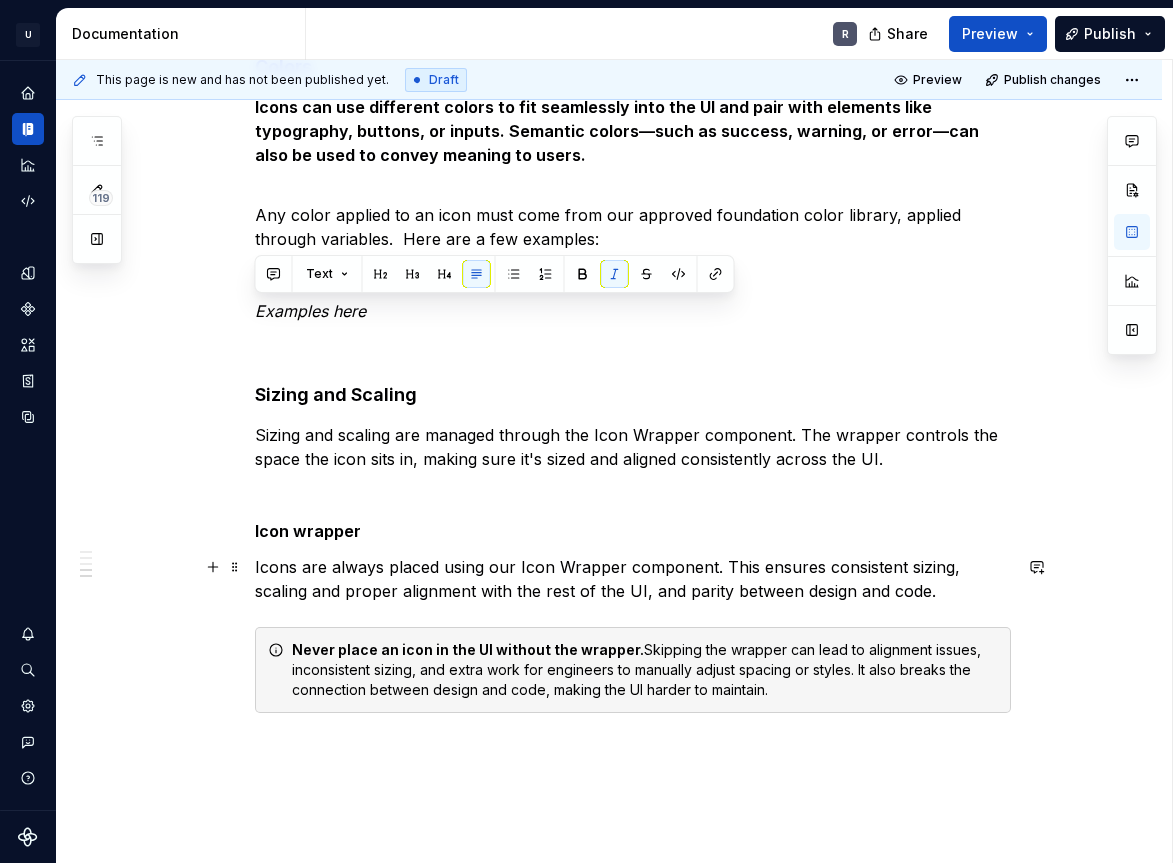 click on "Icons are always placed using our Icon Wrapper component. This ensures consistent sizing, scaling and proper alignment with the rest of the UI, and parity between design and code." at bounding box center (633, 579) 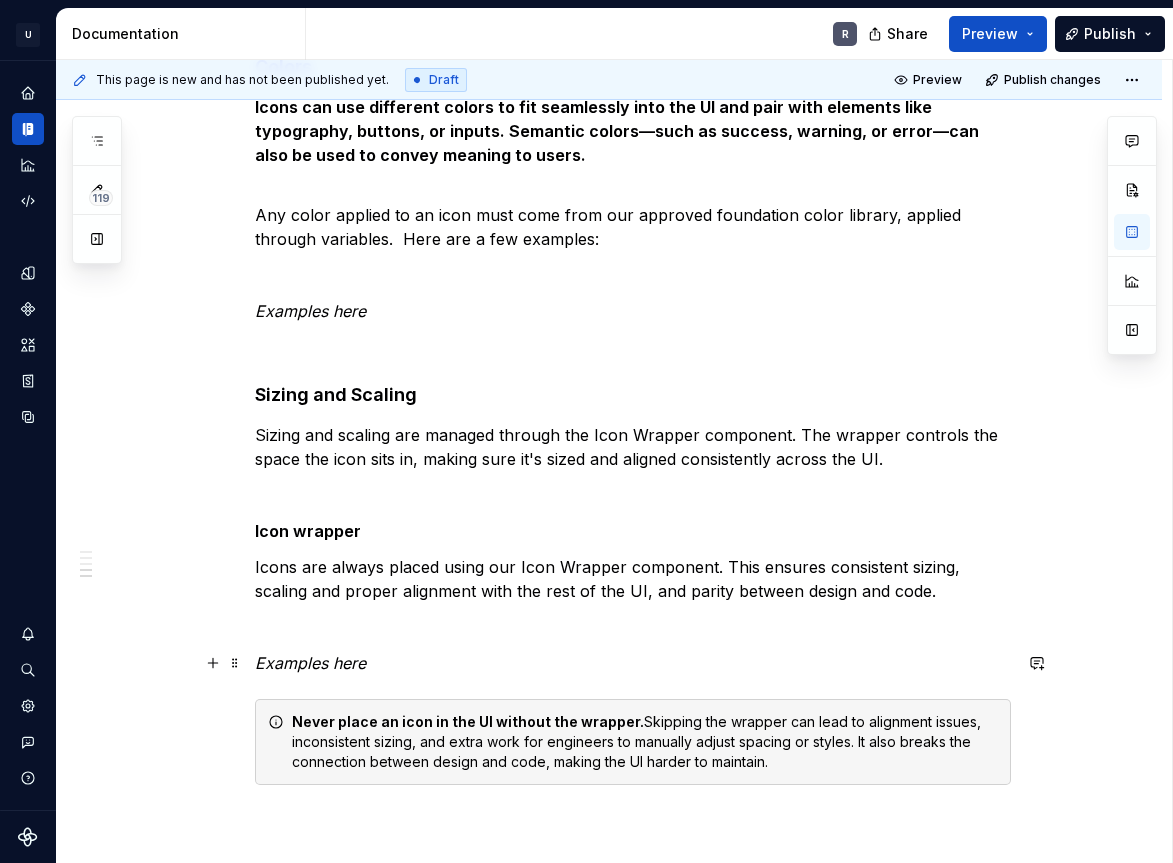 click on "Examples here" at bounding box center (310, 663) 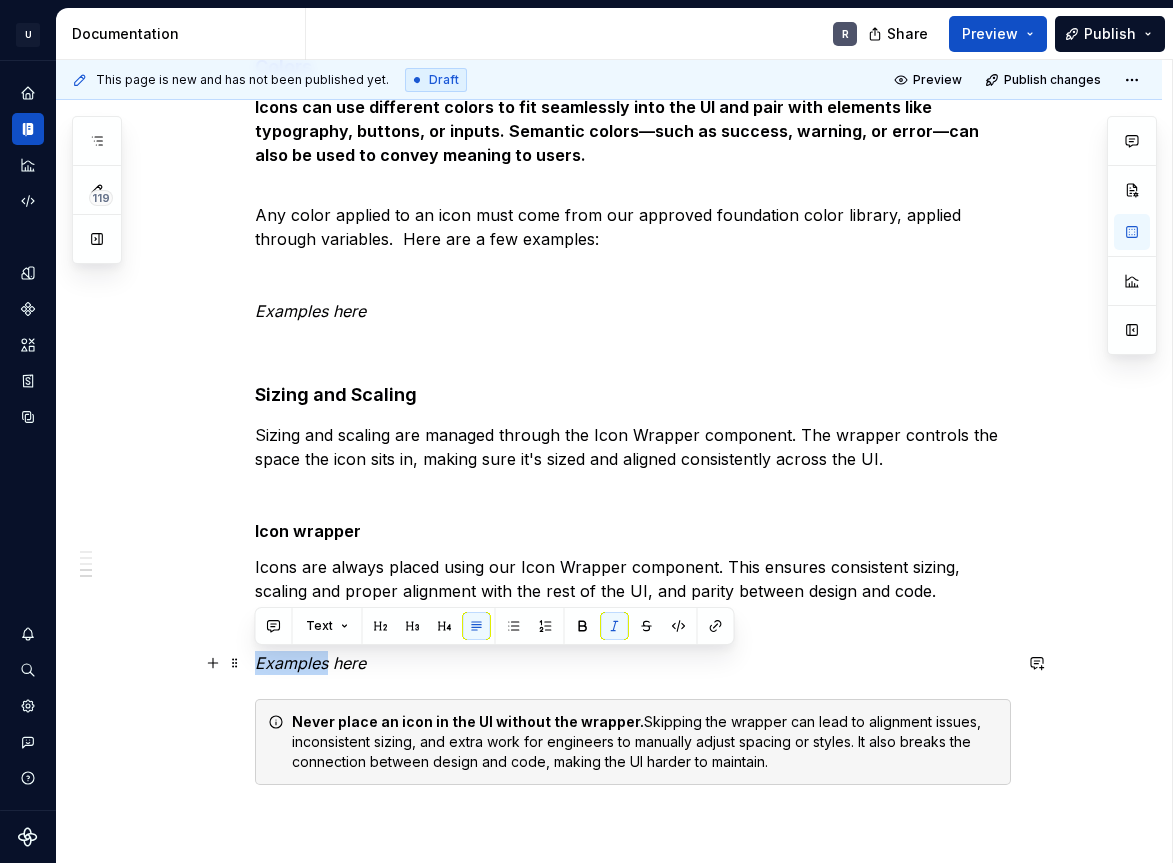 drag, startPoint x: 325, startPoint y: 663, endPoint x: 256, endPoint y: 662, distance: 69.00725 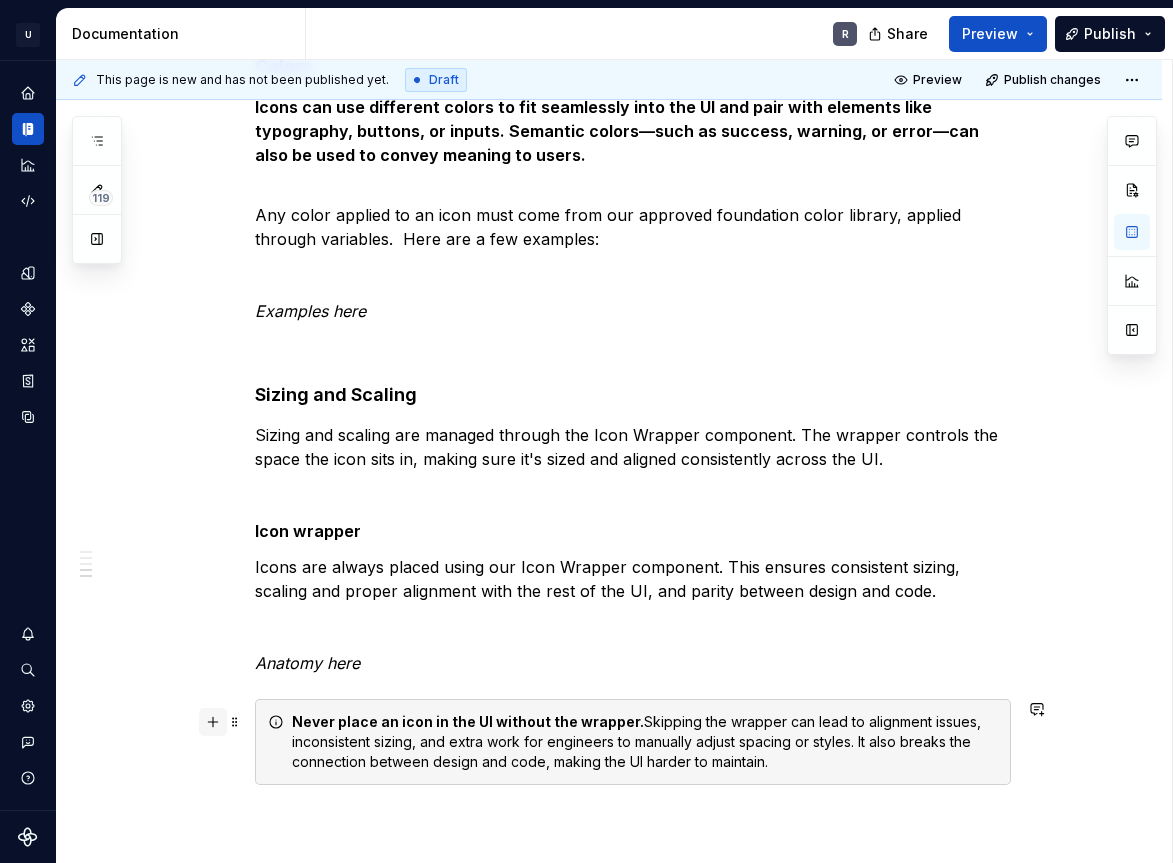 click at bounding box center (213, 722) 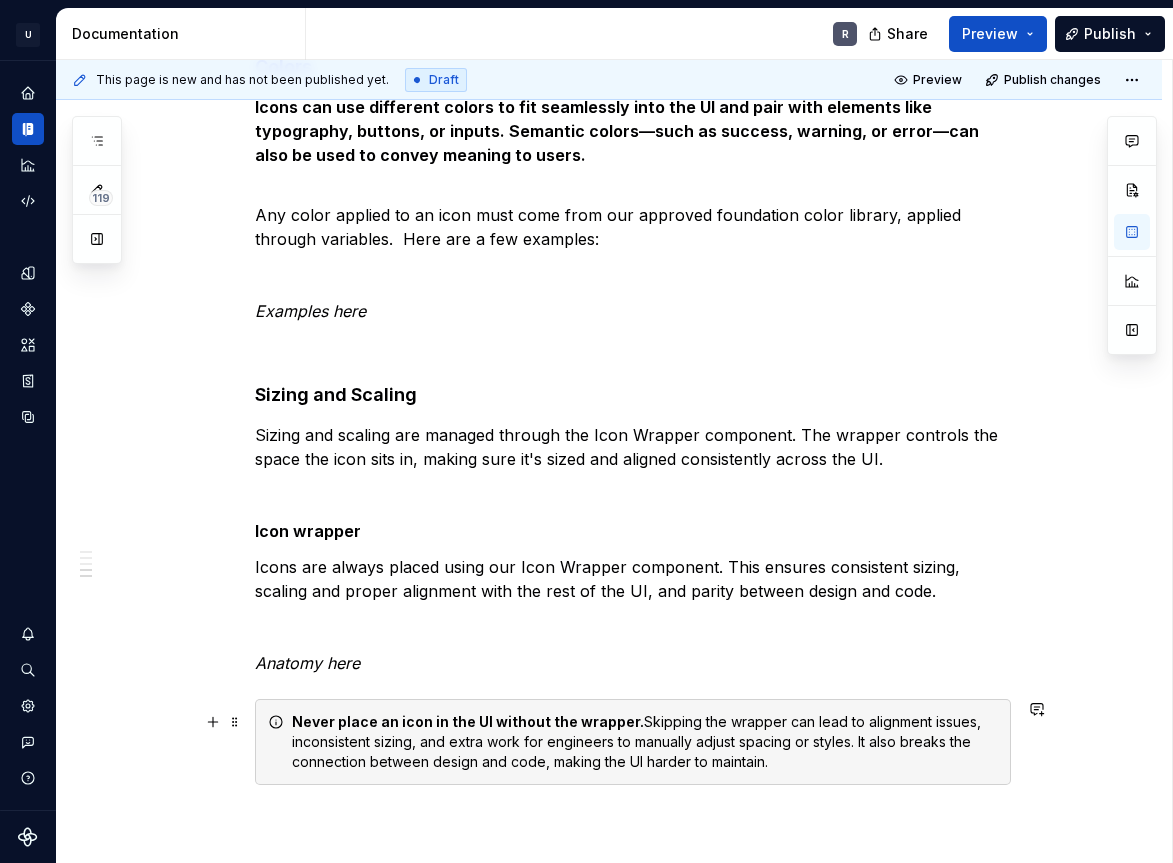 click on "**********" at bounding box center [633, -611] 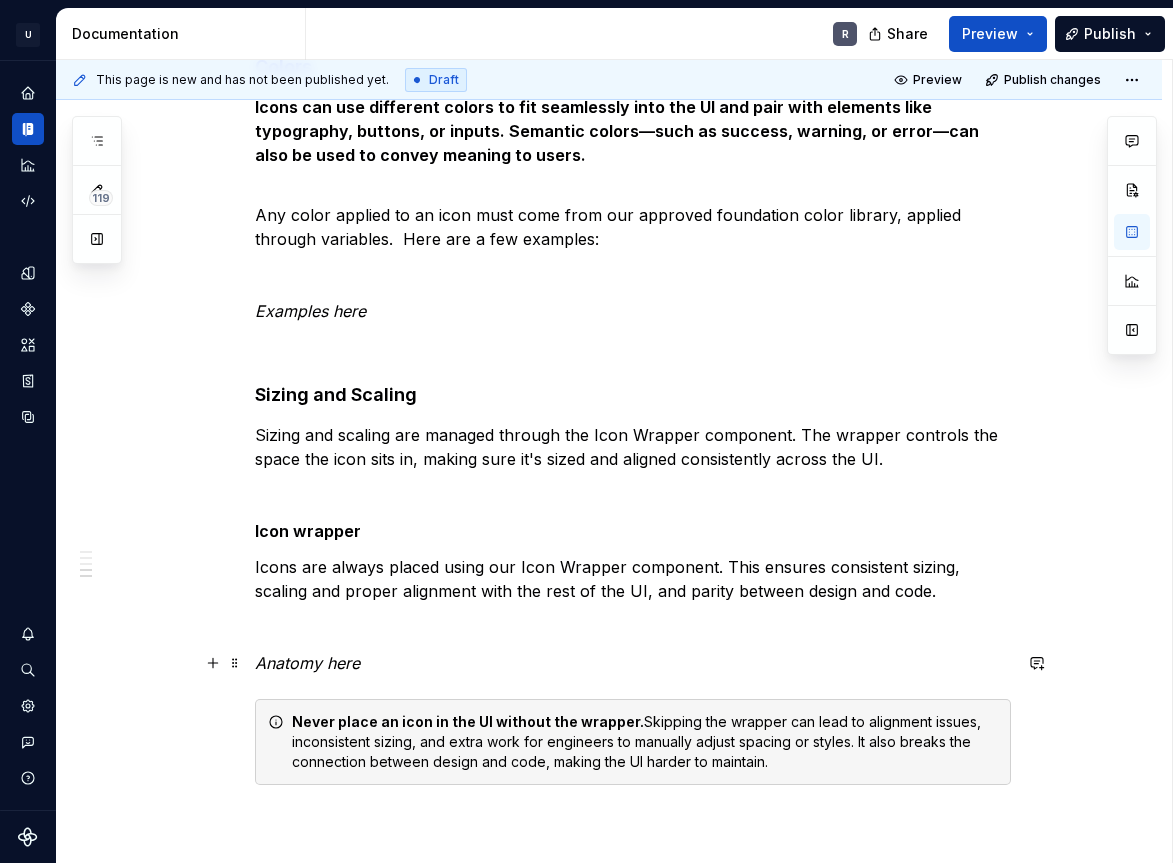 click on "Anatomy here" at bounding box center [633, 663] 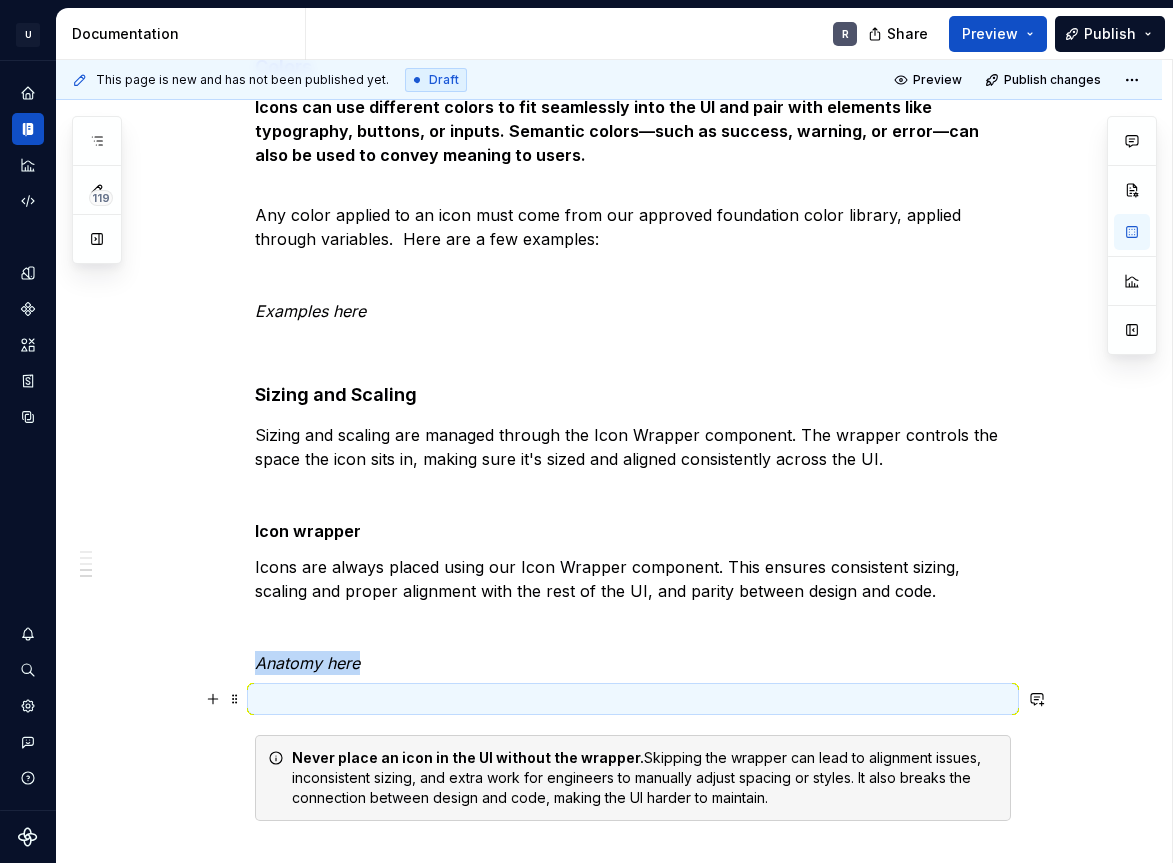click on "**********" at bounding box center [609, -475] 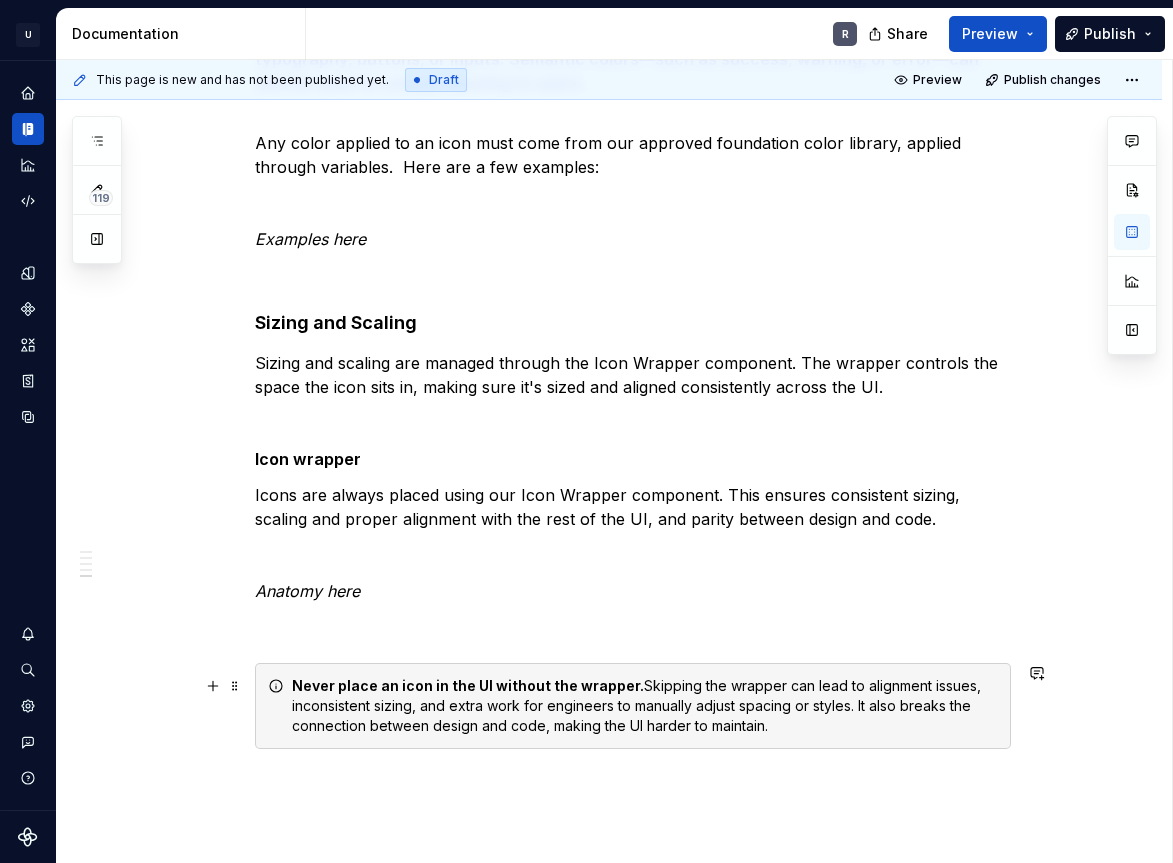 scroll, scrollTop: 2731, scrollLeft: 0, axis: vertical 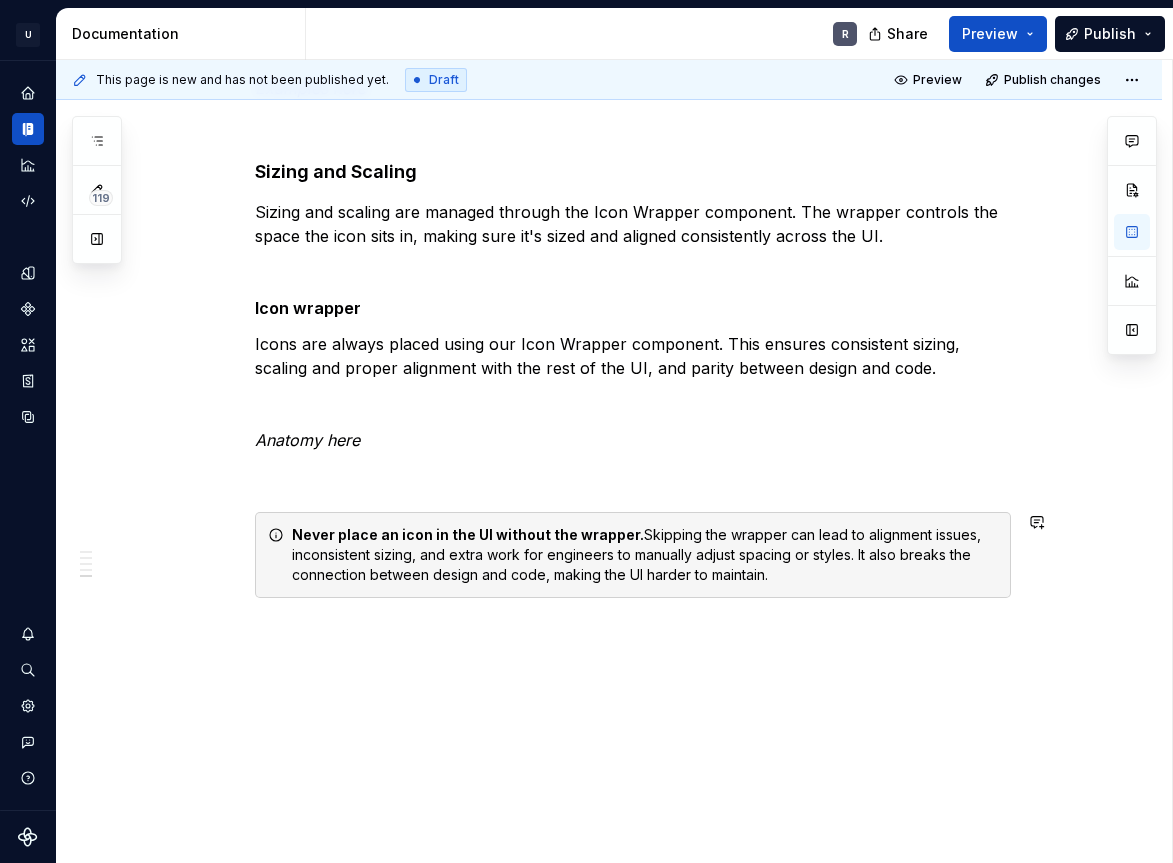 click on "**********" at bounding box center (609, -698) 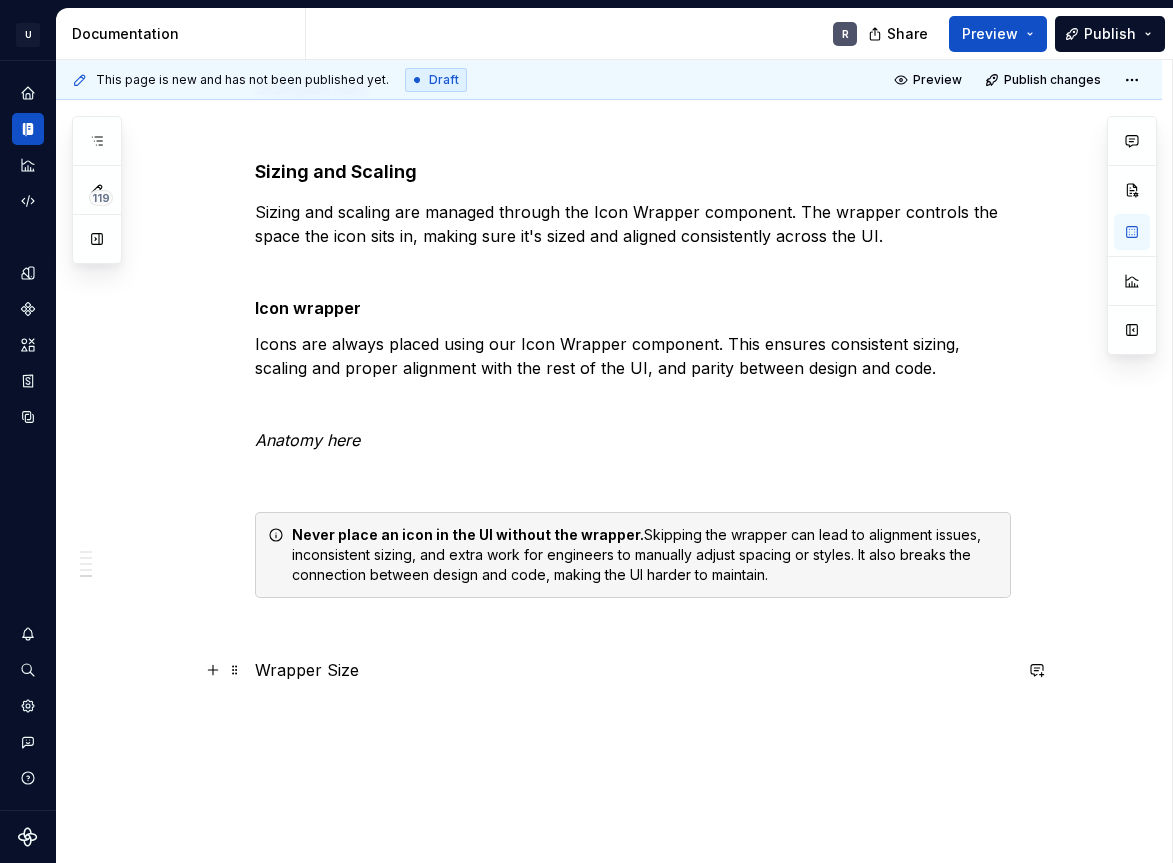click on "Wrapper Size" at bounding box center [633, 670] 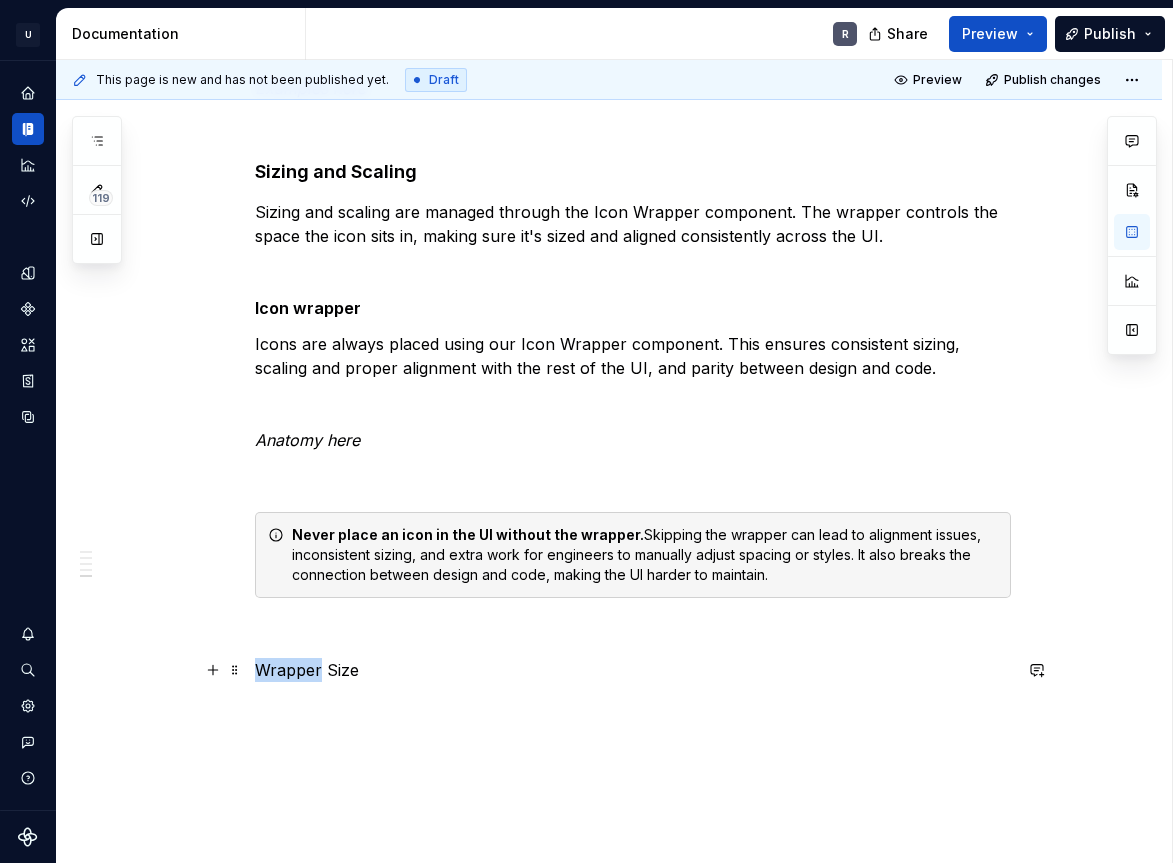 click on "Wrapper Size" at bounding box center (633, 670) 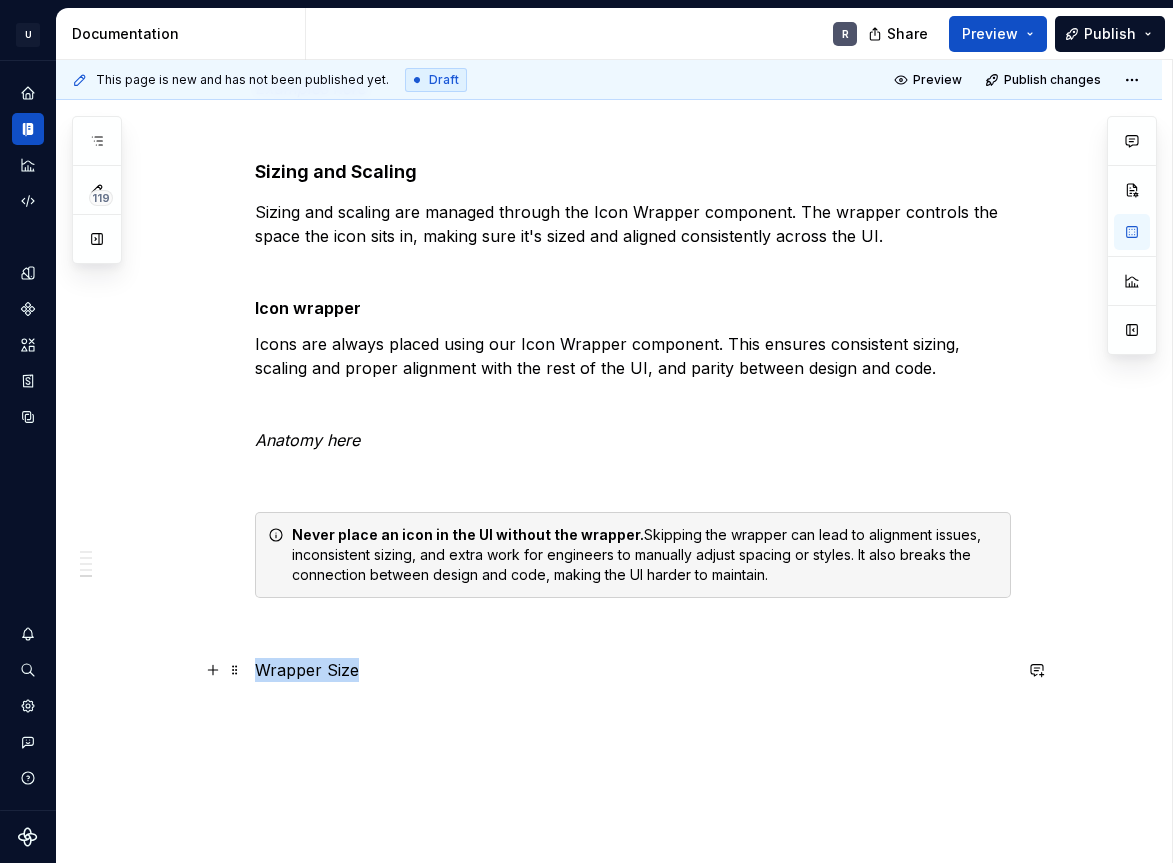 click on "Wrapper Size" at bounding box center (633, 670) 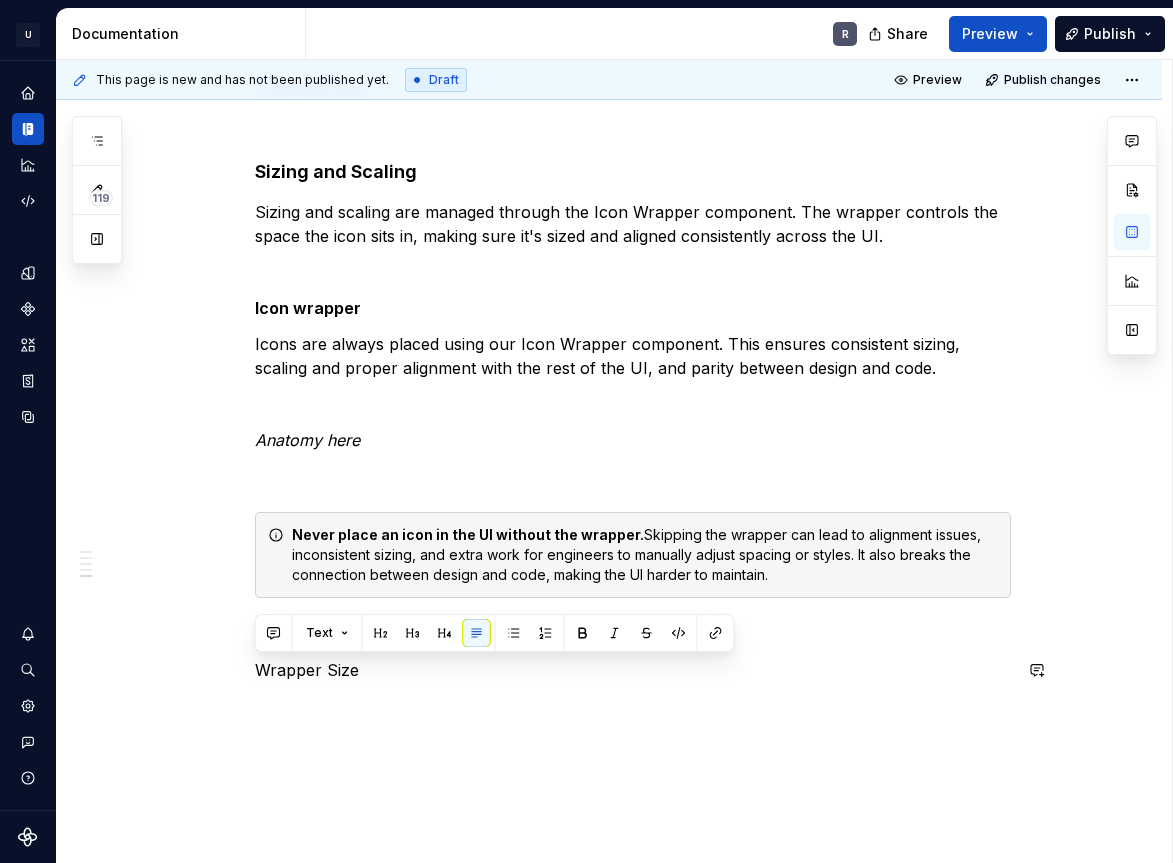 click on "Text" at bounding box center [495, 633] 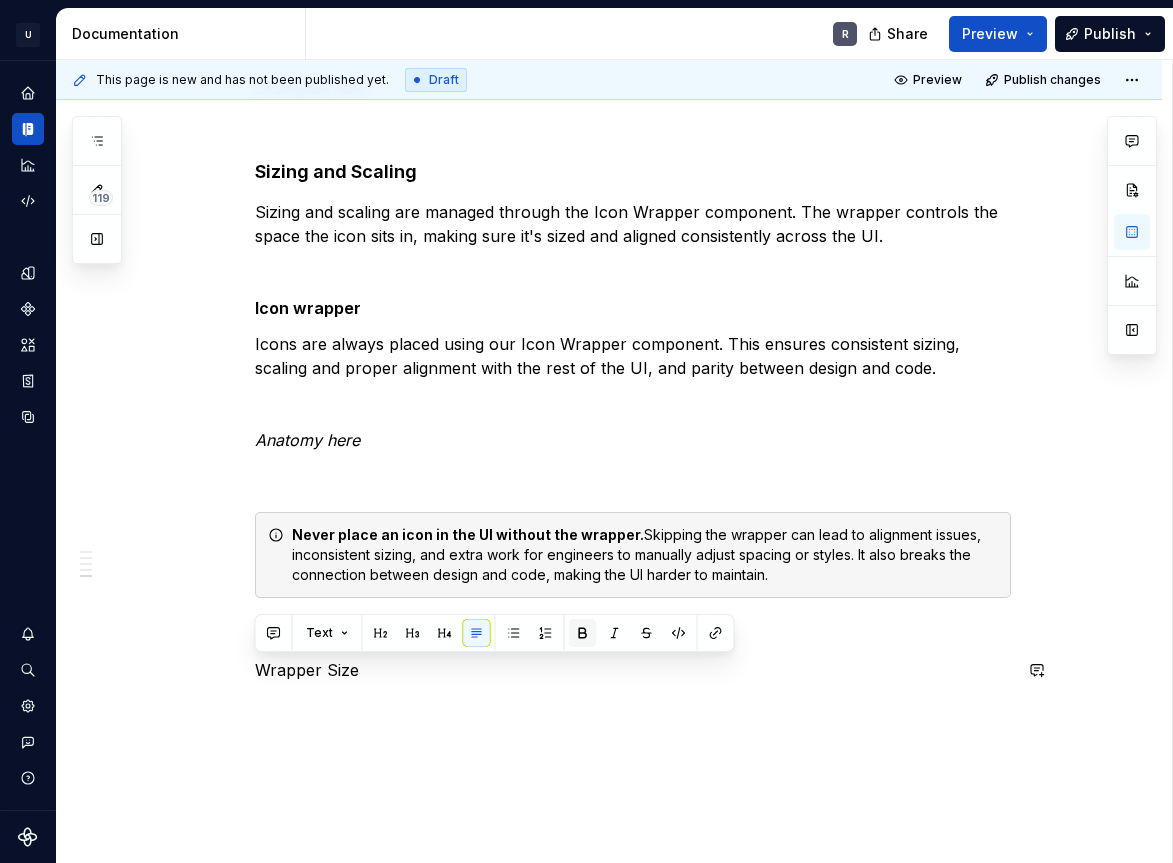 click at bounding box center [583, 633] 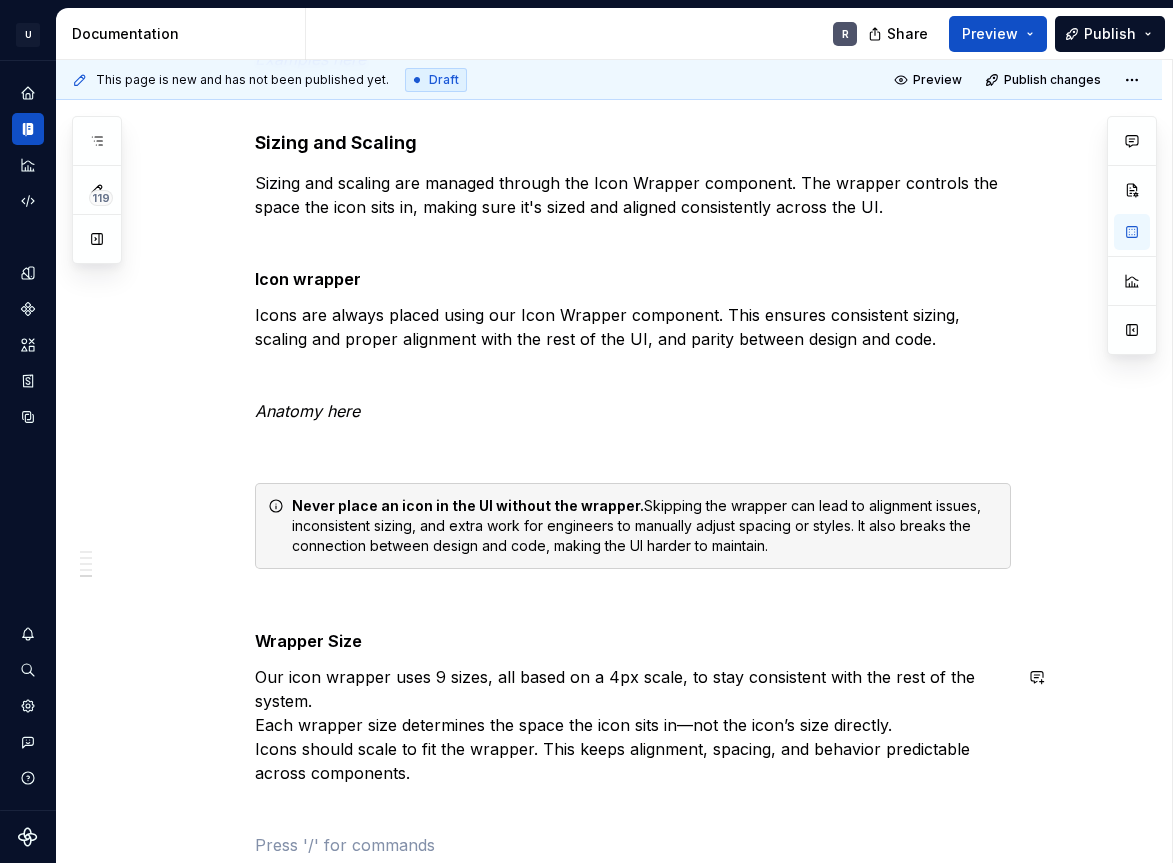 scroll, scrollTop: 2851, scrollLeft: 0, axis: vertical 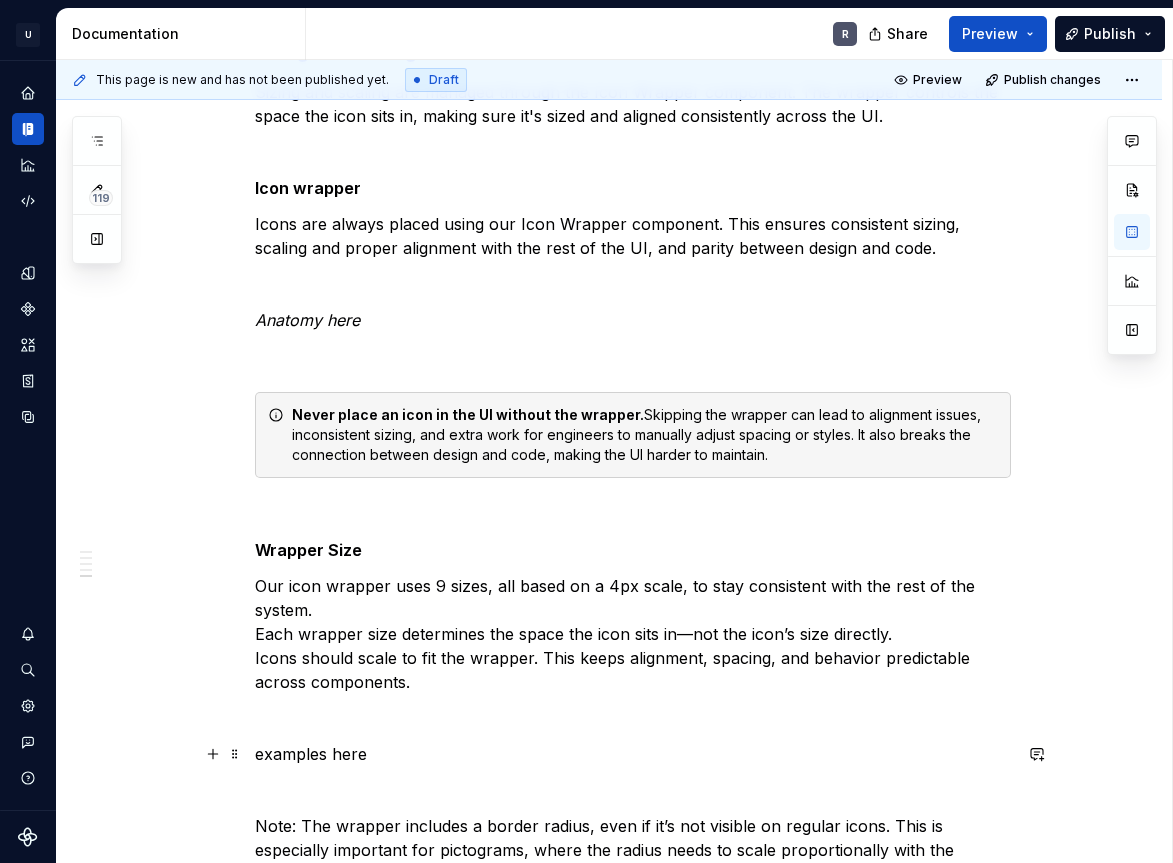 click on "examples here" at bounding box center [633, 754] 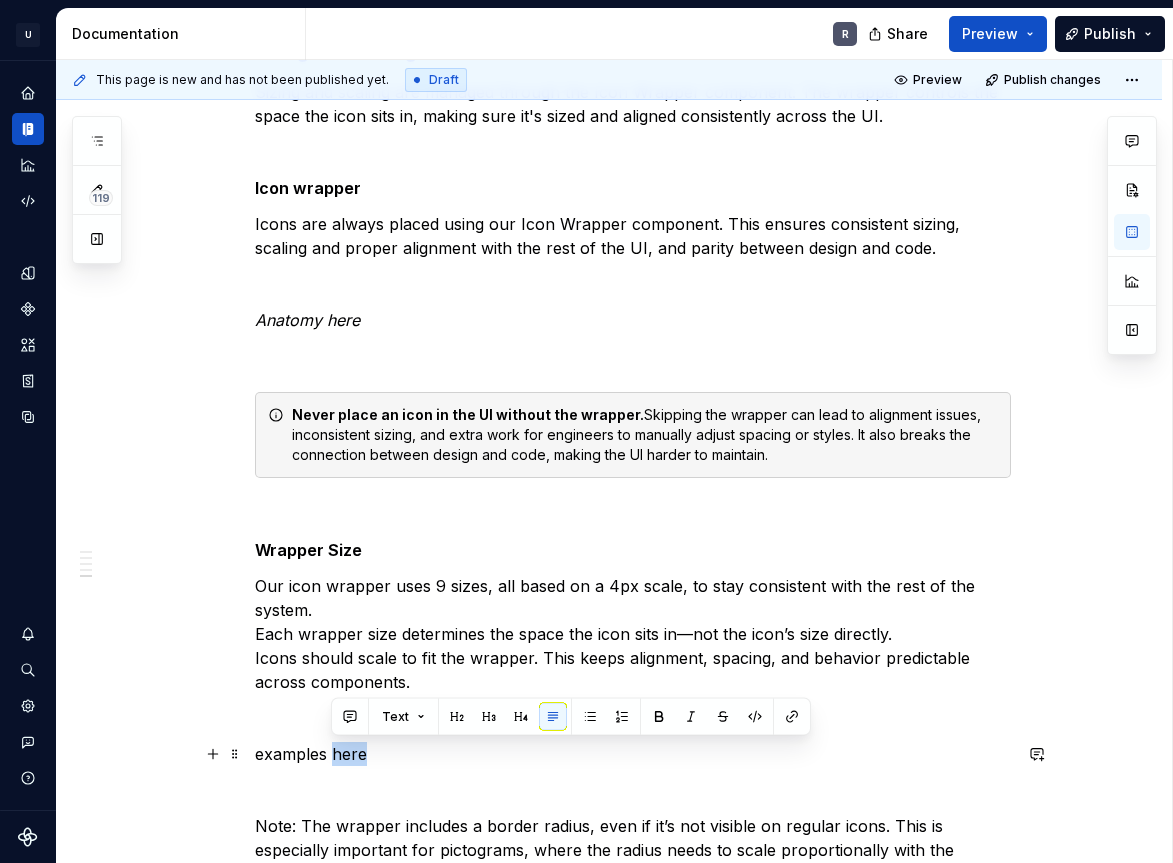 click on "examples here" at bounding box center (633, 754) 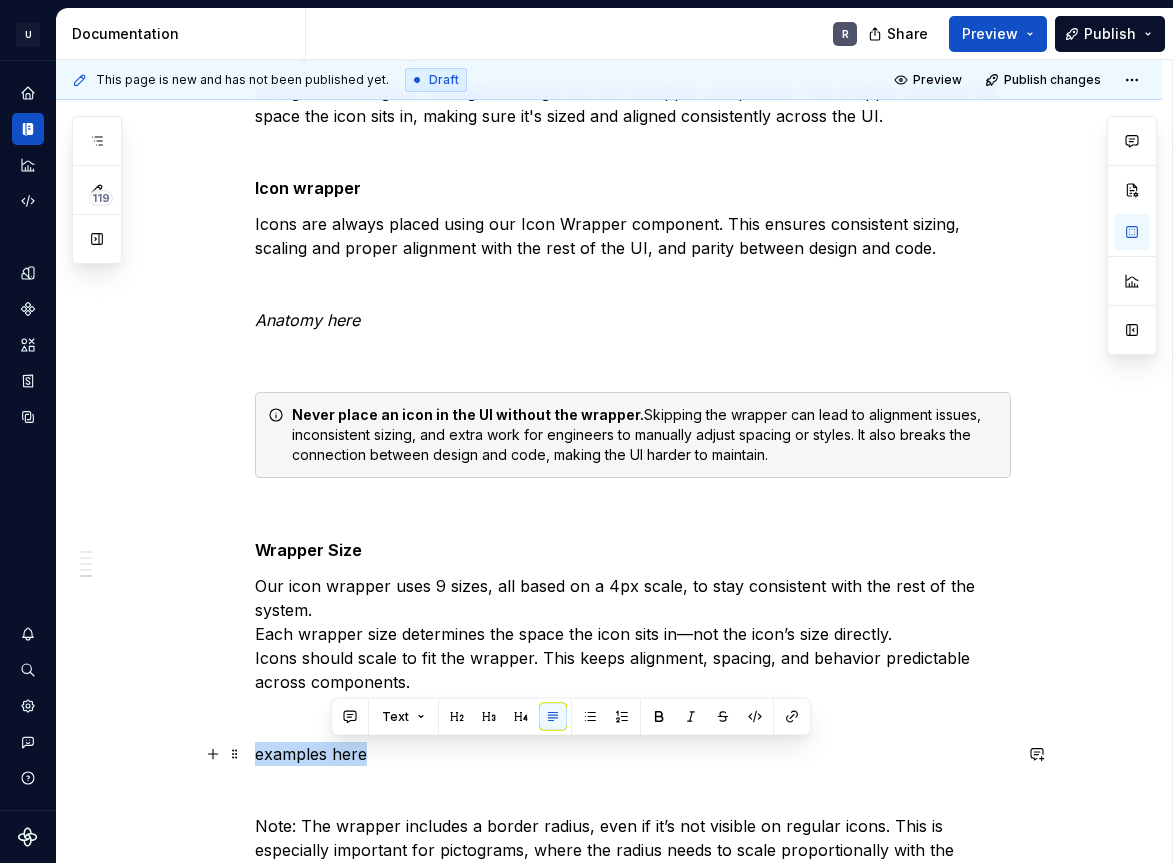 click on "examples here" at bounding box center (633, 754) 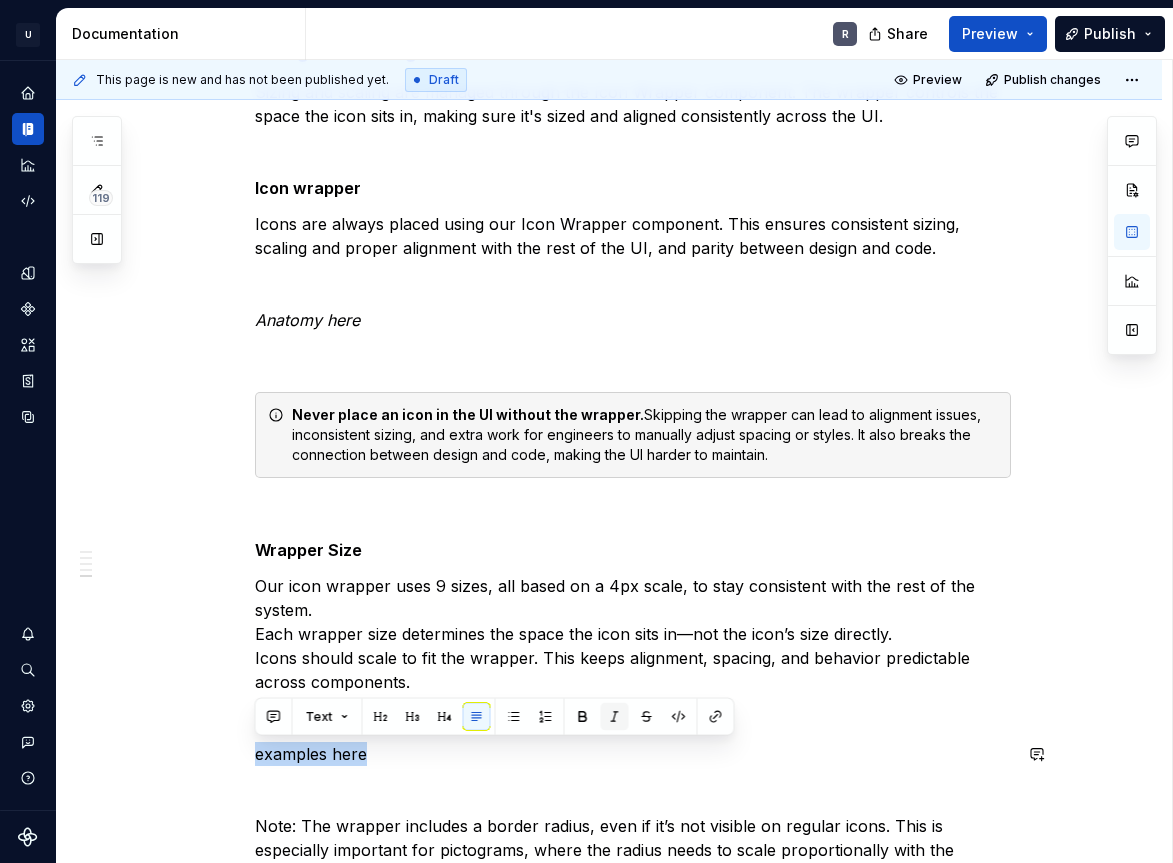 click at bounding box center (615, 717) 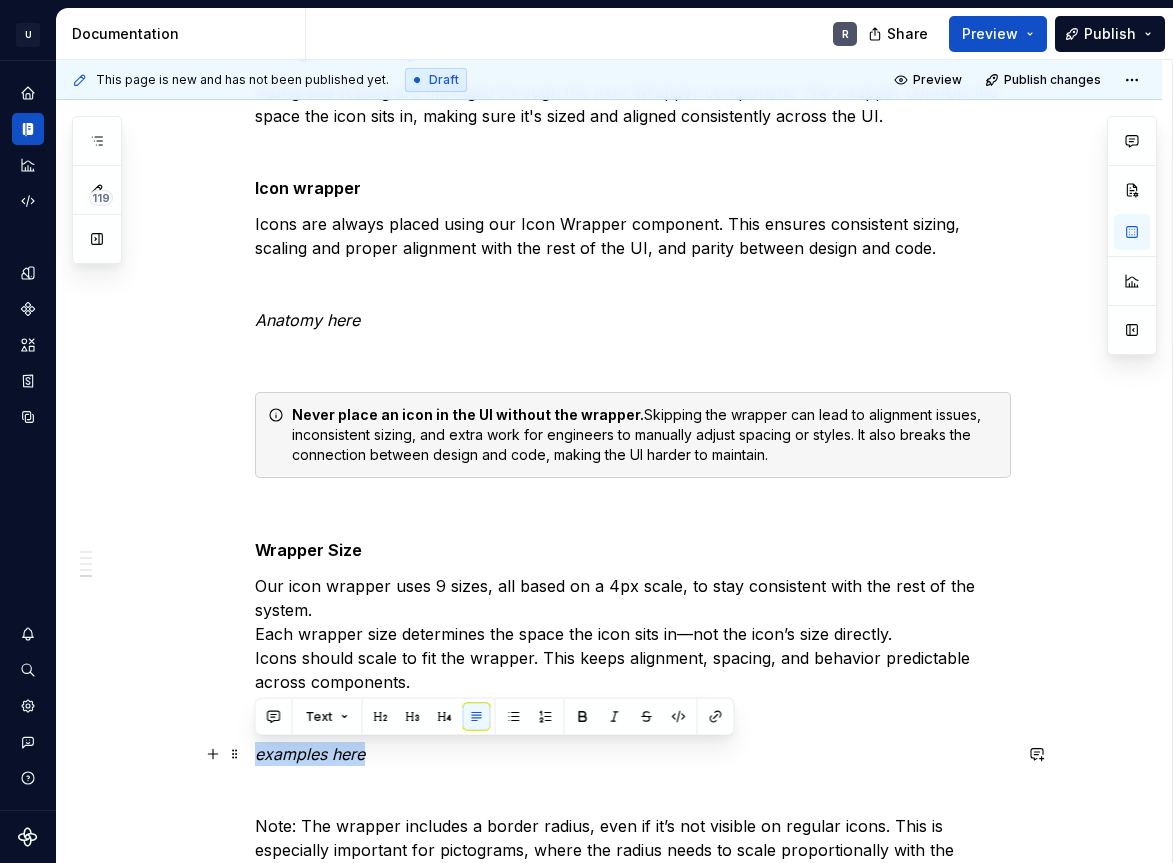 click on "examples here" at bounding box center [633, 754] 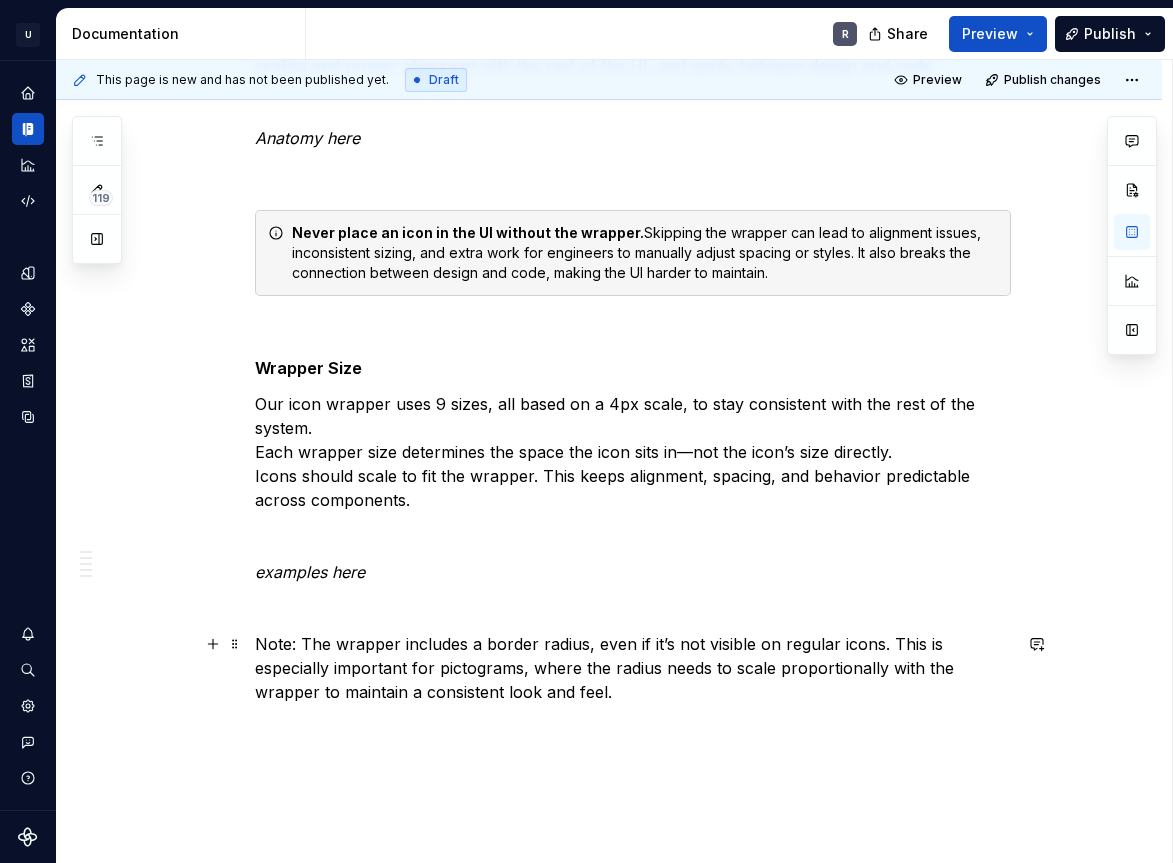 scroll, scrollTop: 3039, scrollLeft: 0, axis: vertical 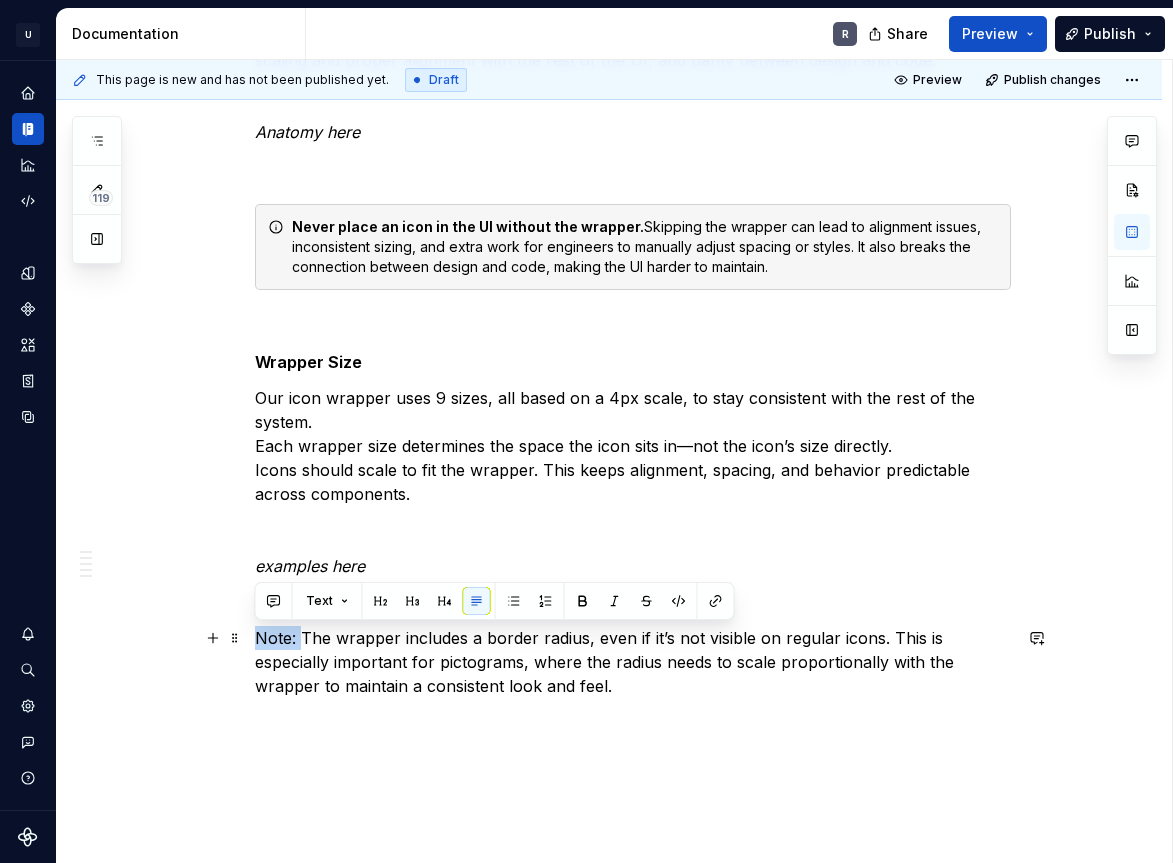 drag, startPoint x: 254, startPoint y: 635, endPoint x: 299, endPoint y: 633, distance: 45.044422 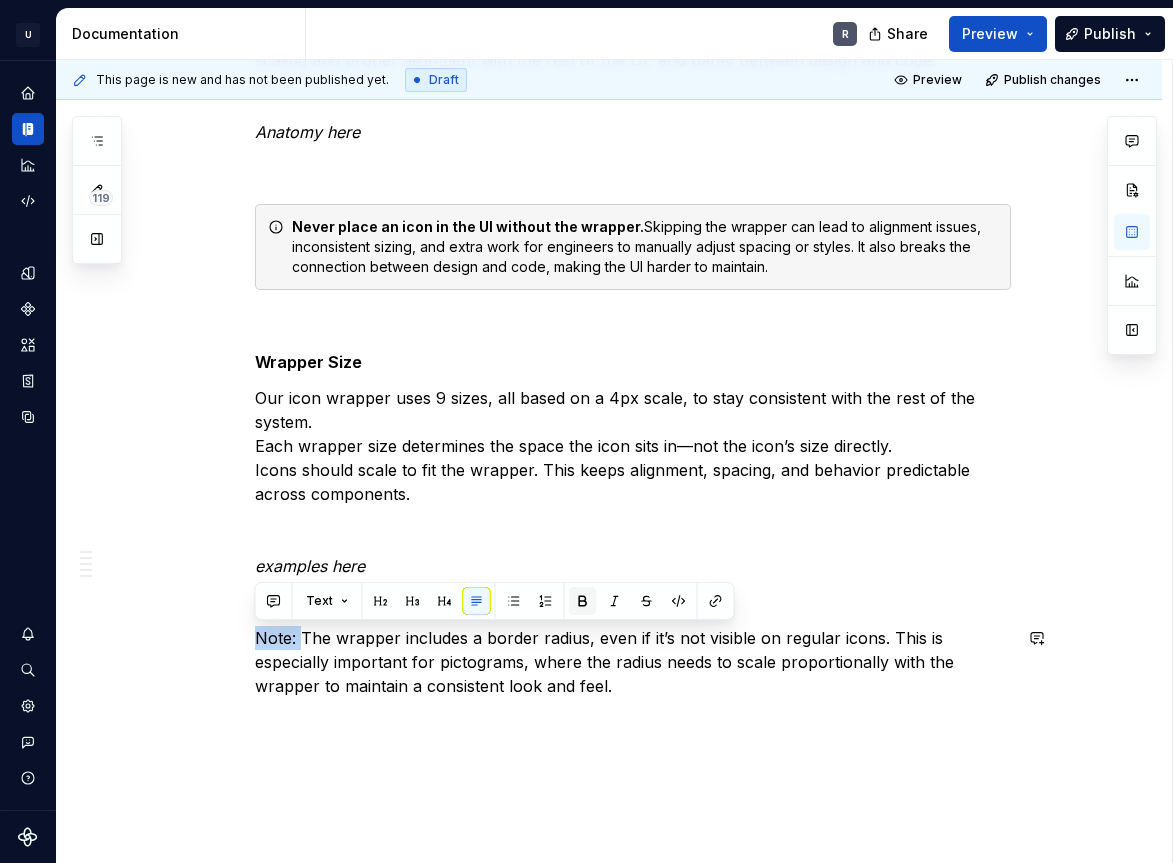click at bounding box center [583, 601] 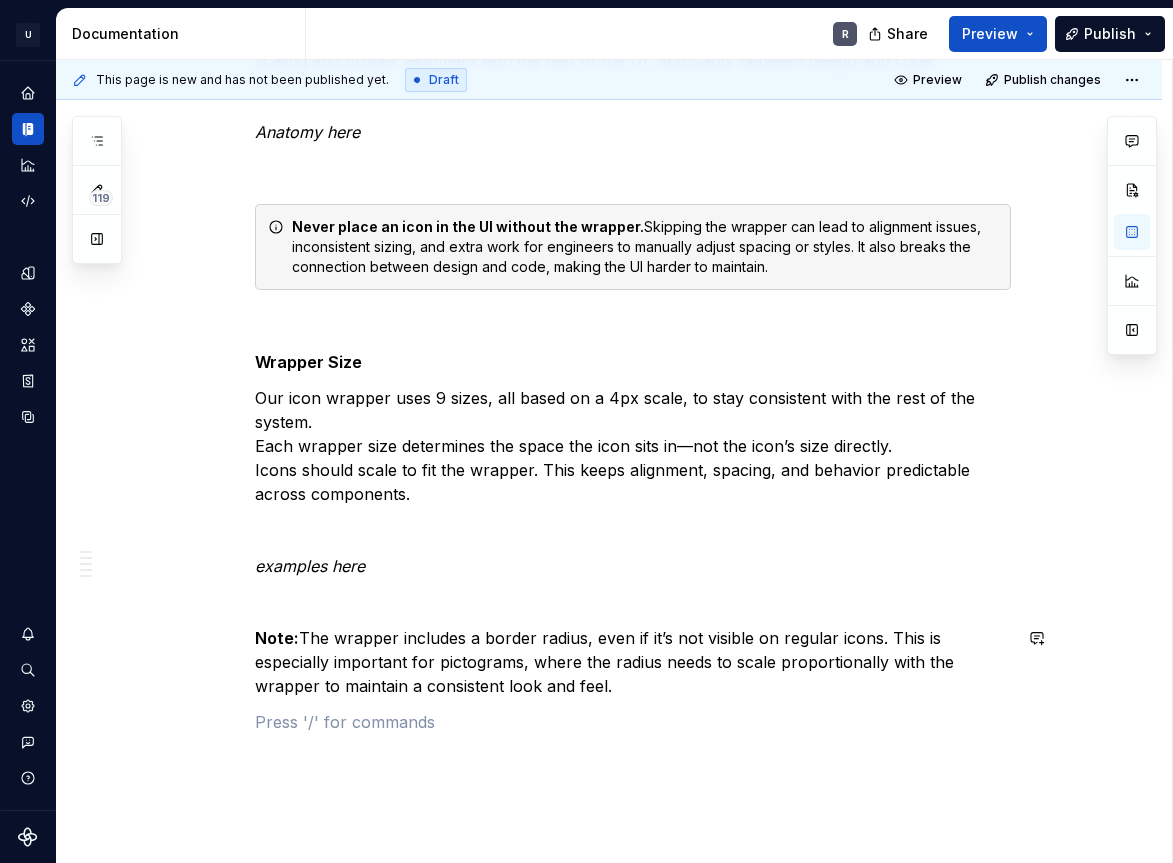 drag, startPoint x: 479, startPoint y: 700, endPoint x: 550, endPoint y: 697, distance: 71.063354 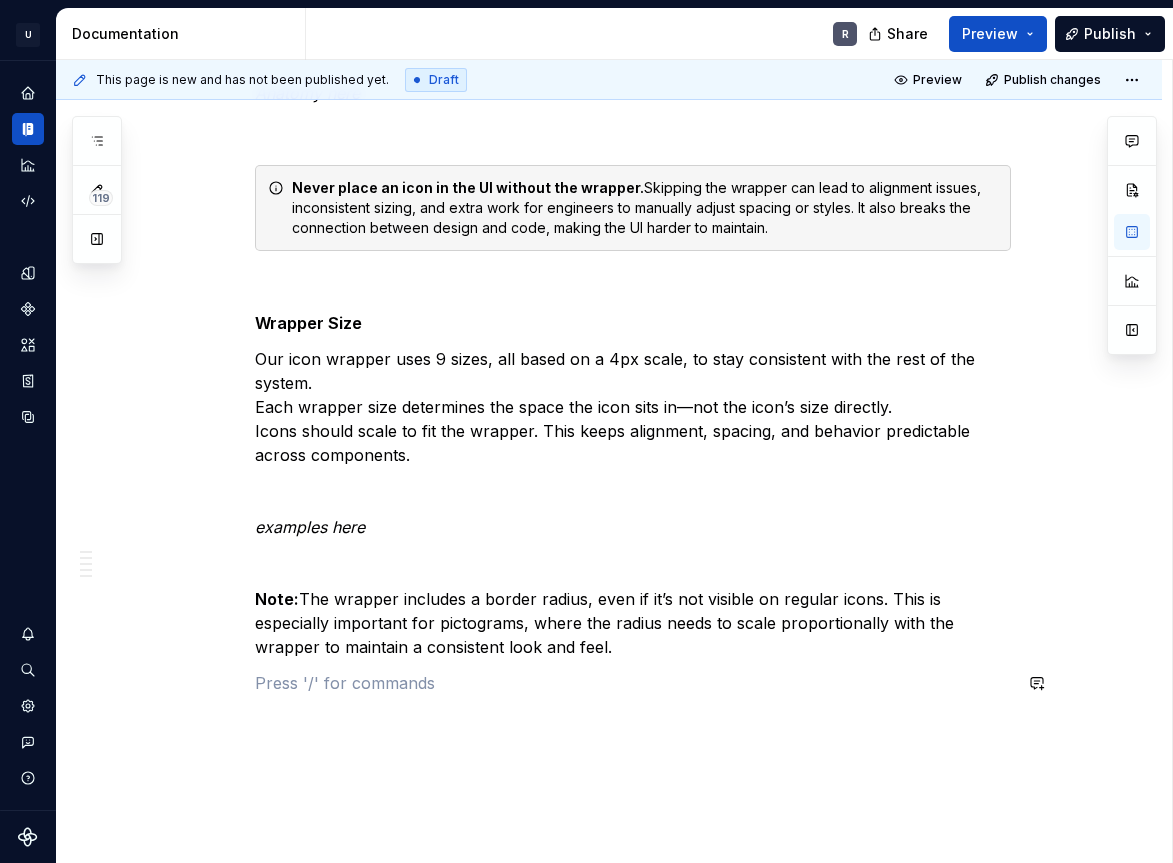 scroll, scrollTop: 3139, scrollLeft: 0, axis: vertical 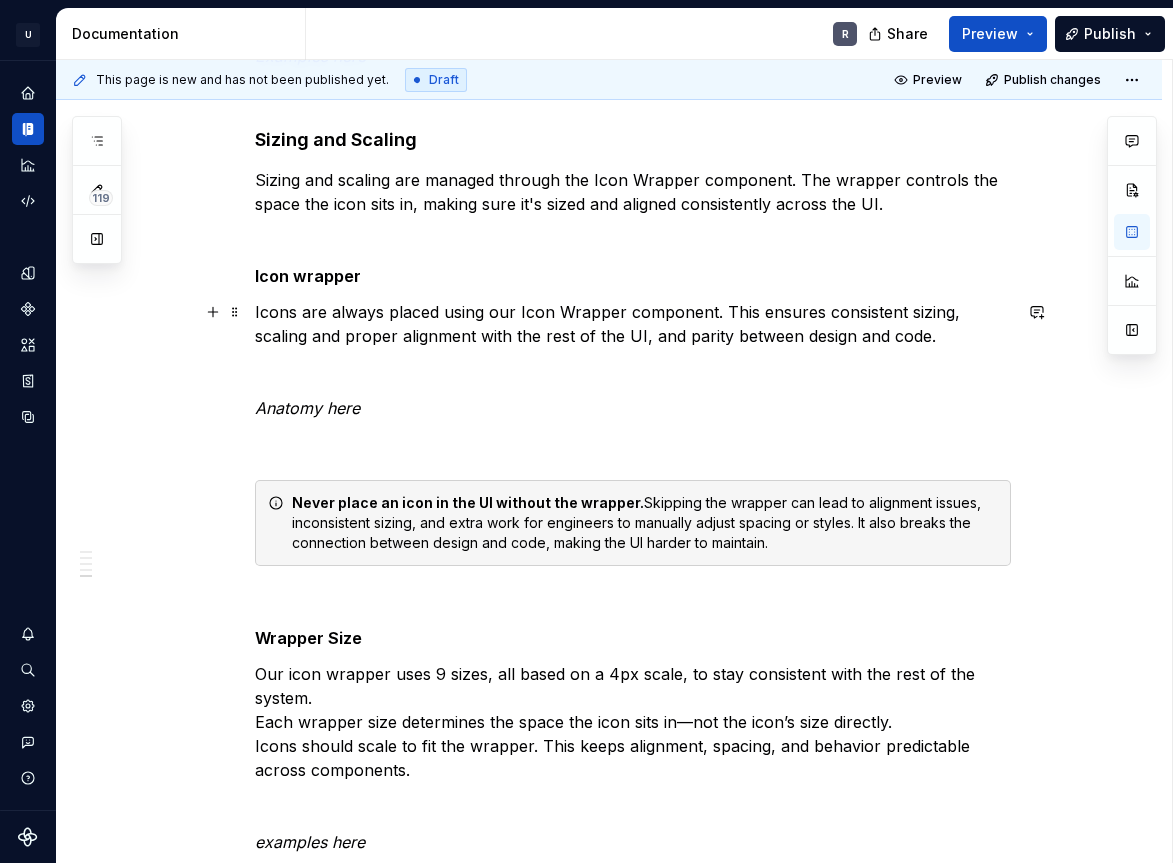 drag, startPoint x: 383, startPoint y: 315, endPoint x: 453, endPoint y: 310, distance: 70.178345 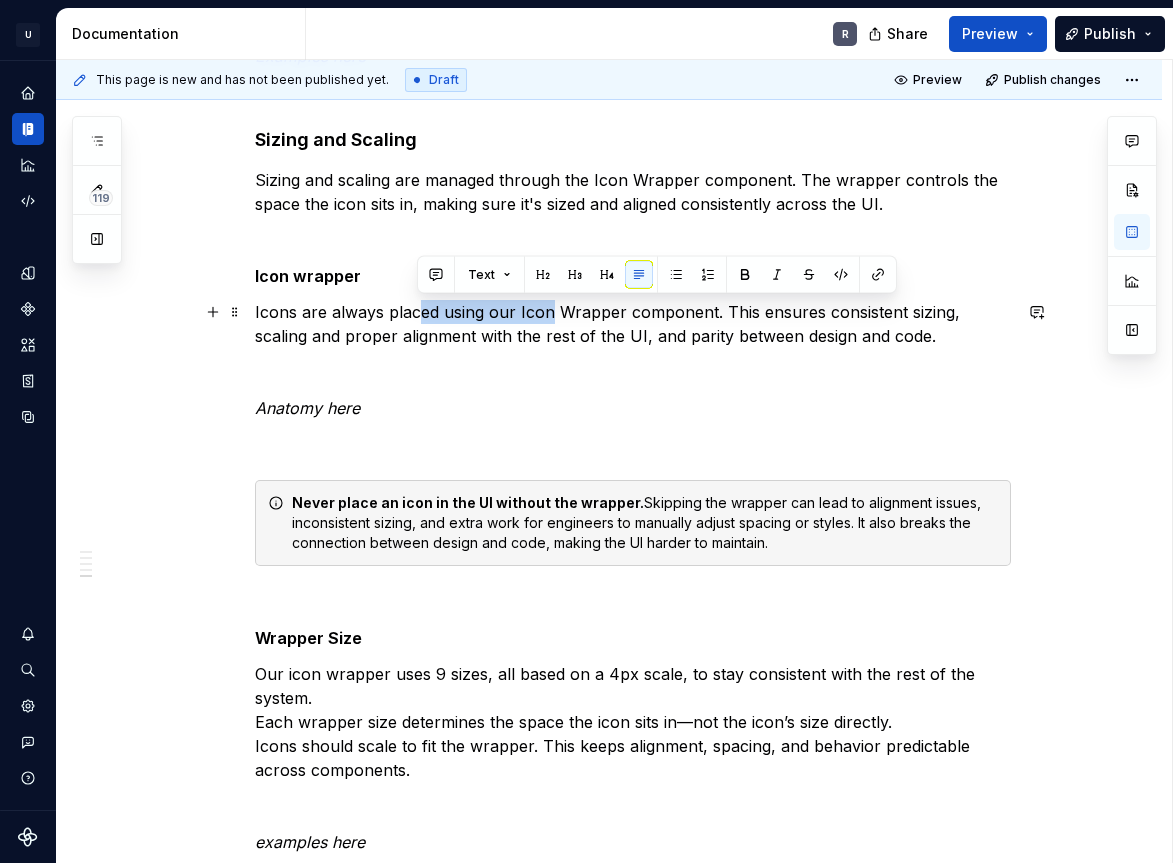 drag, startPoint x: 453, startPoint y: 310, endPoint x: 548, endPoint y: 310, distance: 95 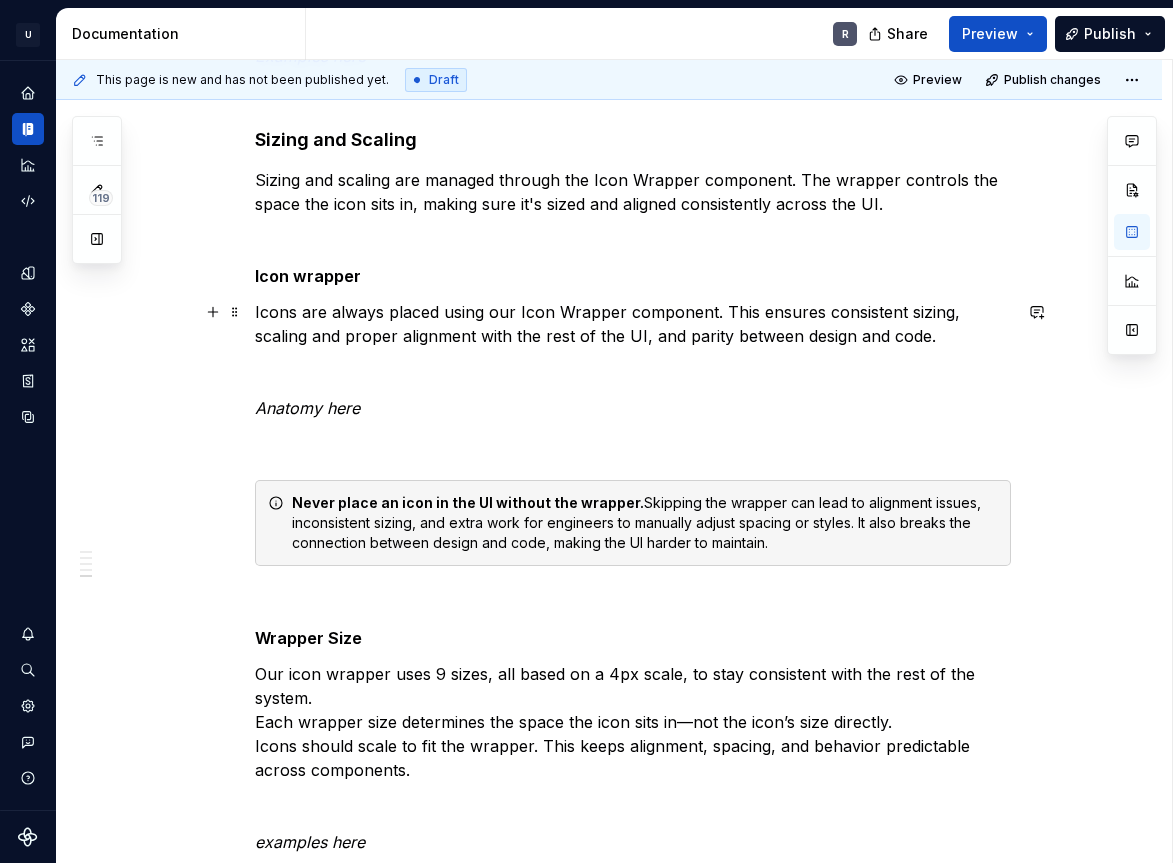 click on "Icons are always placed using our Icon Wrapper component. This ensures consistent sizing, scaling and proper alignment with the rest of the UI, and parity between design and code." at bounding box center (633, 324) 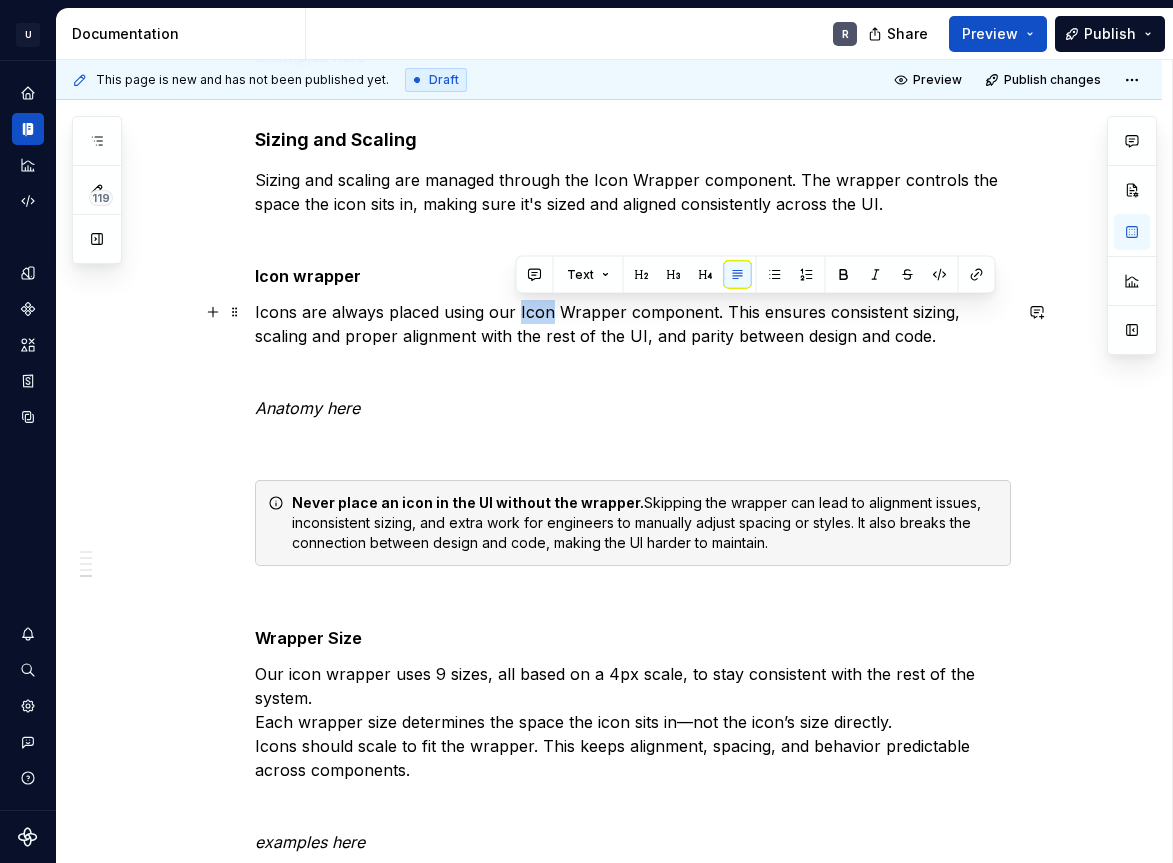 drag, startPoint x: 515, startPoint y: 312, endPoint x: 645, endPoint y: 308, distance: 130.06152 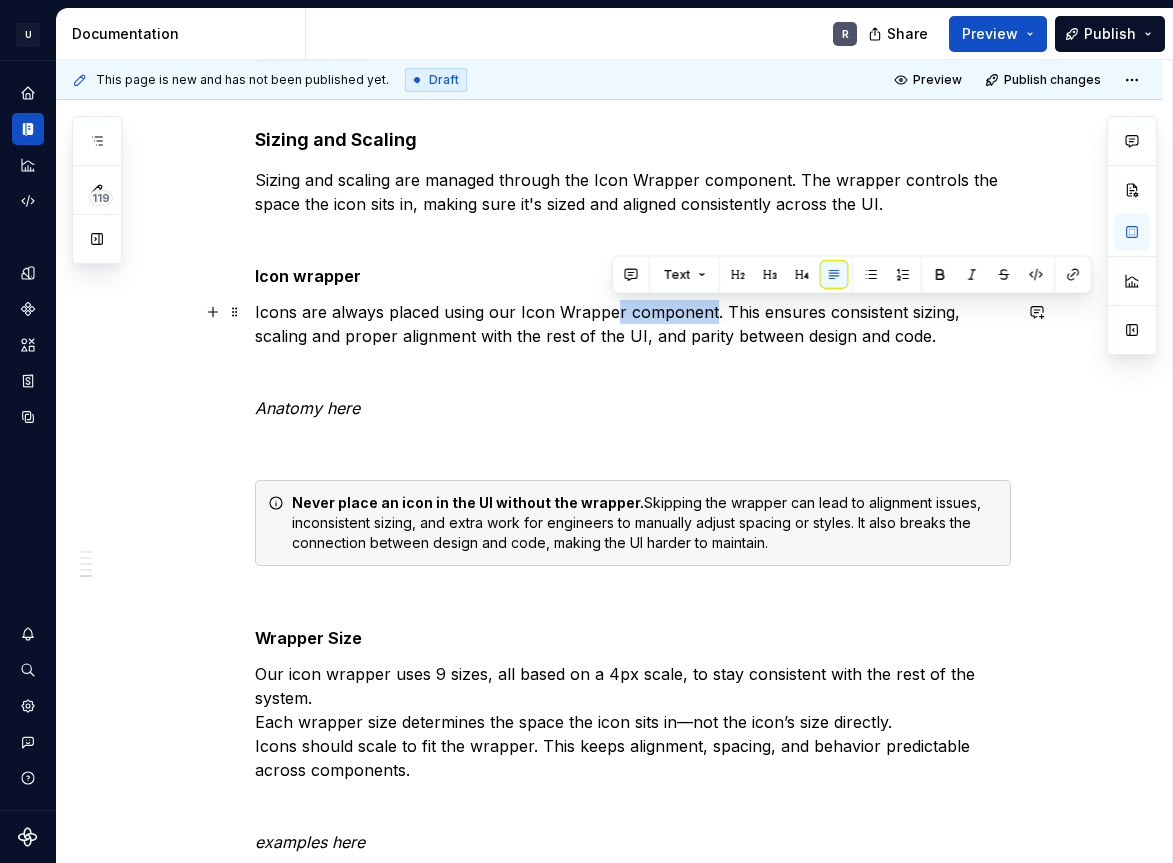 drag, startPoint x: 645, startPoint y: 308, endPoint x: 706, endPoint y: 309, distance: 61.008198 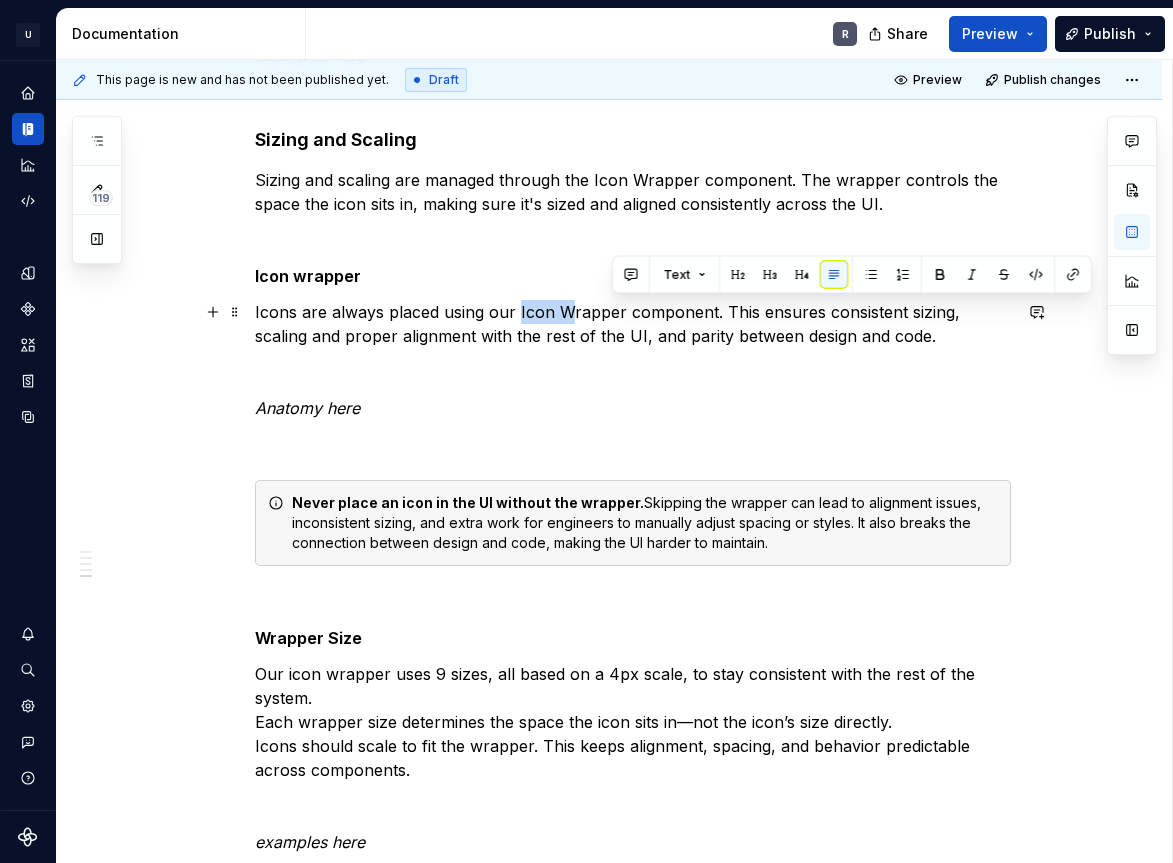 drag, startPoint x: 514, startPoint y: 312, endPoint x: 577, endPoint y: 308, distance: 63.126858 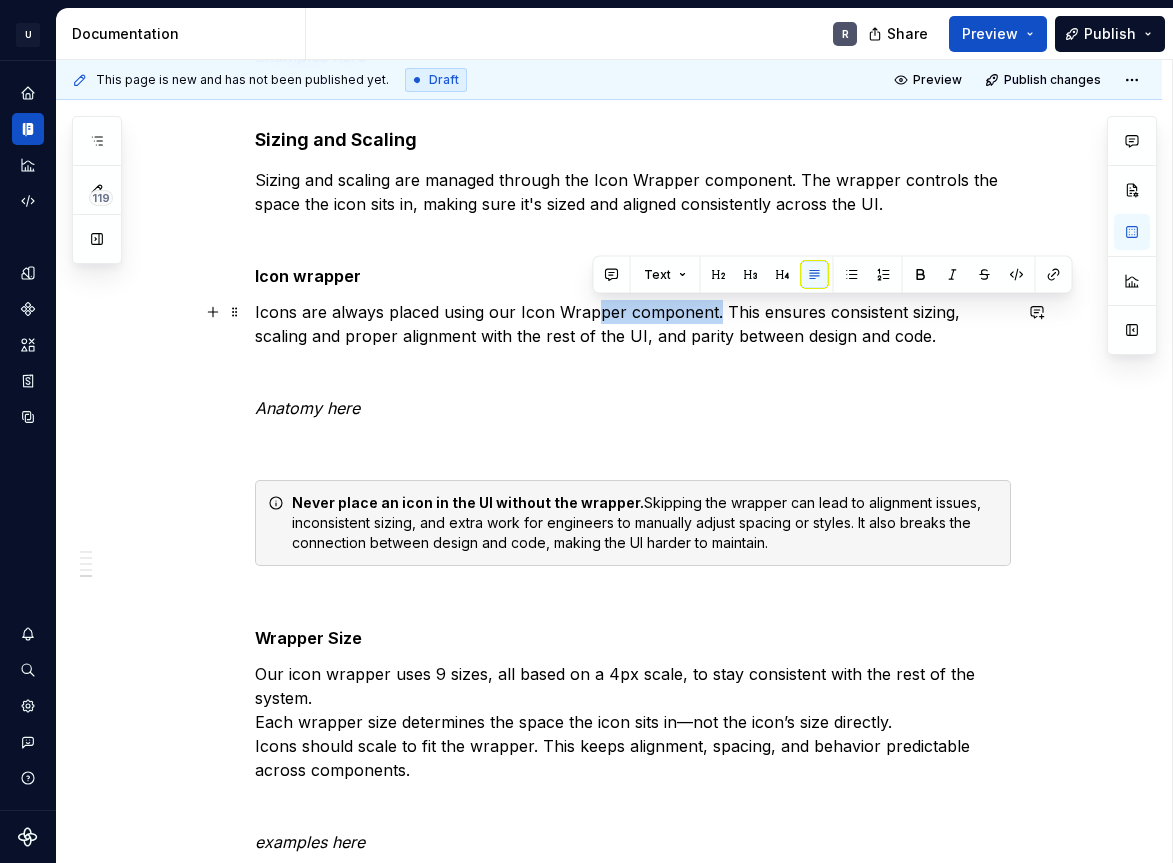 drag, startPoint x: 648, startPoint y: 308, endPoint x: 710, endPoint y: 307, distance: 62.008064 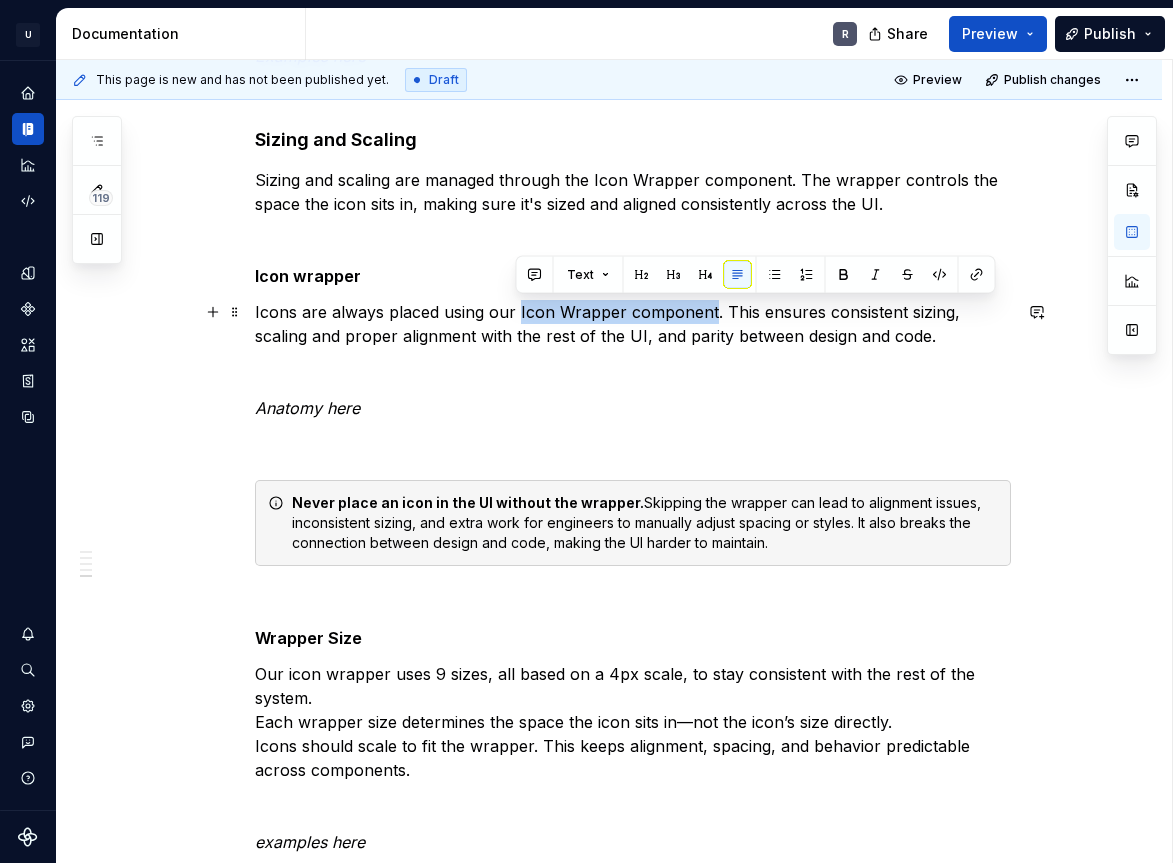 drag, startPoint x: 517, startPoint y: 311, endPoint x: 707, endPoint y: 311, distance: 190 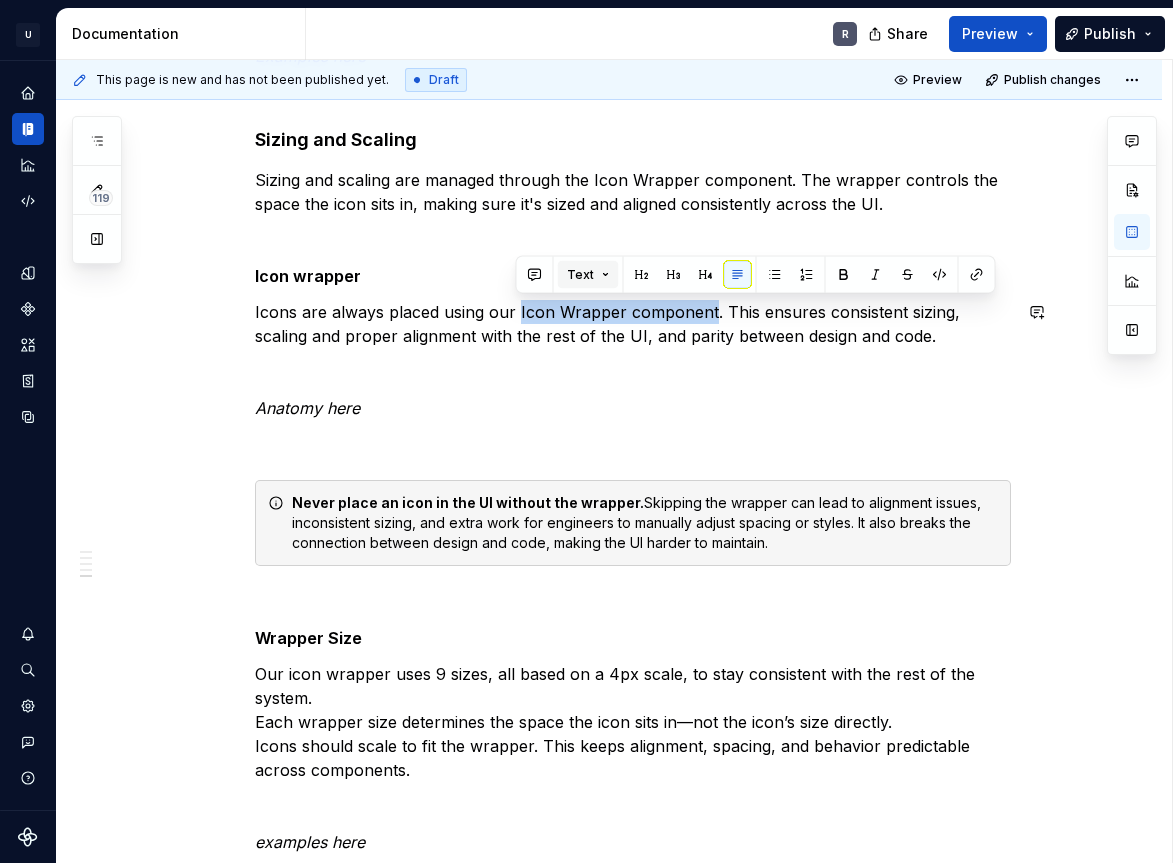 click on "Text" at bounding box center (588, 275) 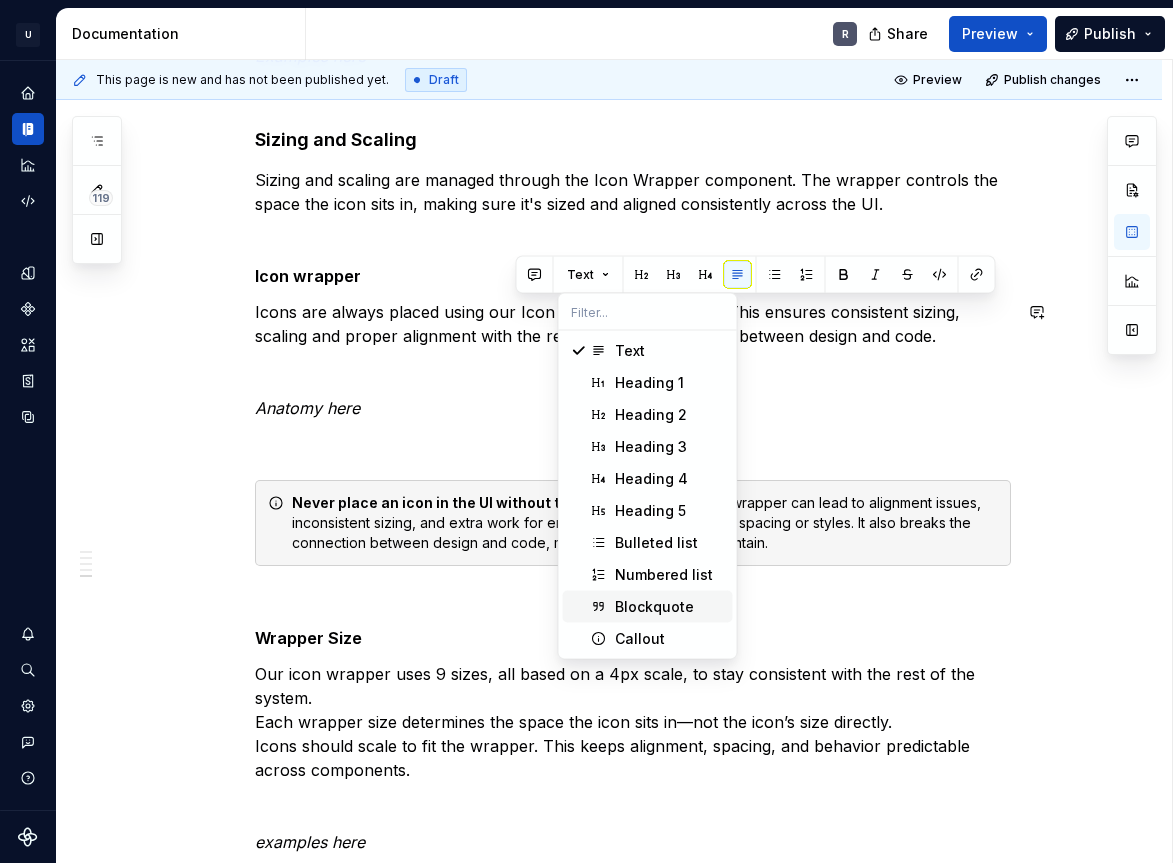 click on "Blockquote" at bounding box center (654, 607) 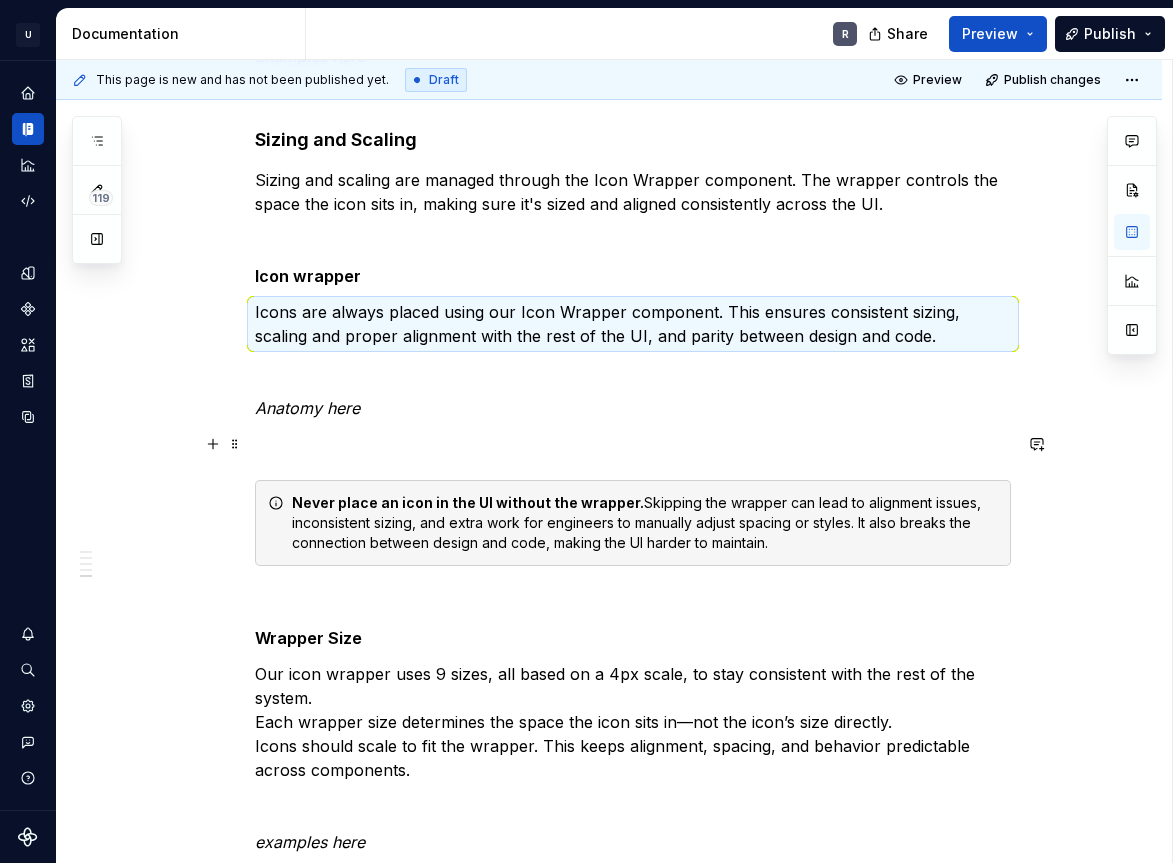 click at bounding box center [633, 444] 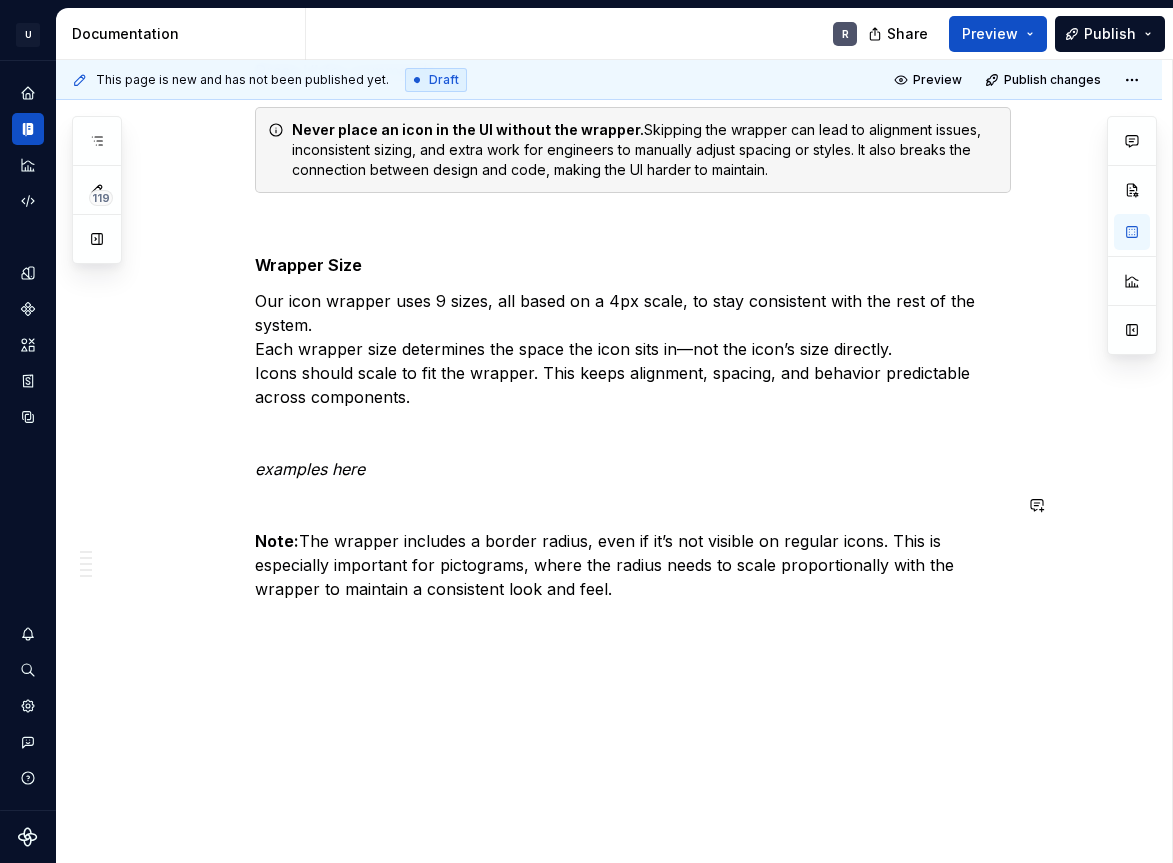 scroll, scrollTop: 3154, scrollLeft: 0, axis: vertical 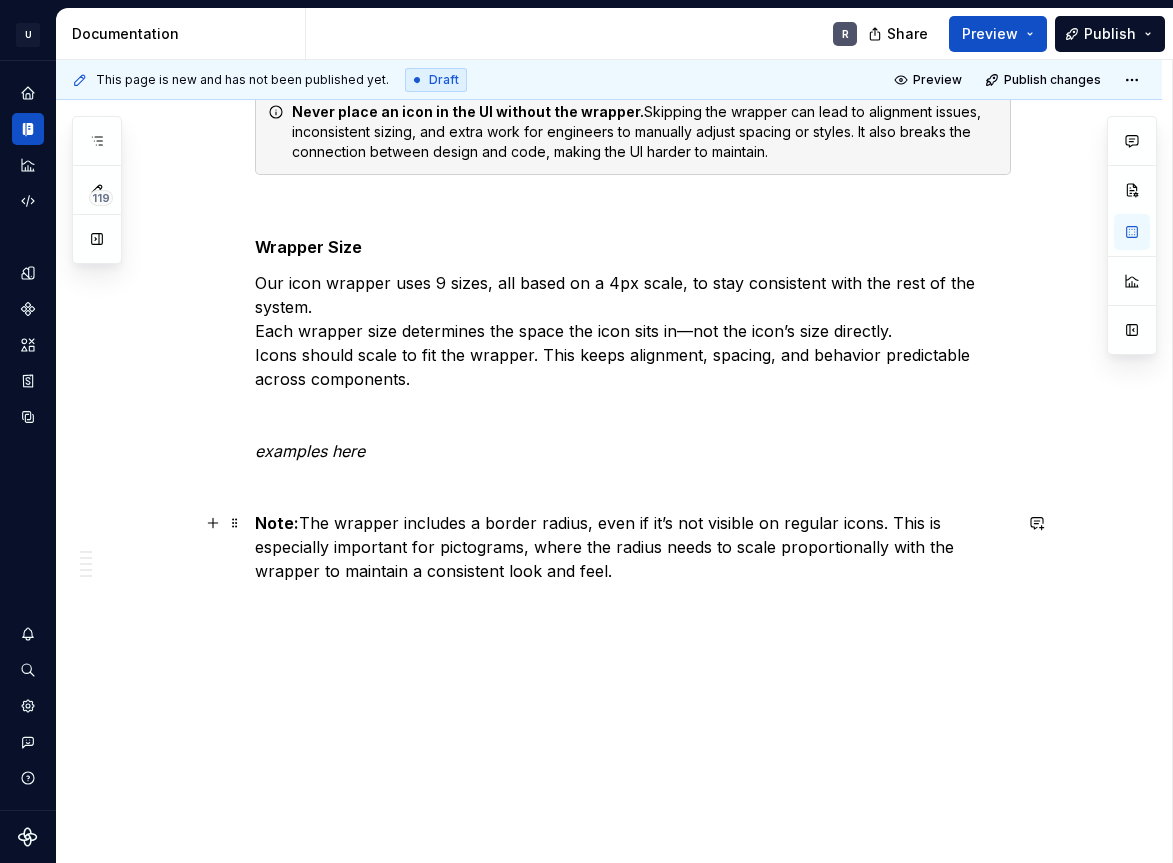 click on "Note:  The wrapper includes a border radius, even if it’s not visible on regular icons. This is especially important for pictograms, where the radius needs to scale proportionally with the wrapper to maintain a consistent look and feel." at bounding box center [633, 547] 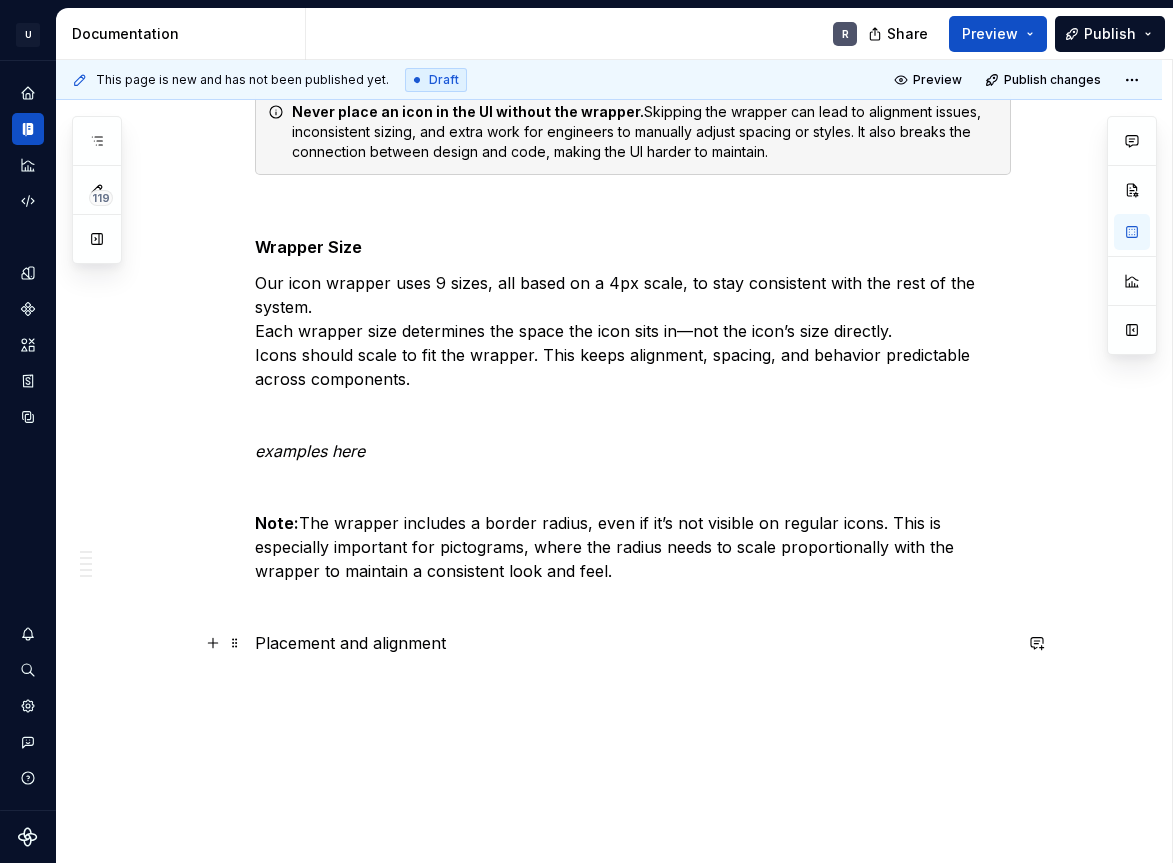 click on "Placement and alignment" at bounding box center (633, 643) 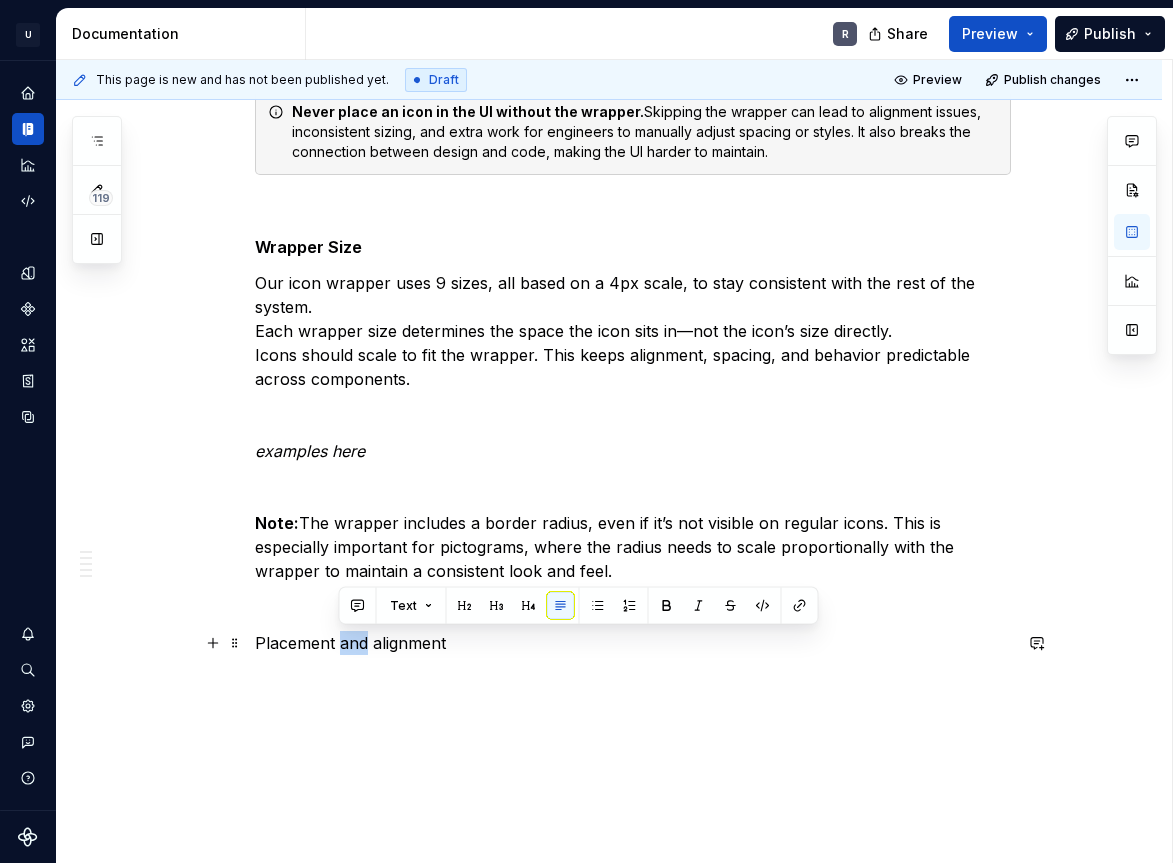 click on "Placement and alignment" at bounding box center [633, 643] 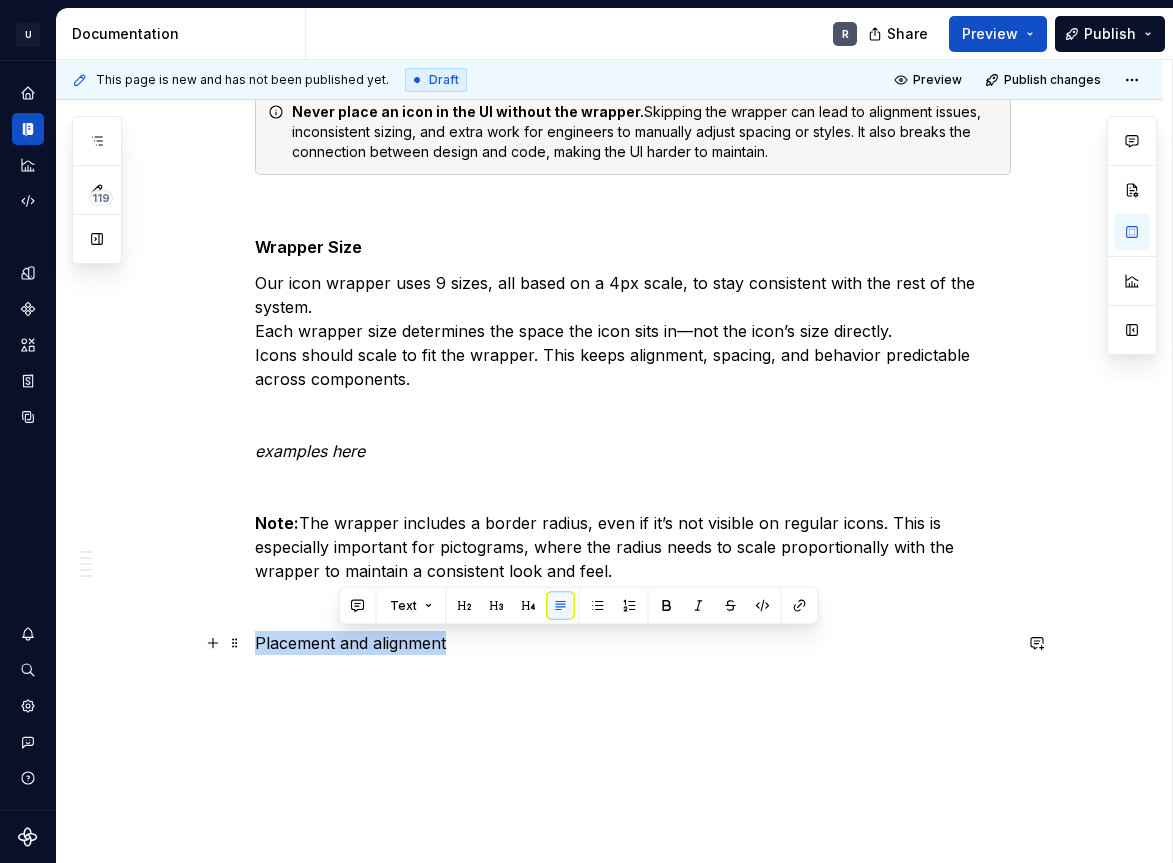 click on "Placement and alignment" at bounding box center [633, 643] 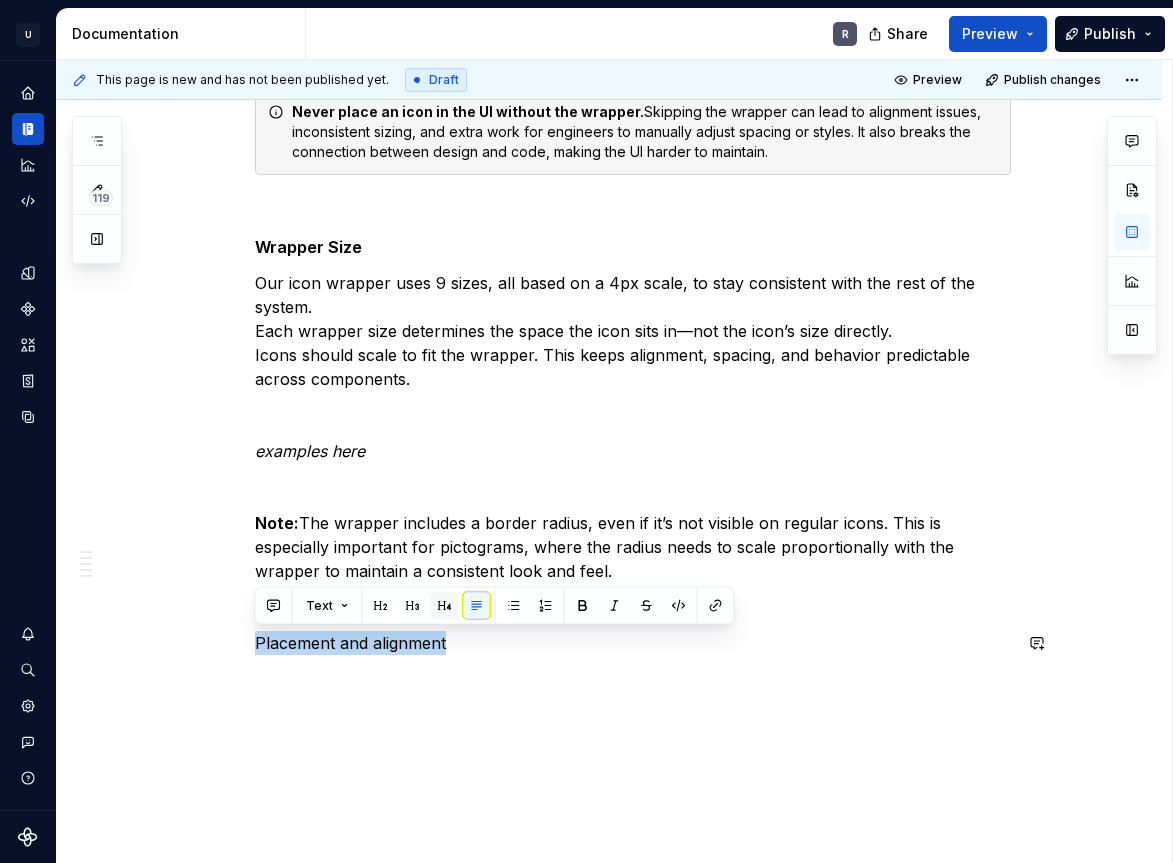 click at bounding box center (445, 606) 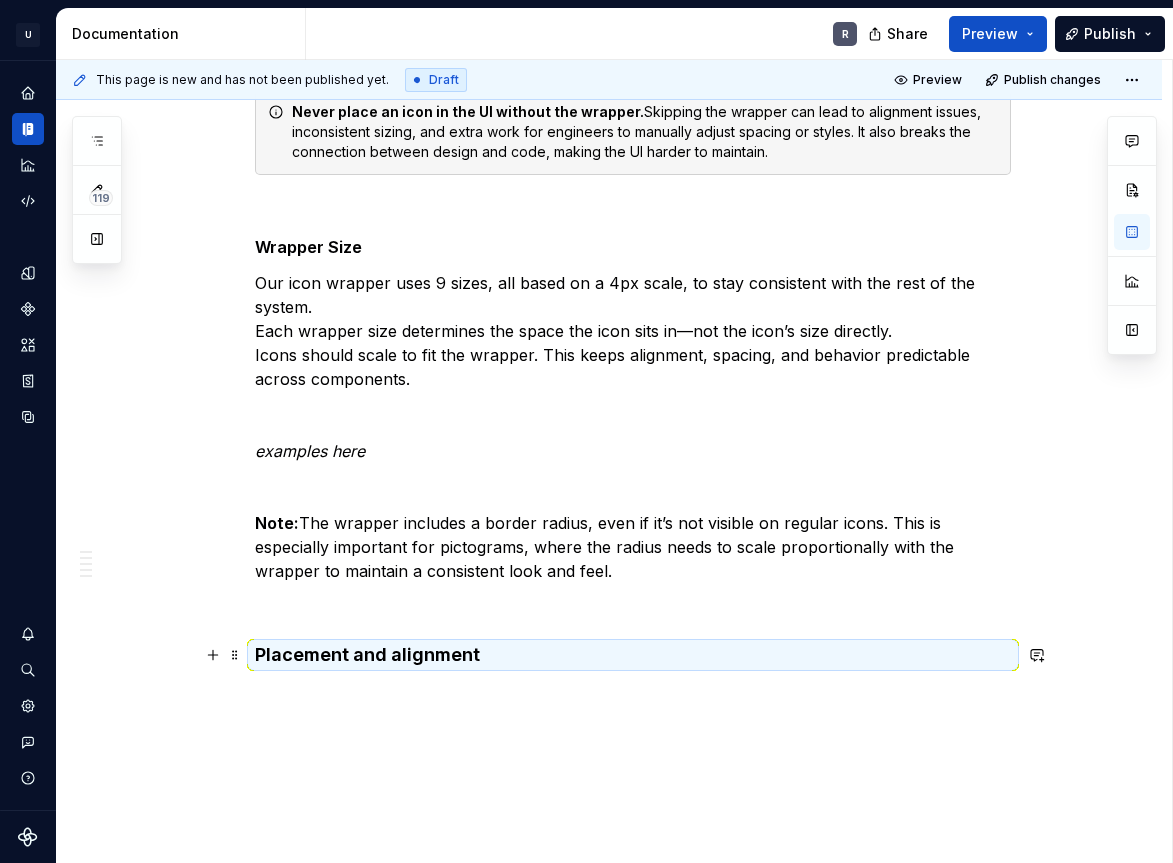 click on "Placement and alignment" at bounding box center [633, 655] 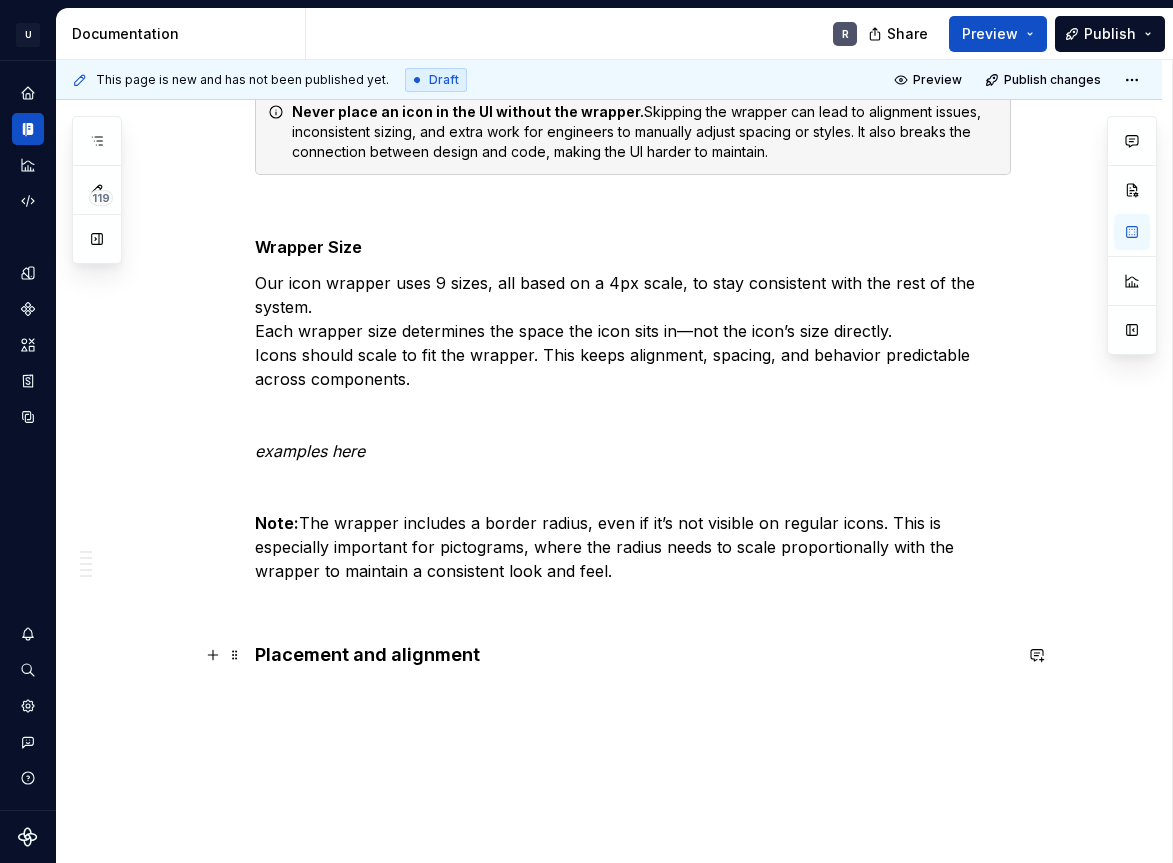 click on "Placement and alignment" at bounding box center [633, 655] 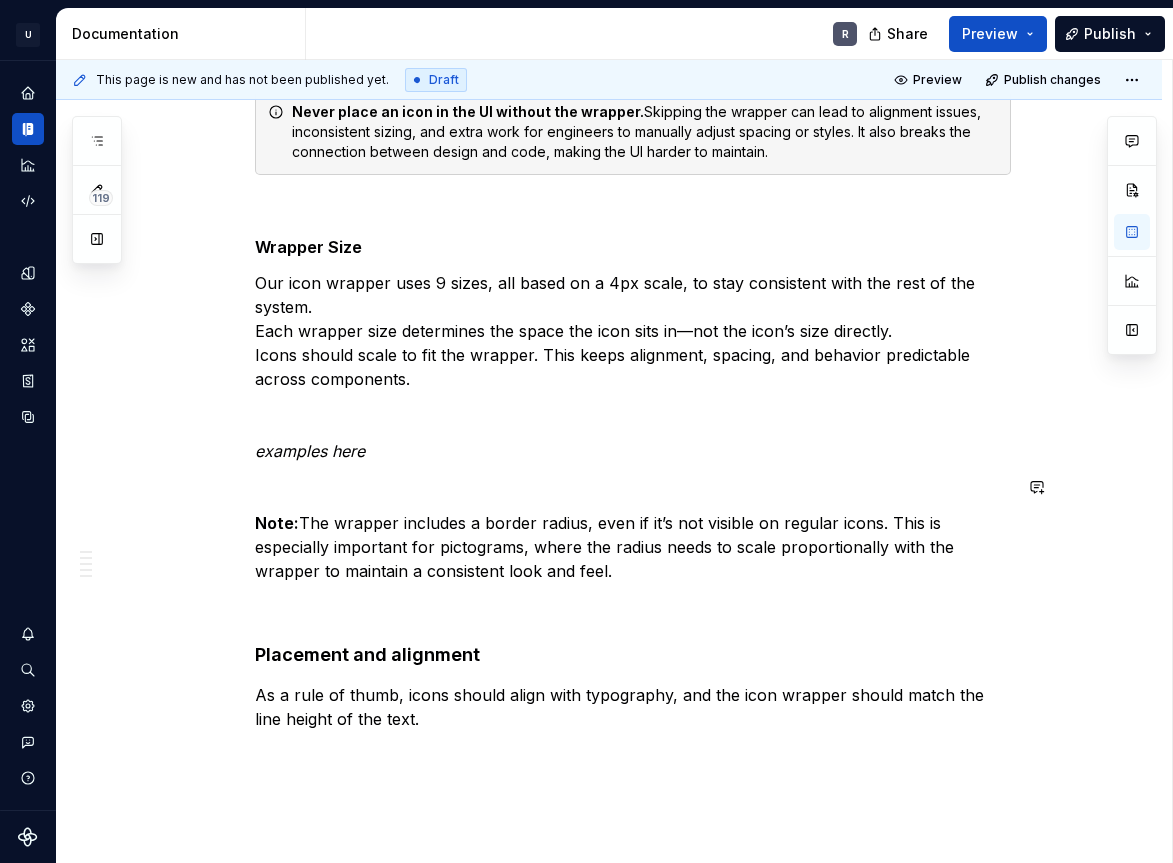 click on "examples here" at bounding box center (310, 451) 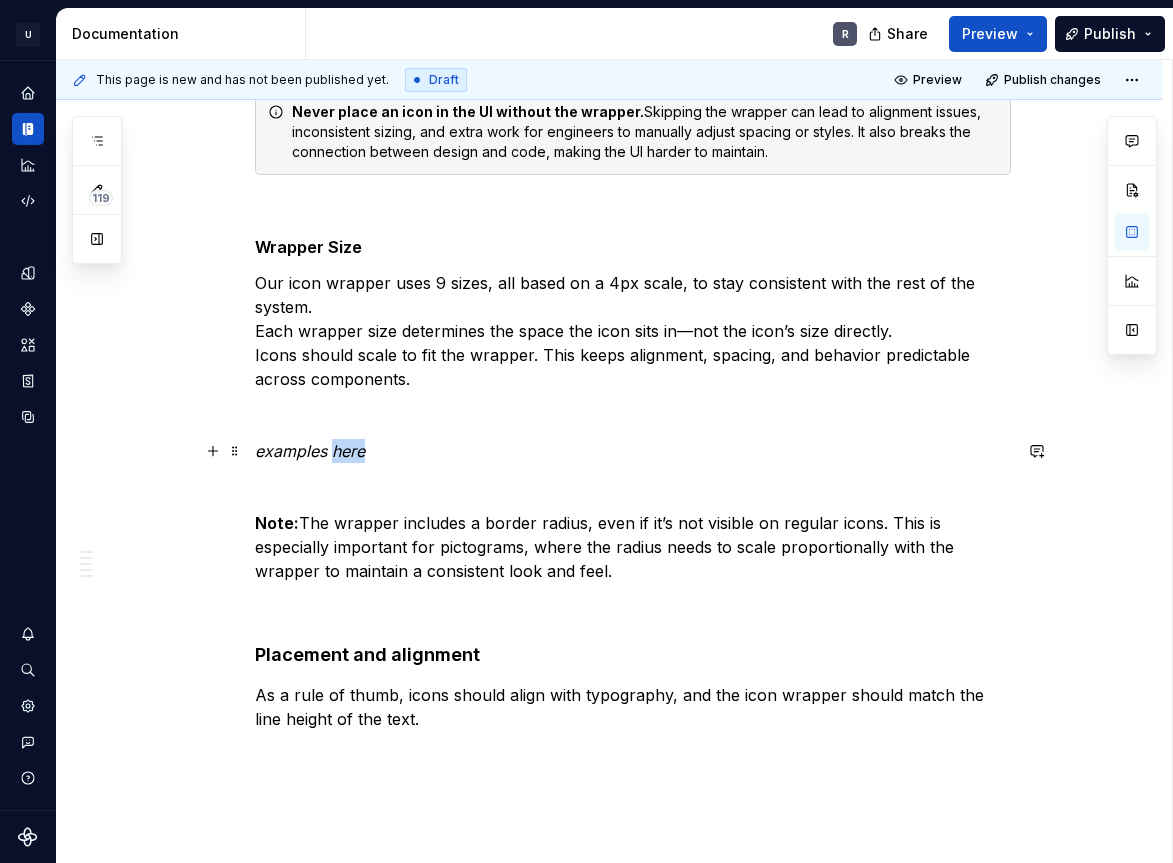 click on "examples here" at bounding box center (310, 451) 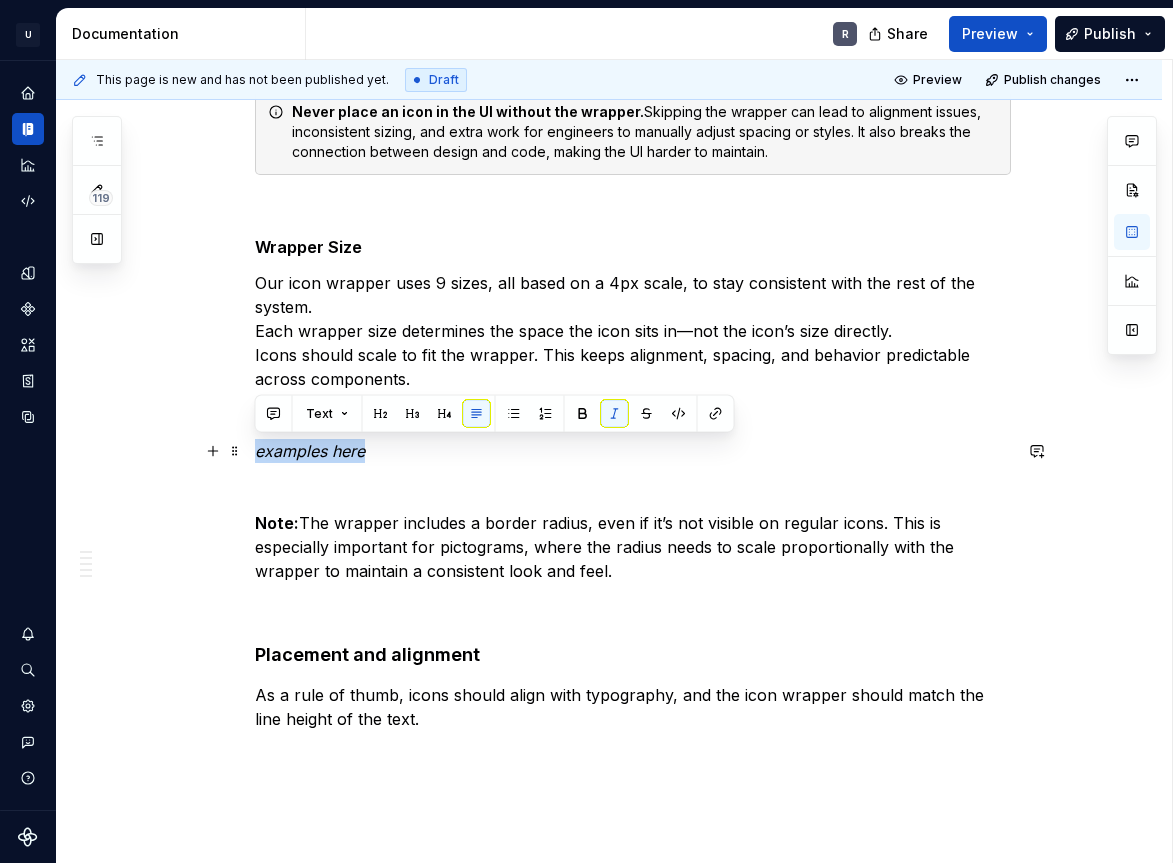 click on "examples here" at bounding box center (310, 451) 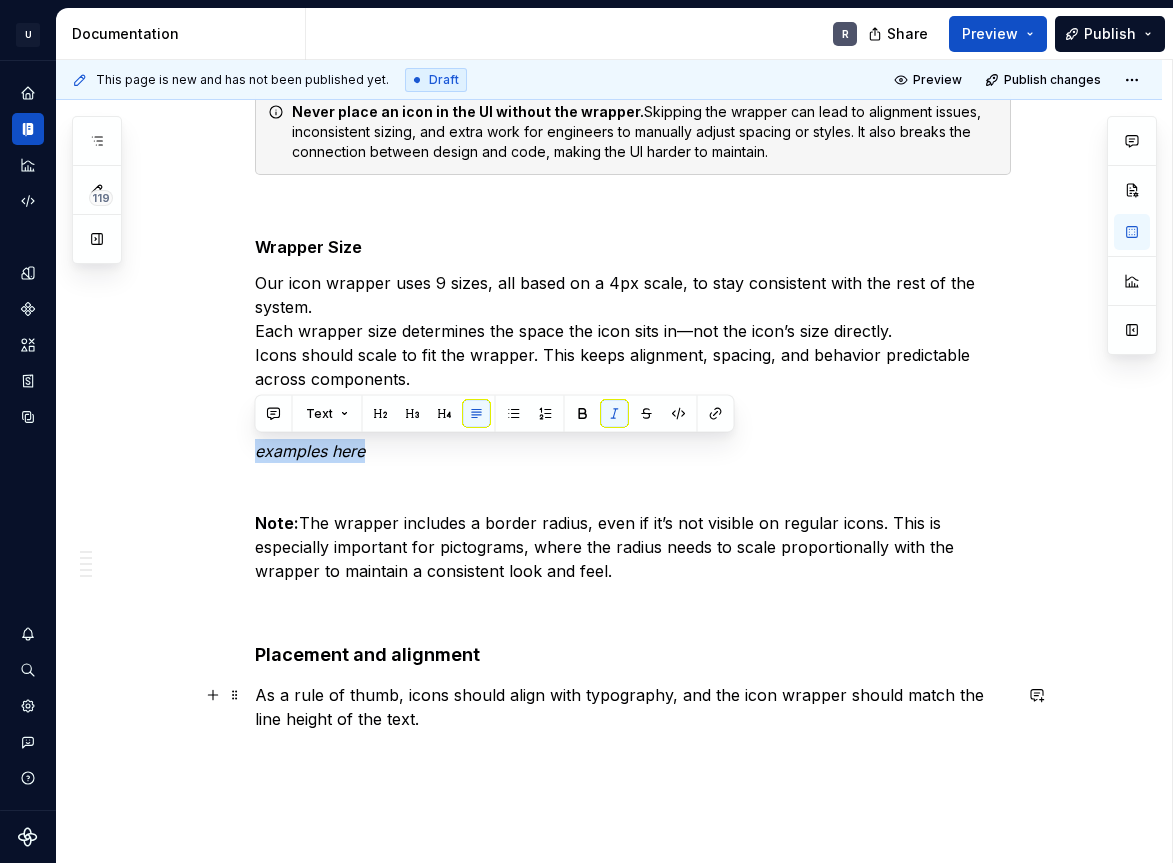 copy on "examples here" 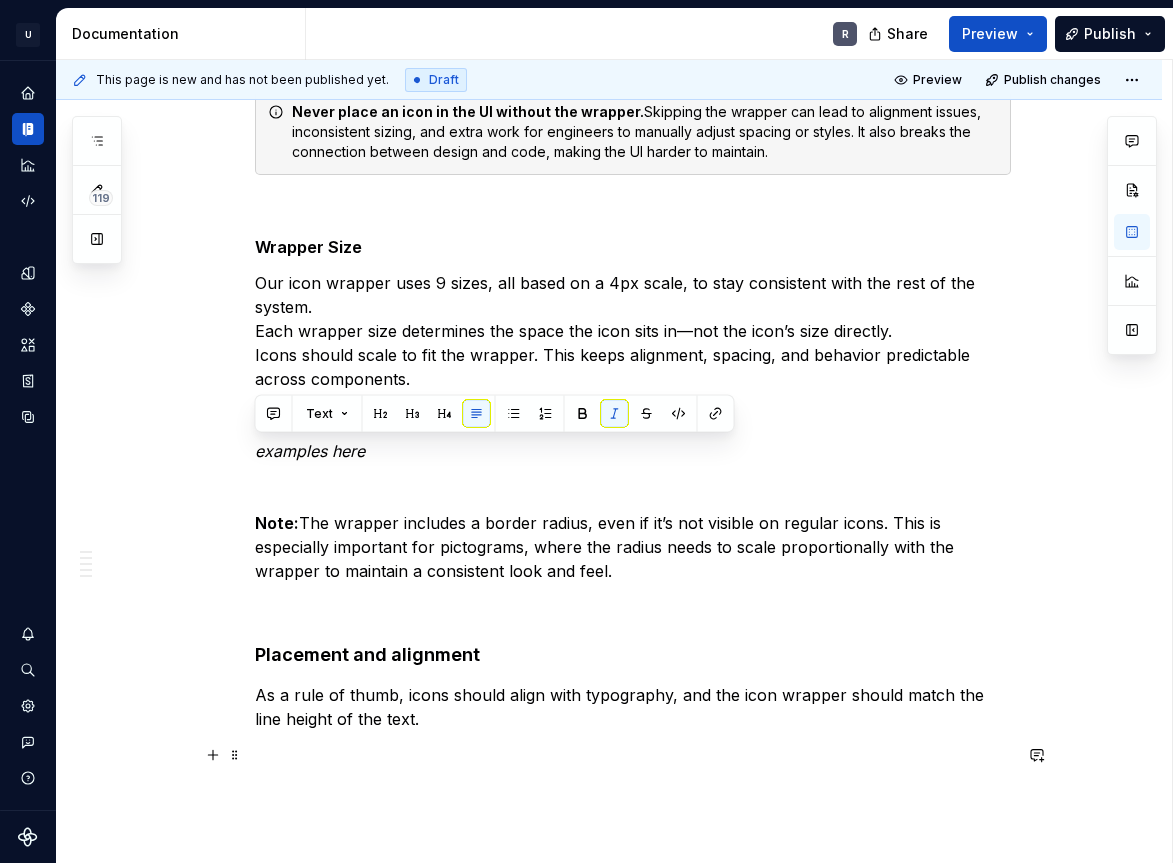 click on "As a rule of thumb, icons should align with typography, and the icon wrapper should match the line height of the text." at bounding box center [633, 707] 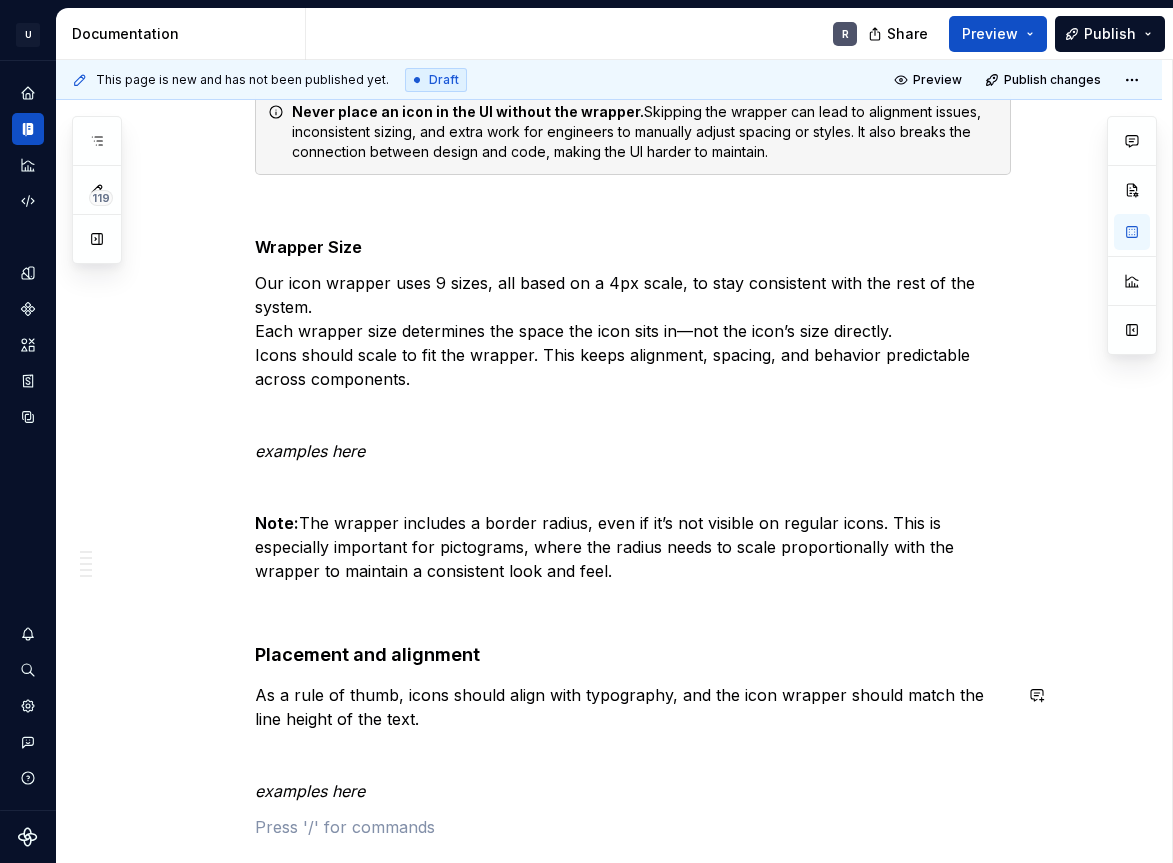 scroll, scrollTop: 3168, scrollLeft: 0, axis: vertical 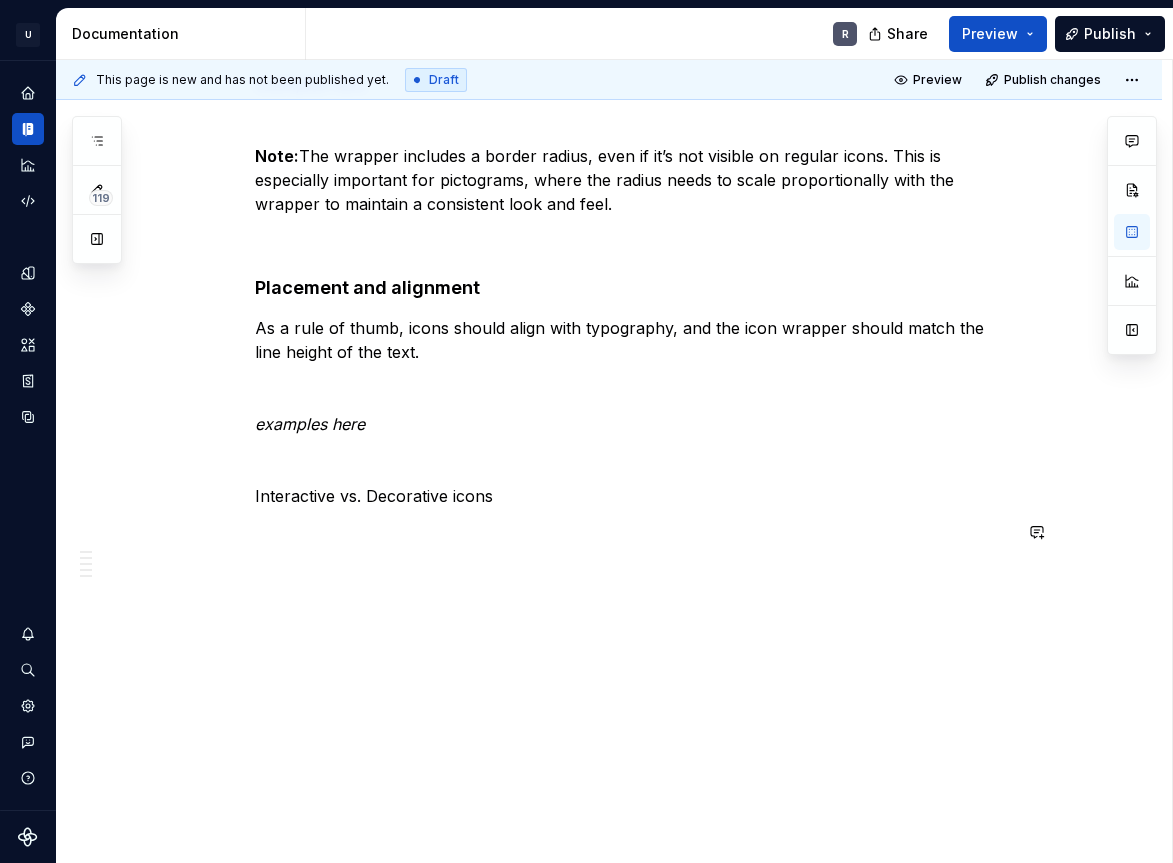 click on "Interactive vs. Decorative icons" at bounding box center (633, 496) 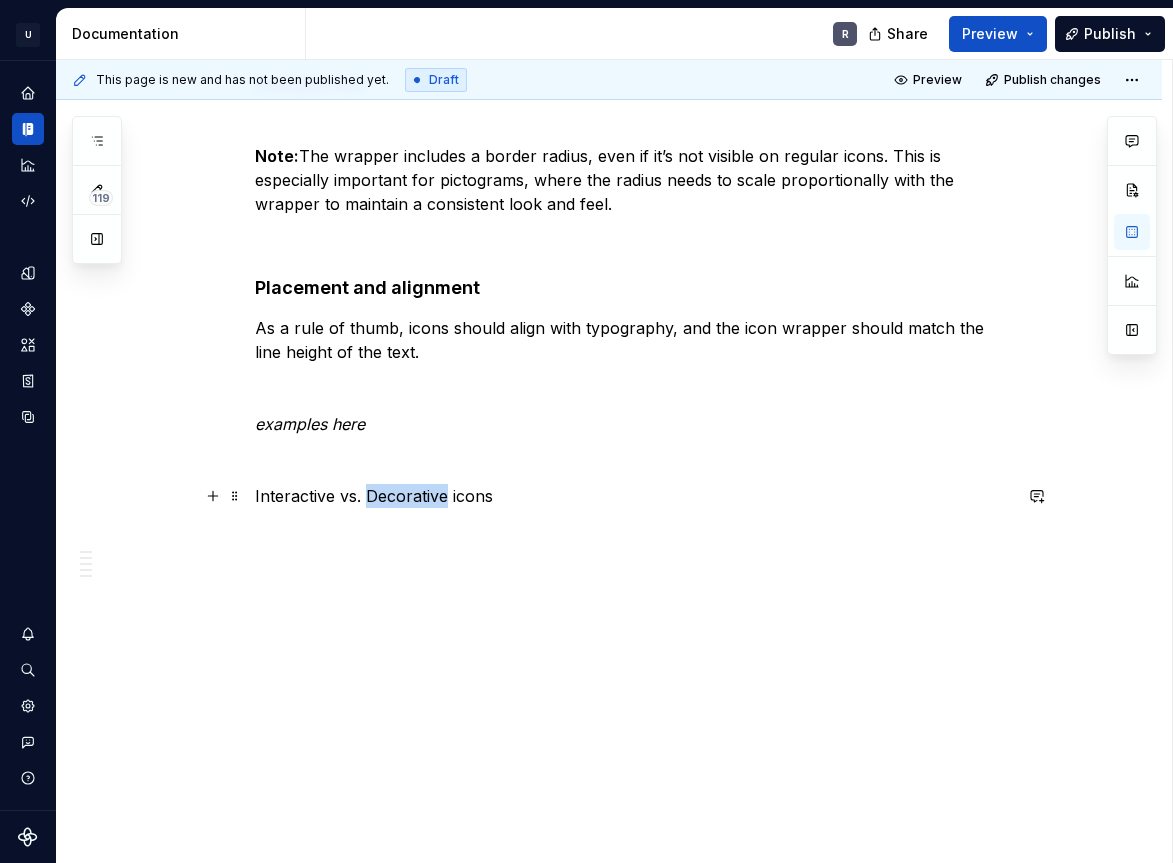 click on "Interactive vs. Decorative icons" at bounding box center (633, 496) 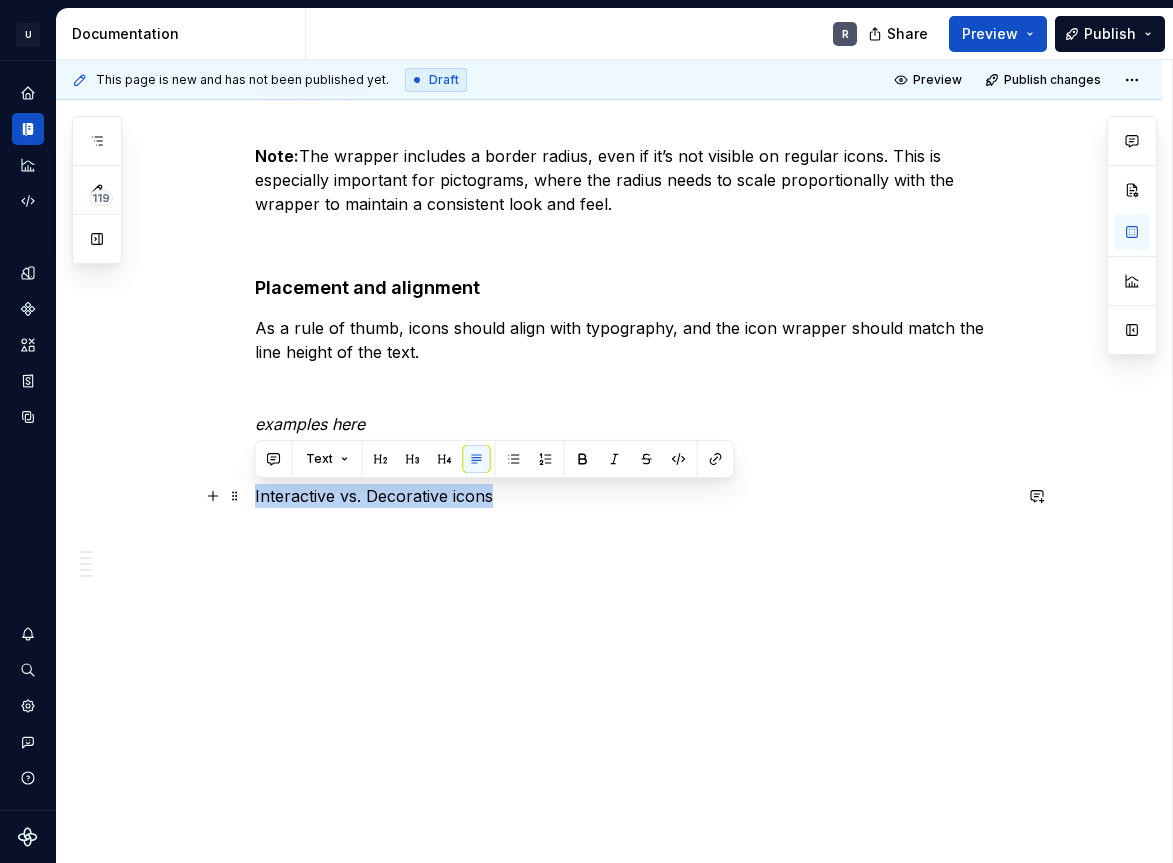 click on "Interactive vs. Decorative icons" at bounding box center [633, 496] 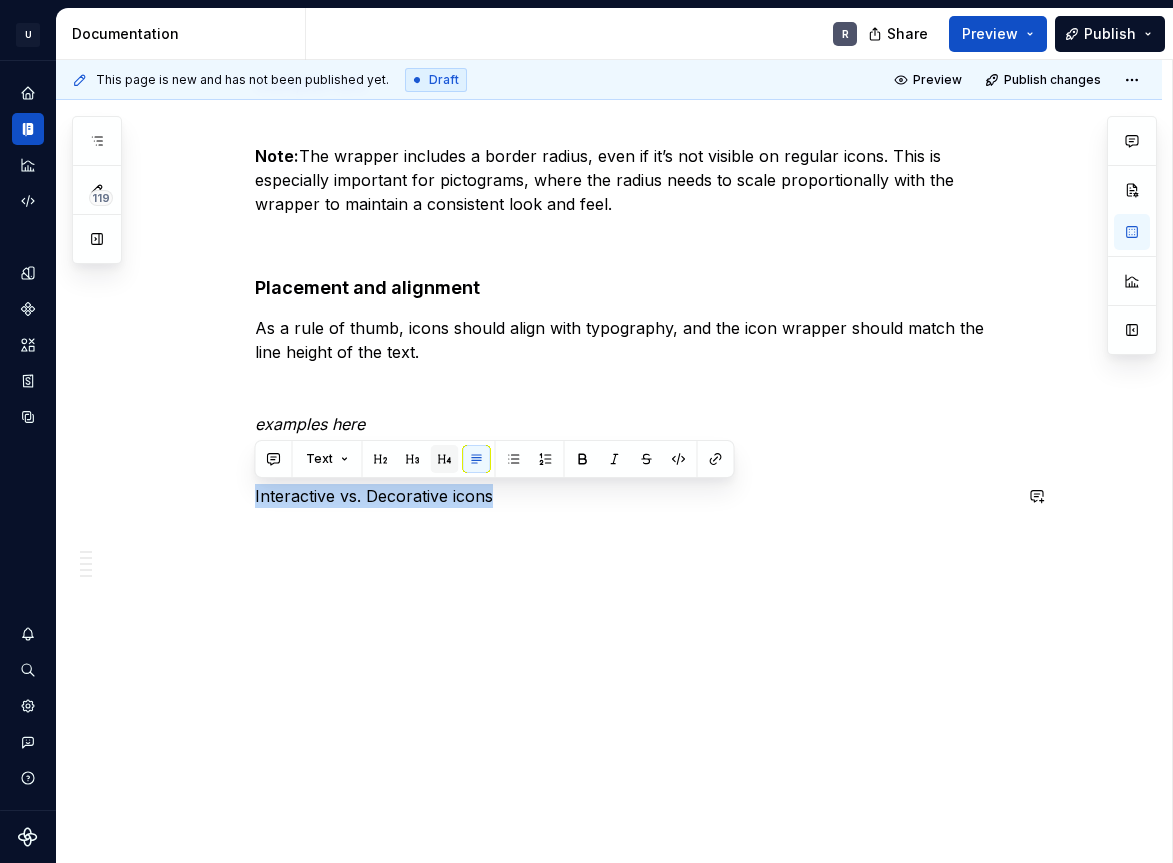 click at bounding box center [445, 459] 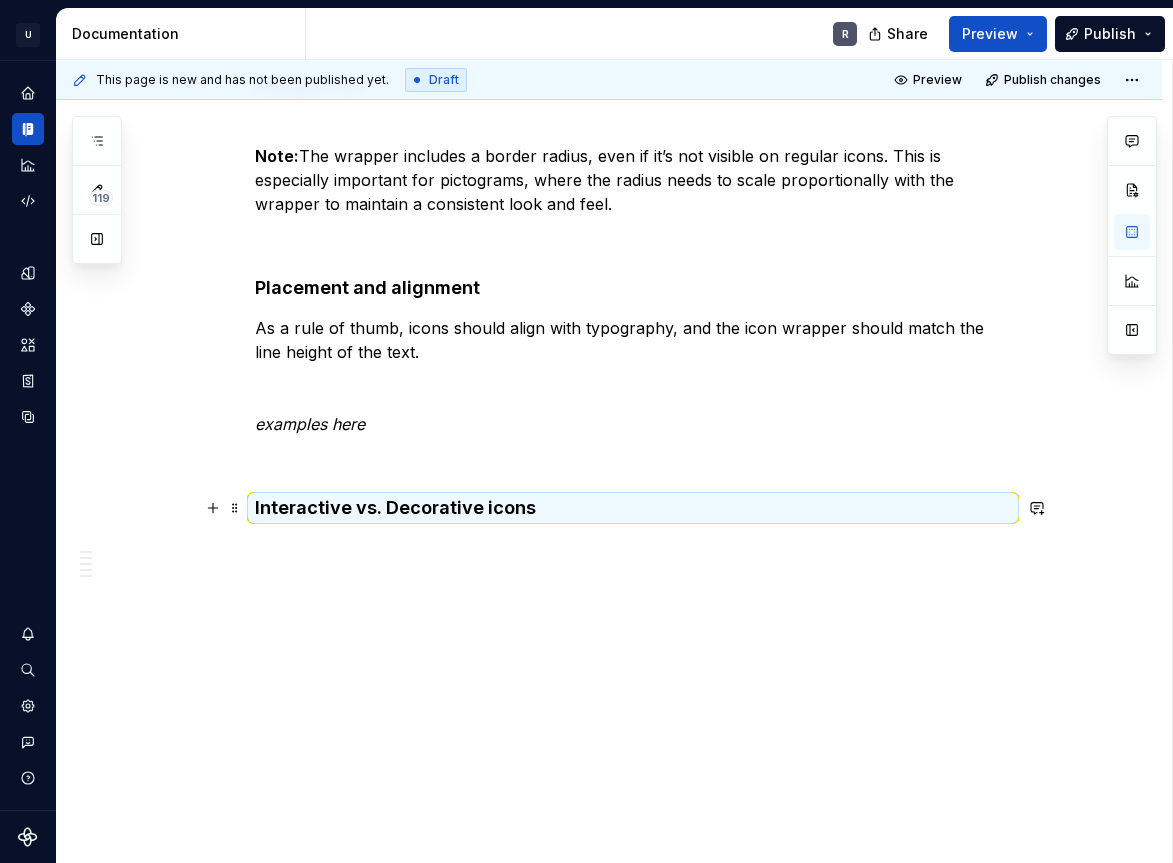click on "Interactive vs. Decorative icons" at bounding box center [633, 508] 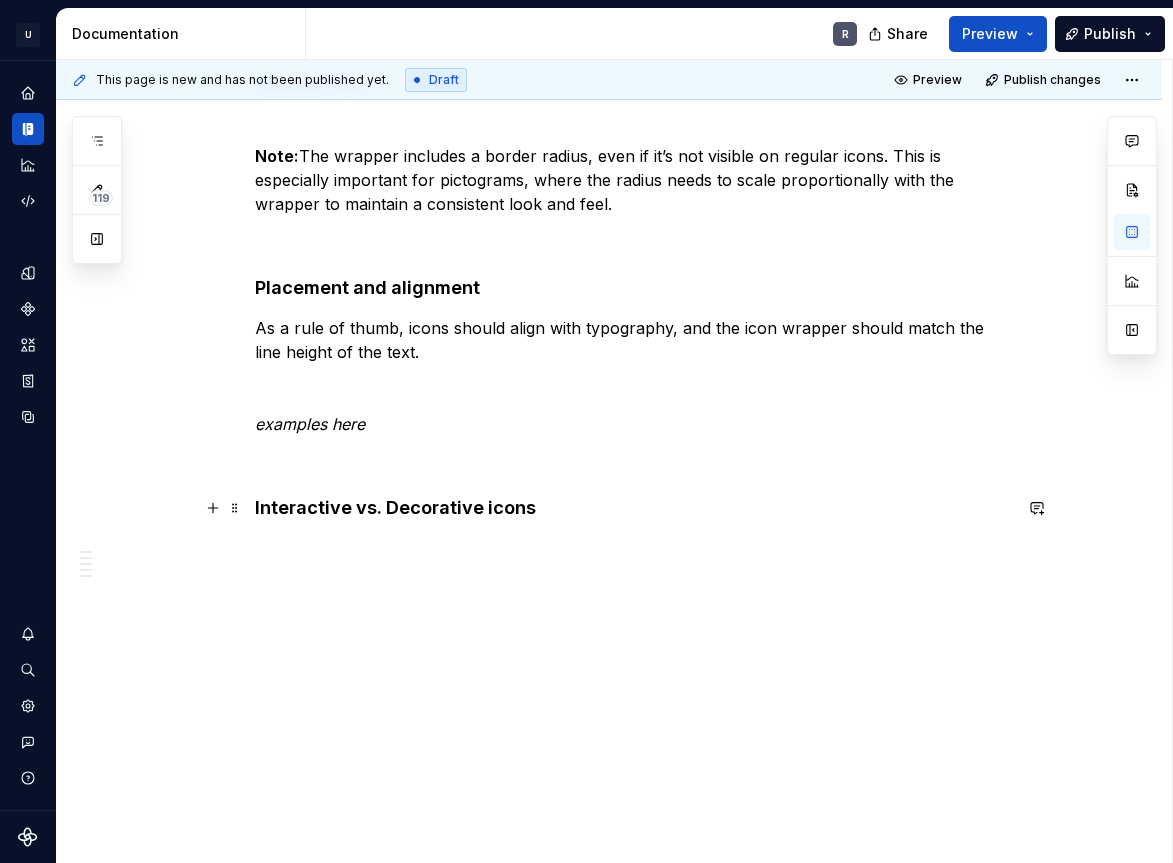 click on "Interactive vs. Decorative icons" at bounding box center (633, 508) 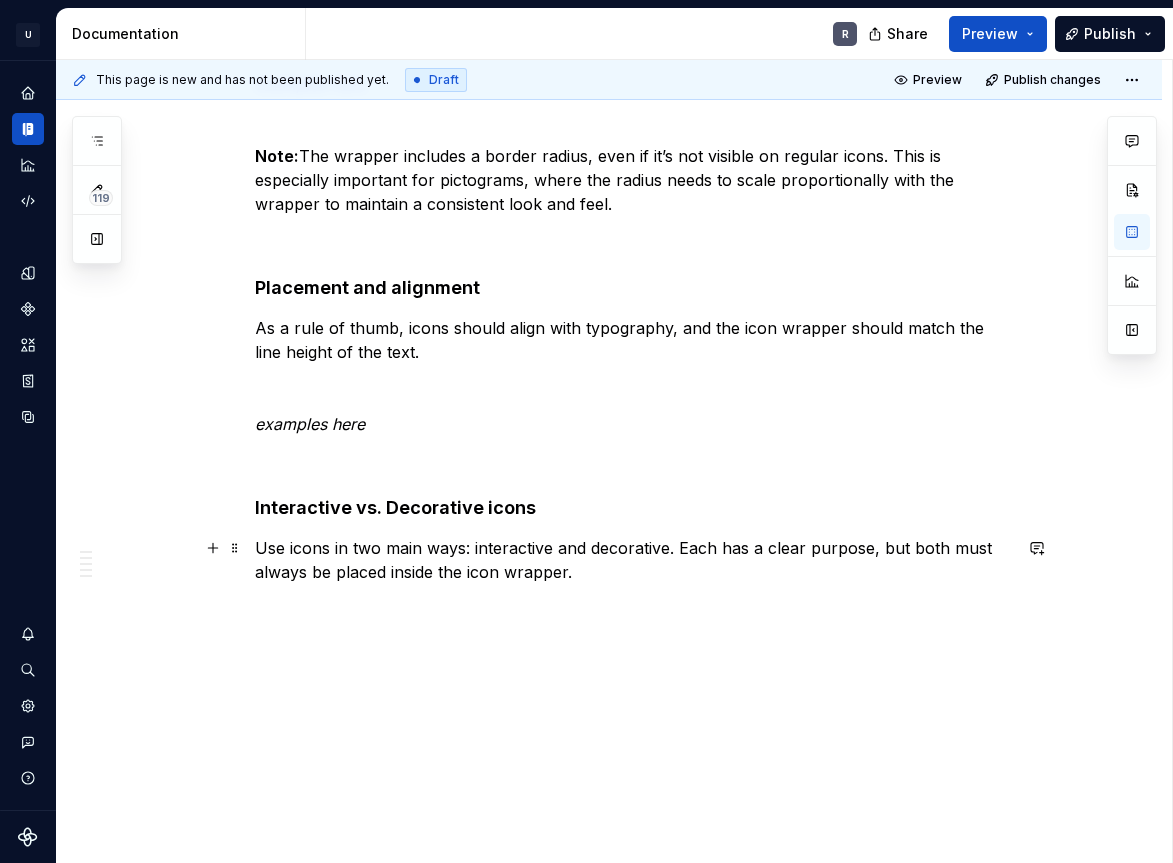 click on "Use icons in two main ways: interactive and decorative. Each has a clear purpose, but both must always be placed inside the icon wrapper." at bounding box center (633, 560) 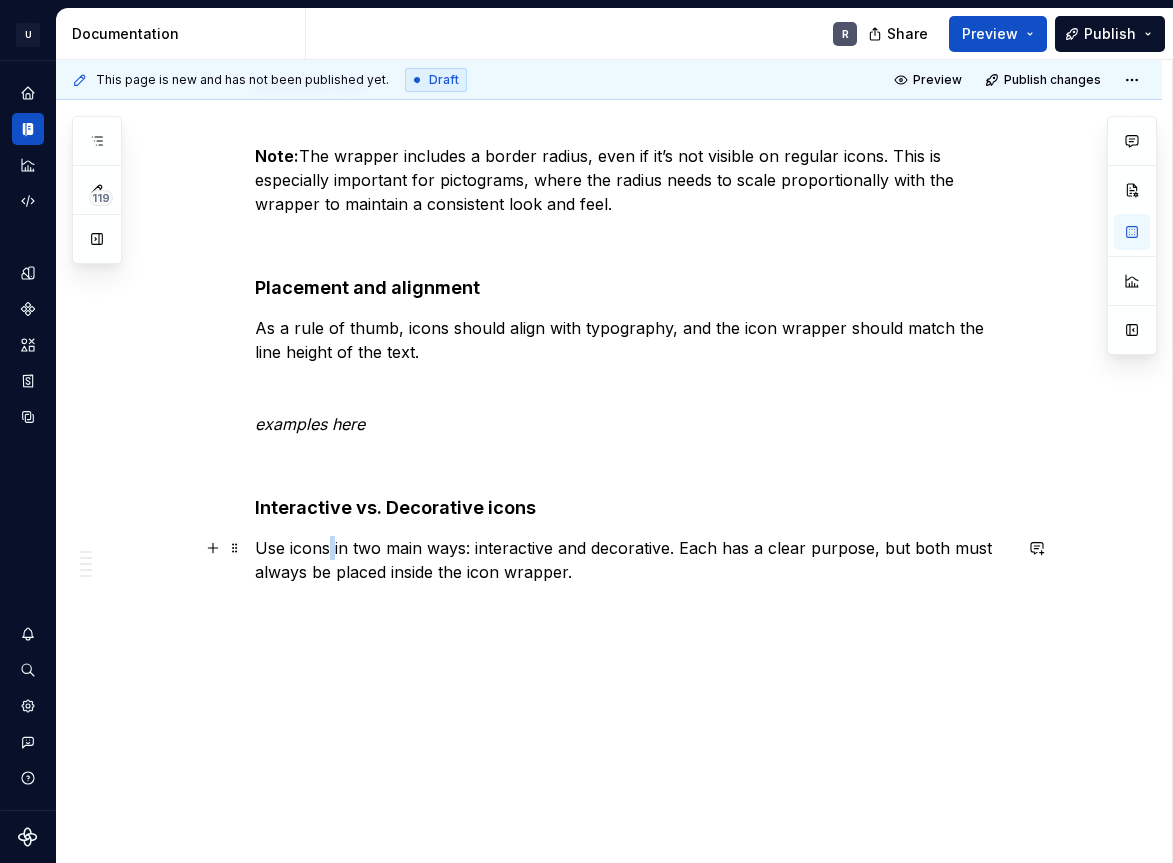 click on "Use icons in two main ways: interactive and decorative. Each has a clear purpose, but both must always be placed inside the icon wrapper." at bounding box center [633, 560] 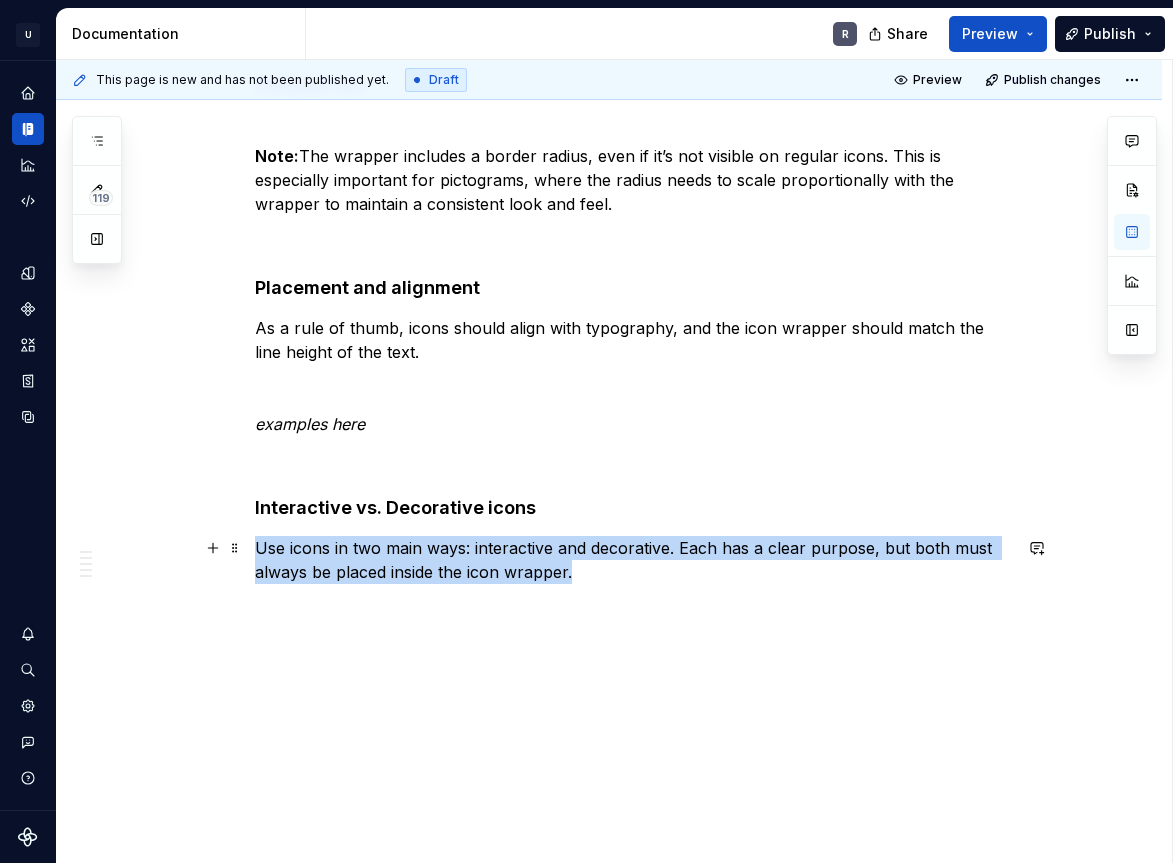 click on "Use icons in two main ways: interactive and decorative. Each has a clear purpose, but both must always be placed inside the icon wrapper." at bounding box center (633, 560) 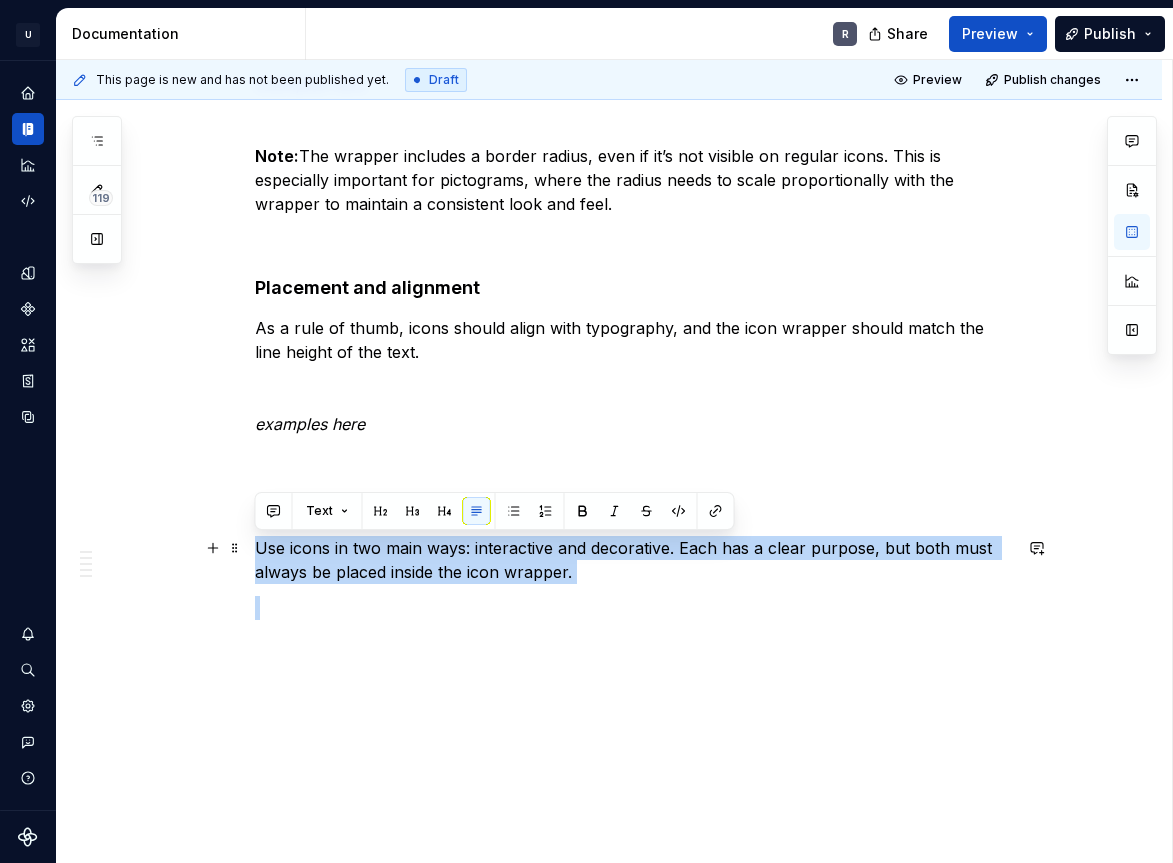 click on "Use icons in two main ways: interactive and decorative. Each has a clear purpose, but both must always be placed inside the icon wrapper." at bounding box center (633, 560) 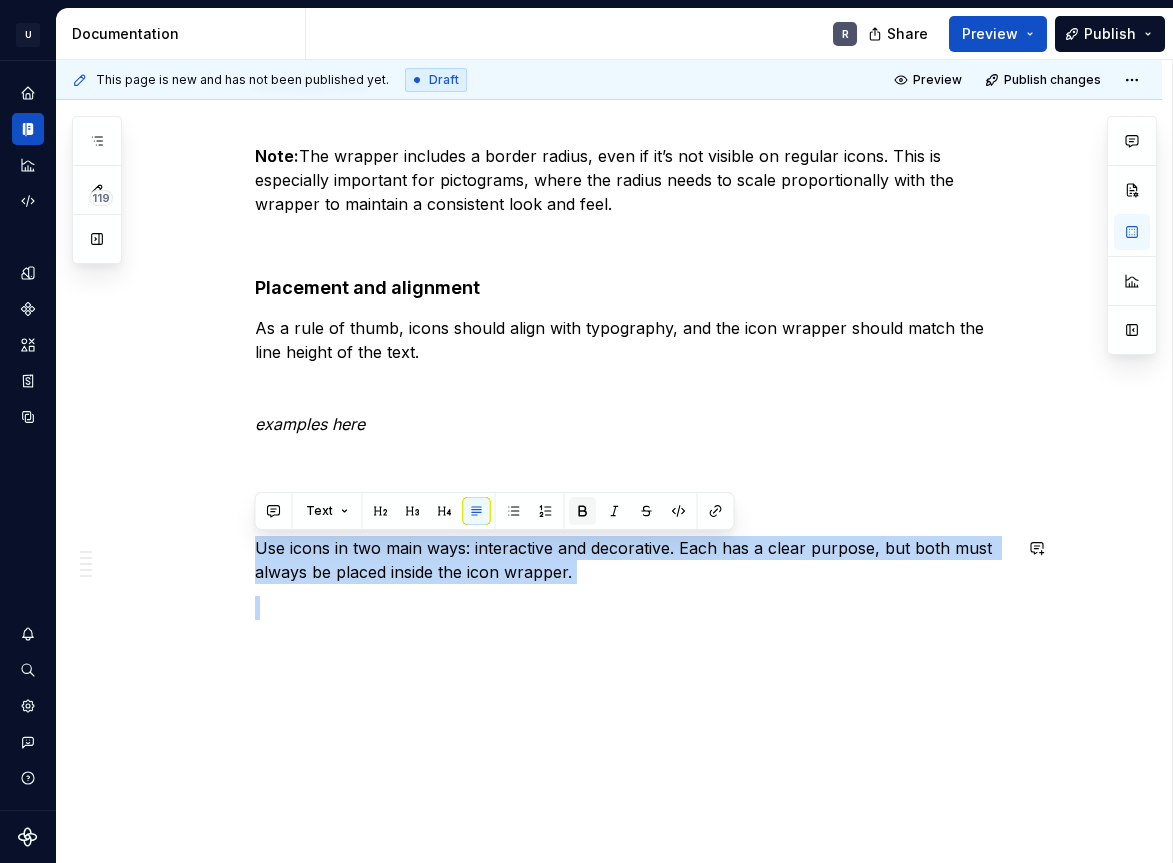 click at bounding box center (583, 511) 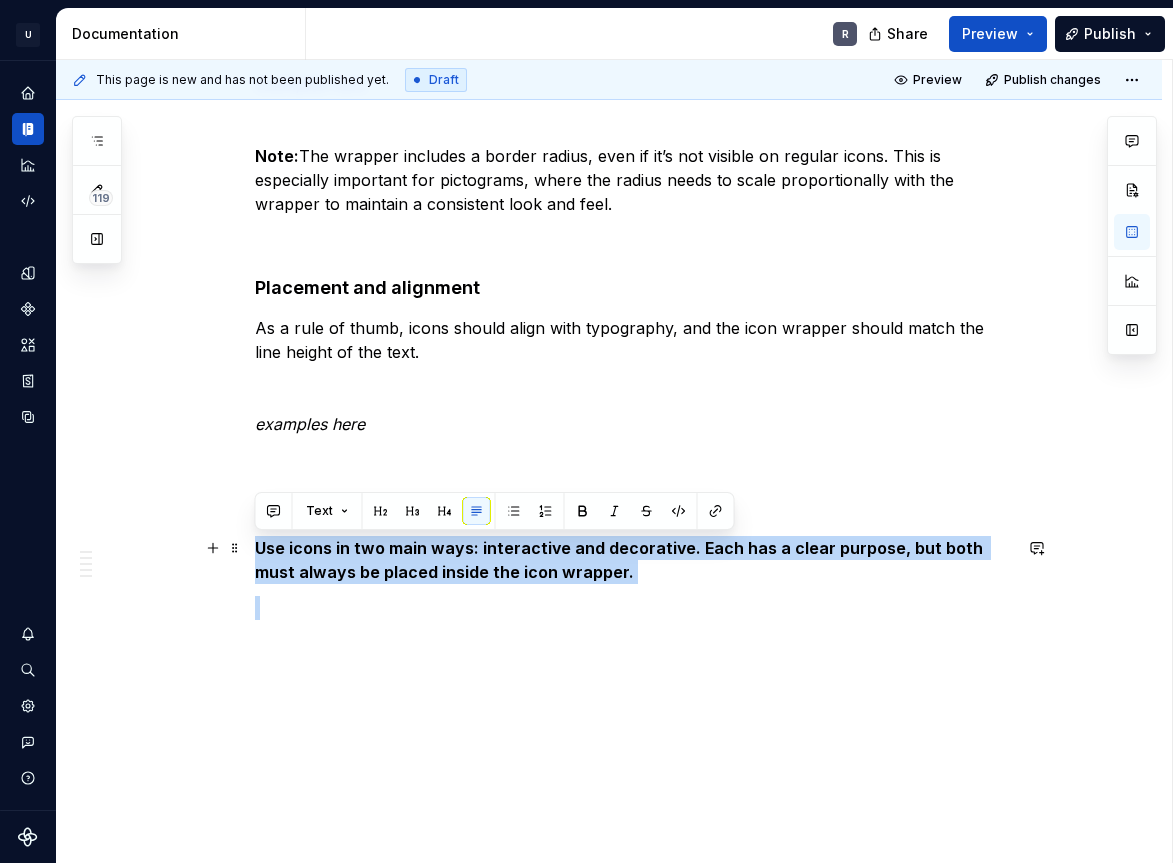 click on "Use icons in two main ways: interactive and decorative. Each has a clear purpose, but both must always be placed inside the icon wrapper." at bounding box center [633, 560] 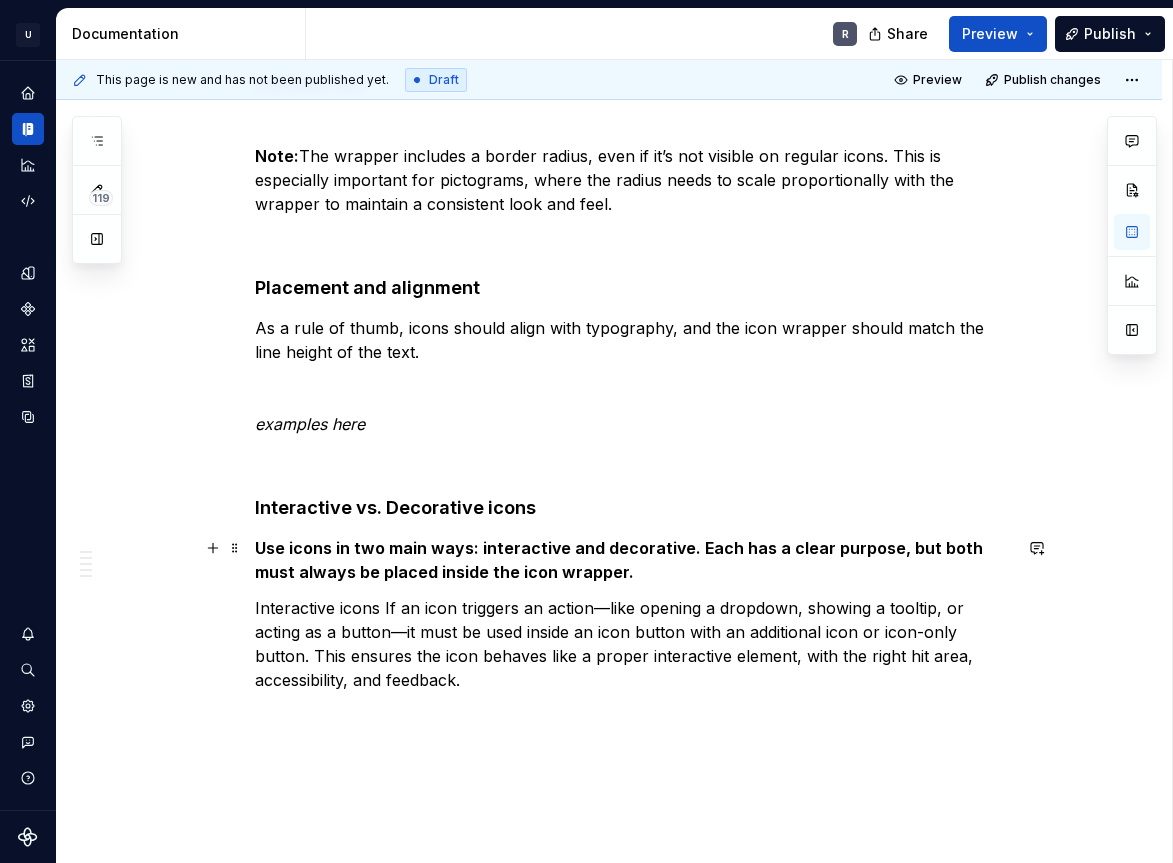 click on "Use icons in two main ways: interactive and decorative. Each has a clear purpose, but both must always be placed inside the icon wrapper." at bounding box center [633, 560] 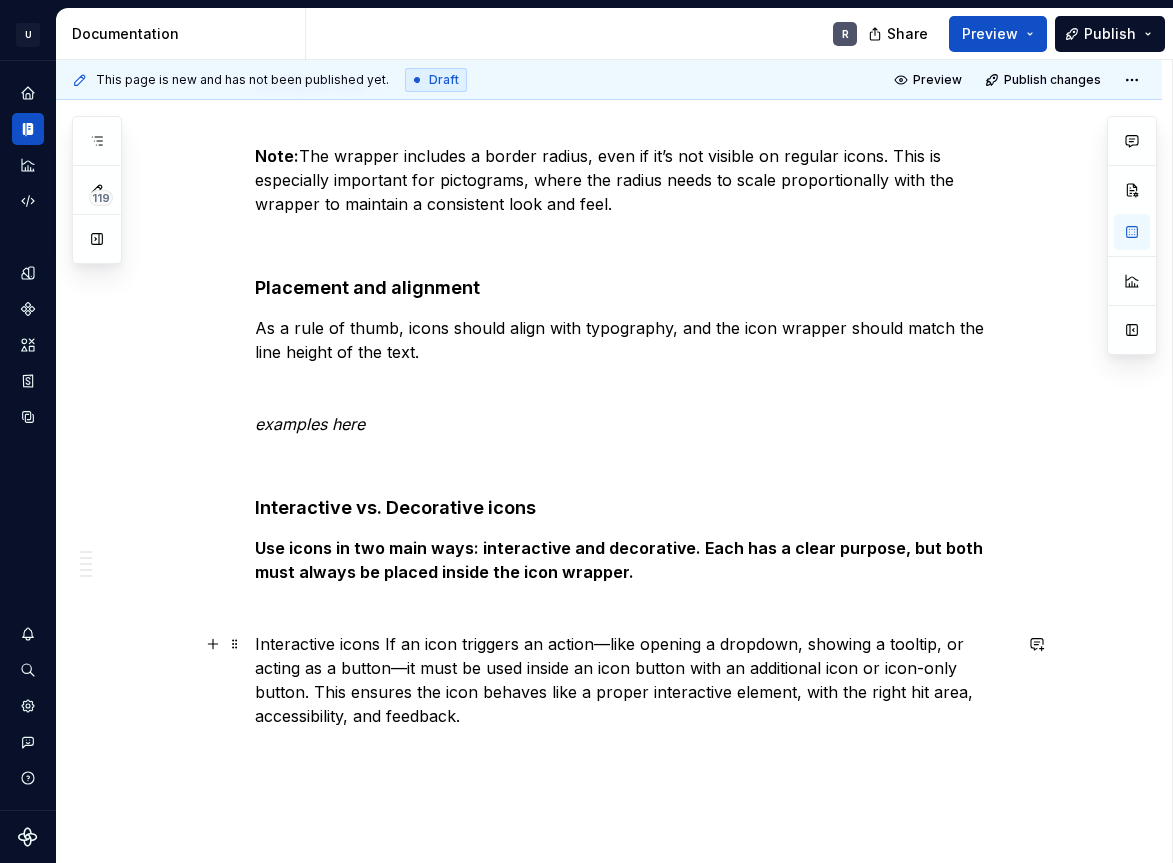 click on "Interactive icons If an icon triggers an action—like opening a dropdown, showing a tooltip, or acting as a button—it must be used inside an icon button with an additional icon or icon-only button. This ensures the icon behaves like a proper interactive element, with the right hit area, accessibility, and feedback." at bounding box center (633, 680) 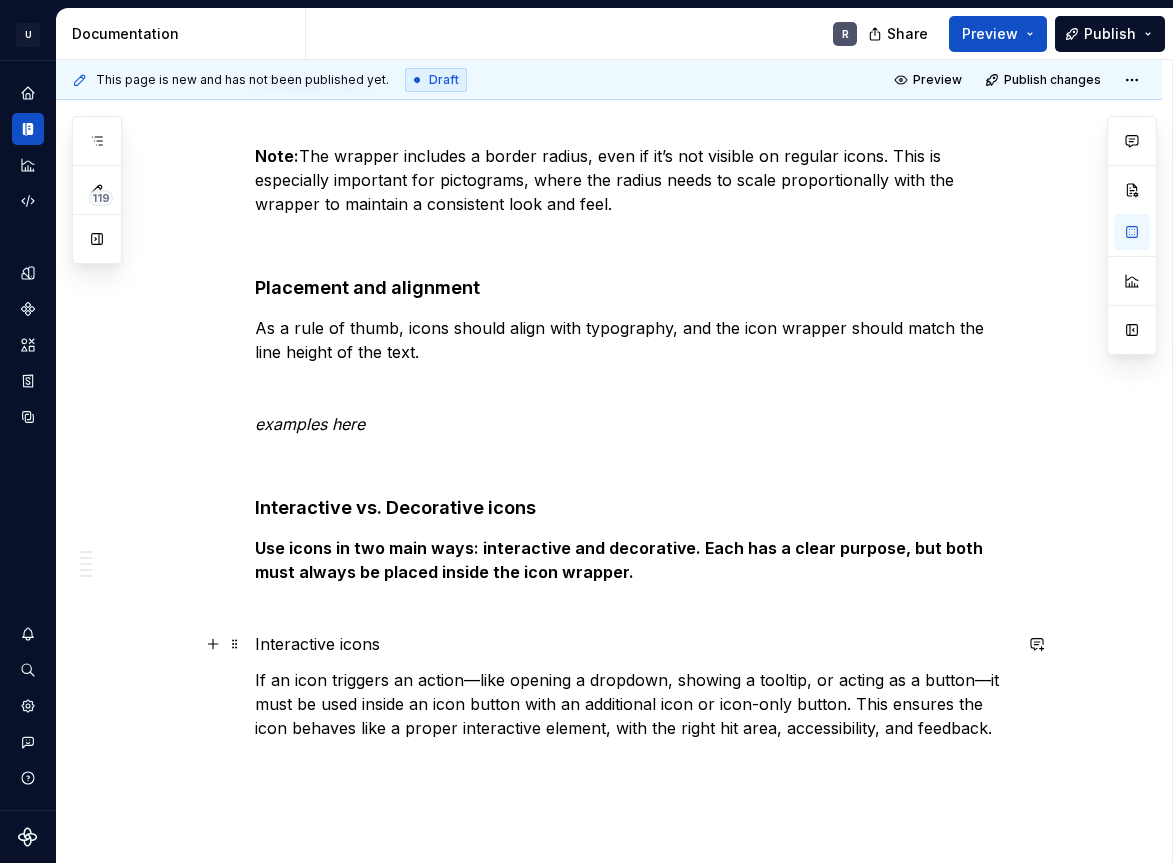 click on "Interactive icons" at bounding box center [633, 644] 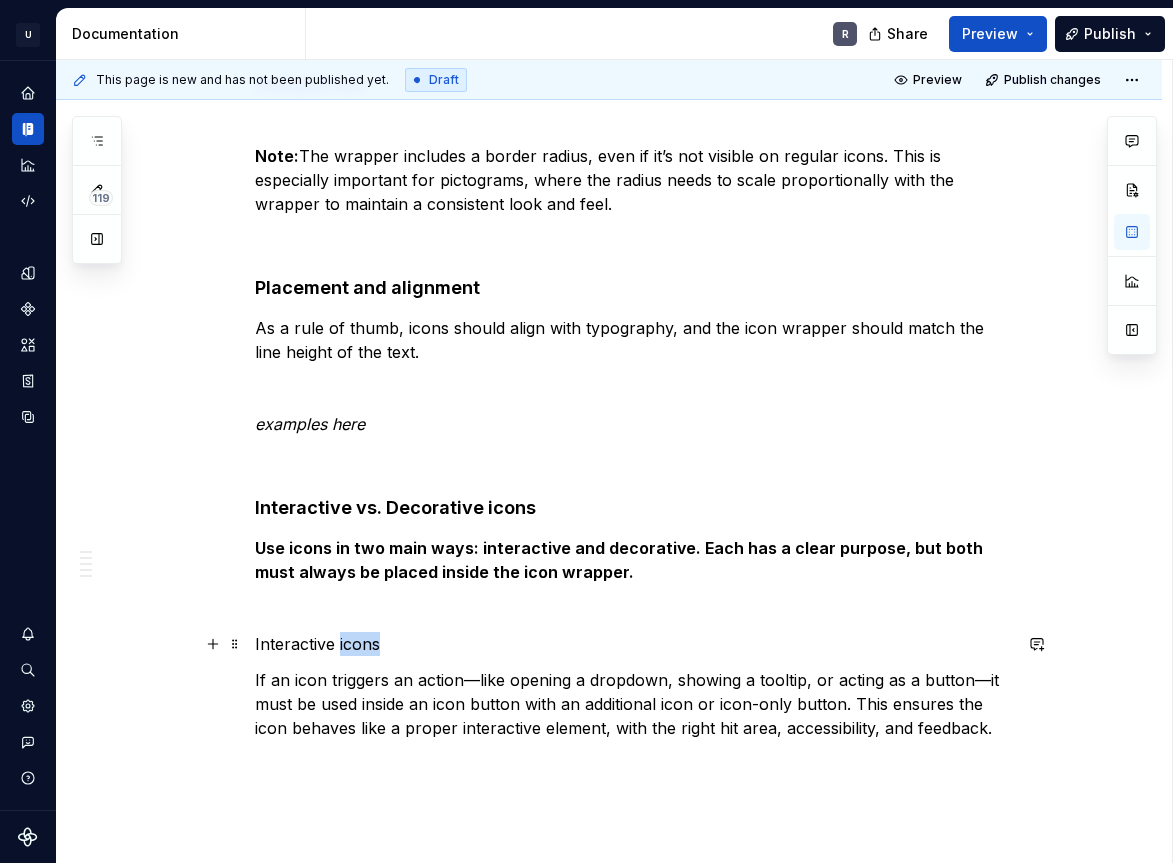 click on "Interactive icons" at bounding box center (633, 644) 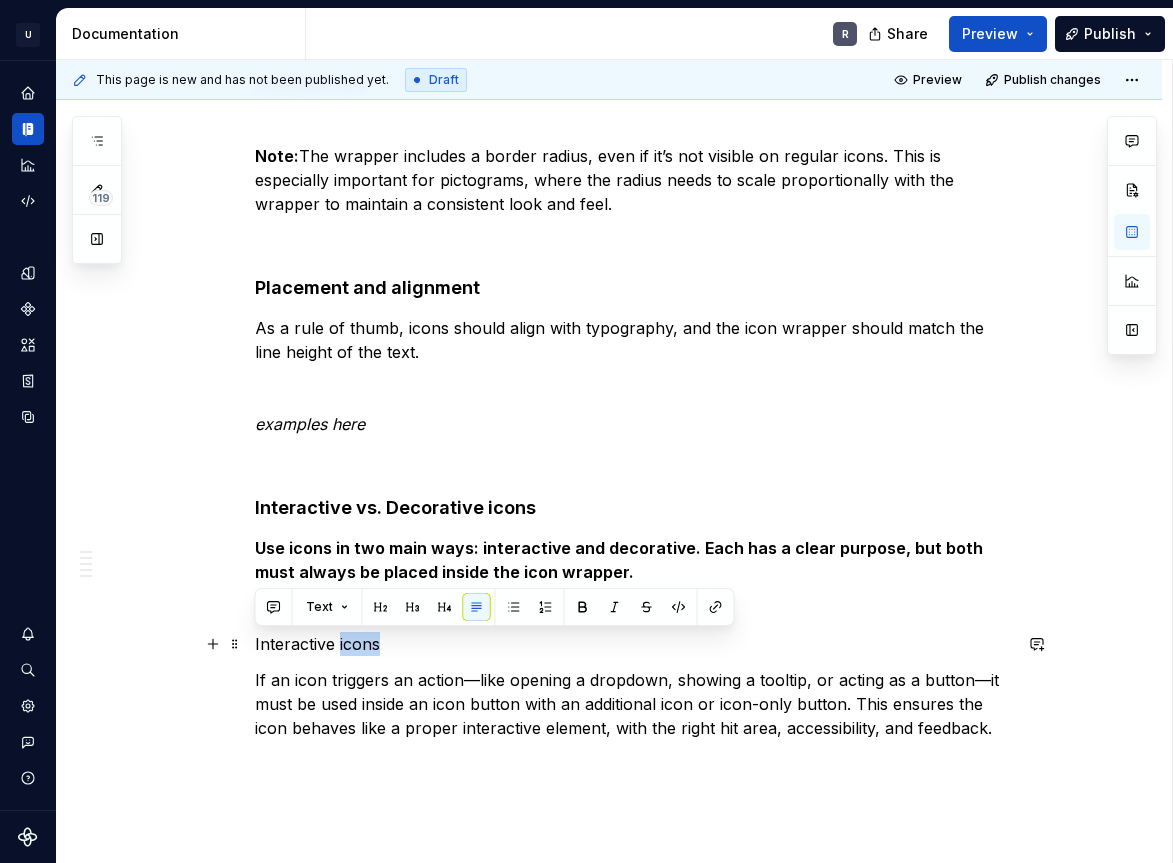 click on "Interactive icons" at bounding box center (633, 644) 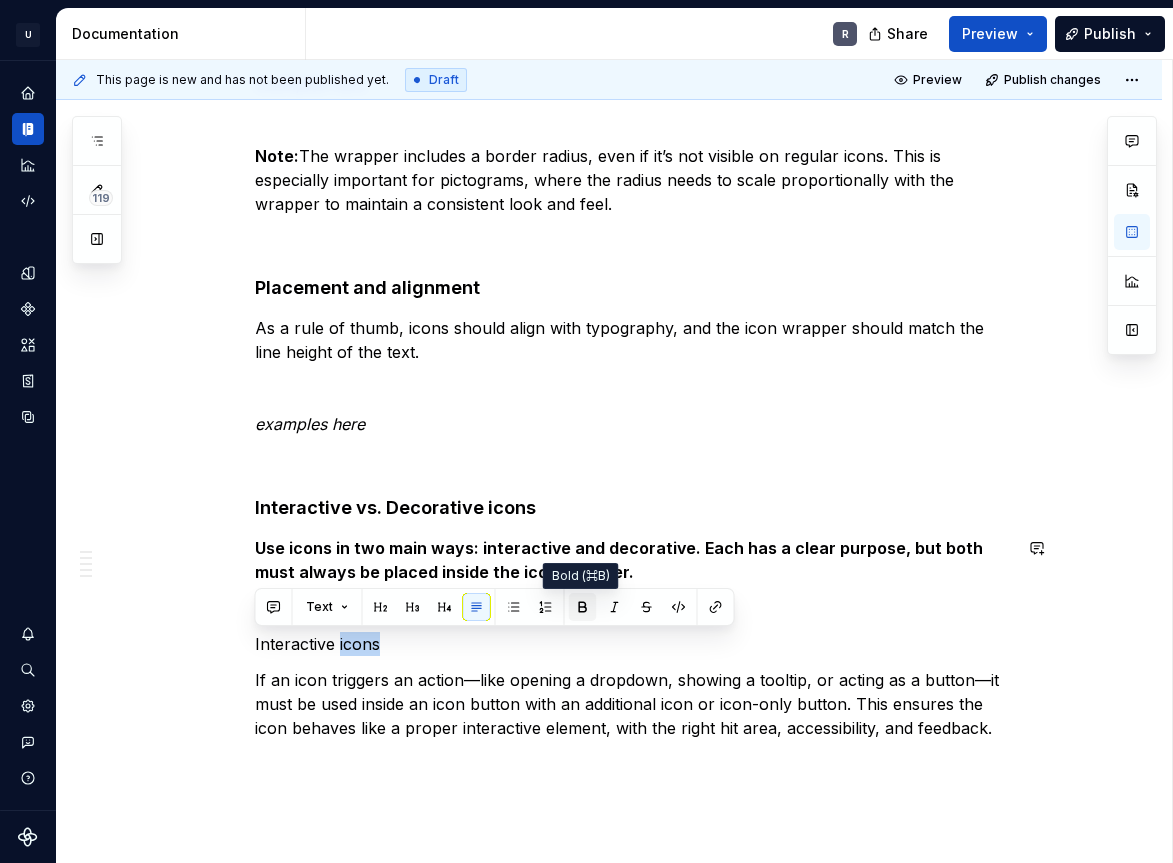 click at bounding box center (583, 607) 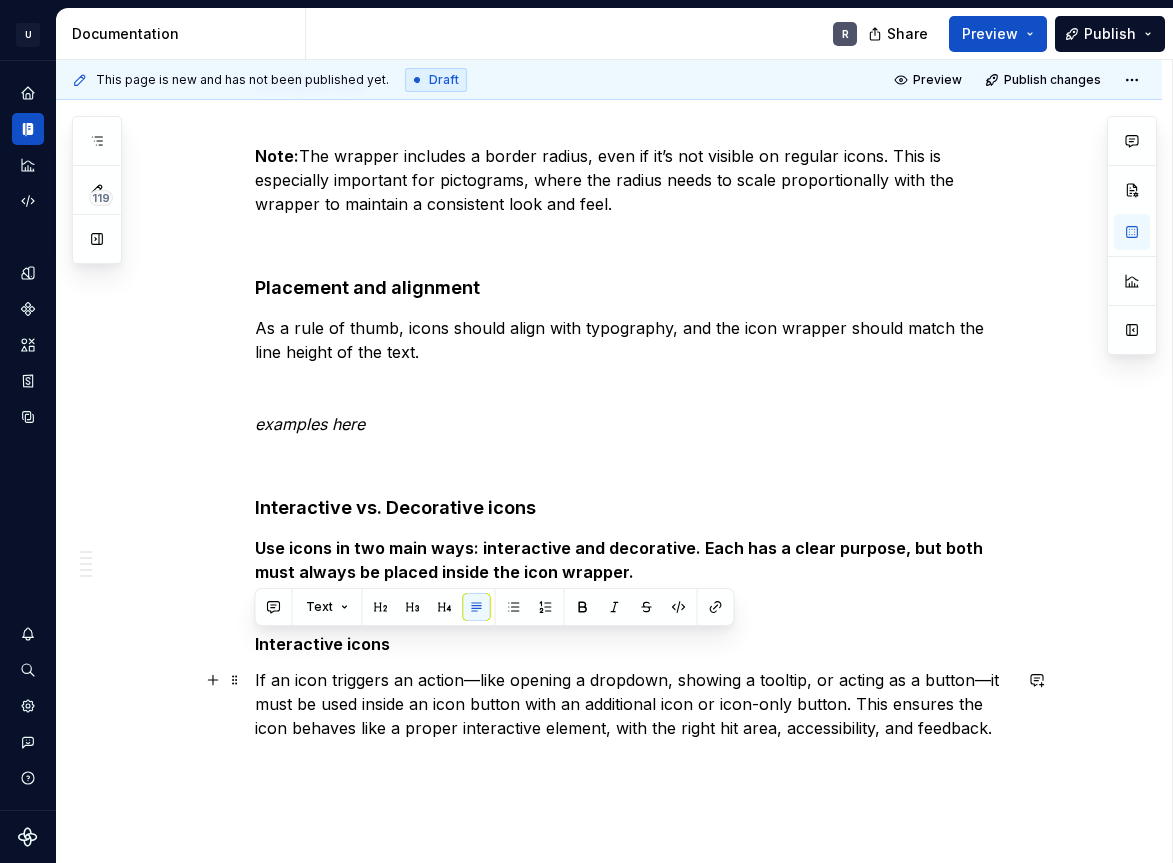 click on "If an icon triggers an action—like opening a dropdown, showing a tooltip, or acting as a button—it must be used inside an icon button with an additional icon or icon-only button. This ensures the icon behaves like a proper interactive element, with the right hit area, accessibility, and feedback." at bounding box center (633, 704) 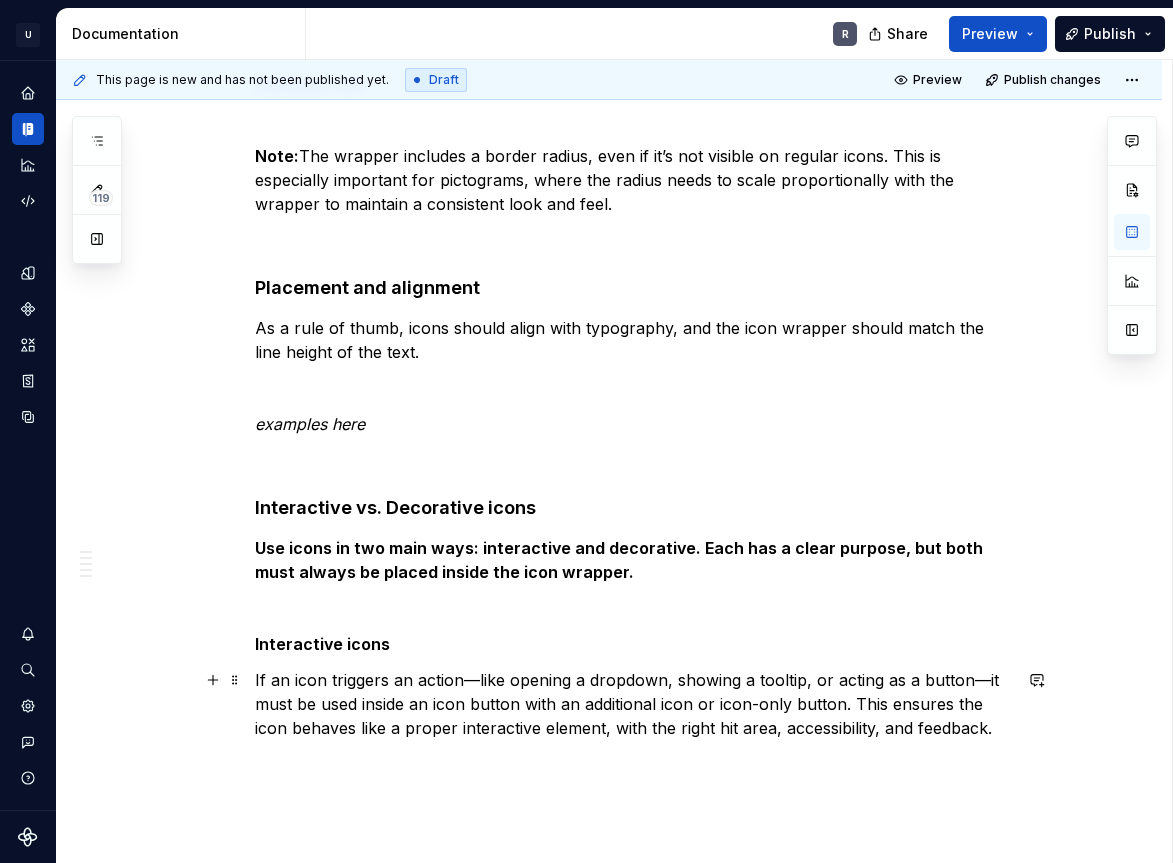click on "**********" at bounding box center (609, -1028) 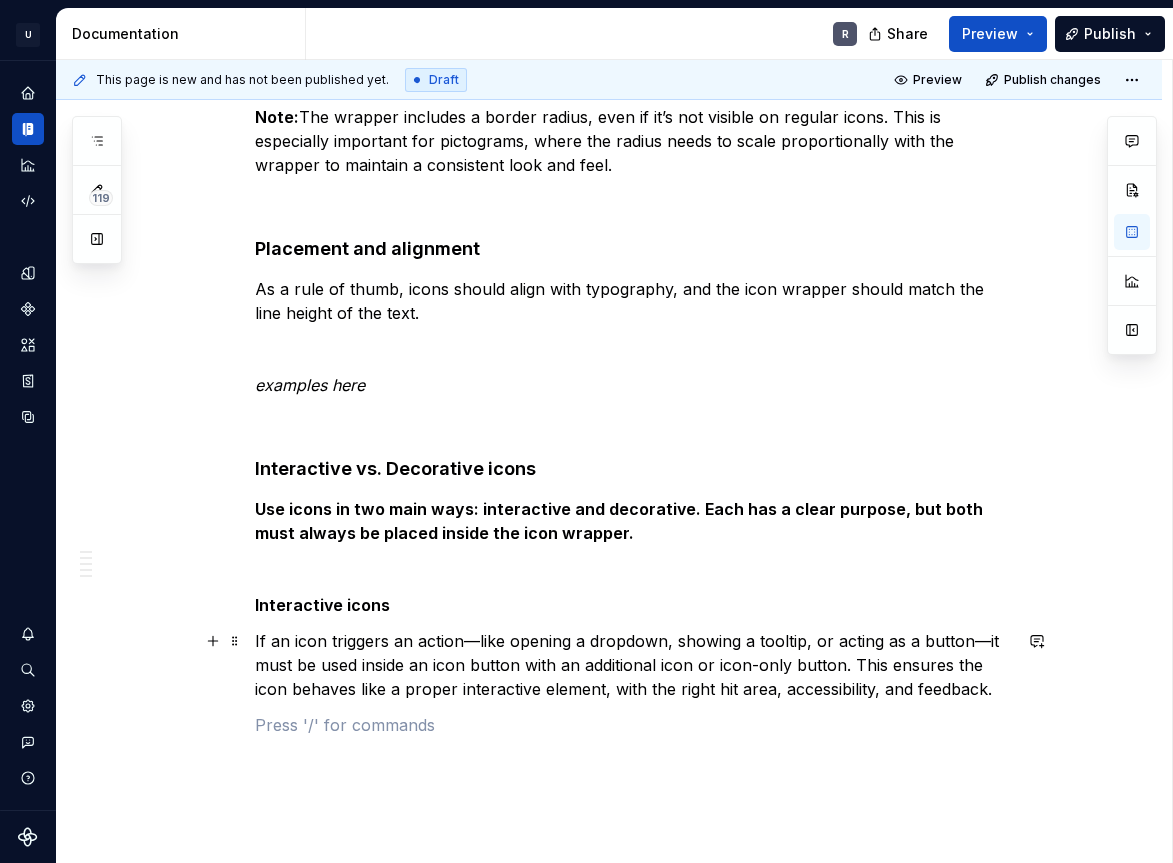 scroll, scrollTop: 3612, scrollLeft: 0, axis: vertical 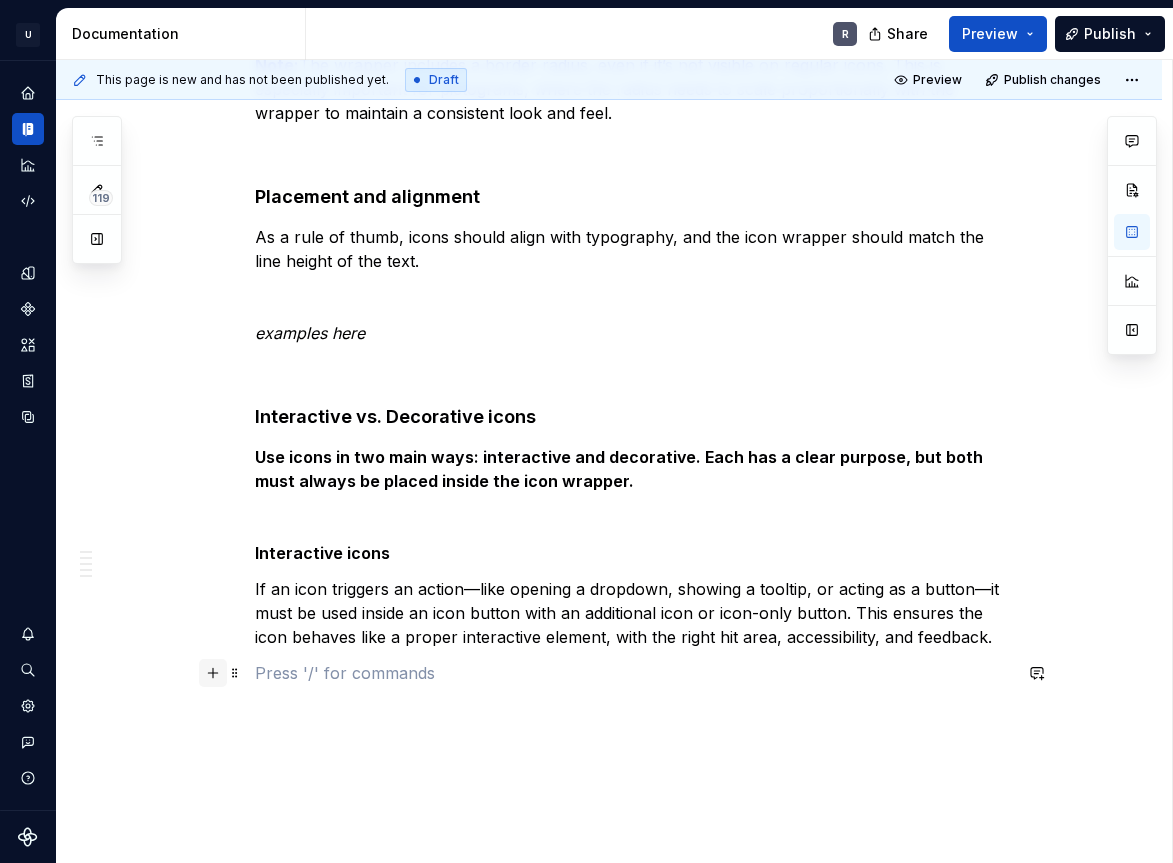 click at bounding box center (213, 673) 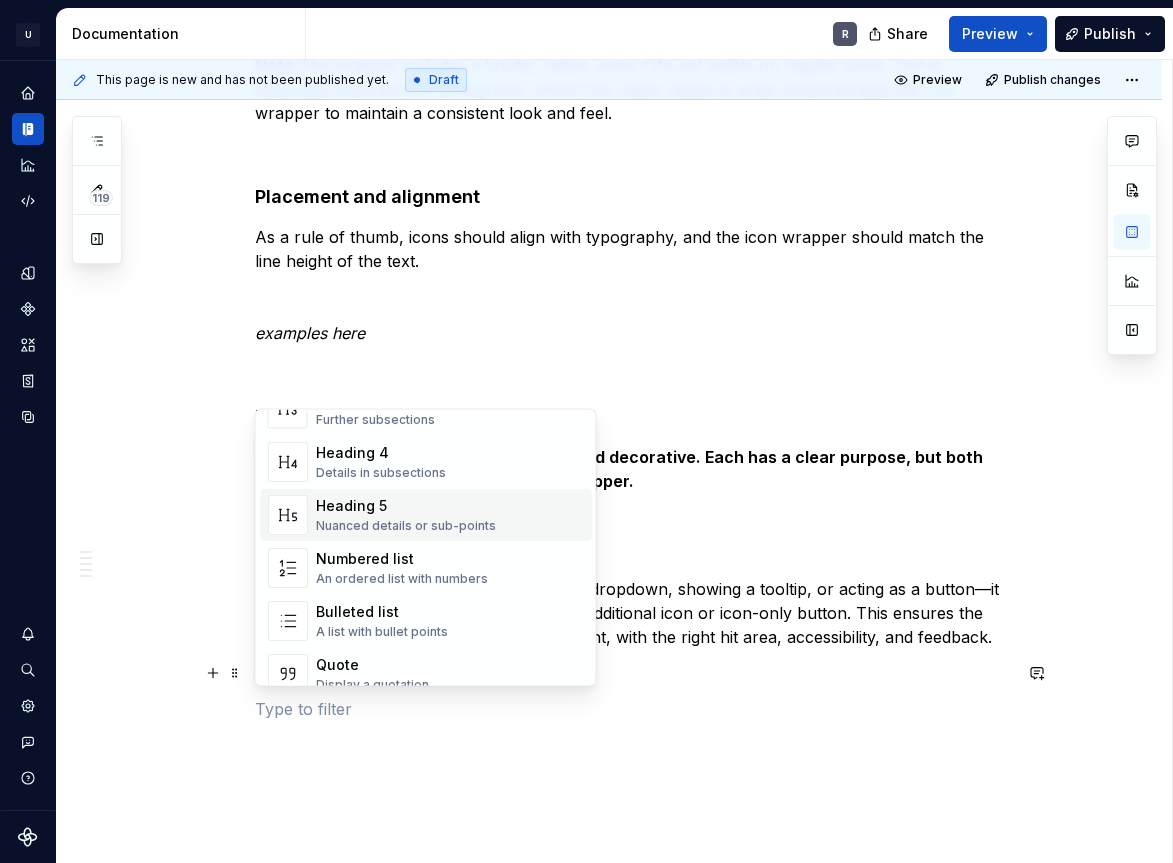 scroll, scrollTop: 537, scrollLeft: 0, axis: vertical 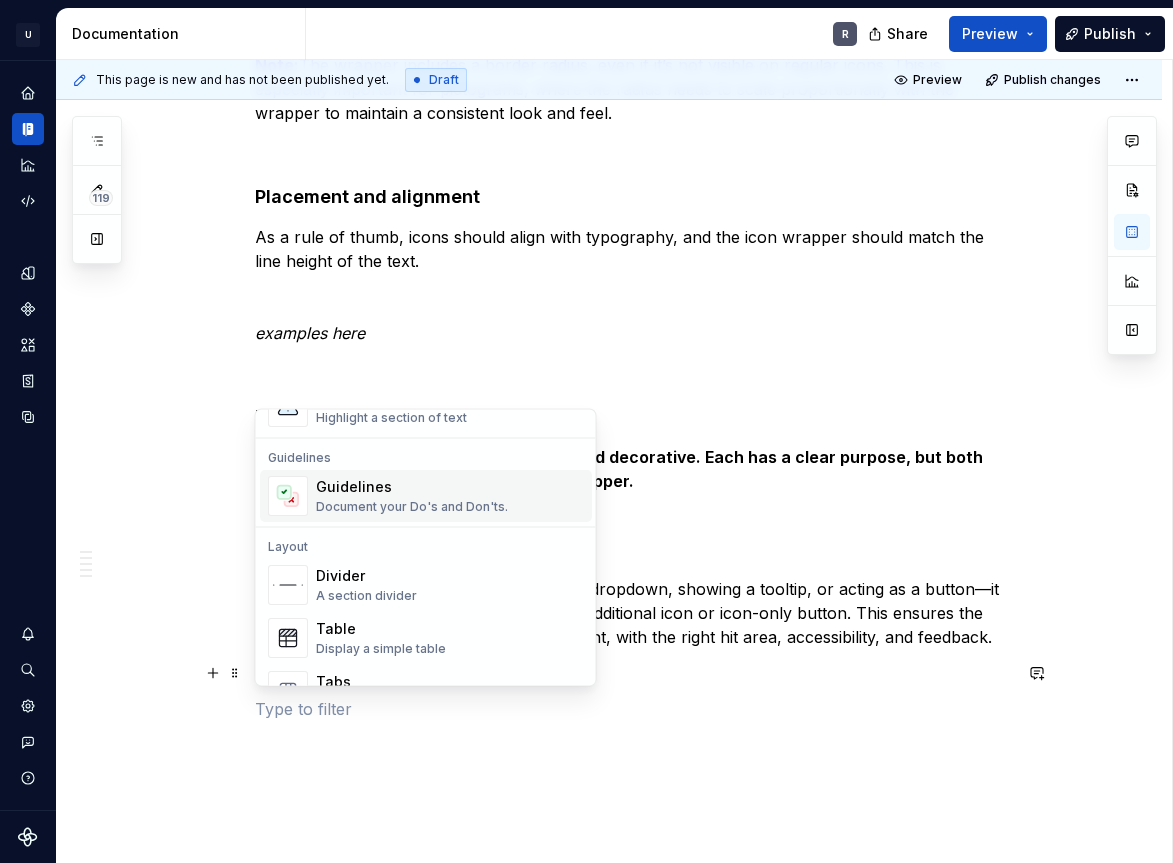 click on "Document your Do's and Don'ts." at bounding box center [412, 508] 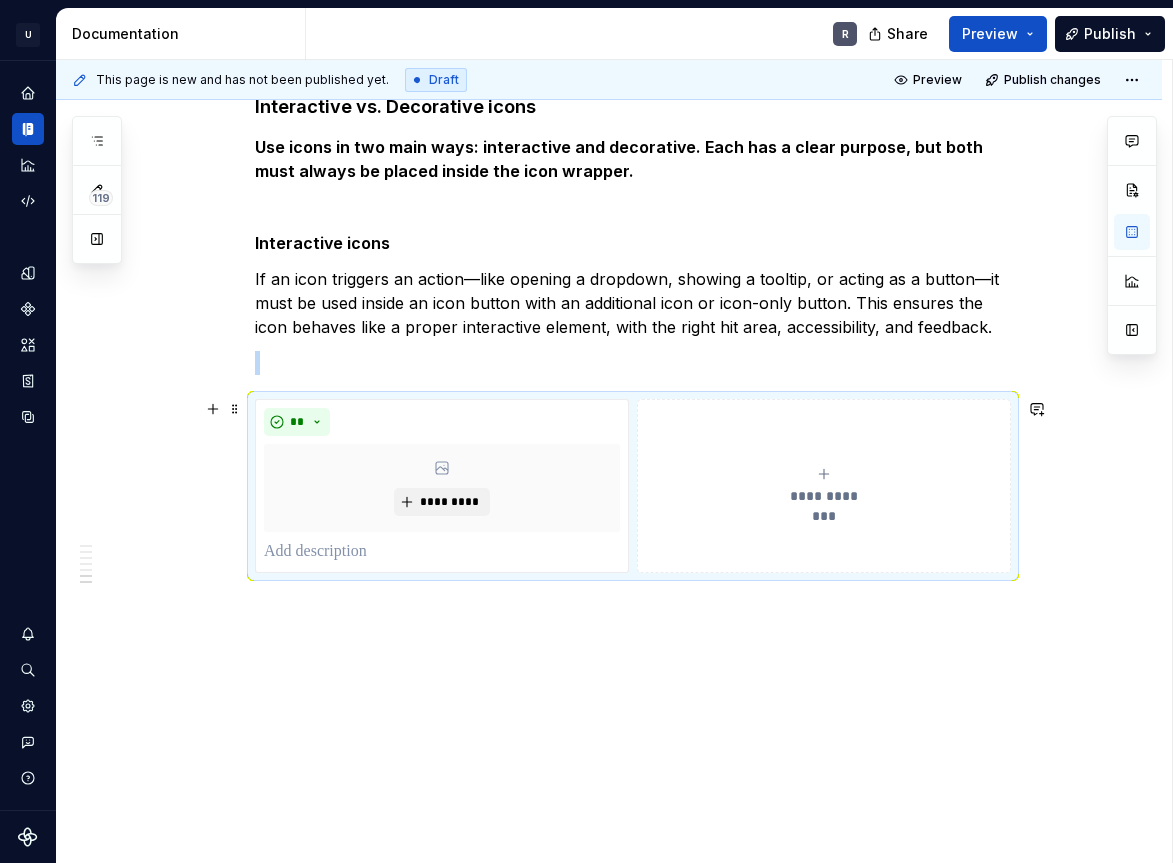 scroll, scrollTop: 3956, scrollLeft: 0, axis: vertical 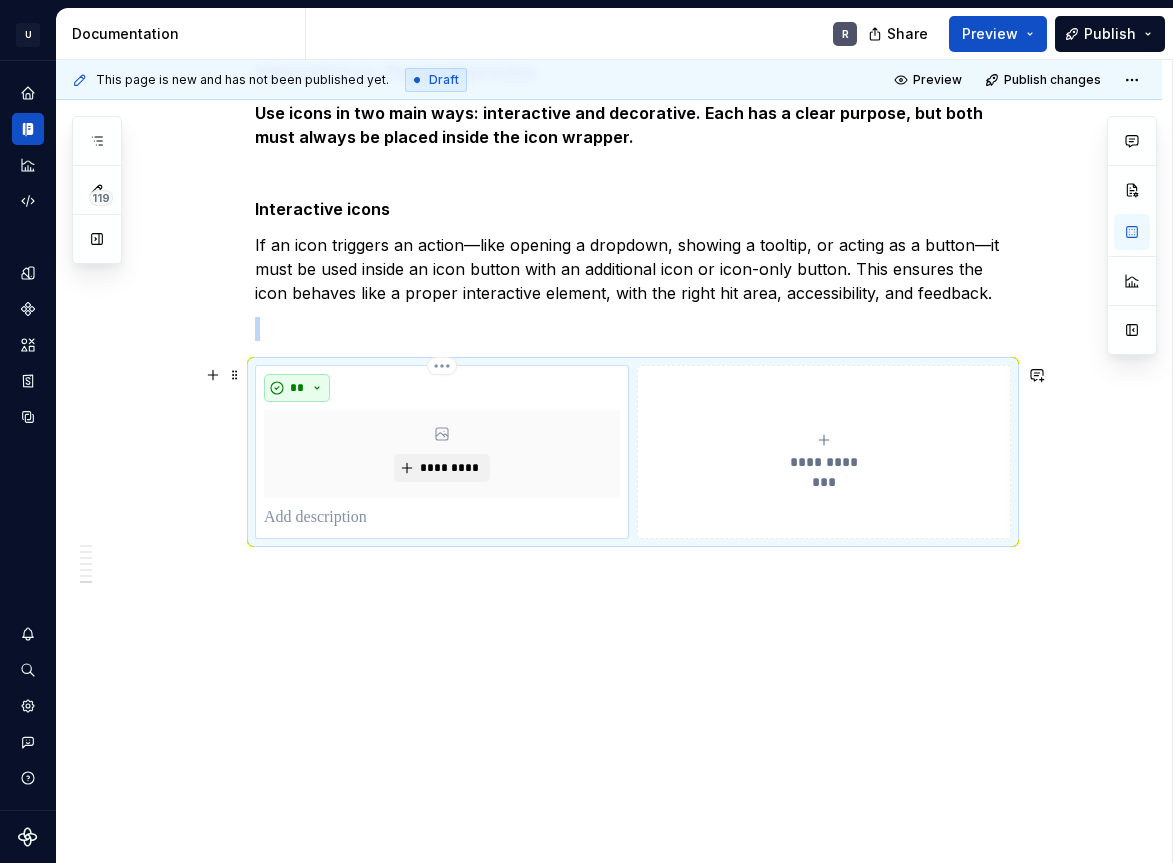 click on "**" at bounding box center [297, 388] 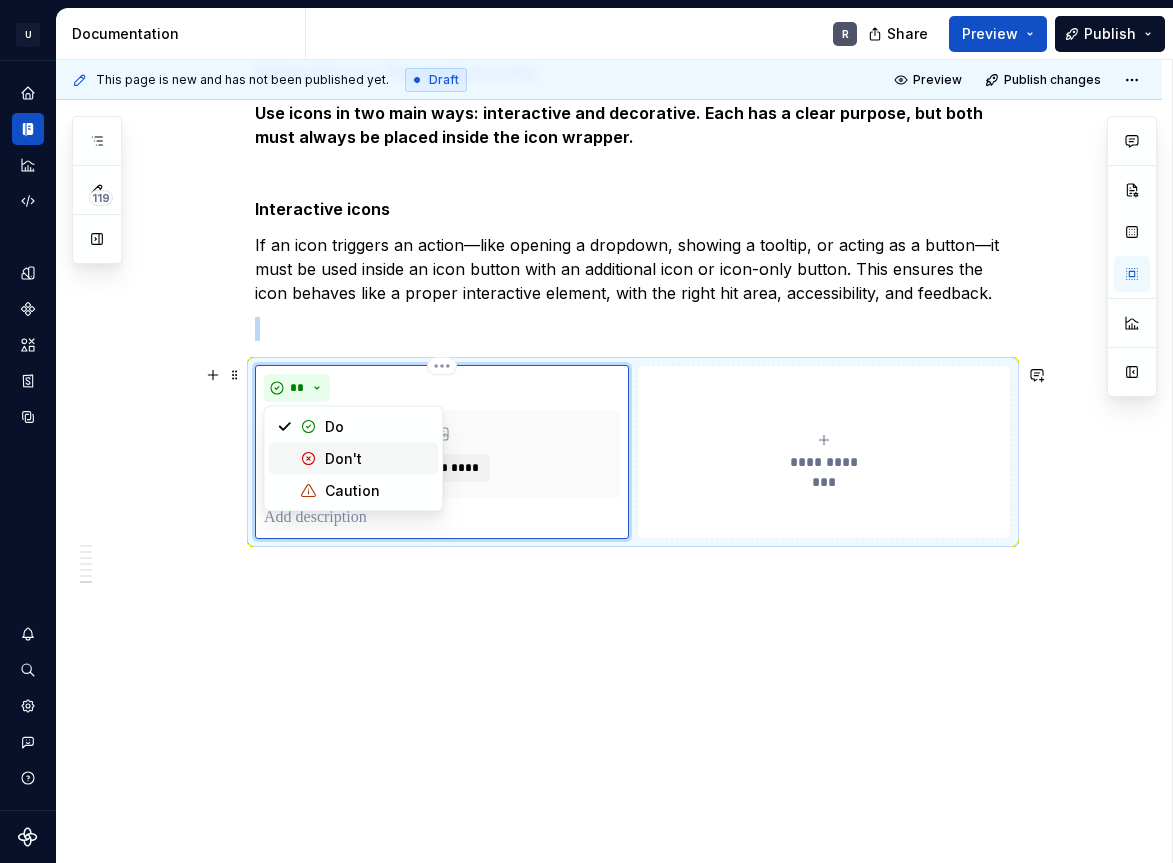 click on "Don't" at bounding box center (354, 459) 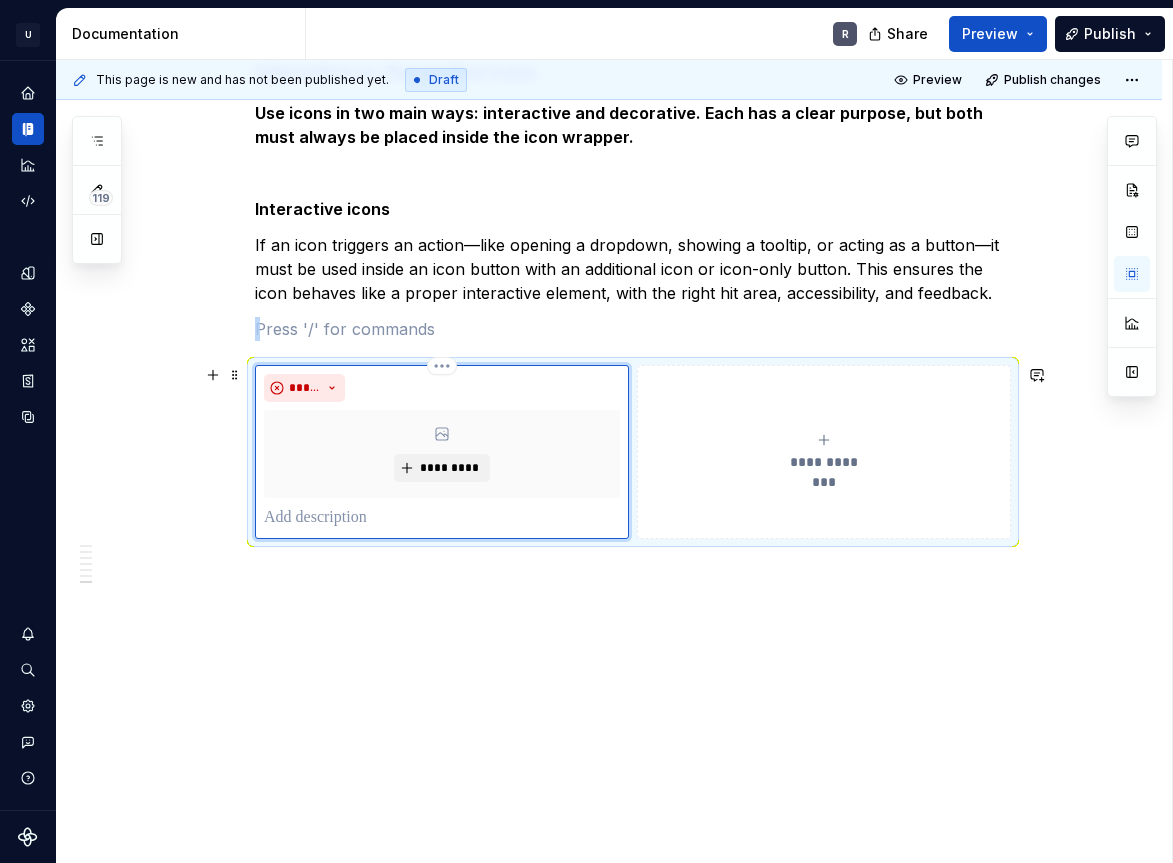 click at bounding box center [442, 518] 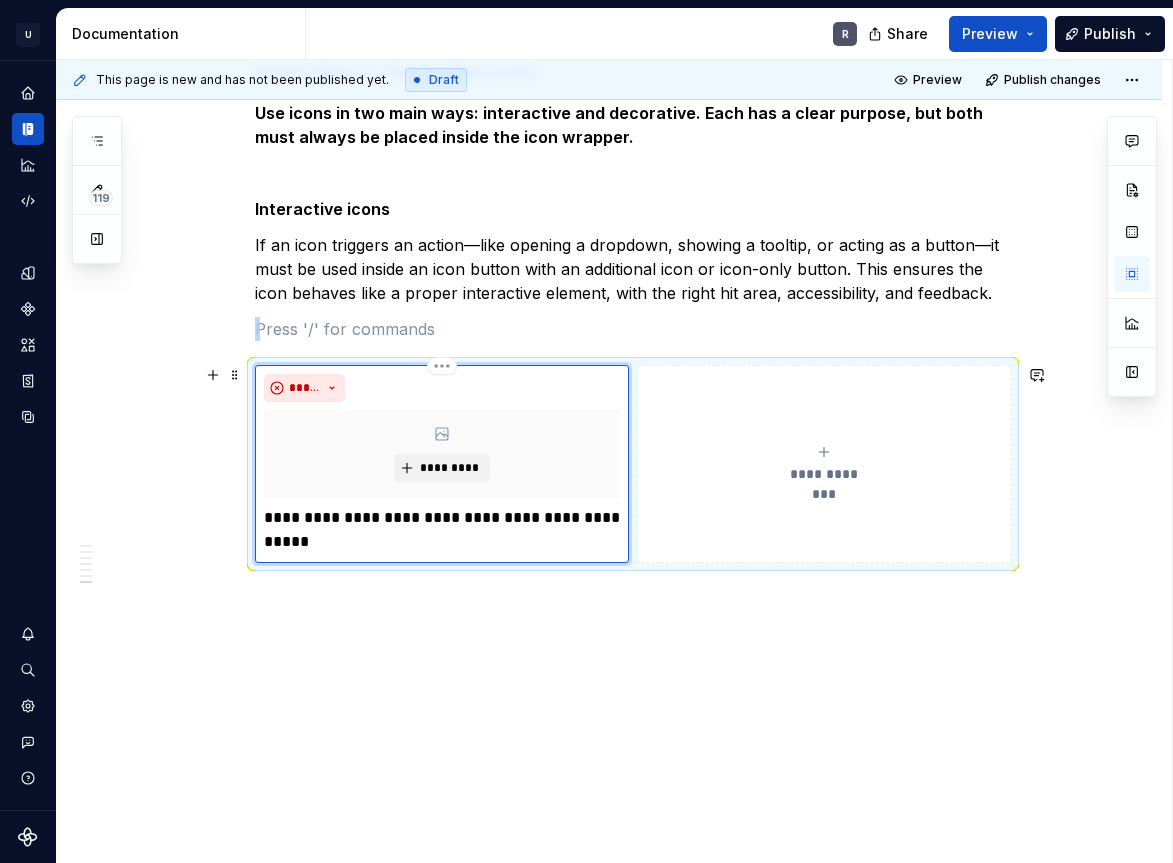 click on "*********" at bounding box center (442, 454) 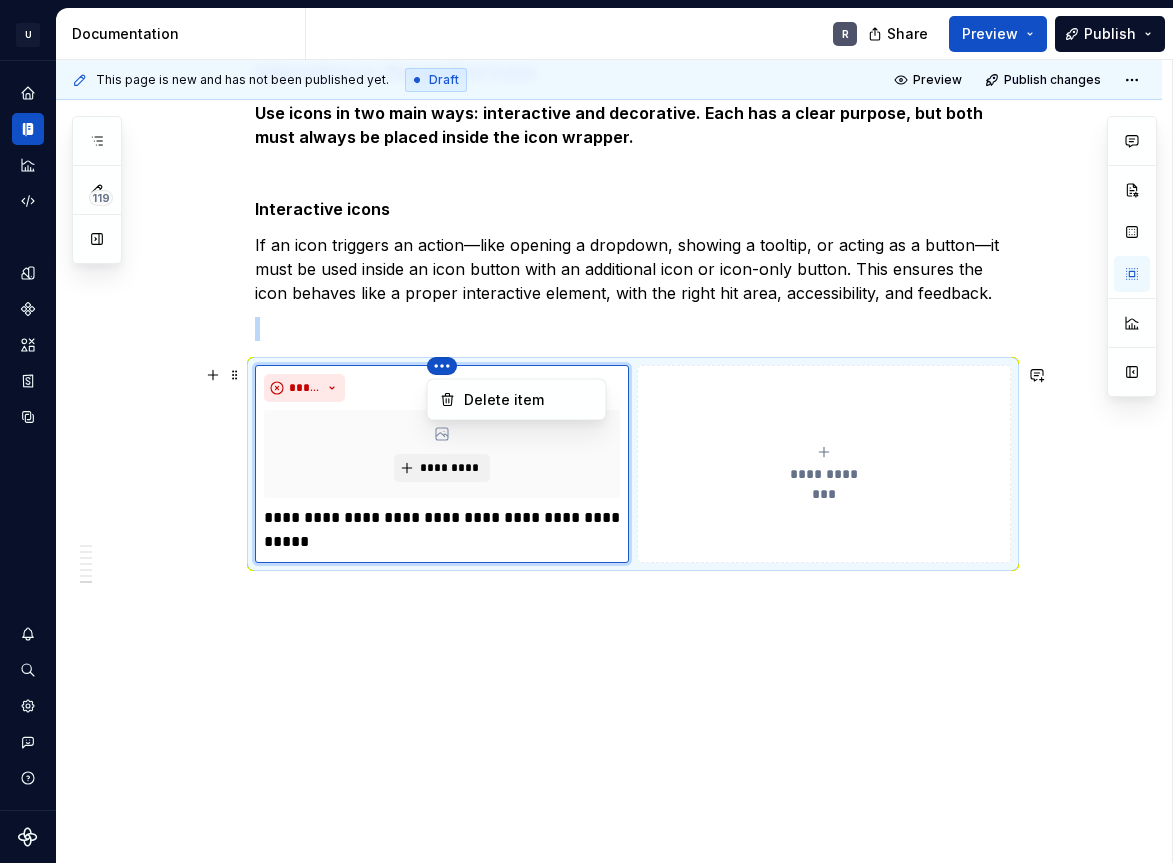 click on "U UserTesting Design System R Design system data Documentation R Share Preview Publish 119 Pages Add
Accessibility guide for tree Page tree.
Navigate the tree with the arrow keys. Common tree hotkeys apply. Further keybindings are available:
enter to execute primary action on focused item
f2 to start renaming the focused item
escape to abort renaming an item
control+d to start dragging selected items
About our Design System Mission Design Principles Design tokens Tools and resources Requests to the team Updates News Releases Guidelines Accessibility AI Mobile Apps Foundations Colors Overview Usage Tokens Code Typography Overview Usage Tokens Code Grid Overview Usage Code Layout Overview Usage Code Spacing Overview Usage Code Assets Icons Libraries R Usage Code Accessibility Pictograms Libraries Usage Code Illustrations Libraries Usage Code Components Overview Accordion Usage Style Accessibility Code Storybook Avatar Specs Usage R Badges R" at bounding box center [586, 431] 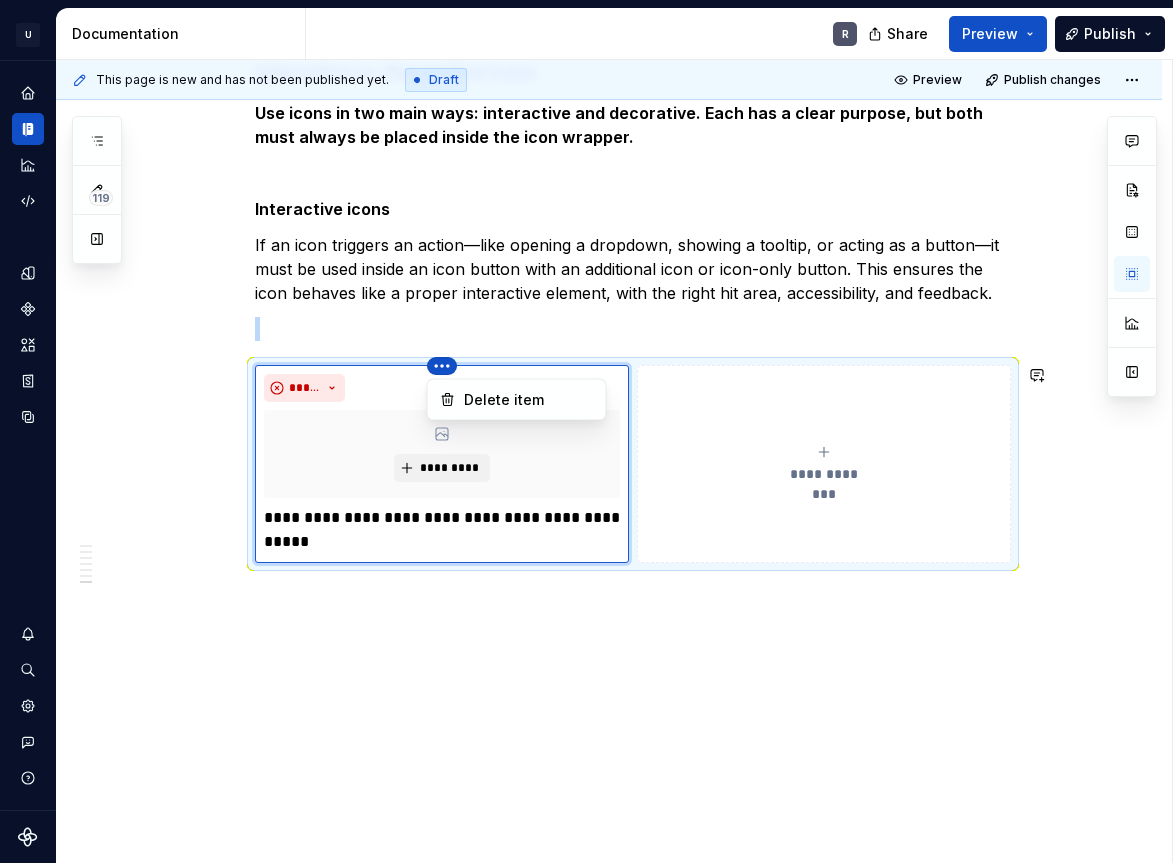 click on "U UserTesting Design System R Design system data Documentation R Share Preview Publish 119 Pages Add
Accessibility guide for tree Page tree.
Navigate the tree with the arrow keys. Common tree hotkeys apply. Further keybindings are available:
enter to execute primary action on focused item
f2 to start renaming the focused item
escape to abort renaming an item
control+d to start dragging selected items
About our Design System Mission Design Principles Design tokens Tools and resources Requests to the team Updates News Releases Guidelines Accessibility AI Mobile Apps Foundations Colors Overview Usage Tokens Code Typography Overview Usage Tokens Code Grid Overview Usage Code Layout Overview Usage Code Spacing Overview Usage Code Assets Icons Libraries R Usage Code Accessibility Pictograms Libraries Usage Code Illustrations Libraries Usage Code Components Overview Accordion Usage Style Accessibility Code Storybook Avatar Specs Usage R Badges R" at bounding box center [586, 431] 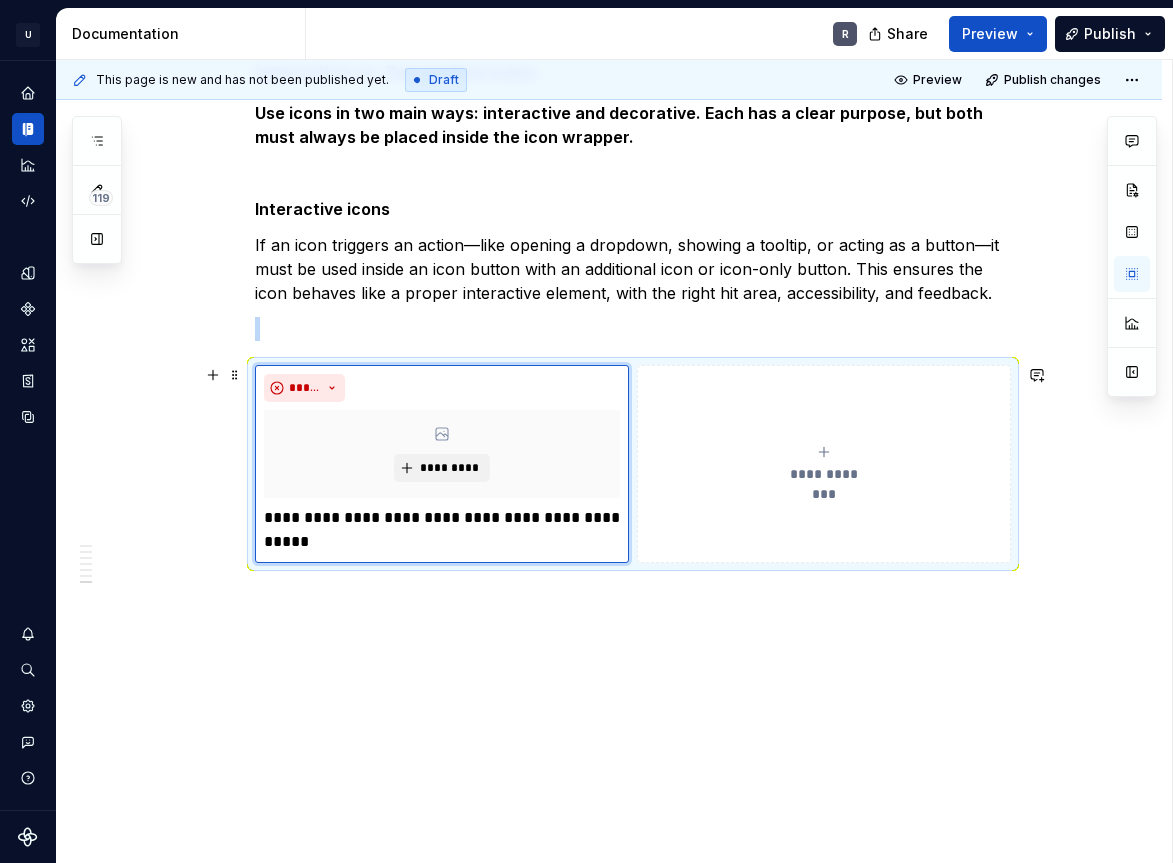 click on "**********" at bounding box center (824, 464) 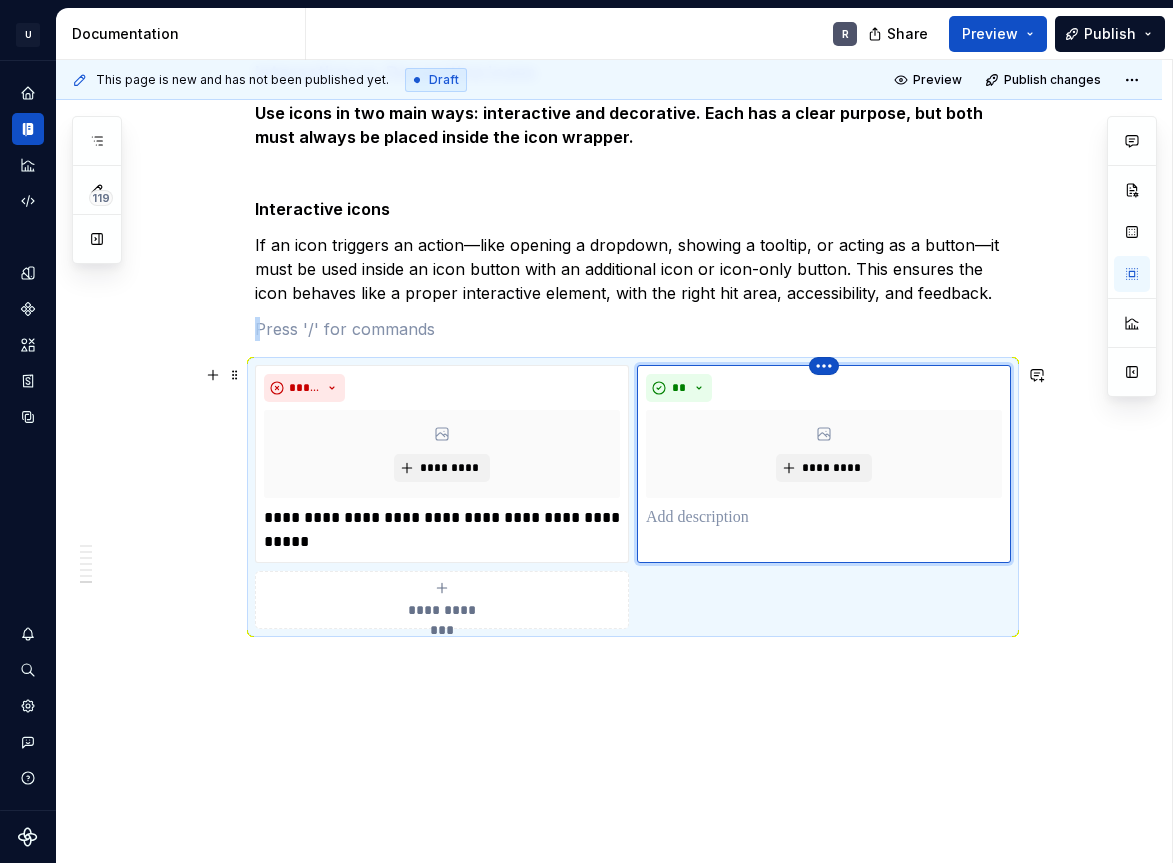 click on "U UserTesting Design System R Design system data Documentation R Share Preview Publish 119 Pages Add
Accessibility guide for tree Page tree.
Navigate the tree with the arrow keys. Common tree hotkeys apply. Further keybindings are available:
enter to execute primary action on focused item
f2 to start renaming the focused item
escape to abort renaming an item
control+d to start dragging selected items
About our Design System Mission Design Principles Design tokens Tools and resources Requests to the team Updates News Releases Guidelines Accessibility AI Mobile Apps Foundations Colors Overview Usage Tokens Code Typography Overview Usage Tokens Code Grid Overview Usage Code Layout Overview Usage Code Spacing Overview Usage Code Assets Icons Libraries R Usage Code Accessibility Pictograms Libraries Usage Code Illustrations Libraries Usage Code Components Overview Accordion Usage Style Accessibility Code Storybook Avatar Specs Usage R Badges R" at bounding box center [586, 431] 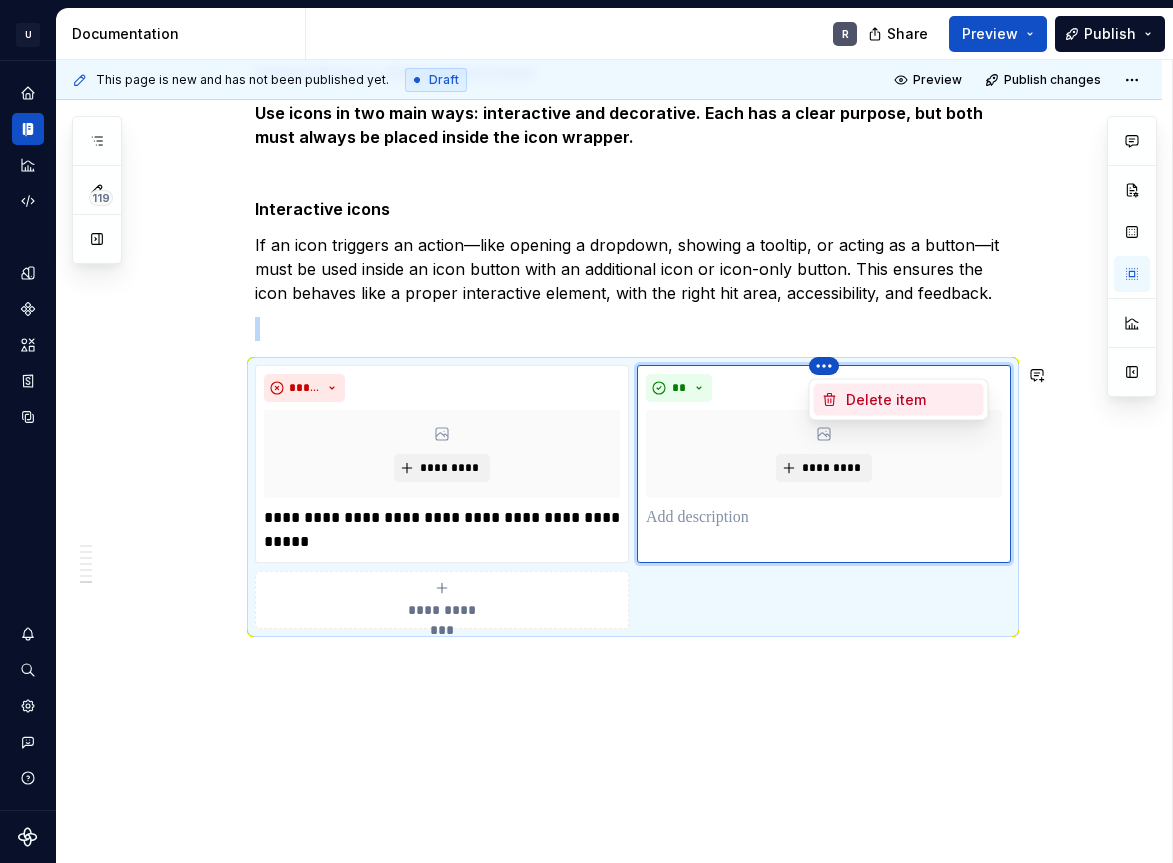 click on "Delete item" at bounding box center [899, 400] 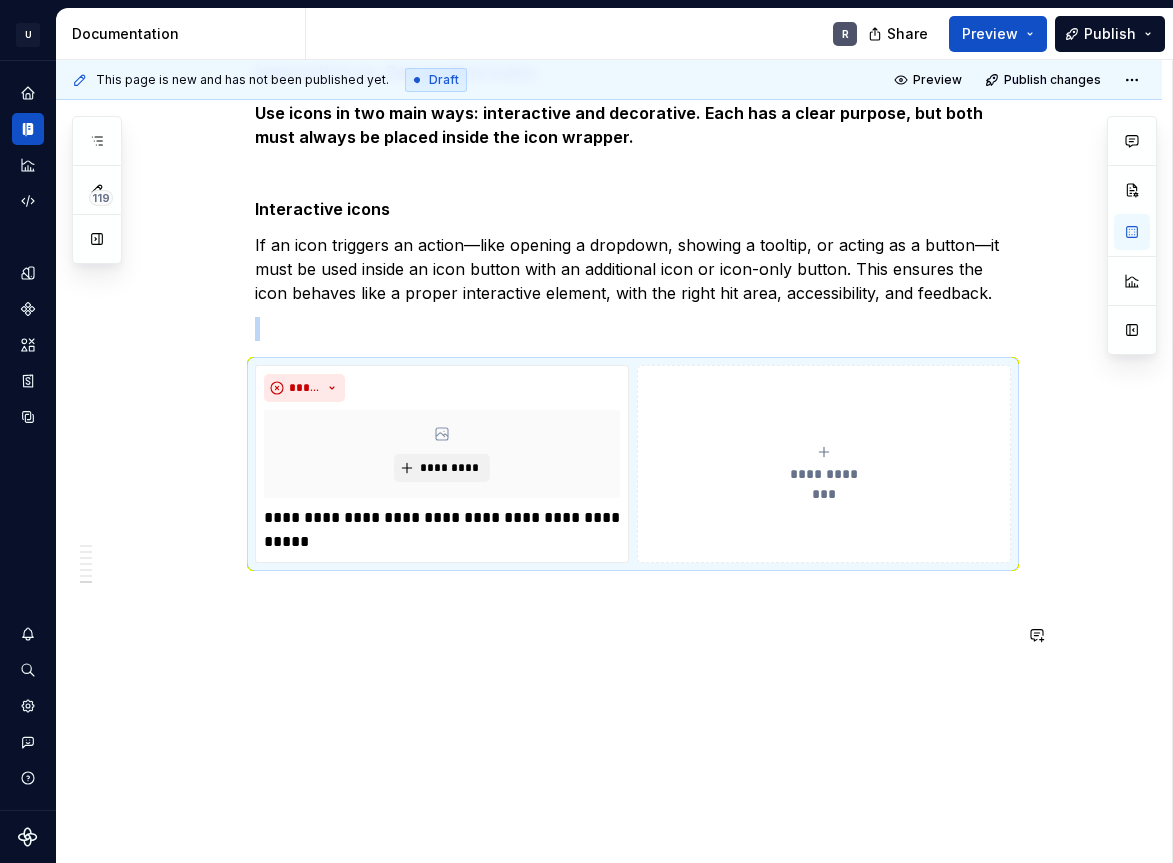 click on "**********" at bounding box center [609, -1328] 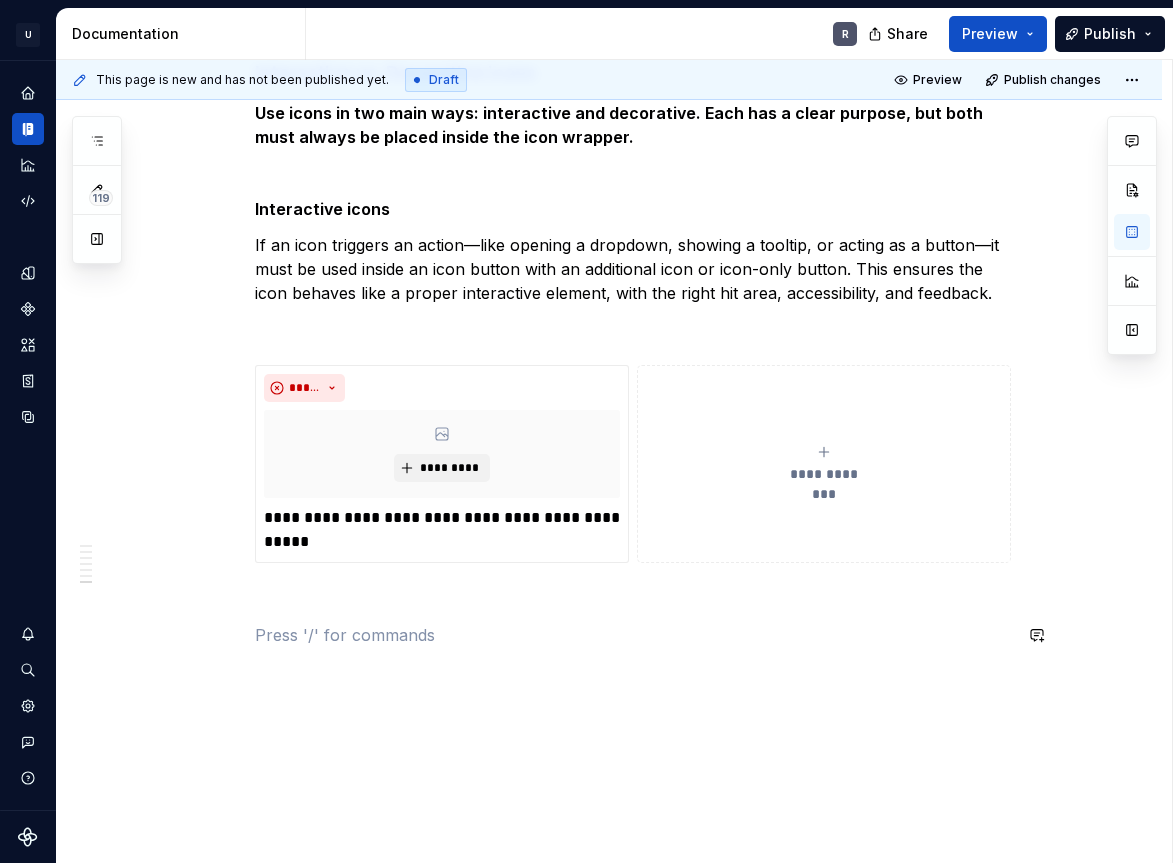 click on "**********" at bounding box center [609, -1328] 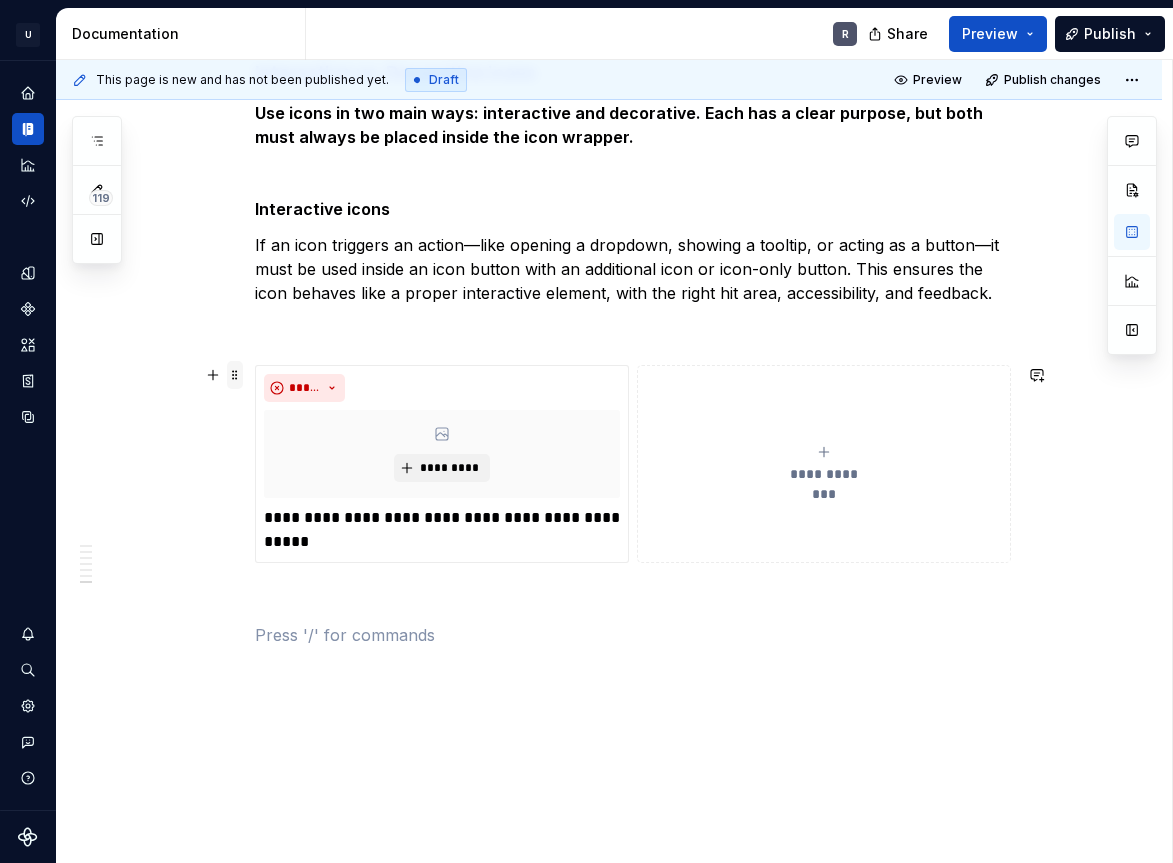 click at bounding box center [235, 375] 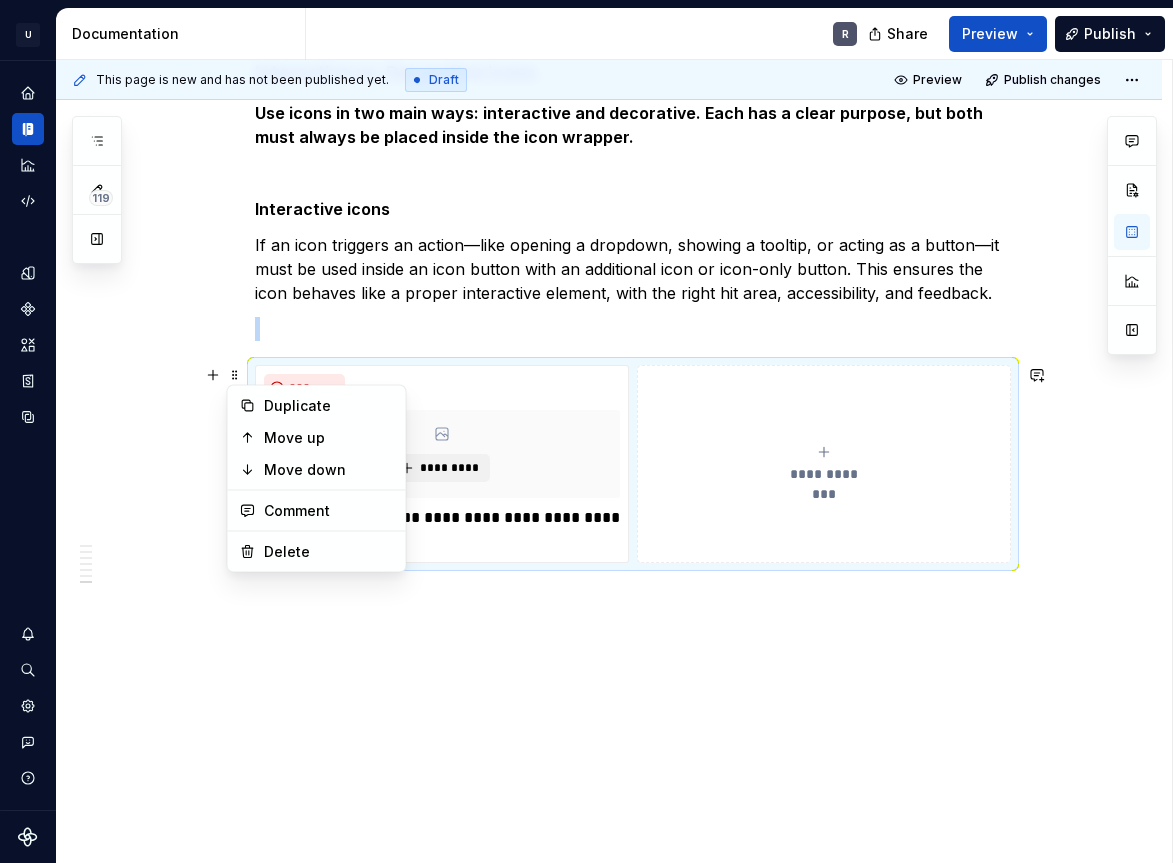 click on "**********" at bounding box center (609, -1328) 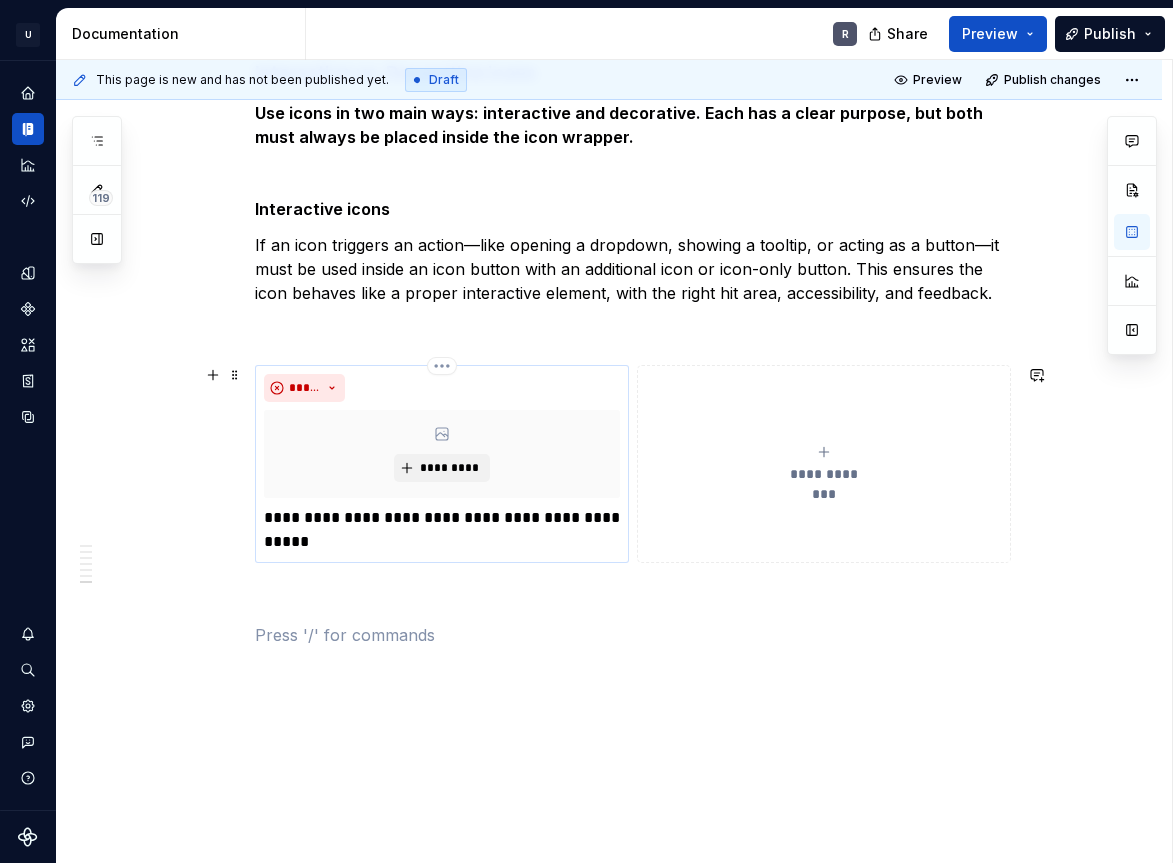 click on "**********" at bounding box center [442, 464] 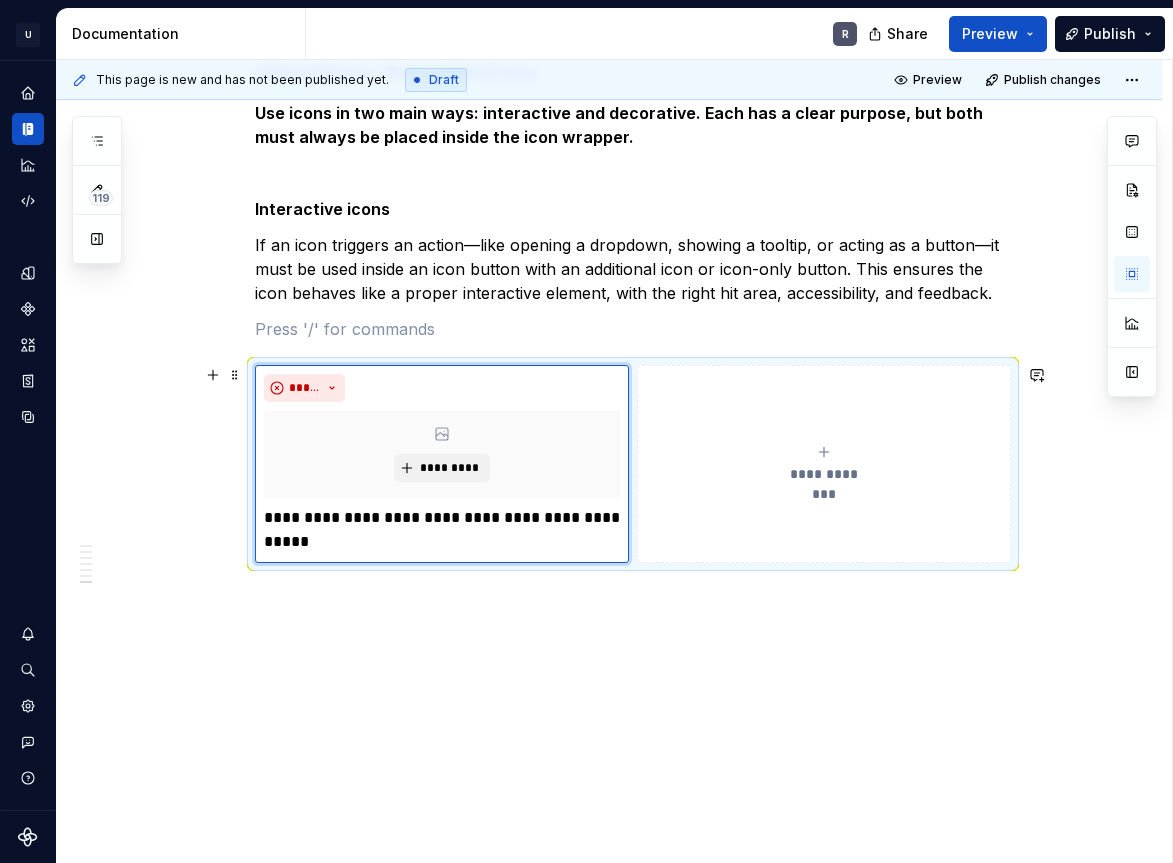 click on "U UserTesting Design System R Design system data Documentation R Share Preview Publish 119 Pages Add
Accessibility guide for tree Page tree.
Navigate the tree with the arrow keys. Common tree hotkeys apply. Further keybindings are available:
enter to execute primary action on focused item
f2 to start renaming the focused item
escape to abort renaming an item
control+d to start dragging selected items
About our Design System Mission Design Principles Design tokens Tools and resources Requests to the team Updates News Releases Guidelines Accessibility AI Mobile Apps Foundations Colors Overview Usage Tokens Code Typography Overview Usage Tokens Code Grid Overview Usage Code Layout Overview Usage Code Spacing Overview Usage Code Assets Icons Libraries R Usage Code Accessibility Pictograms Libraries Usage Code Illustrations Libraries Usage Code Components Overview Accordion Usage Style Accessibility Code Storybook Avatar Specs Usage R Badges R" at bounding box center [586, 431] 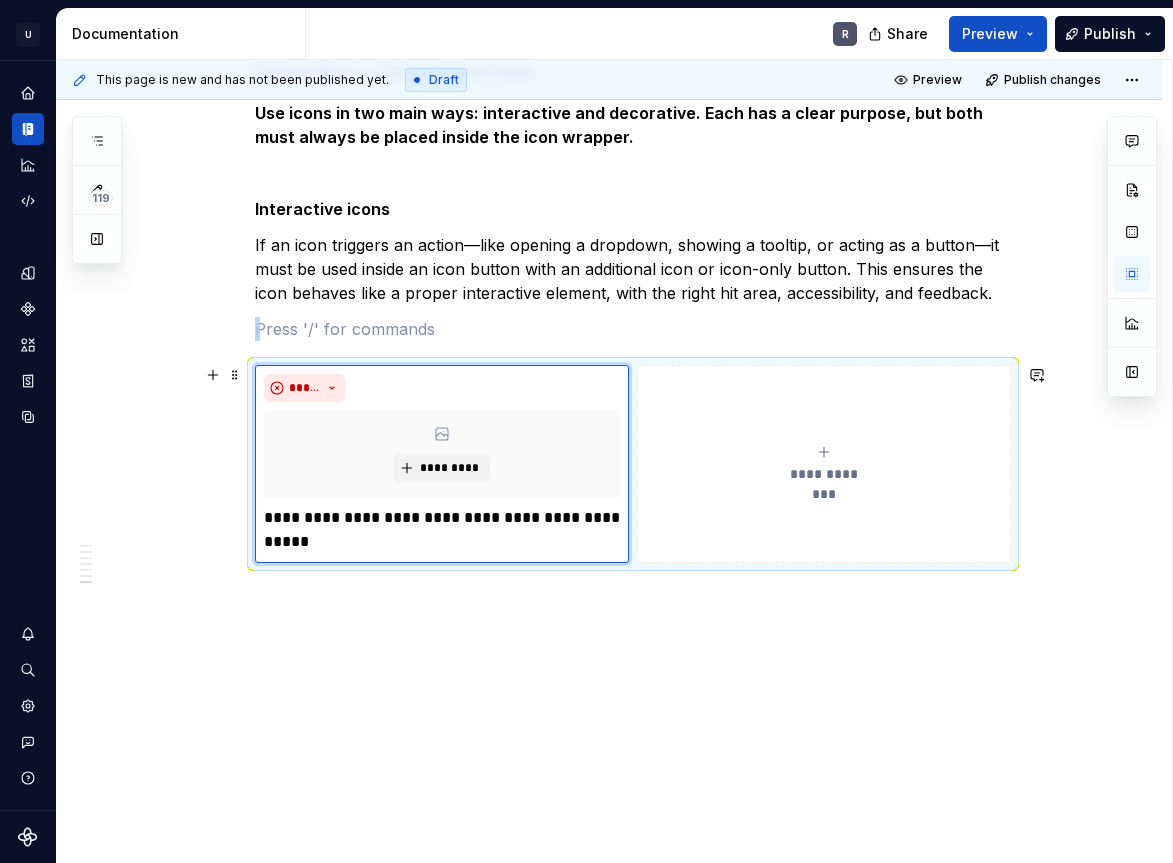 drag, startPoint x: 706, startPoint y: 495, endPoint x: 804, endPoint y: 498, distance: 98.045906 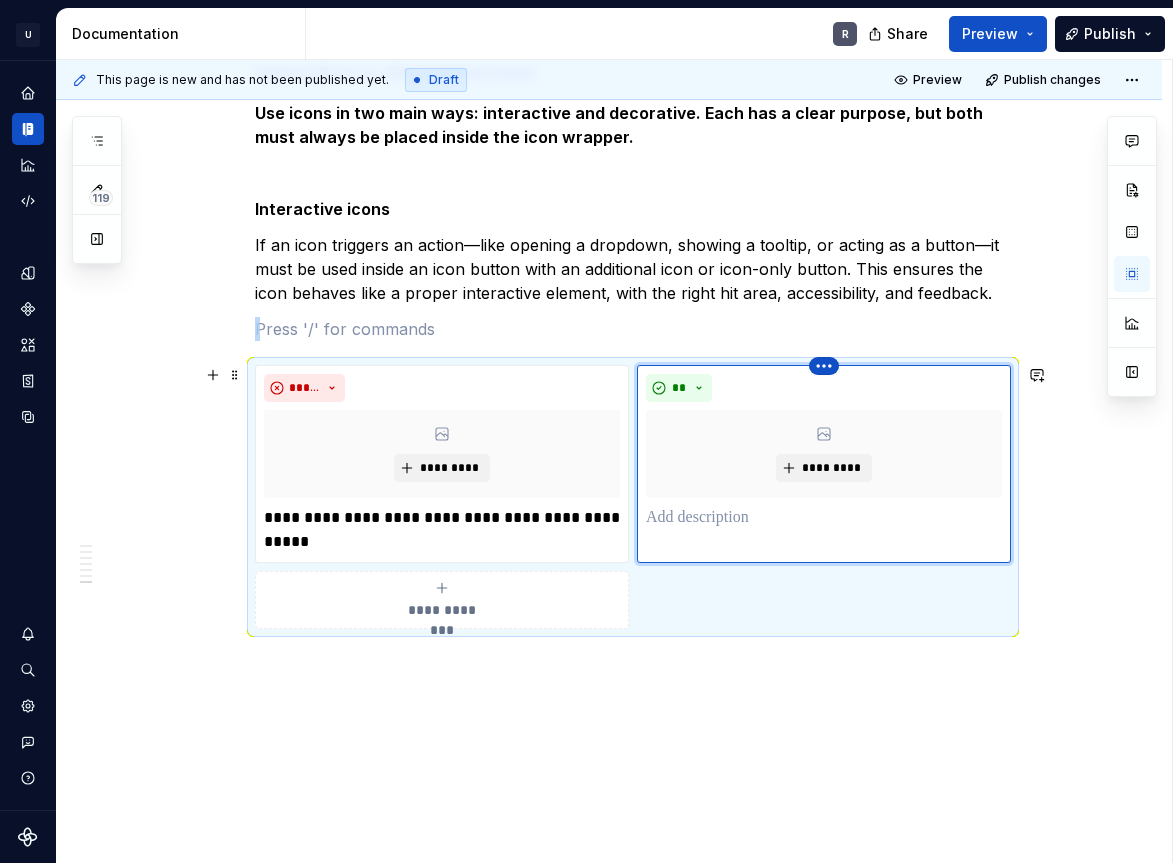 click on "U UserTesting Design System R Design system data Documentation R Share Preview Publish 119 Pages Add
Accessibility guide for tree Page tree.
Navigate the tree with the arrow keys. Common tree hotkeys apply. Further keybindings are available:
enter to execute primary action on focused item
f2 to start renaming the focused item
escape to abort renaming an item
control+d to start dragging selected items
About our Design System Mission Design Principles Design tokens Tools and resources Requests to the team Updates News Releases Guidelines Accessibility AI Mobile Apps Foundations Colors Overview Usage Tokens Code Typography Overview Usage Tokens Code Grid Overview Usage Code Layout Overview Usage Code Spacing Overview Usage Code Assets Icons Libraries R Usage Code Accessibility Pictograms Libraries Usage Code Illustrations Libraries Usage Code Components Overview Accordion Usage Style Accessibility Code Storybook Avatar Specs Usage R Badges R" at bounding box center [586, 431] 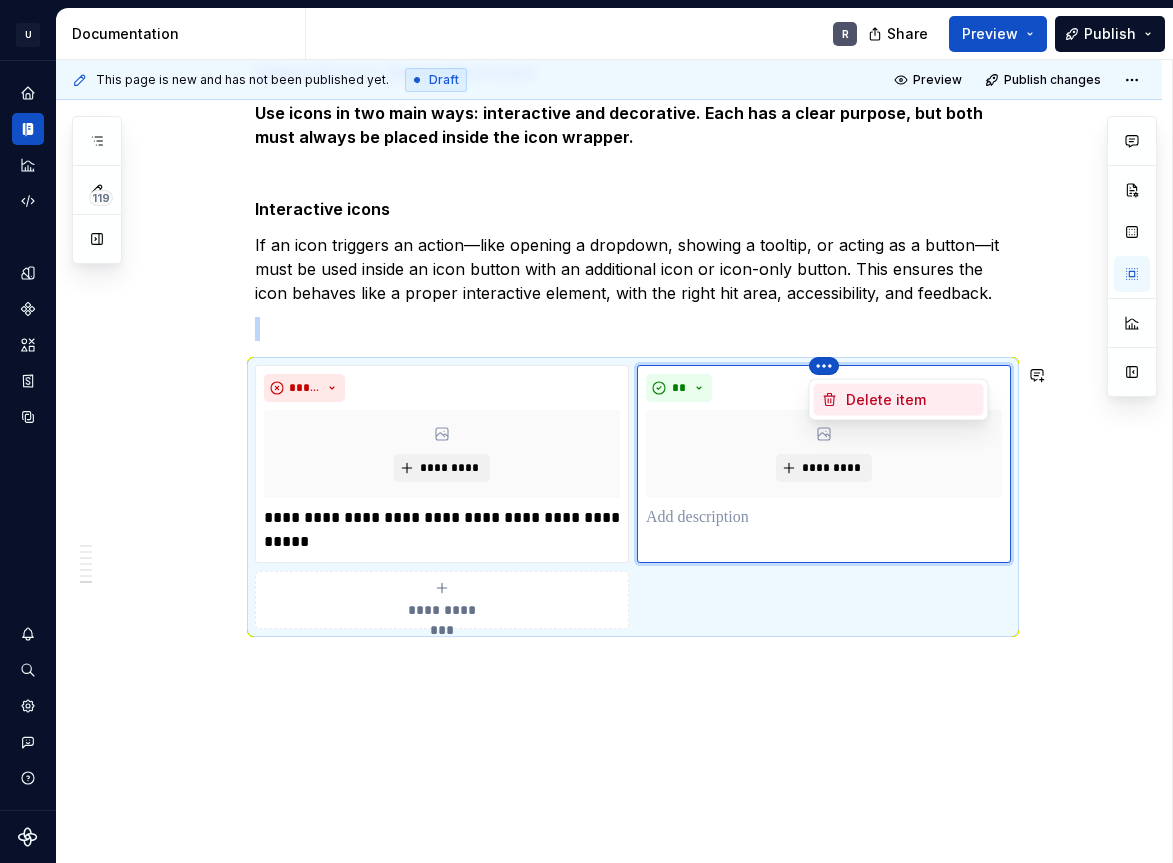 click 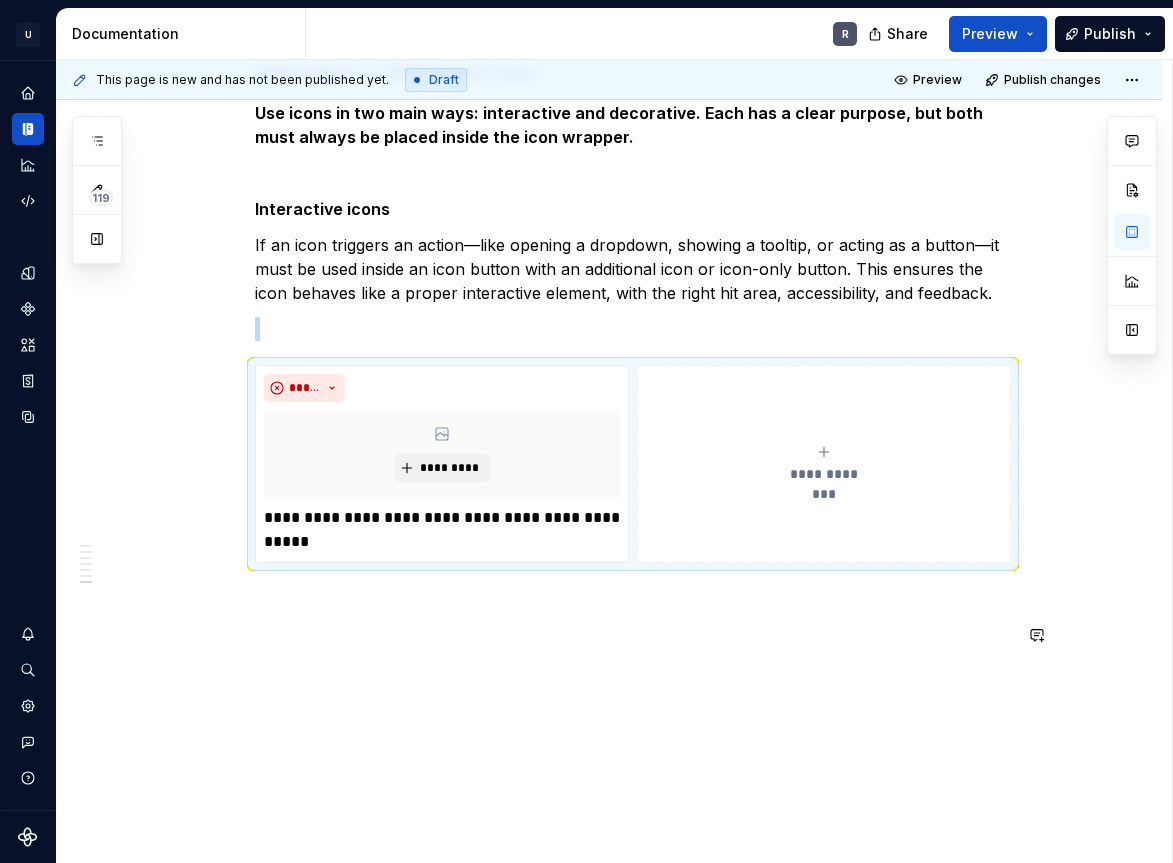 click on "**********" at bounding box center [609, -1328] 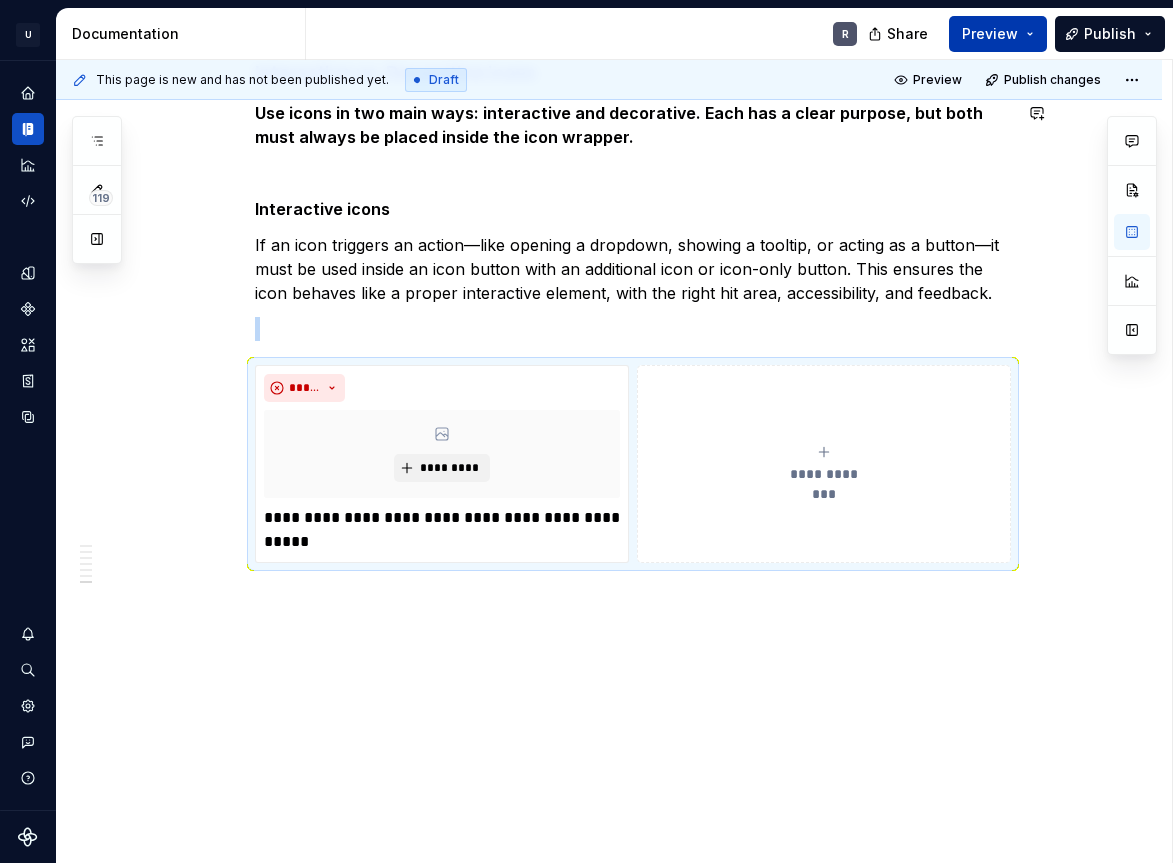 click on "Preview" at bounding box center (990, 34) 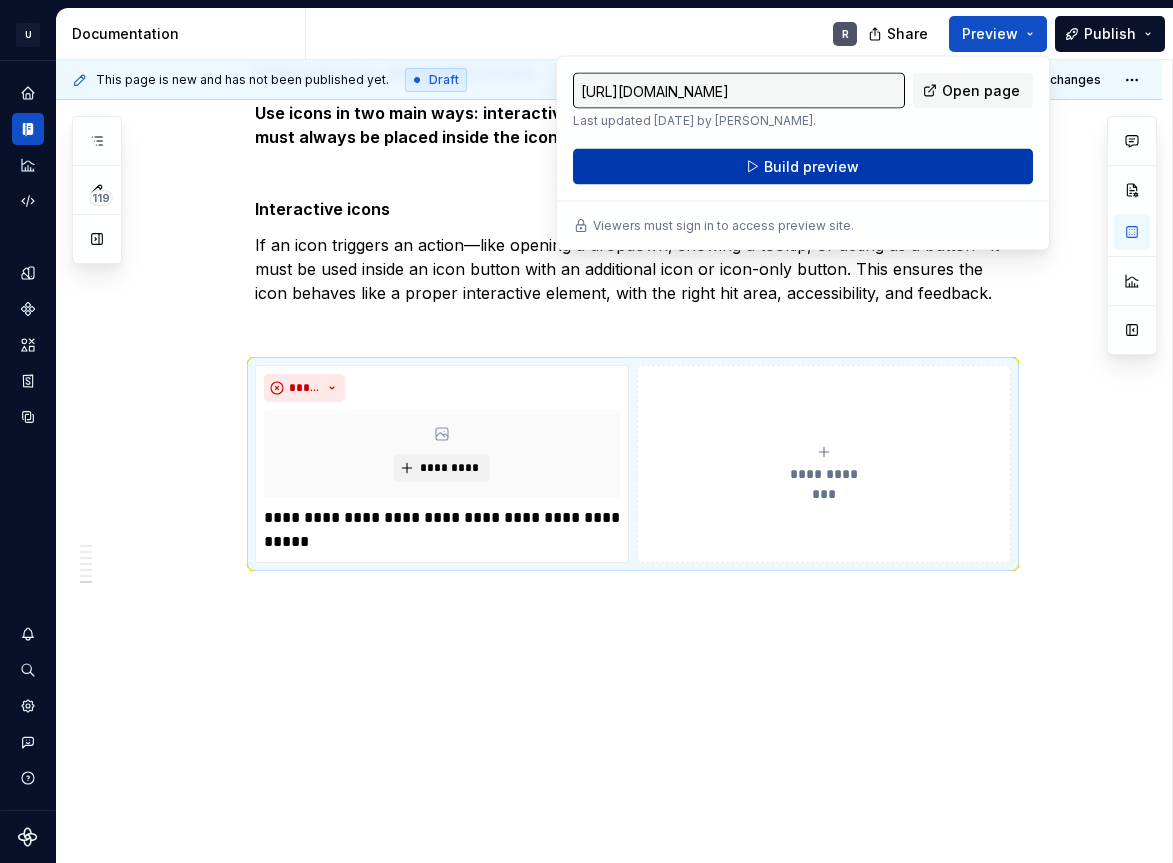 click on "Build preview" at bounding box center (811, 167) 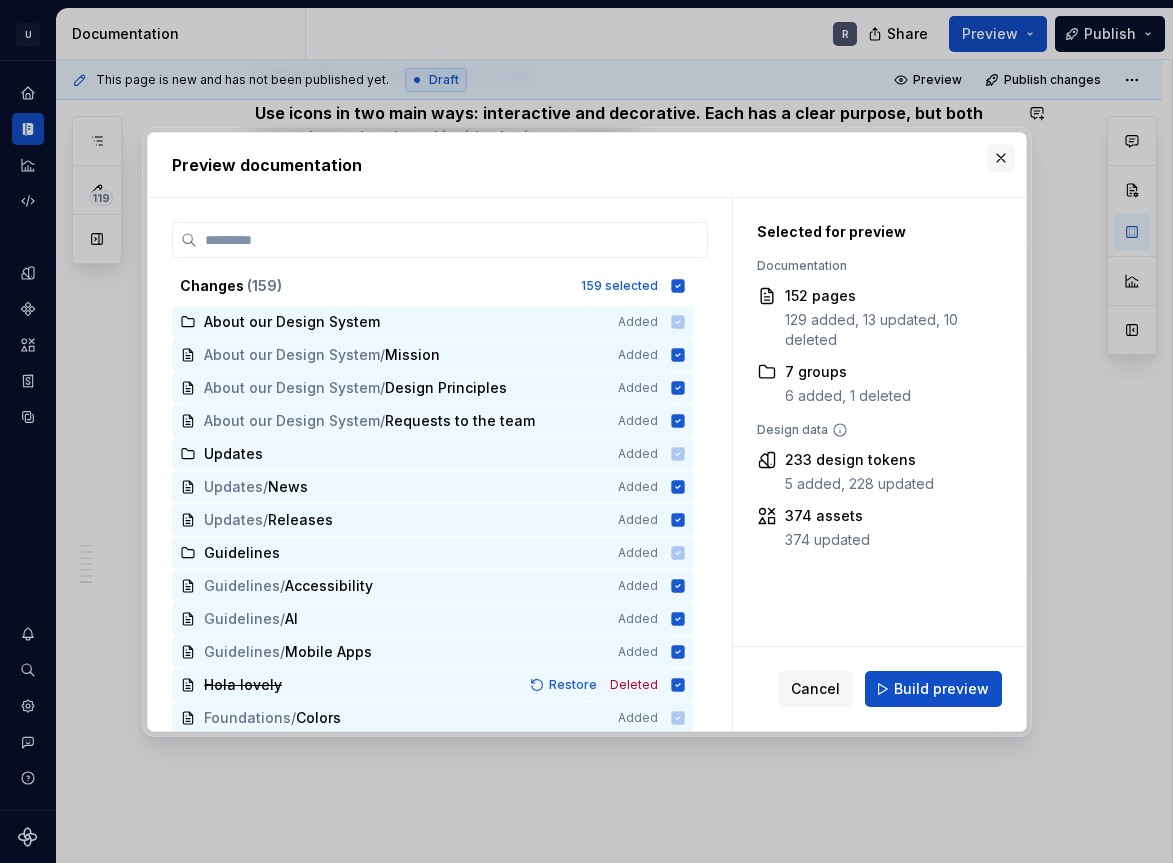 click at bounding box center (1001, 158) 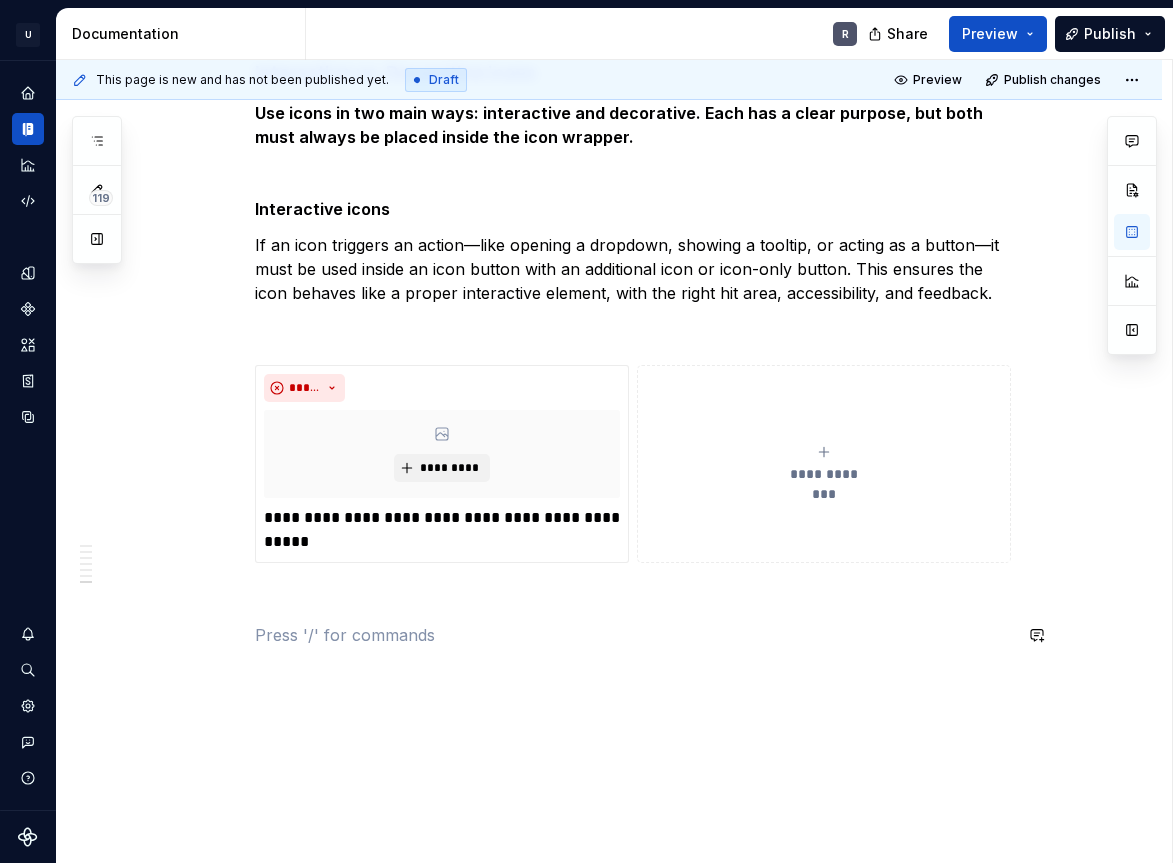 click on "**********" at bounding box center (633, -1434) 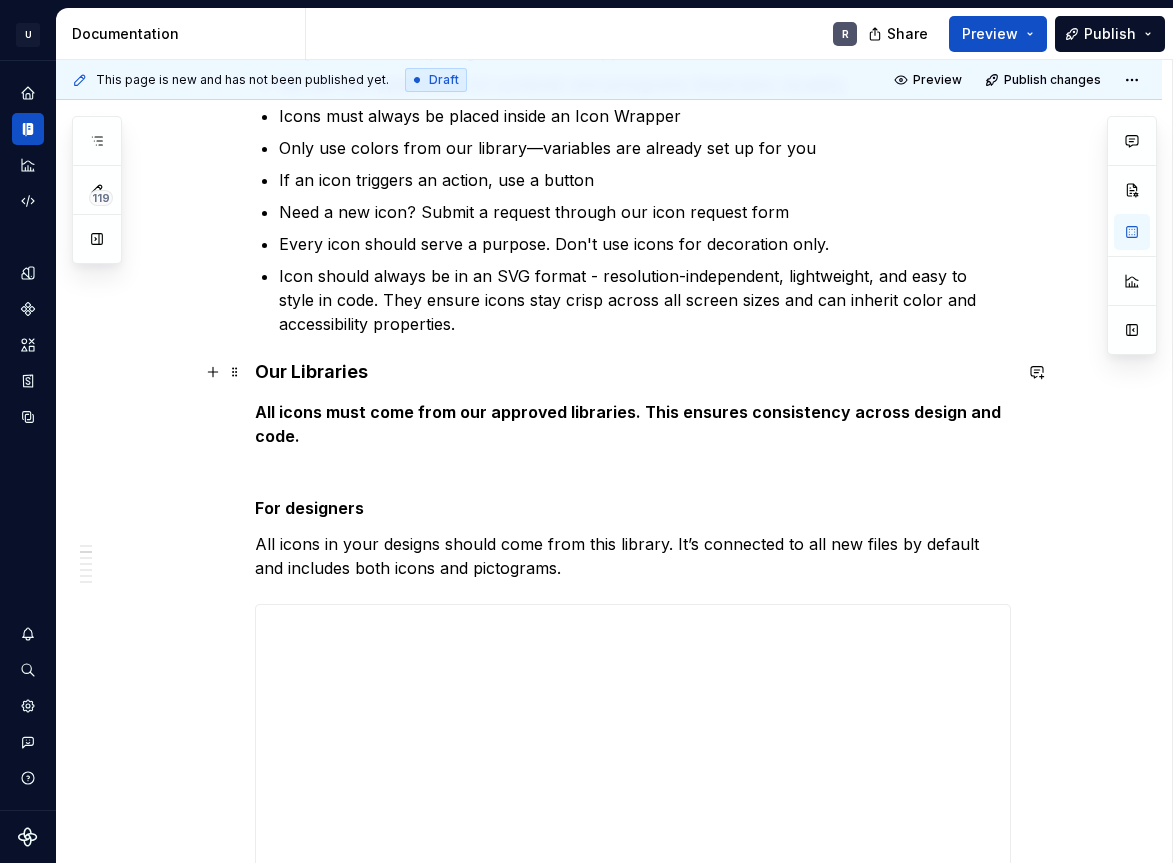 scroll, scrollTop: 0, scrollLeft: 0, axis: both 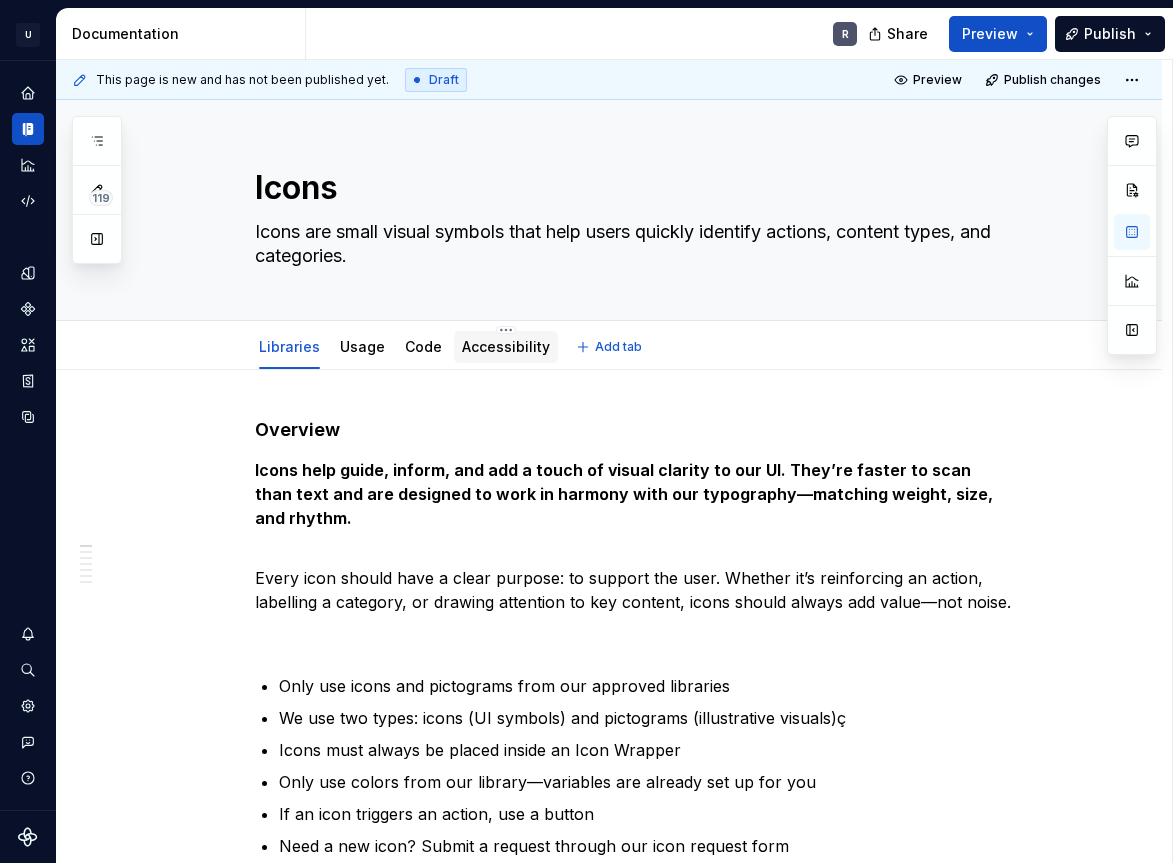 click on "Accessibility" at bounding box center (506, 346) 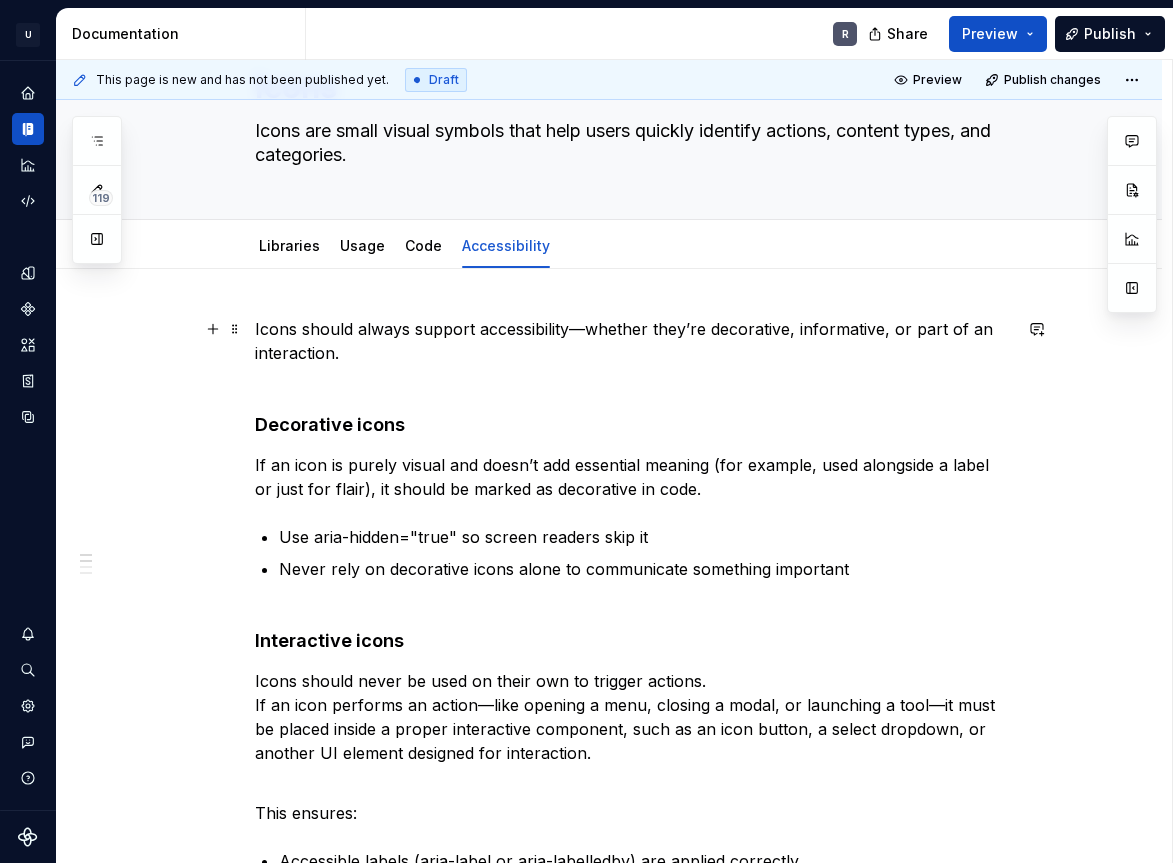 scroll, scrollTop: 0, scrollLeft: 0, axis: both 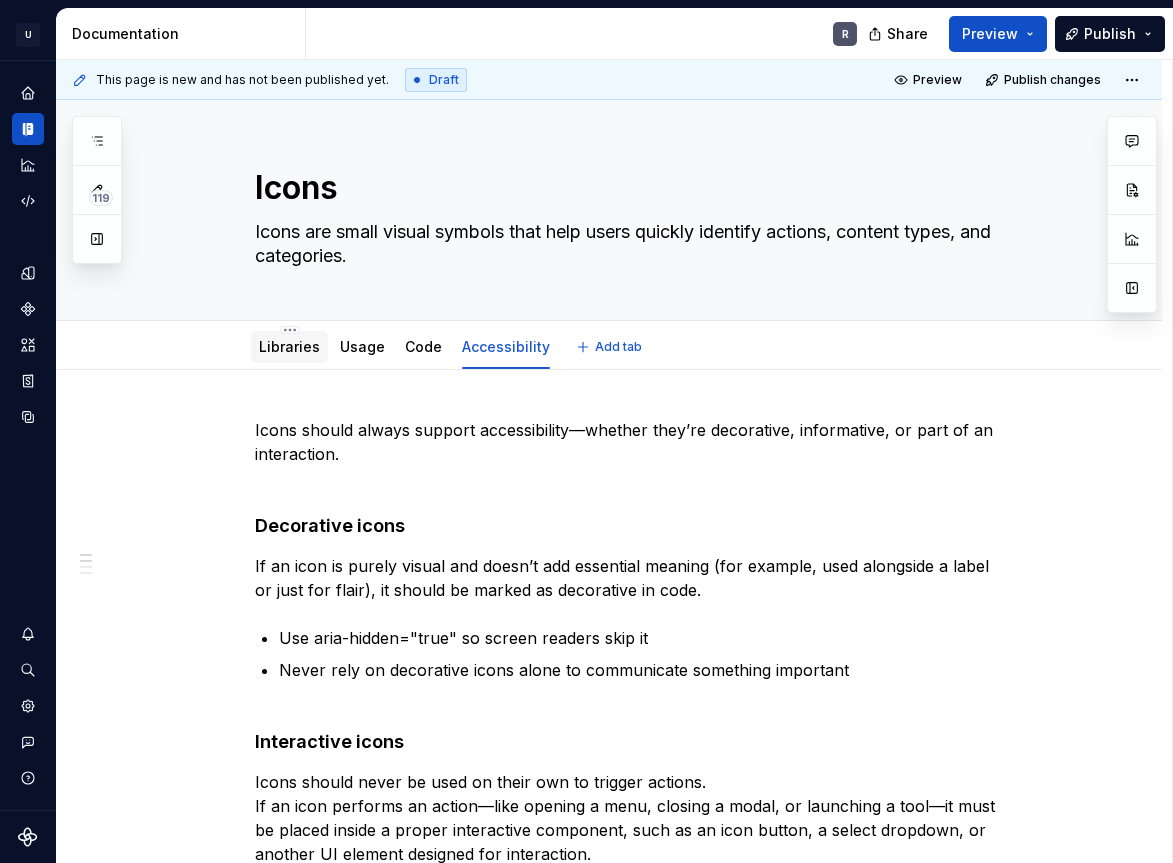 click on "Libraries" at bounding box center [289, 347] 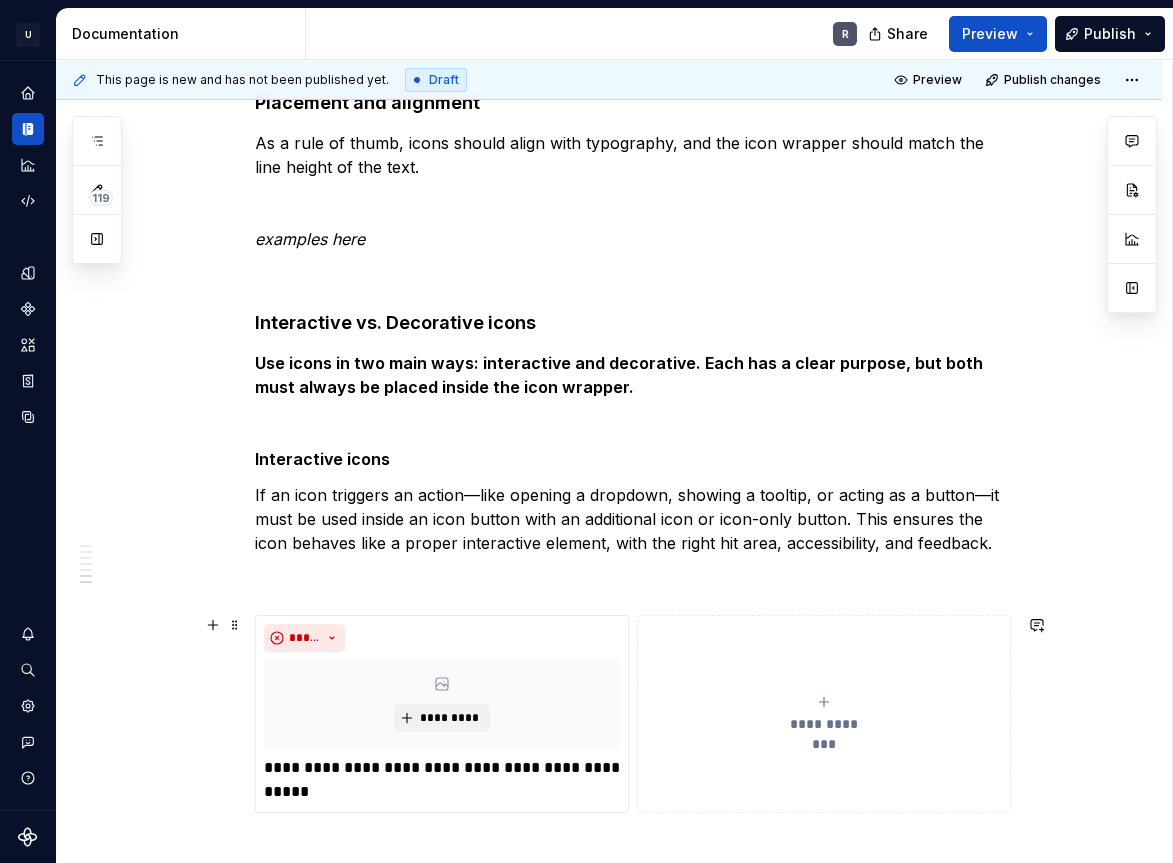 scroll, scrollTop: 4023, scrollLeft: 0, axis: vertical 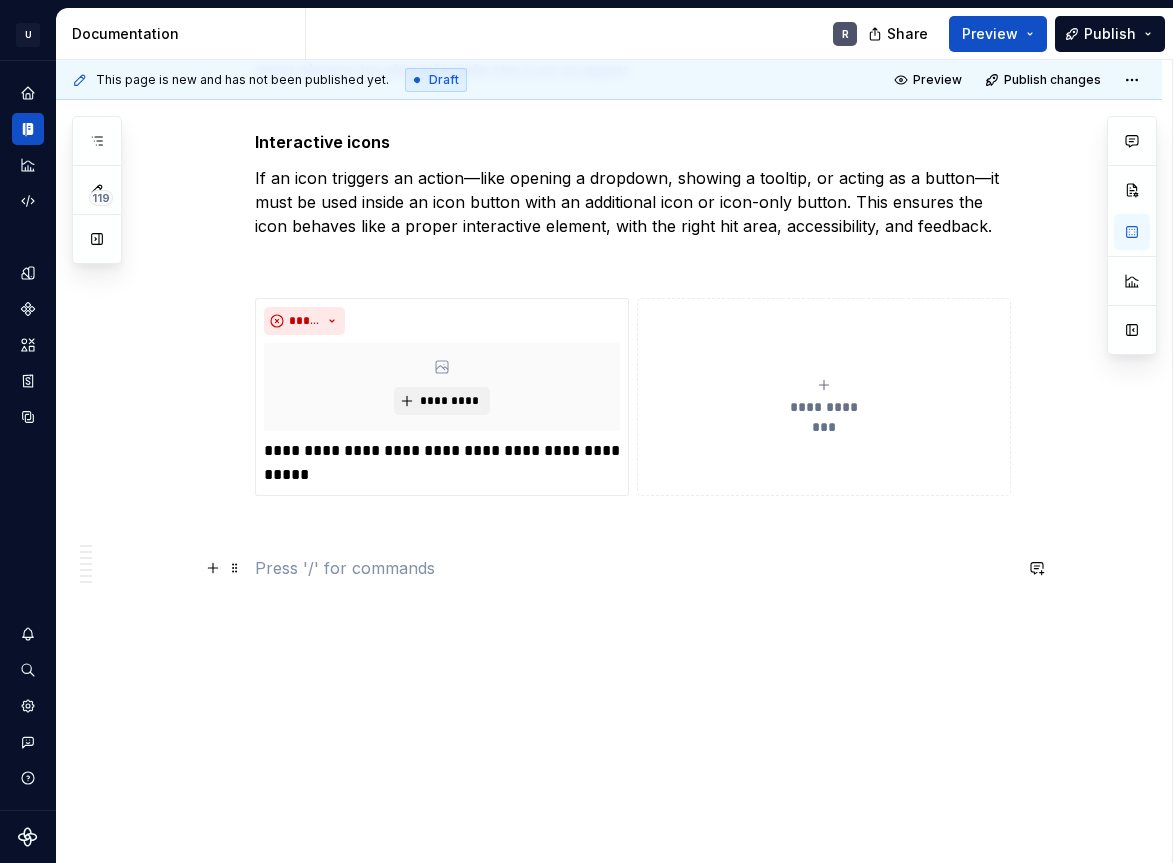 click at bounding box center [633, 568] 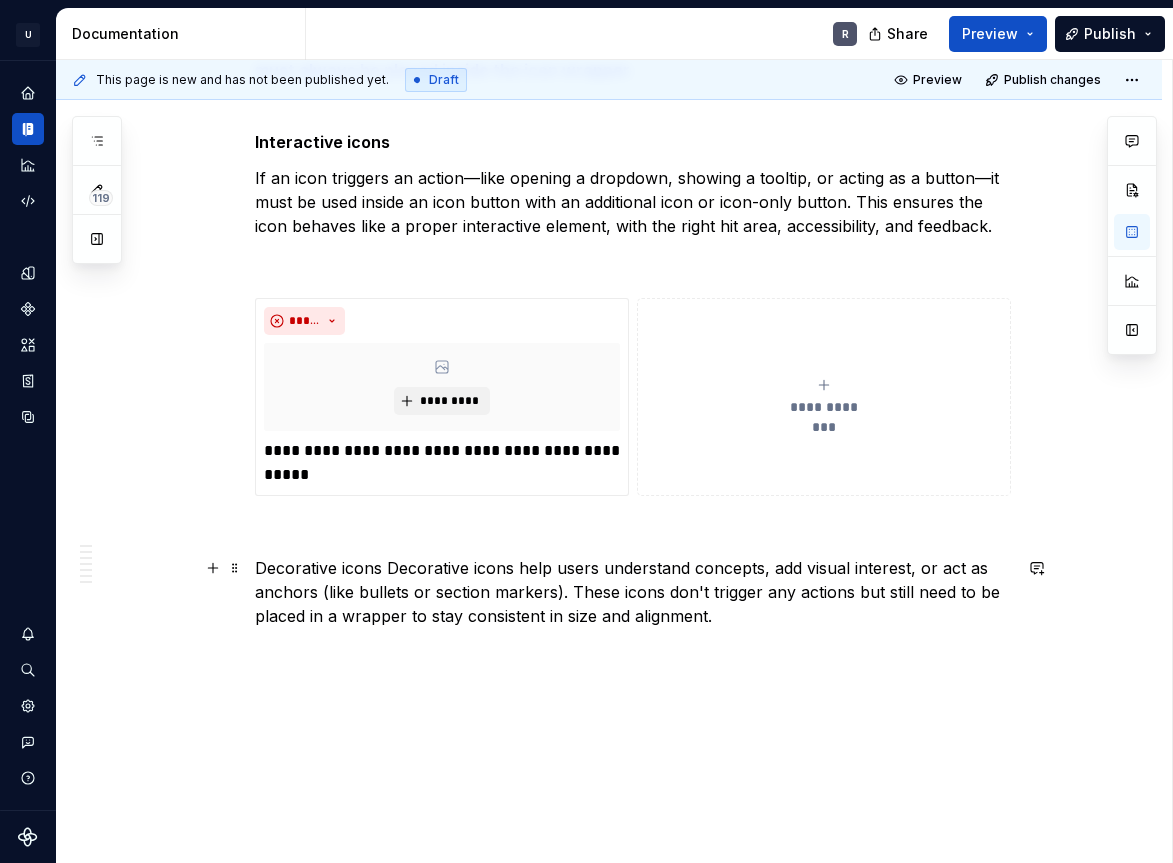 click on "Decorative icons Decorative icons help users understand concepts, add visual interest, or act as anchors (like bullets or section markers). These icons don't trigger any actions but still need to be placed in a wrapper to stay consistent in size and alignment." at bounding box center (633, 592) 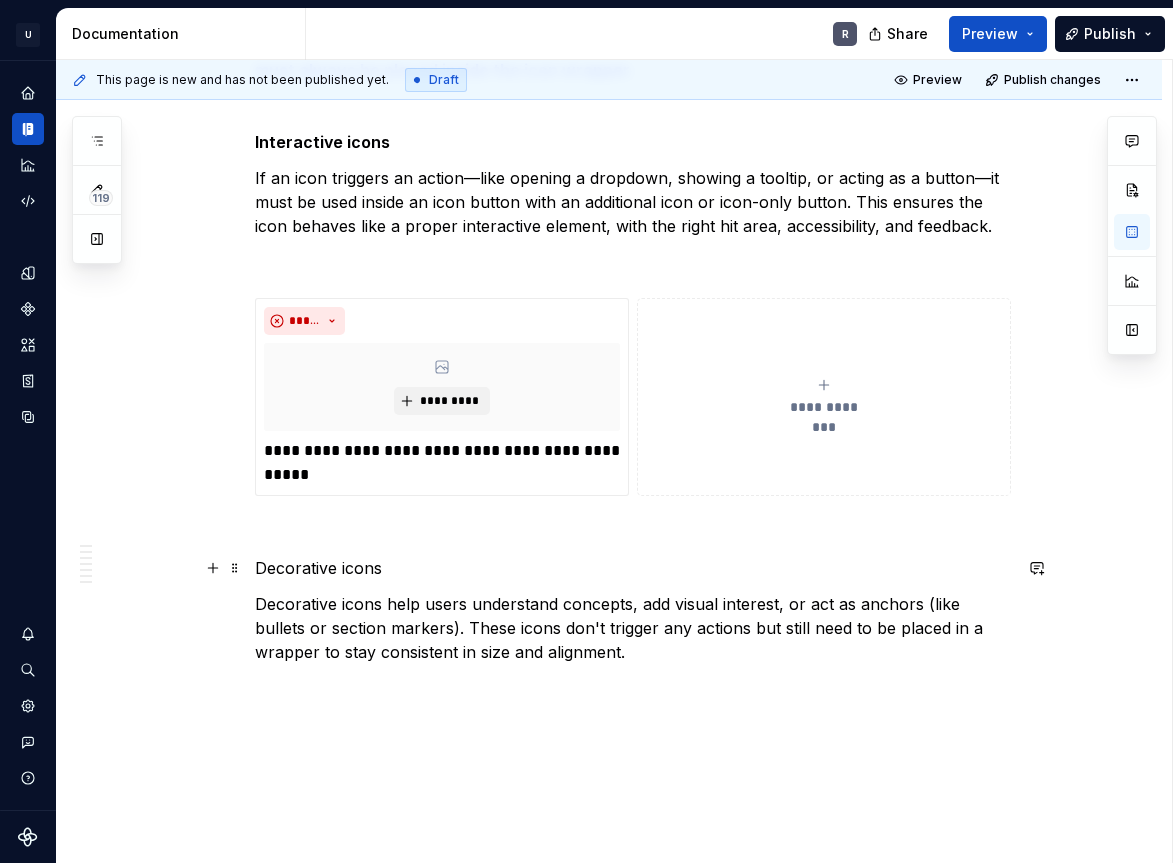 click on "Decorative icons" at bounding box center (633, 568) 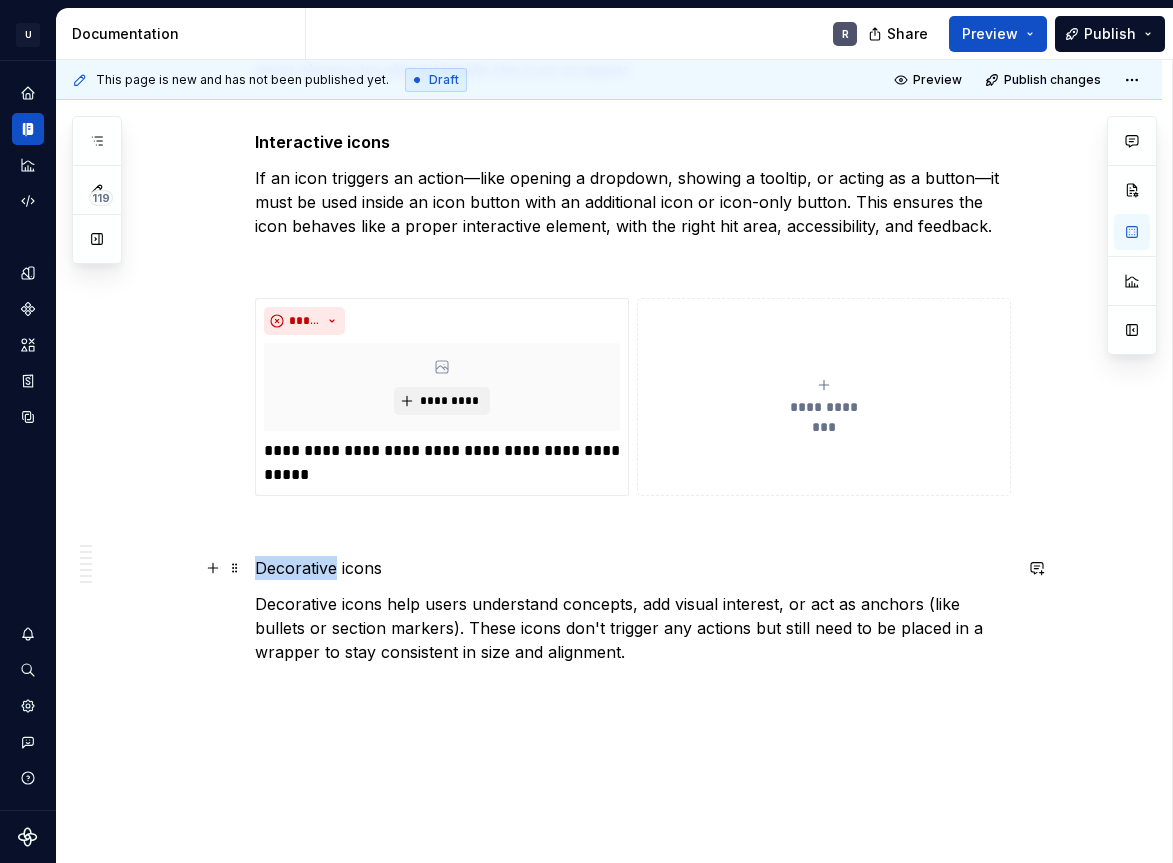 click on "Decorative icons" at bounding box center [633, 568] 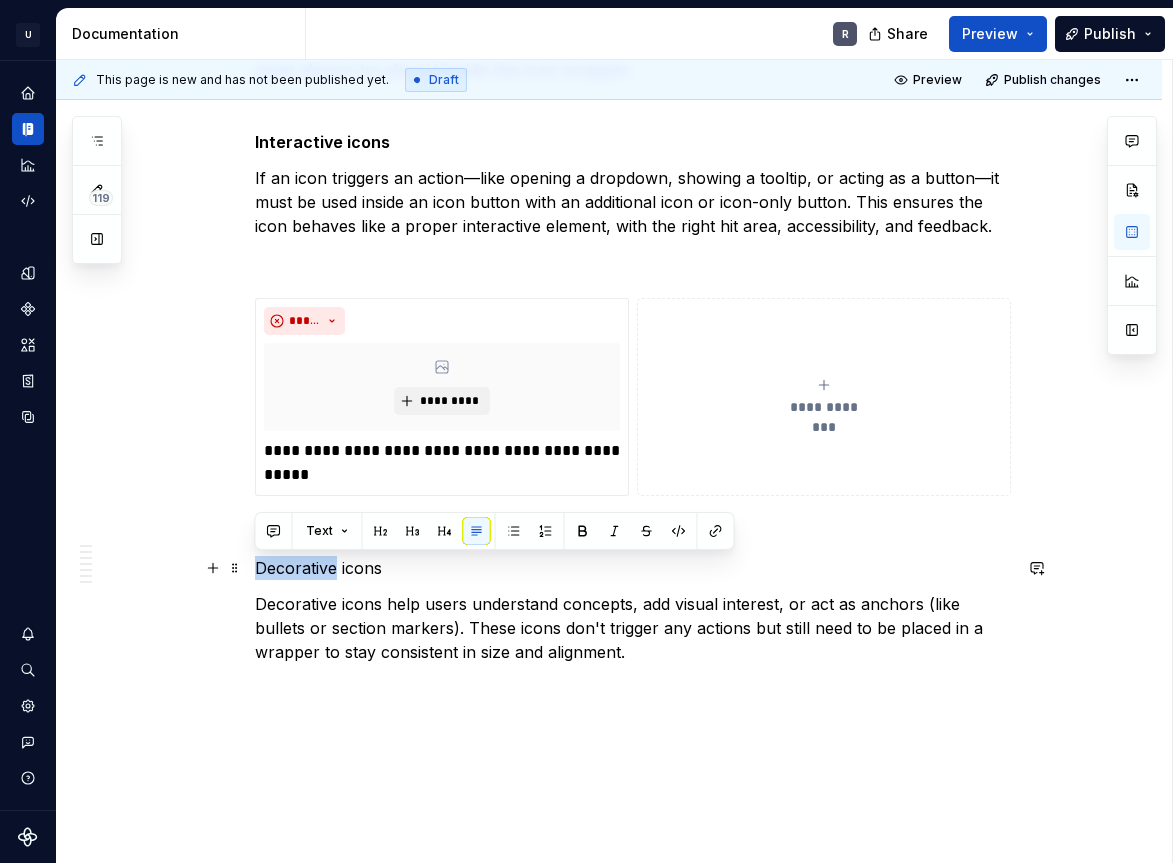 click on "Decorative icons" at bounding box center (633, 568) 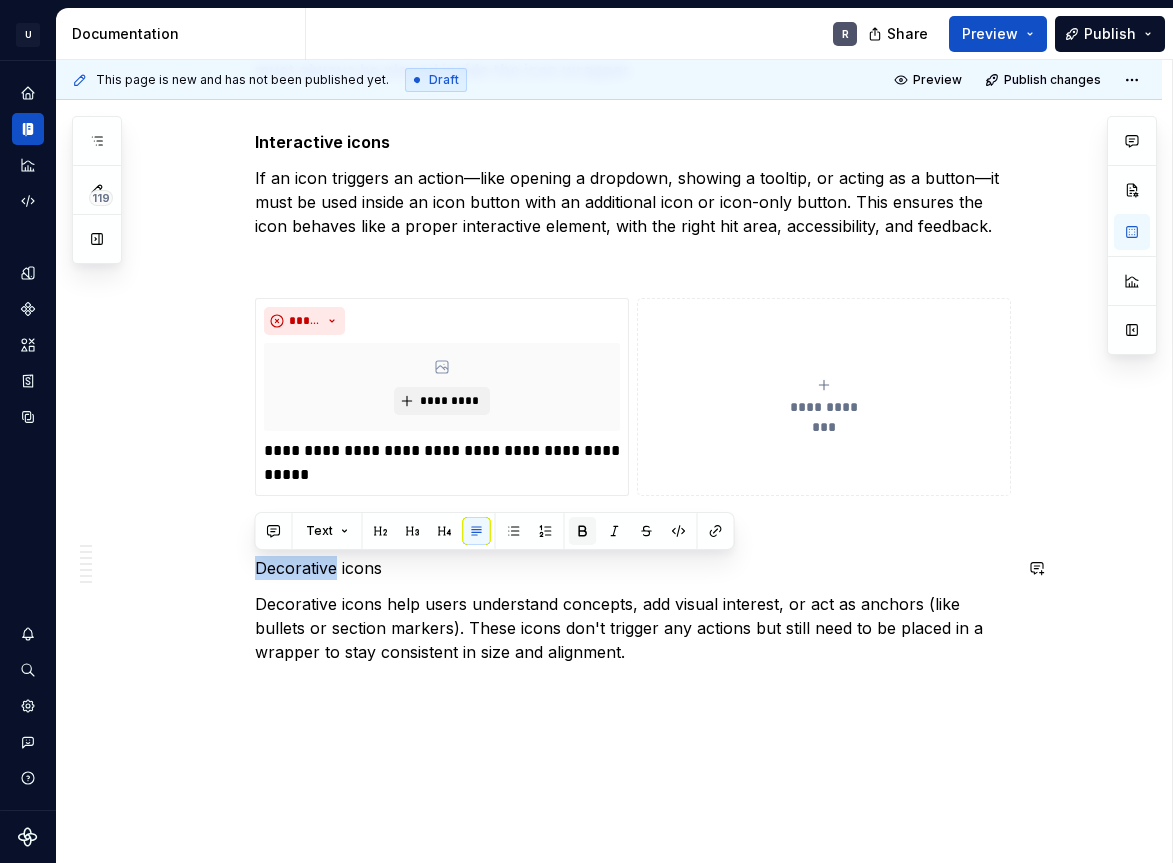 click at bounding box center [583, 531] 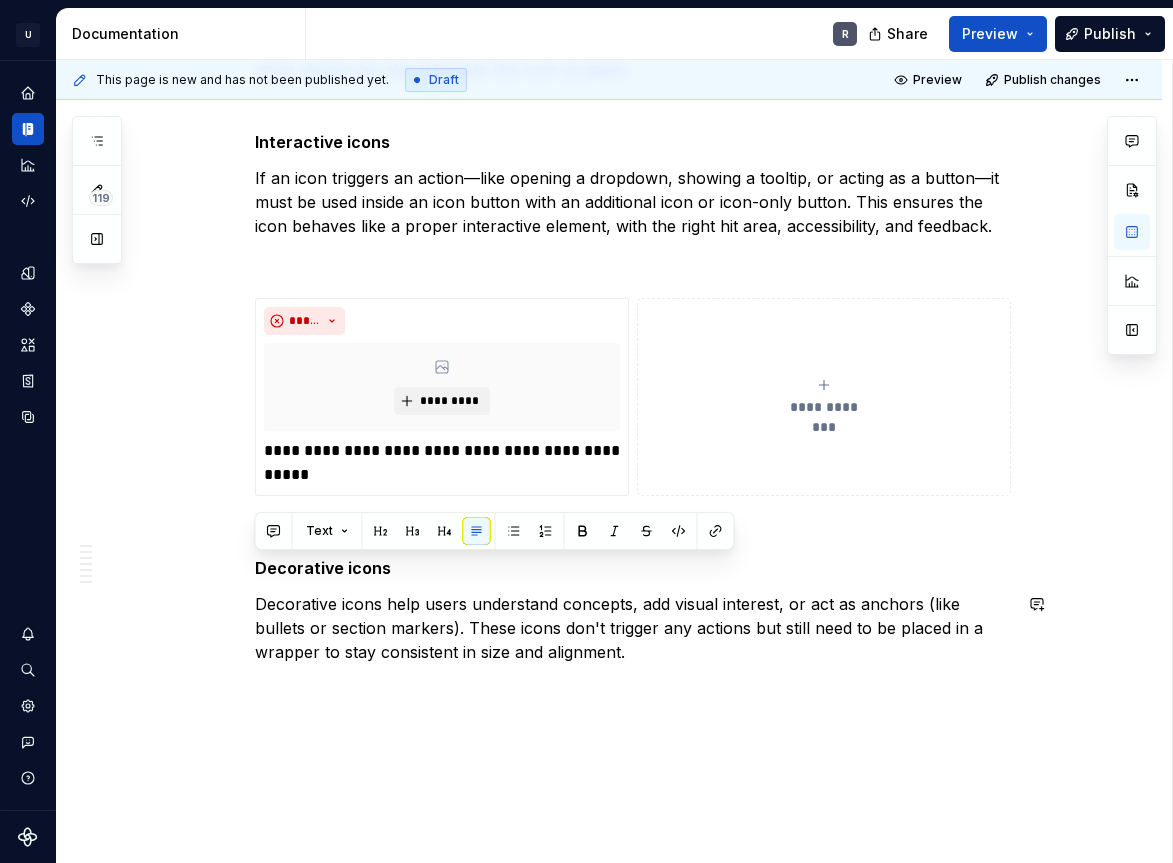 click on "**********" at bounding box center [633, -1459] 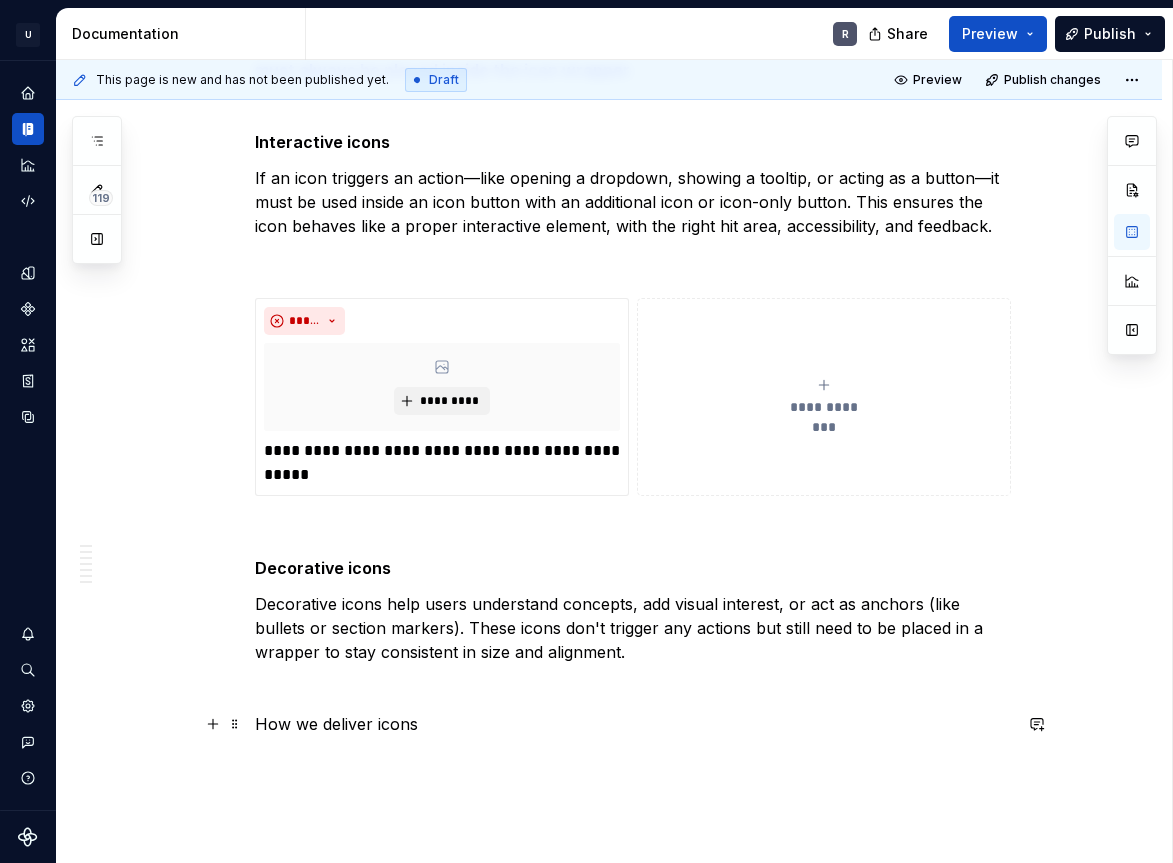 click on "How we deliver icons" at bounding box center (633, 724) 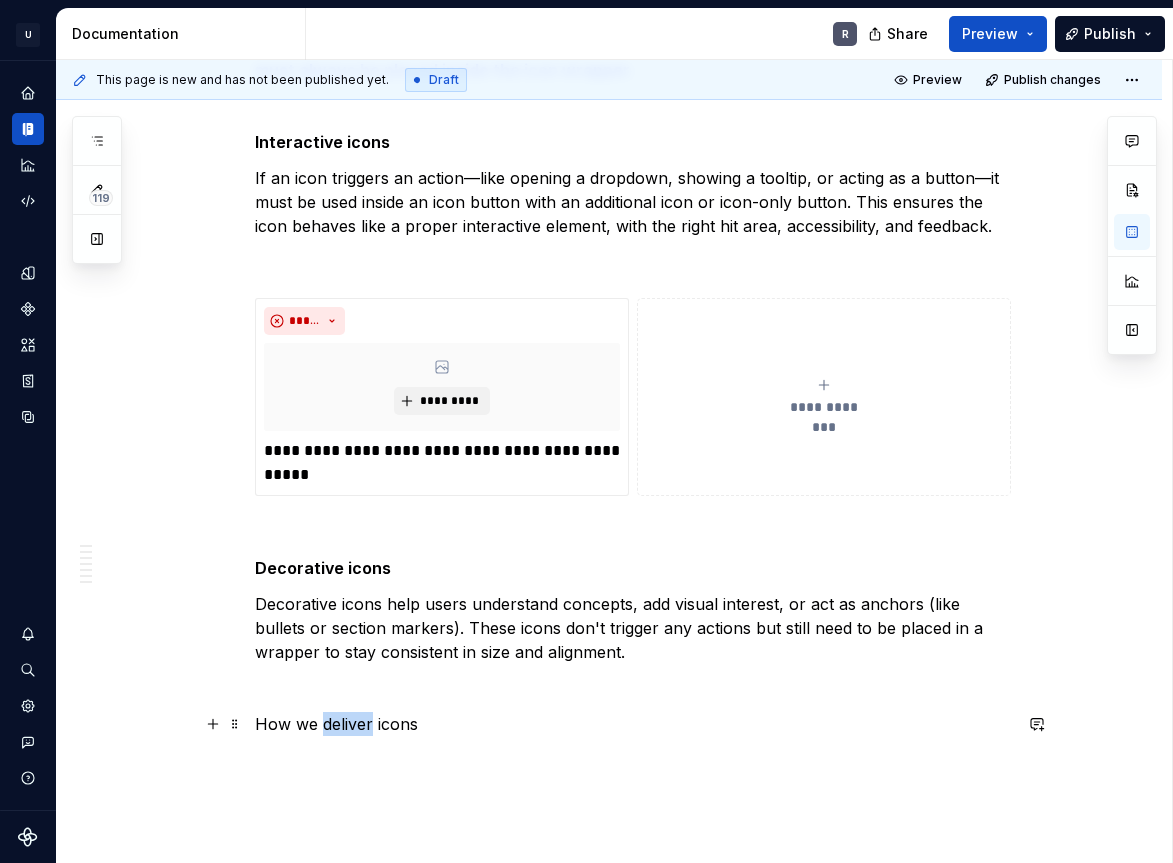 click on "How we deliver icons" at bounding box center [633, 724] 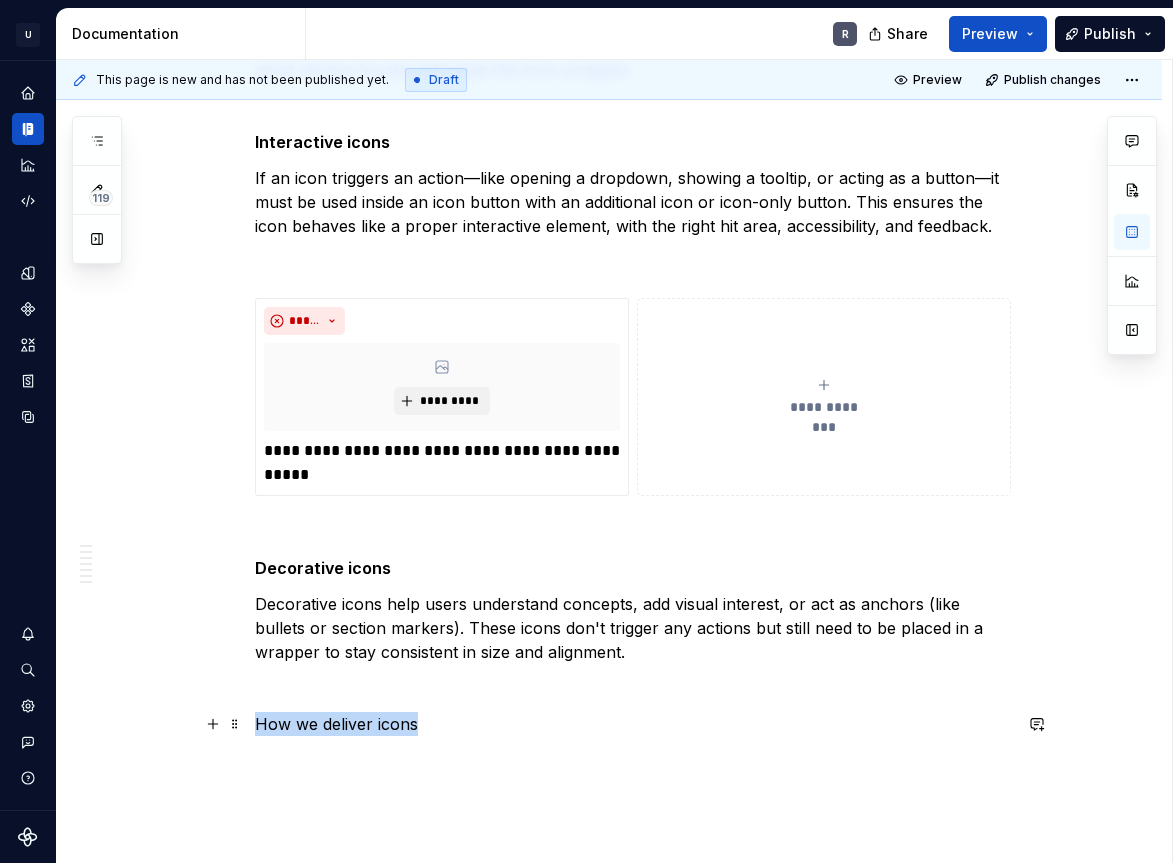 click on "How we deliver icons" at bounding box center [633, 724] 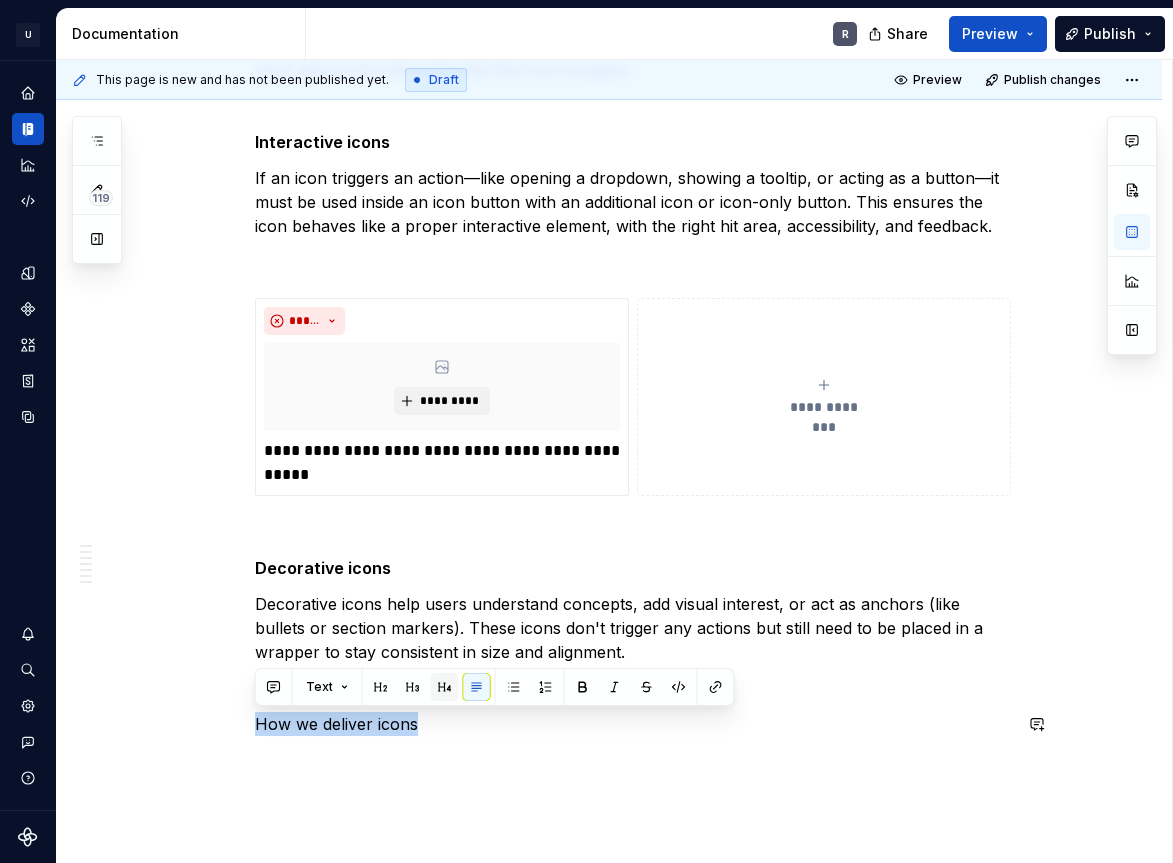 click at bounding box center [445, 687] 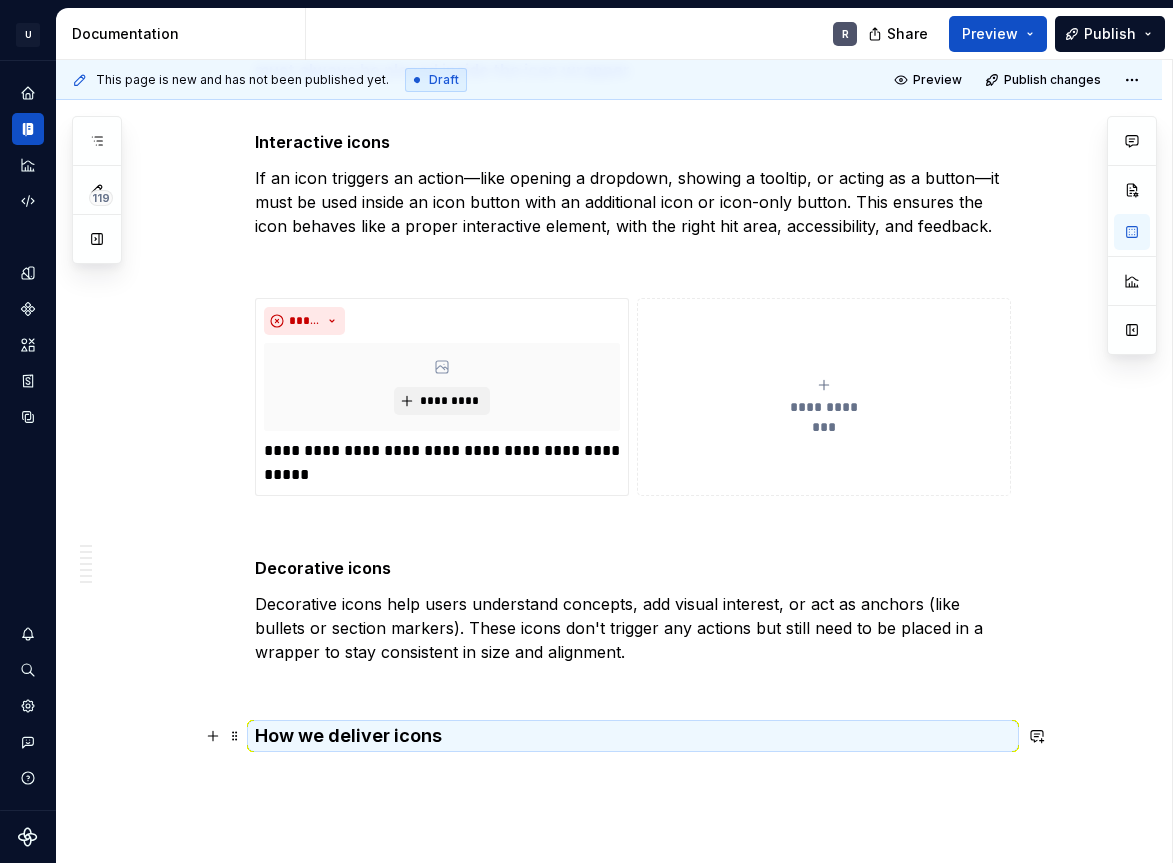 click on "How we deliver icons" at bounding box center [633, 736] 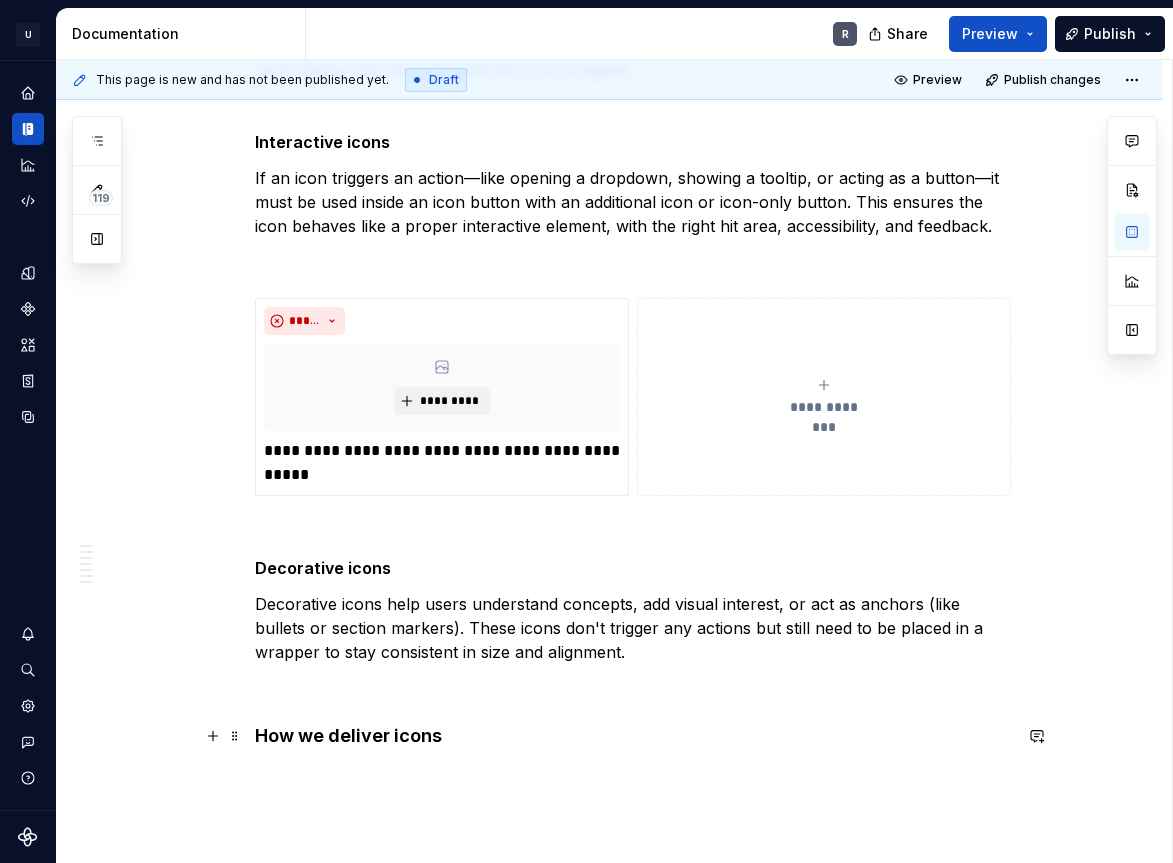 click on "How we deliver icons" at bounding box center [633, 736] 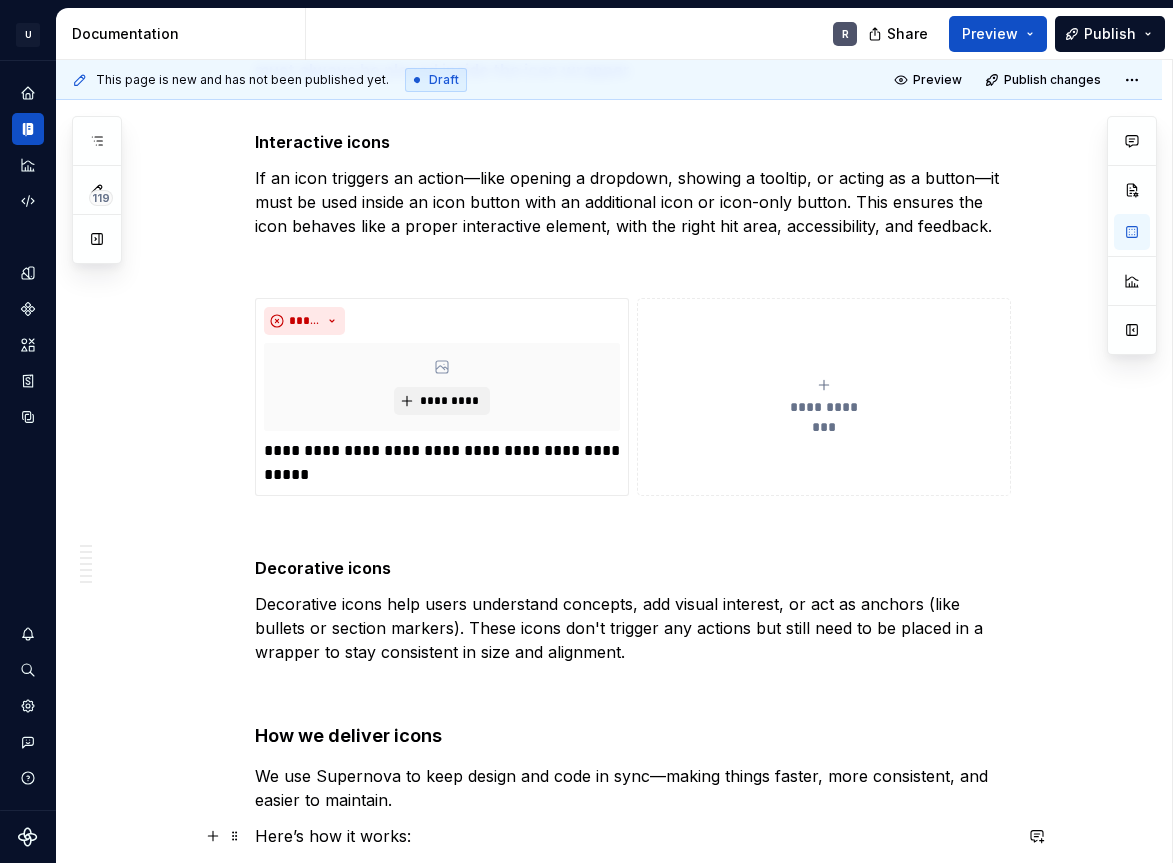 click on "Here’s how it works:" at bounding box center [633, 836] 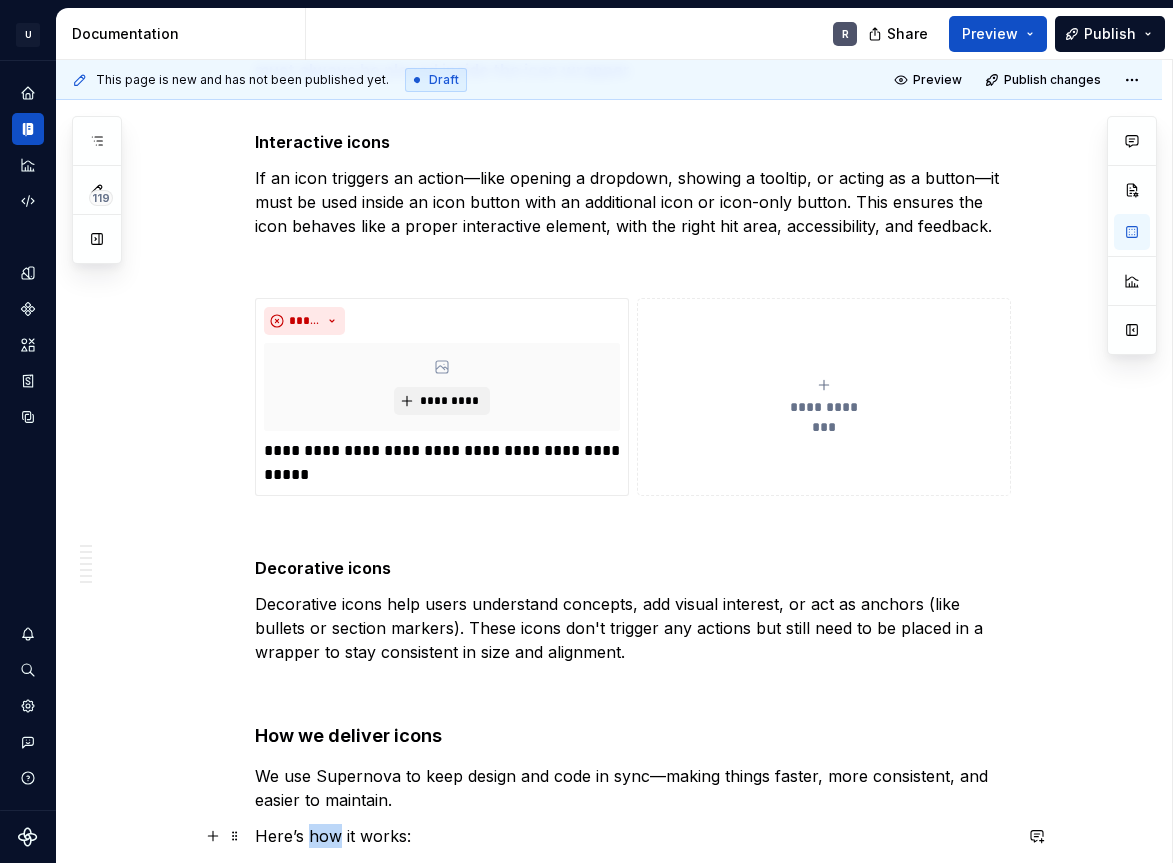 click on "Here’s how it works:" at bounding box center (633, 836) 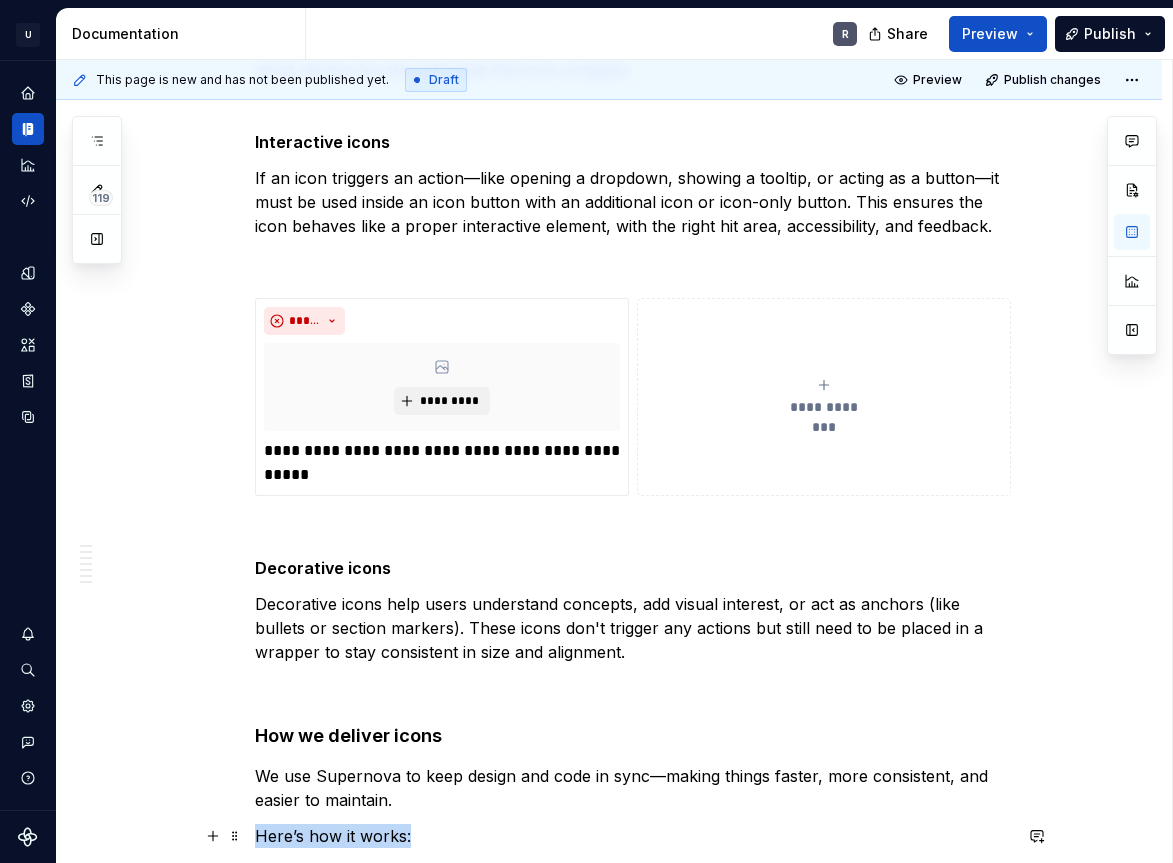 click on "Here’s how it works:" at bounding box center [633, 836] 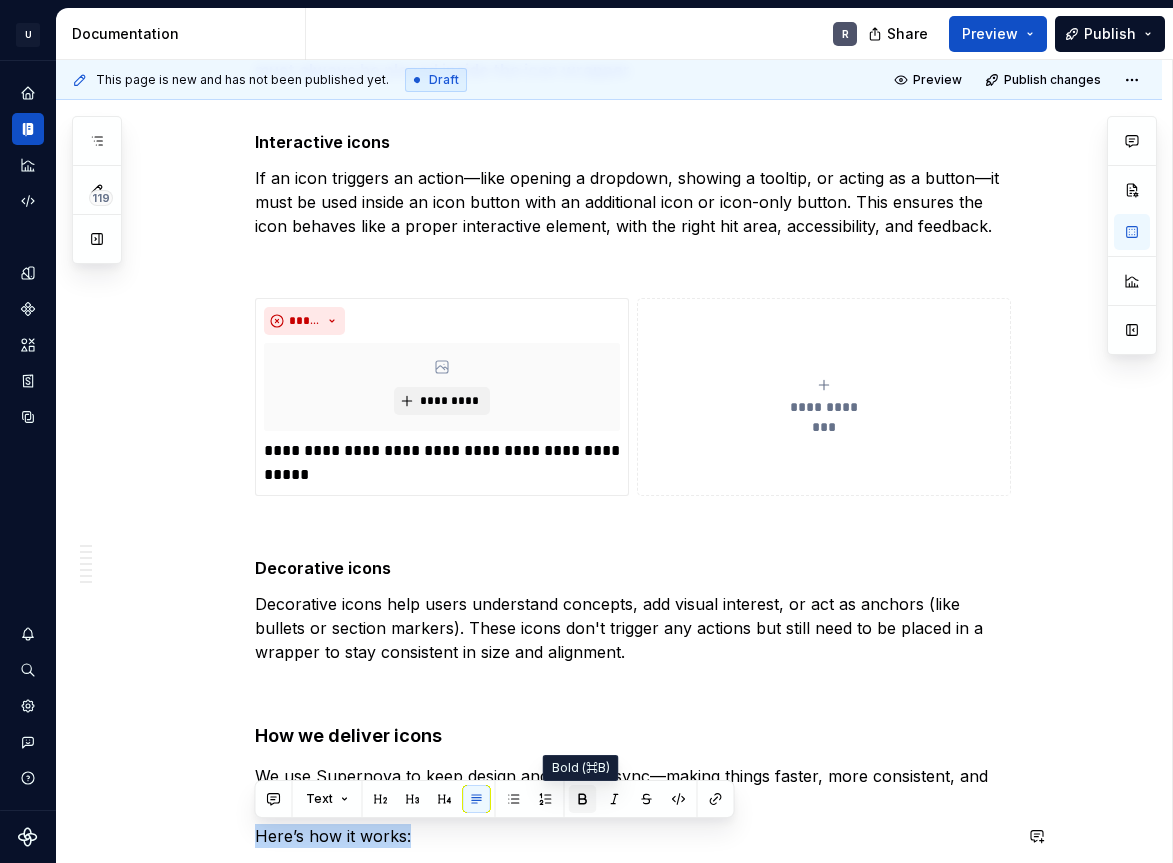 click at bounding box center [583, 799] 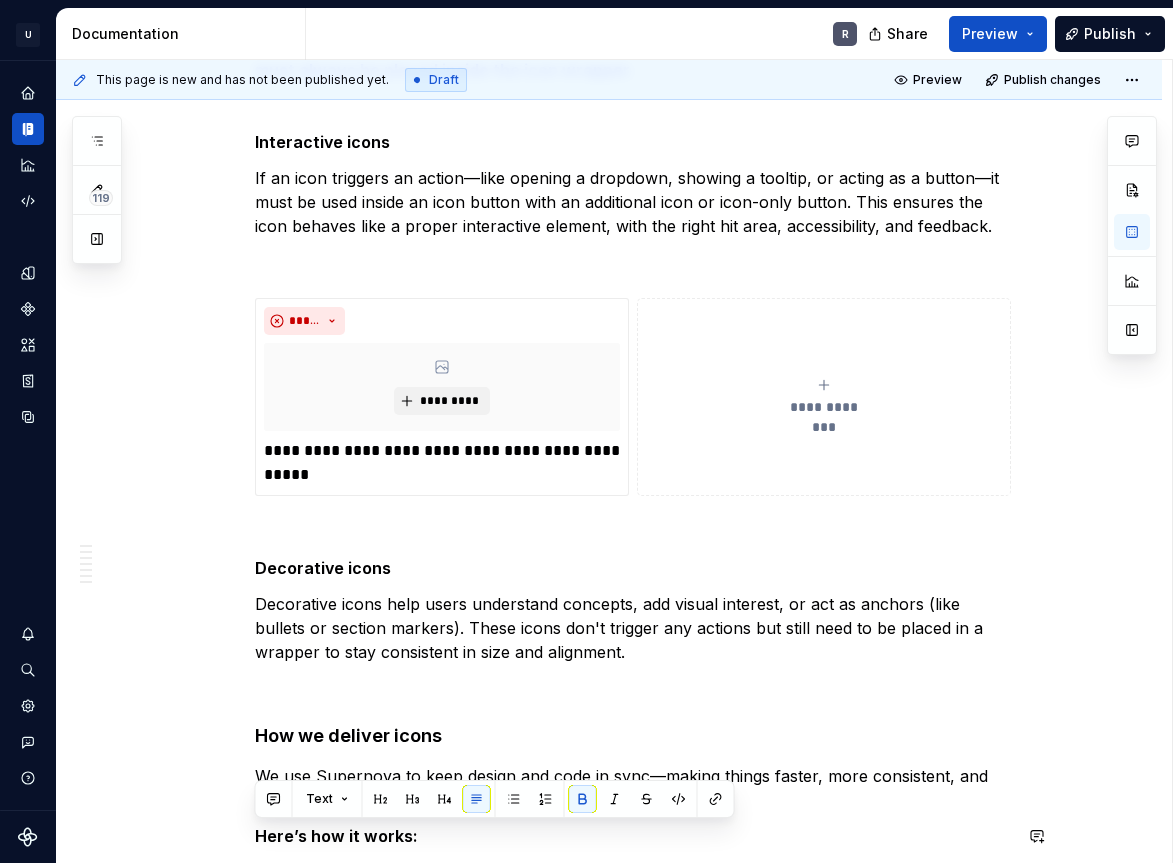 click on "No internet connection. Reconnect to ensure all of your changes are synced. Successfully reconnected." at bounding box center (587, 847) 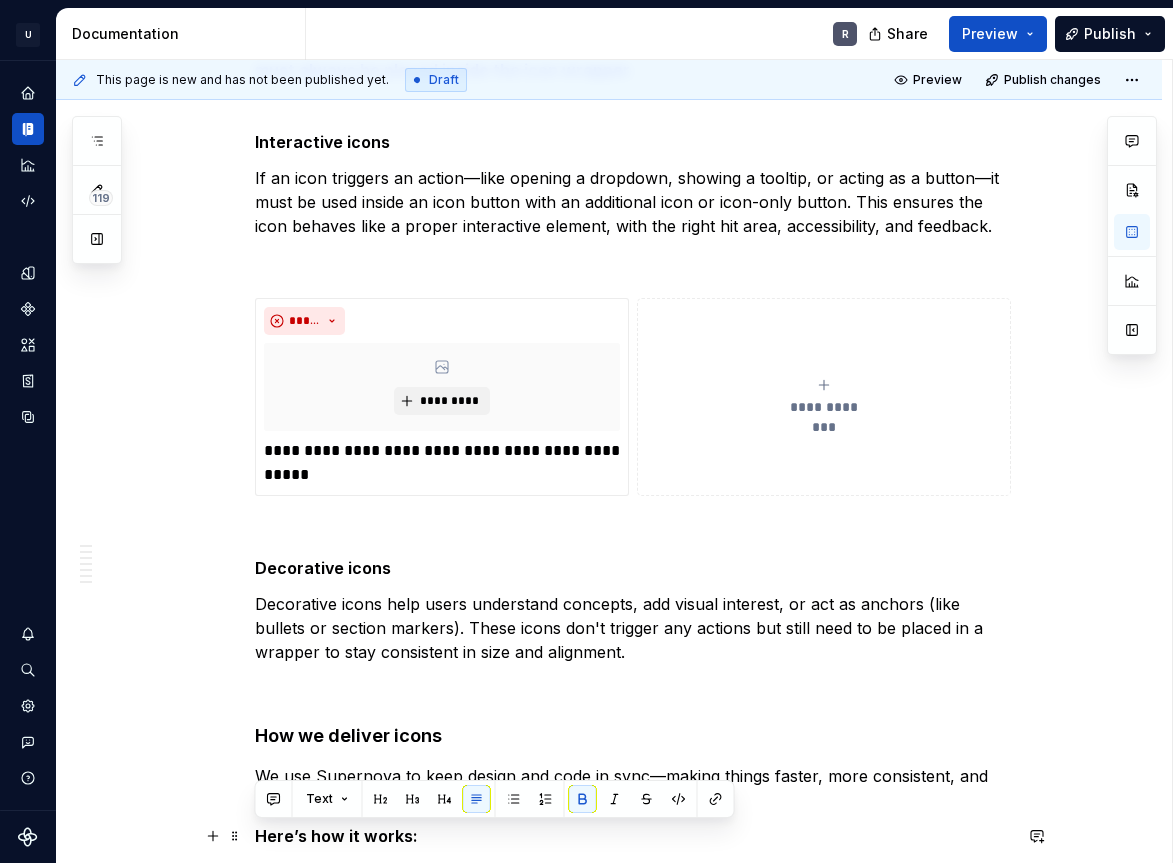 click on "No internet connection. Reconnect to ensure all of your changes are synced. Successfully reconnected." at bounding box center (587, 847) 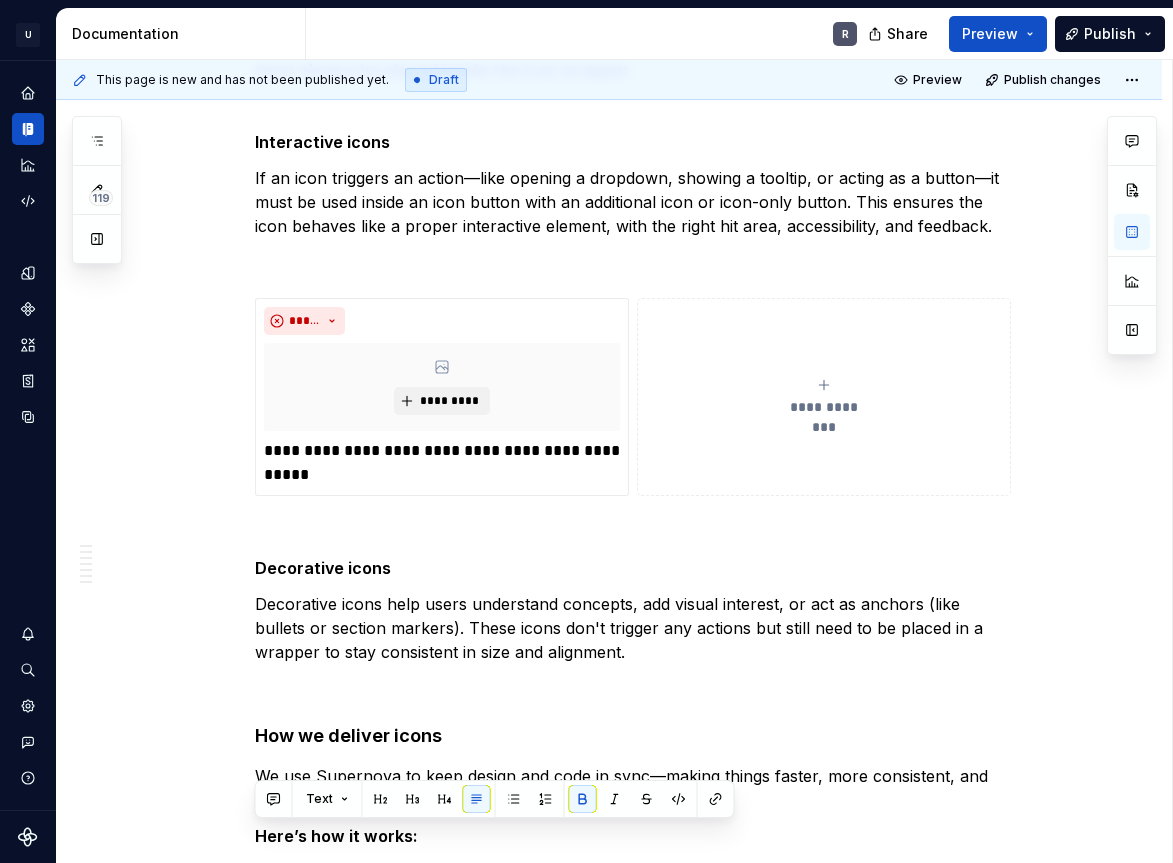 click on "**********" at bounding box center (609, -1261) 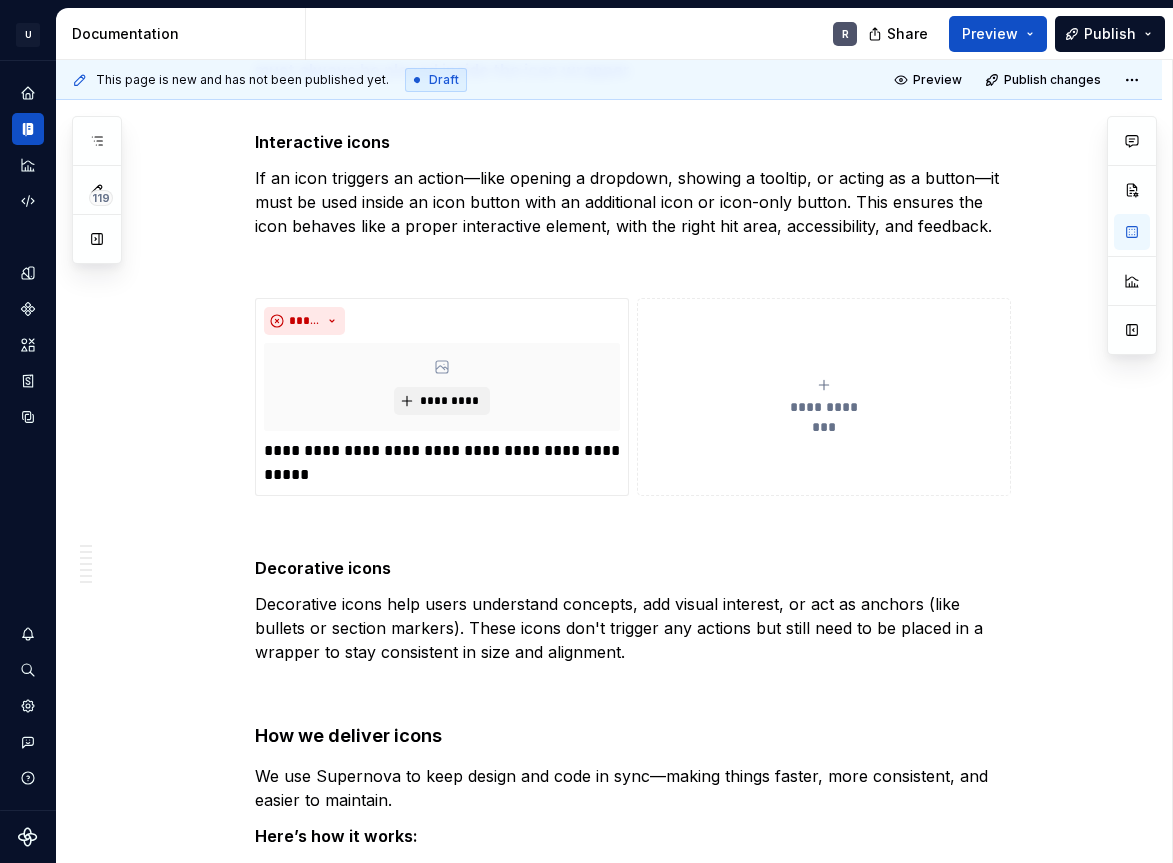 scroll, scrollTop: 4291, scrollLeft: 0, axis: vertical 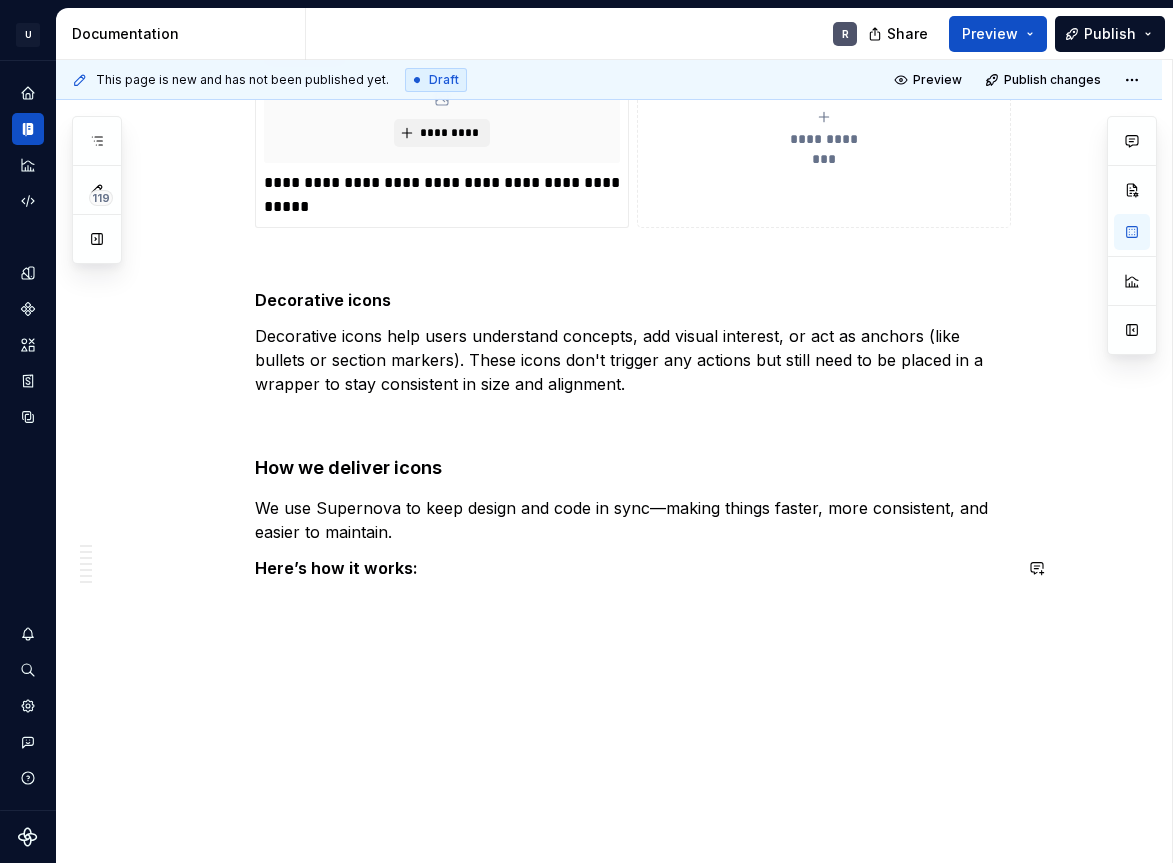 click on "**********" at bounding box center (633, -1635) 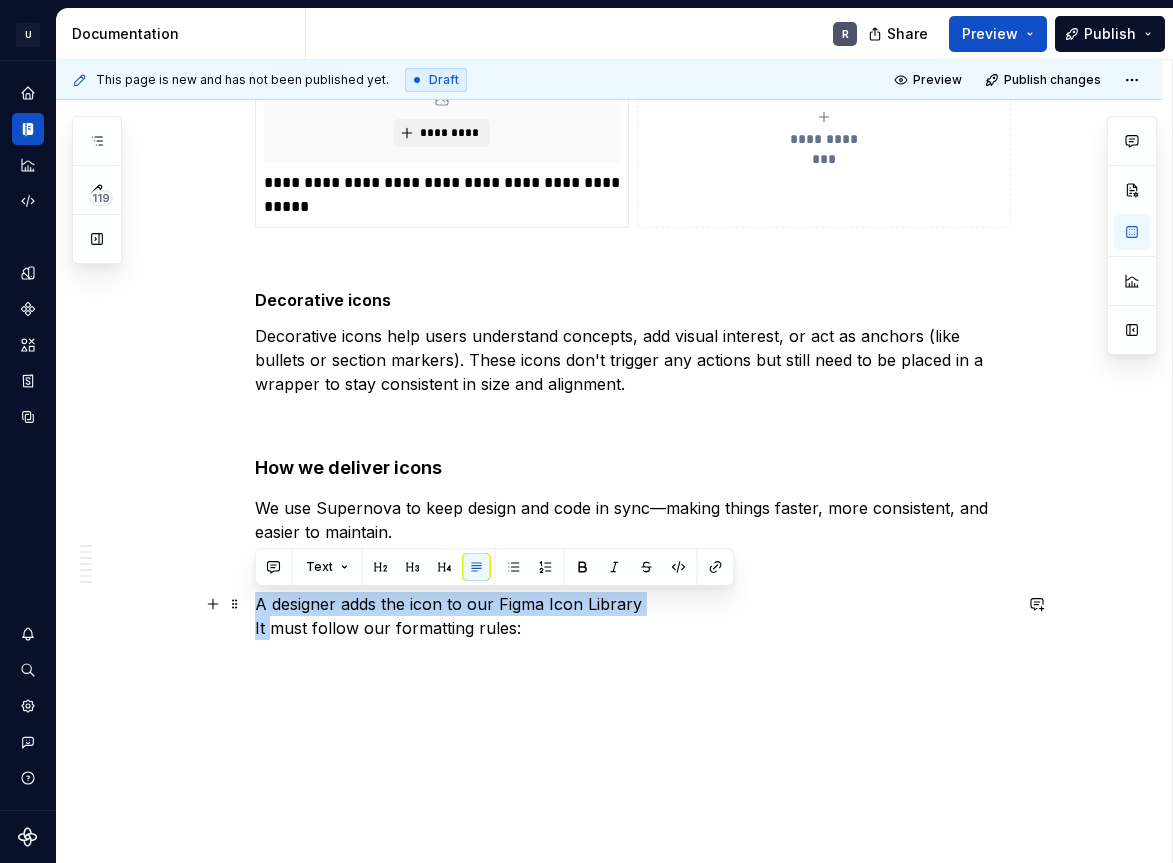 drag, startPoint x: 255, startPoint y: 608, endPoint x: 271, endPoint y: 630, distance: 27.202942 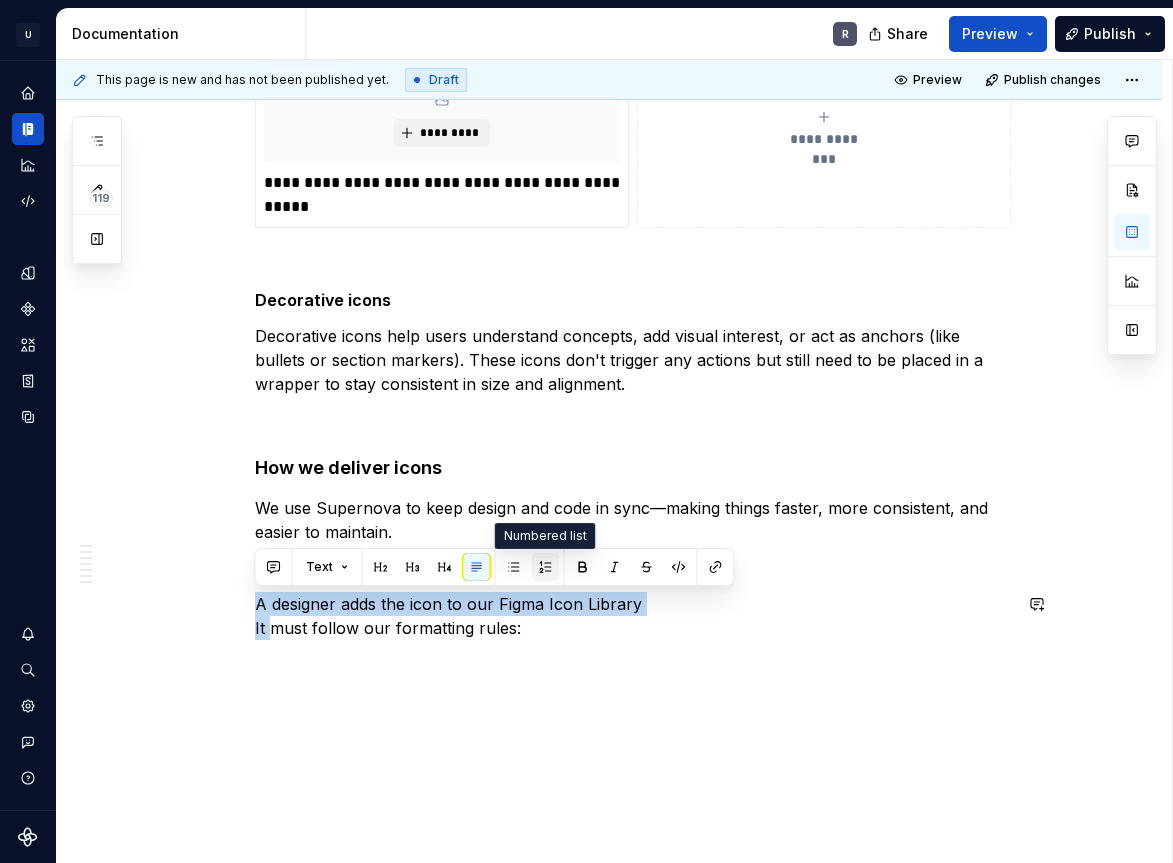 click at bounding box center [546, 567] 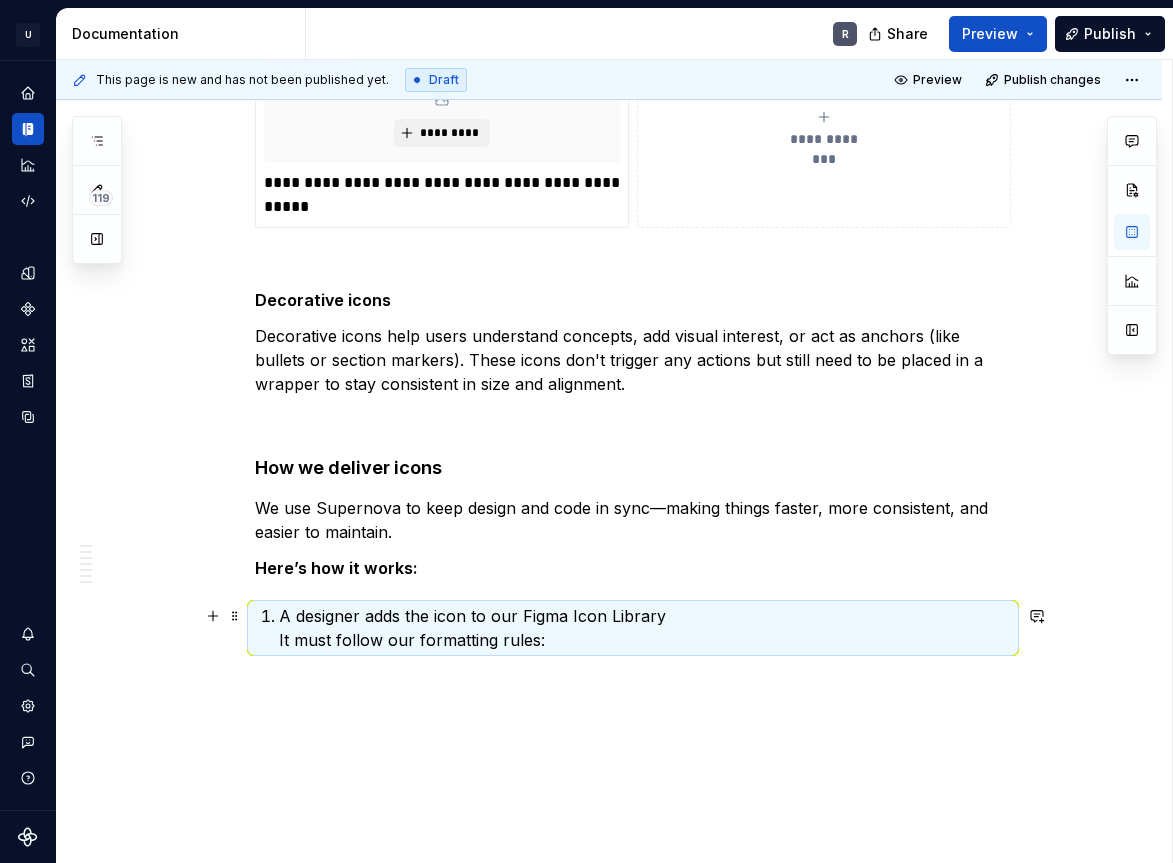 click on "A designer adds the icon to our Figma Icon Library It must follow our formatting rules:" at bounding box center (645, 628) 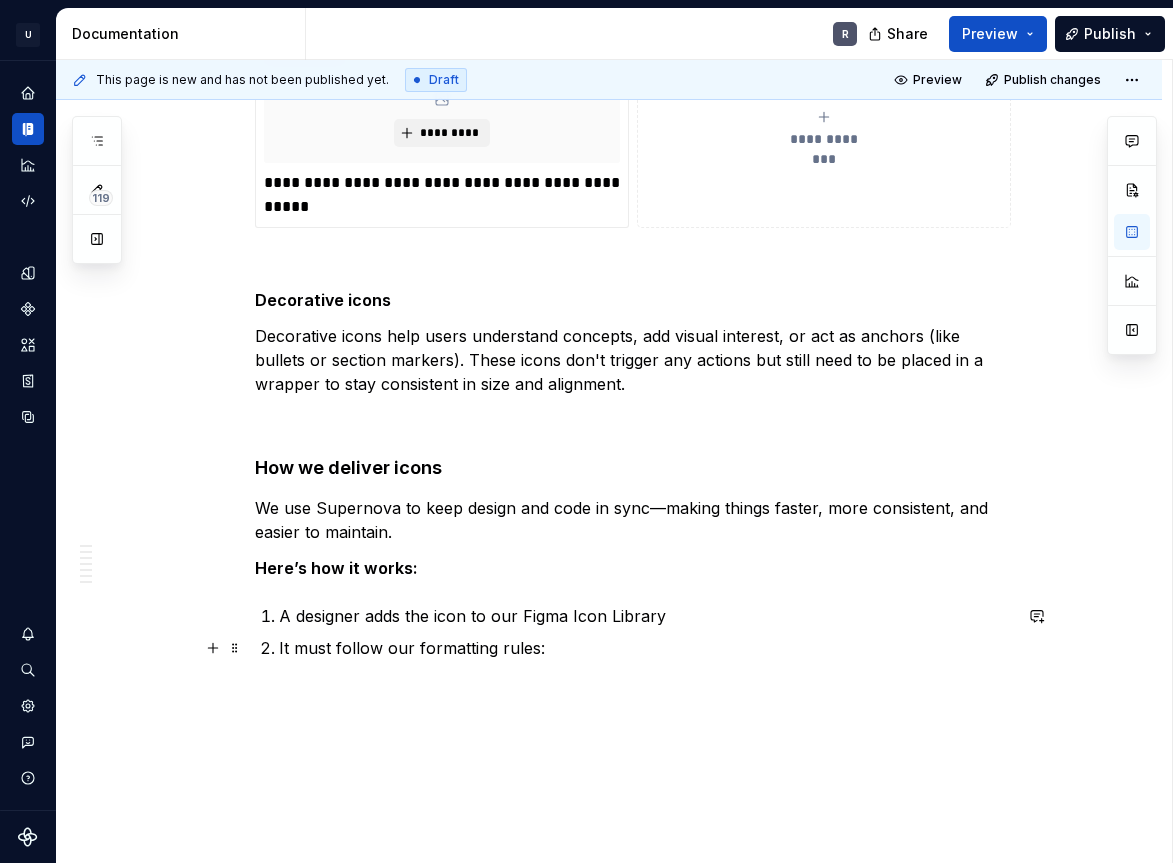click on "It must follow our formatting rules:" at bounding box center [645, 648] 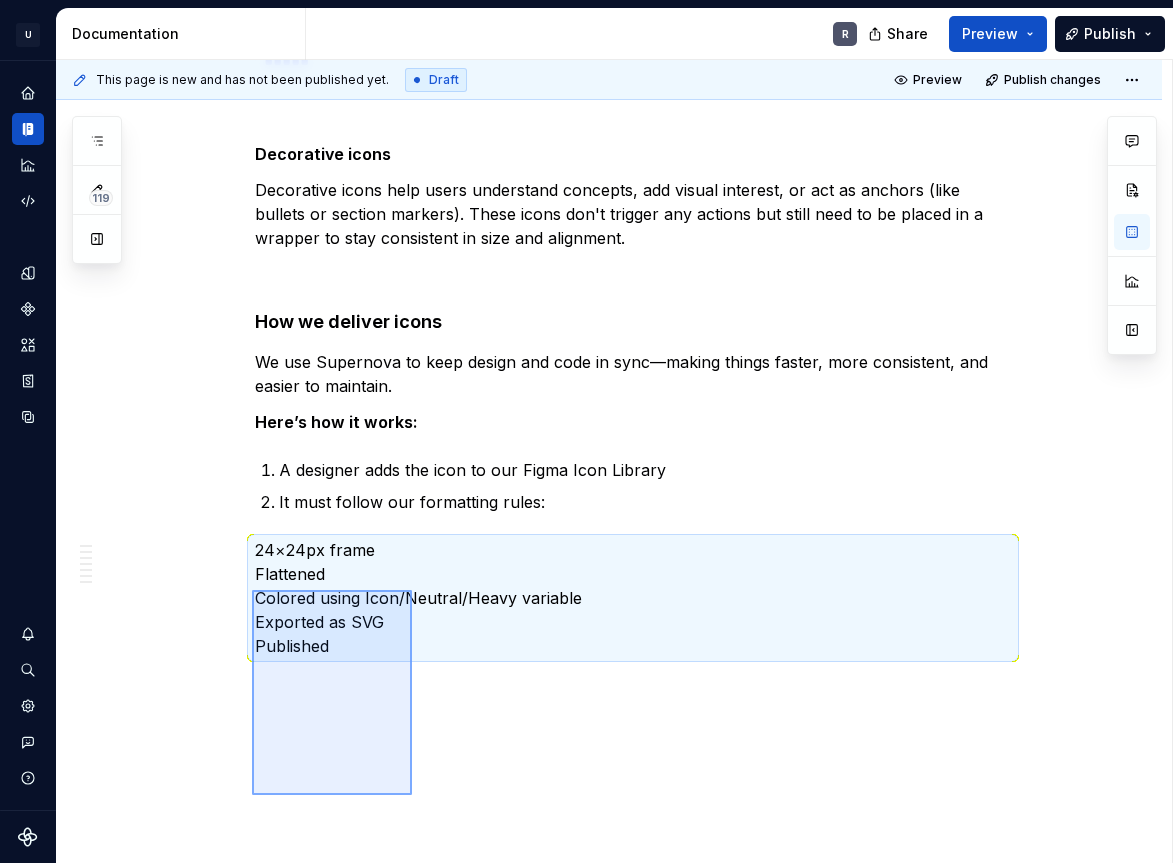 scroll, scrollTop: 4448, scrollLeft: 0, axis: vertical 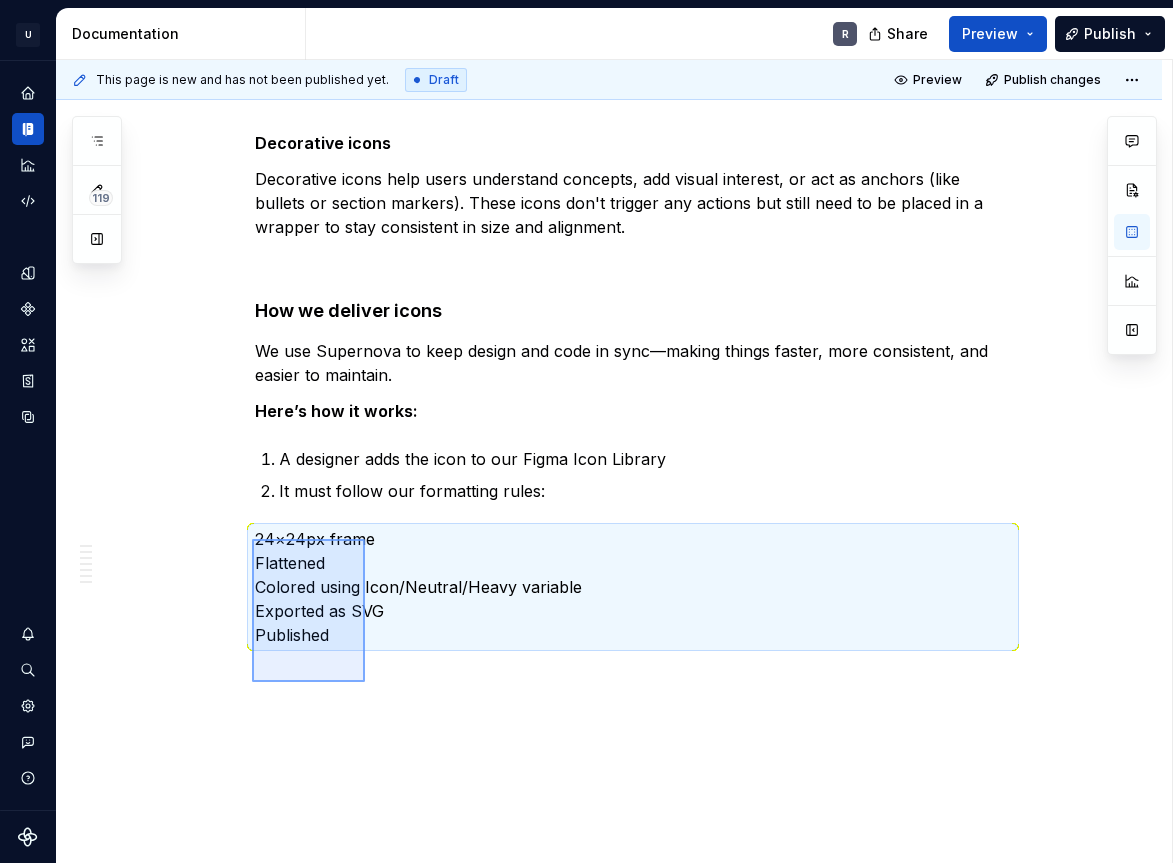 drag, startPoint x: 252, startPoint y: 696, endPoint x: 364, endPoint y: 680, distance: 113.137085 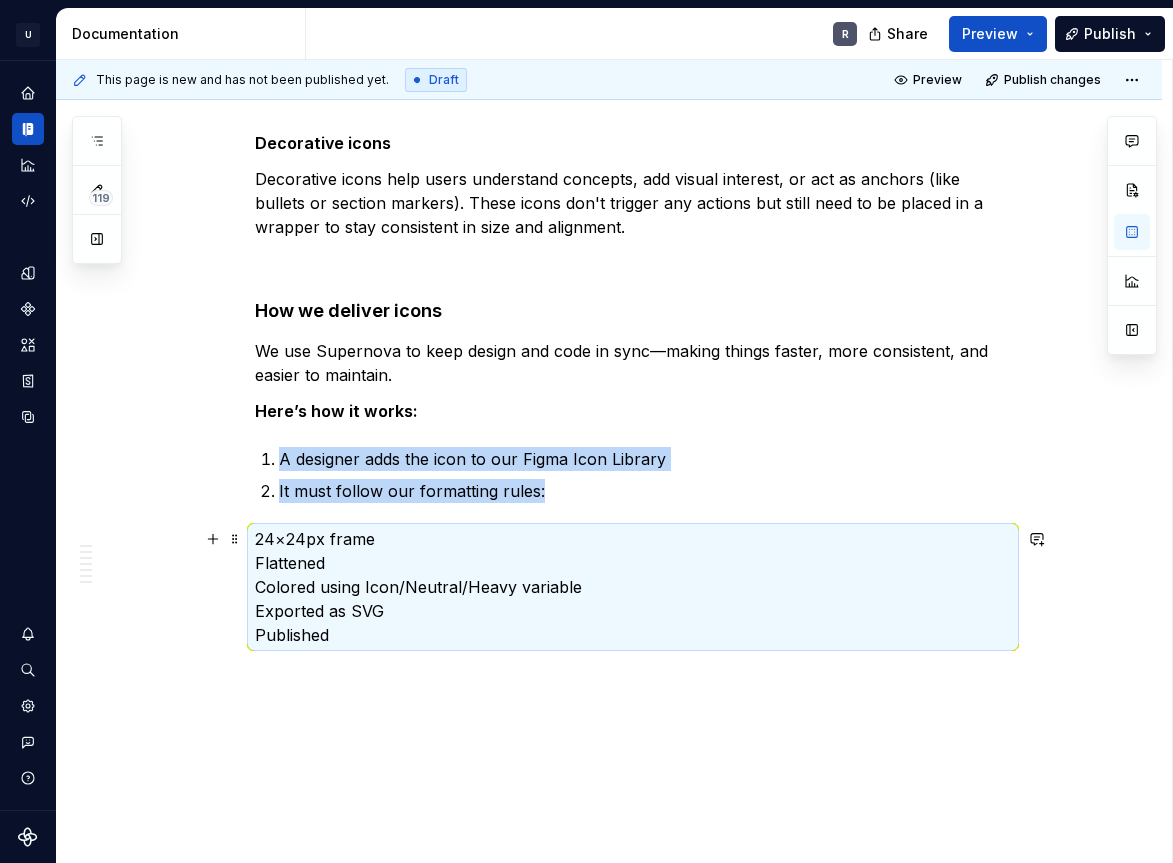 click on "24×24px frame Flattened Colored using Icon/Neutral/Heavy variable Exported as SVG Published" at bounding box center [633, 587] 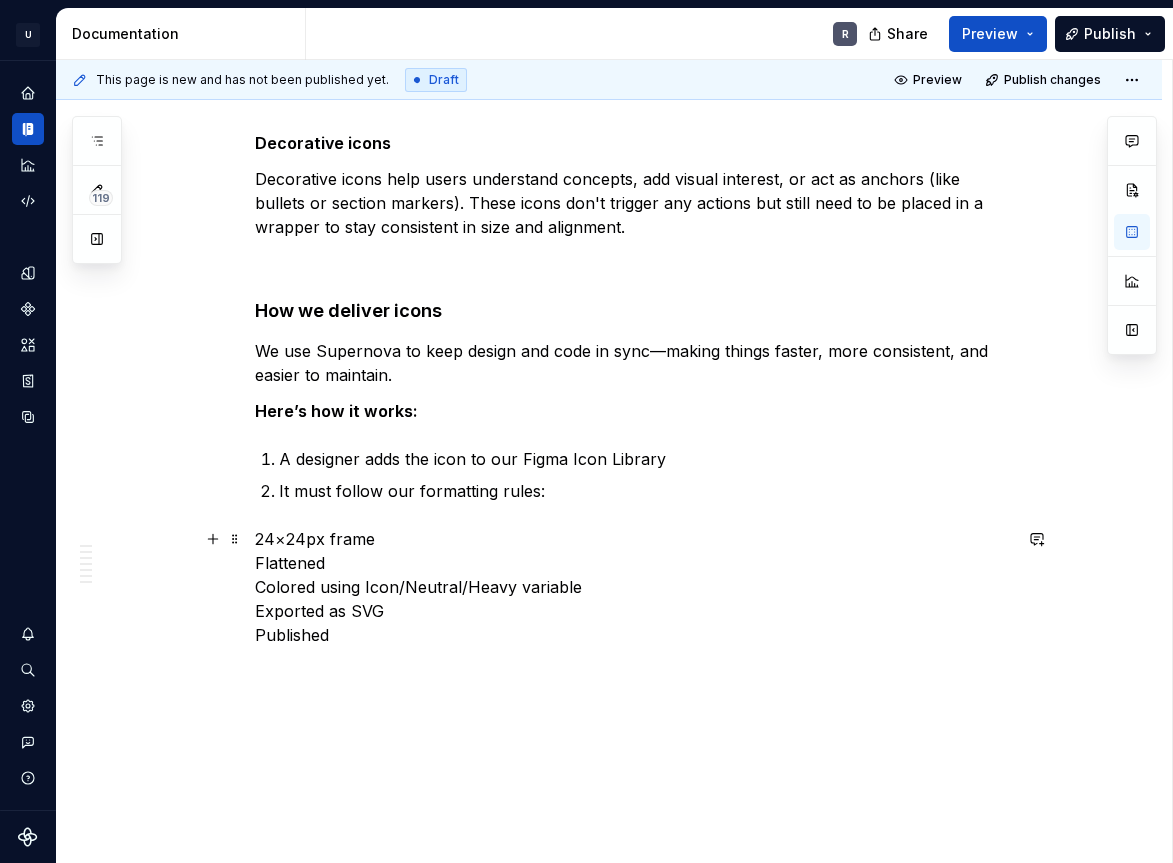 click on "24×24px frame Flattened Colored using Icon/Neutral/Heavy variable Exported as SVG Published" at bounding box center [633, 587] 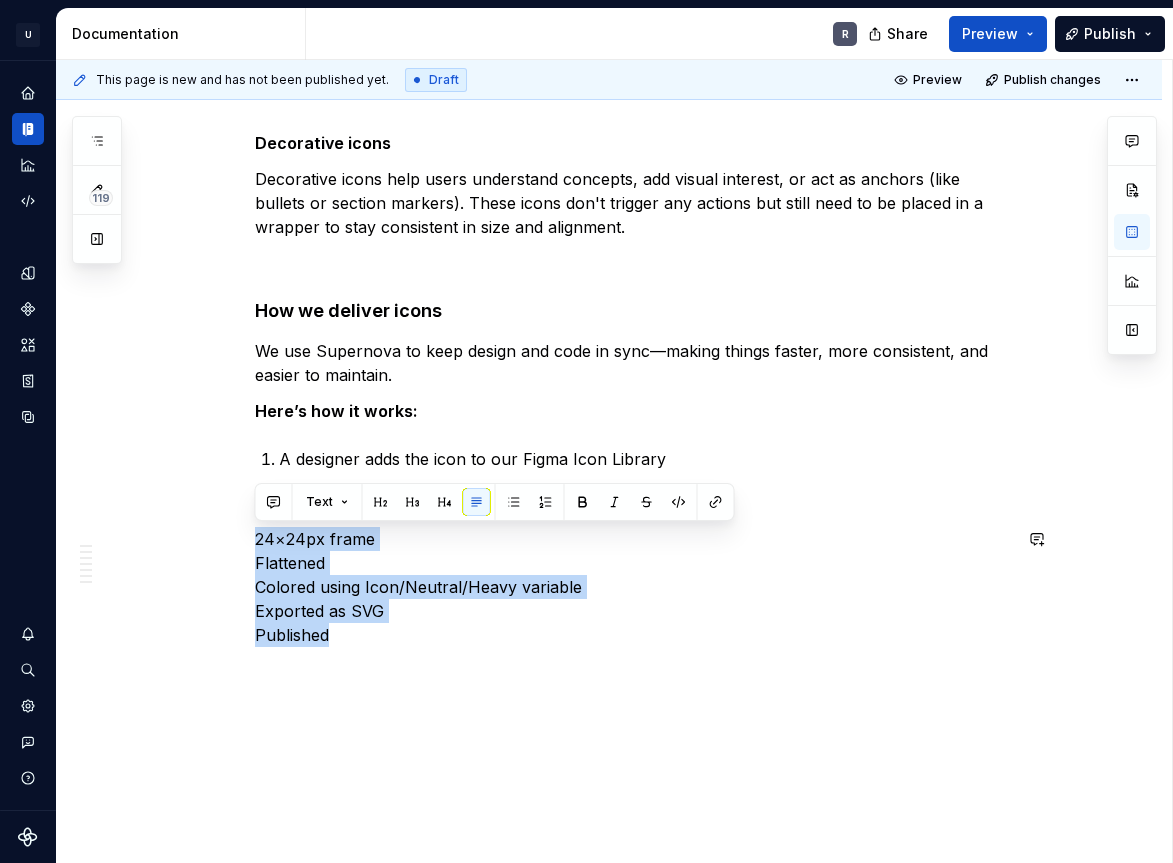 drag, startPoint x: 330, startPoint y: 637, endPoint x: 243, endPoint y: 513, distance: 151.47607 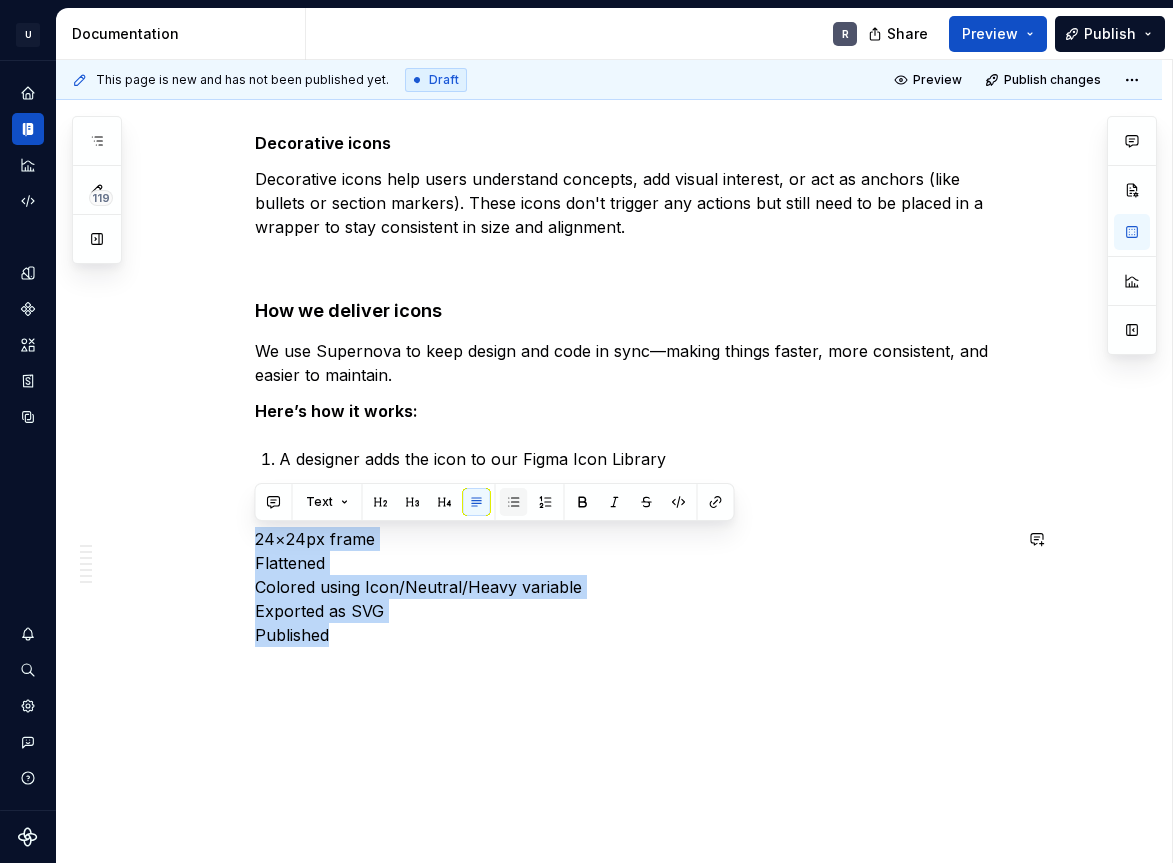 click at bounding box center [514, 502] 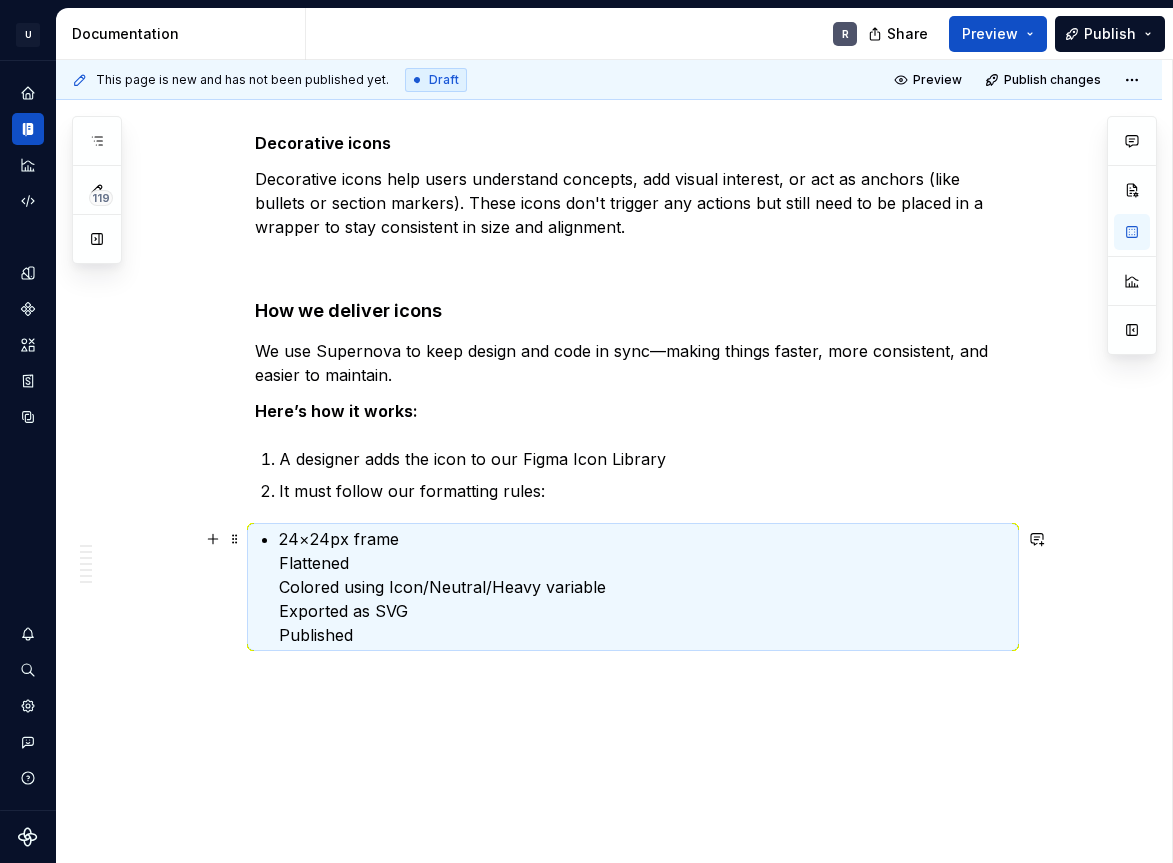 click on "24×24px frame Flattened Colored using Icon/Neutral/Heavy variable Exported as SVG Published" at bounding box center (645, 587) 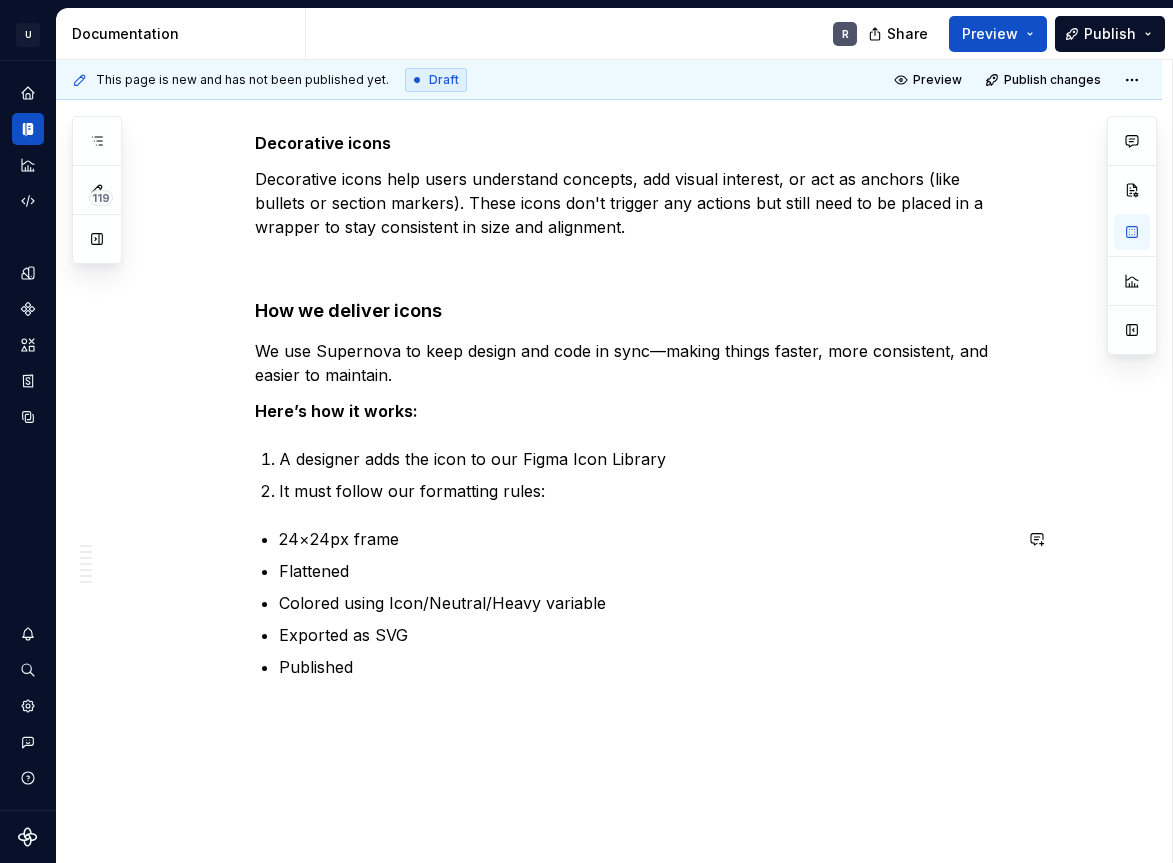 click on "**********" at bounding box center (633, -1664) 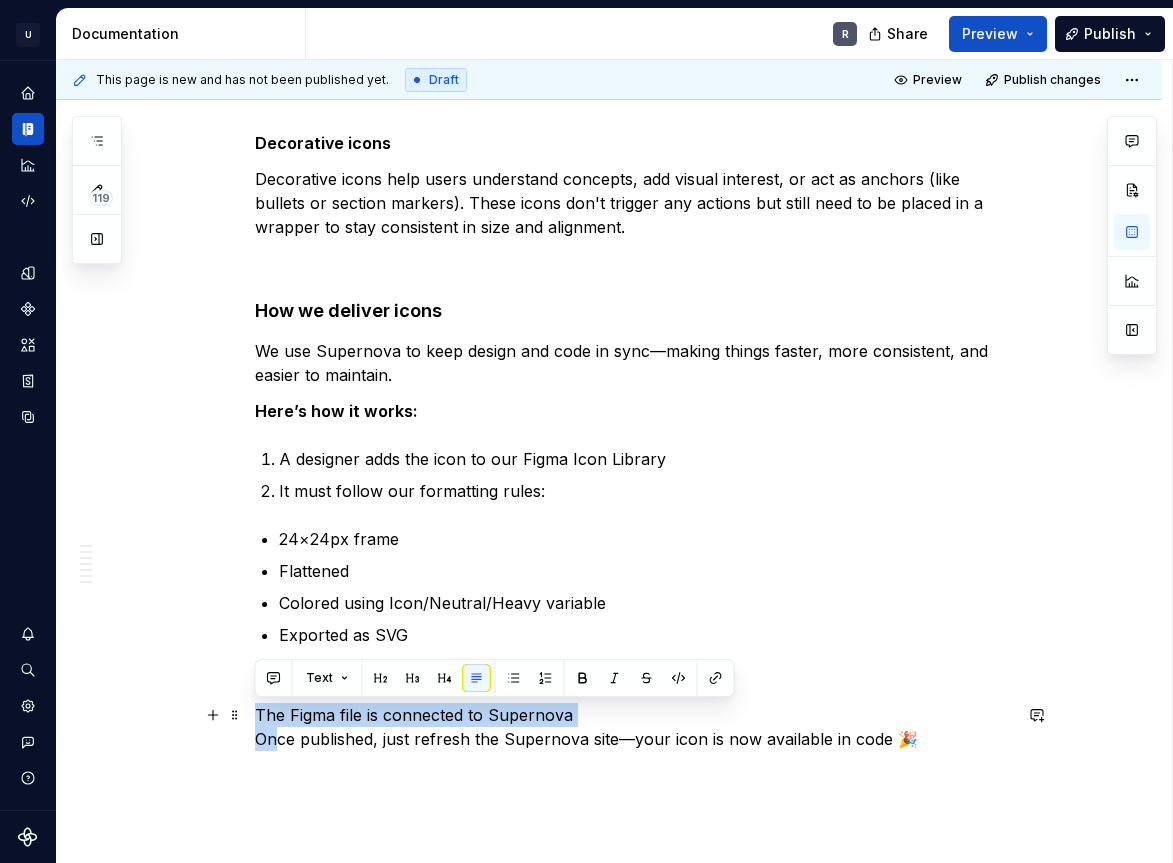 drag, startPoint x: 256, startPoint y: 710, endPoint x: 274, endPoint y: 736, distance: 31.622776 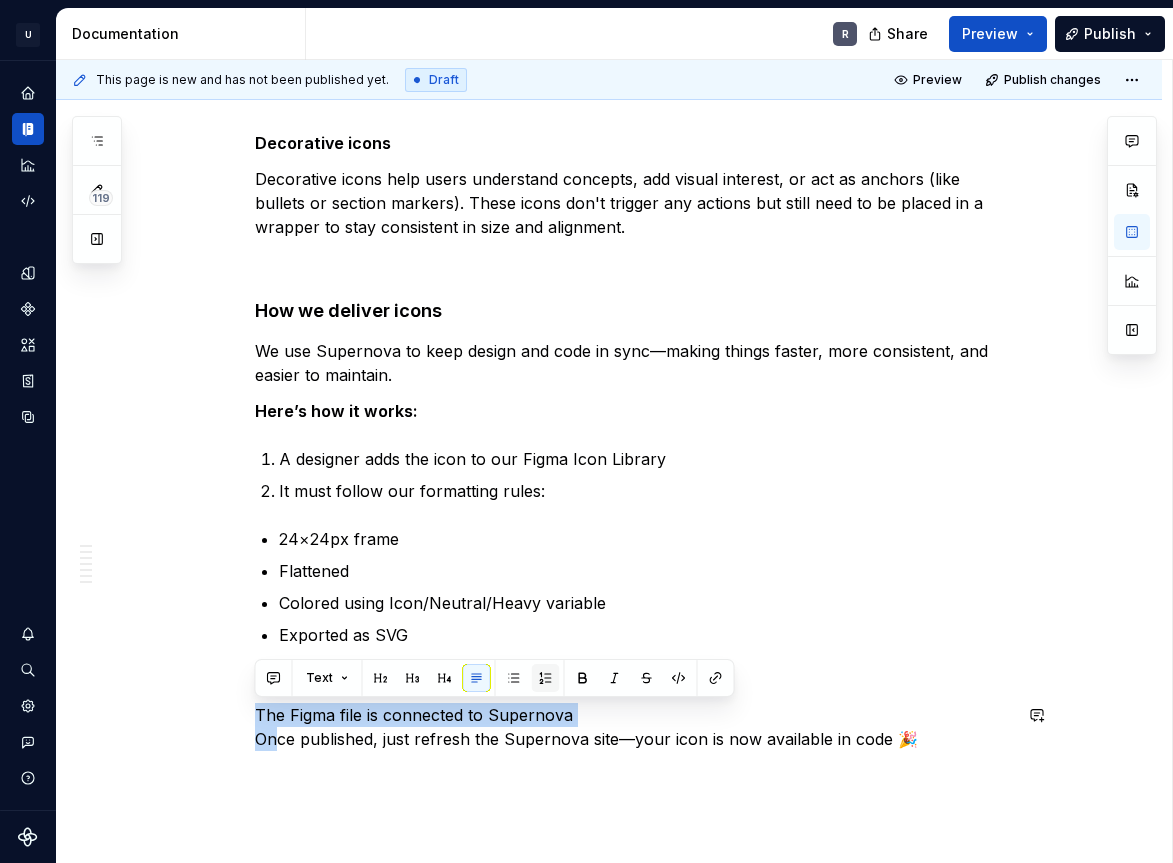 click at bounding box center (546, 678) 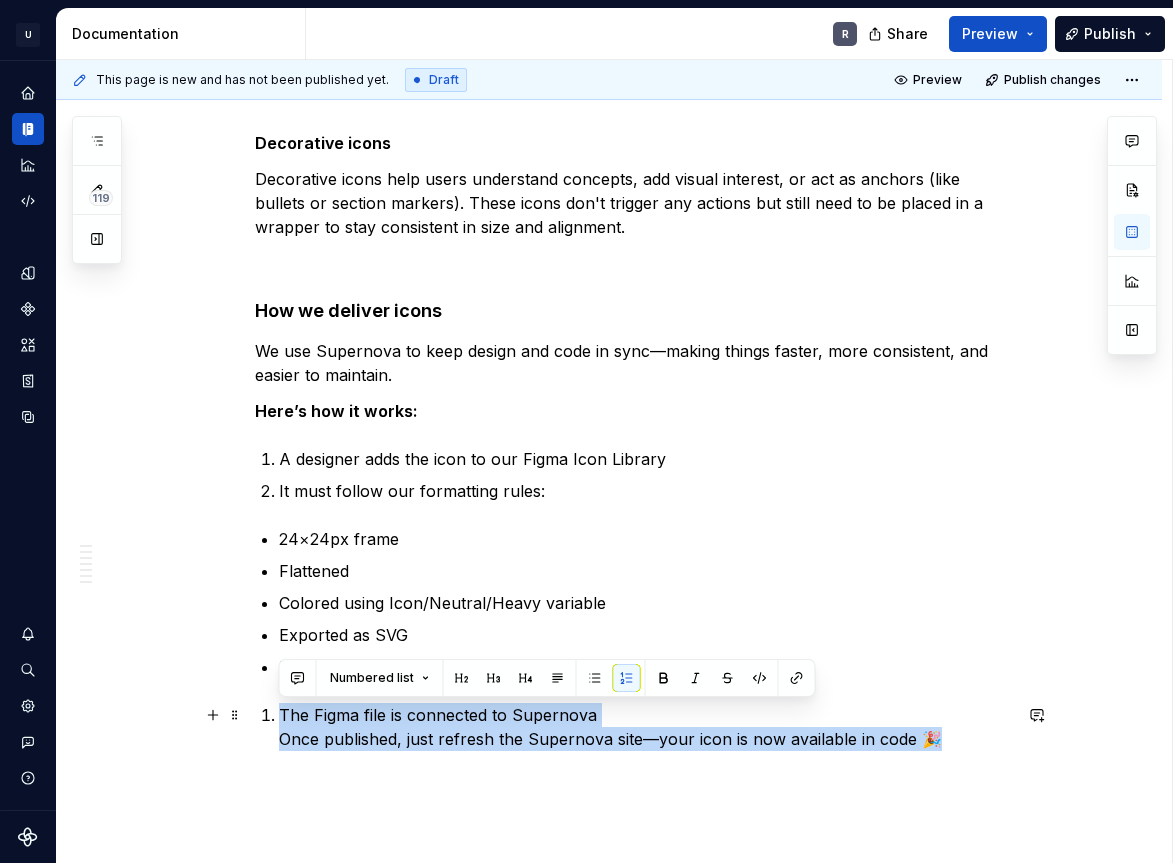drag, startPoint x: 278, startPoint y: 718, endPoint x: 967, endPoint y: 738, distance: 689.2902 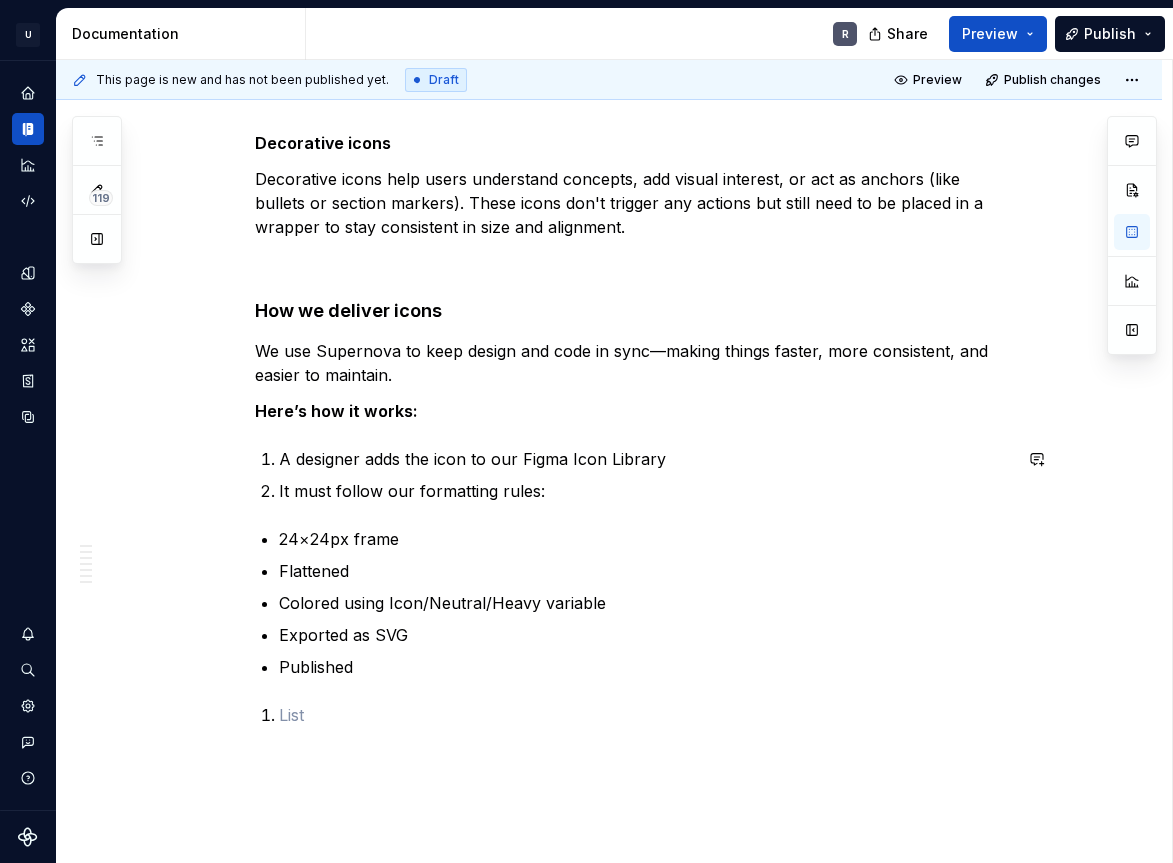 click on "It must follow our formatting rules:" at bounding box center [645, 491] 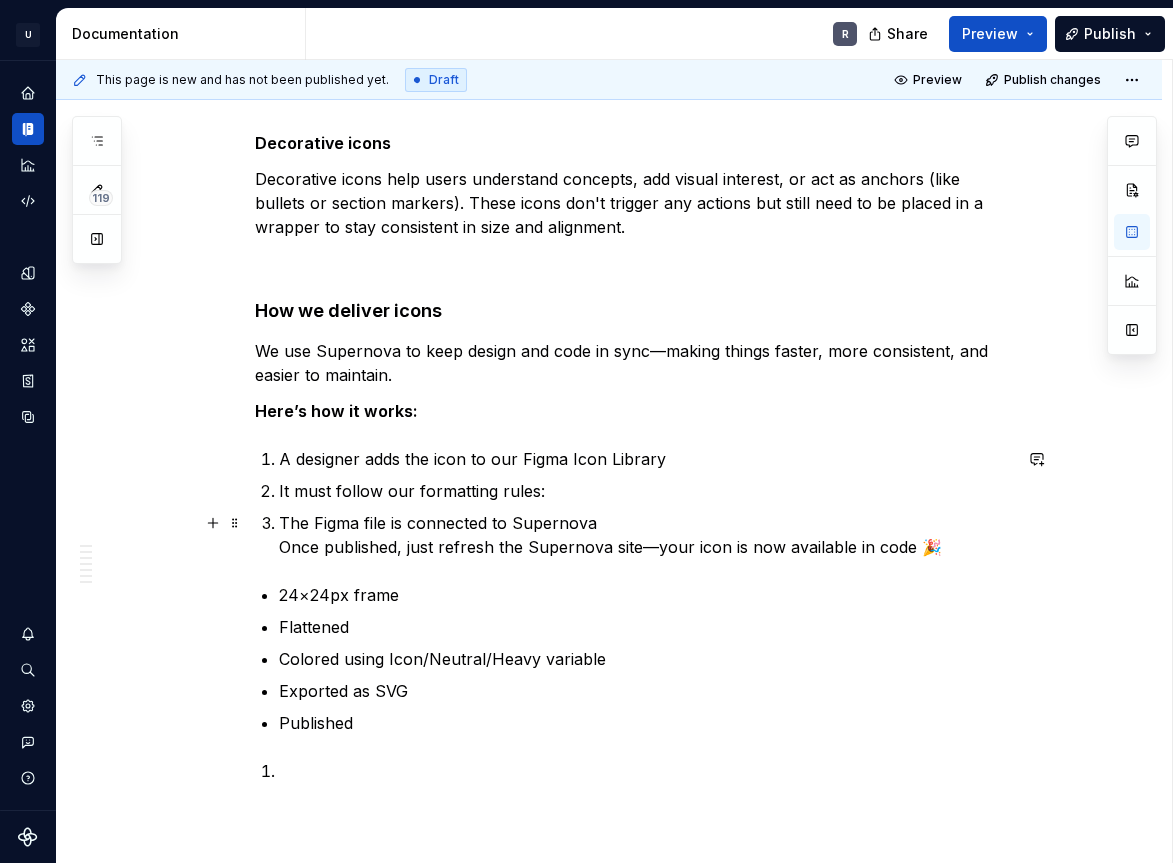 click on "**********" at bounding box center [633, -1624] 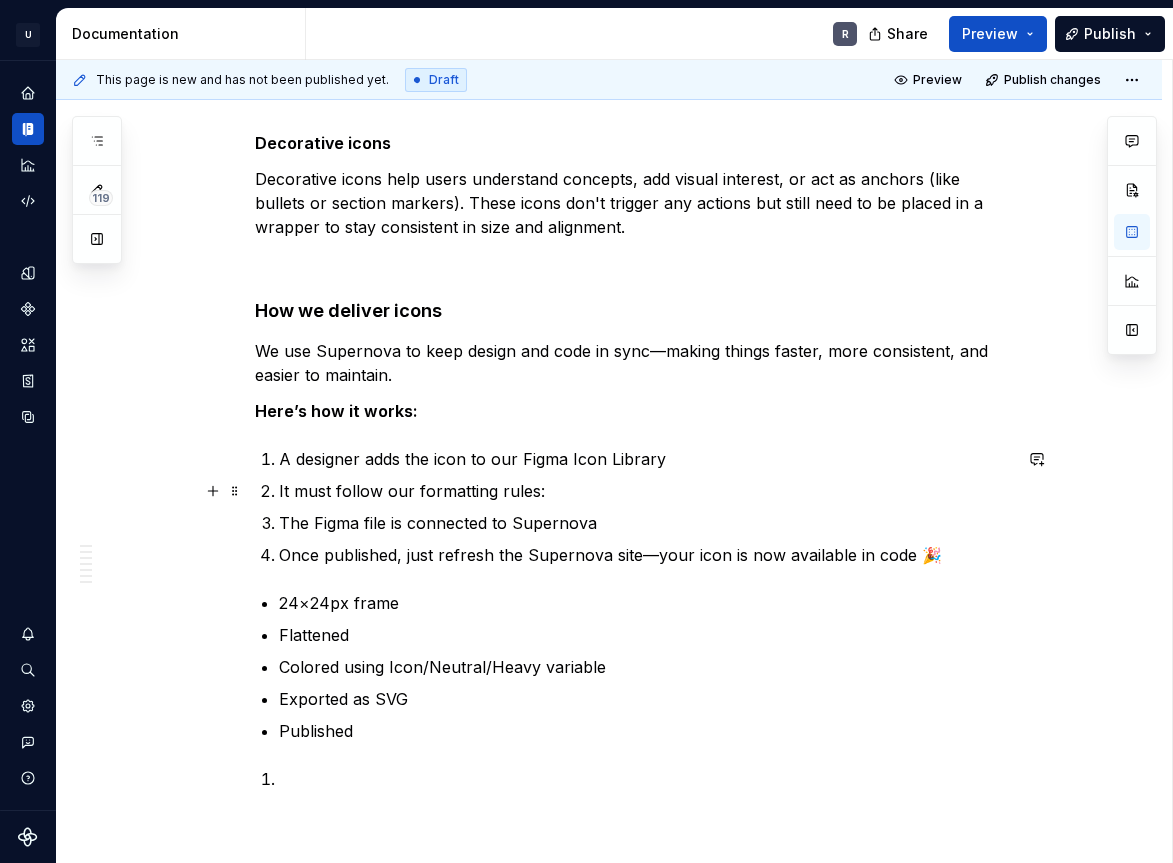 click on "It must follow our formatting rules:" at bounding box center [645, 491] 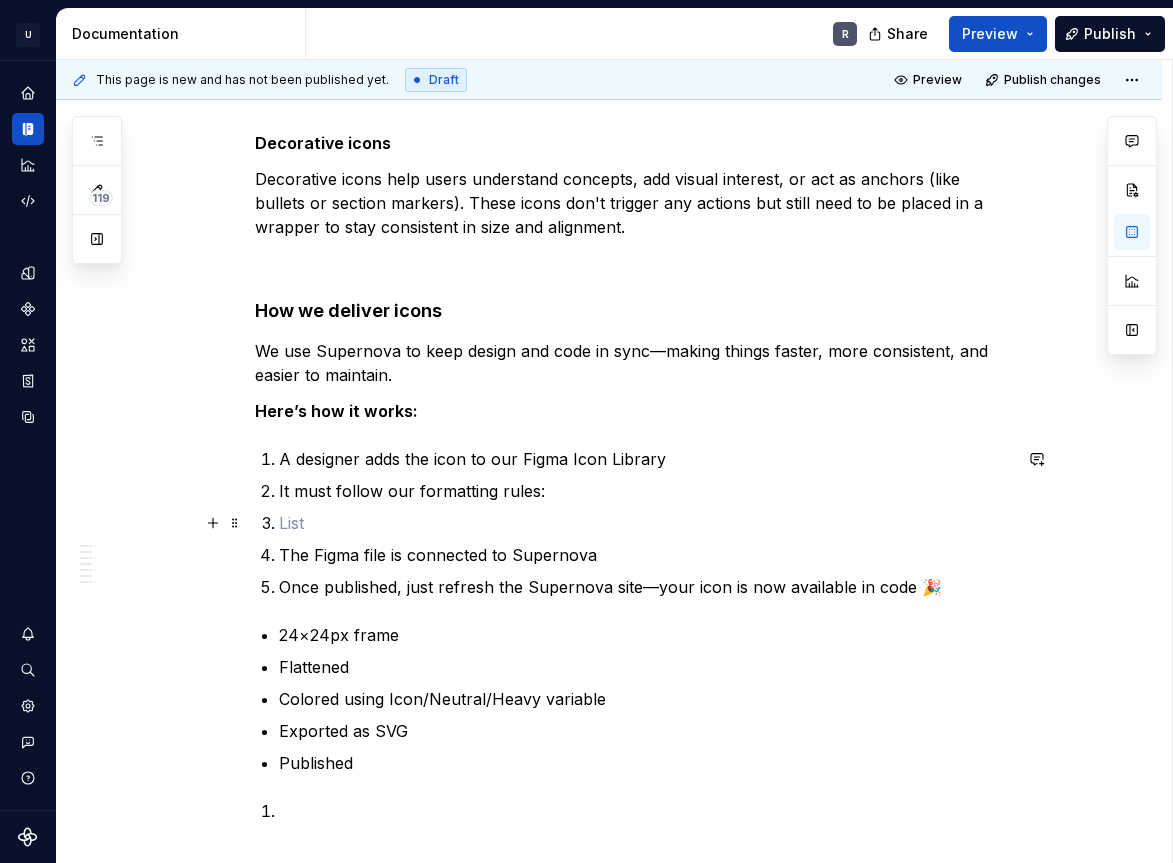 click at bounding box center [645, 523] 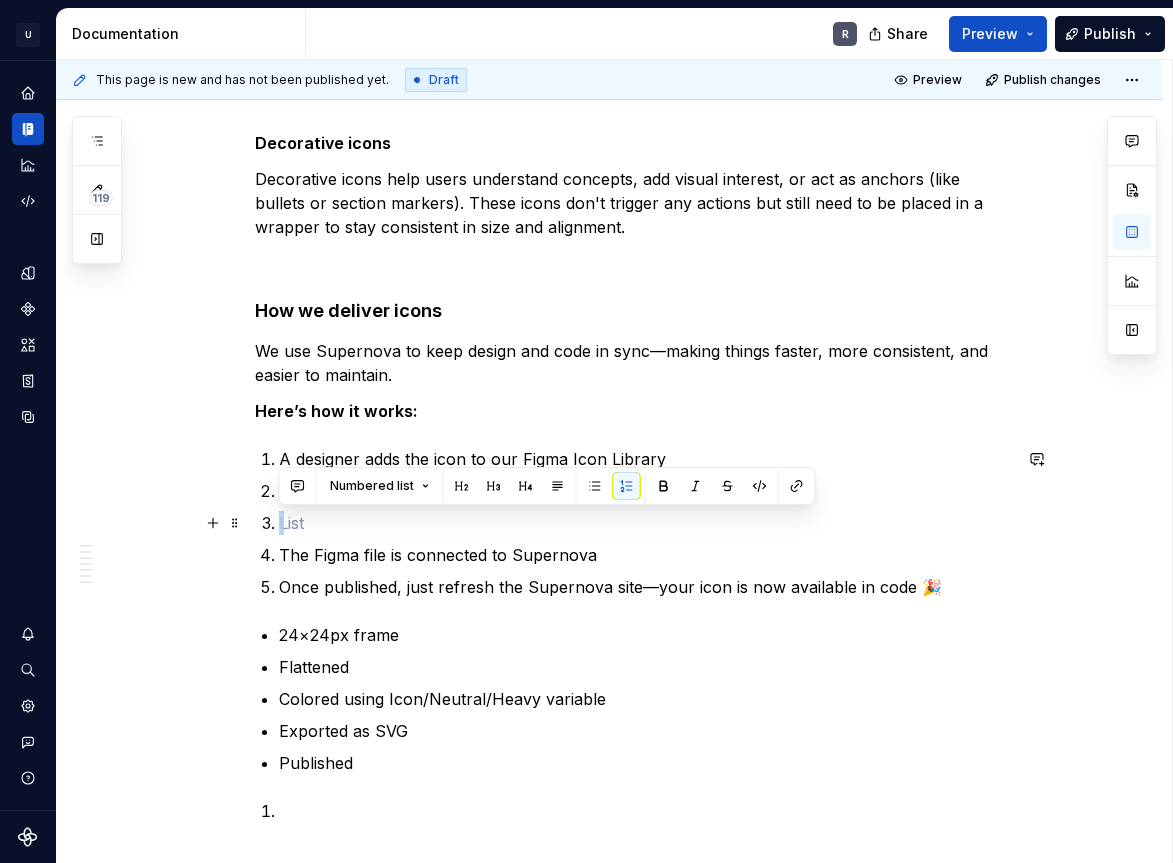 click at bounding box center [645, 523] 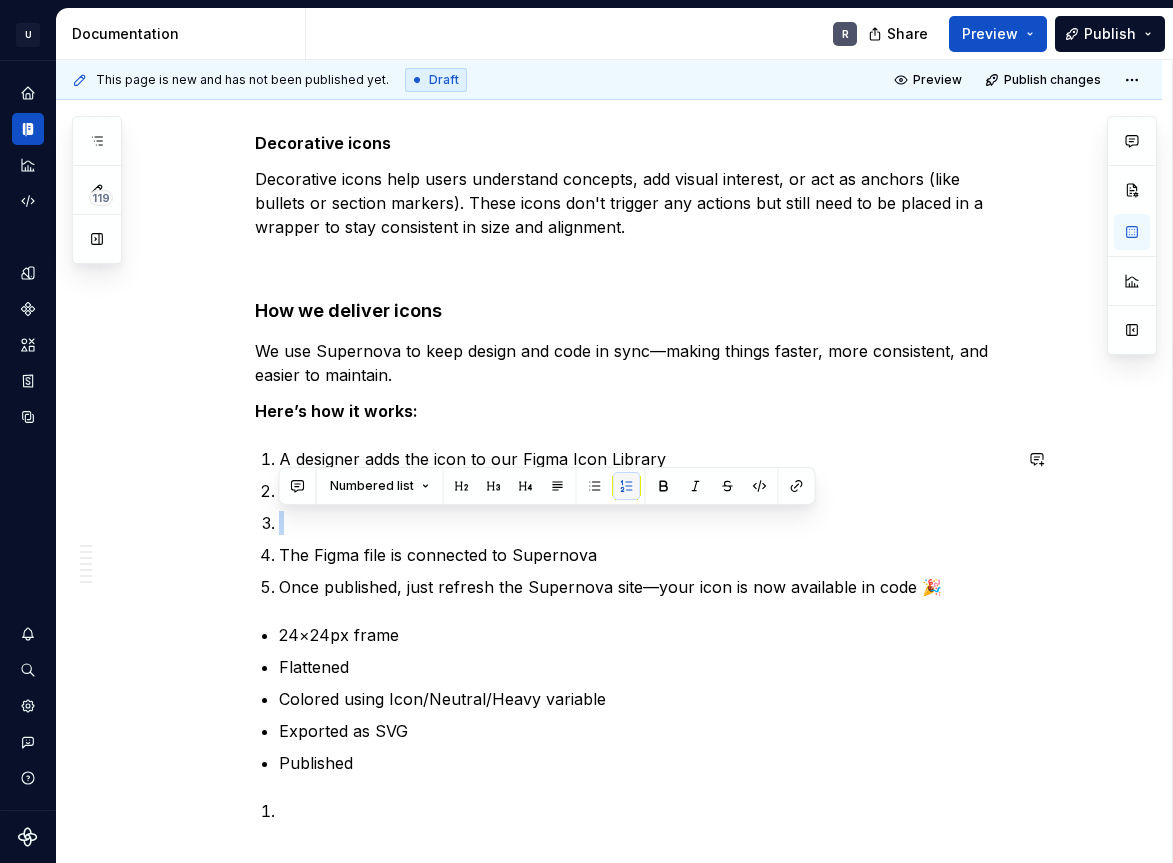 click at bounding box center [627, 486] 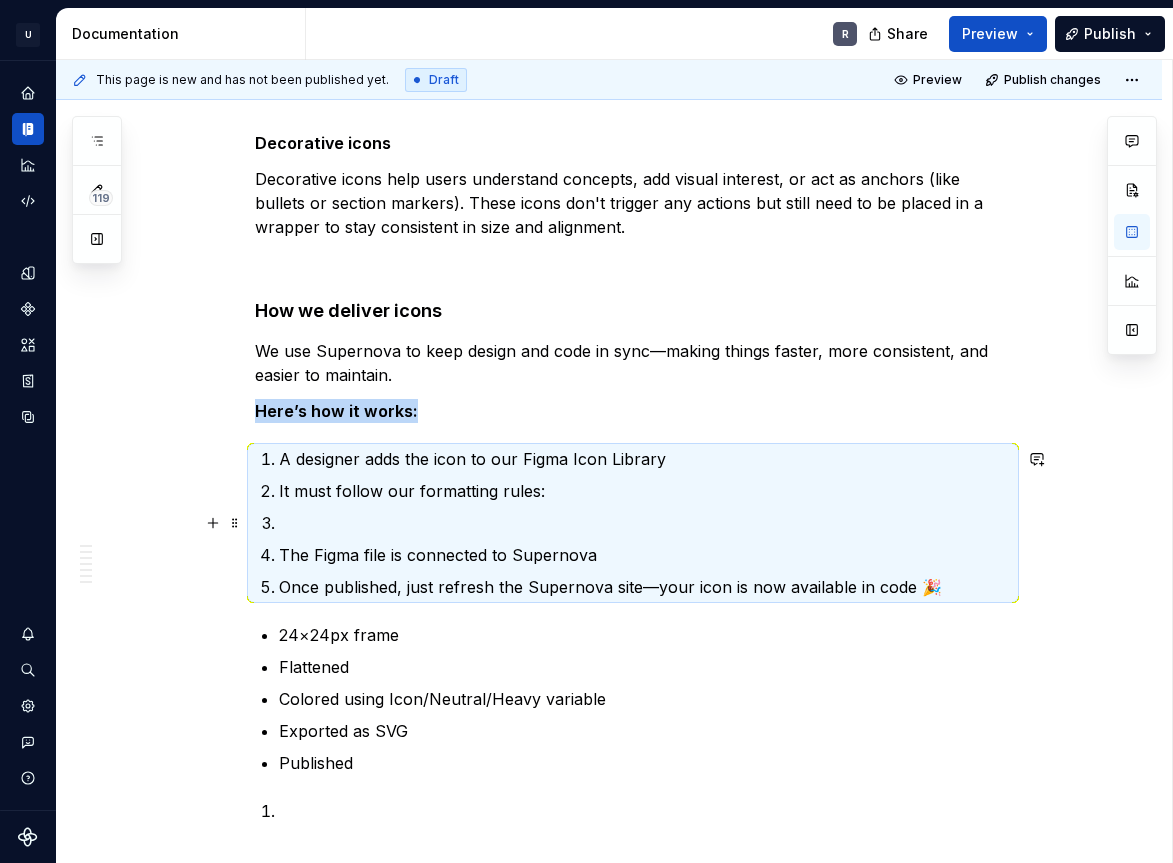 click at bounding box center (645, 523) 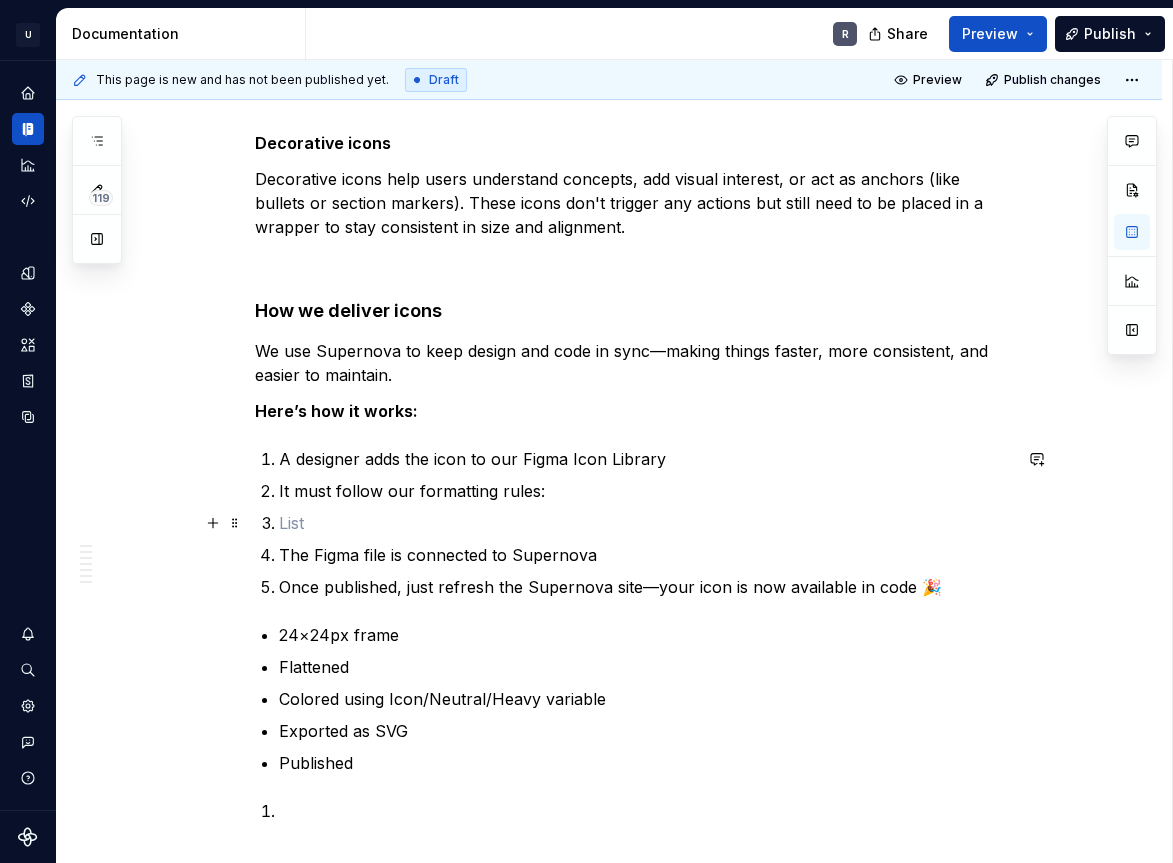 click at bounding box center (645, 523) 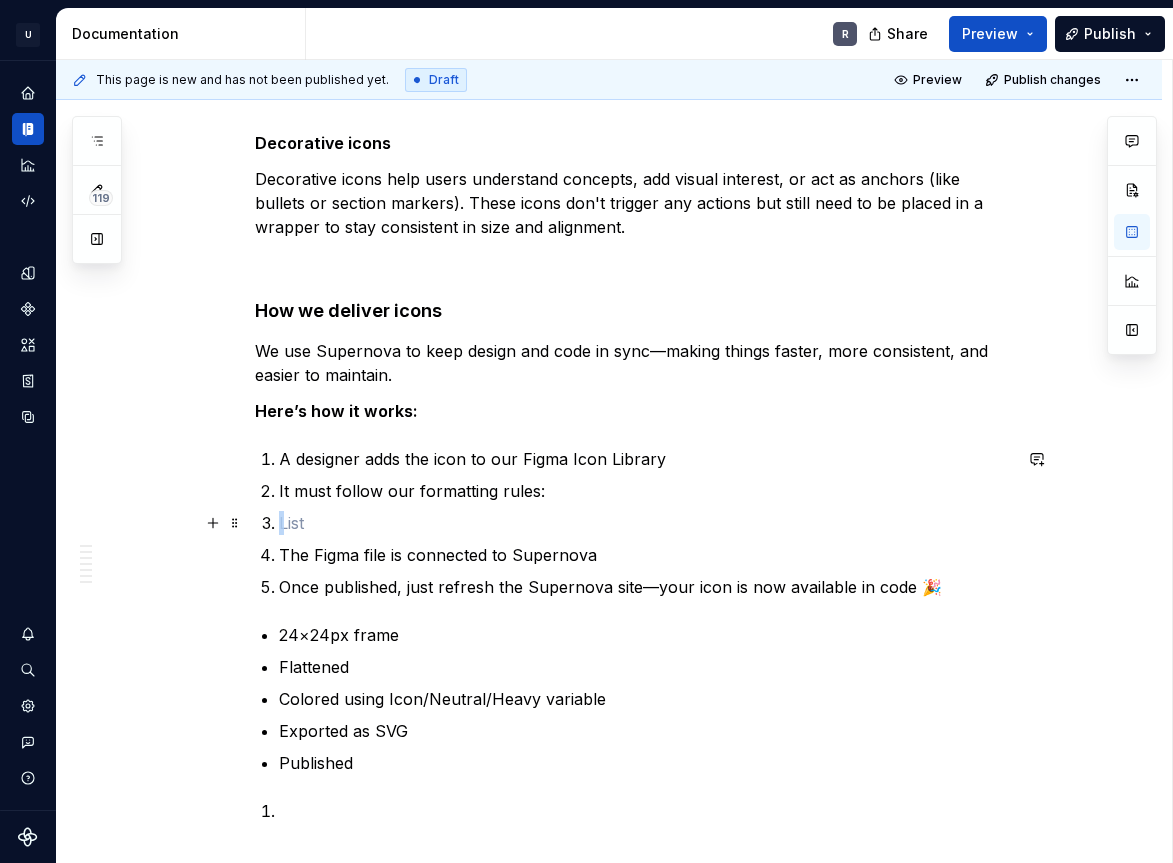 click at bounding box center (645, 523) 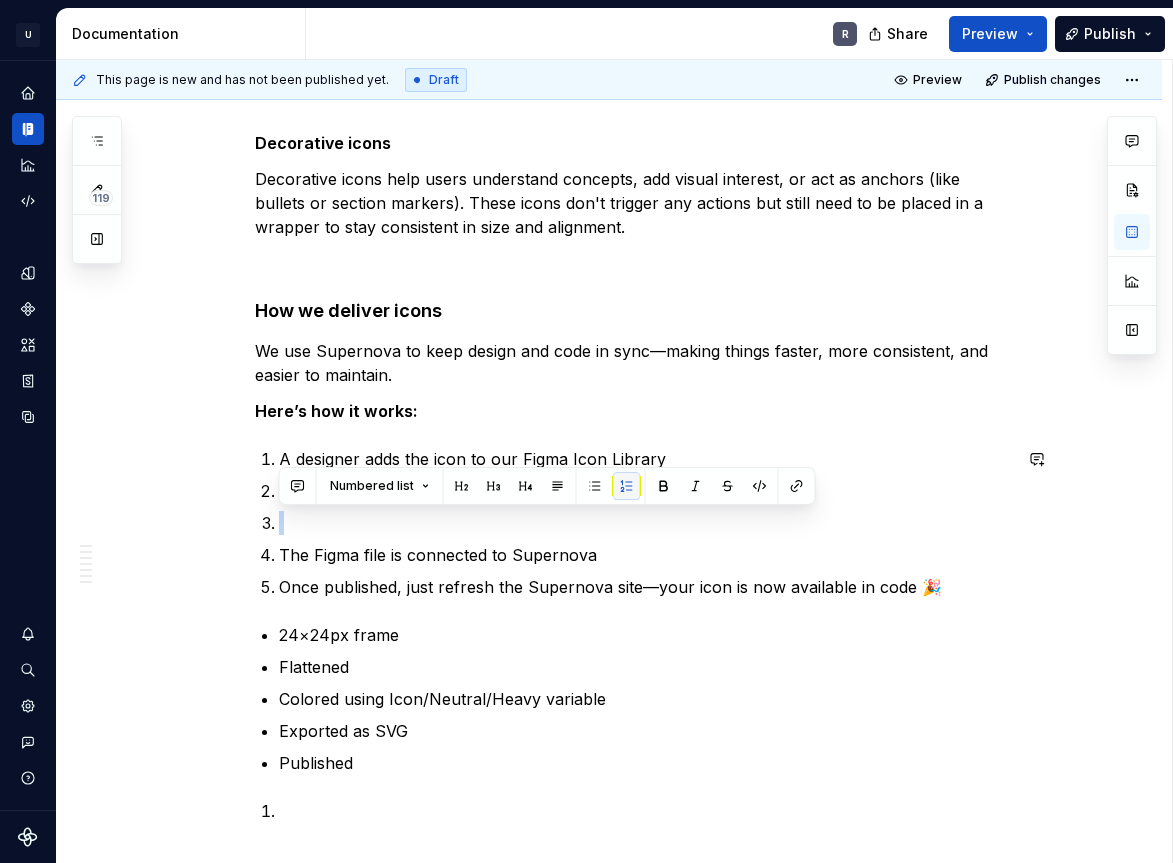 click at bounding box center (627, 486) 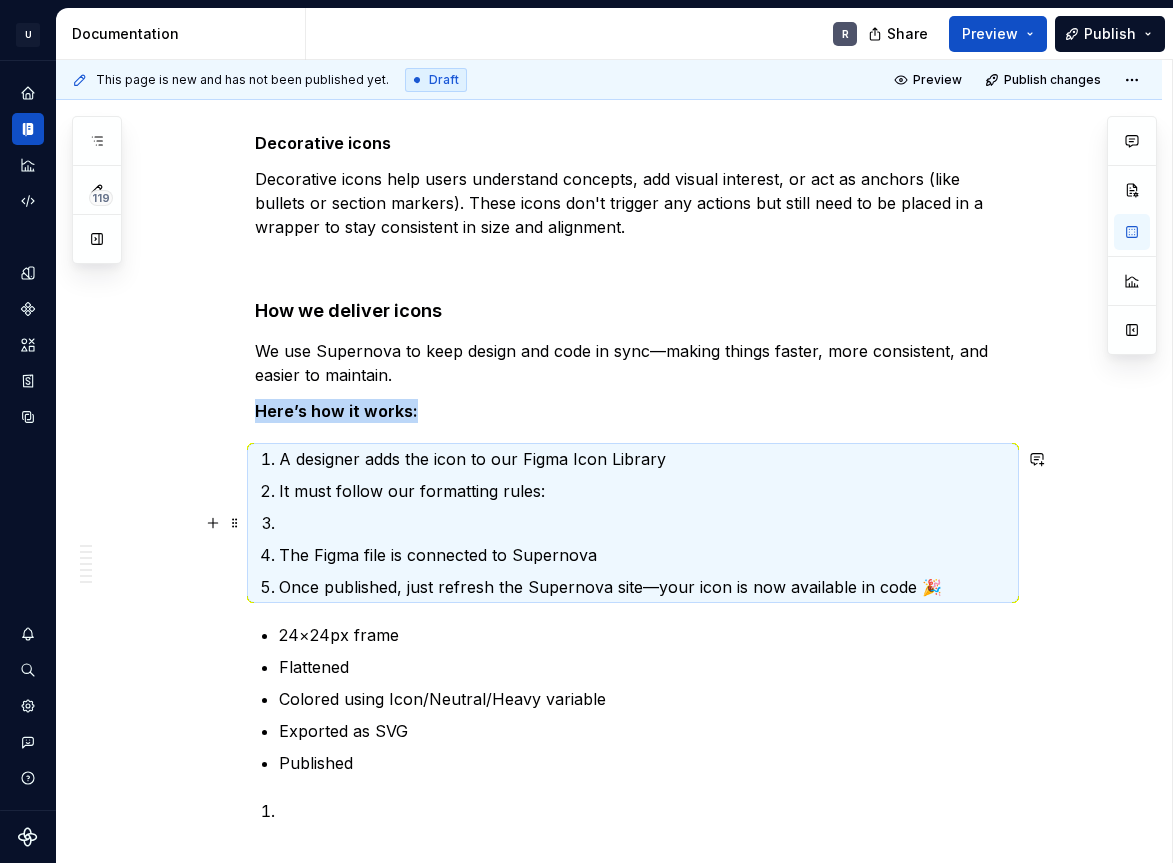 click at bounding box center [645, 523] 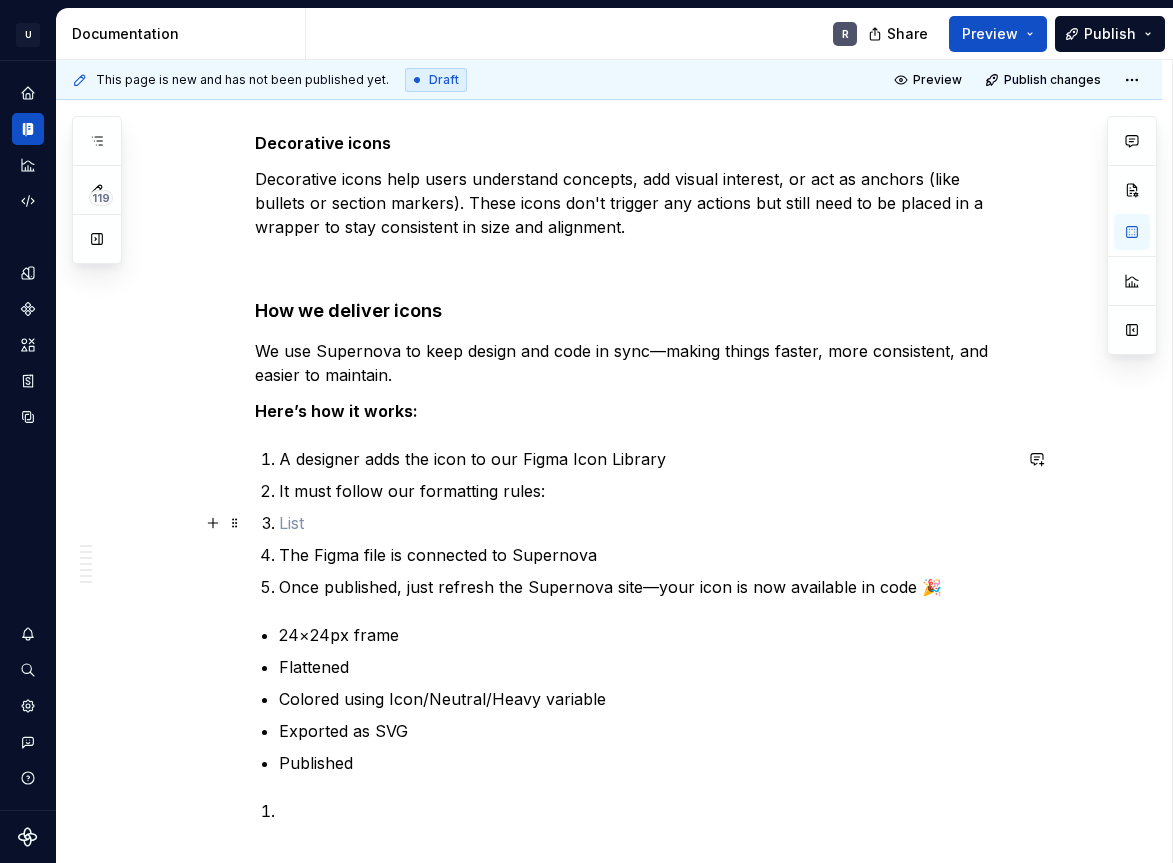 click at bounding box center [645, 523] 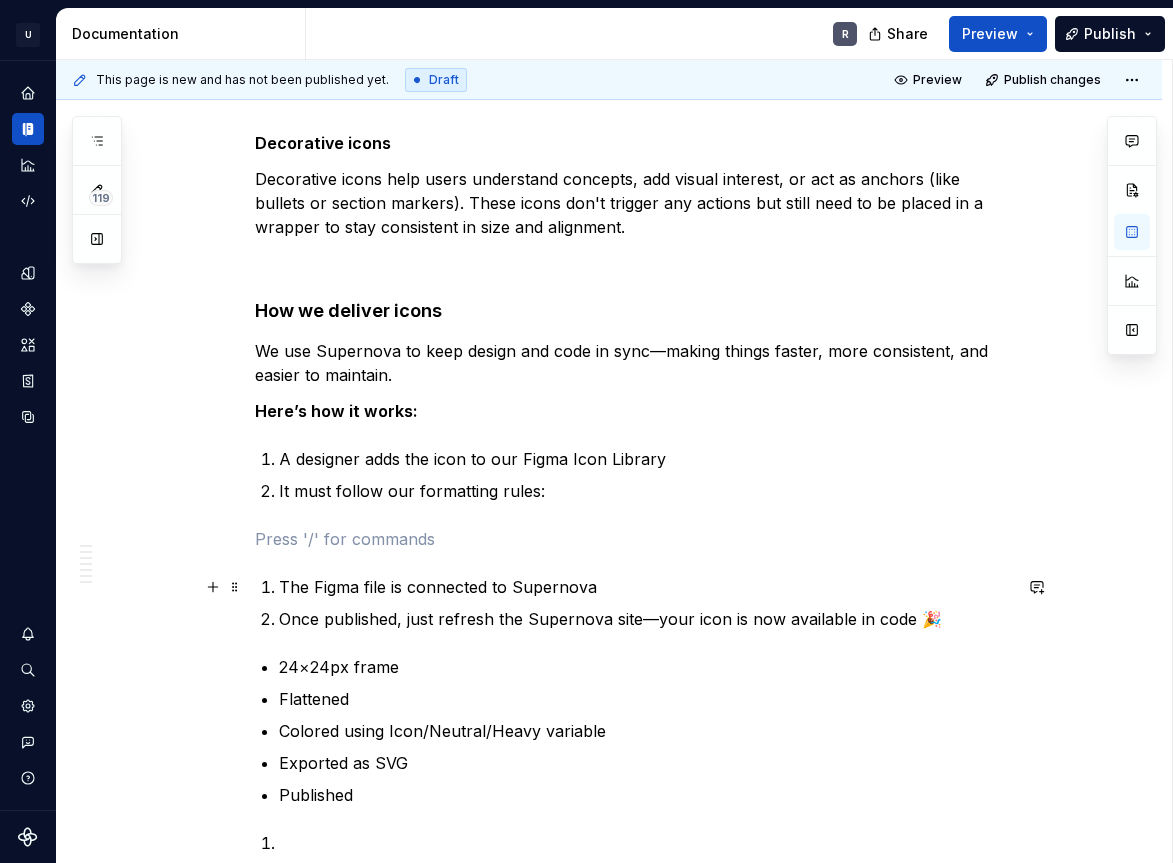 click on "The Figma file is connected to Supernova" at bounding box center [645, 587] 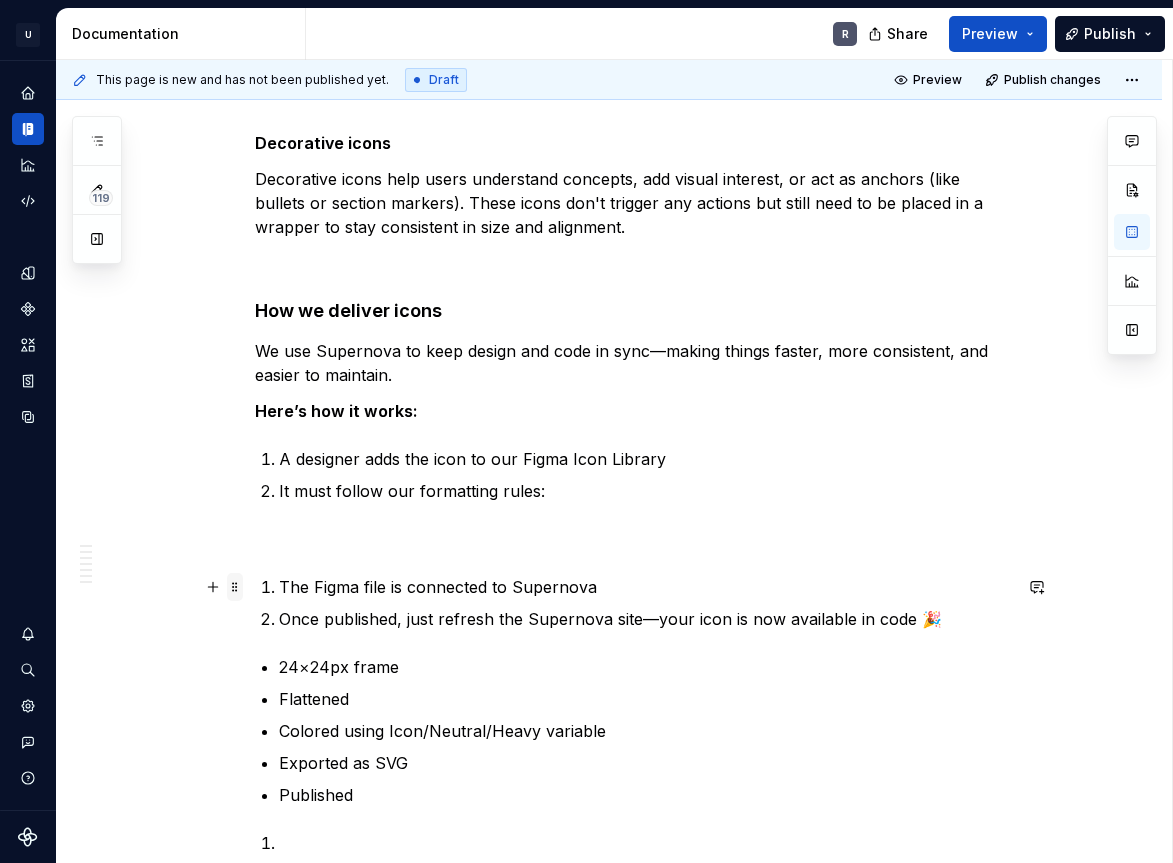click at bounding box center (235, 587) 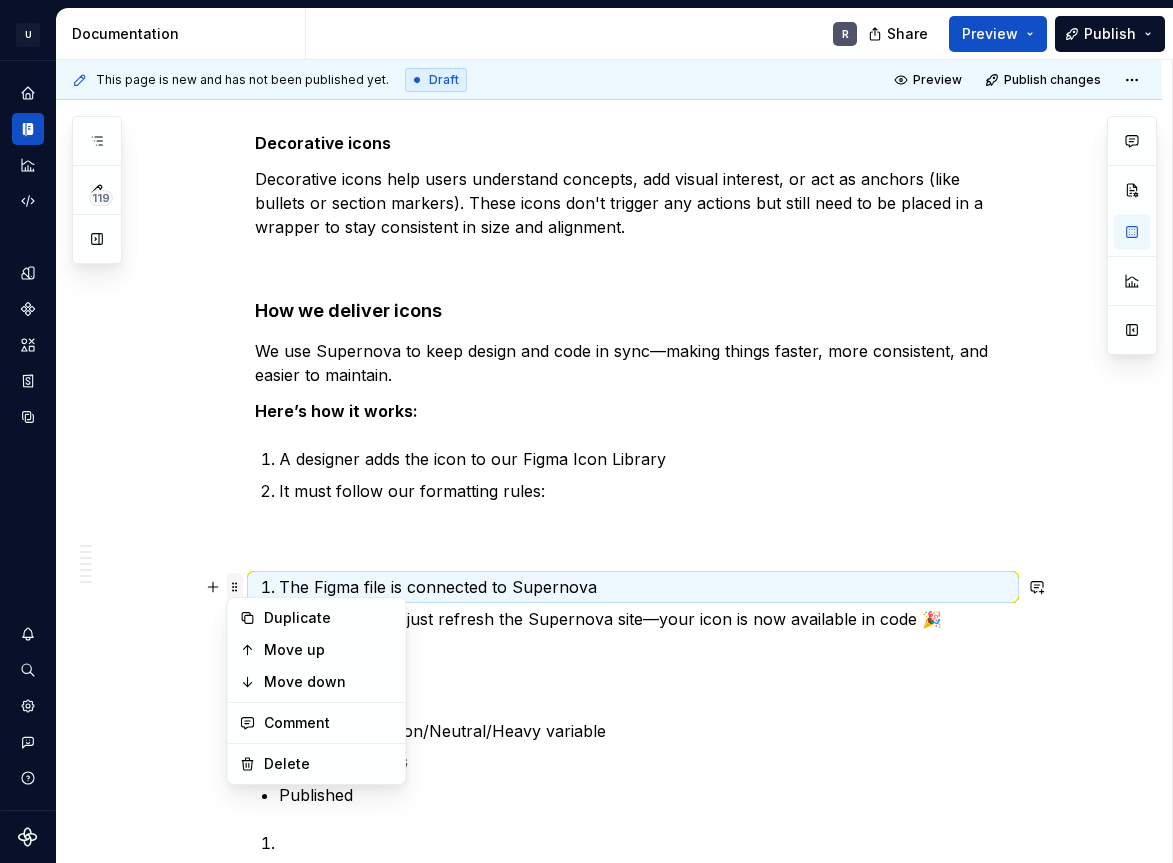 click at bounding box center [235, 587] 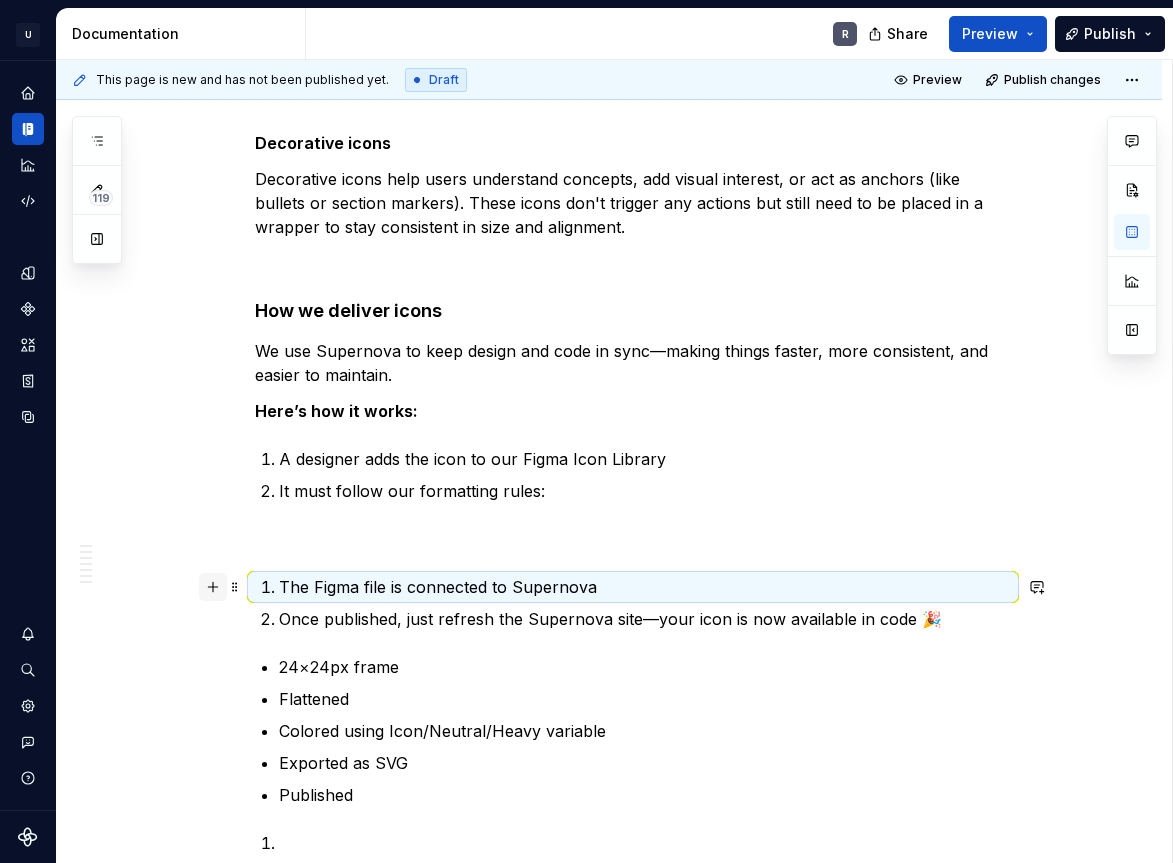 click at bounding box center (213, 587) 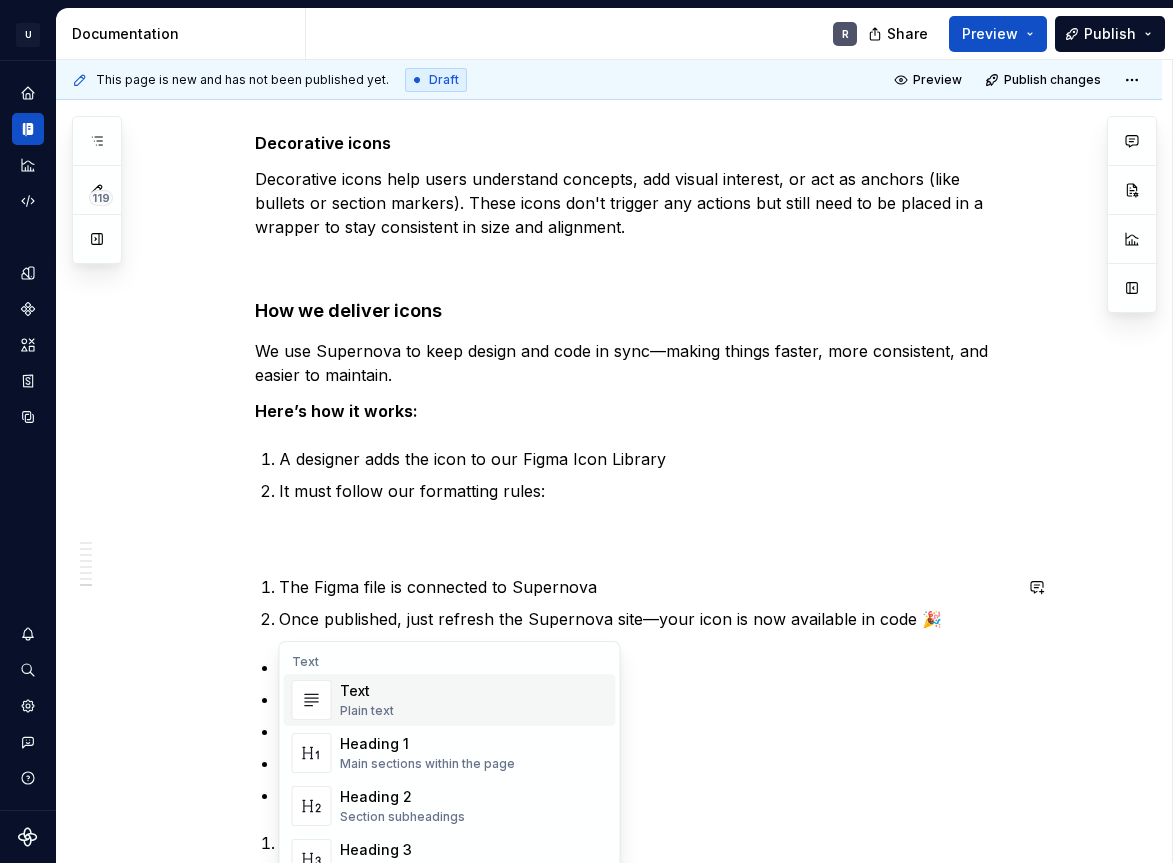 type on "*" 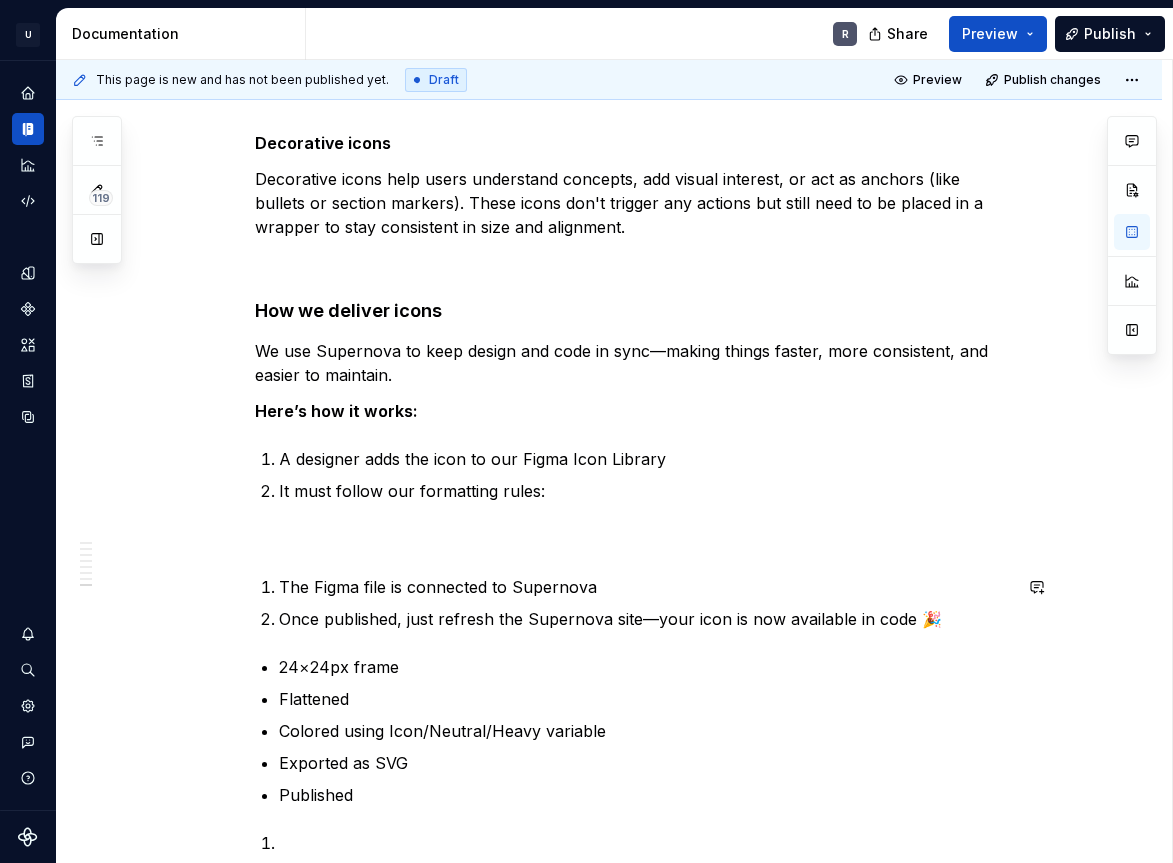 click on "The Figma file is connected to Supernova Once published, just refresh the Supernova site—your icon is now available in code 🎉" at bounding box center [645, 603] 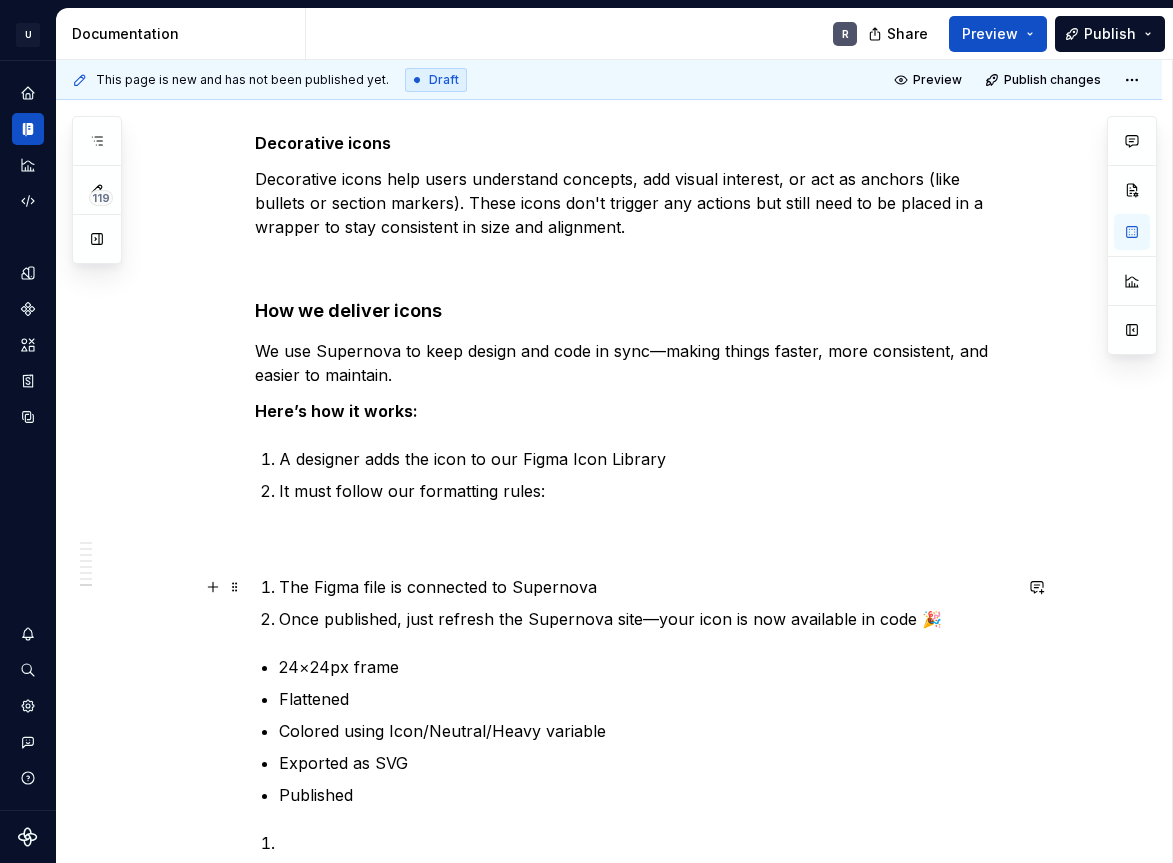 click on "The Figma file is connected to Supernova" at bounding box center [645, 587] 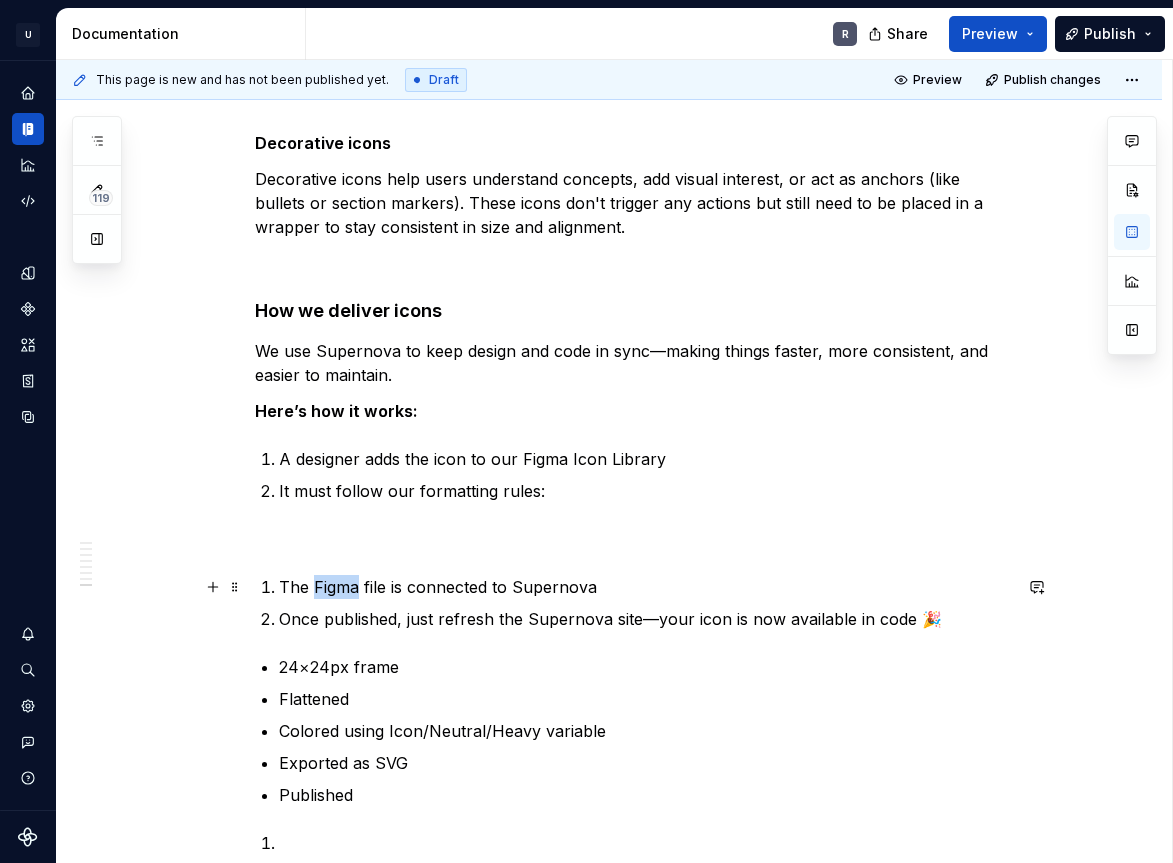 click on "The Figma file is connected to Supernova" at bounding box center (645, 587) 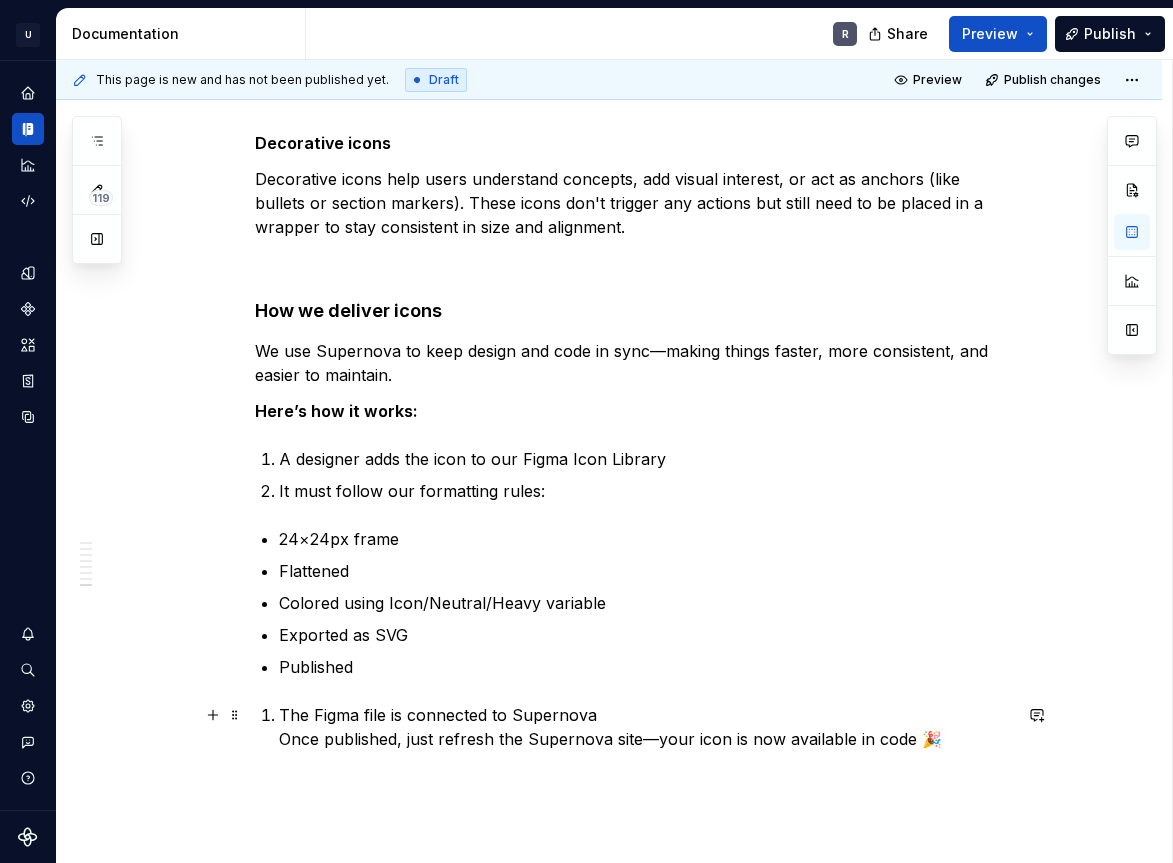 click on "The Figma file is connected to Supernova Once published, just refresh the Supernova site—your icon is now available in code 🎉" at bounding box center (645, 727) 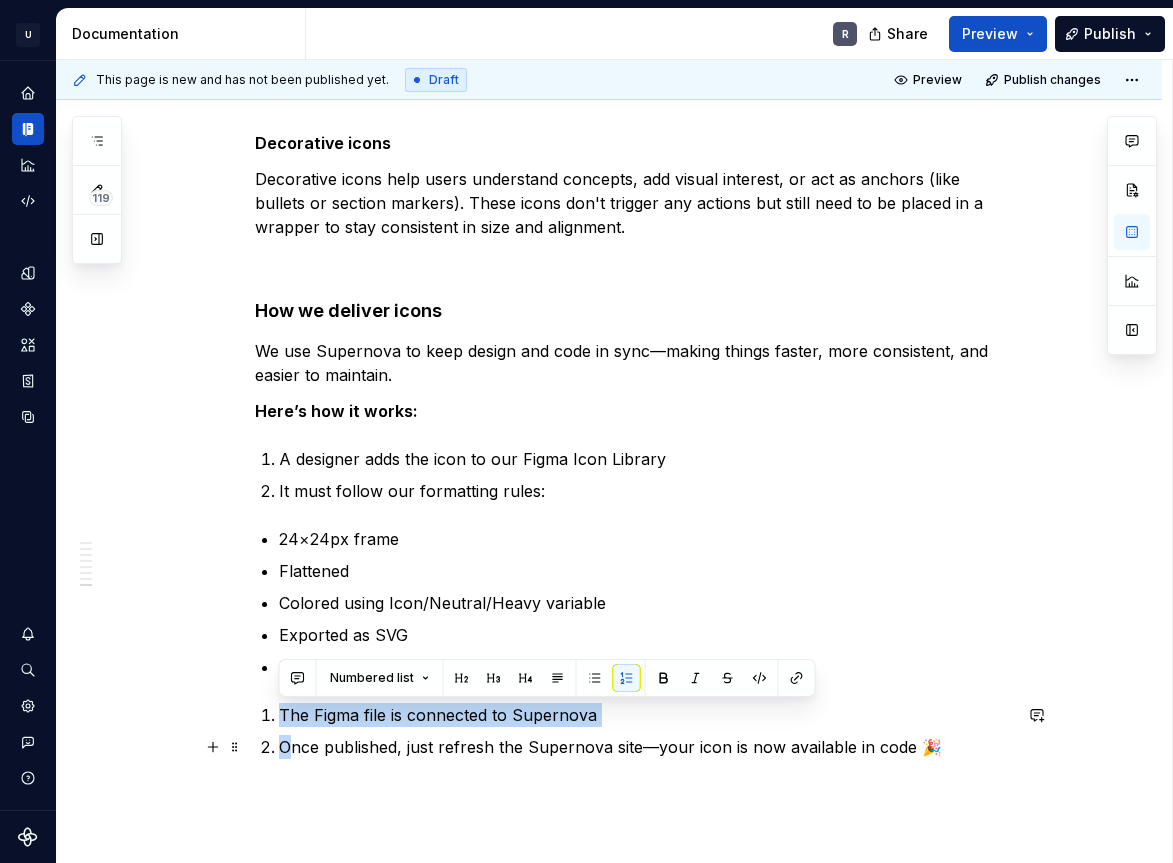 drag, startPoint x: 279, startPoint y: 714, endPoint x: 289, endPoint y: 741, distance: 28.79236 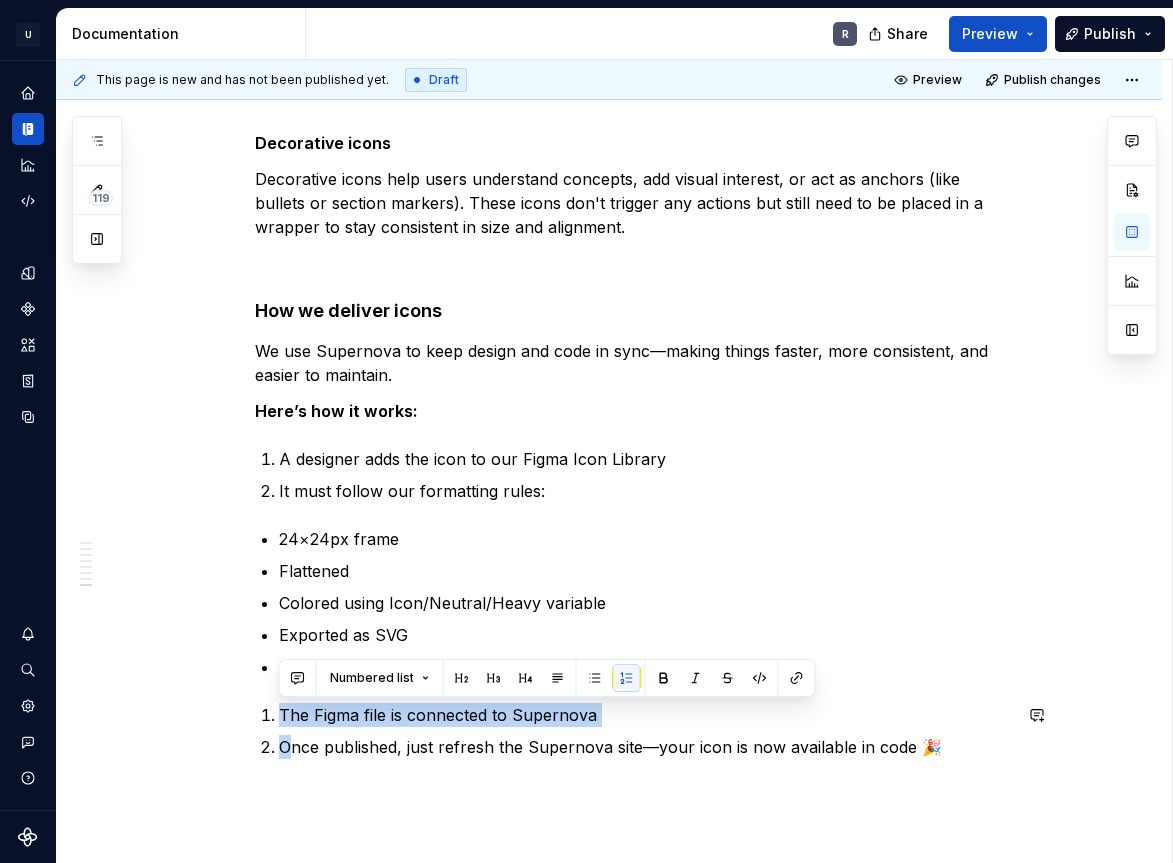 click at bounding box center [627, 678] 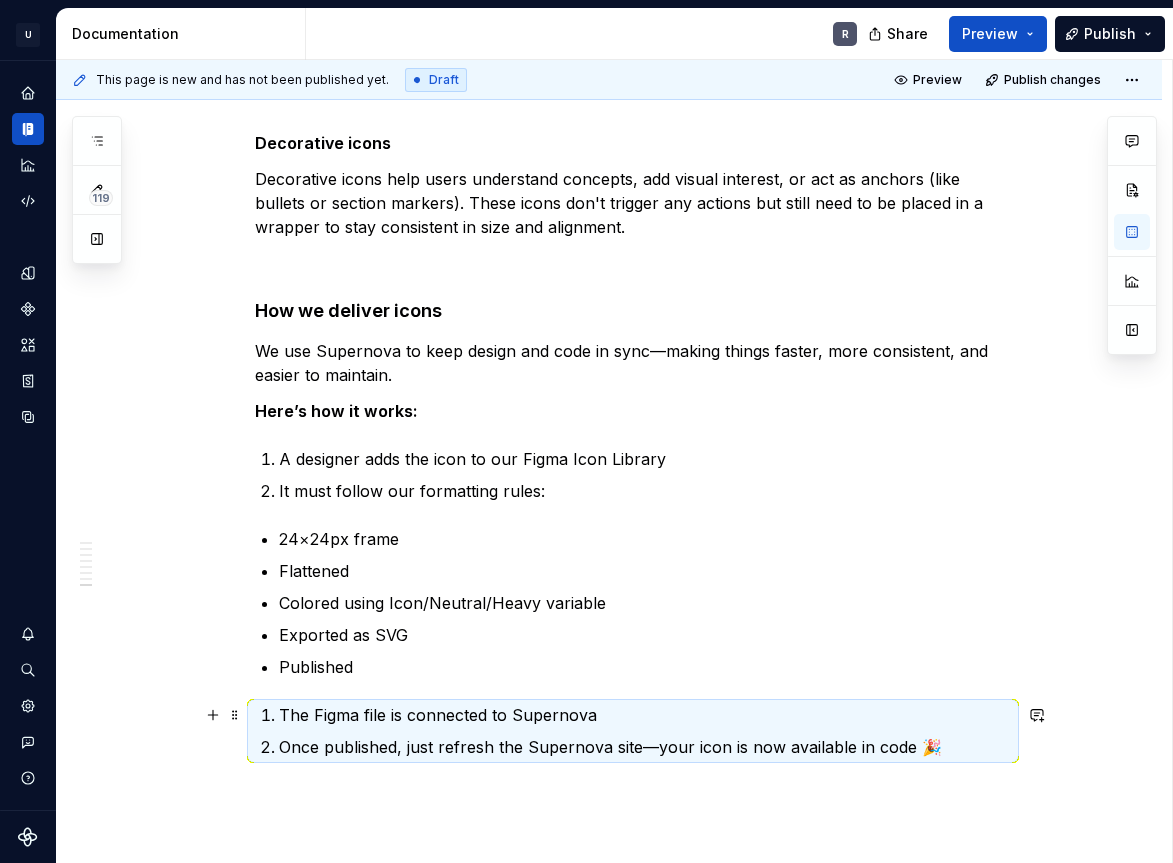click on "The Figma file is connected to Supernova" at bounding box center [645, 715] 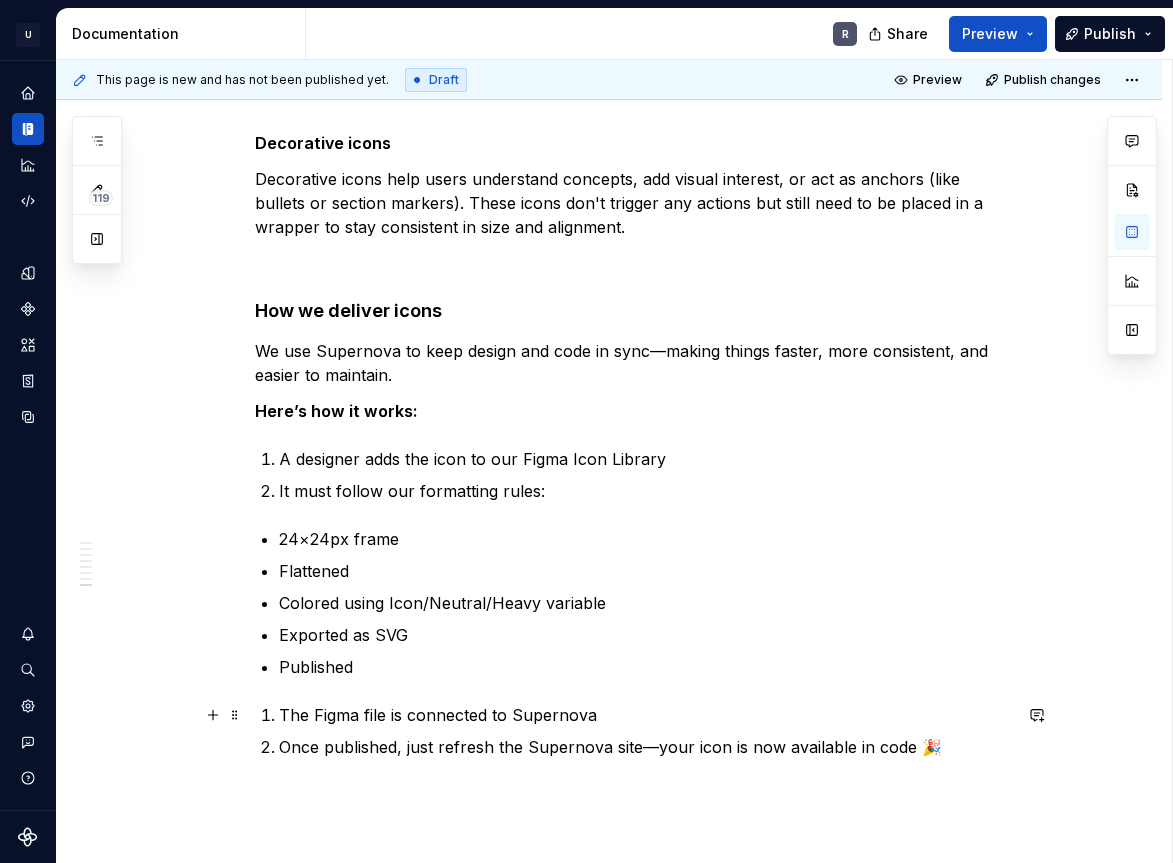 click on "The Figma file is connected to Supernova" at bounding box center [645, 715] 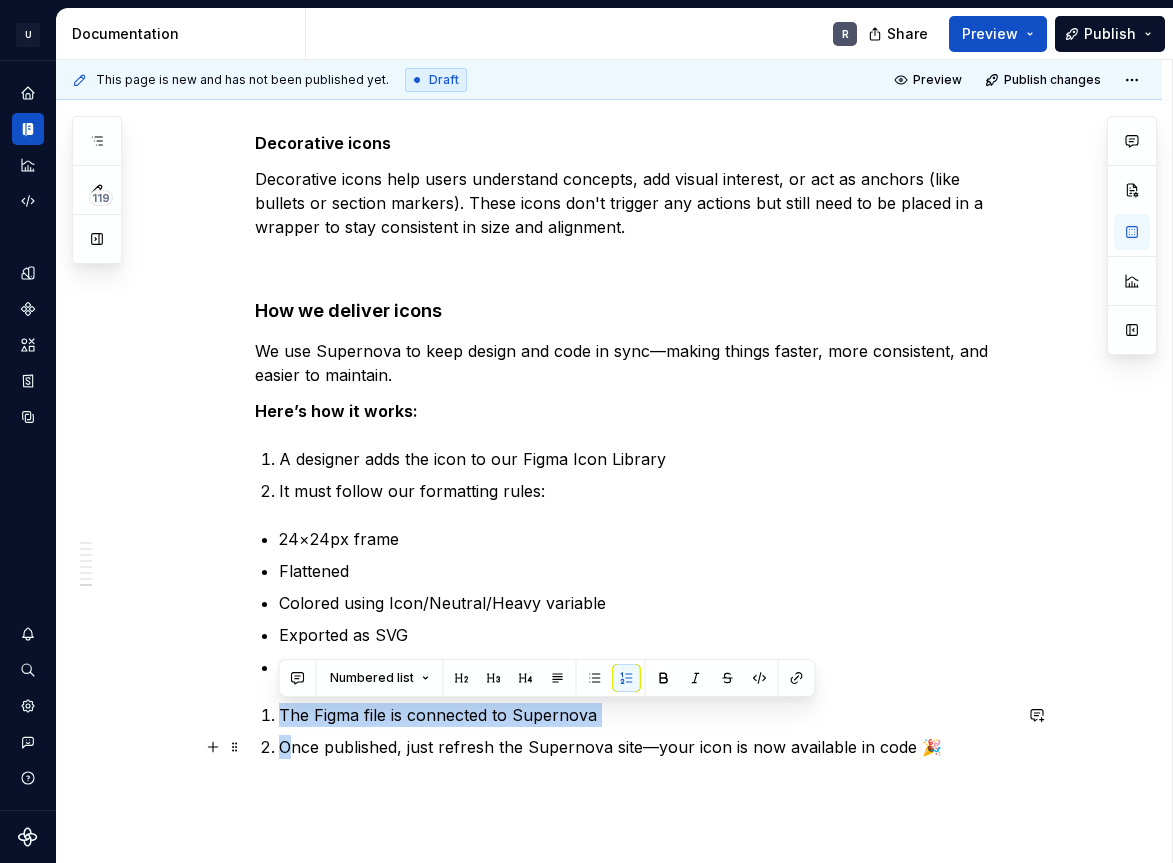 drag, startPoint x: 278, startPoint y: 718, endPoint x: 290, endPoint y: 743, distance: 27.730848 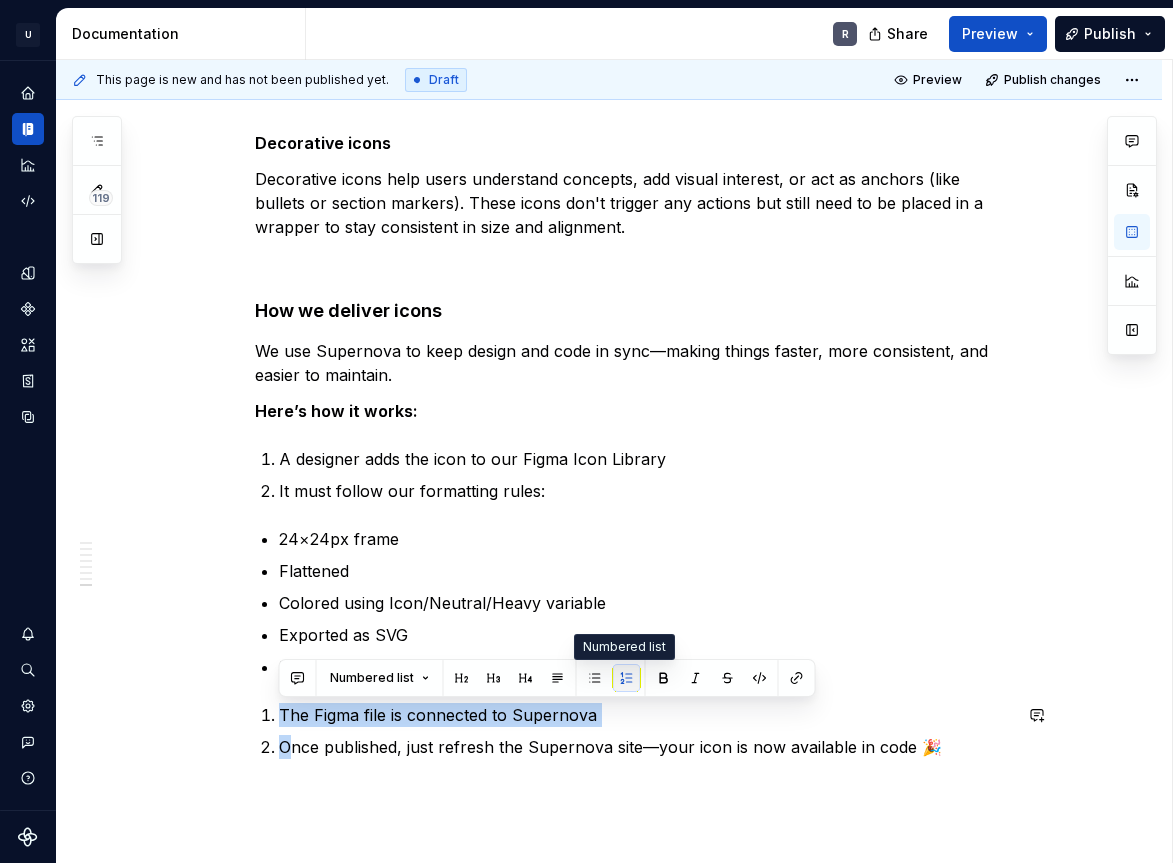 click at bounding box center (627, 678) 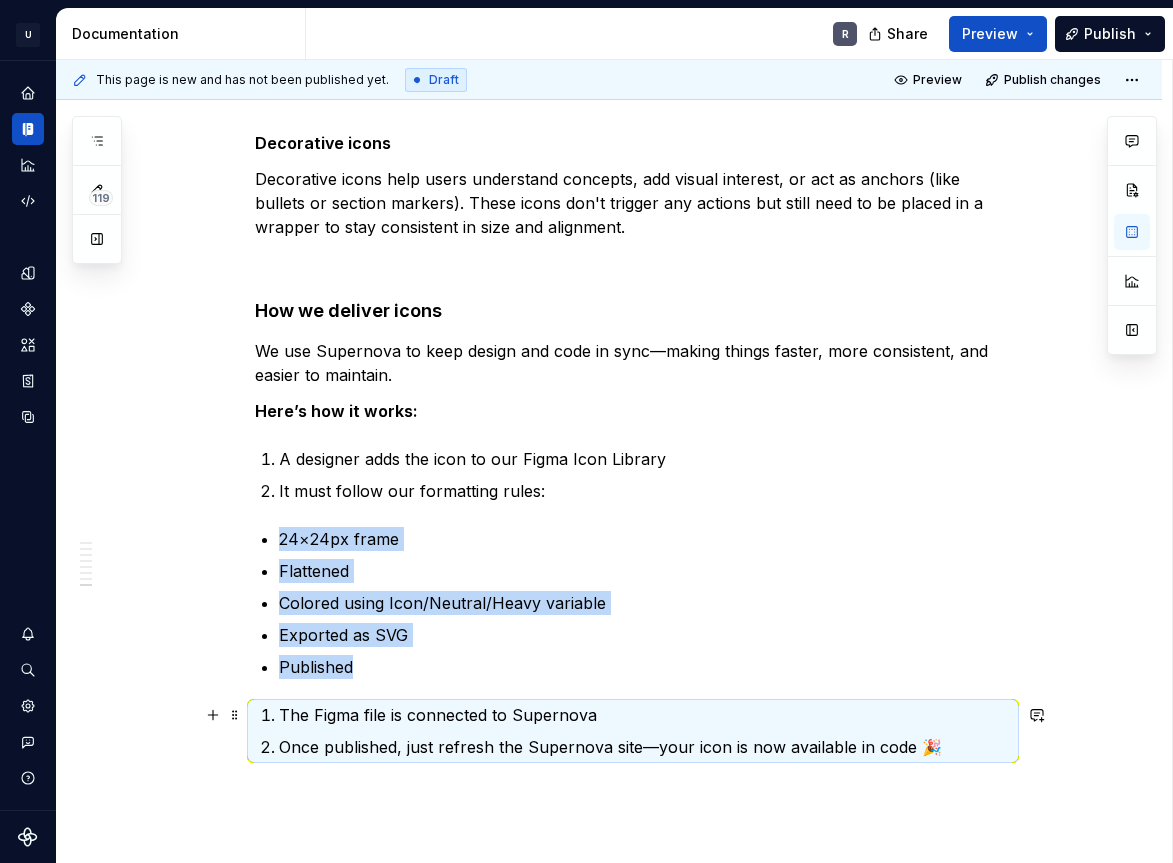 click on "The Figma file is connected to Supernova" at bounding box center (645, 715) 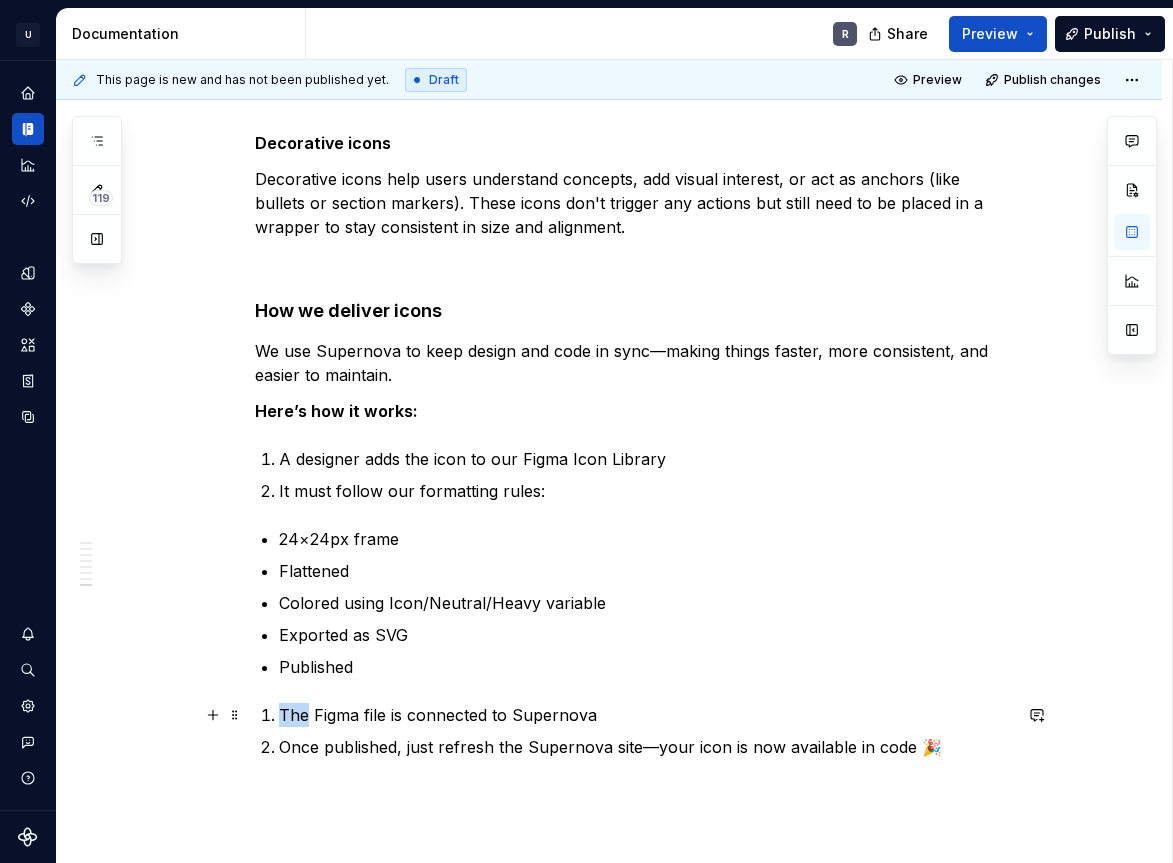 click on "The Figma file is connected to Supernova" at bounding box center (645, 715) 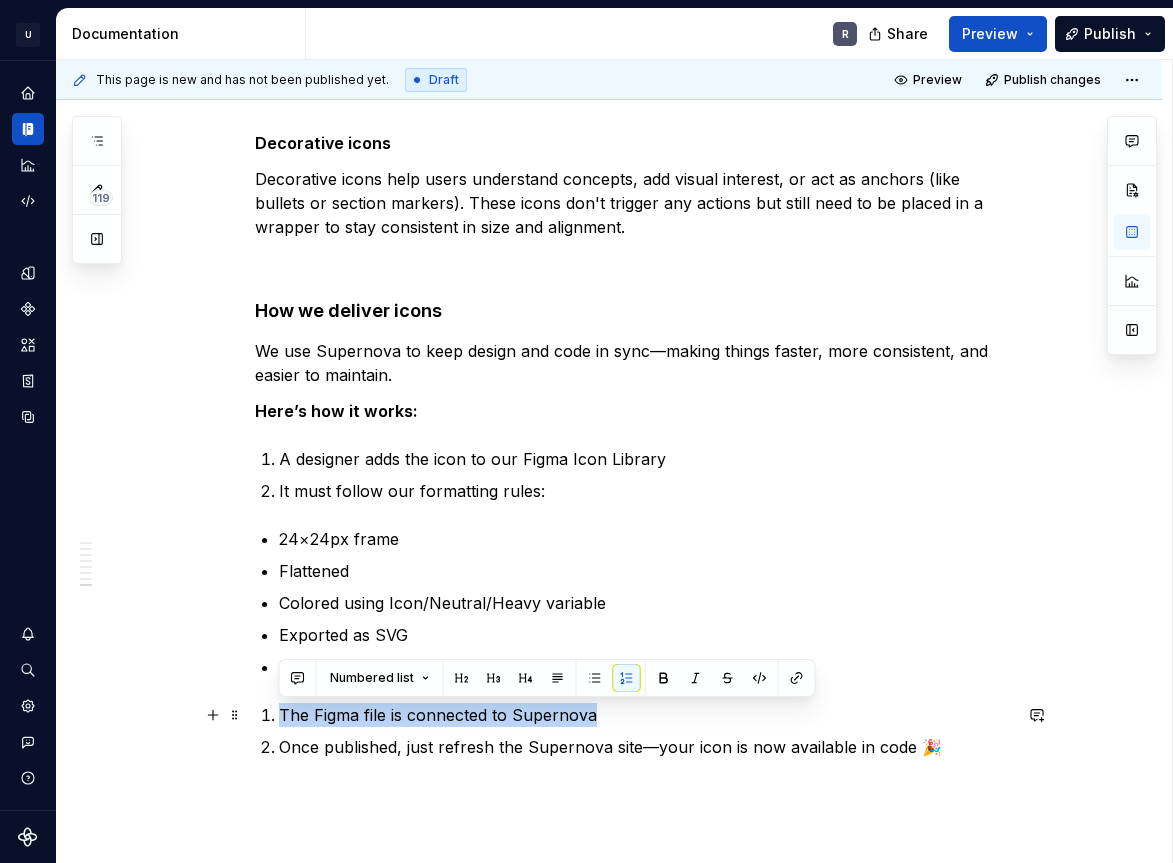 click on "The Figma file is connected to Supernova" at bounding box center [645, 715] 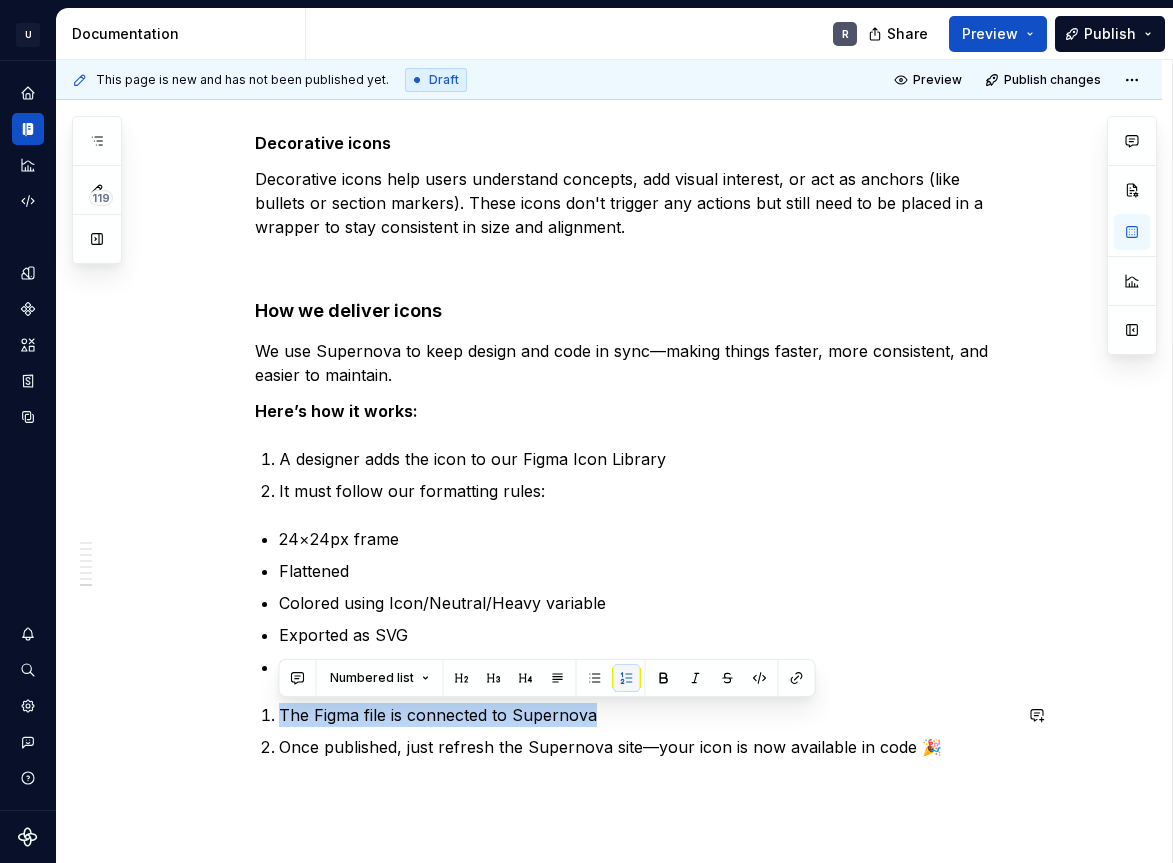 click at bounding box center [627, 678] 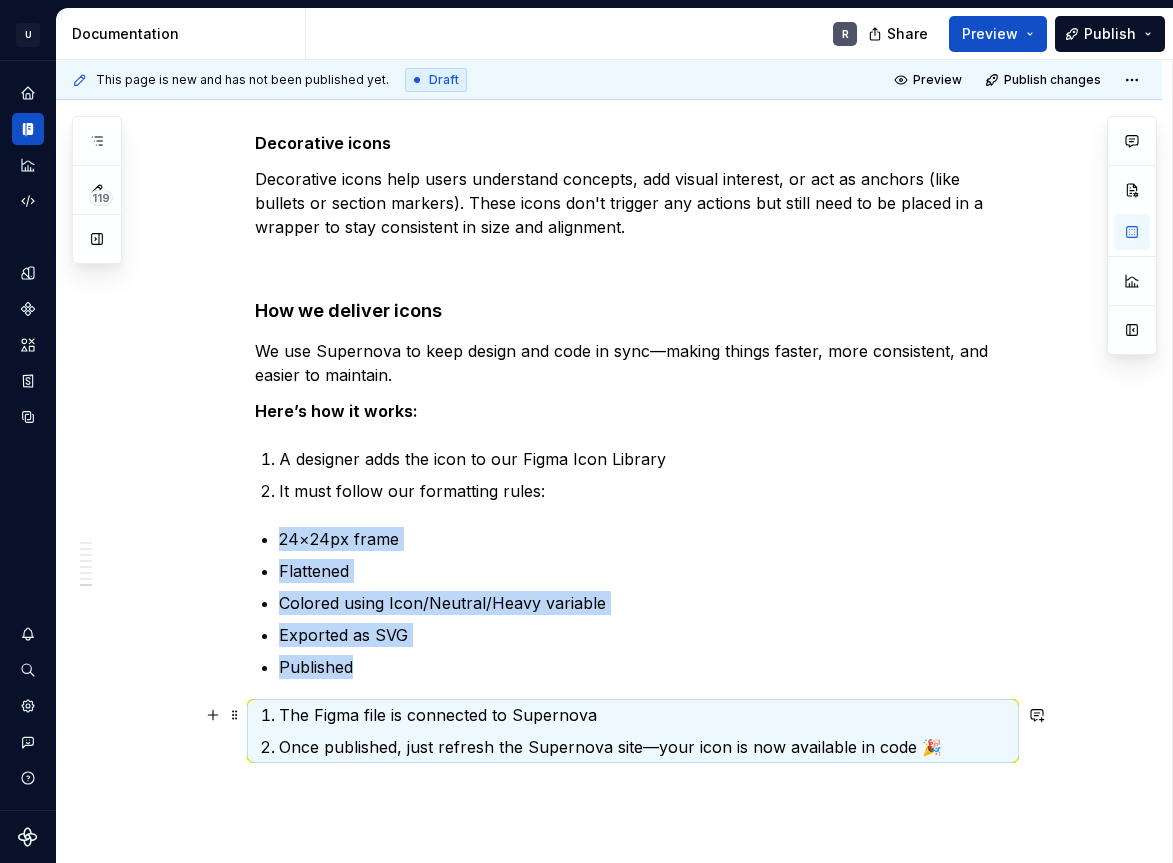 click on "The Figma file is connected to Supernova" at bounding box center (645, 715) 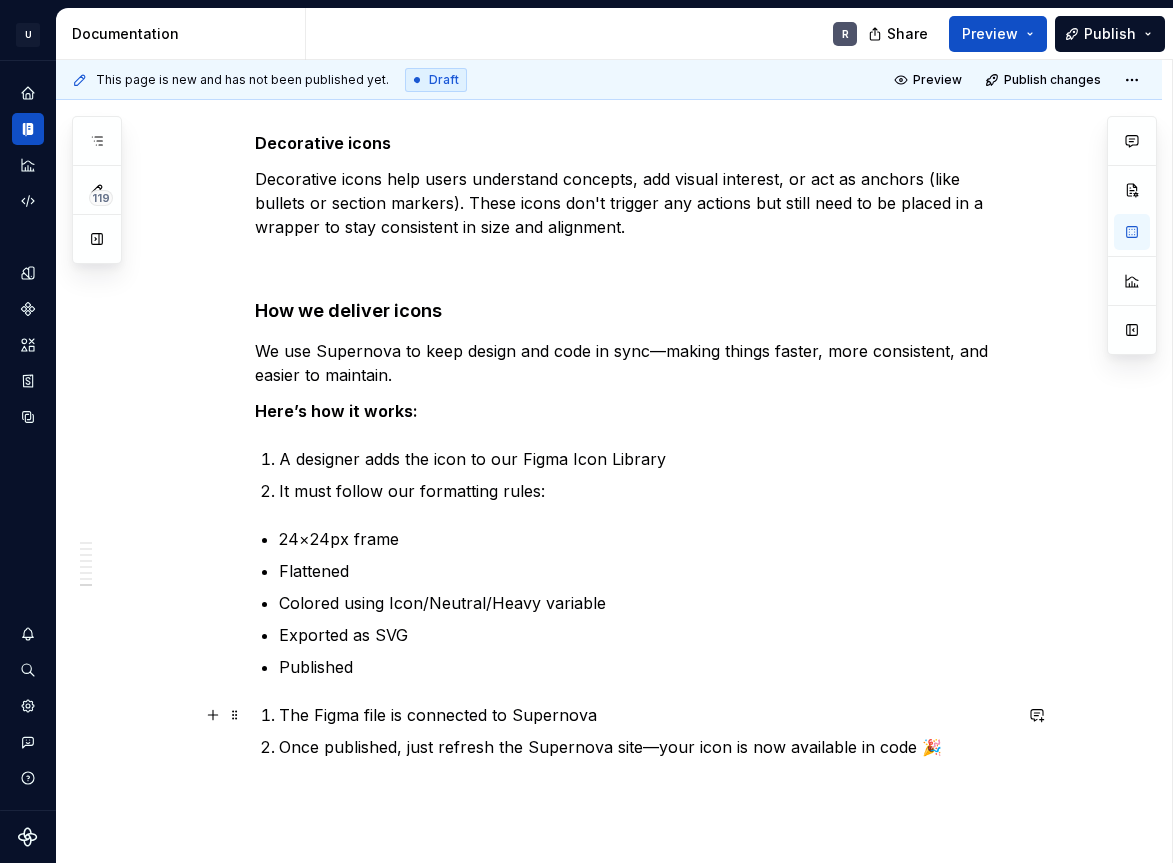 click on "The Figma file is connected to Supernova" at bounding box center [645, 715] 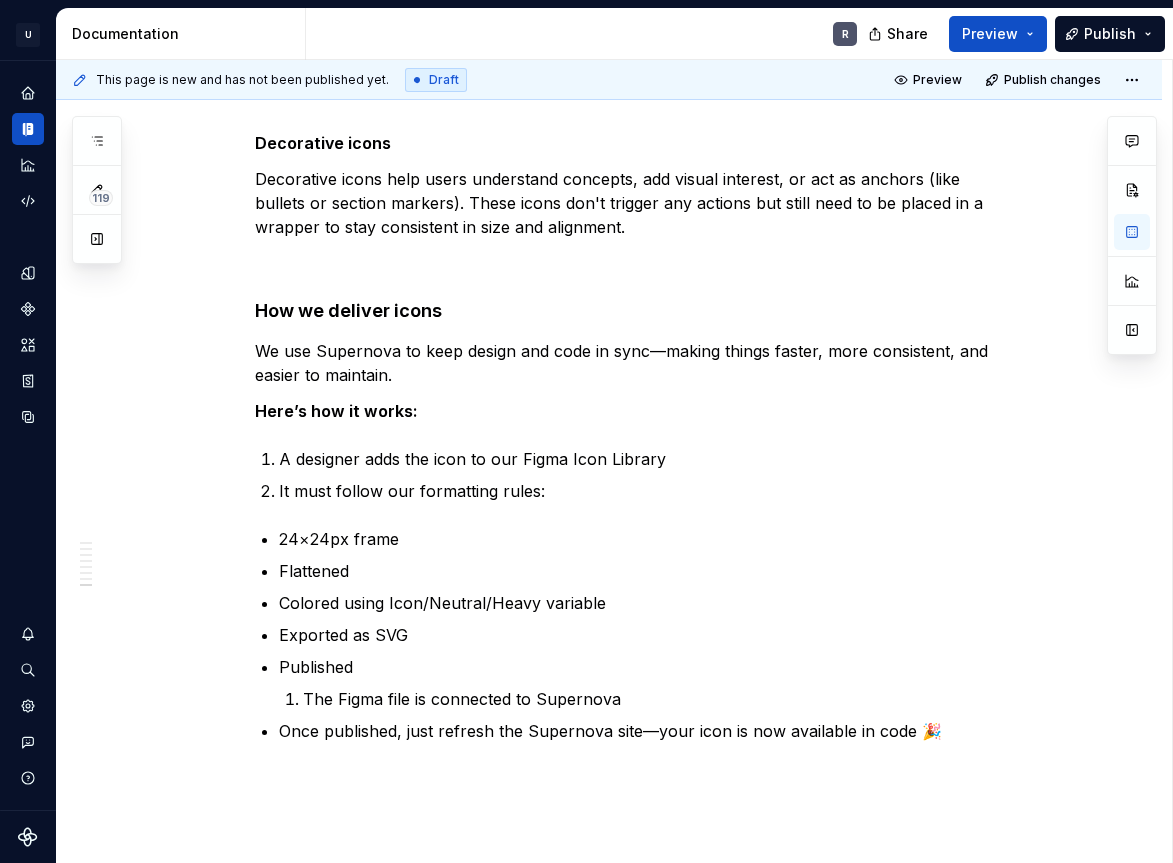 type 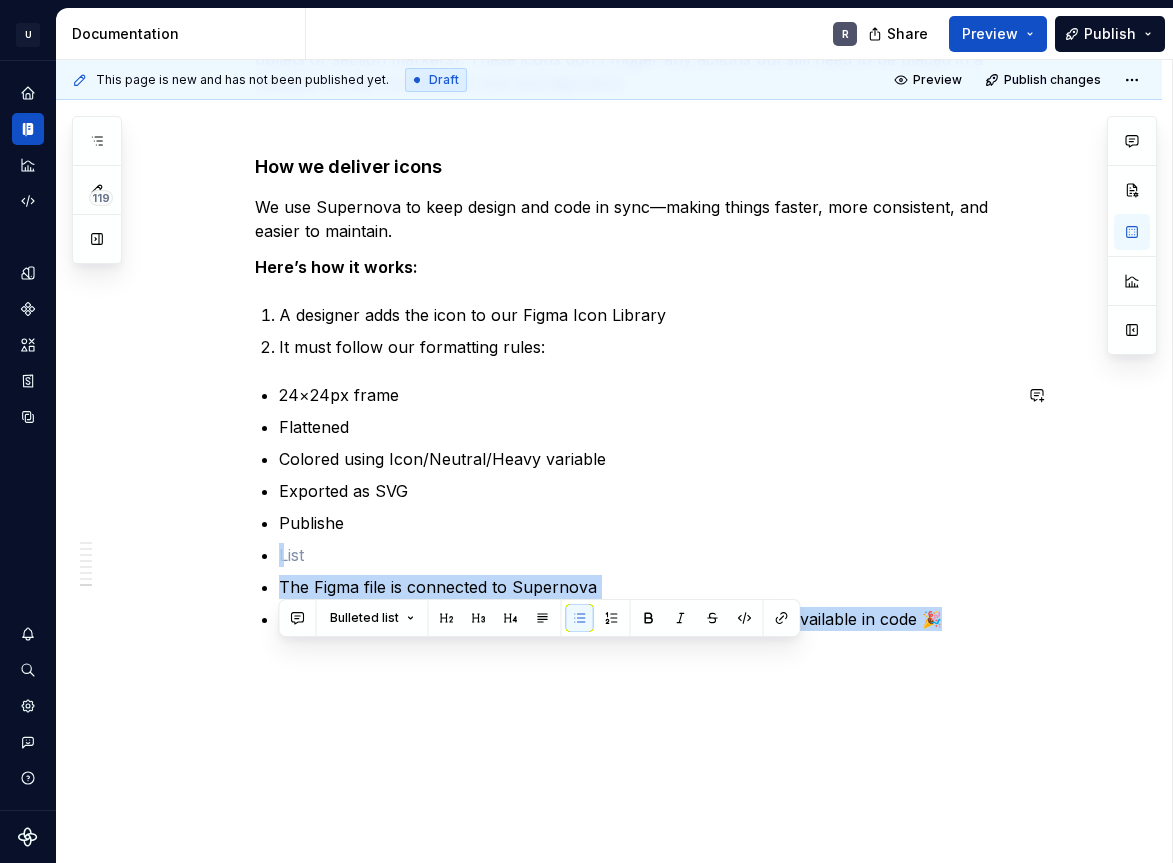 drag, startPoint x: 277, startPoint y: 696, endPoint x: 317, endPoint y: 768, distance: 82.36504 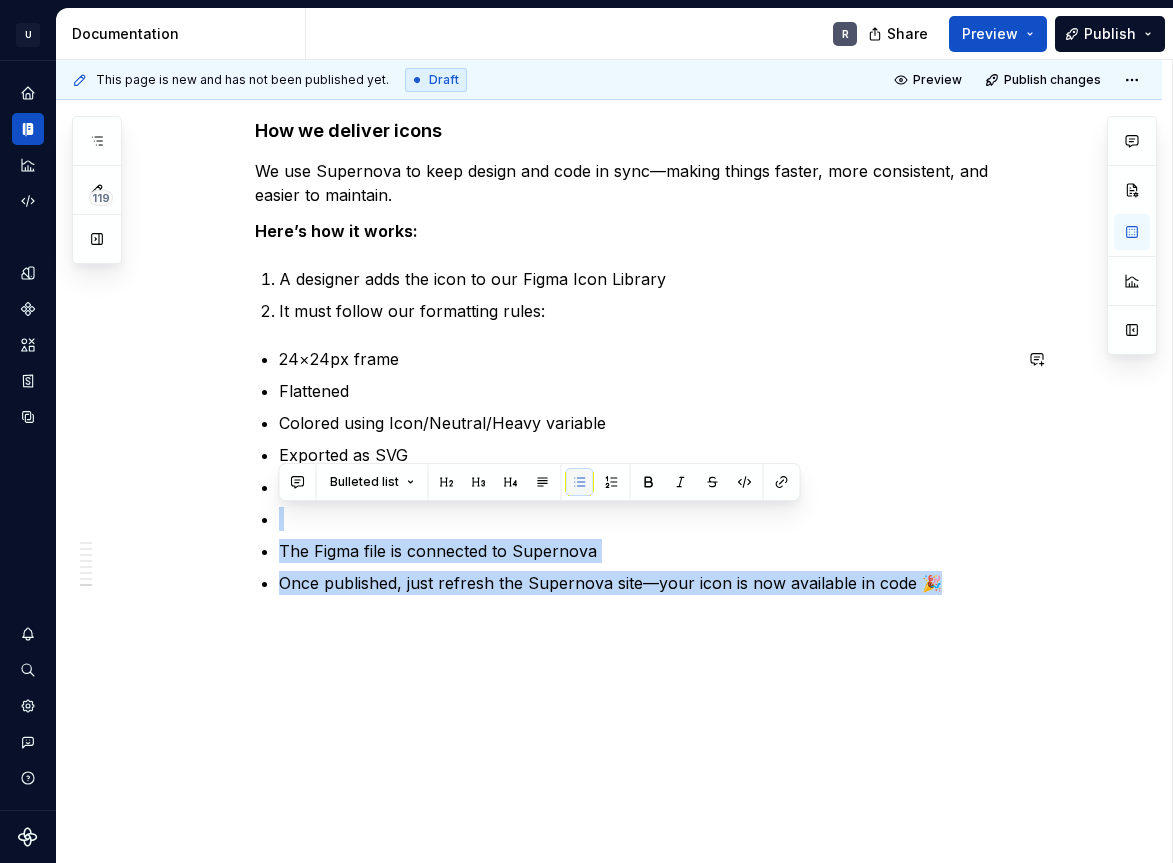 click at bounding box center [580, 482] 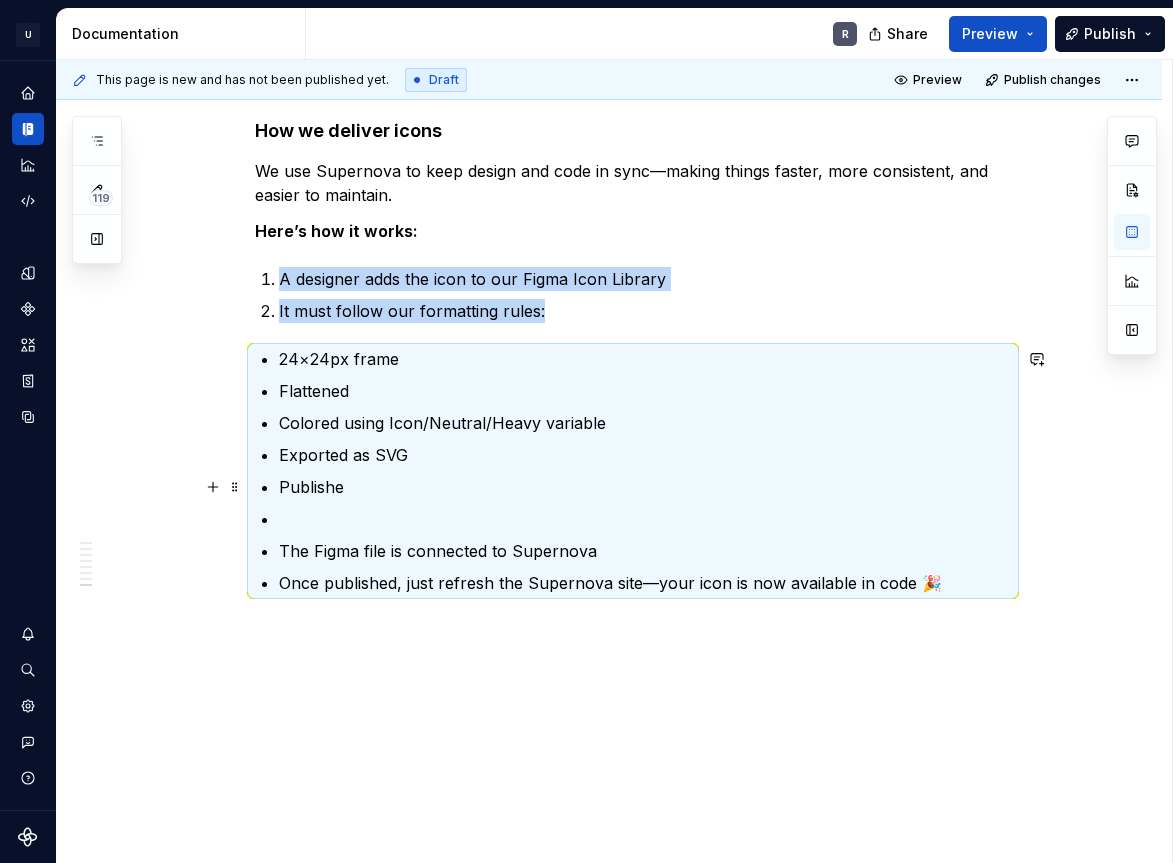 click on "Publishe" at bounding box center (645, 487) 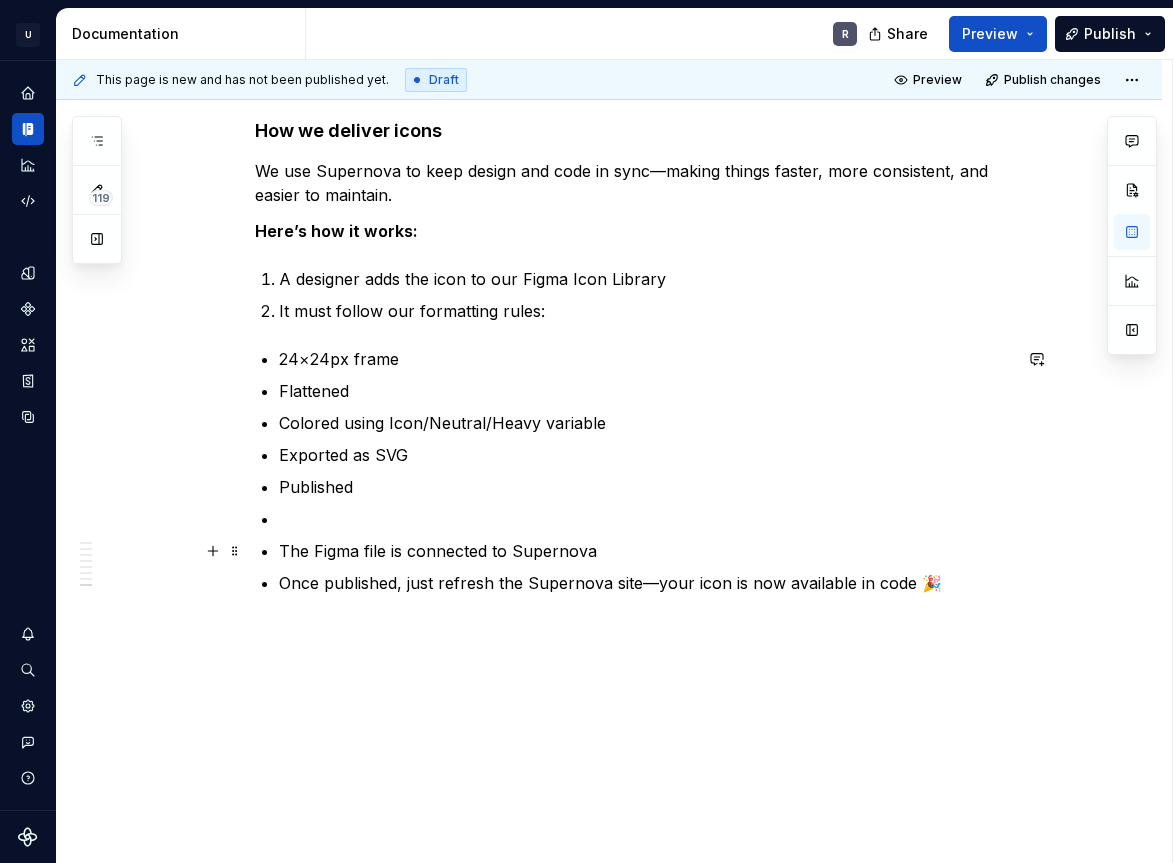 click on "The Figma file is connected to Supernova" at bounding box center (645, 551) 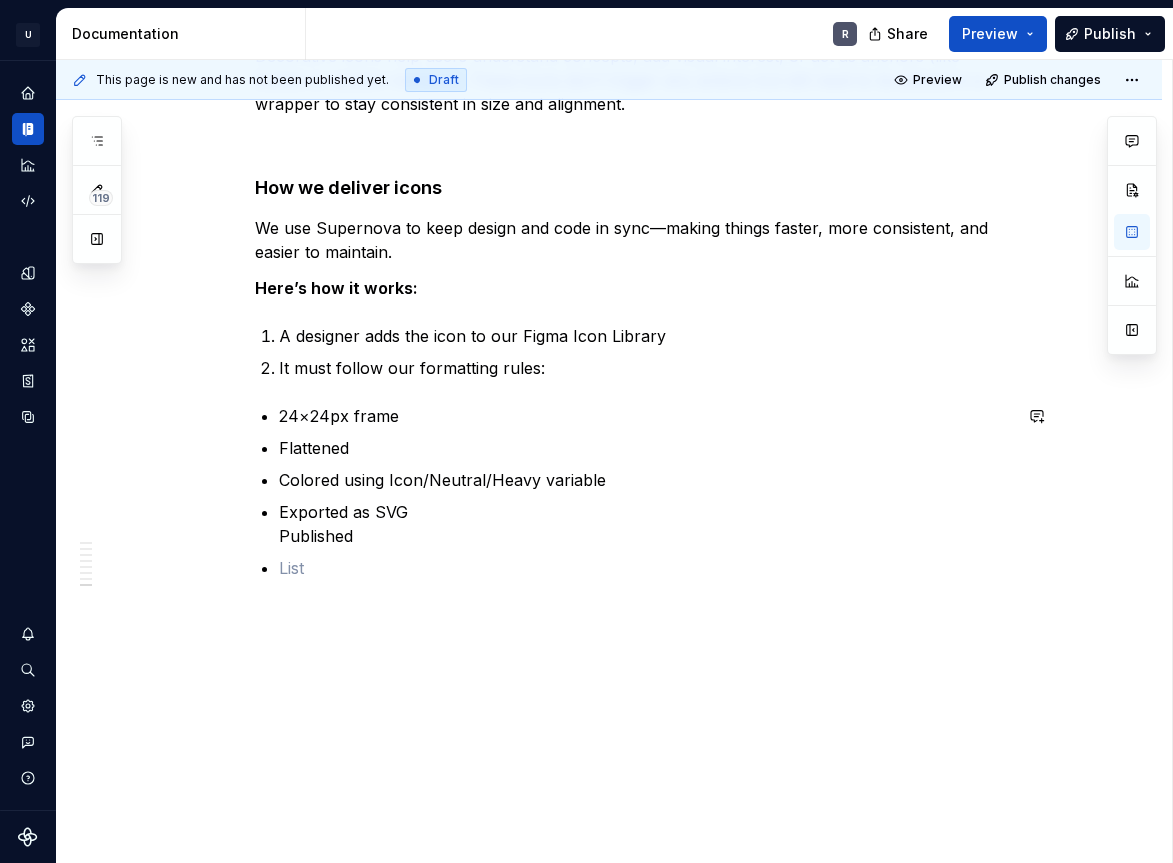 scroll, scrollTop: 4587, scrollLeft: 0, axis: vertical 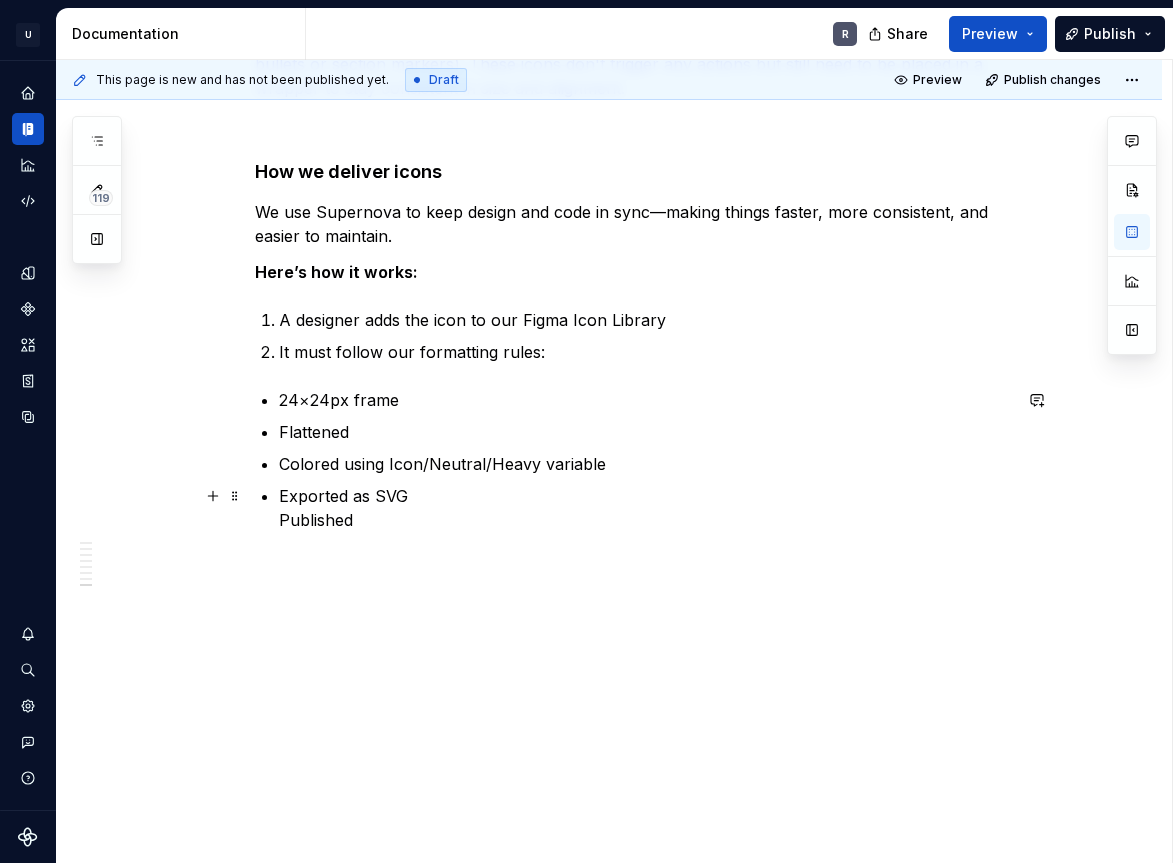 click on "**********" at bounding box center (633, -1795) 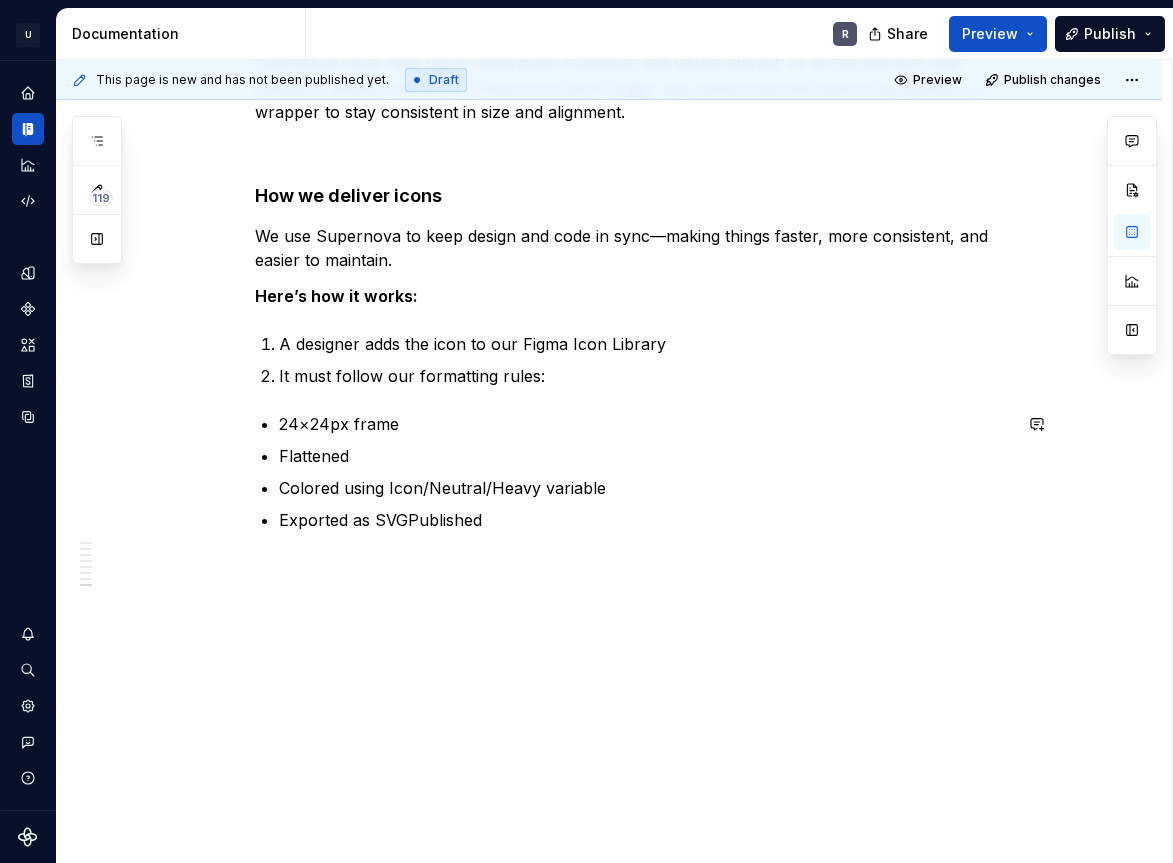 scroll, scrollTop: 4595, scrollLeft: 0, axis: vertical 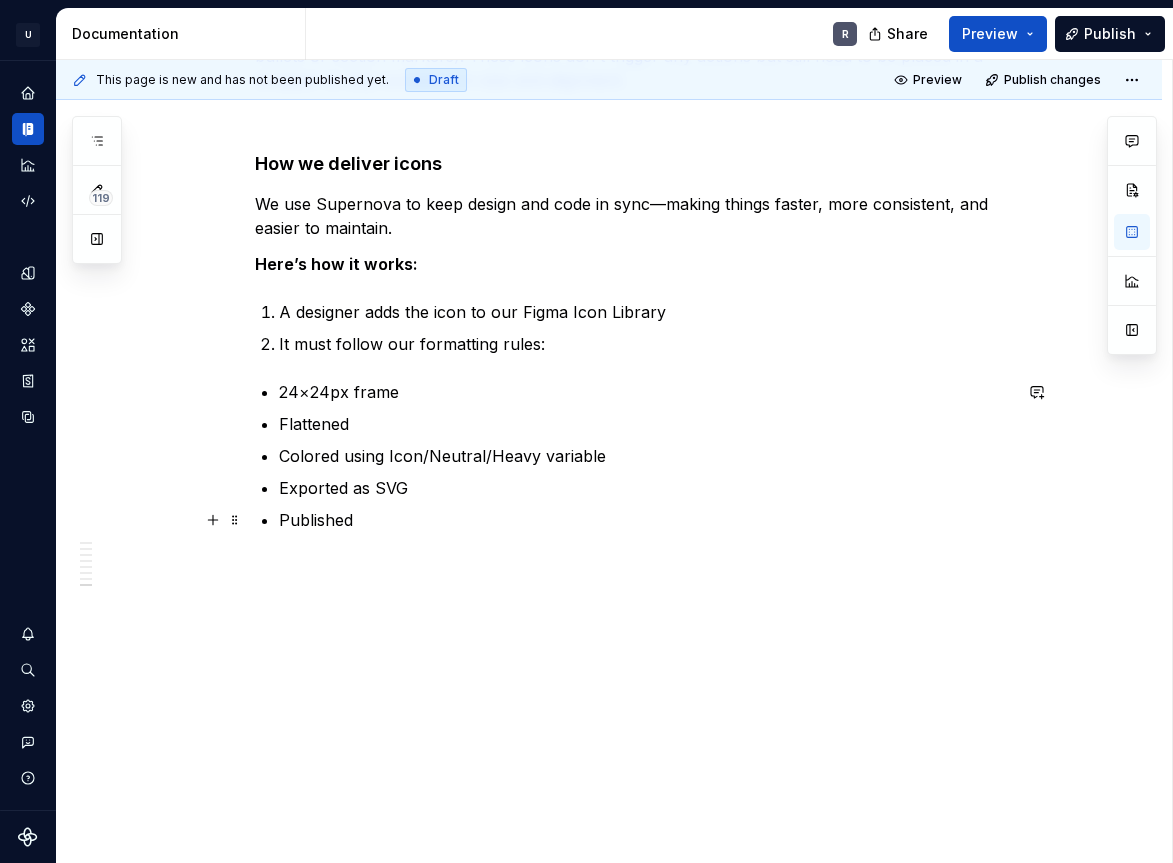 click on "Published" at bounding box center [645, 520] 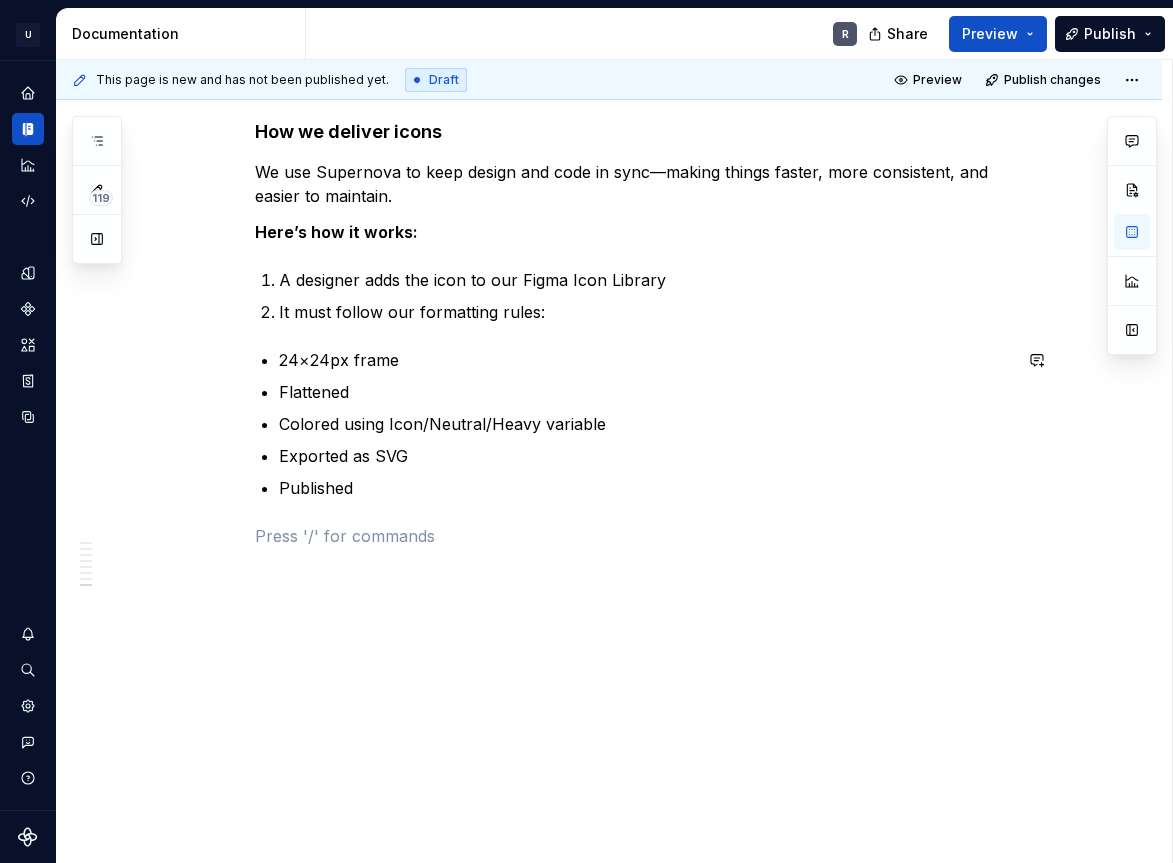 scroll, scrollTop: 4628, scrollLeft: 0, axis: vertical 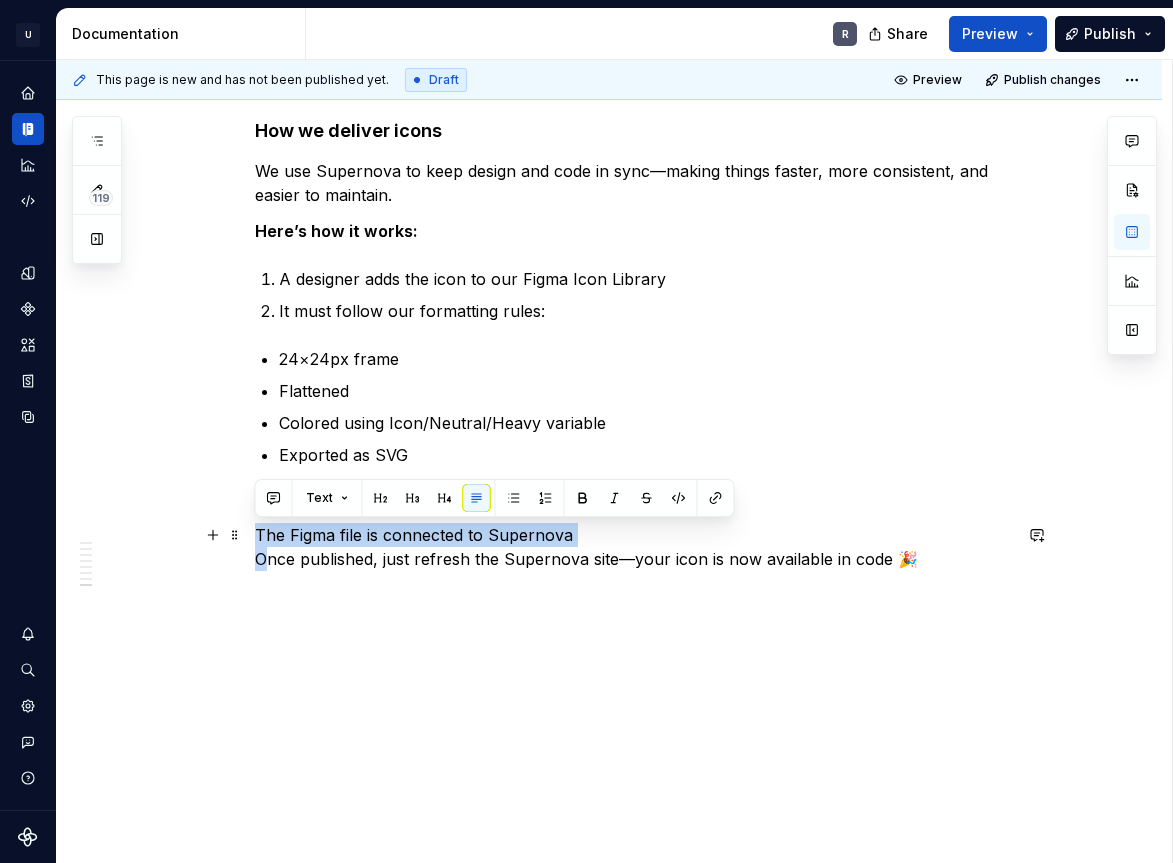 drag, startPoint x: 259, startPoint y: 532, endPoint x: 269, endPoint y: 556, distance: 26 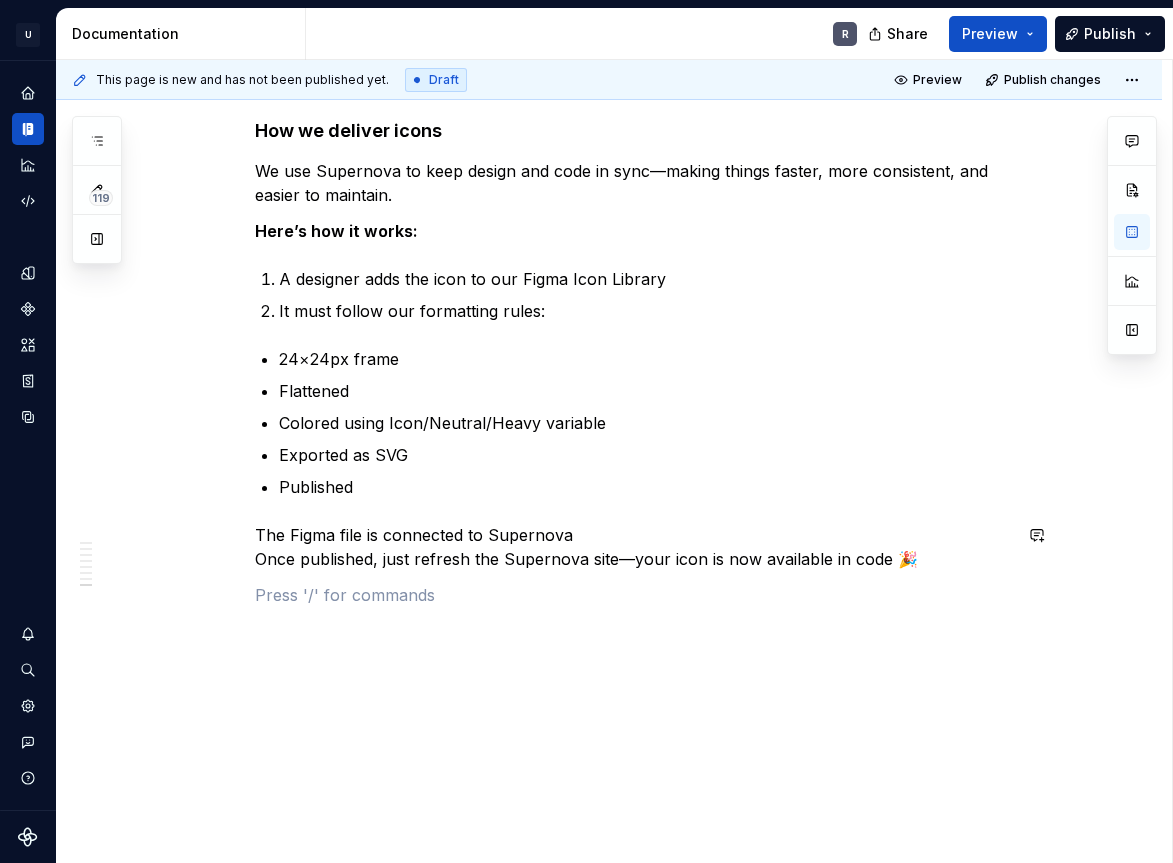 click on "**********" at bounding box center [633, -1802] 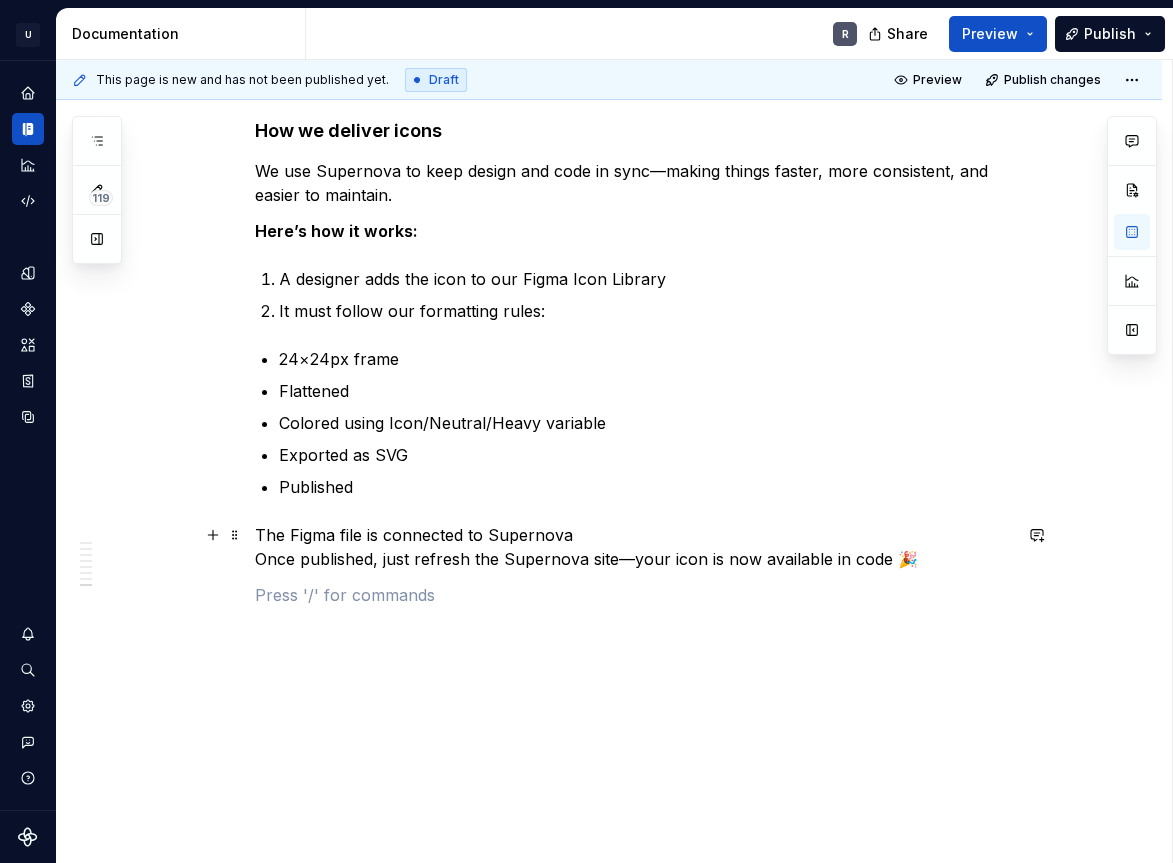 click on "The Figma file is connected to Supernova Once published, just refresh the Supernova site—your icon is now available in code 🎉" at bounding box center (633, 547) 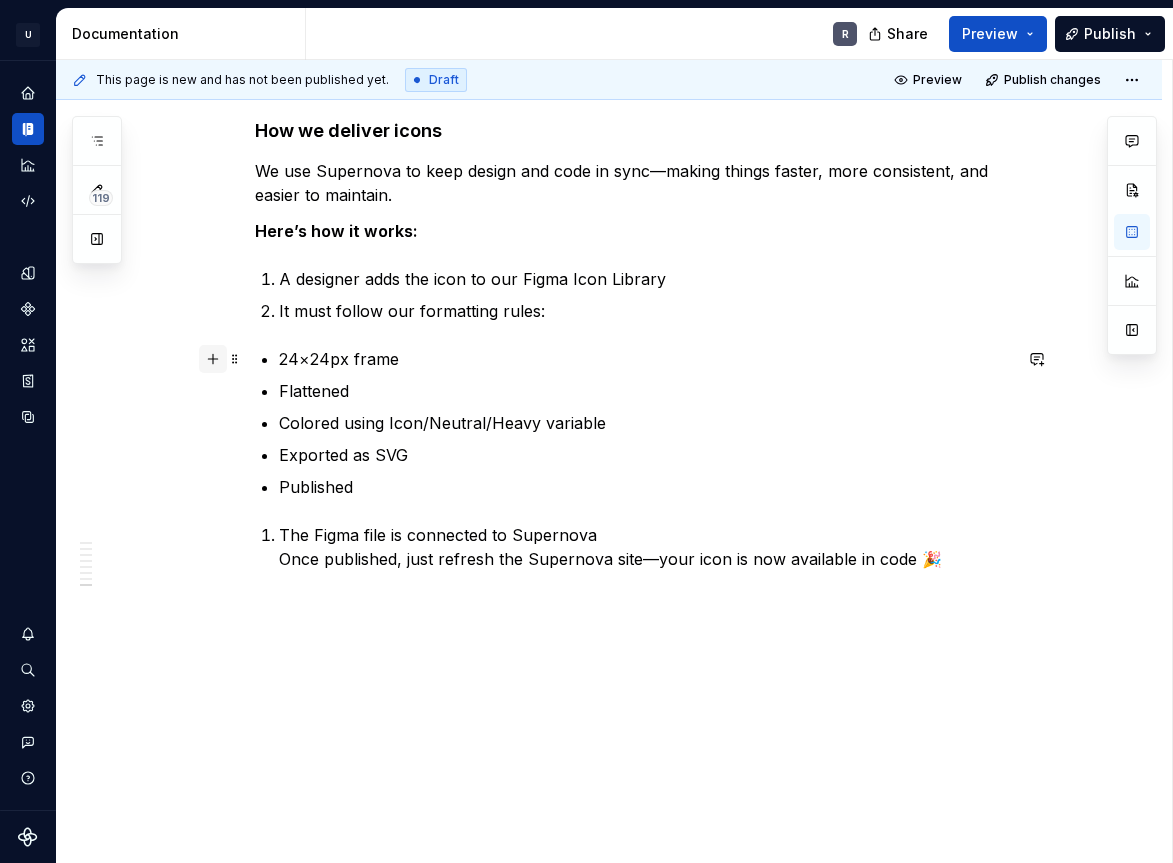 click at bounding box center [213, 359] 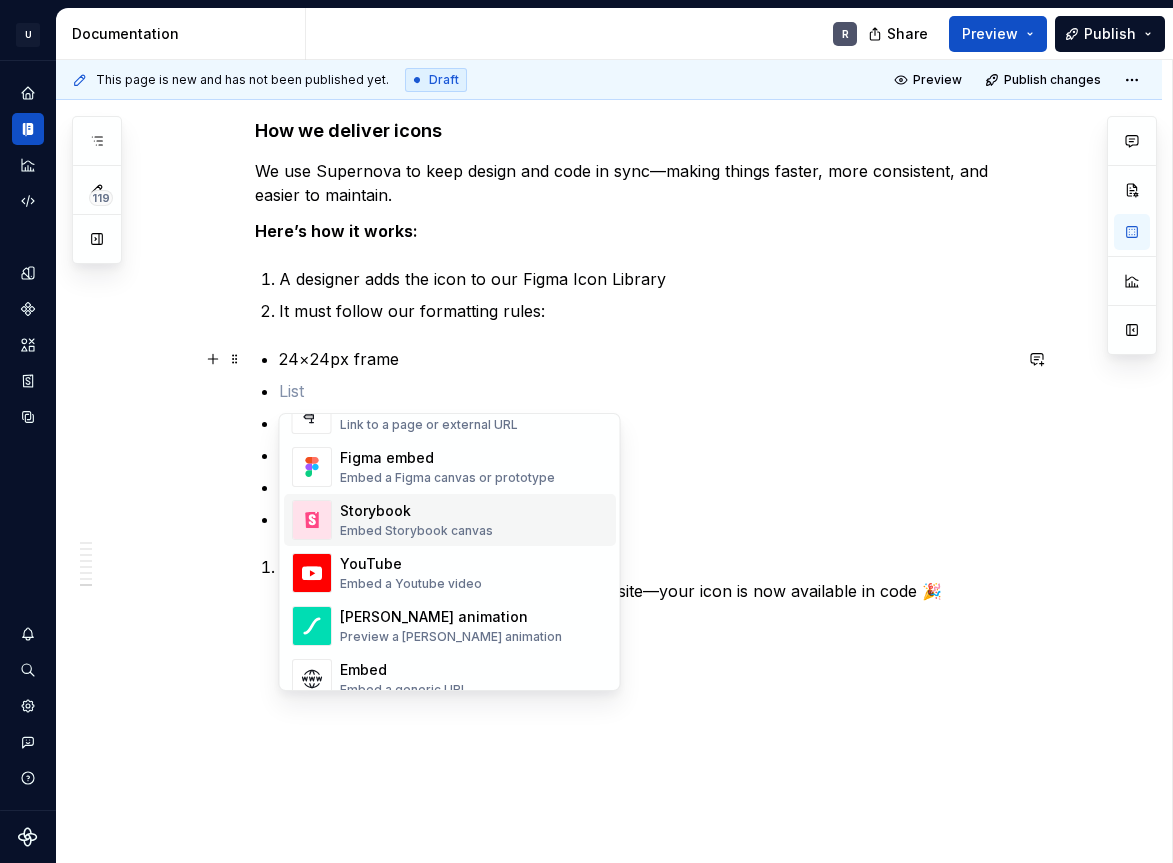 scroll, scrollTop: 970, scrollLeft: 0, axis: vertical 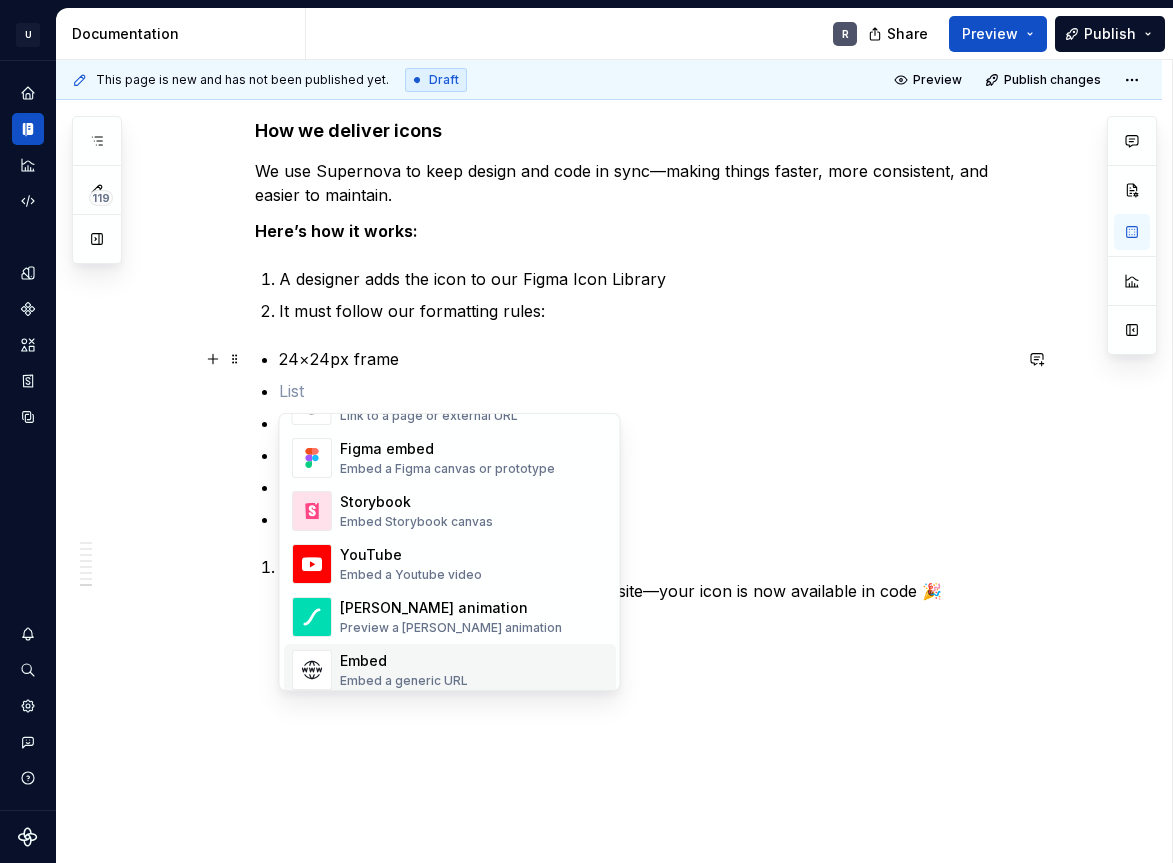 click on "**********" at bounding box center (609, -1662) 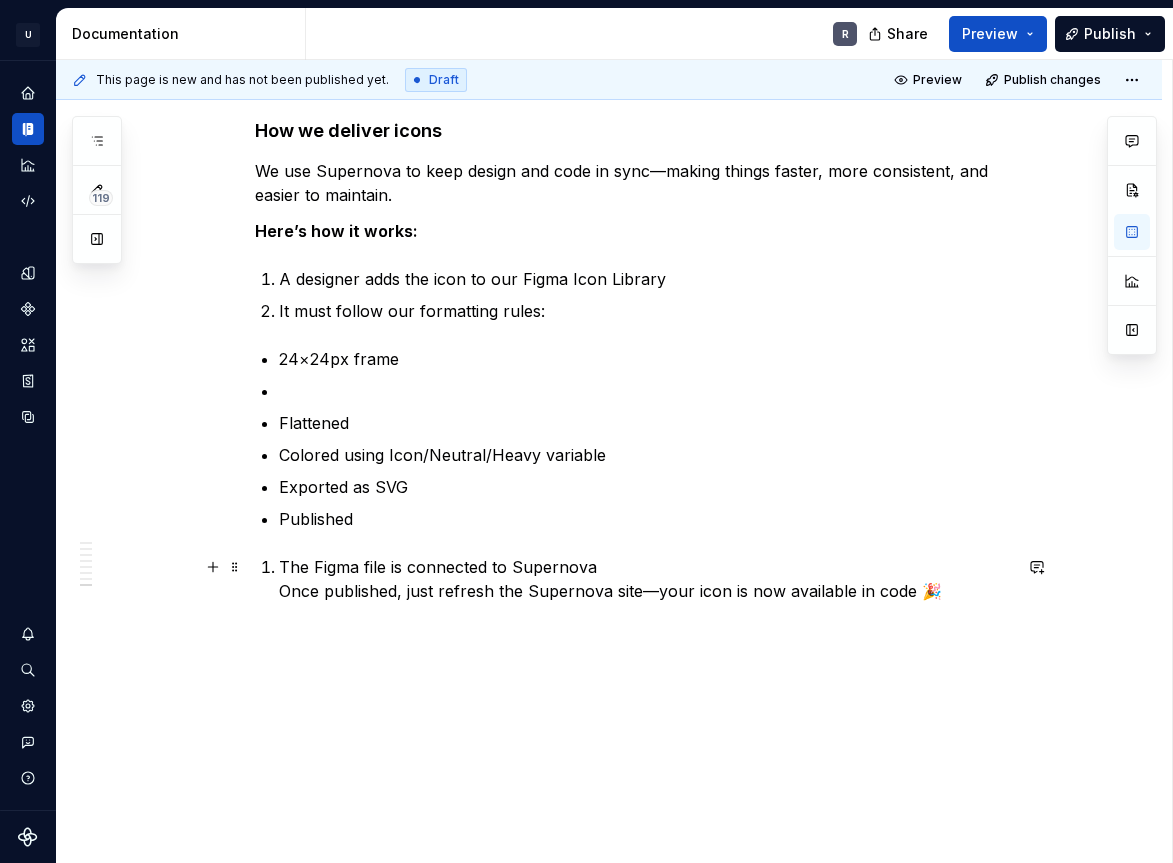 click on "The Figma file is connected to Supernova Once published, just refresh the Supernova site—your icon is now available in code 🎉" at bounding box center (645, 579) 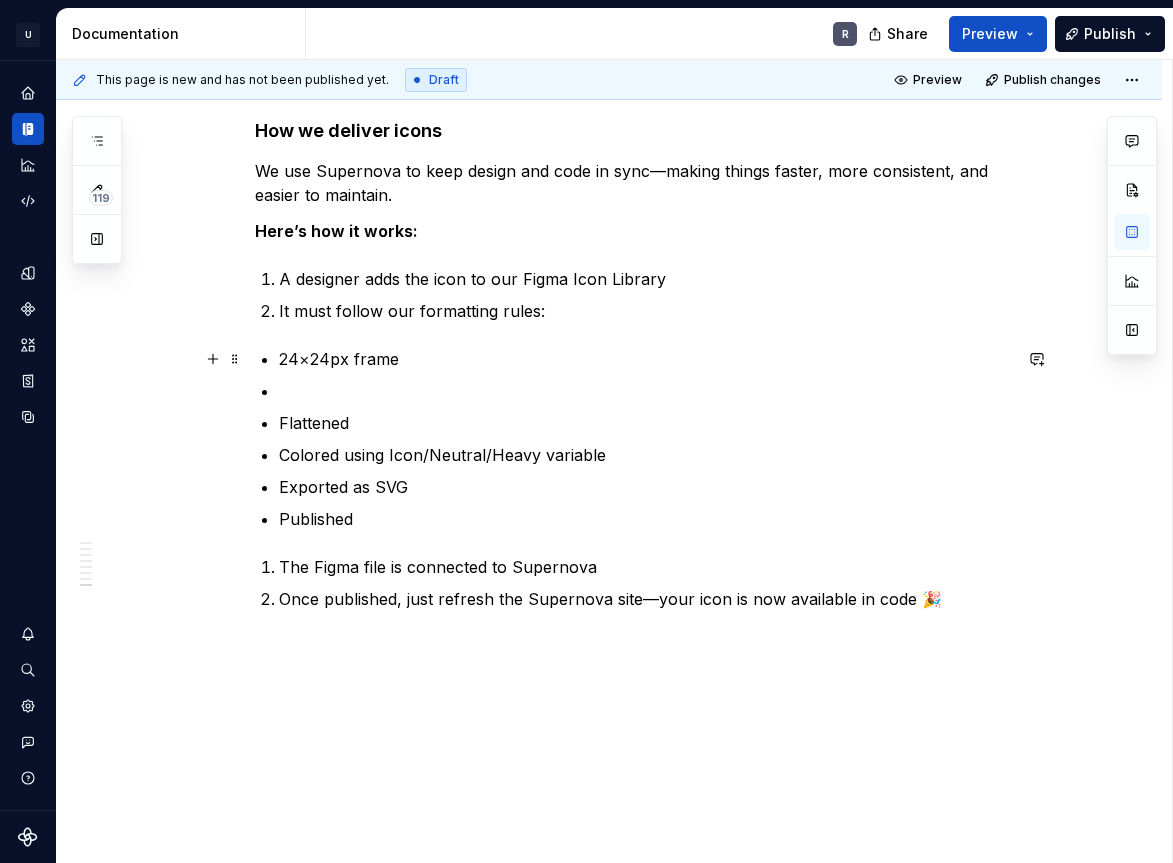 click on "24×24px frame" at bounding box center (645, 359) 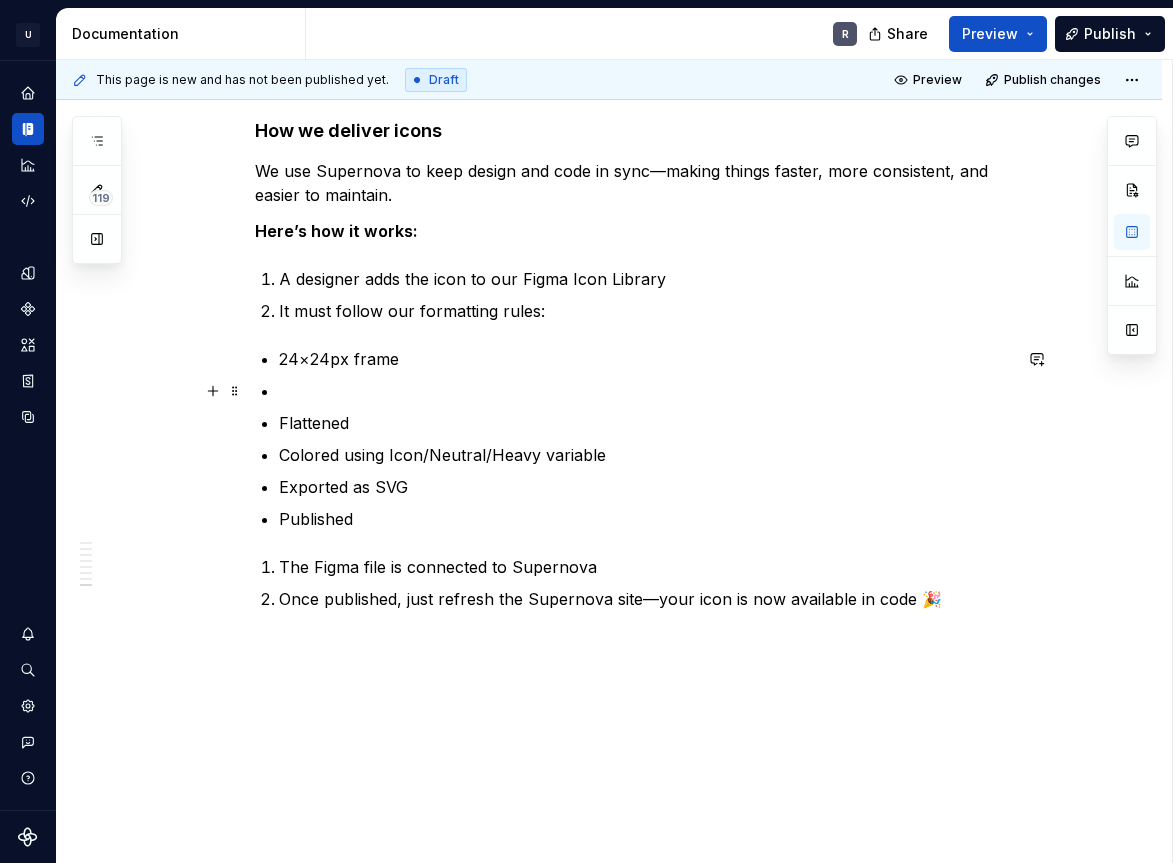 click at bounding box center (645, 391) 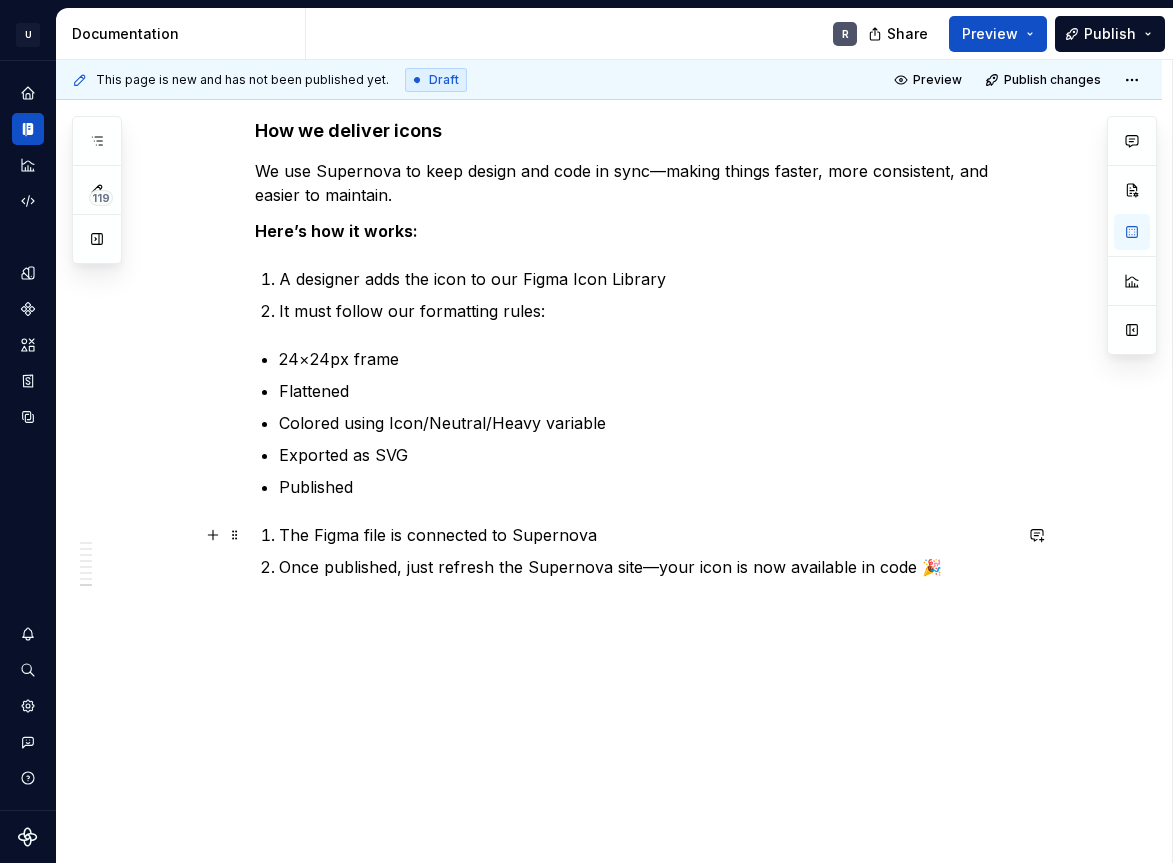 click on "The Figma file is connected to Supernova" at bounding box center (645, 535) 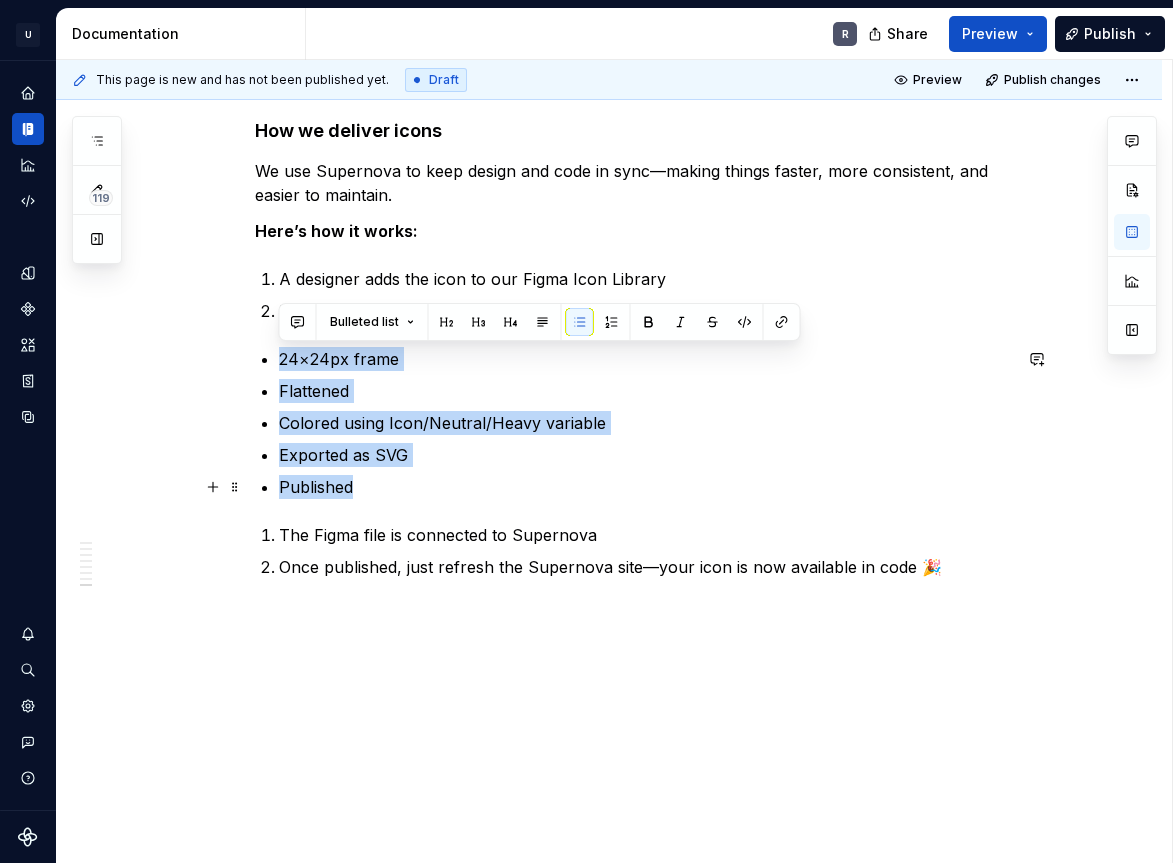 drag, startPoint x: 281, startPoint y: 357, endPoint x: 365, endPoint y: 488, distance: 155.61812 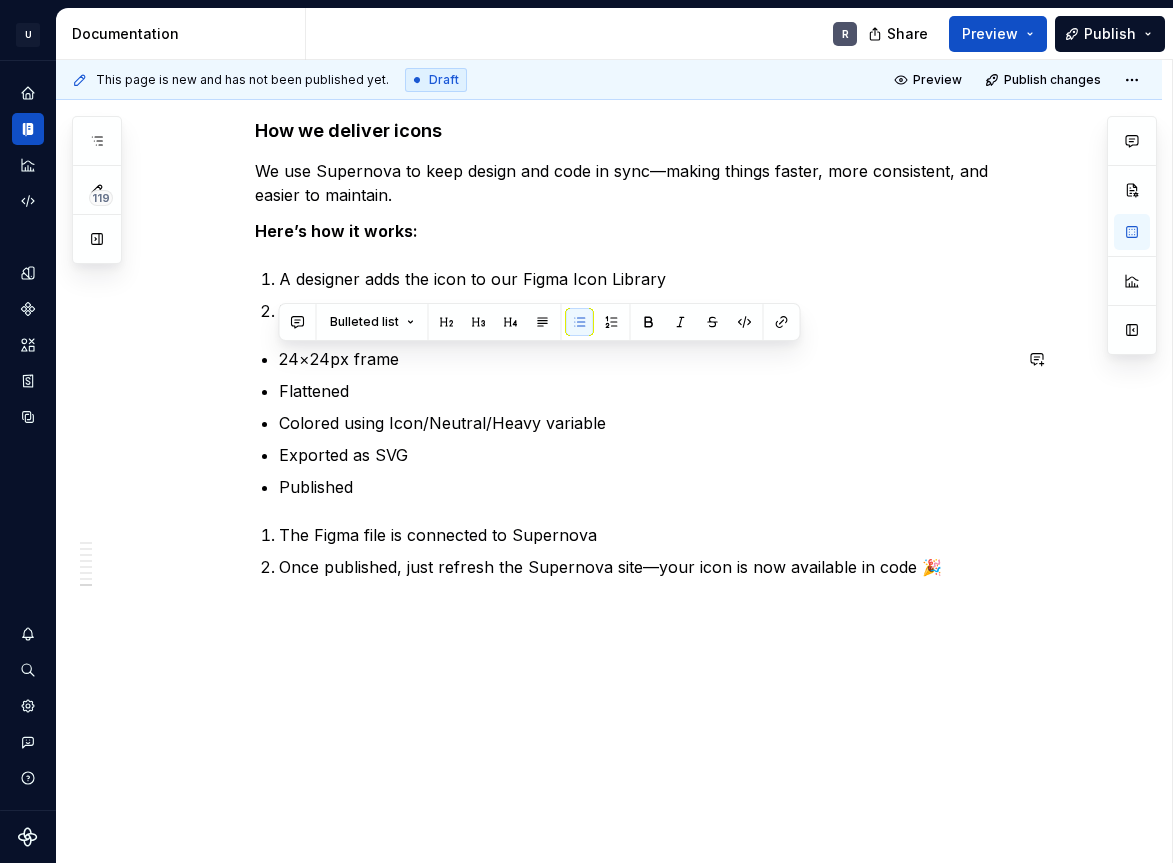 scroll, scrollTop: 4499, scrollLeft: 0, axis: vertical 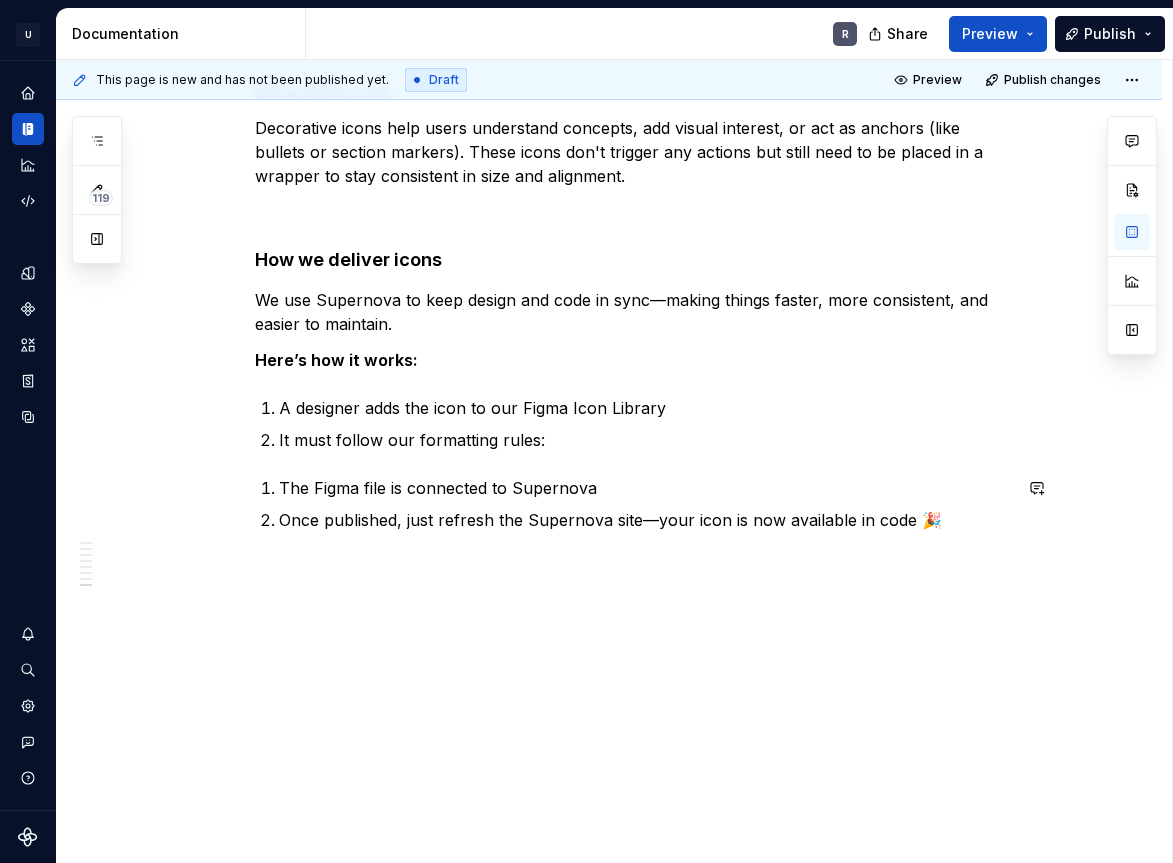 click on "**********" at bounding box center (633, -1751) 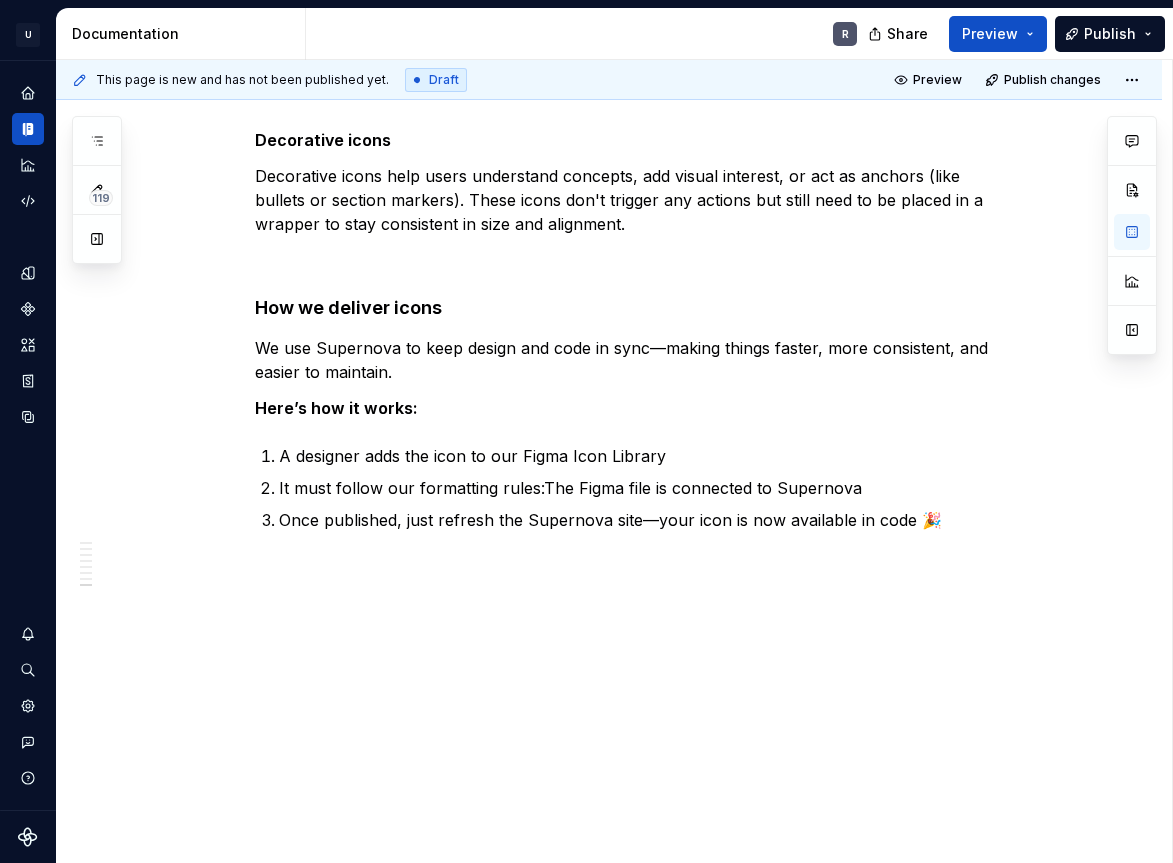 scroll, scrollTop: 4483, scrollLeft: 0, axis: vertical 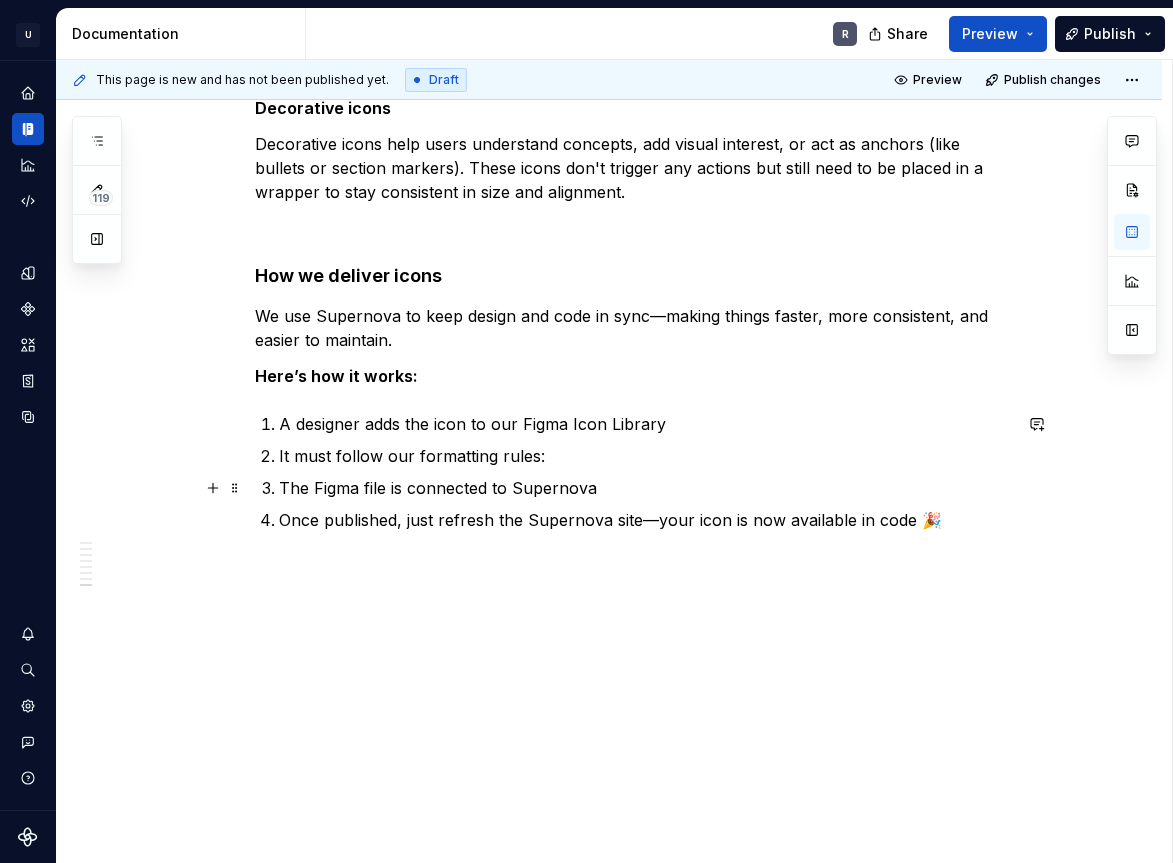 click on "It must follow our formatting rules:" at bounding box center (645, 456) 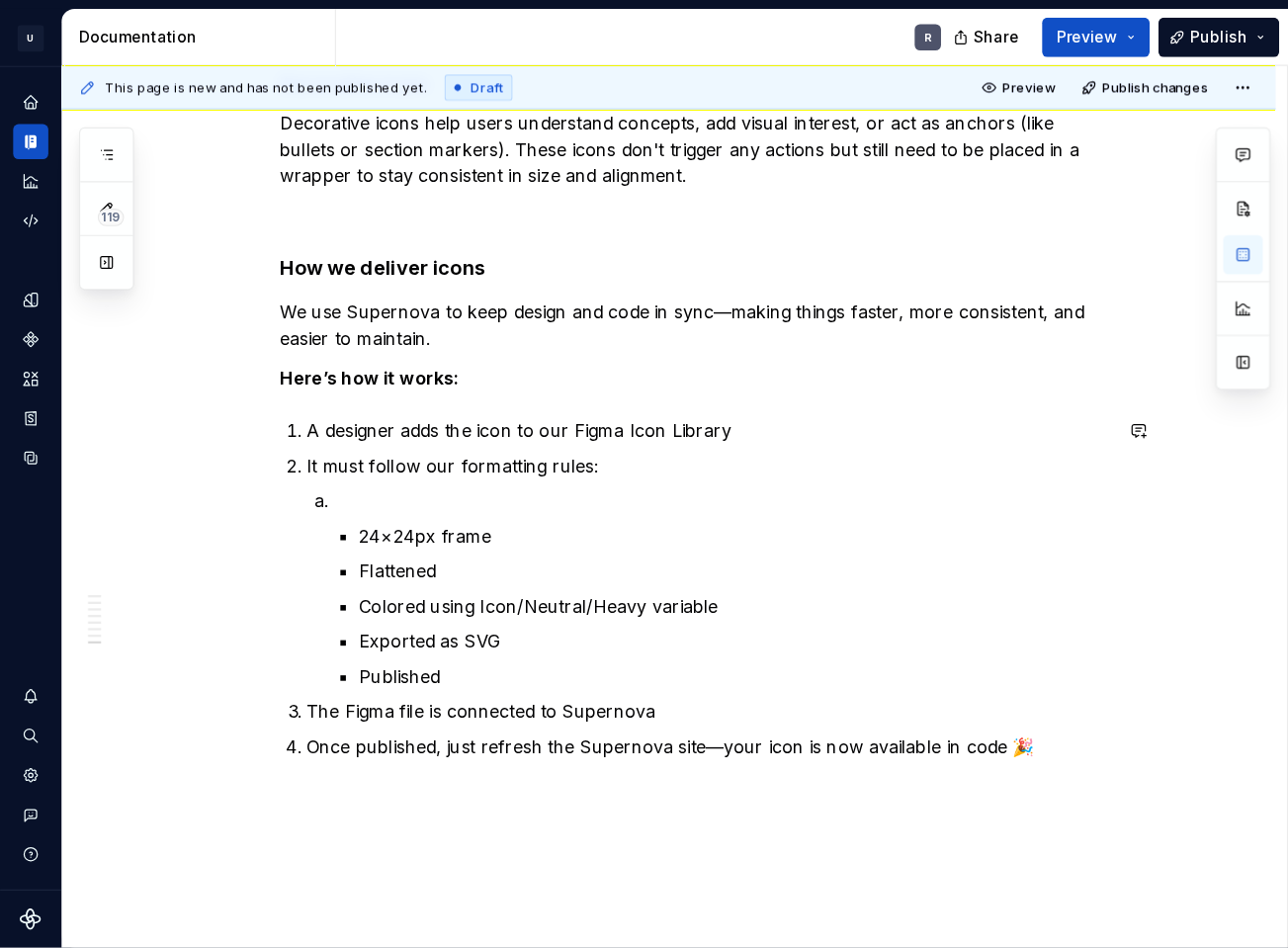 scroll, scrollTop: 4575, scrollLeft: 0, axis: vertical 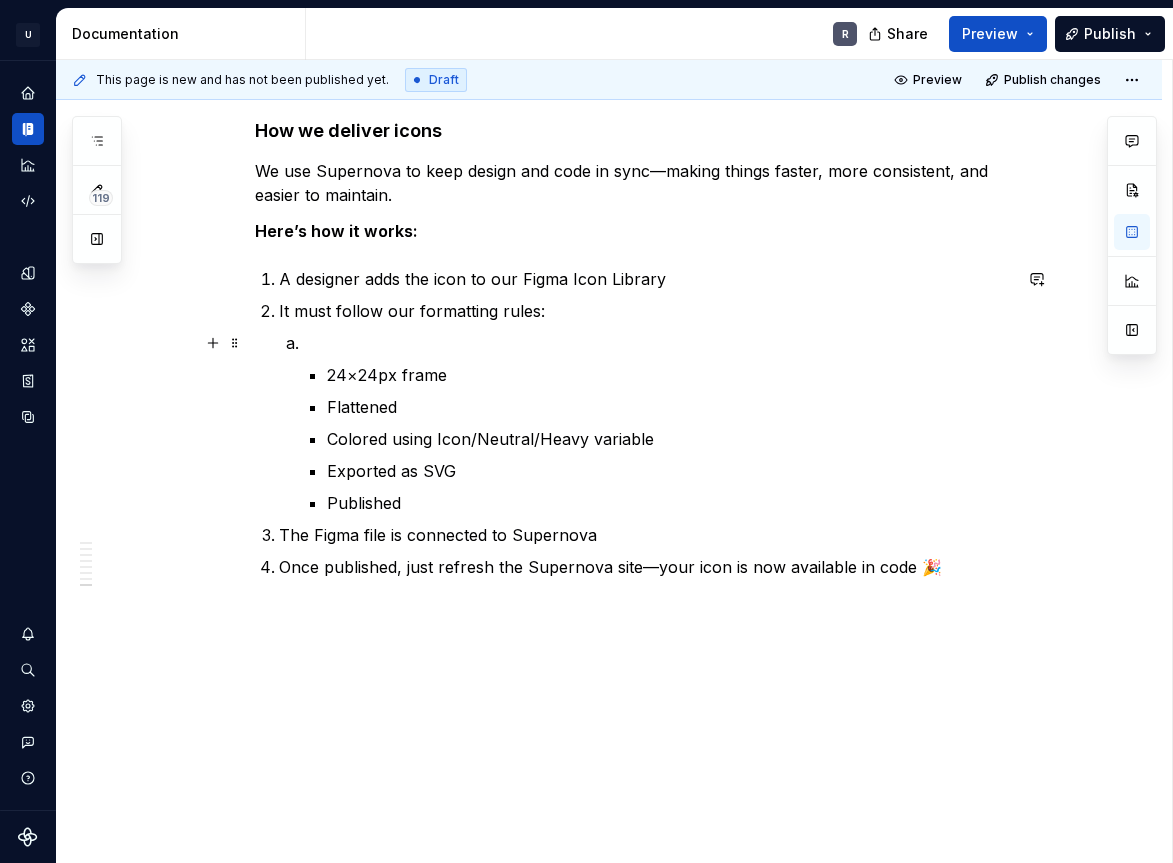 click at bounding box center (657, 343) 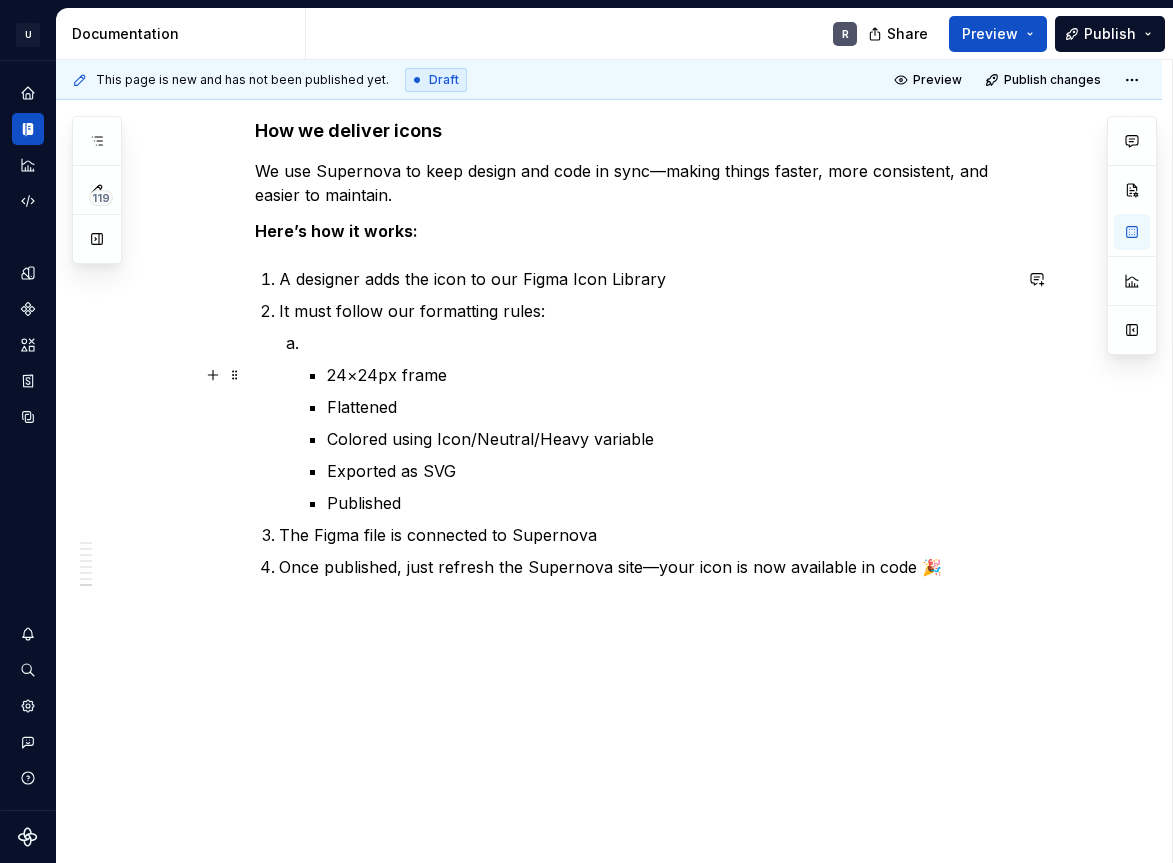 click on "24×24px frame" at bounding box center (669, 375) 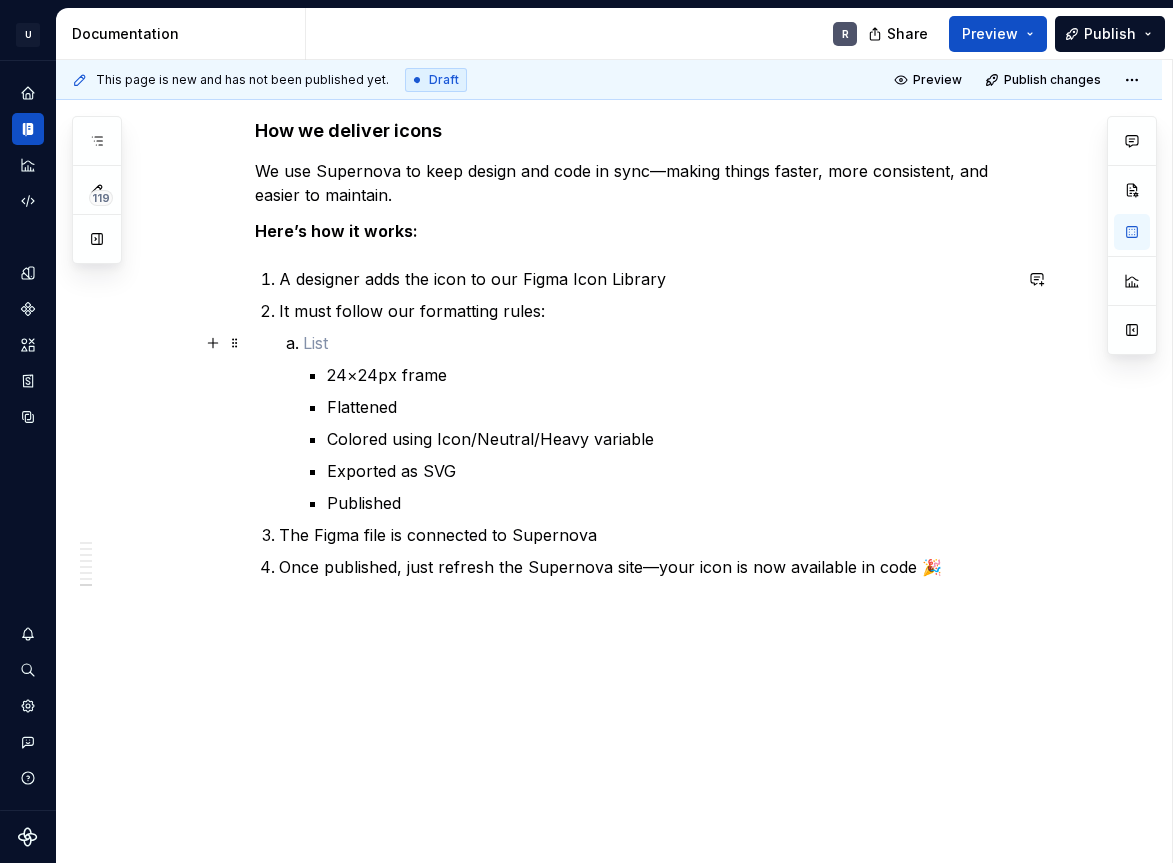 click at bounding box center [657, 343] 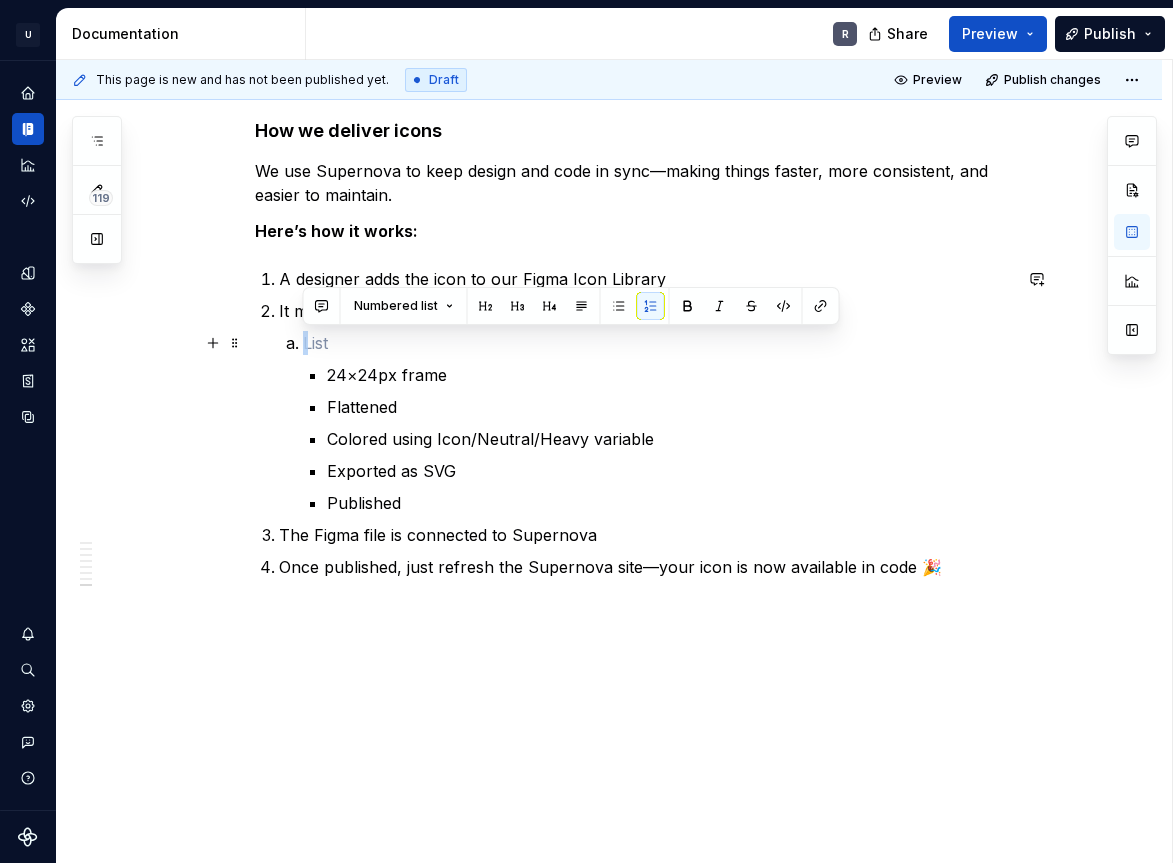 click at bounding box center [657, 343] 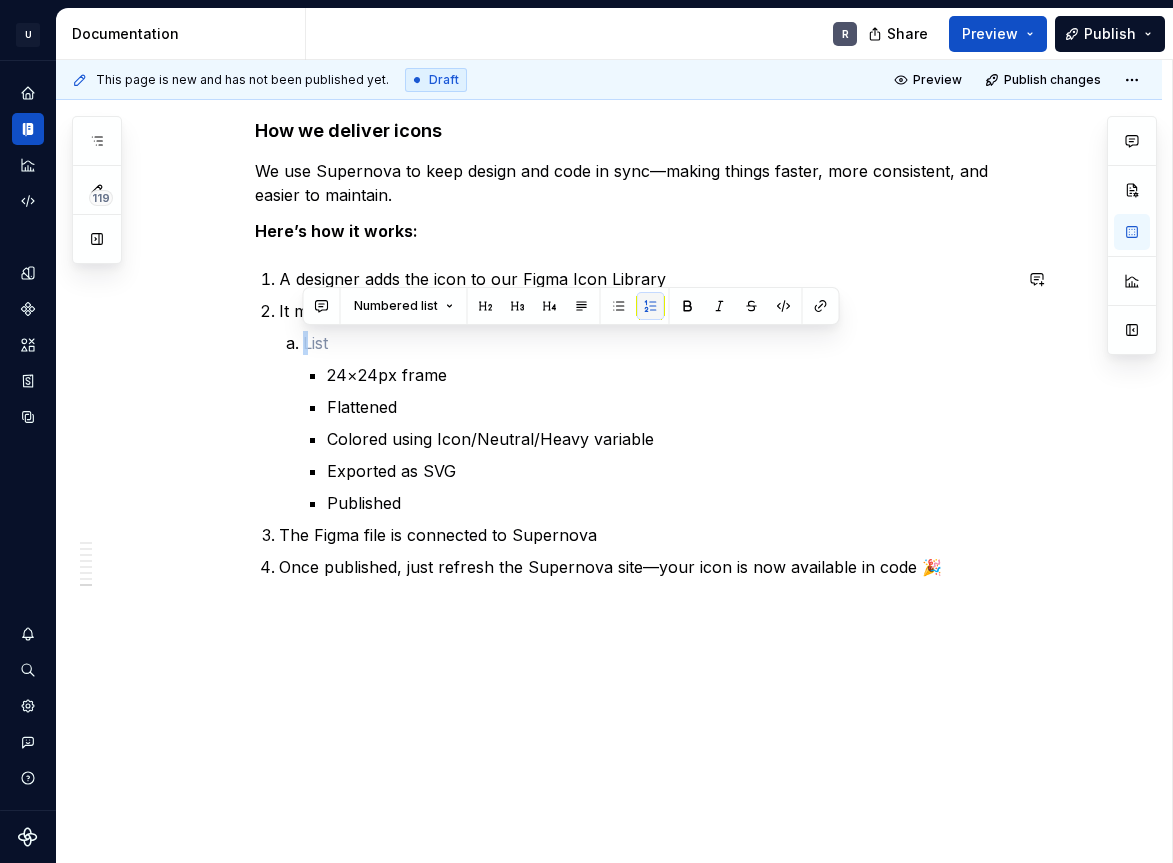 click at bounding box center (651, 306) 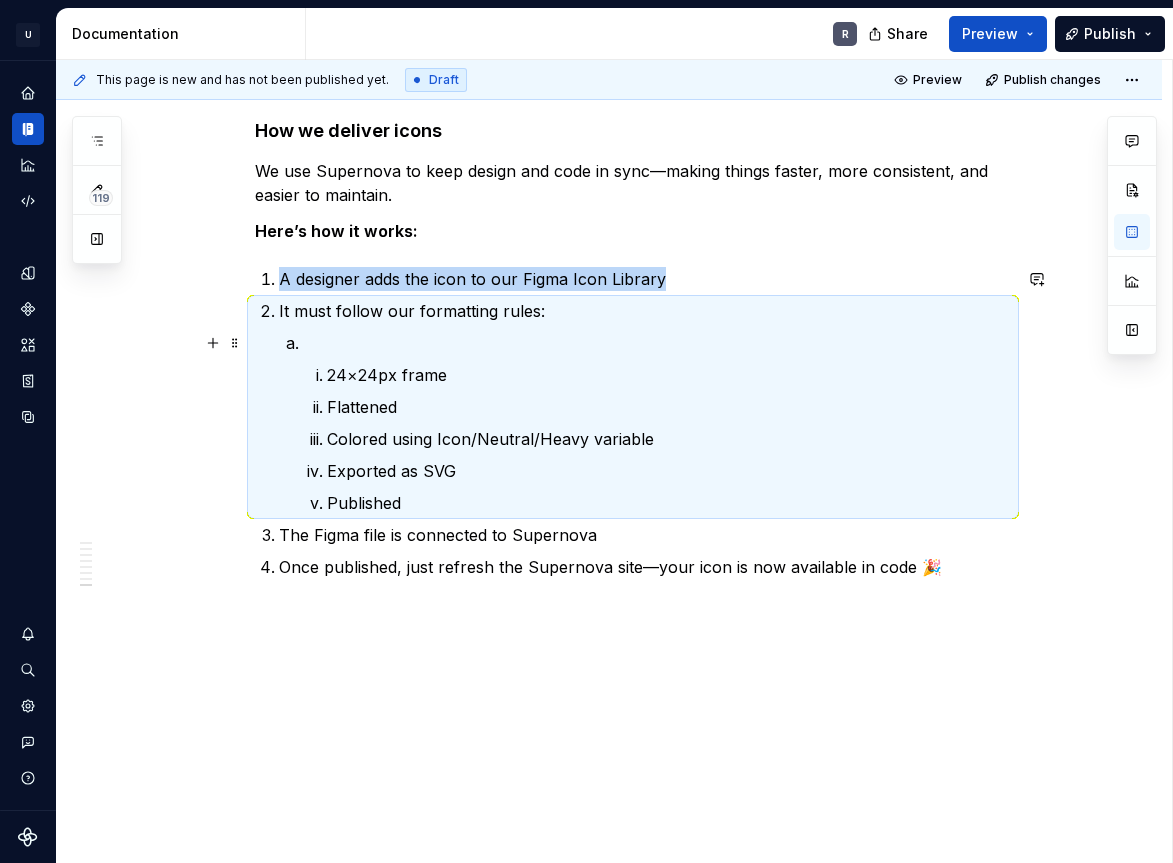 click at bounding box center (657, 343) 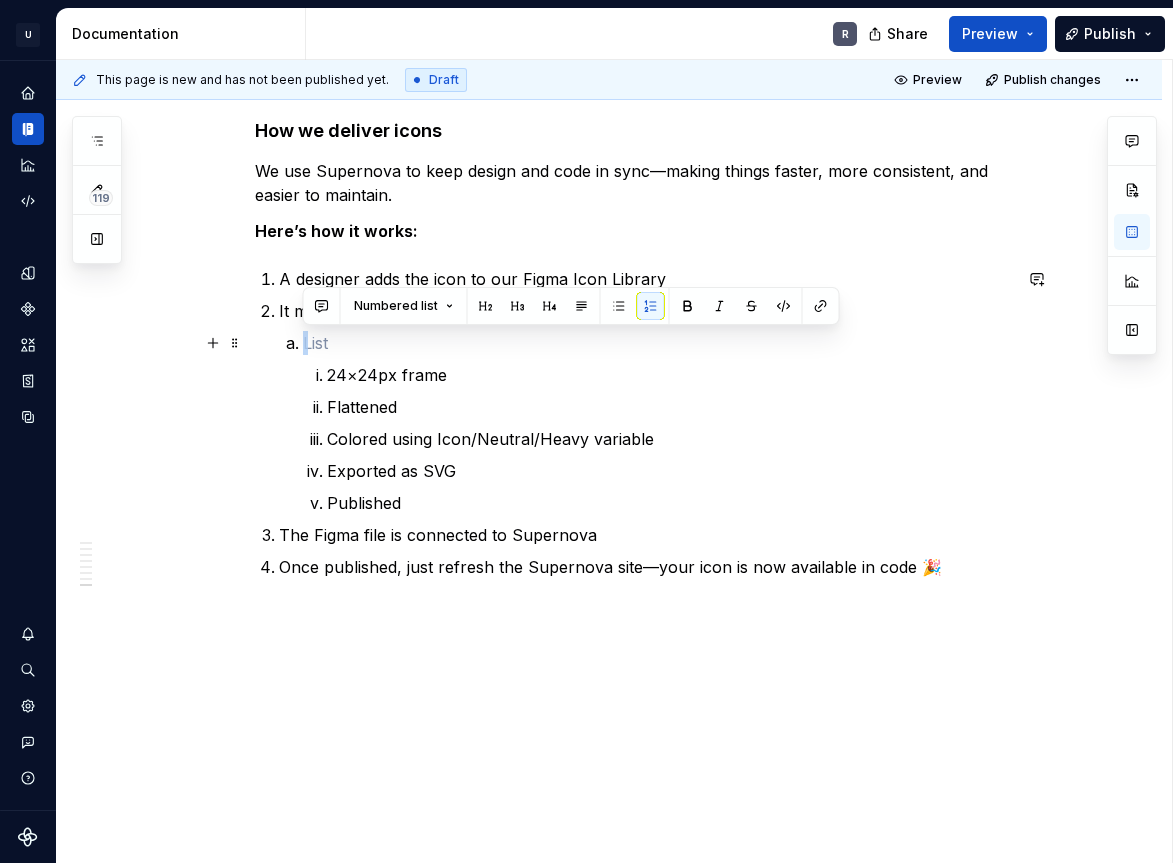 click at bounding box center [657, 343] 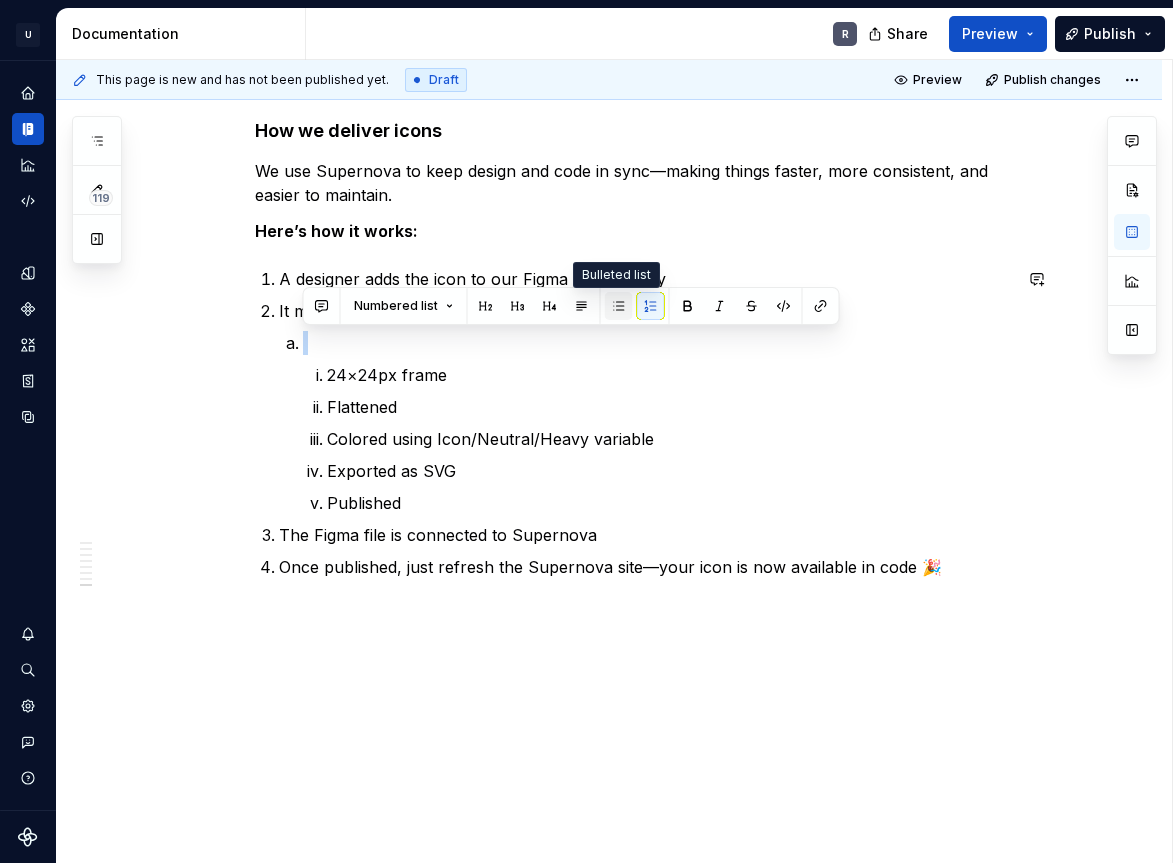 click at bounding box center [619, 306] 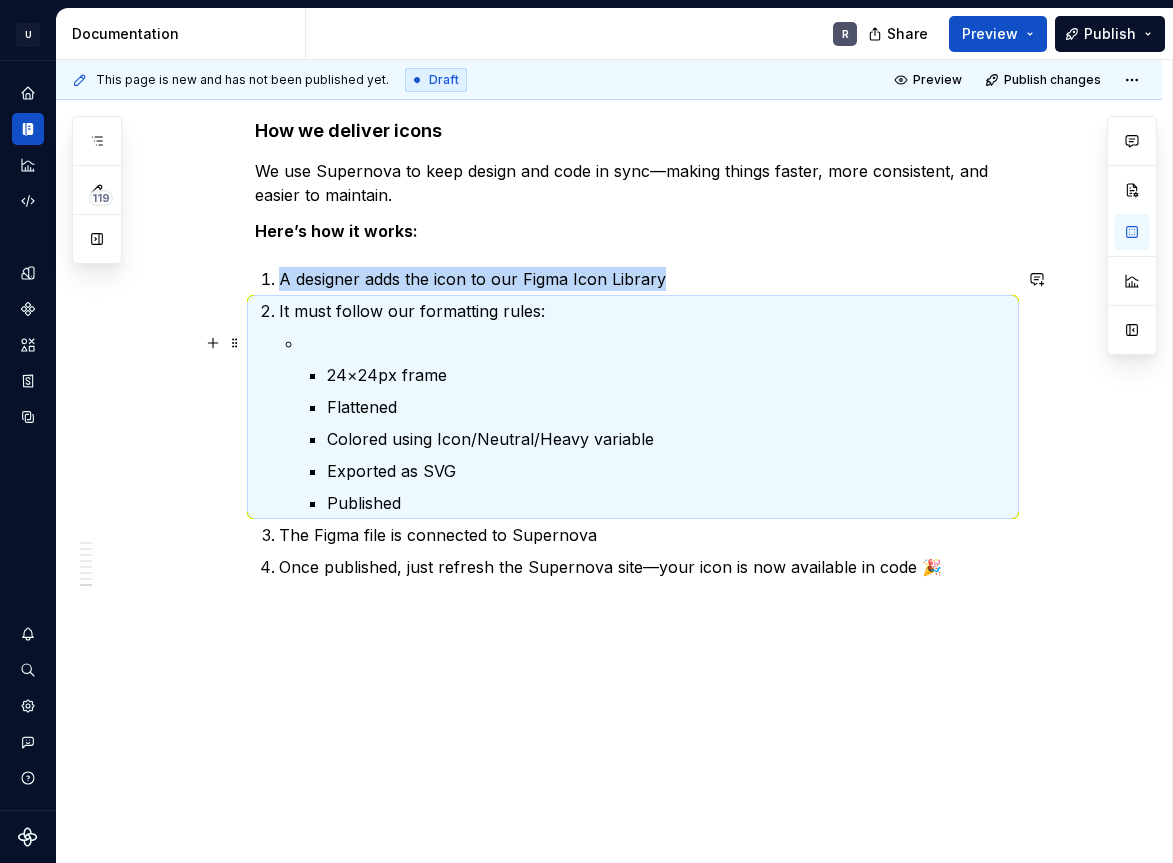 click at bounding box center (657, 343) 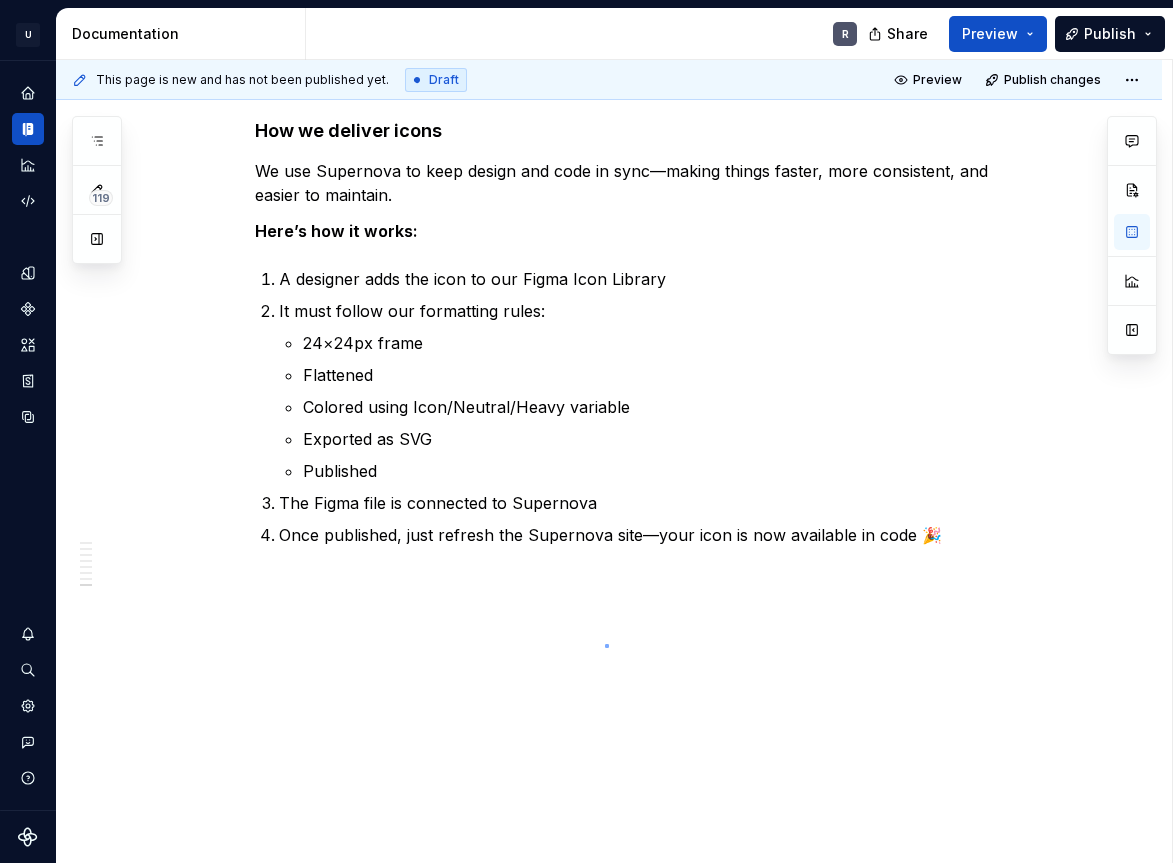 click on "This page is new and has not been published yet. Draft Preview Publish changes Icons Icons are small visual symbols that help users quickly identify actions, content types, and categories. Edit header Libraries Usage Code Accessibility Overview Our Libraries Icon types Colors Sizing and Scaling Placement and alignment Interactive vs. Decorative icons How we deliver icons Overview Icons help guide, inform, and add a touch of visual clarity to our UI. They’re faster to scan than text and are designed to work in harmony with our typography—matching weight, size, and rhythm.  Every icon should have a clear purpose: to support the user. Whether it’s reinforcing an action, labelling a category, or drawing attention to key content, icons should always add value—not noise. Only use icons and pictograms from our approved libraries We use two types: icons (UI symbols) and pictograms (illustrative visuals)ç Icons must always be placed inside an Icon Wrapper If an icon triggers an action, use a button Icons" at bounding box center (614, 461) 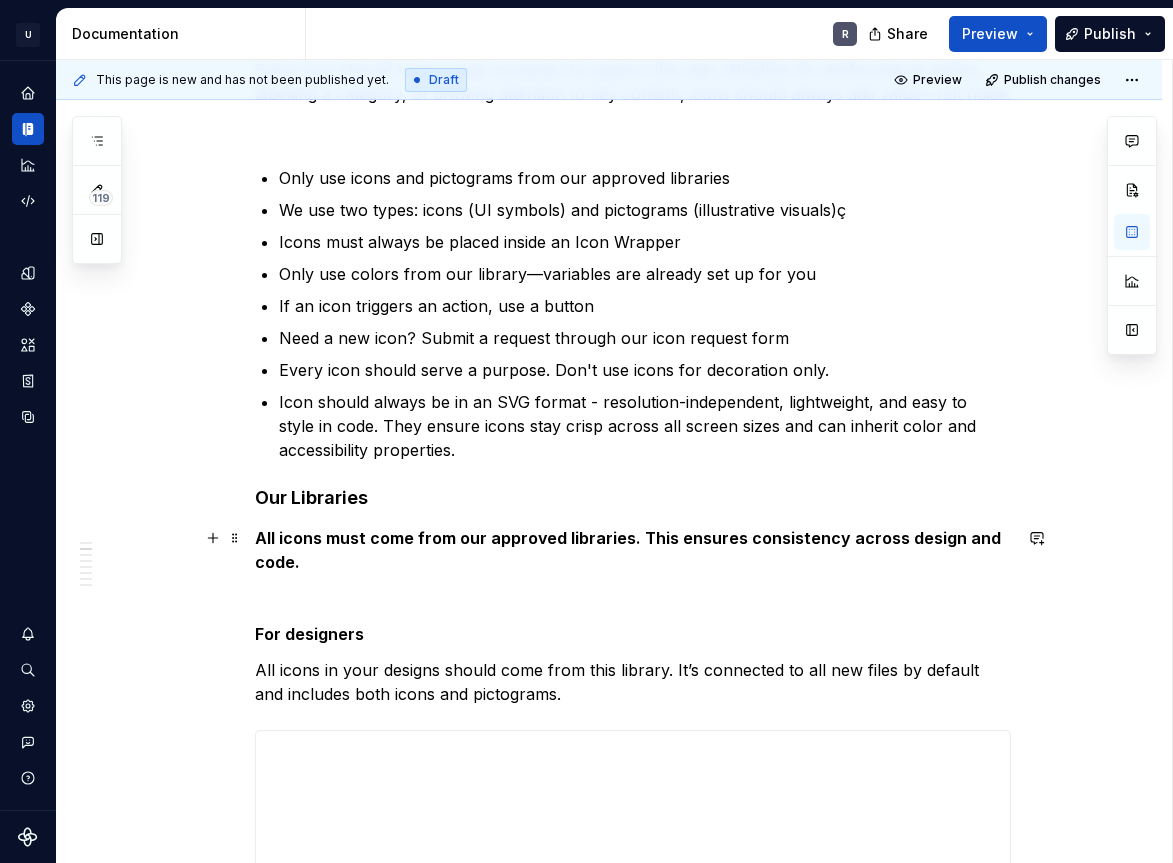 scroll, scrollTop: 517, scrollLeft: 0, axis: vertical 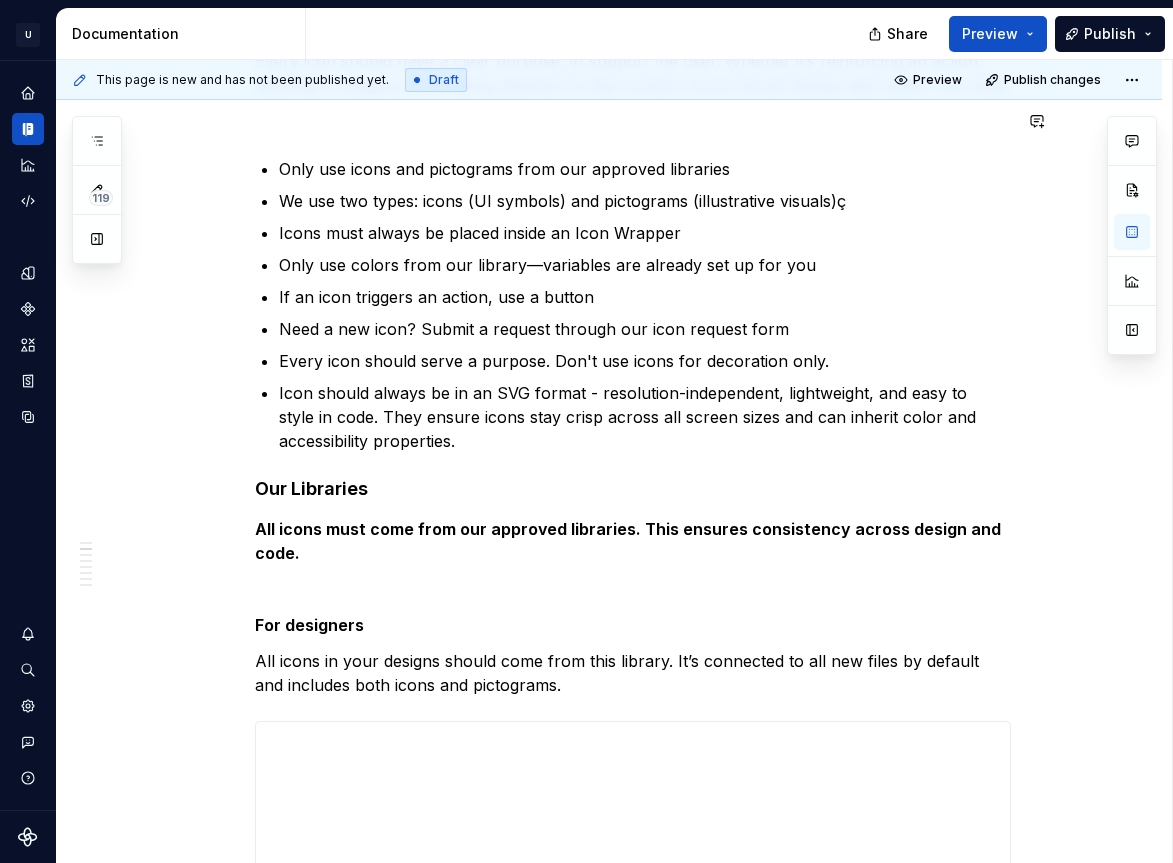 type on "*" 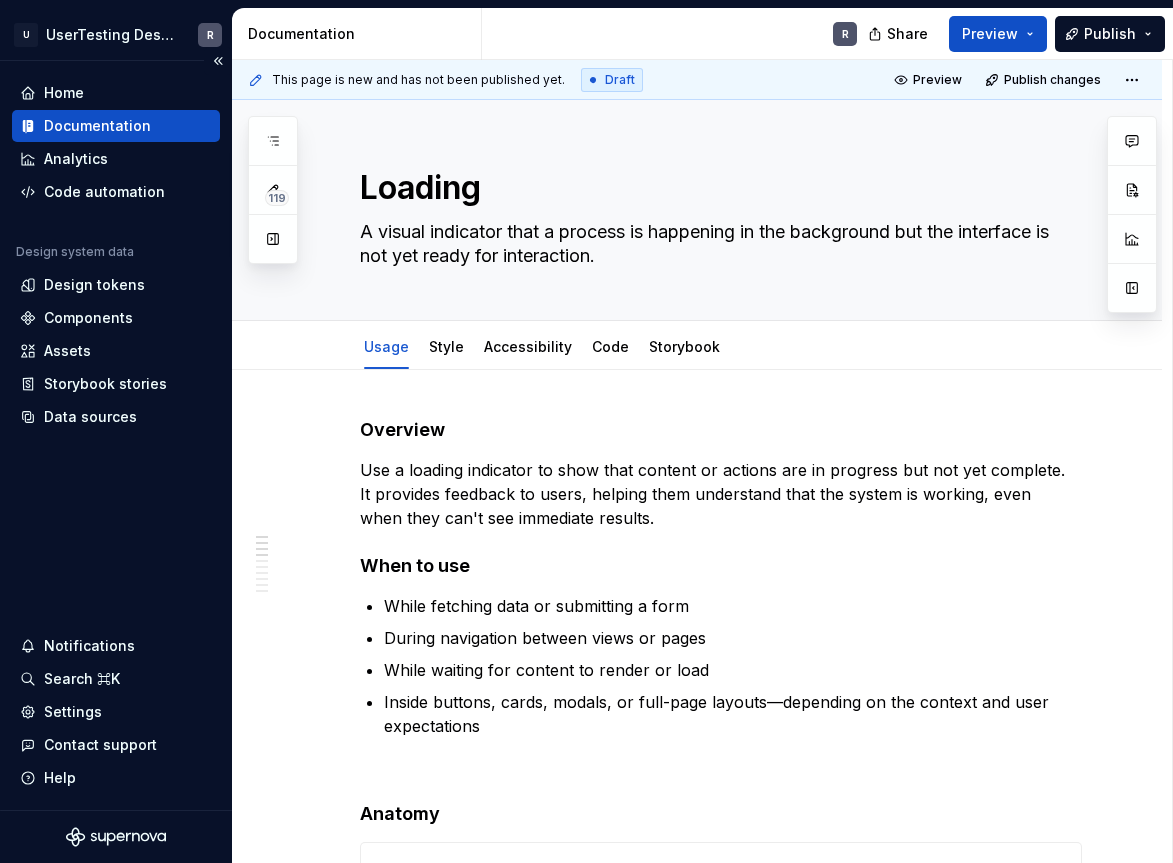 scroll, scrollTop: 0, scrollLeft: 0, axis: both 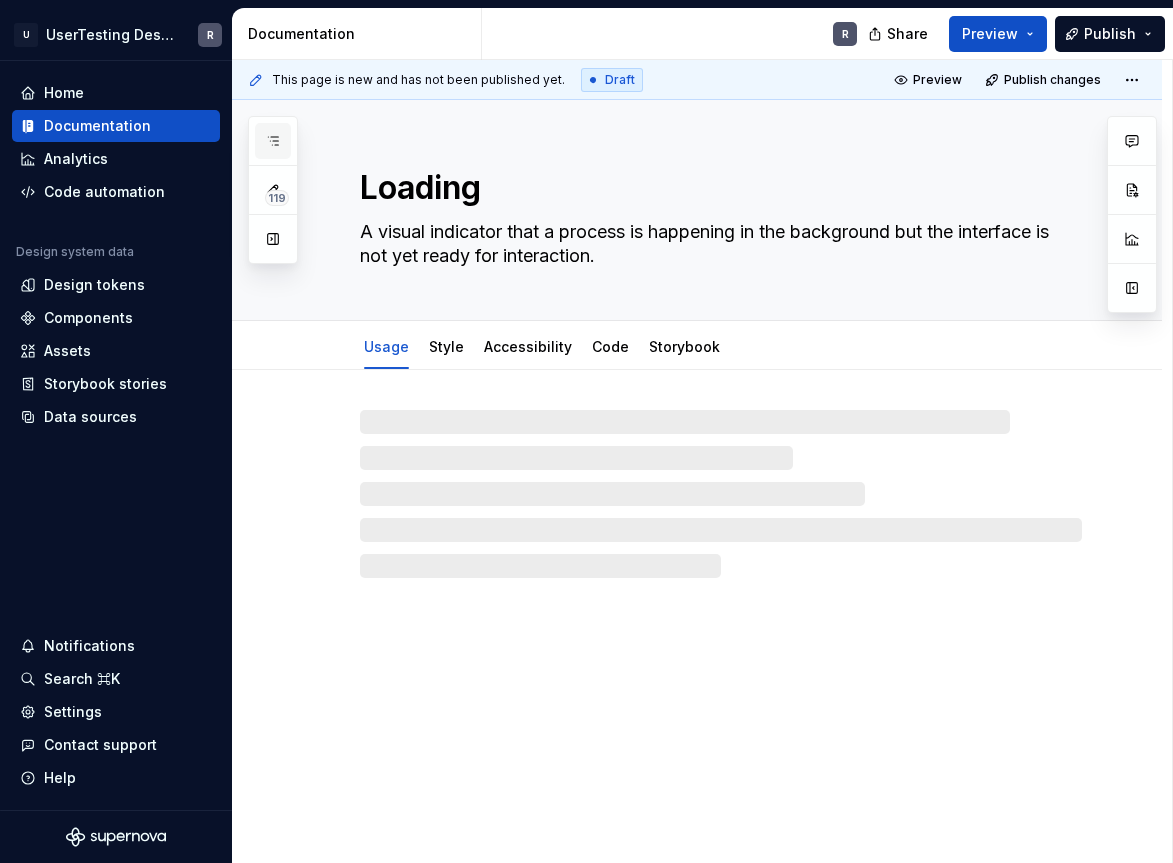 click 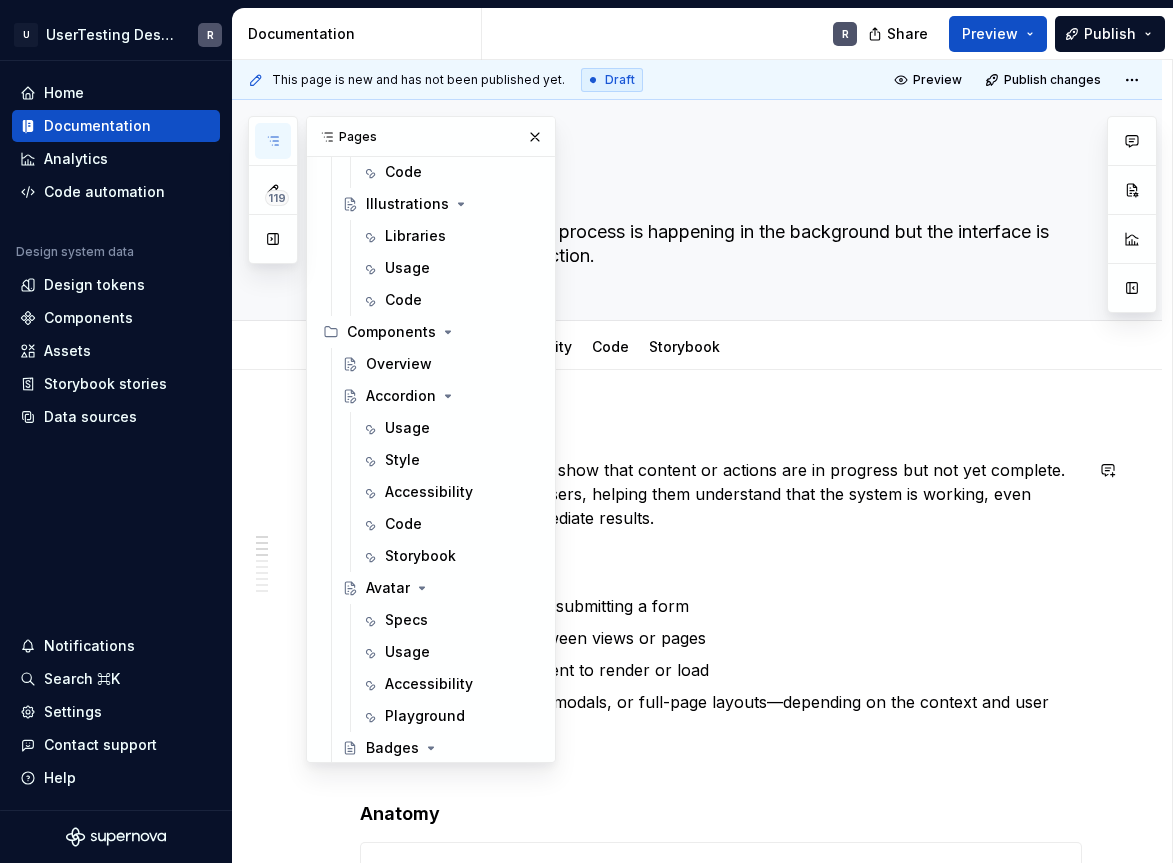 scroll, scrollTop: 1504, scrollLeft: 0, axis: vertical 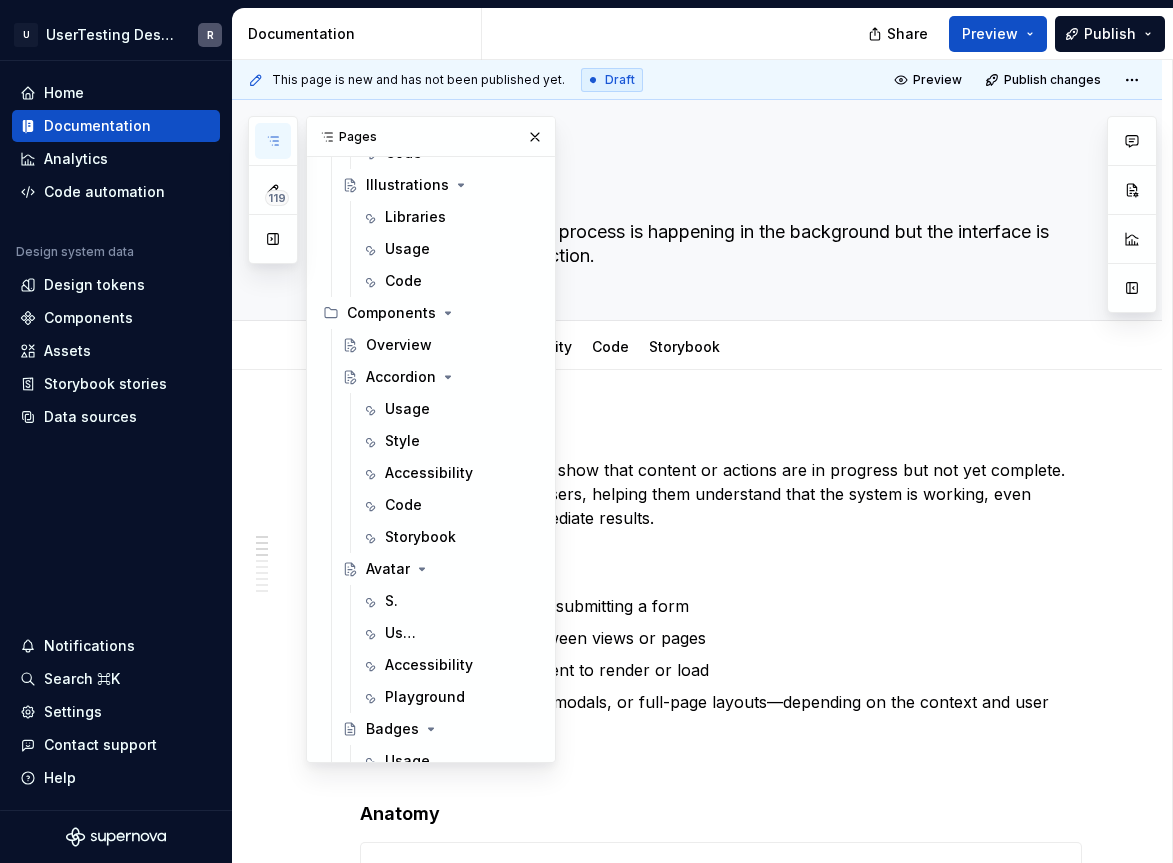 type on "*" 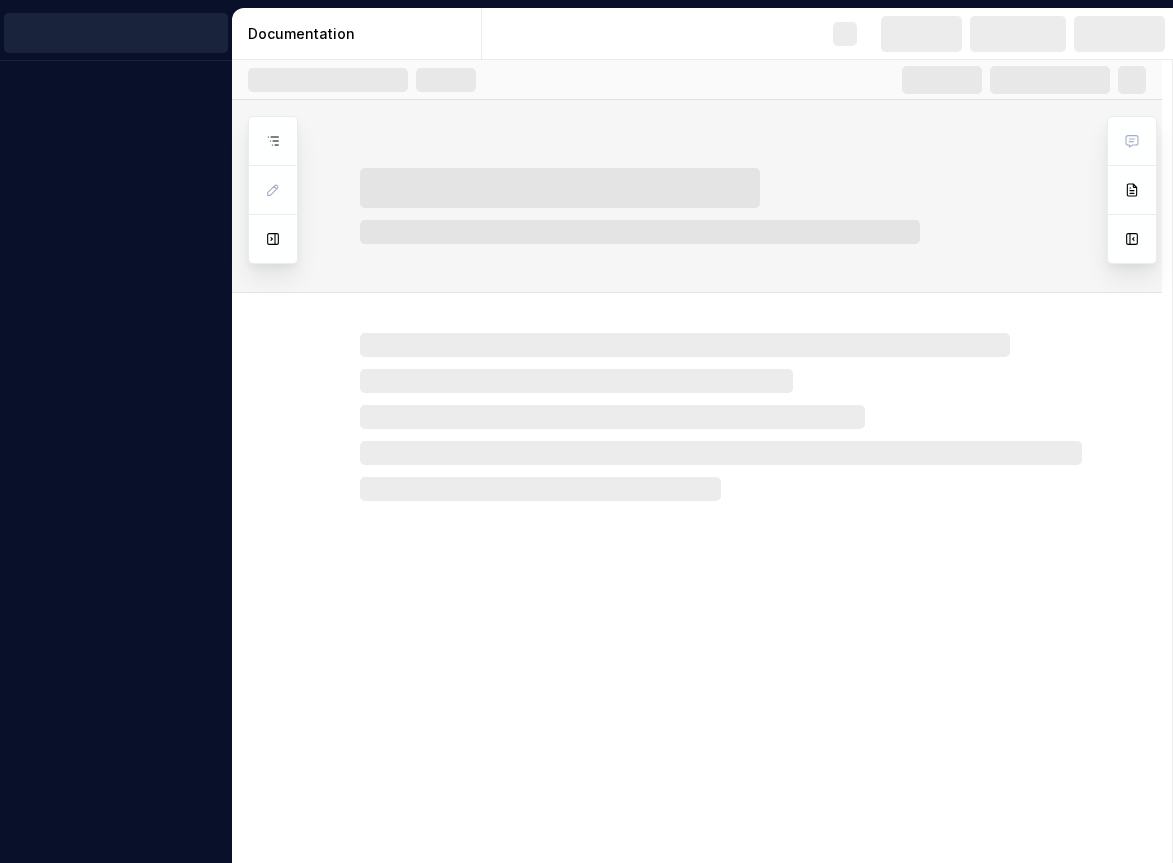 scroll, scrollTop: 0, scrollLeft: 0, axis: both 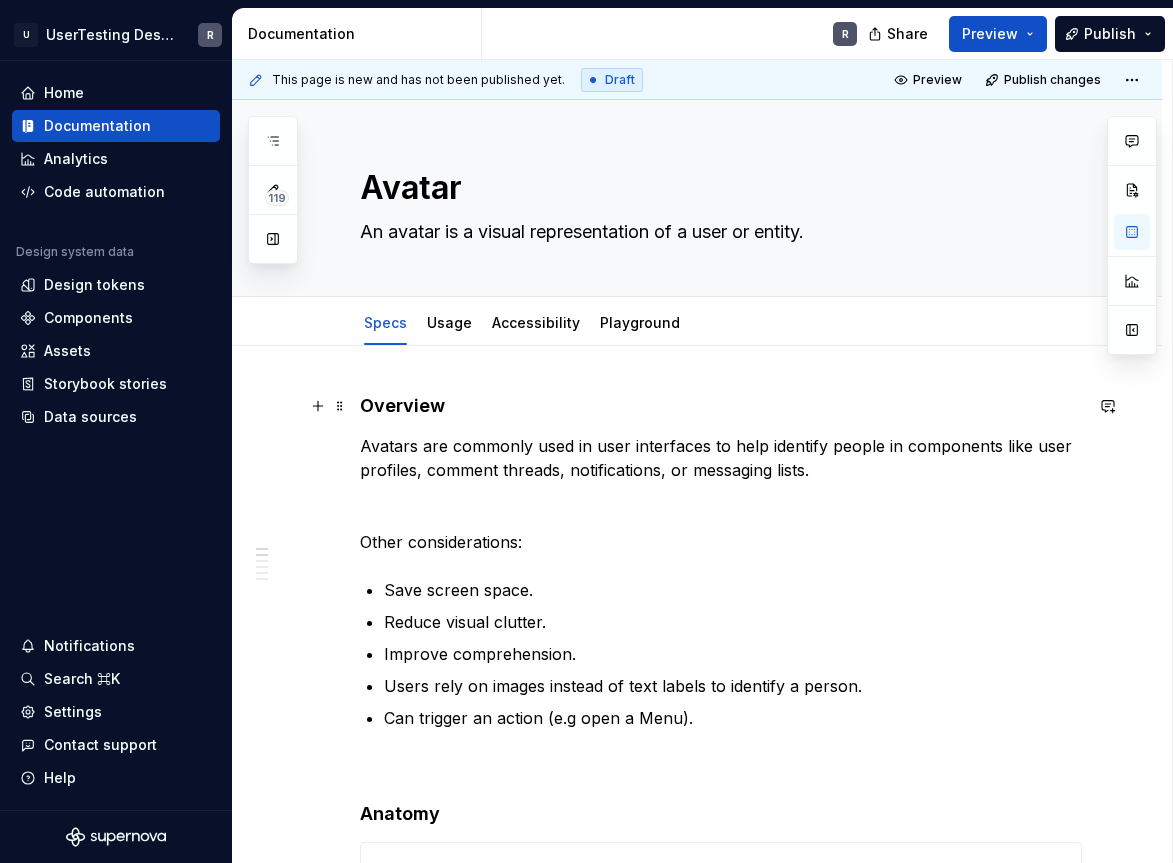 click on "Overview" at bounding box center (721, 406) 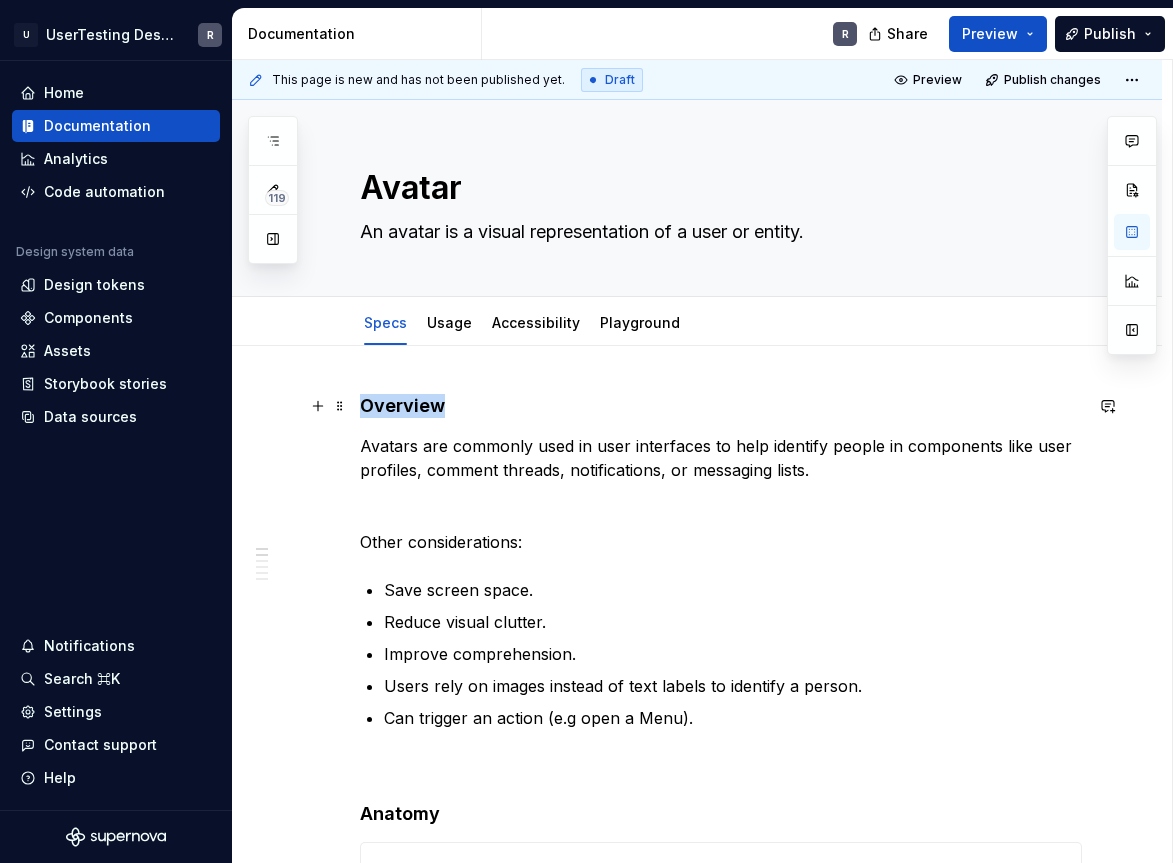 click on "Overview" at bounding box center (721, 406) 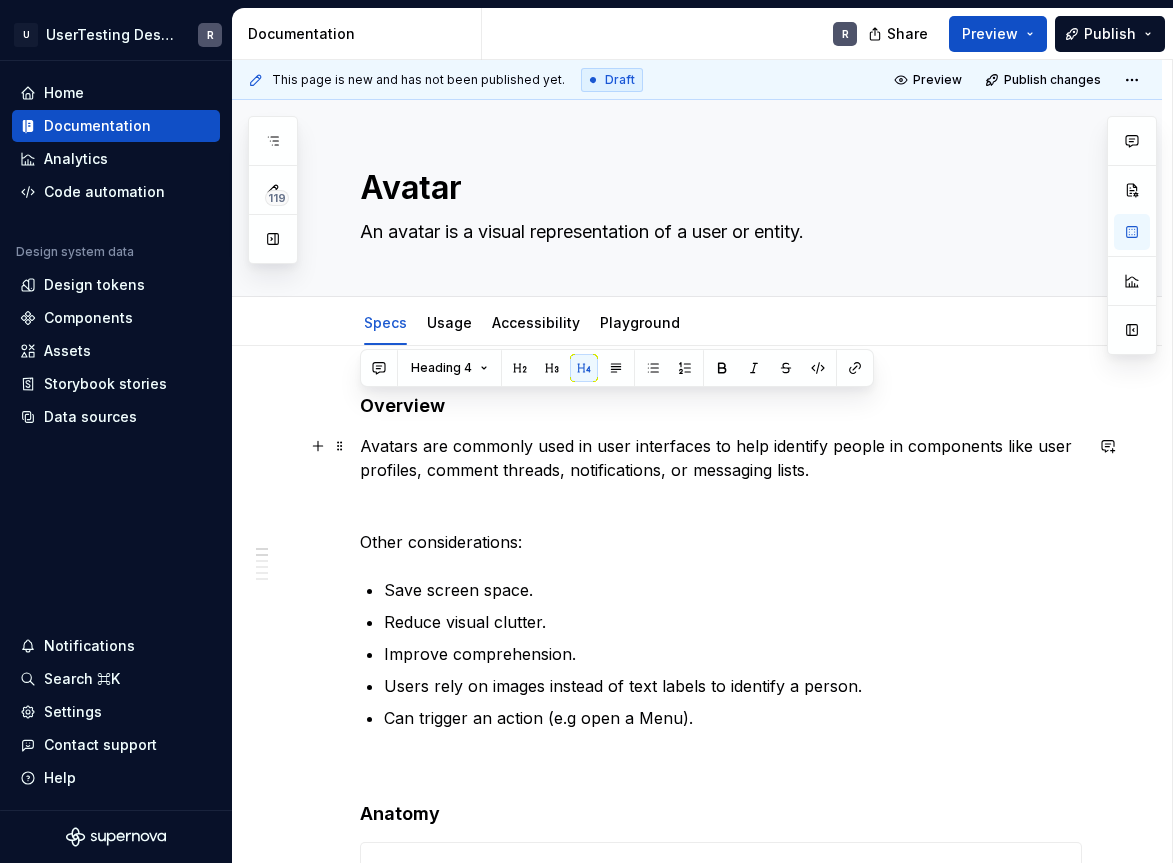 click on "Avatars are commonly used in user interfaces to help identify people in components like user profiles, comment threads, notifications, or messaging lists." at bounding box center [721, 458] 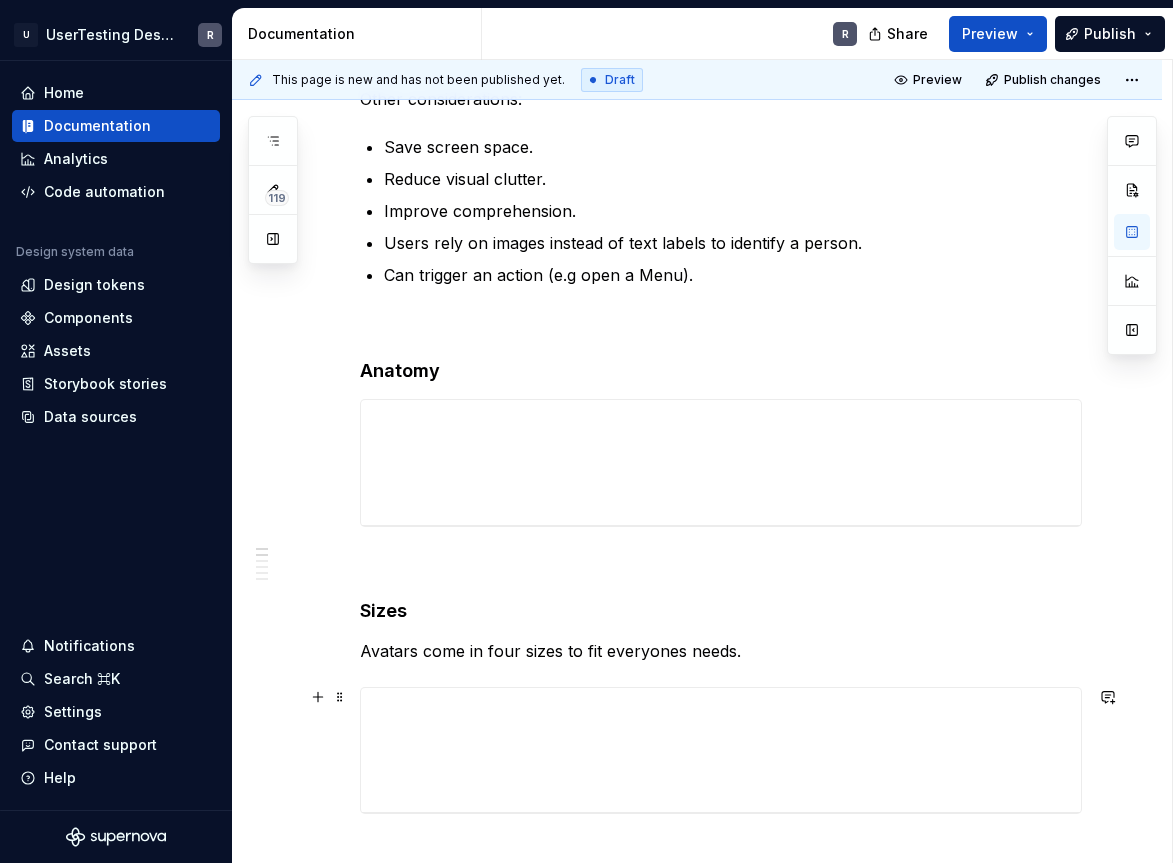 scroll, scrollTop: 126, scrollLeft: 0, axis: vertical 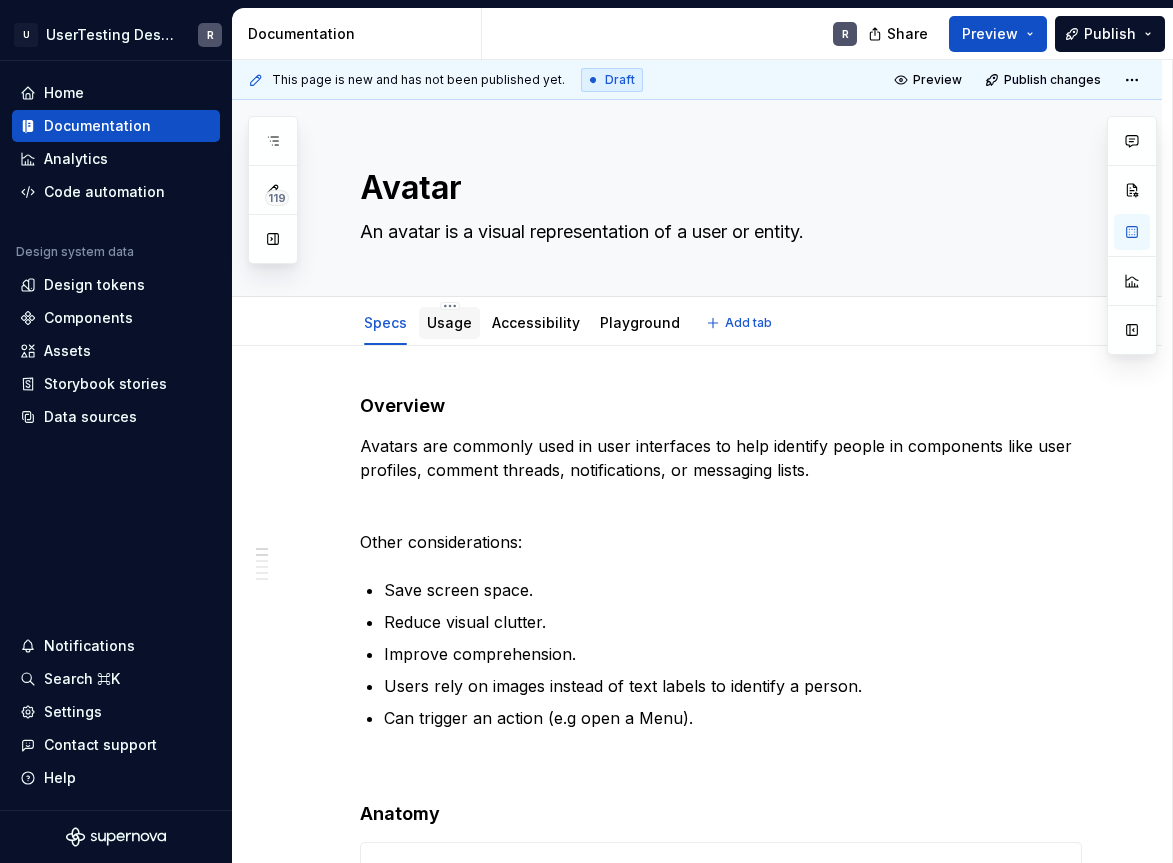 click on "Usage" at bounding box center (449, 322) 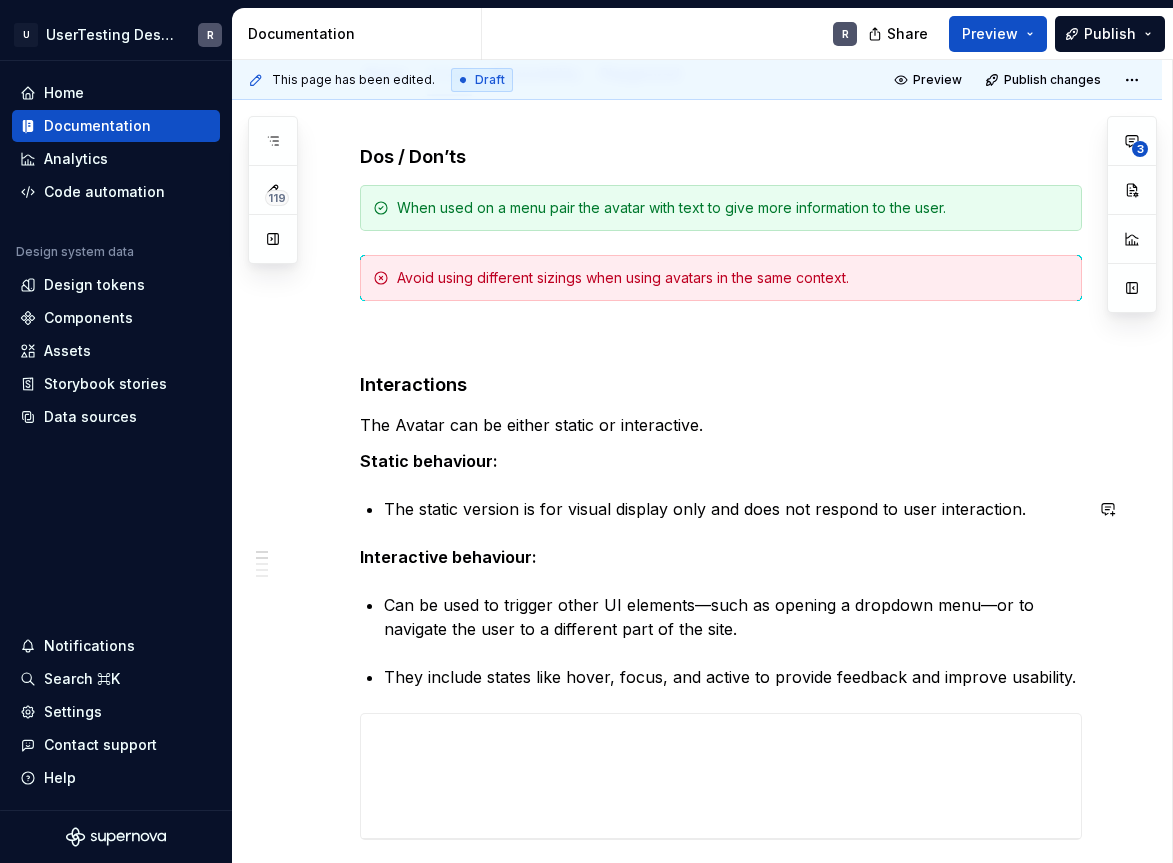 scroll, scrollTop: 0, scrollLeft: 0, axis: both 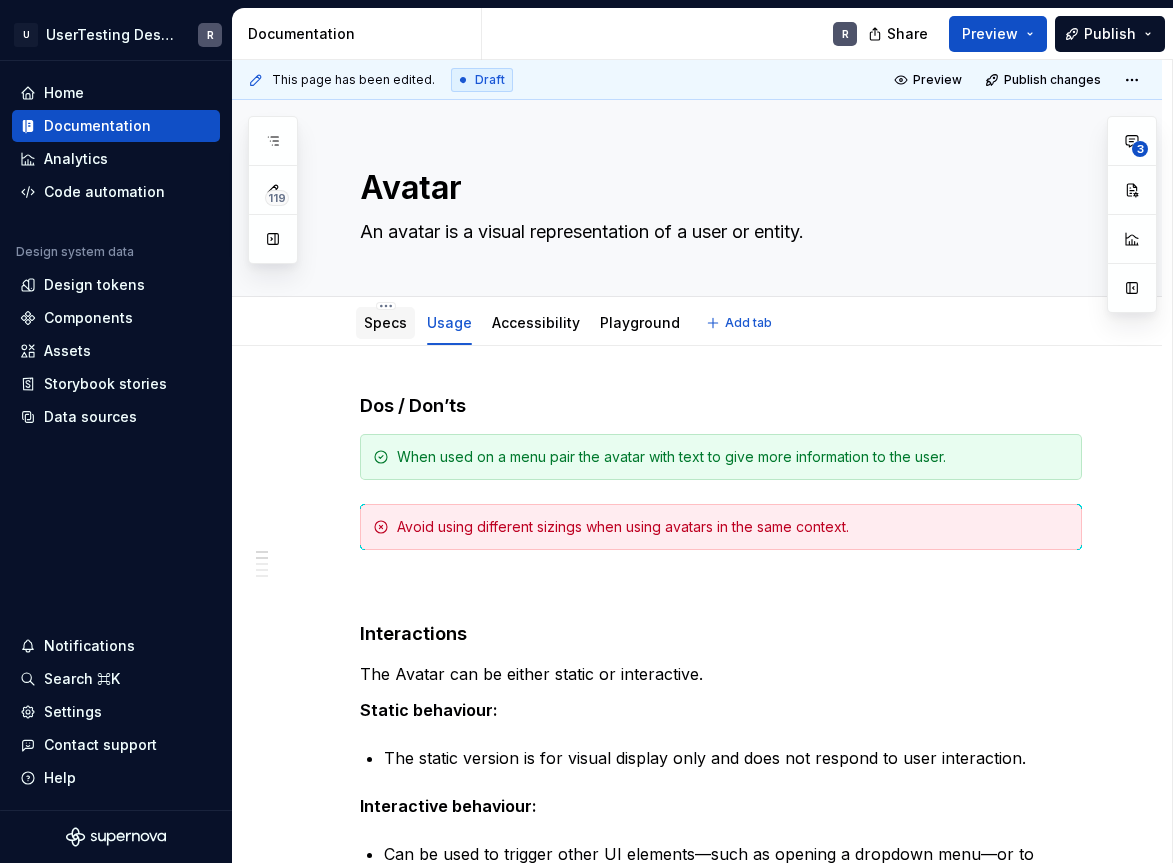 click on "Specs" at bounding box center [385, 323] 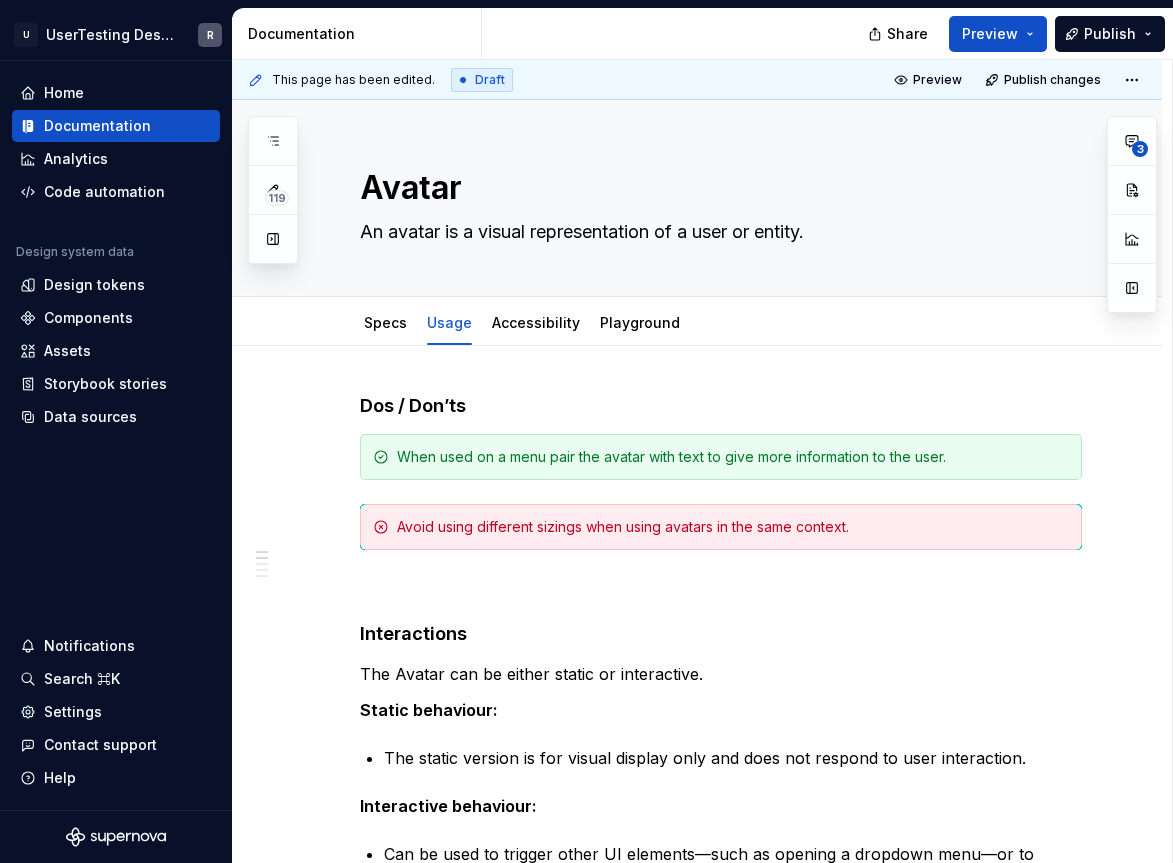 type on "*" 